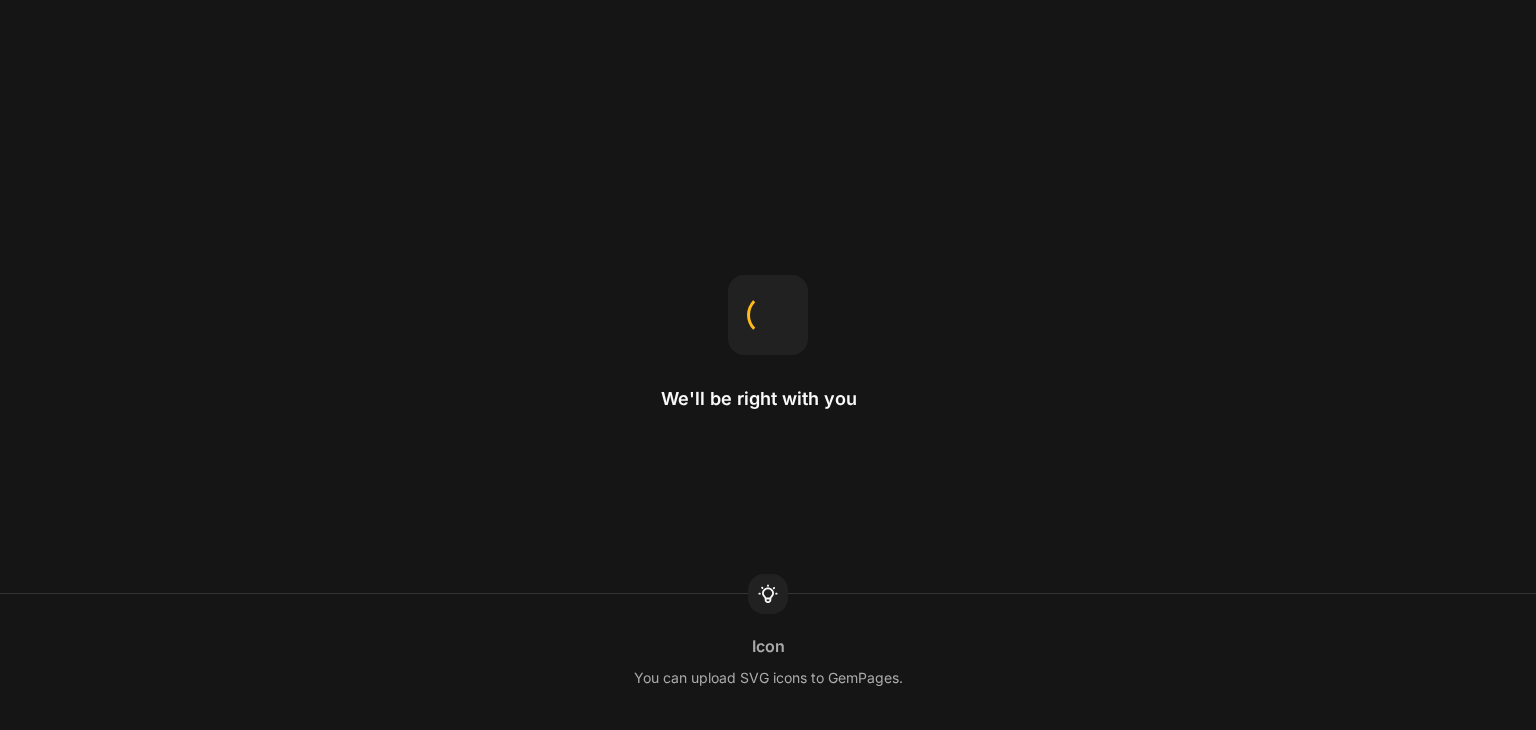 scroll, scrollTop: 0, scrollLeft: 0, axis: both 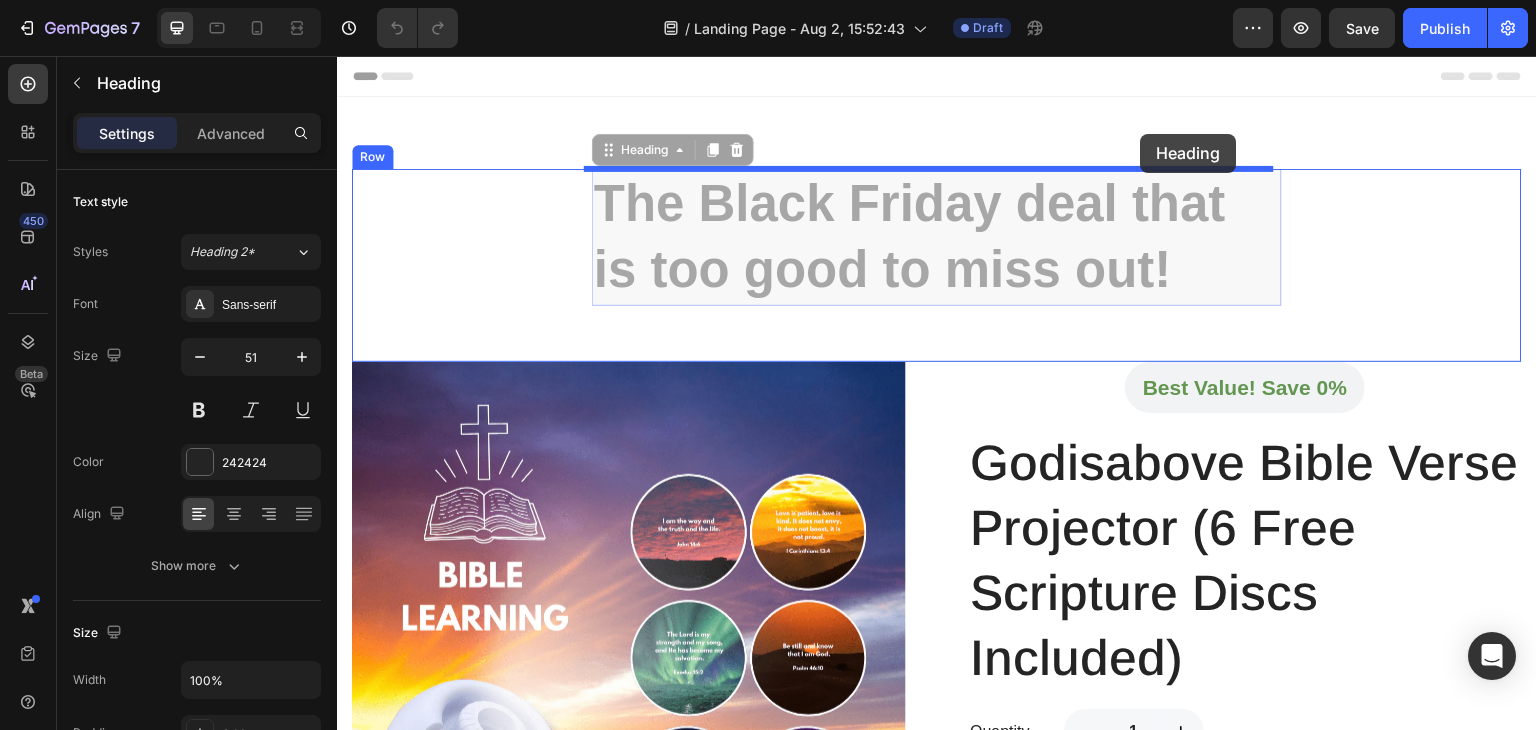 drag, startPoint x: 924, startPoint y: 235, endPoint x: 1141, endPoint y: 134, distance: 239.3533 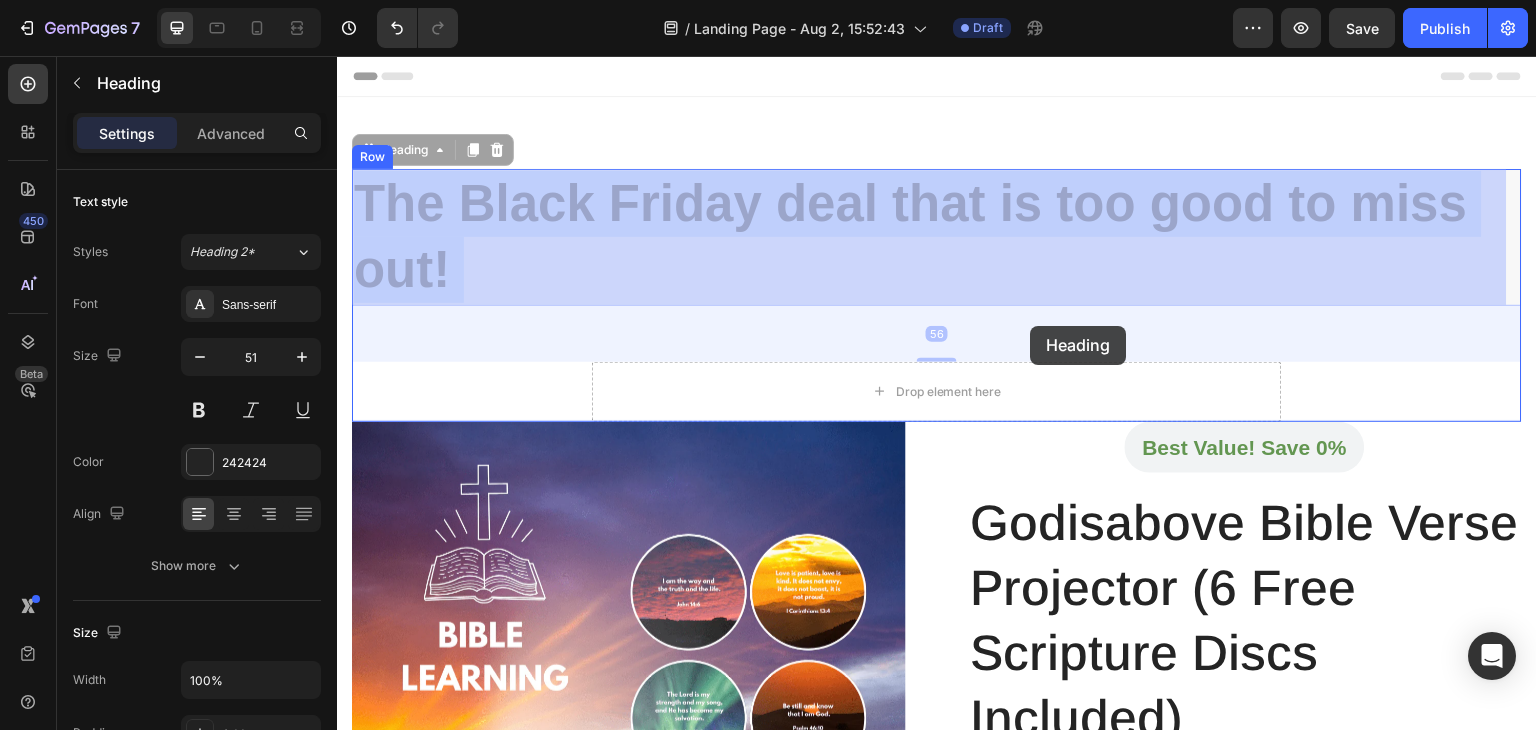 drag, startPoint x: 1022, startPoint y: 197, endPoint x: 1031, endPoint y: 326, distance: 129.31357 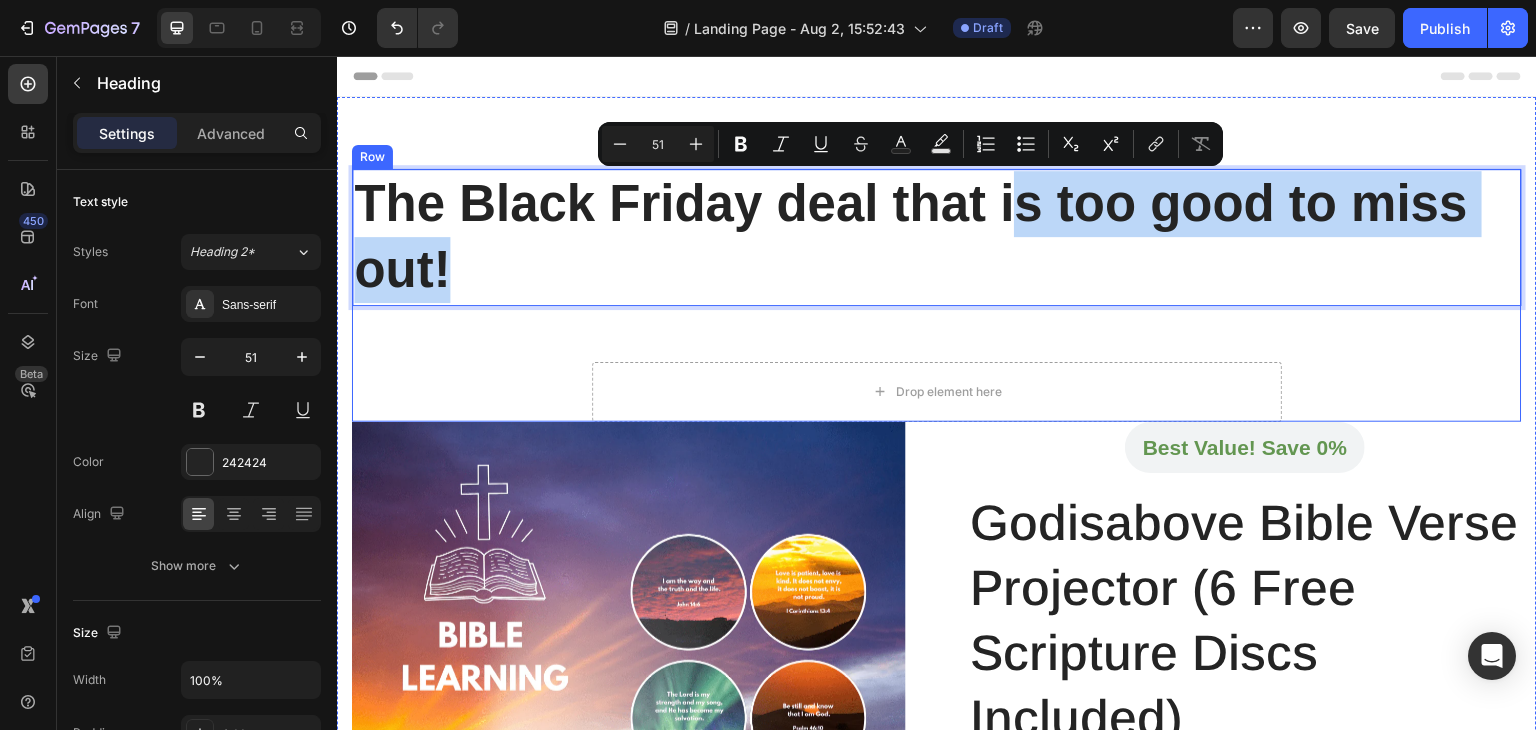 drag, startPoint x: 1018, startPoint y: 215, endPoint x: 1016, endPoint y: 320, distance: 105.01904 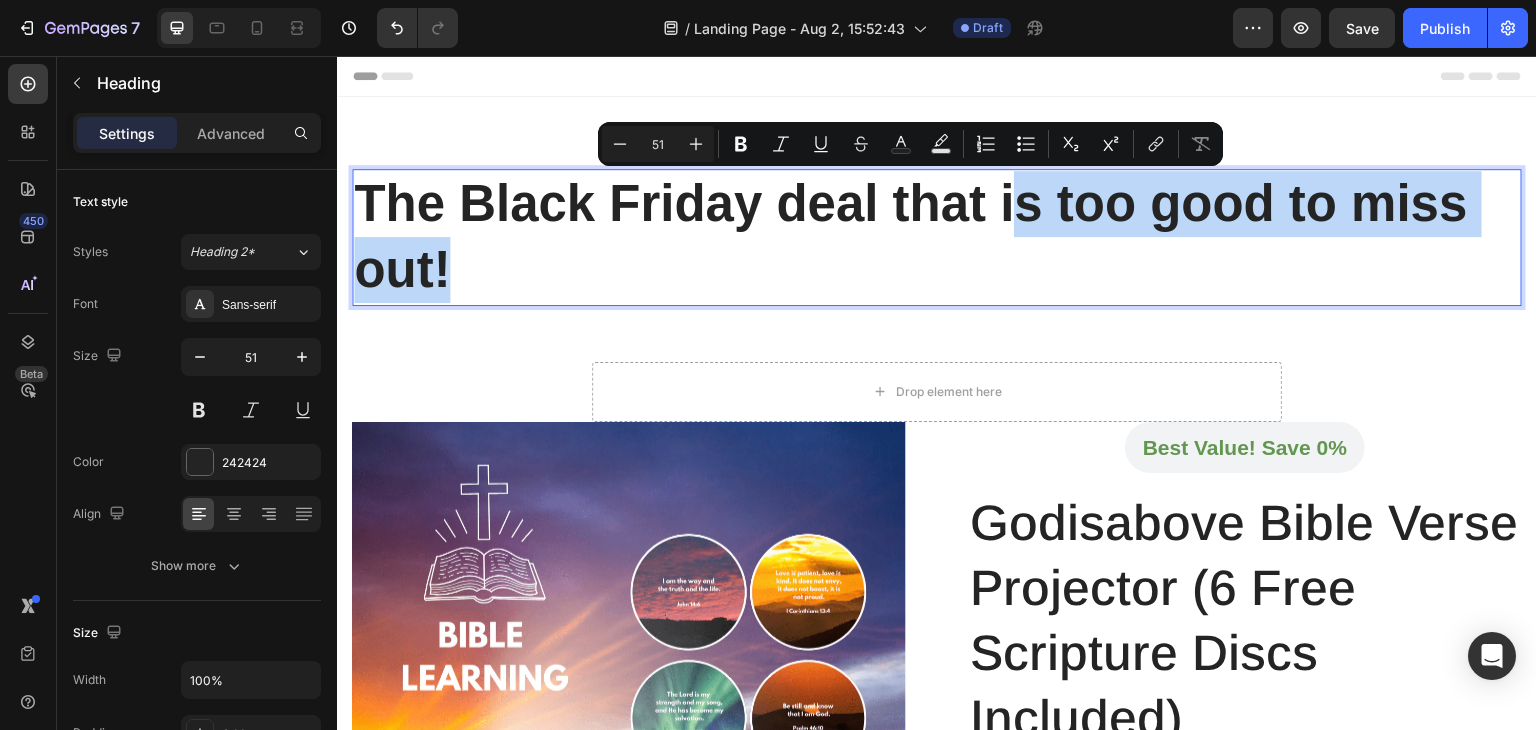 click on "The Black Friday deal that is too good to miss out!" at bounding box center (937, 237) 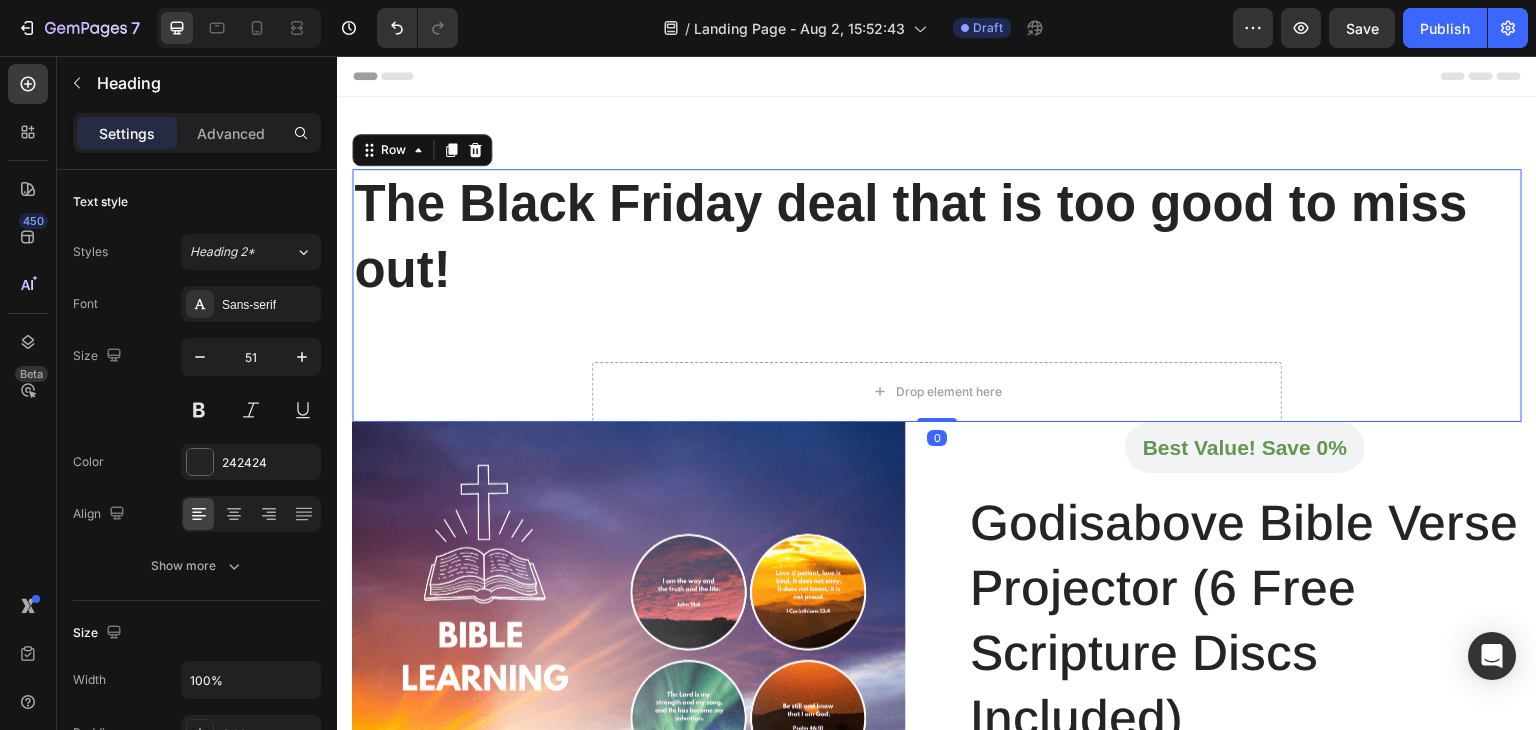 click on "The Black Friday deal that is too good to miss out! Heading
Drop element here Row" at bounding box center (937, 295) 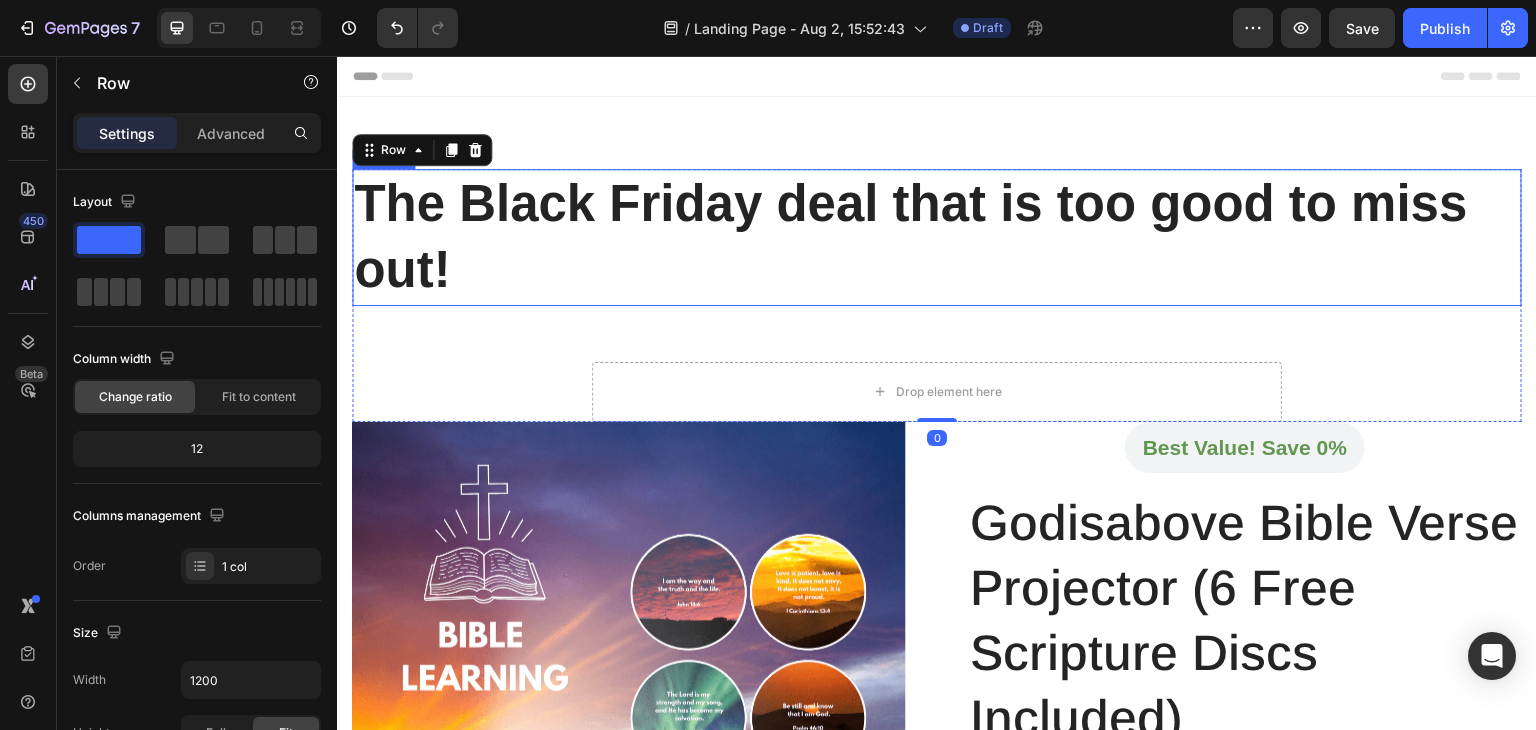 click on "The Black Friday deal that is too good to miss out!" at bounding box center [937, 237] 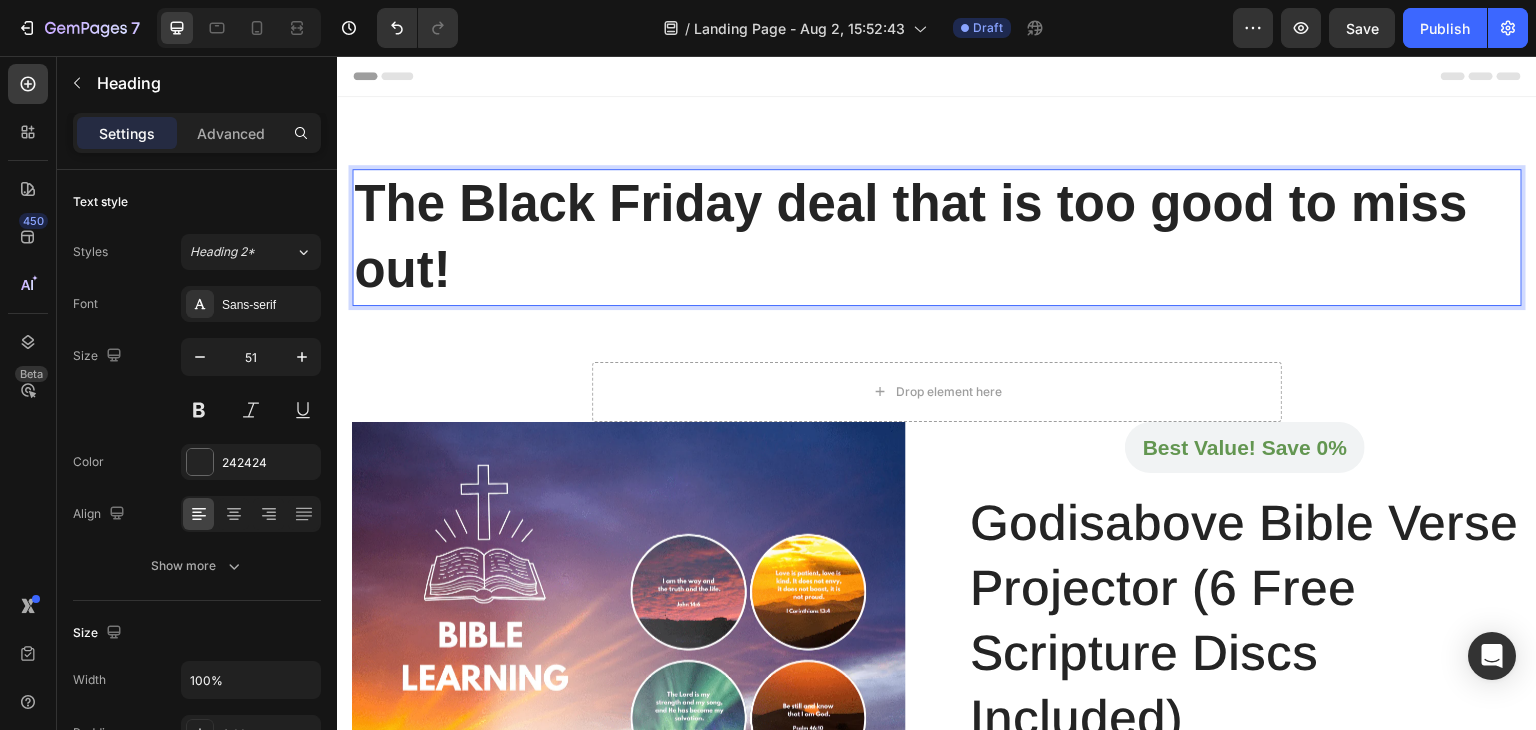 click on "The Black Friday deal that is too good to miss out!" at bounding box center (937, 237) 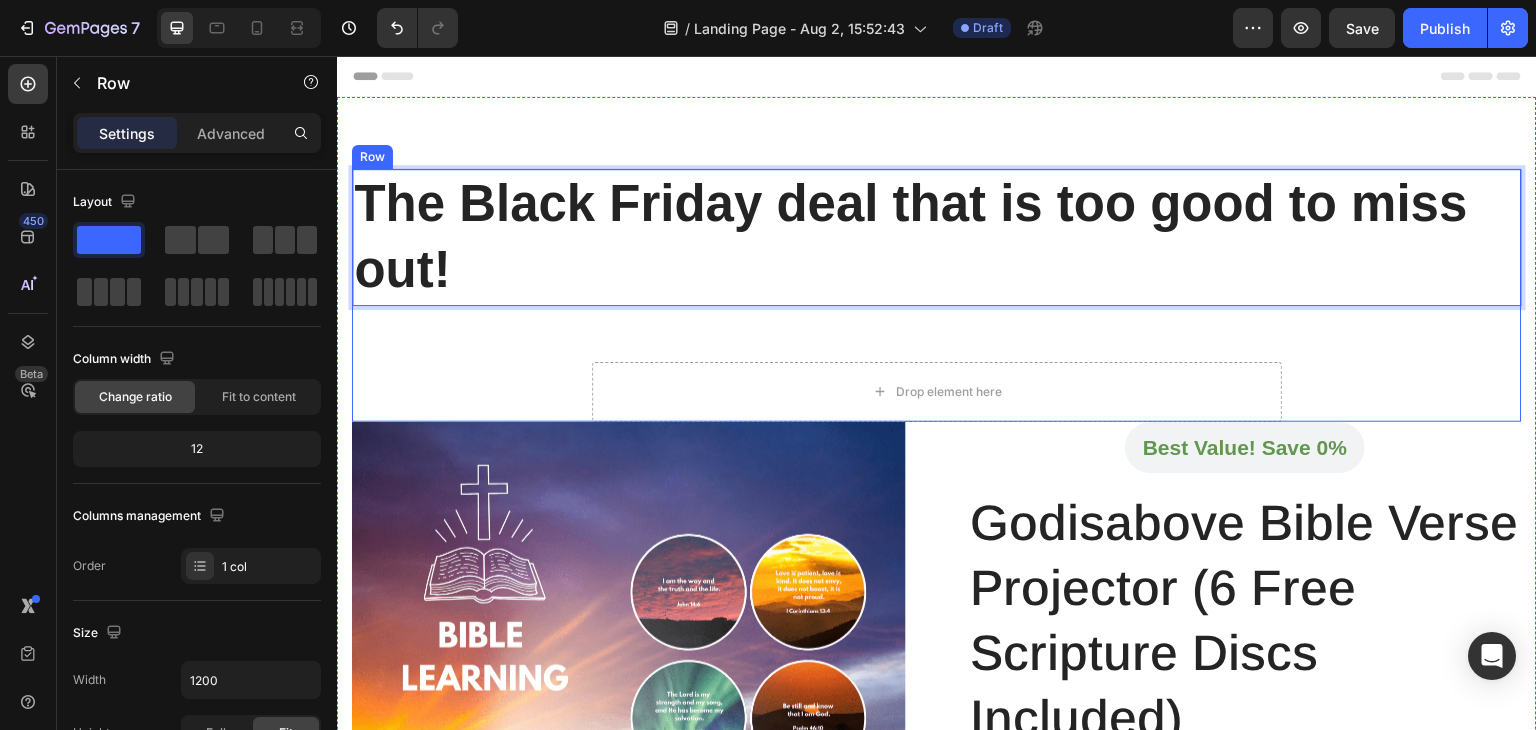 click on "The Black Friday deal that is too good to miss out! Heading   56
Drop element here Row" at bounding box center (937, 295) 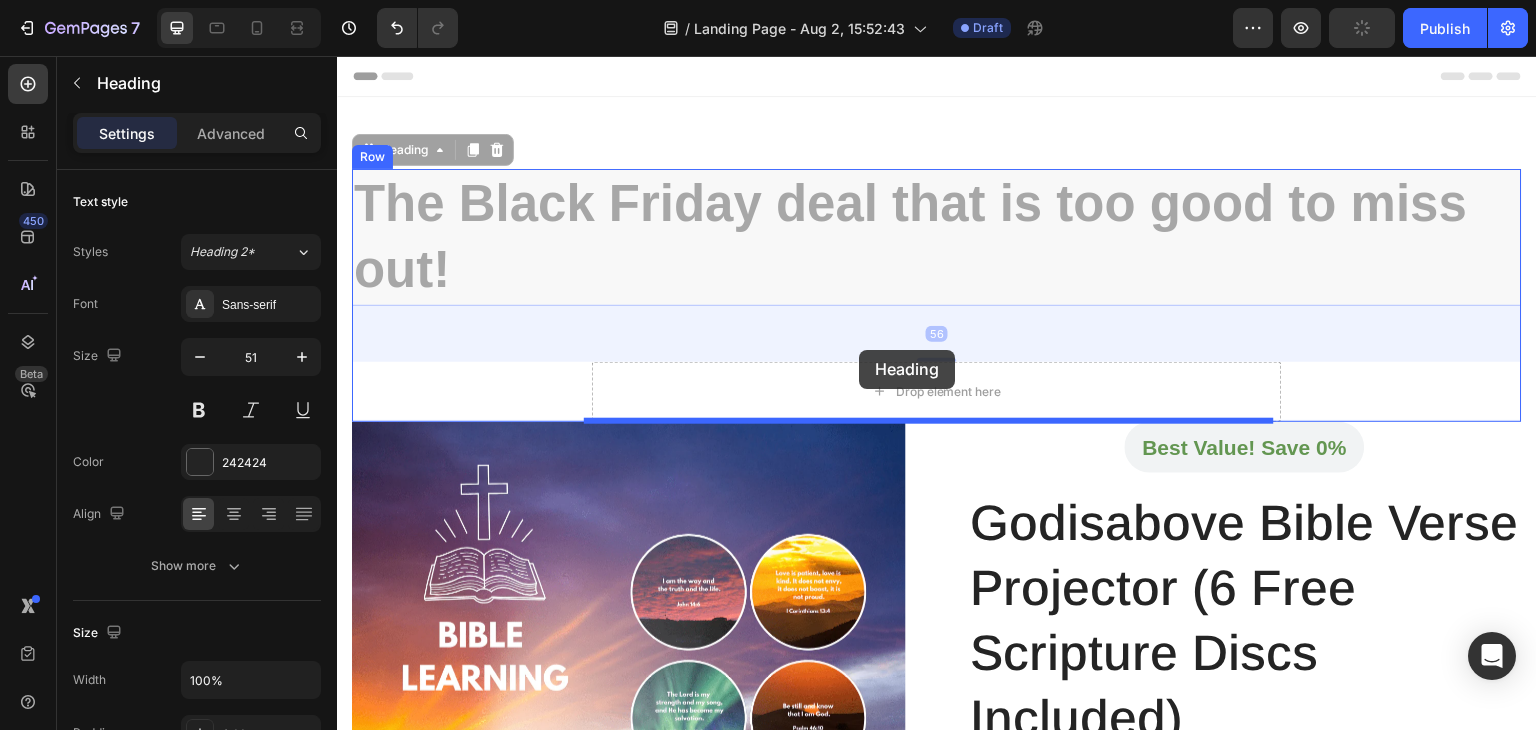 drag, startPoint x: 842, startPoint y: 257, endPoint x: 859, endPoint y: 350, distance: 94.54099 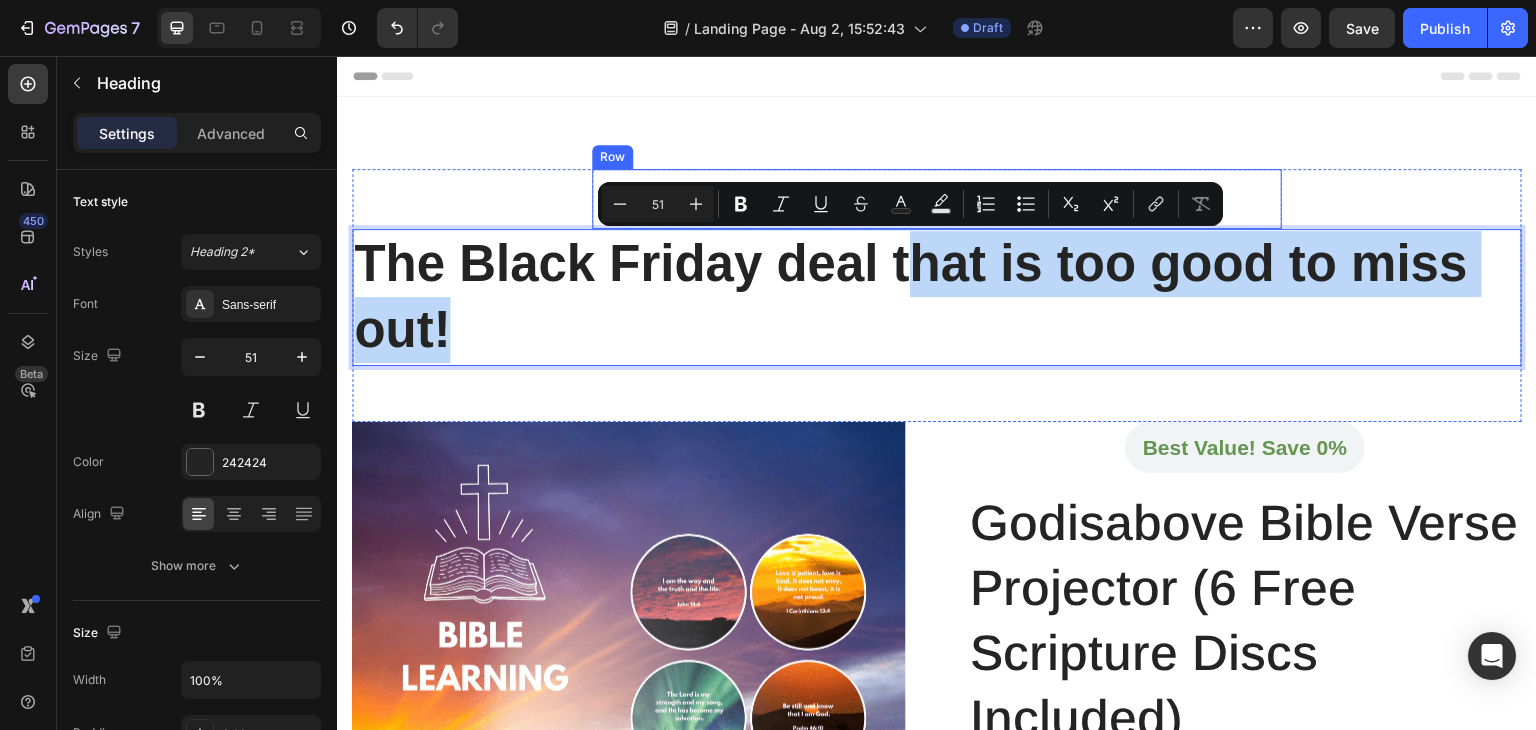 drag, startPoint x: 871, startPoint y: 332, endPoint x: 911, endPoint y: 202, distance: 136.01471 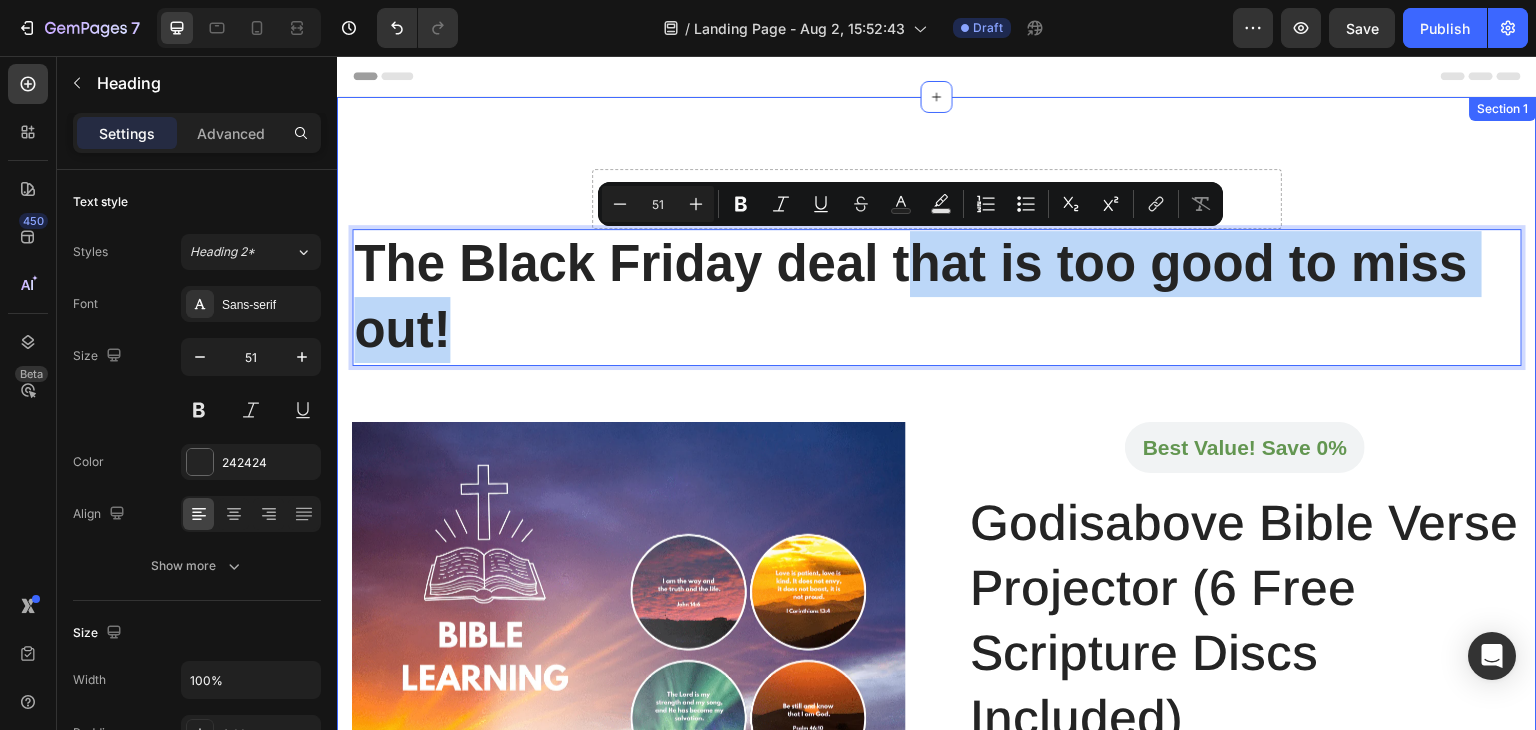click on "Drop element here Row The Black Friday deal that is too good to miss out! Heading   56 Row Product Images Best Value! Save 0% Text block Row Godisabove Bible Verse Projector (6 Free Scripture Discs Included) (P) Title Quantity Text block
1
Product Quantity Row Get combo now (P) Cart Button Product Section 1" at bounding box center (937, 741) 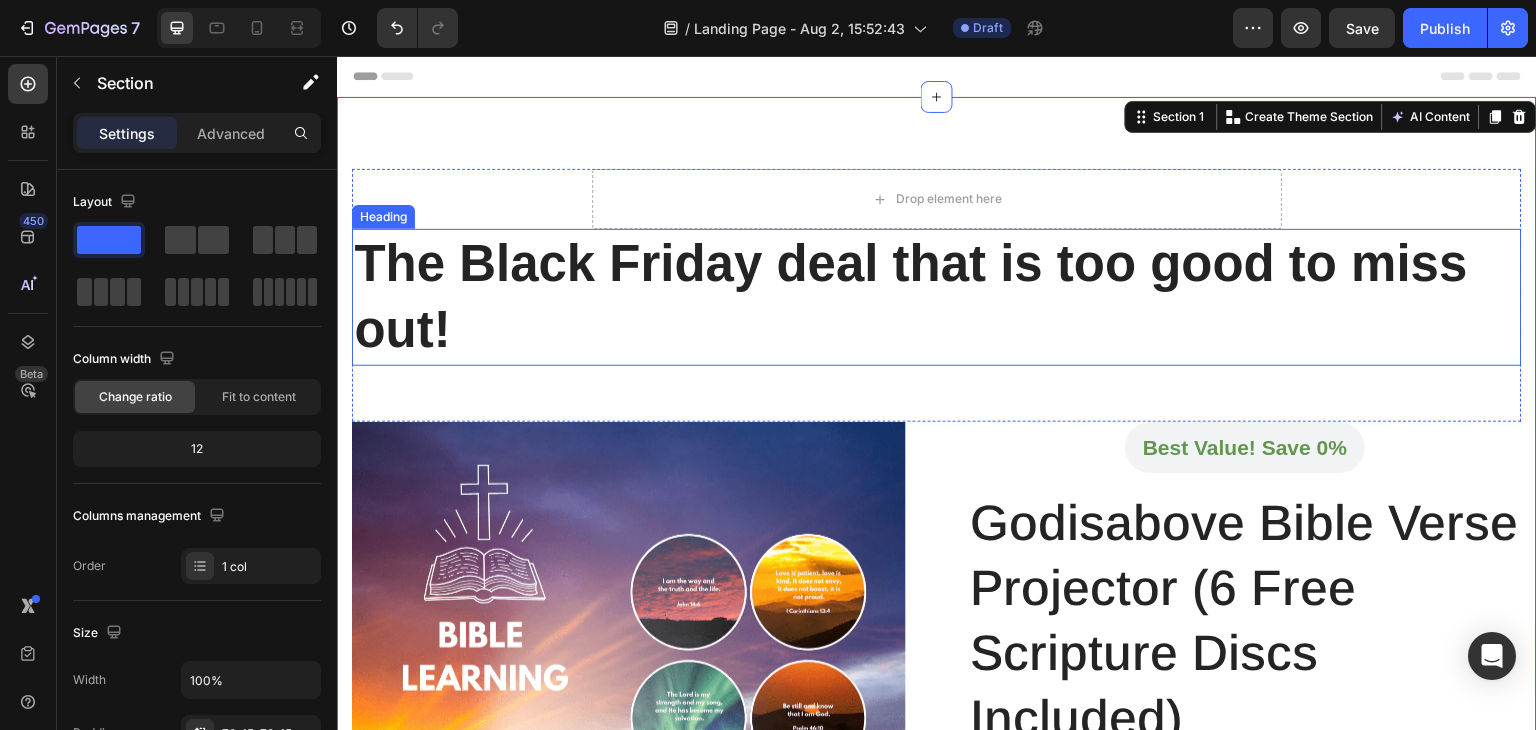 click on "The Black Friday deal that is too good to miss out!" at bounding box center [937, 297] 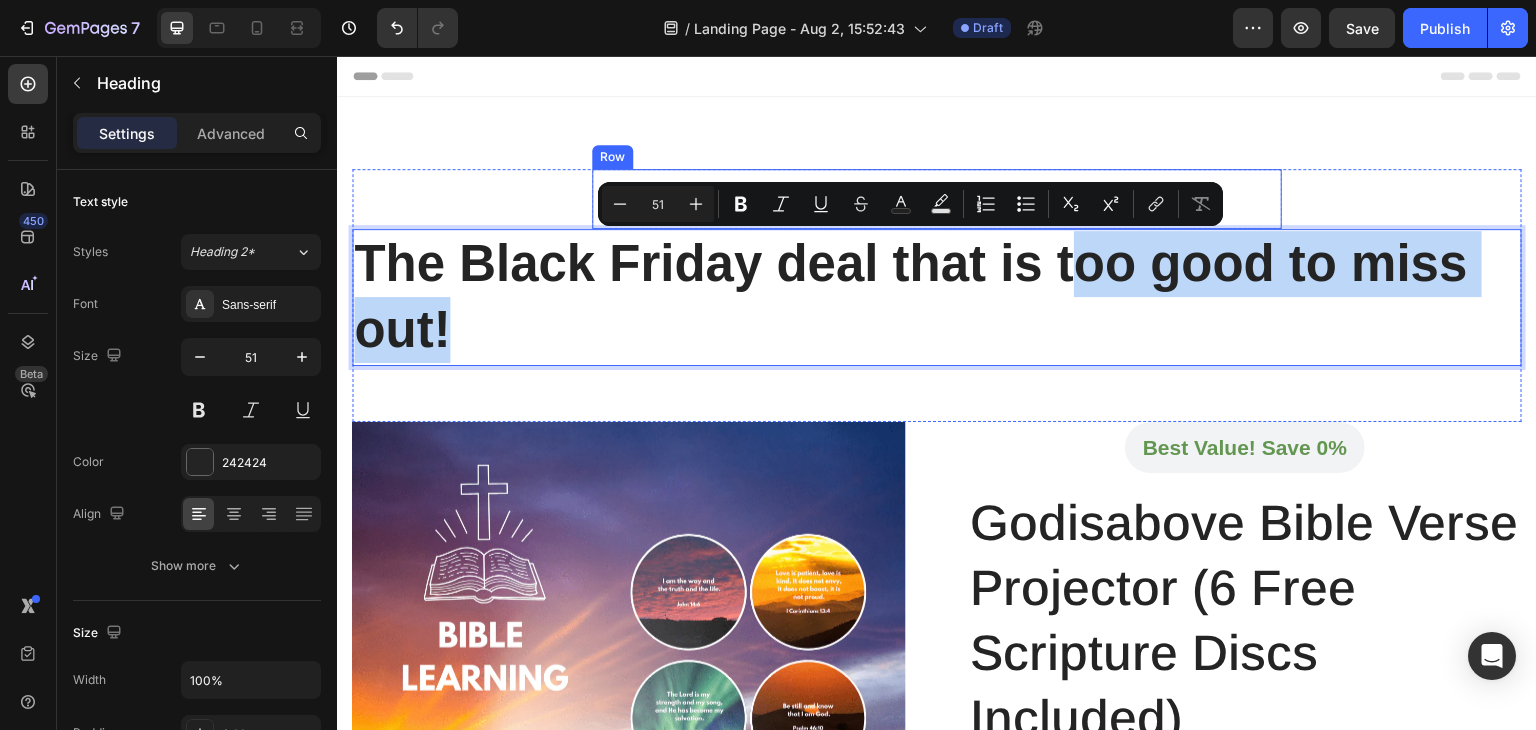 drag, startPoint x: 1153, startPoint y: 309, endPoint x: 1081, endPoint y: 189, distance: 139.94284 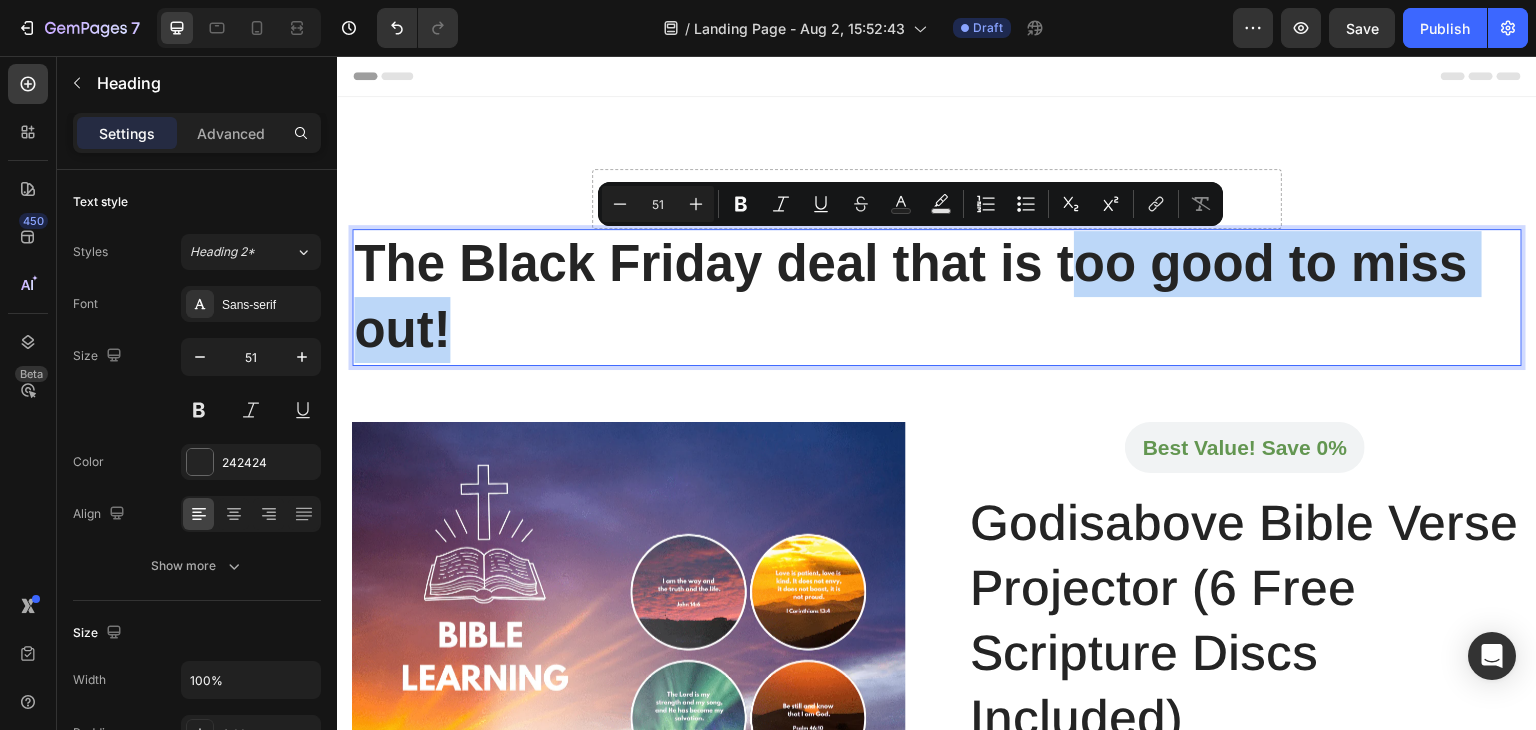 click on "The Black Friday deal that is too good to miss out!" at bounding box center [937, 297] 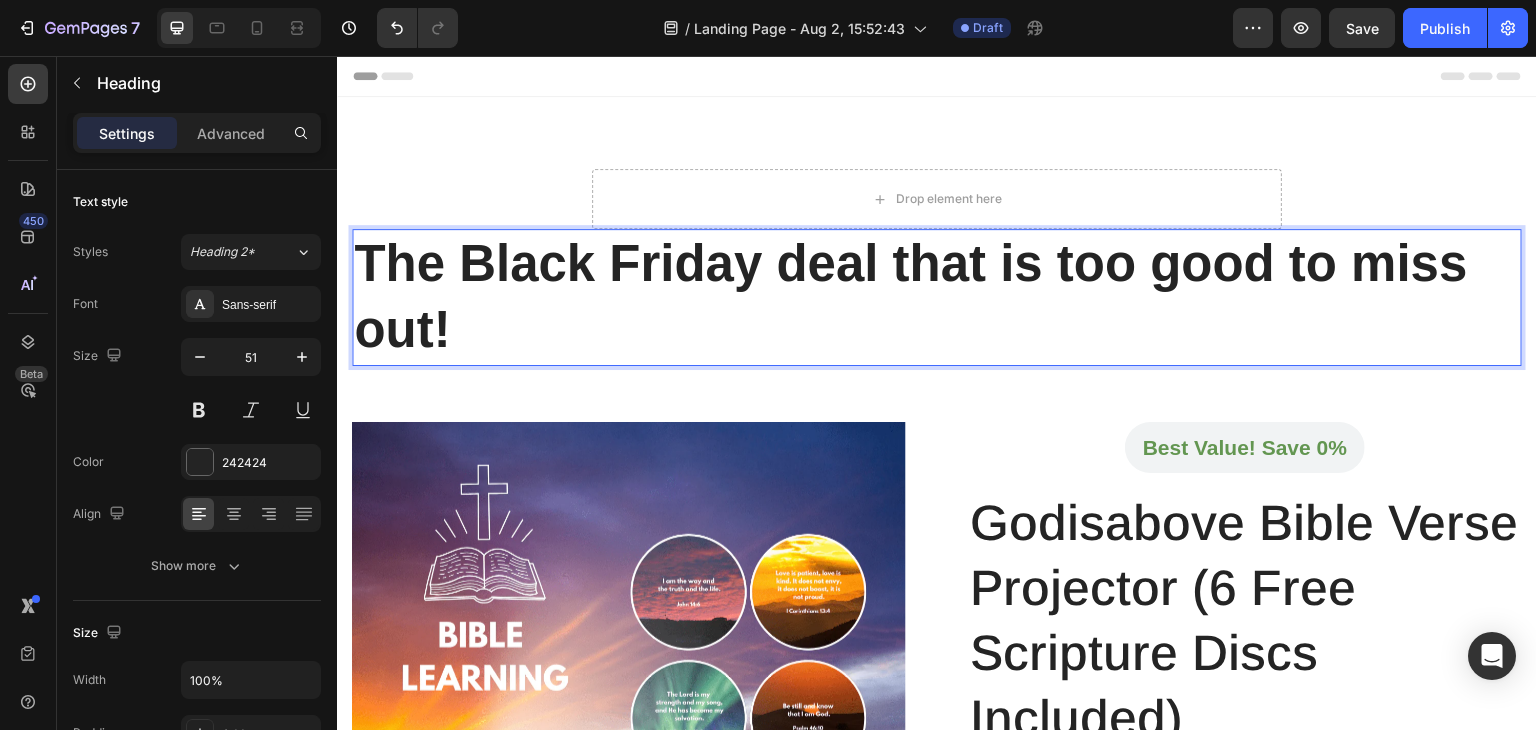 click on "The Black Friday deal that is too good to miss out!" at bounding box center (937, 297) 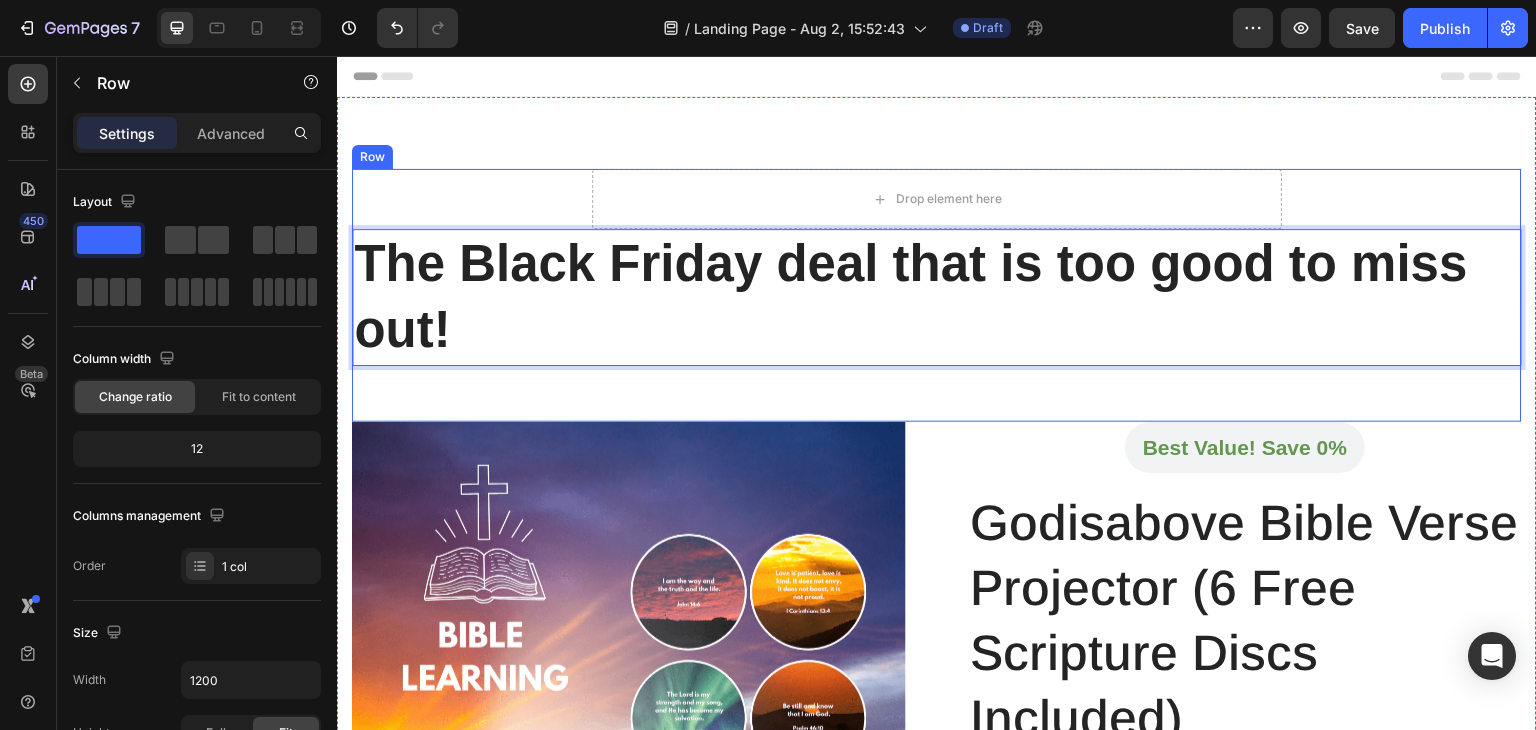 click on "Drop element here Row The Black Friday deal that is too good to miss out! Heading   56" at bounding box center (937, 295) 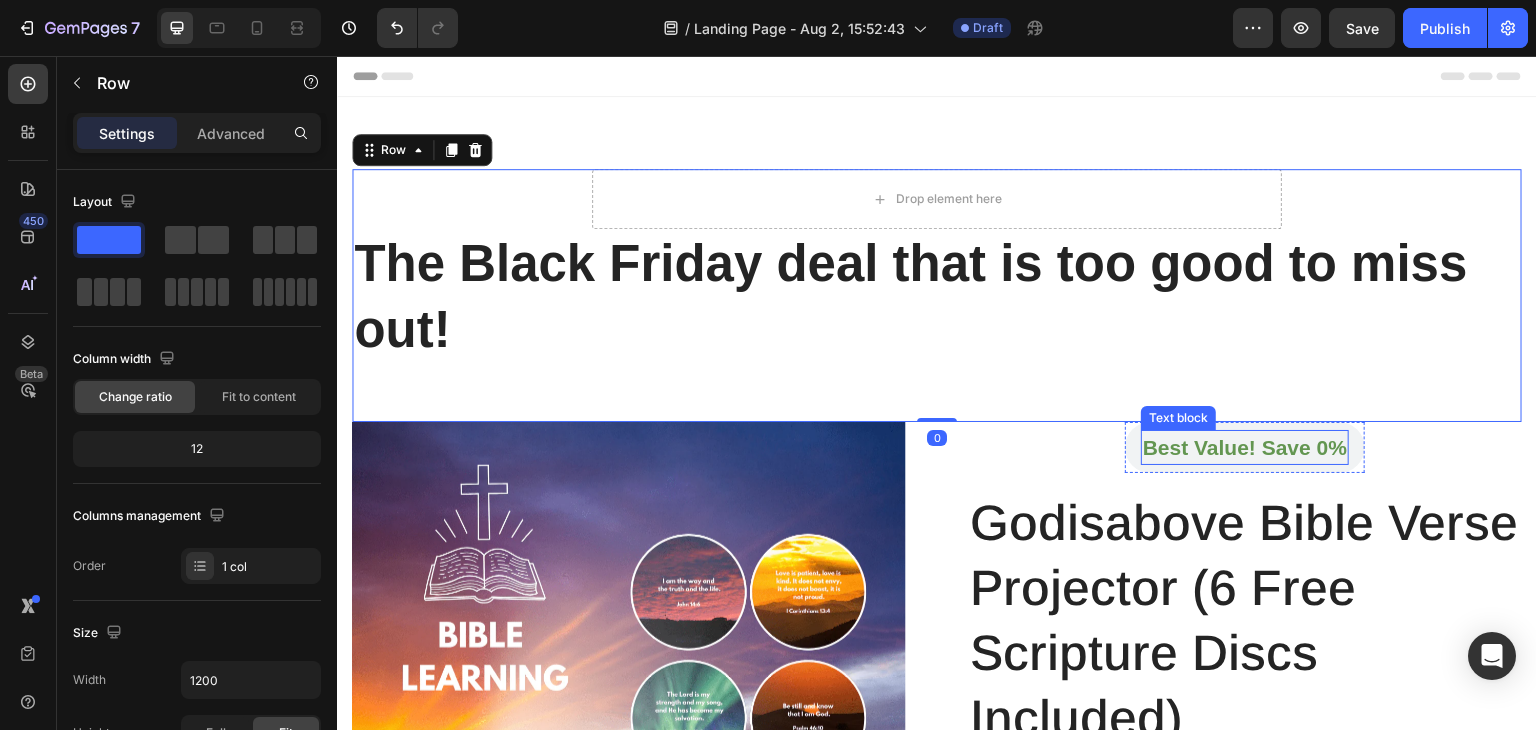 click on "Best Value! Save 0%" at bounding box center (1245, 448) 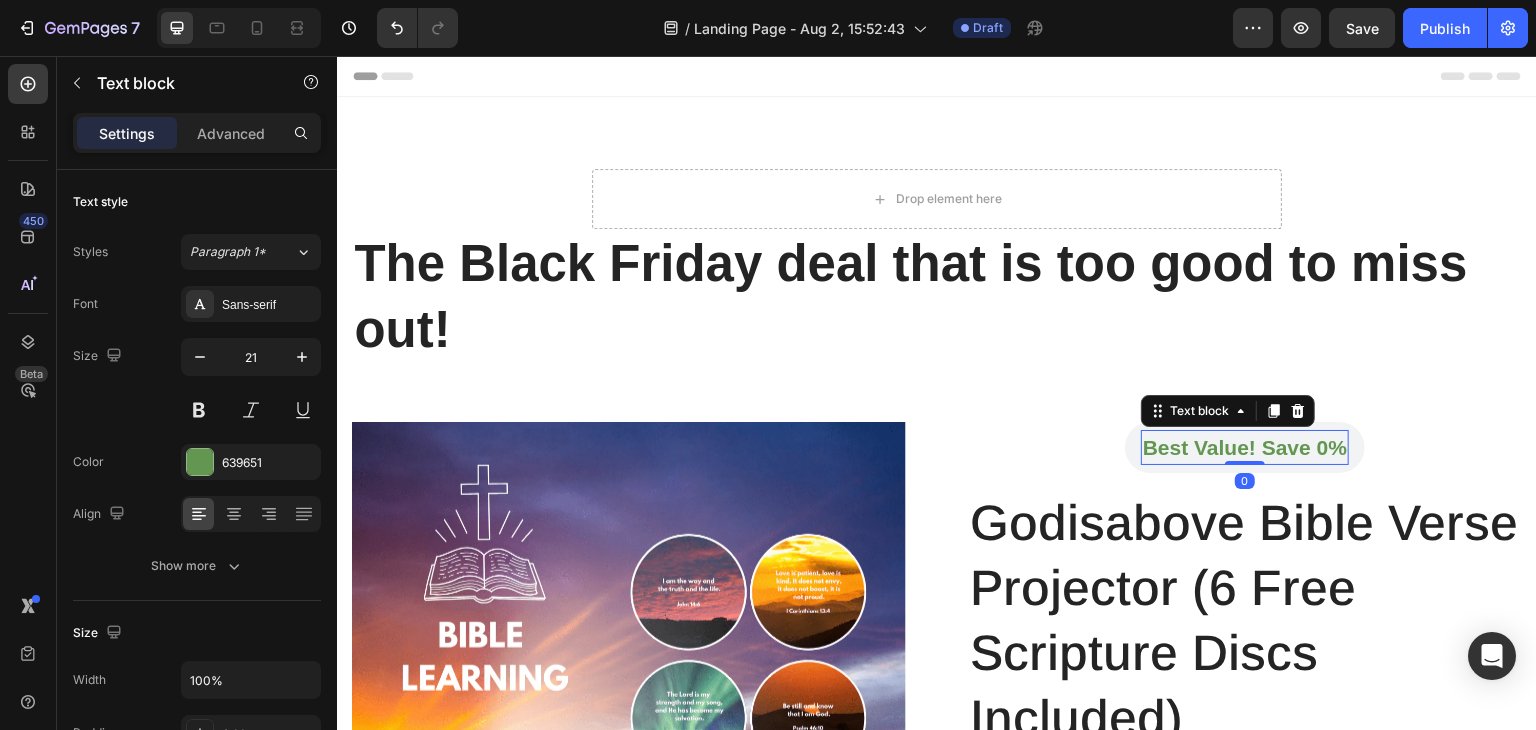 click on "Best Value! Save 0% Text block   0 Row Godisabove Bible Verse Projector (6 Free Scripture Discs Included) (P) Title Quantity Text block
1
Product Quantity Row Get combo now (P) Cart Button" at bounding box center (1245, 867) 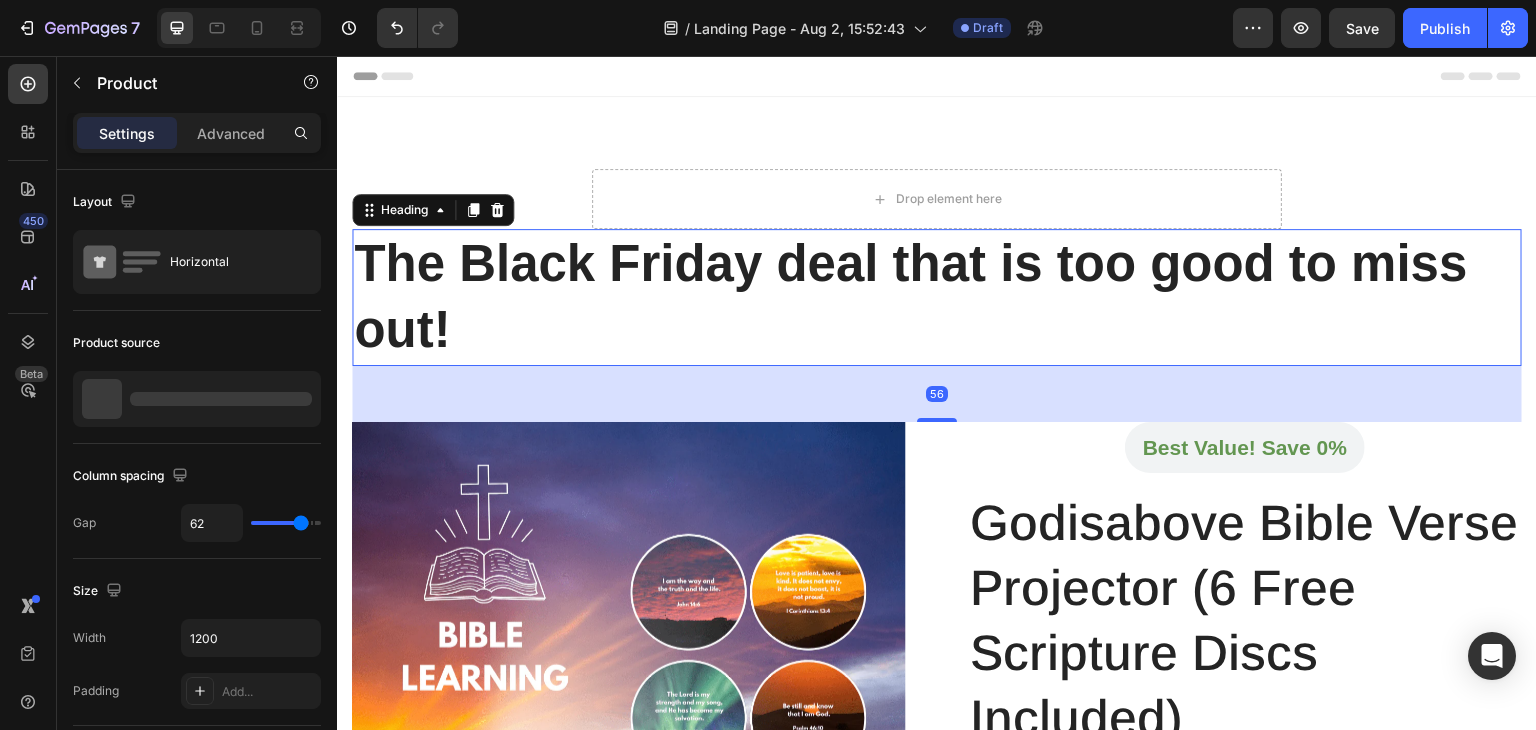 click on "The Black Friday deal that is too good to miss out!" at bounding box center [937, 297] 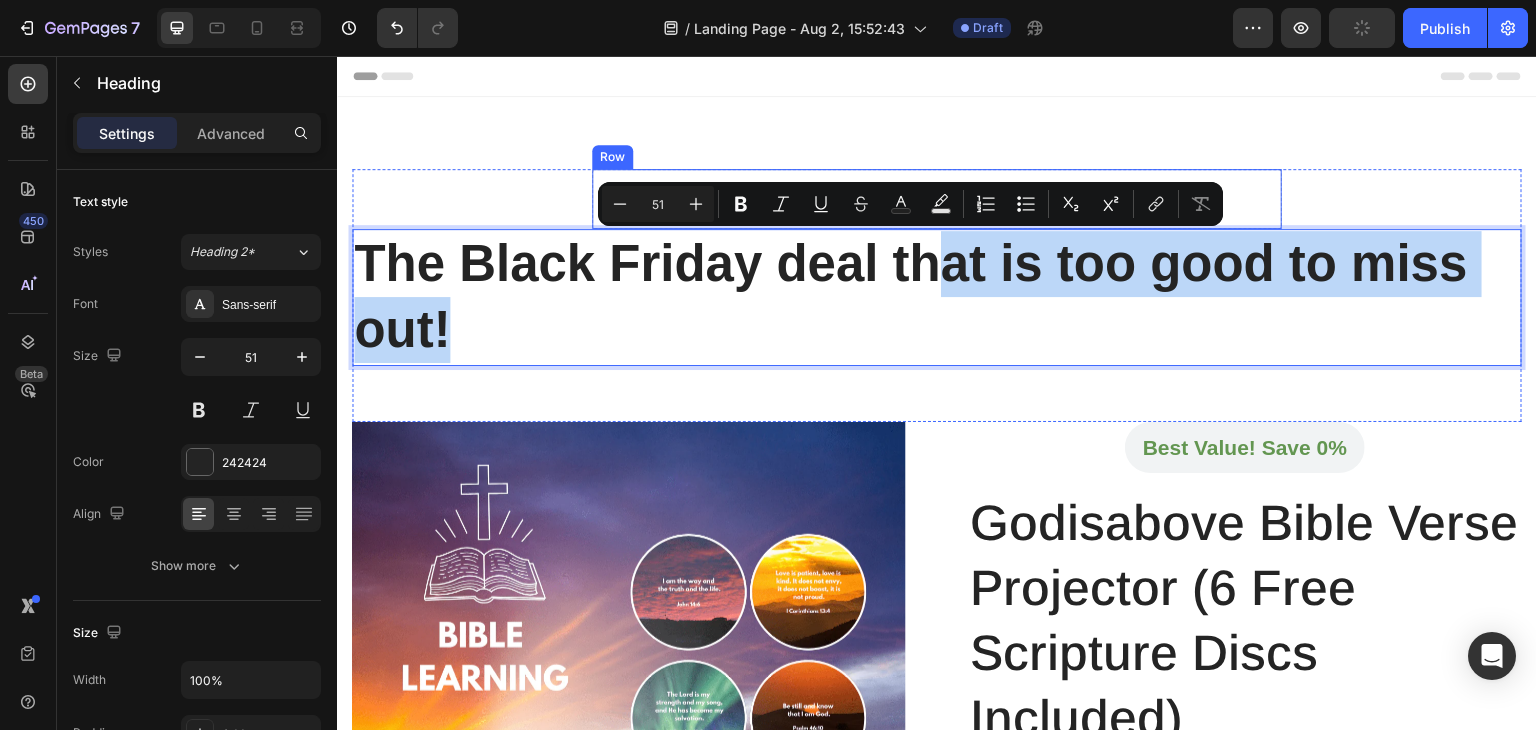 drag, startPoint x: 957, startPoint y: 337, endPoint x: 927, endPoint y: 191, distance: 149.05032 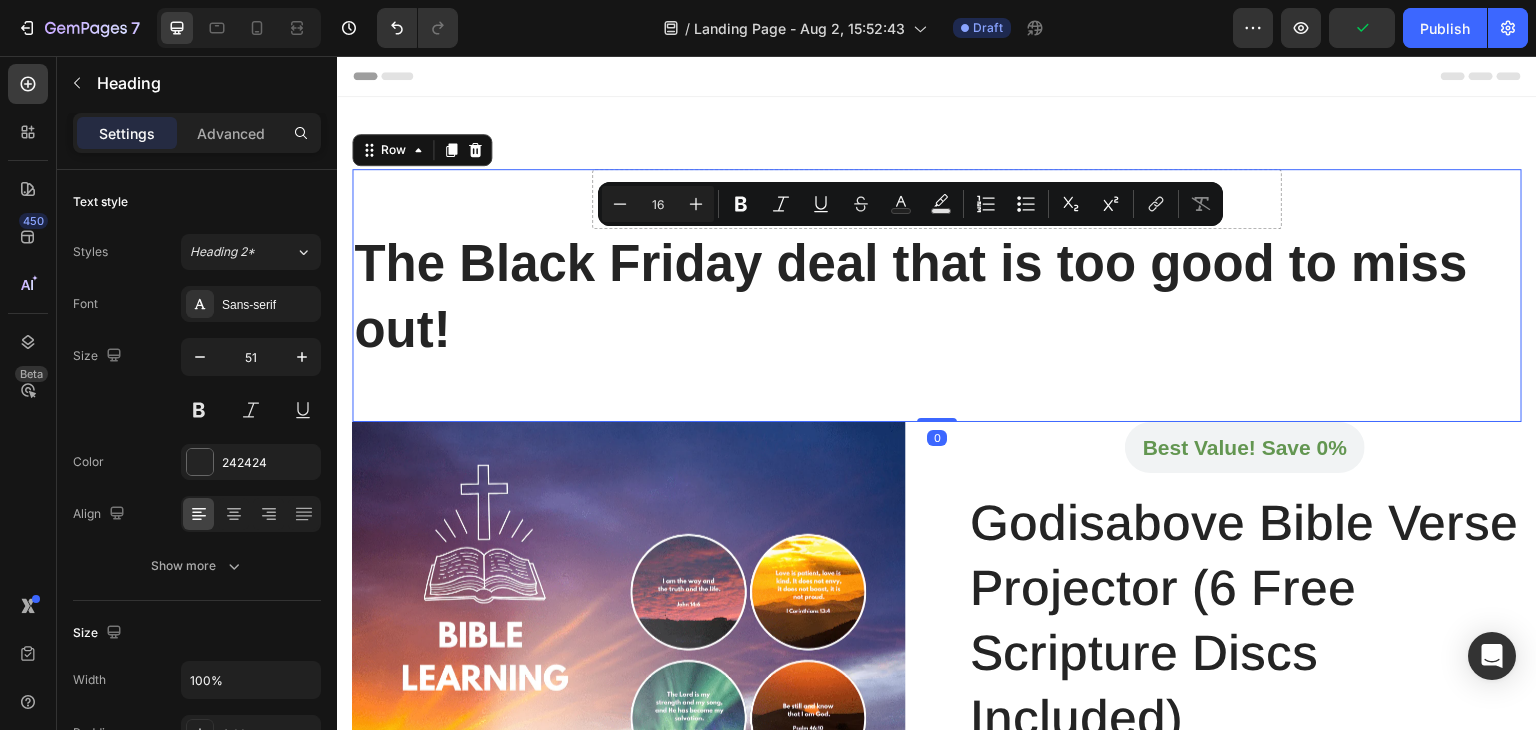 click on "Drop element here Row The Black Friday deal that is too good to miss out! Heading" at bounding box center (937, 295) 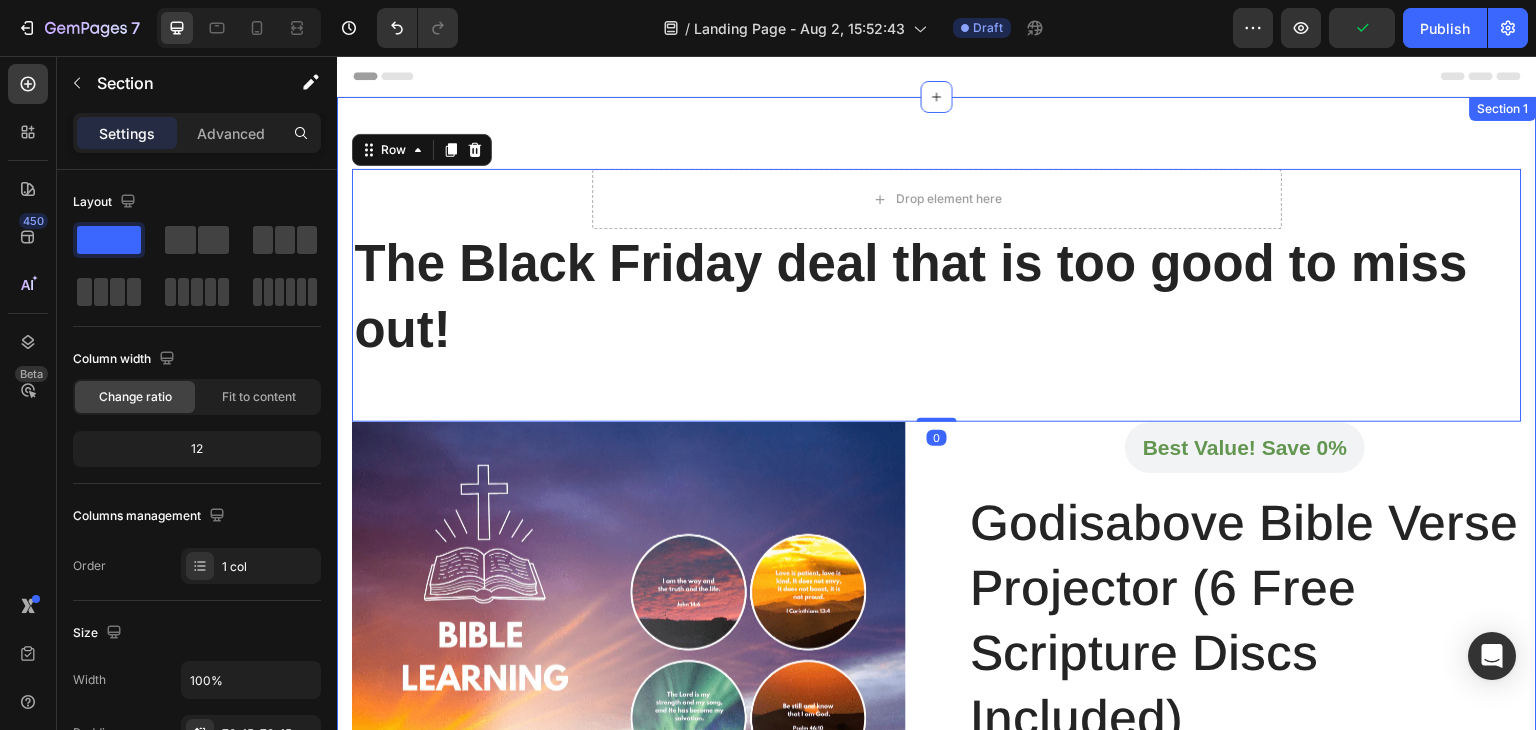 click on "Drop element here Row The Black Friday deal that is too good to miss out! Heading Row   0 Product Images Best Value! Save 0% Text block Row Godisabove Bible Verse Projector (6 Free Scripture Discs Included) (P) Title Quantity Text block
1
Product Quantity Row Get combo now (P) Cart Button Product Section 1" at bounding box center (937, 741) 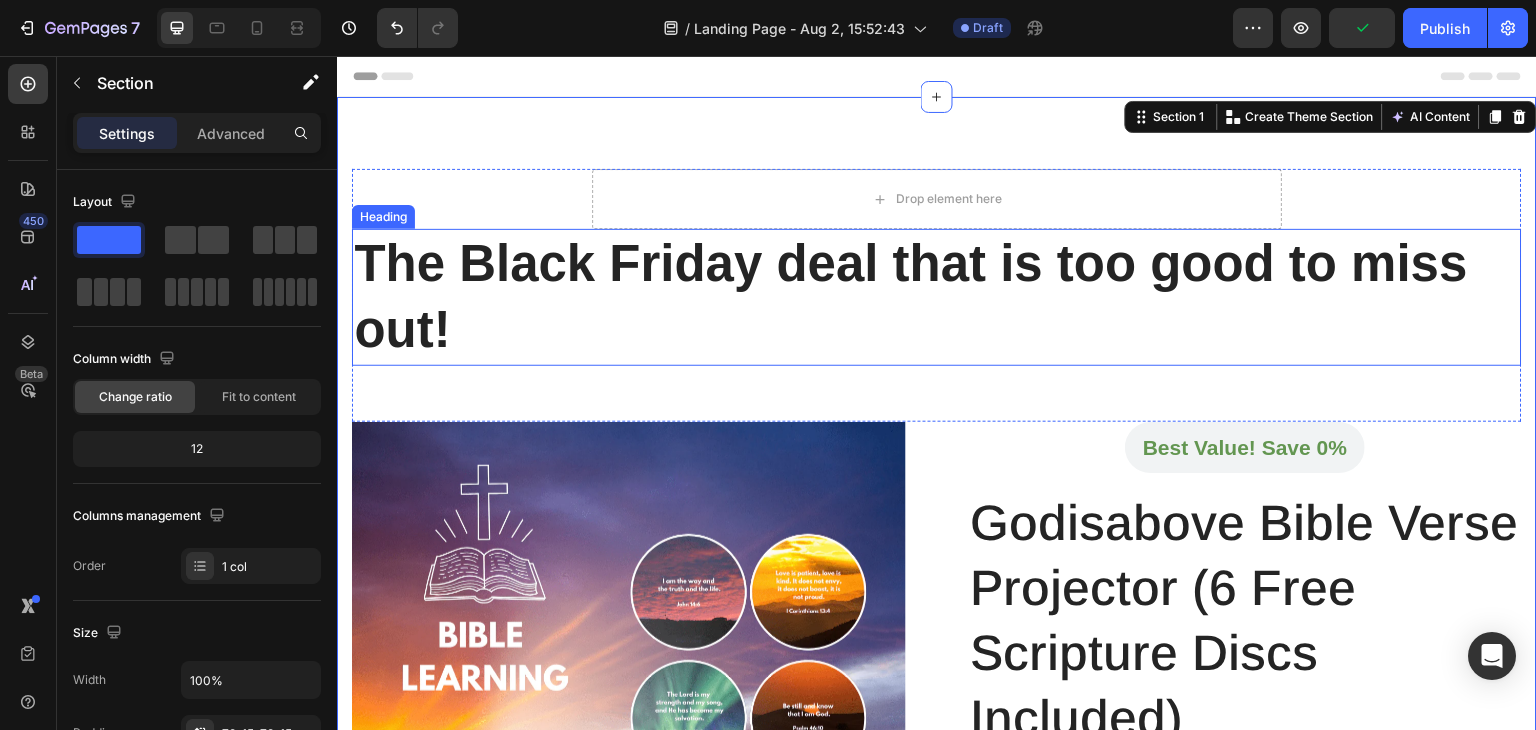 click on "The Black Friday deal that is too good to miss out!" at bounding box center [937, 297] 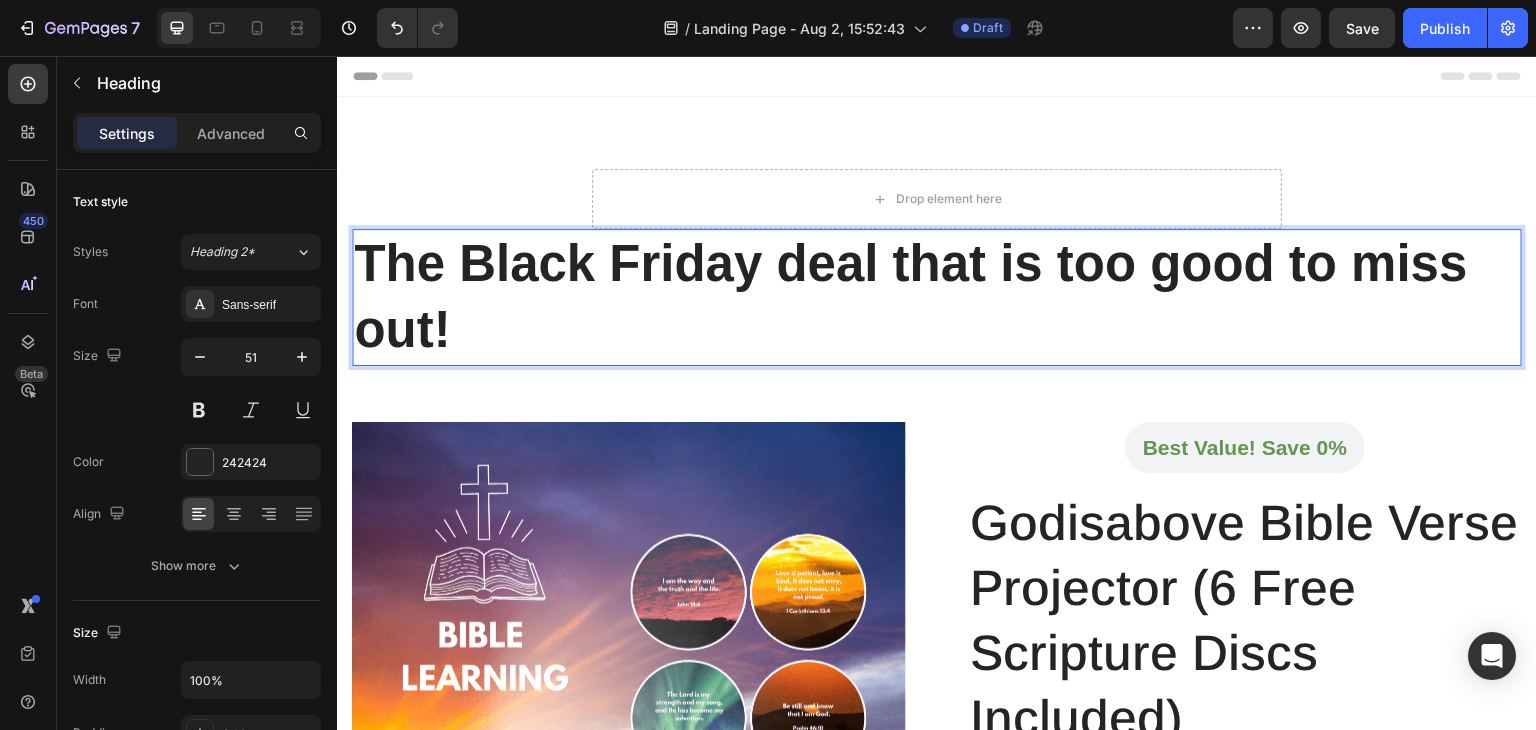 drag, startPoint x: 978, startPoint y: 344, endPoint x: 949, endPoint y: 338, distance: 29.614185 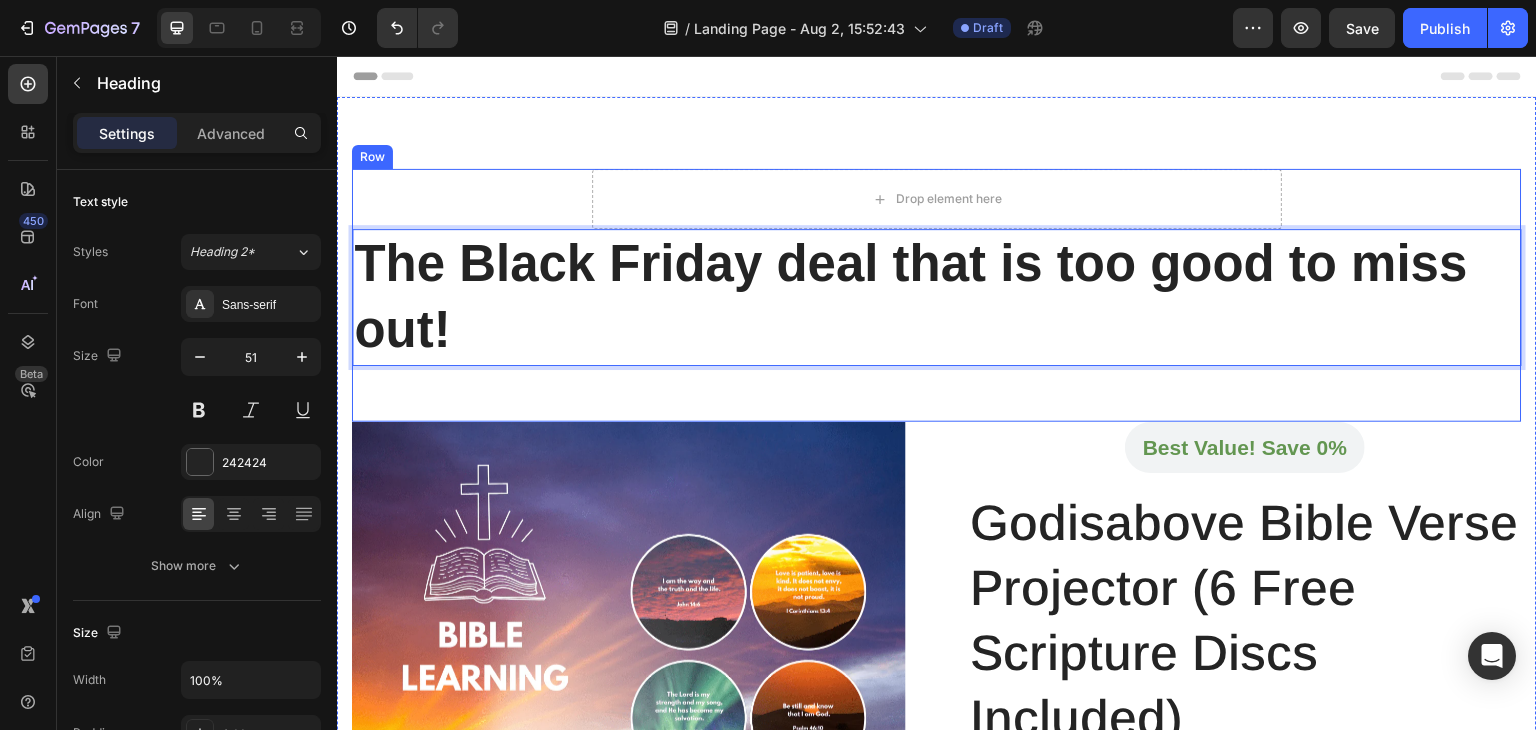 click on "Drop element here Row The Black Friday deal that is too good to miss out! Heading   56" at bounding box center [937, 295] 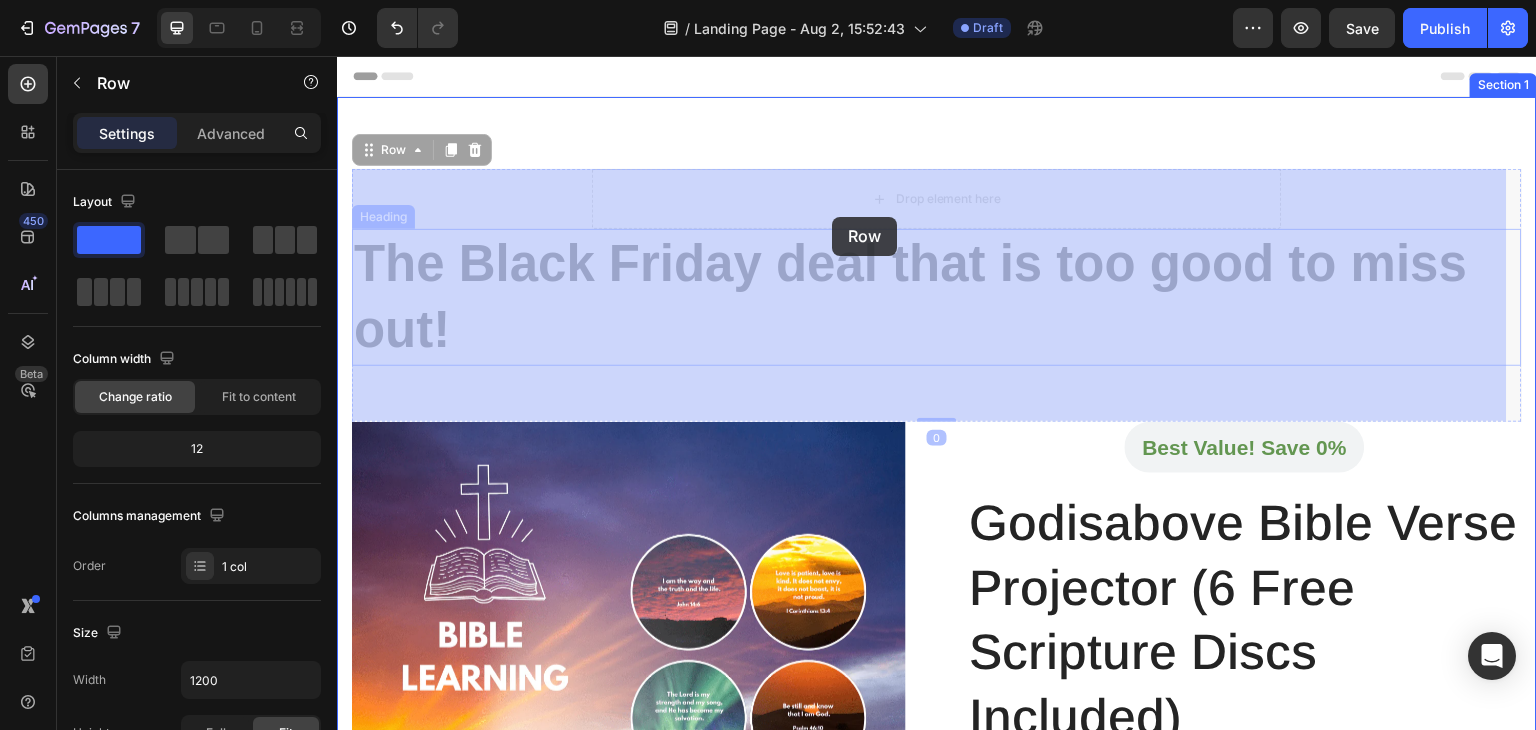 drag, startPoint x: 779, startPoint y: 394, endPoint x: 832, endPoint y: 217, distance: 184.76471 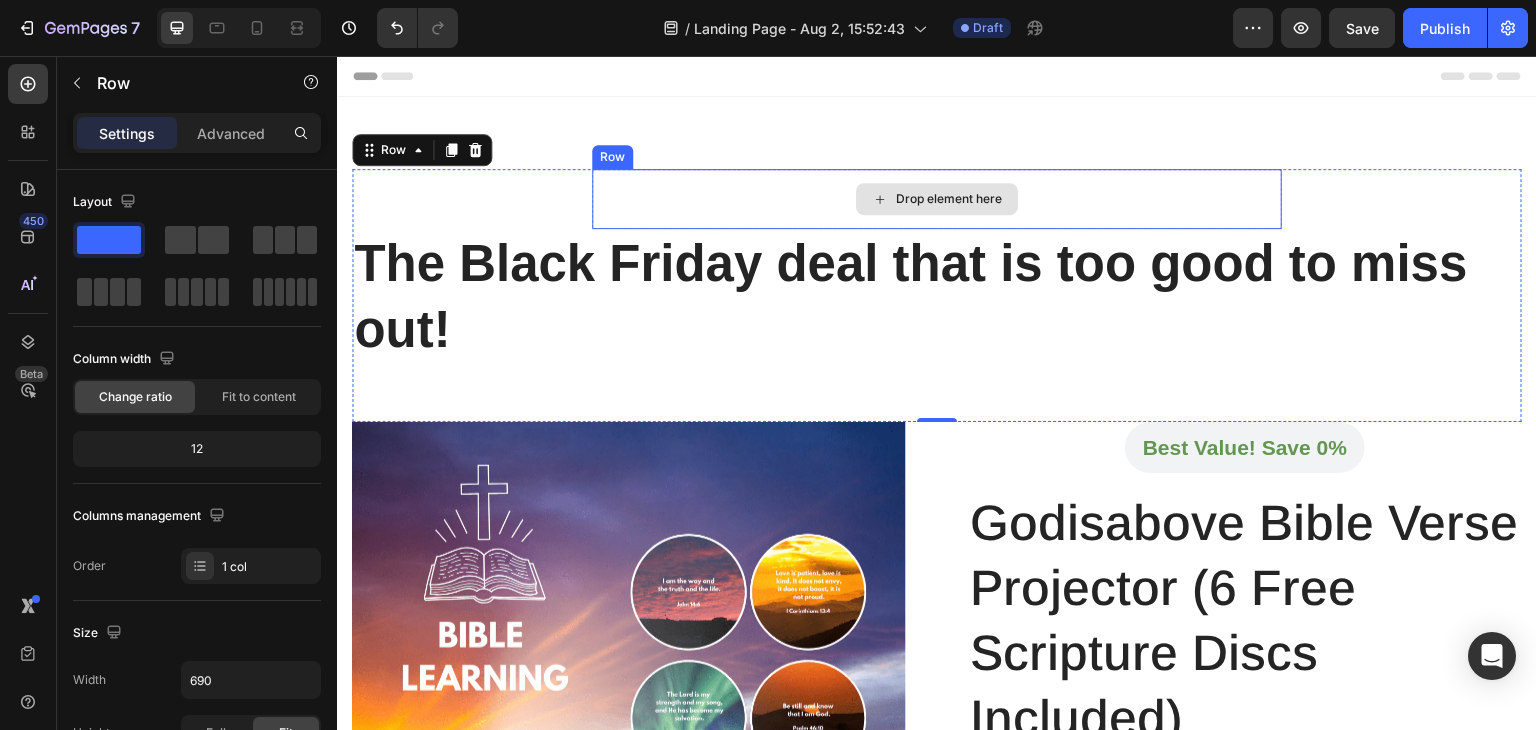 click on "Drop element here" at bounding box center [937, 199] 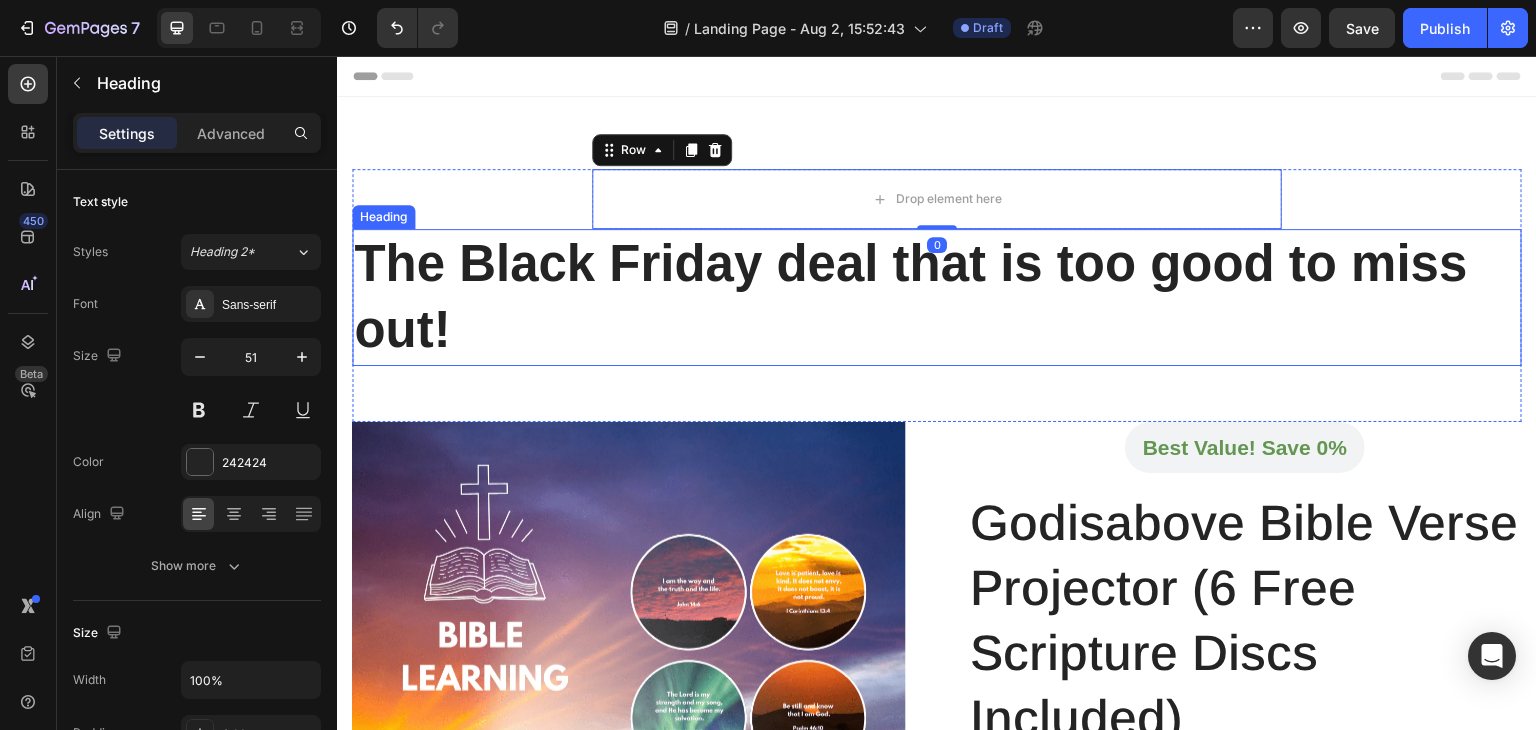 click on "The Black Friday deal that is too good to miss out!" at bounding box center (937, 297) 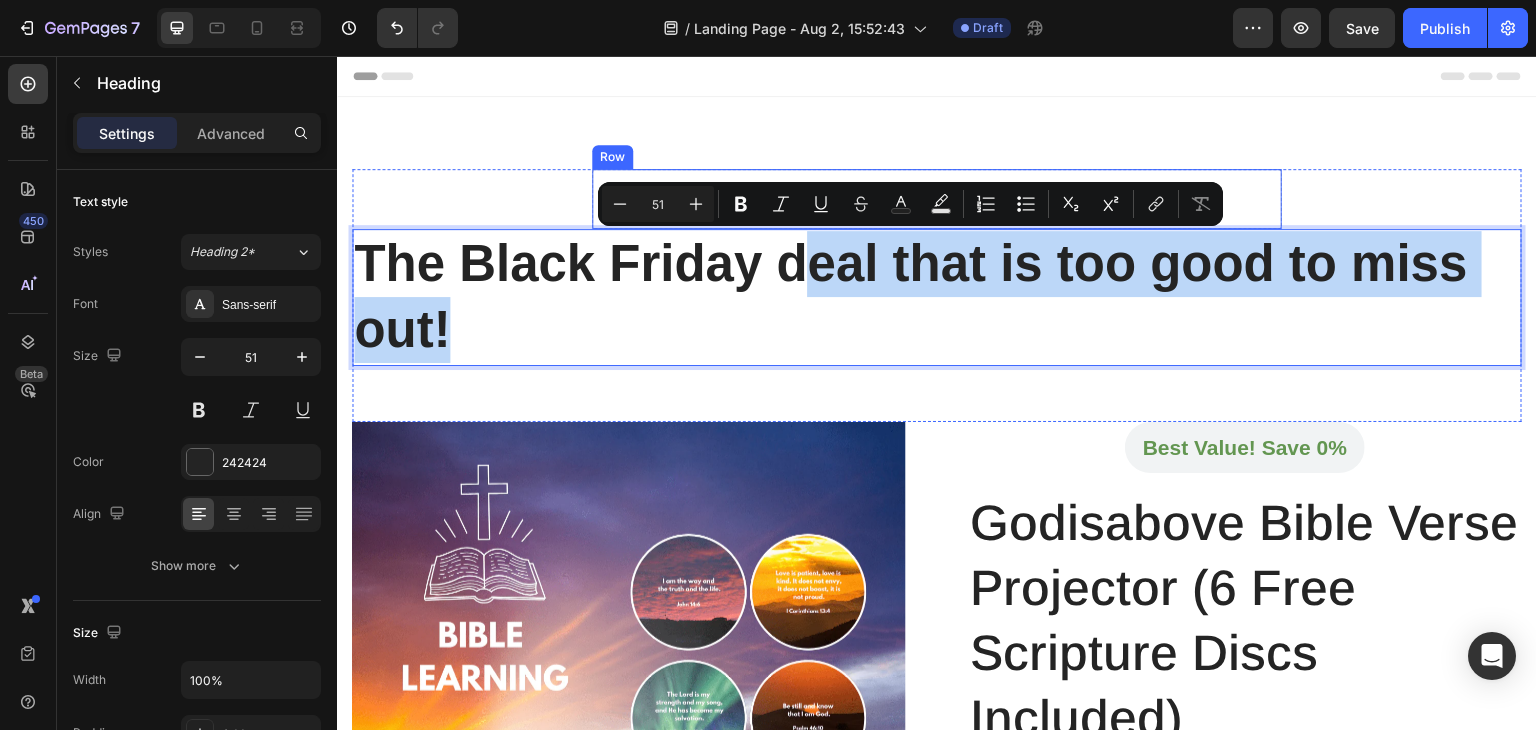 drag, startPoint x: 725, startPoint y: 320, endPoint x: 793, endPoint y: 213, distance: 126.779335 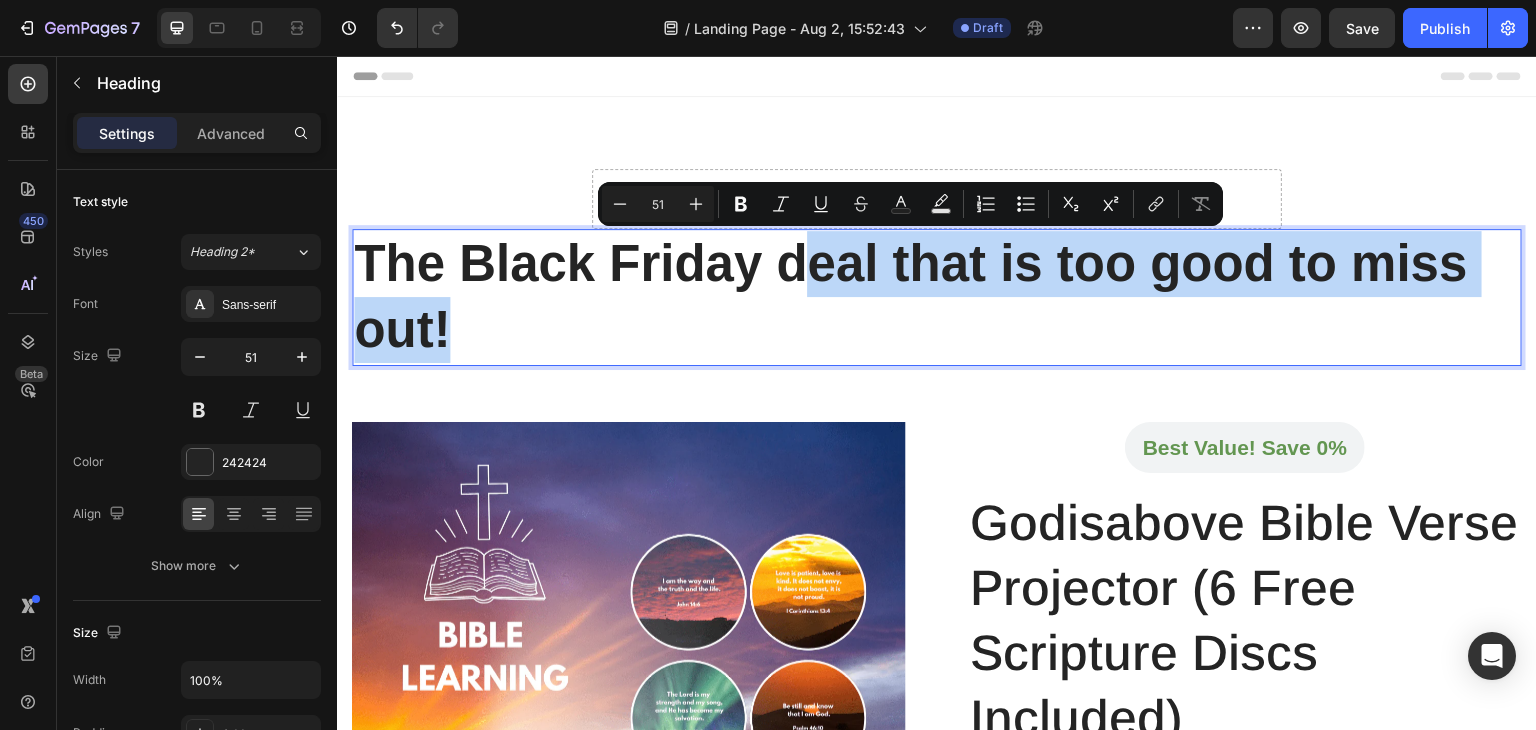 click on "The Black Friday deal that is too good to miss out!" at bounding box center [937, 297] 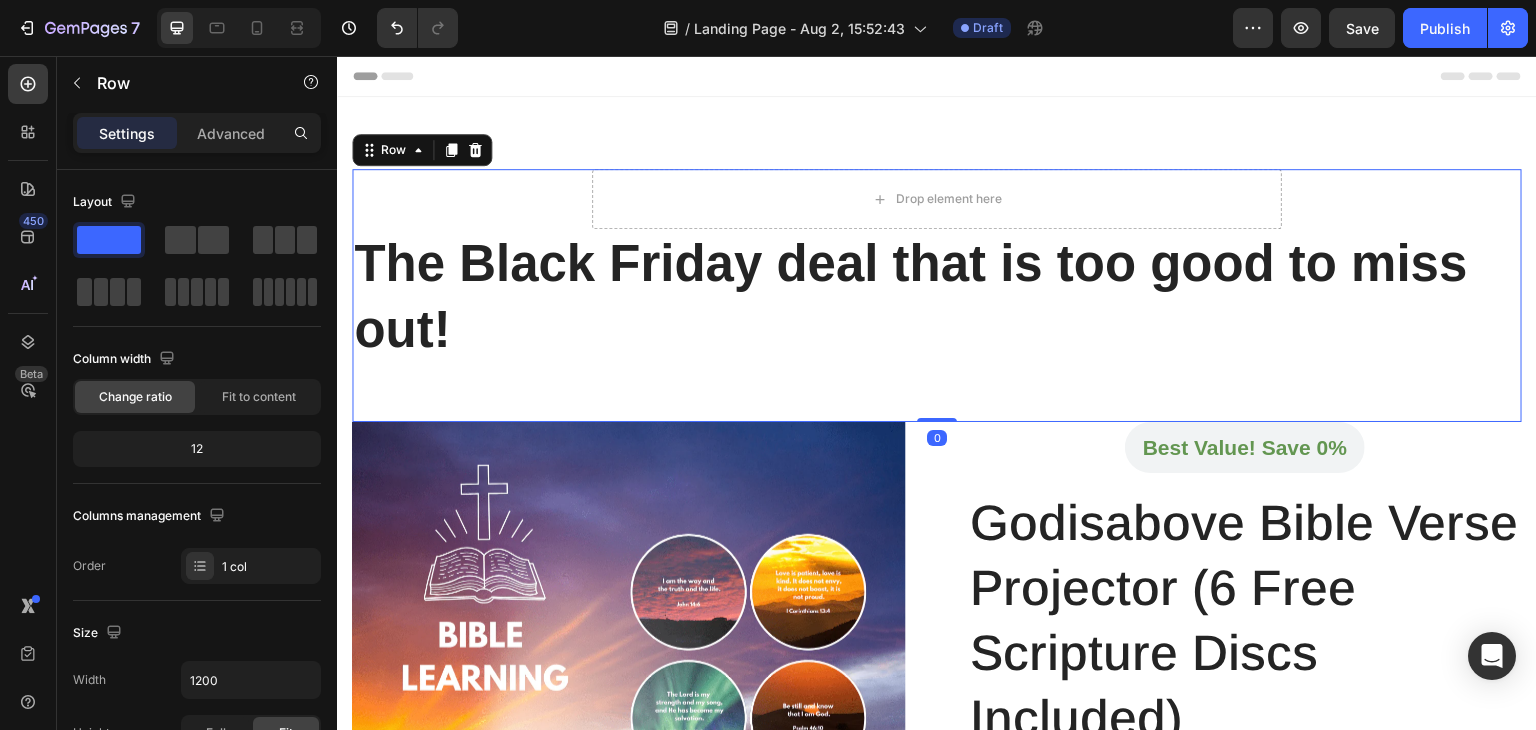 click on "Drop element here Row The Black Friday deal that is too good to miss out! Heading" at bounding box center (937, 295) 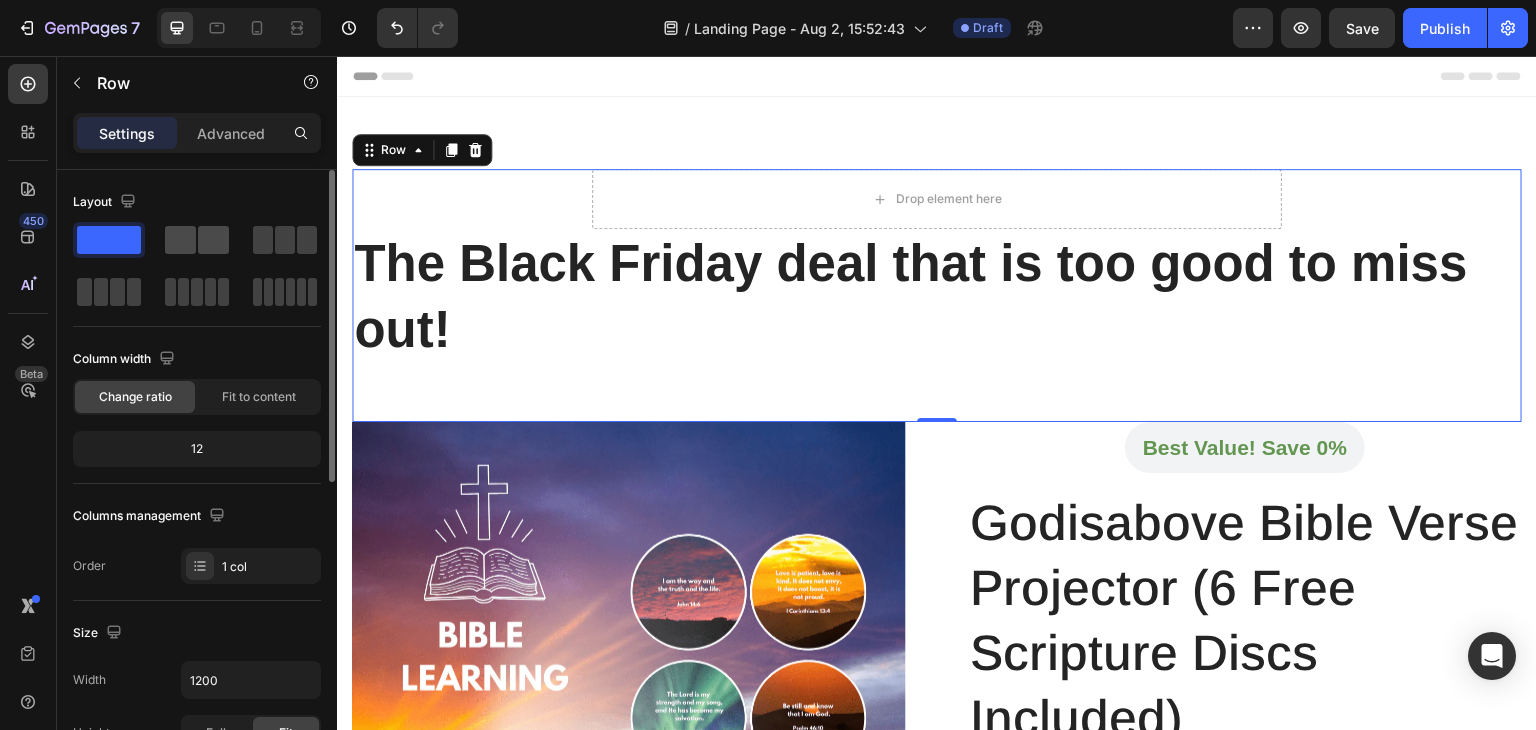 click at bounding box center (197, 240) 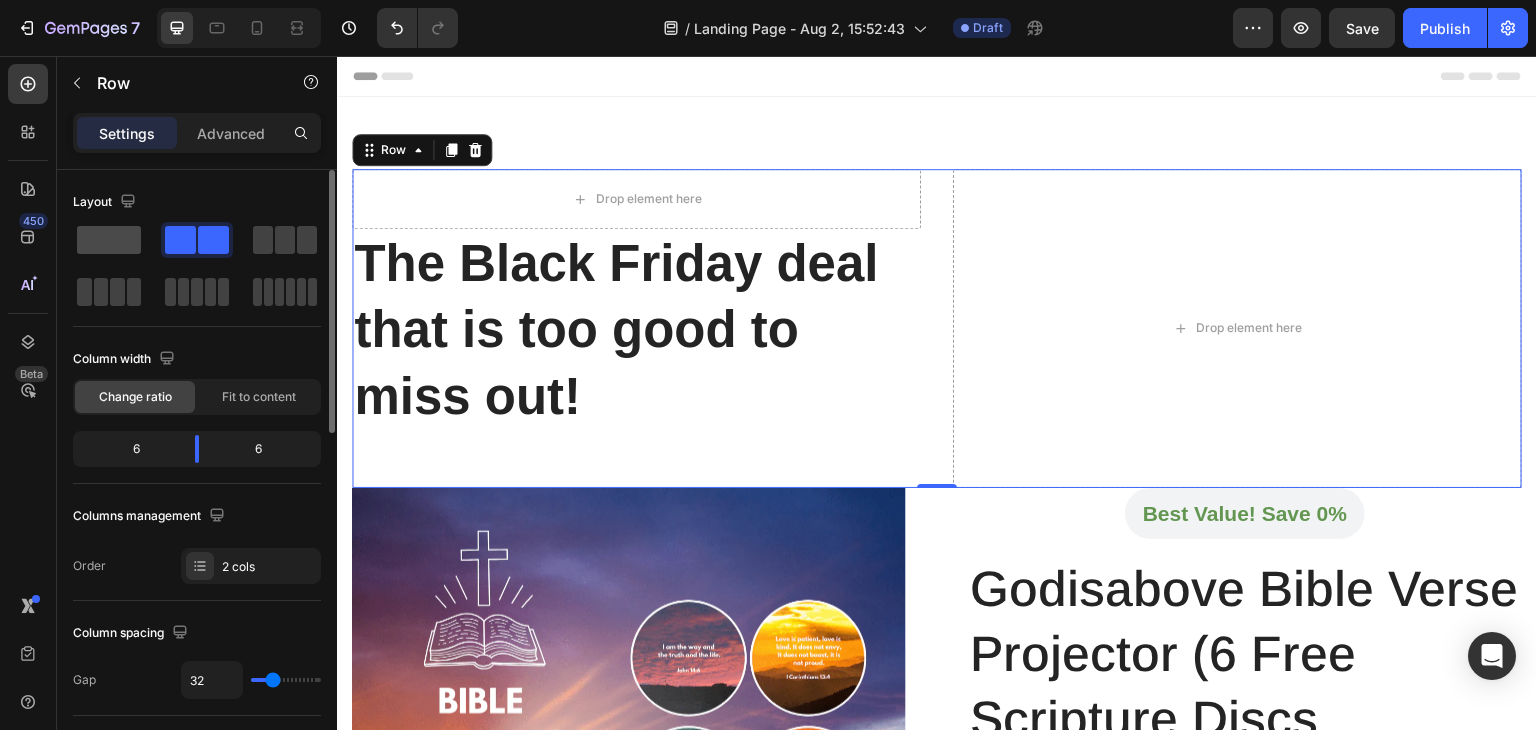 click 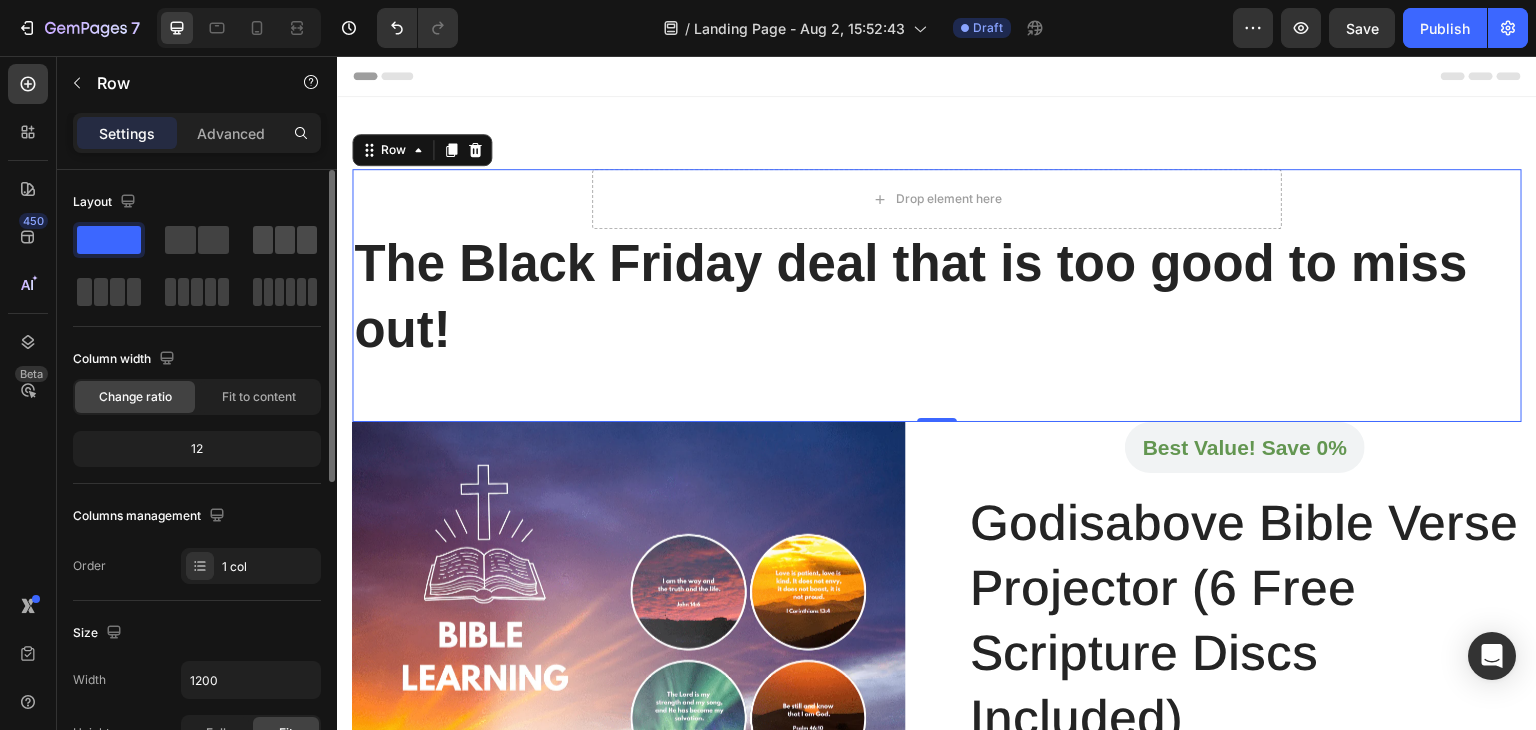 click 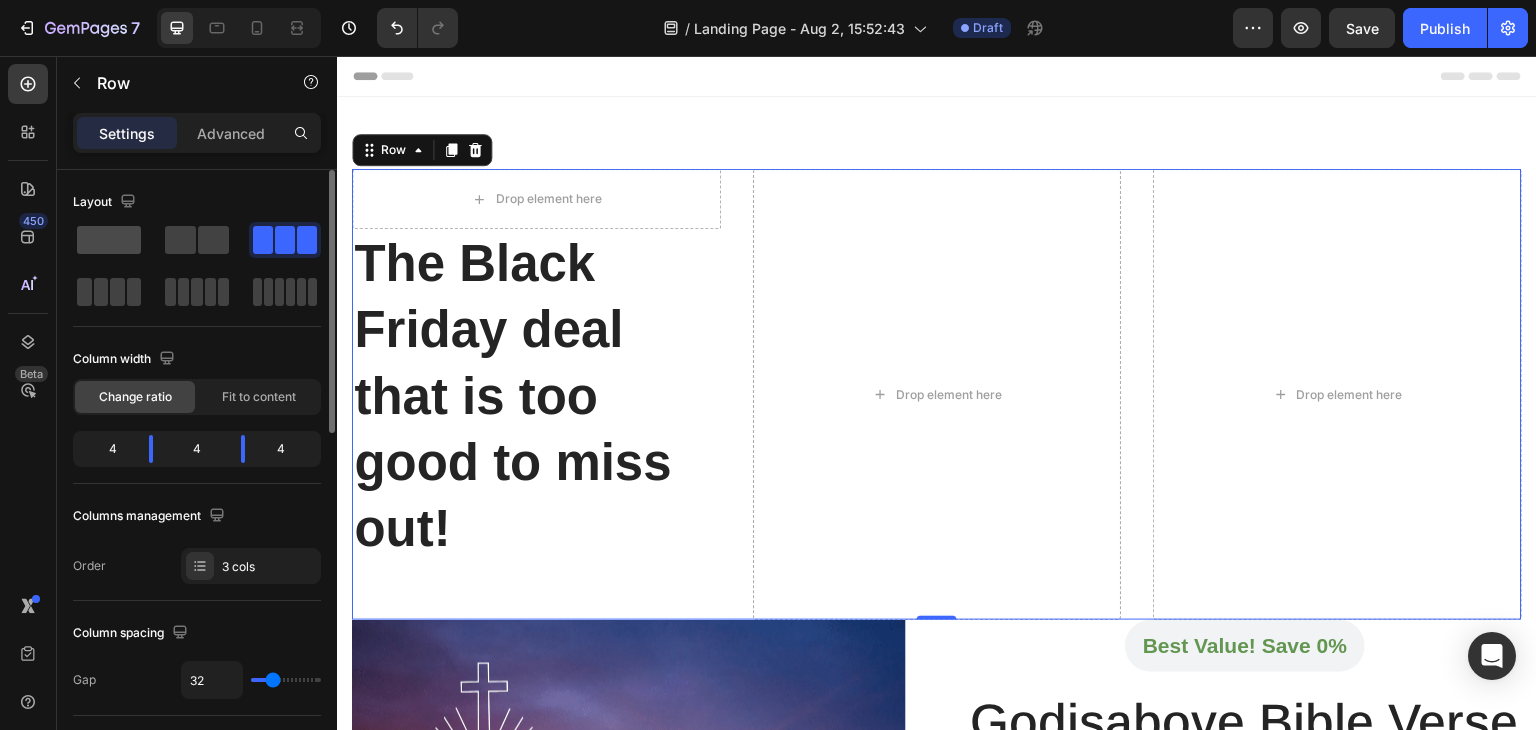 click 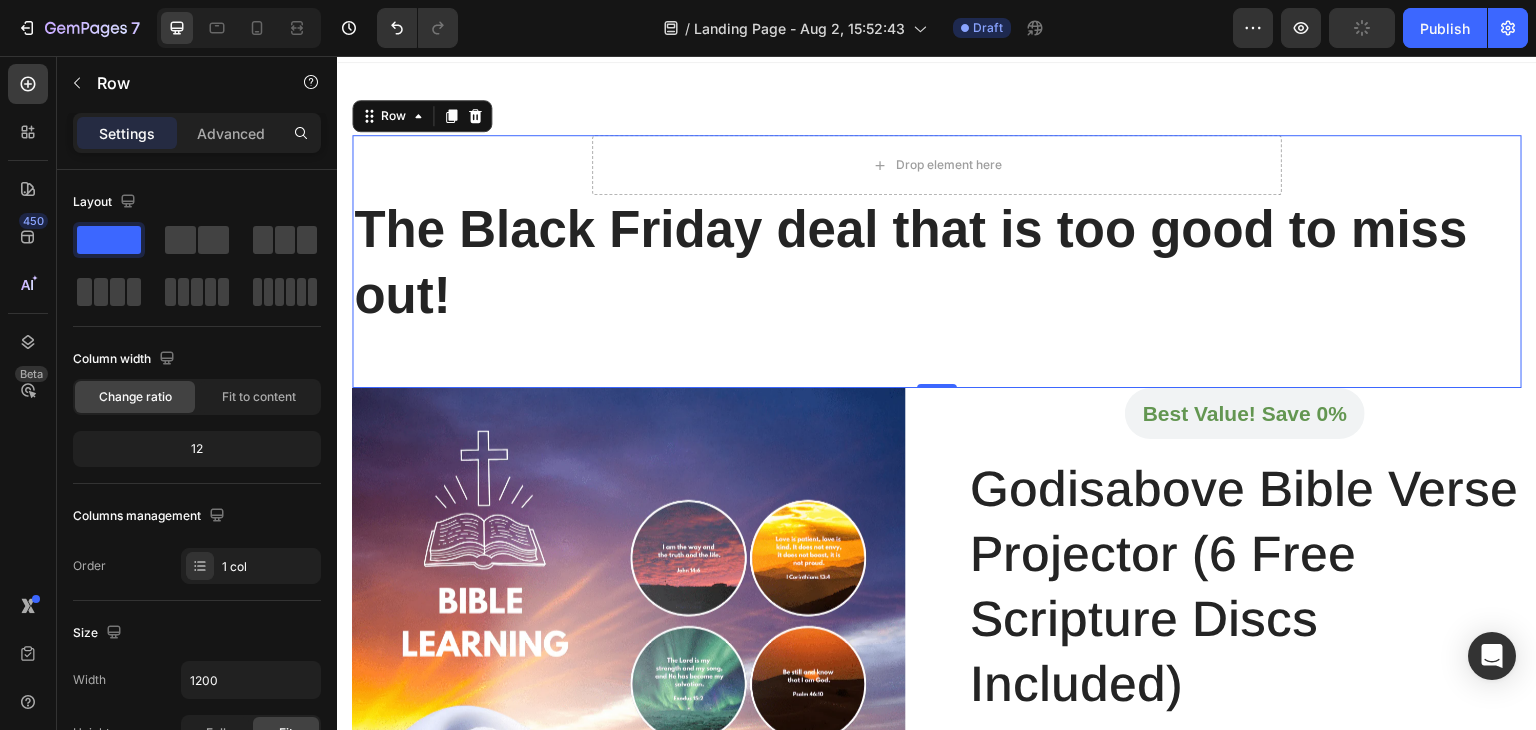 scroll, scrollTop: 0, scrollLeft: 0, axis: both 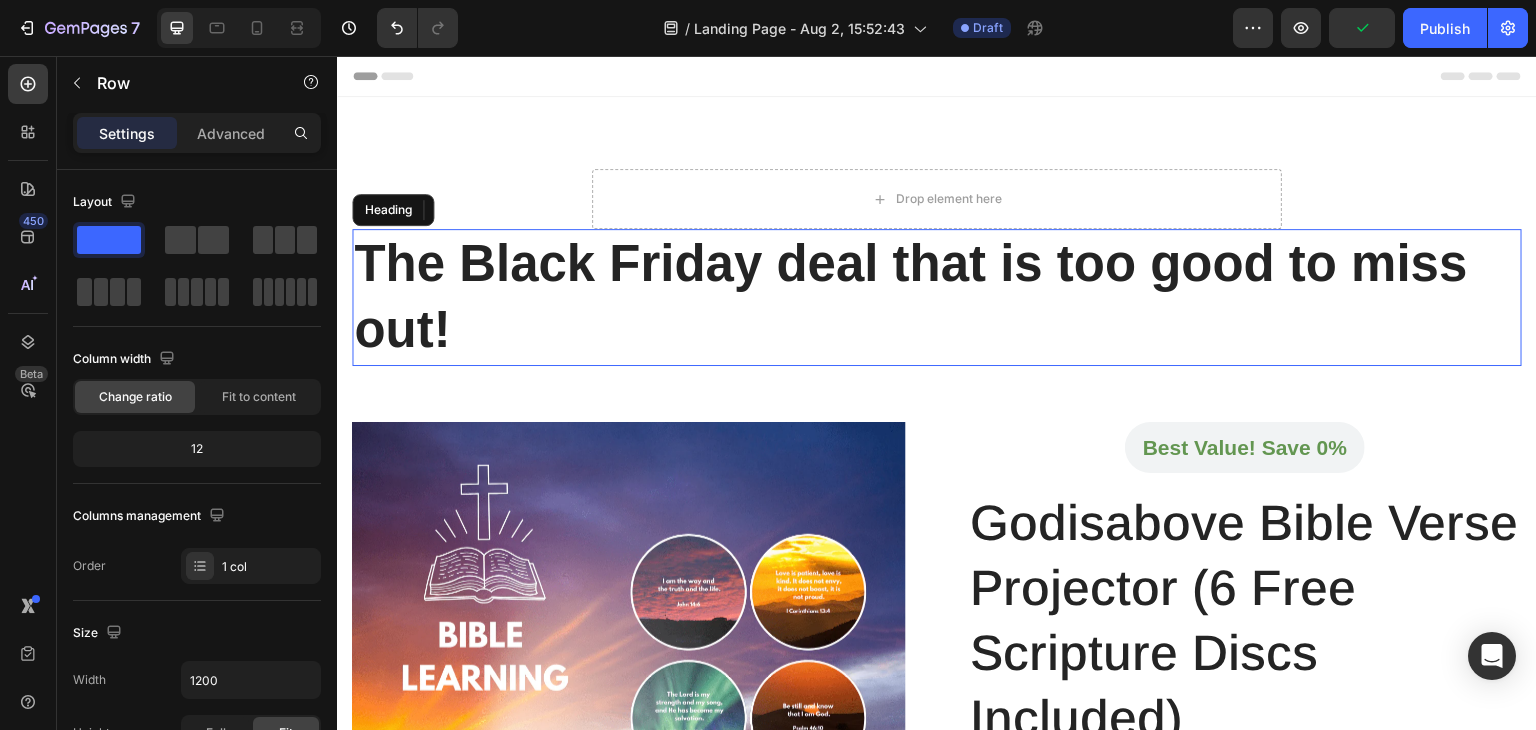 click on "The Black Friday deal that is too good to miss out!" at bounding box center [937, 297] 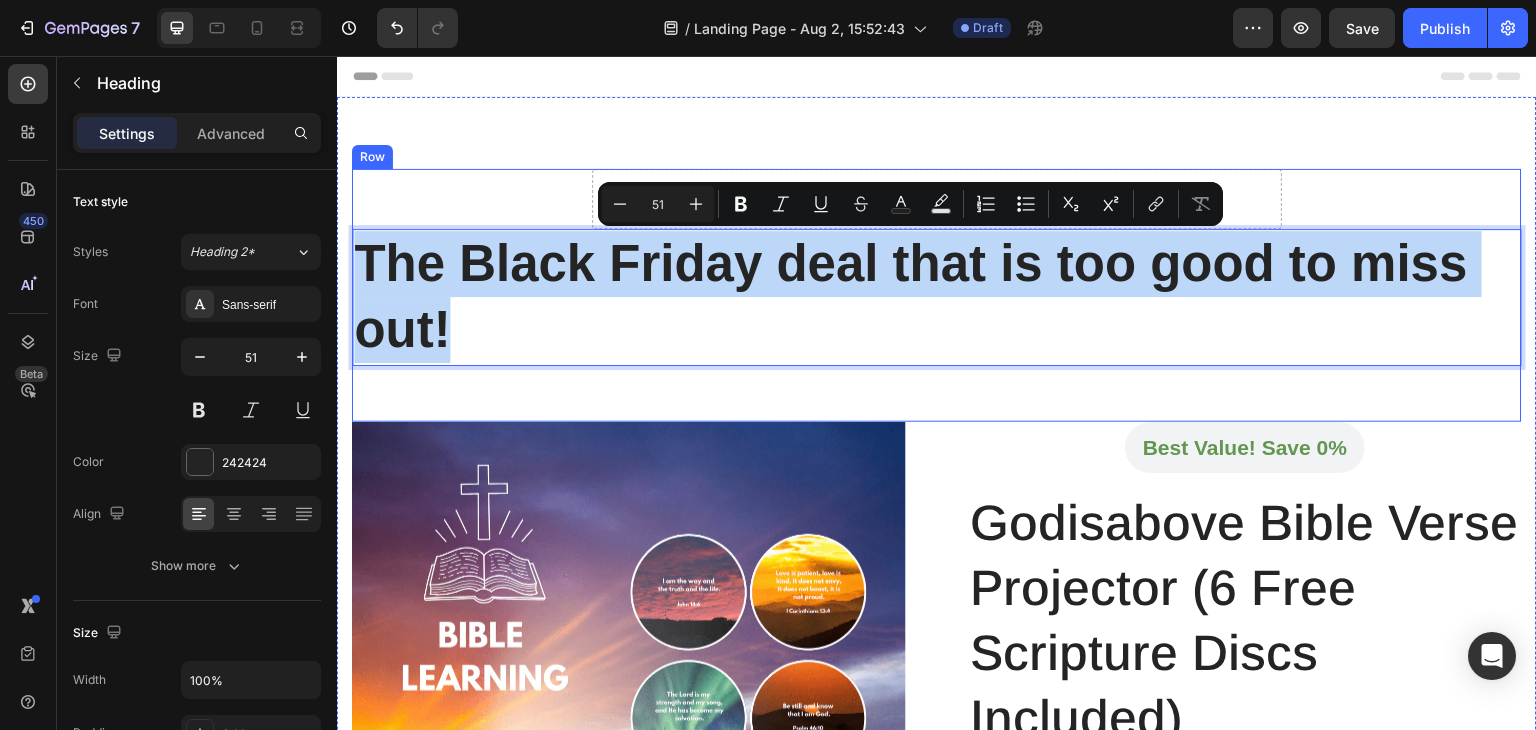 drag, startPoint x: 834, startPoint y: 326, endPoint x: 375, endPoint y: 176, distance: 482.88818 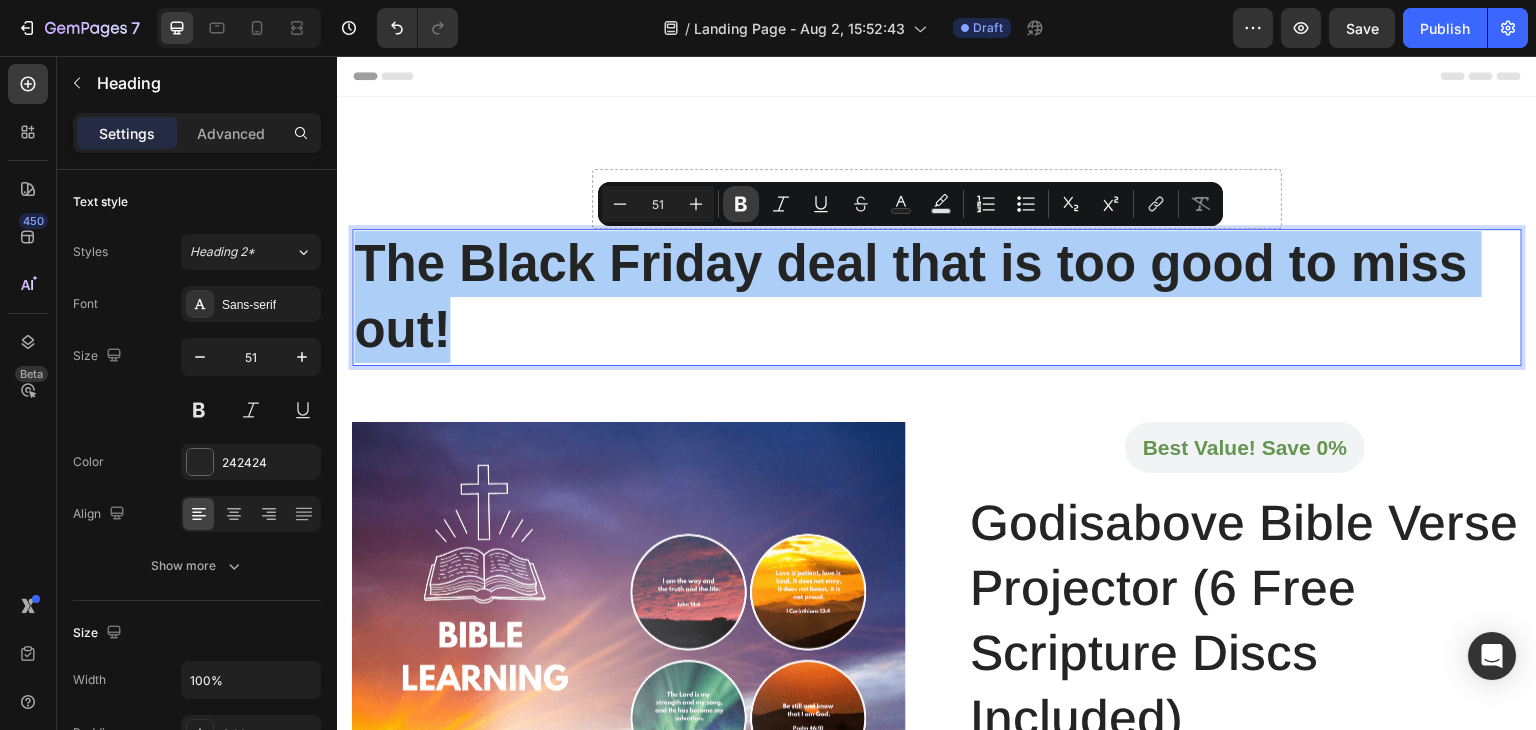 click 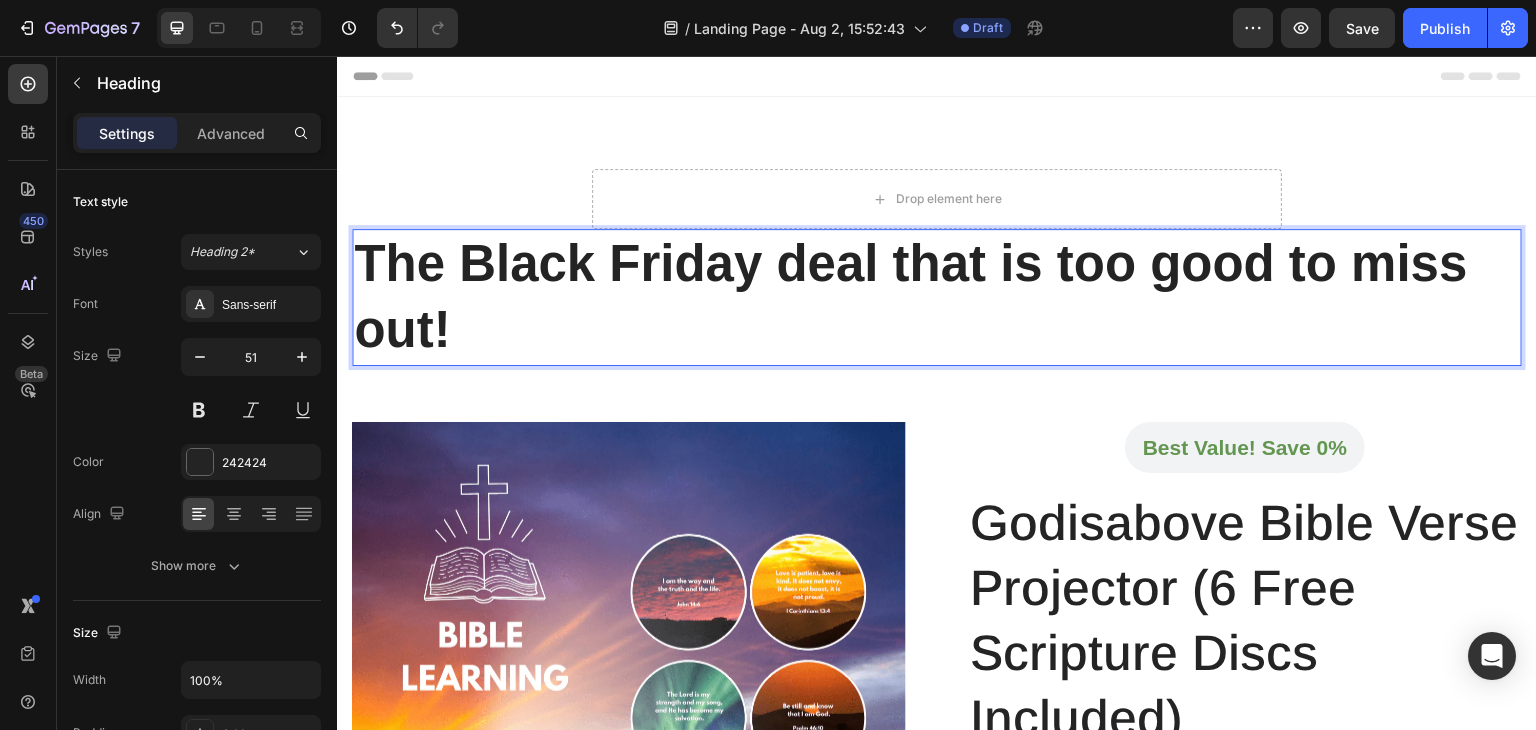 click on "The Black Friday deal that is too good to miss out!" at bounding box center [911, 296] 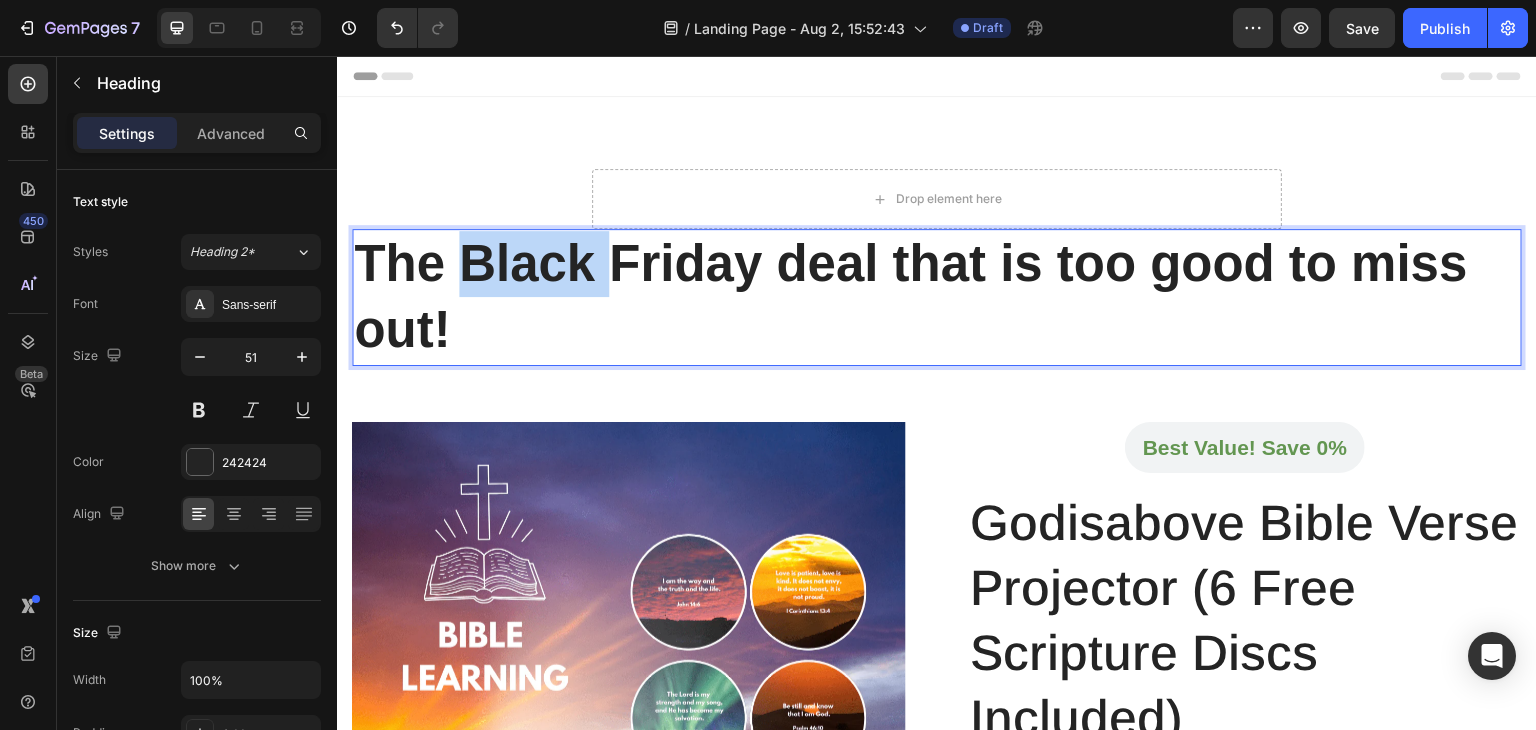 click on "The Black Friday deal that is too good to miss out!" at bounding box center (937, 297) 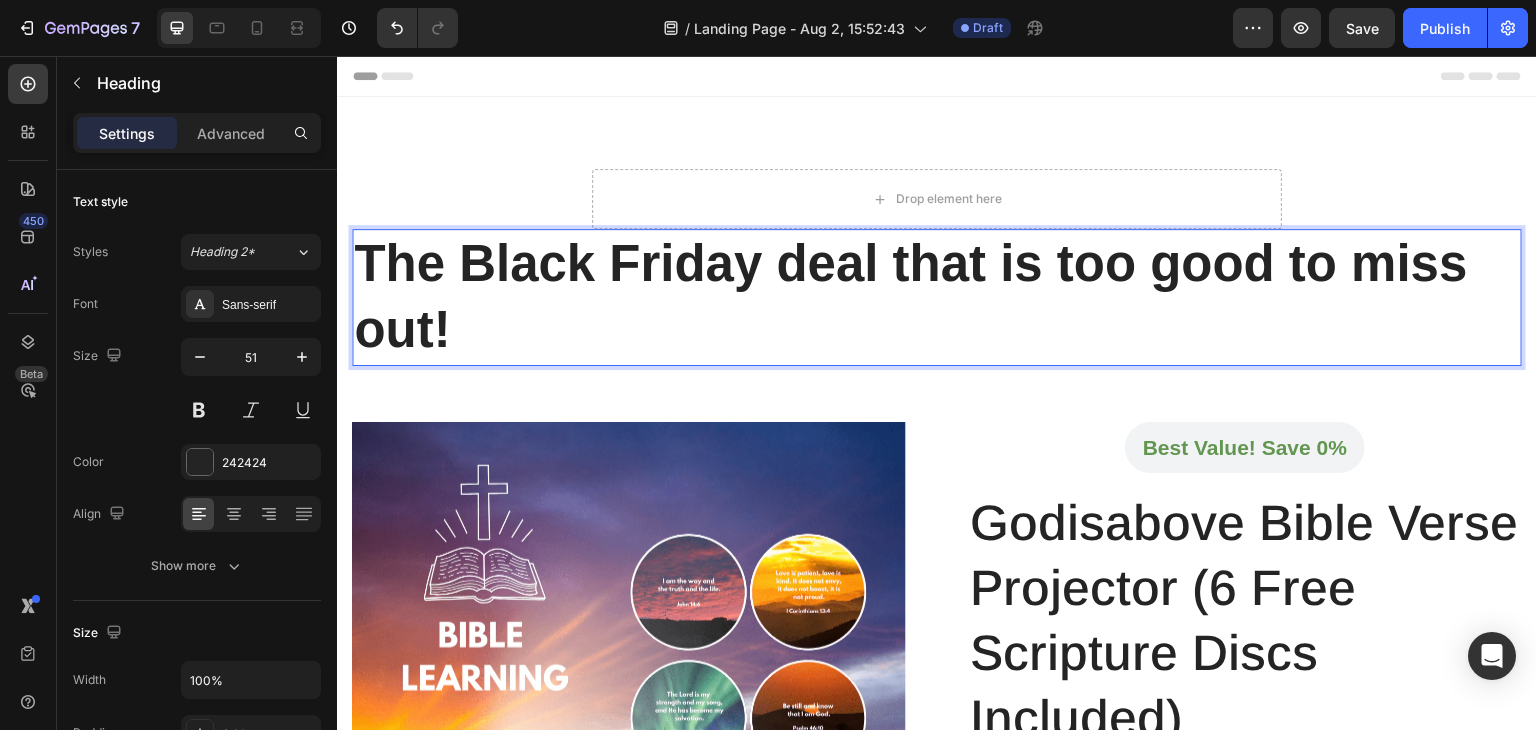 click on "The Black Friday deal that is too good to miss out!" at bounding box center (937, 297) 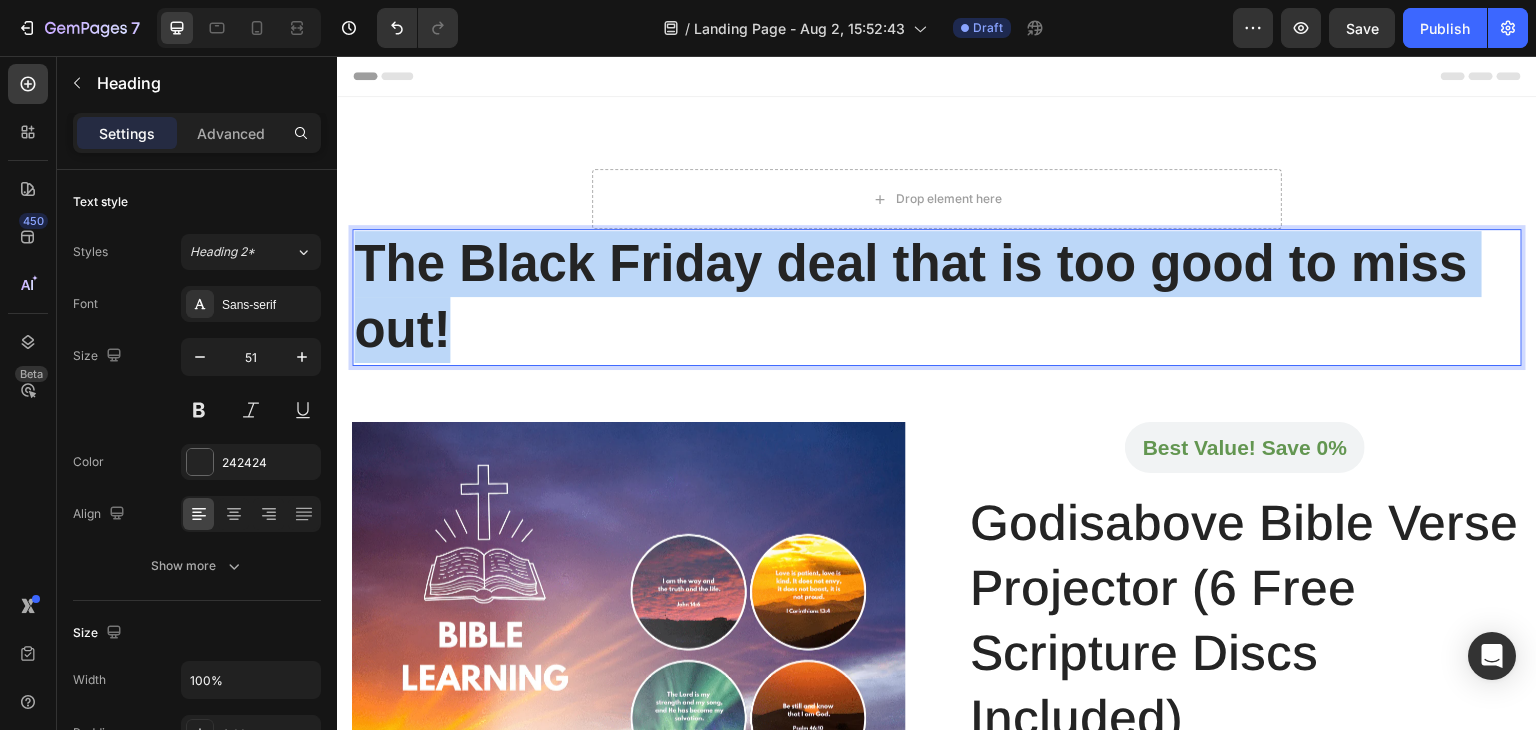 click on "The Black Friday deal that is too good to miss out!" at bounding box center [937, 297] 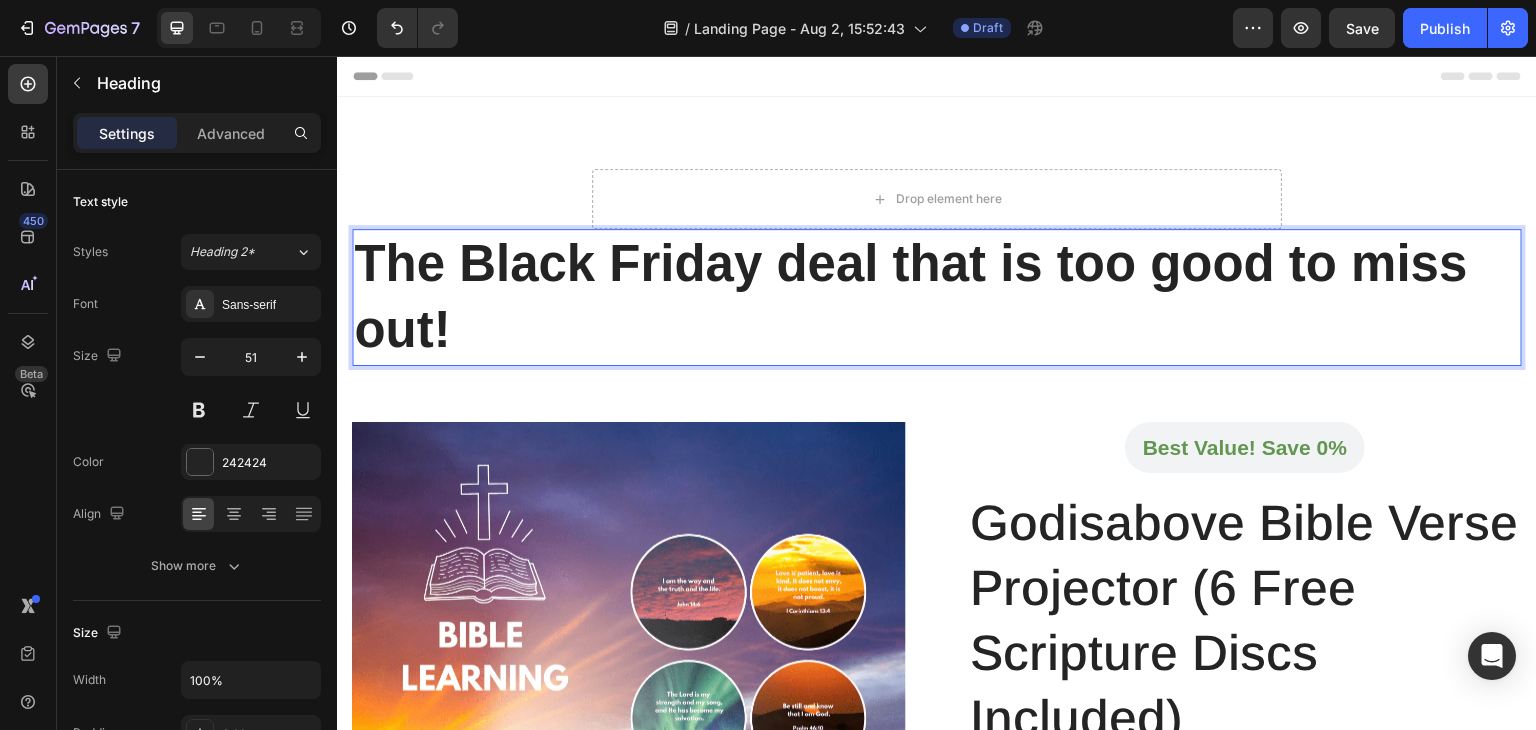 click on "The Black Friday deal that is too good to miss out!" at bounding box center (937, 297) 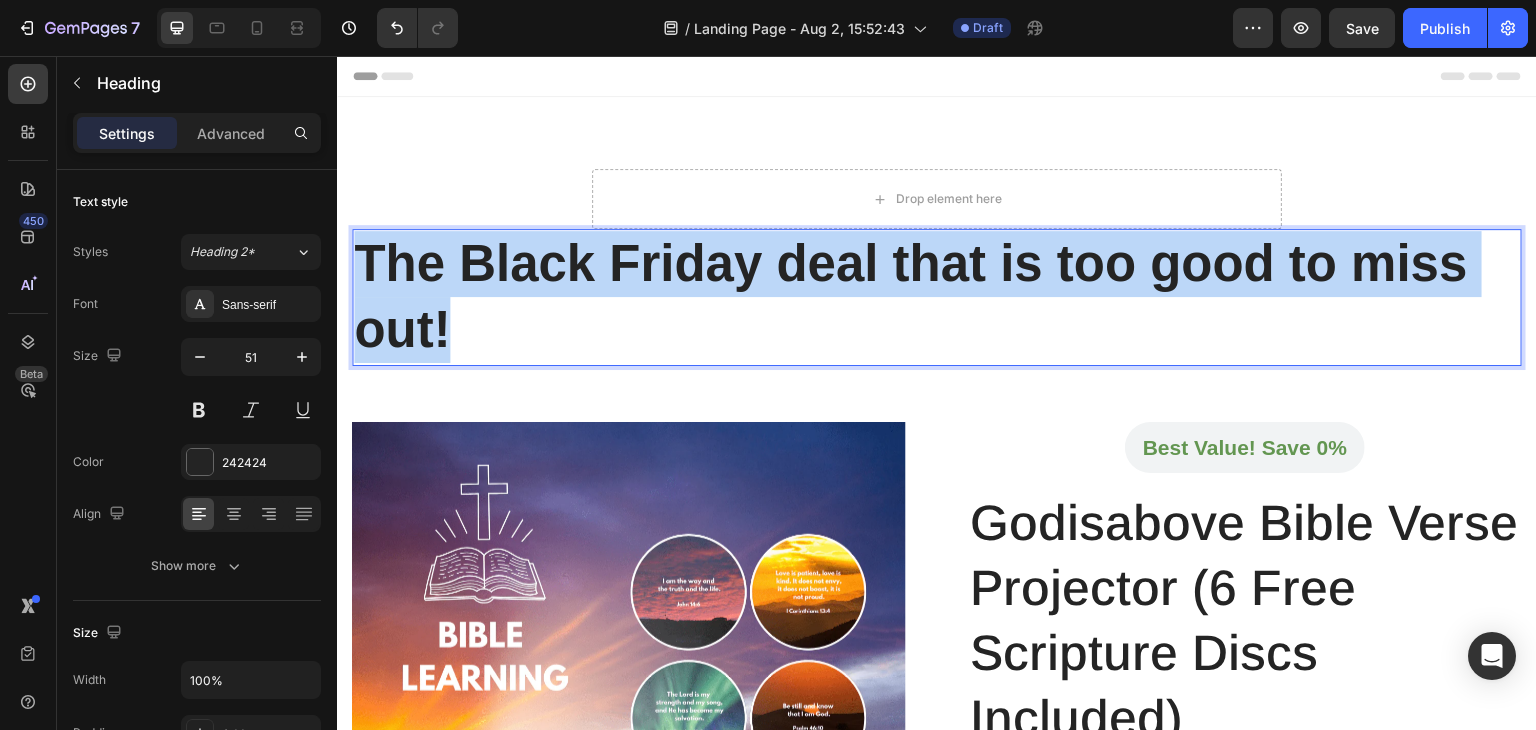 click on "The Black Friday deal that is too good to miss out!" at bounding box center (937, 297) 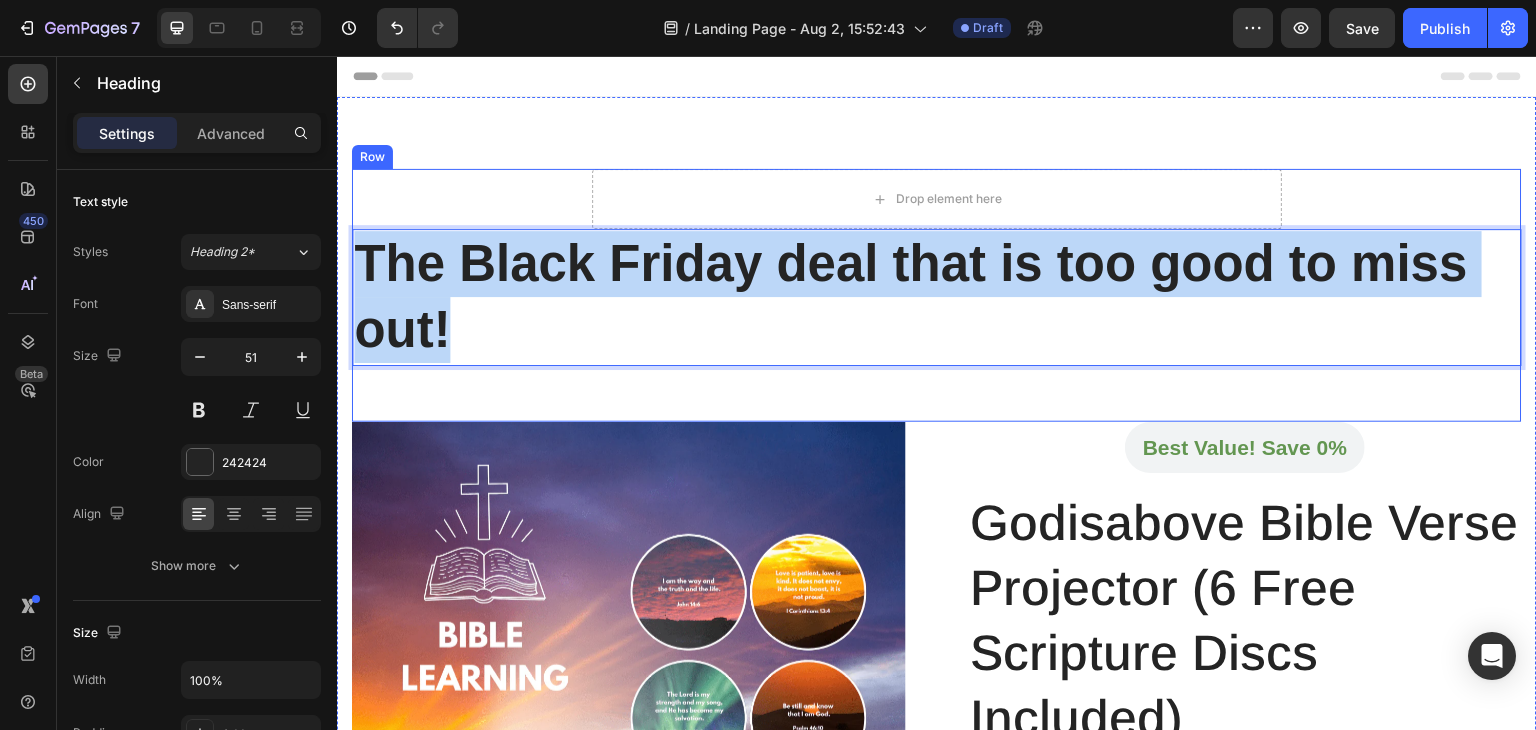 click on "Drop element here Row The Black Friday deal that is too good to miss out! Heading   56" at bounding box center (937, 295) 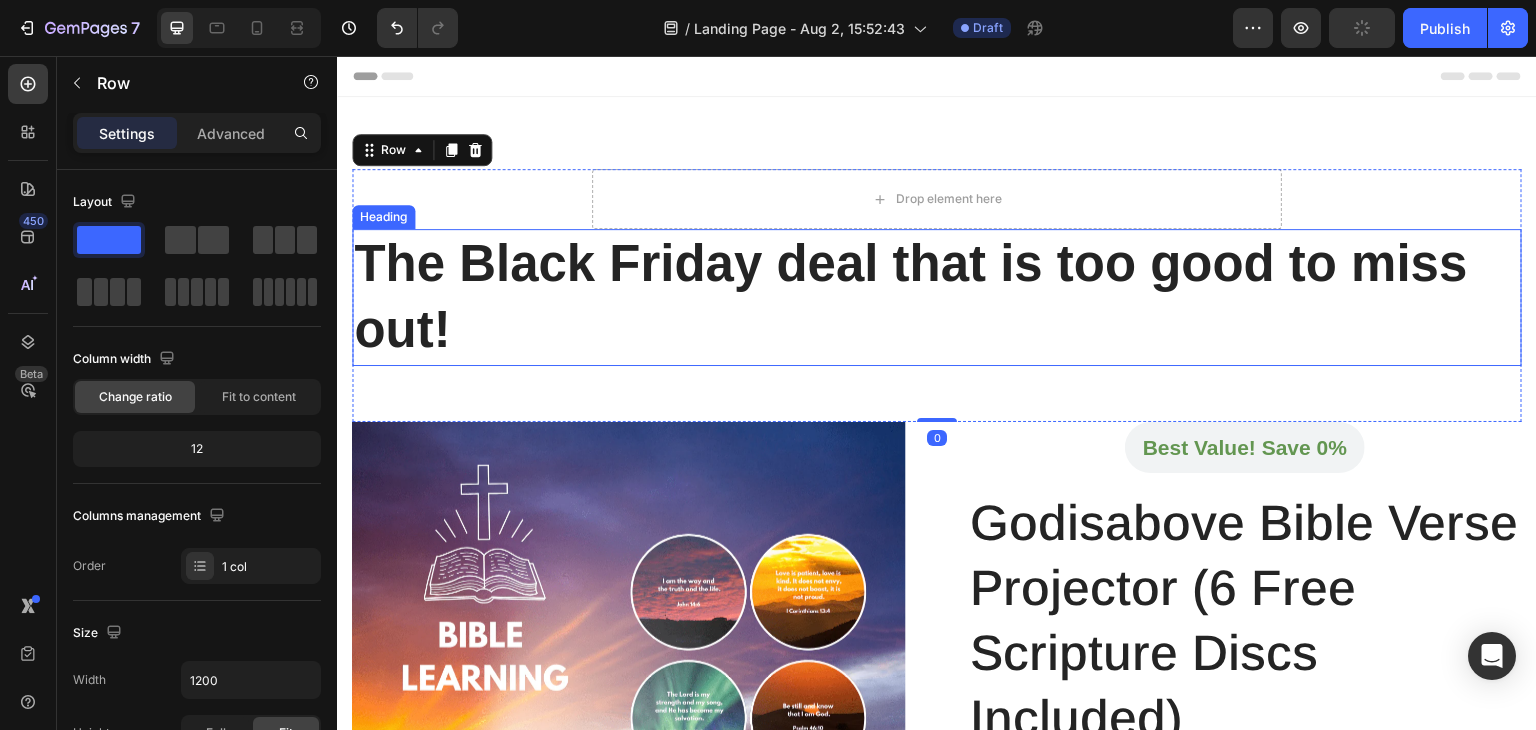 click on "The Black Friday deal that is too good to miss out!" at bounding box center [911, 296] 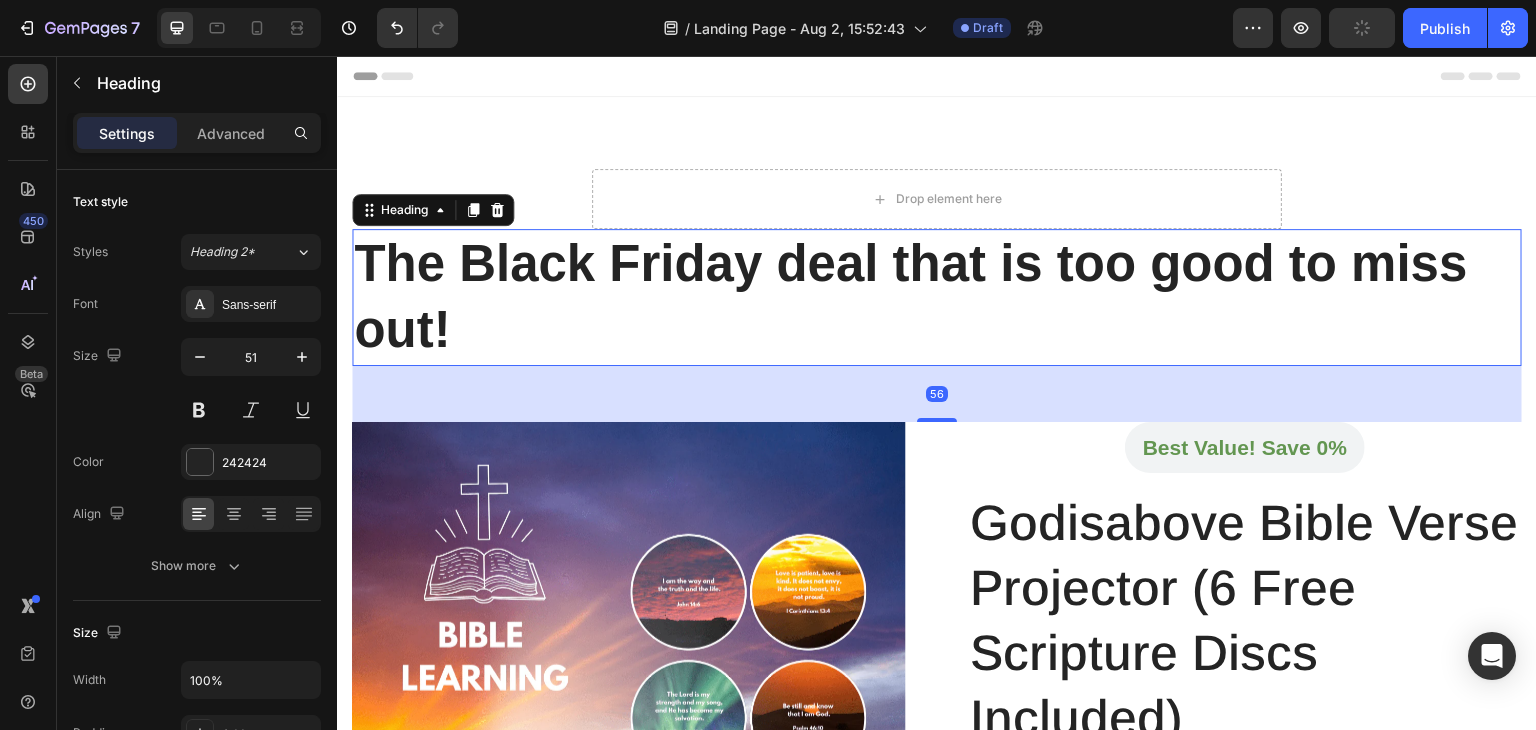 drag, startPoint x: 412, startPoint y: 358, endPoint x: 418, endPoint y: 395, distance: 37.48333 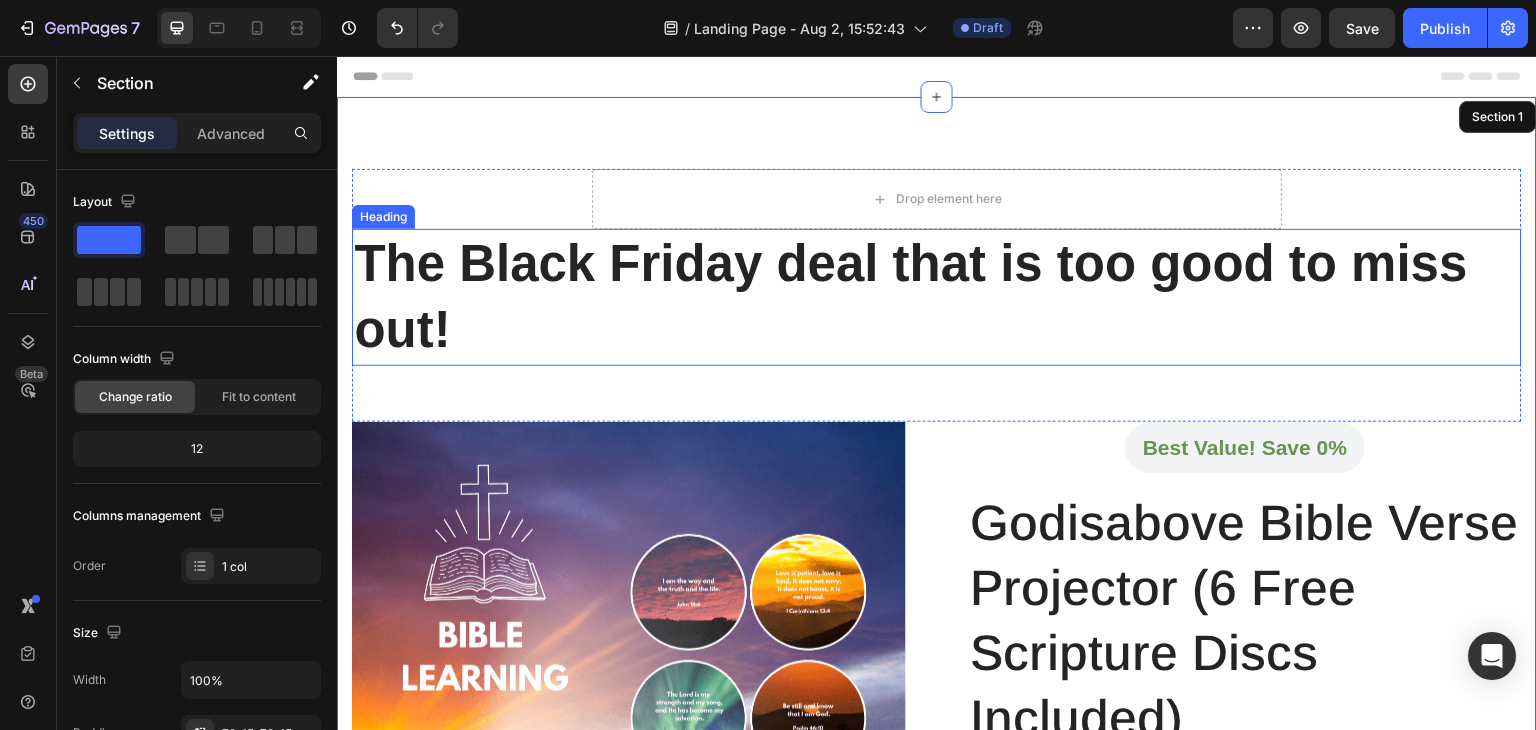 click on "The Black Friday deal that is too good to miss out!" at bounding box center [937, 297] 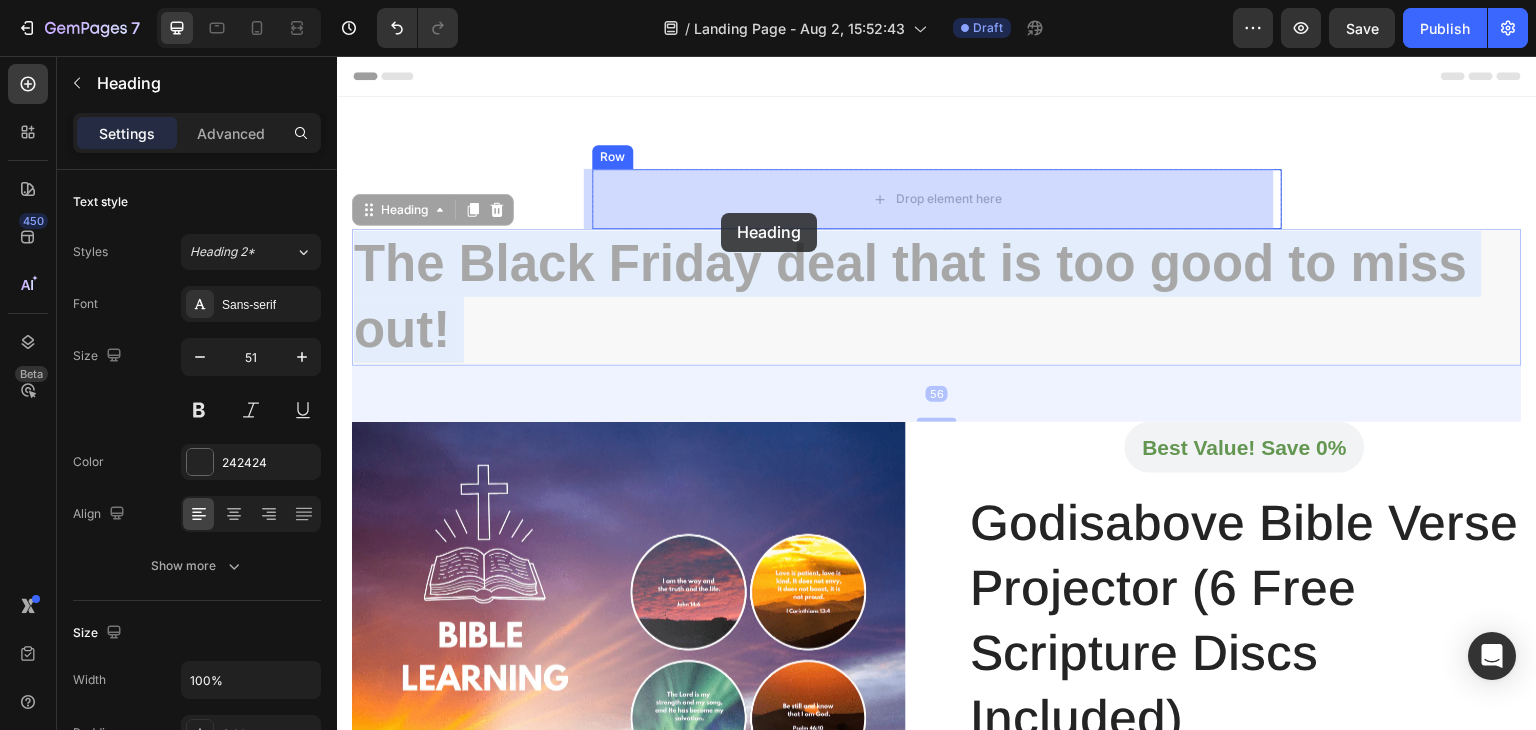 drag, startPoint x: 698, startPoint y: 330, endPoint x: 721, endPoint y: 213, distance: 119.23926 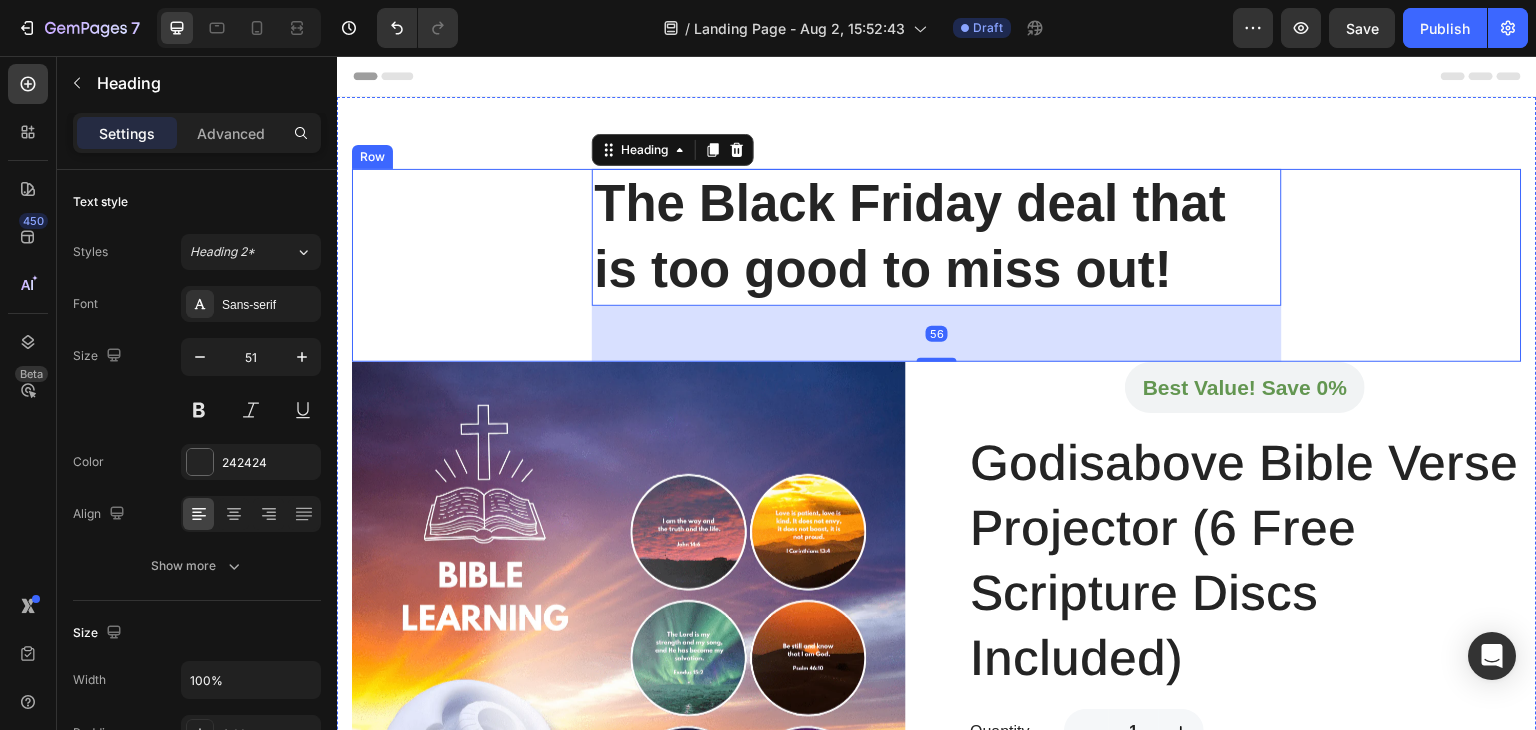 click on "The Black Friday deal that is too good to miss out! Heading   56 Row" at bounding box center (937, 265) 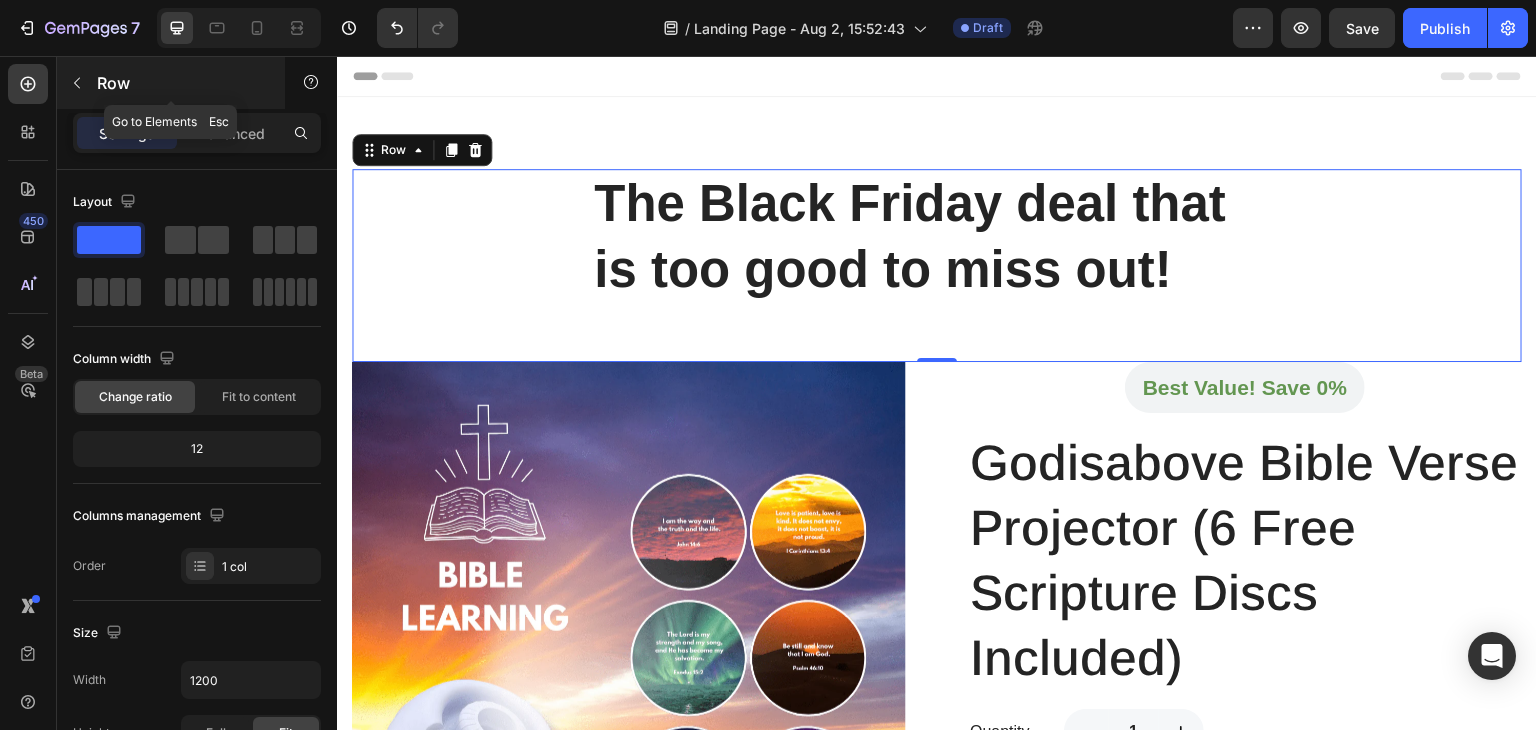 click 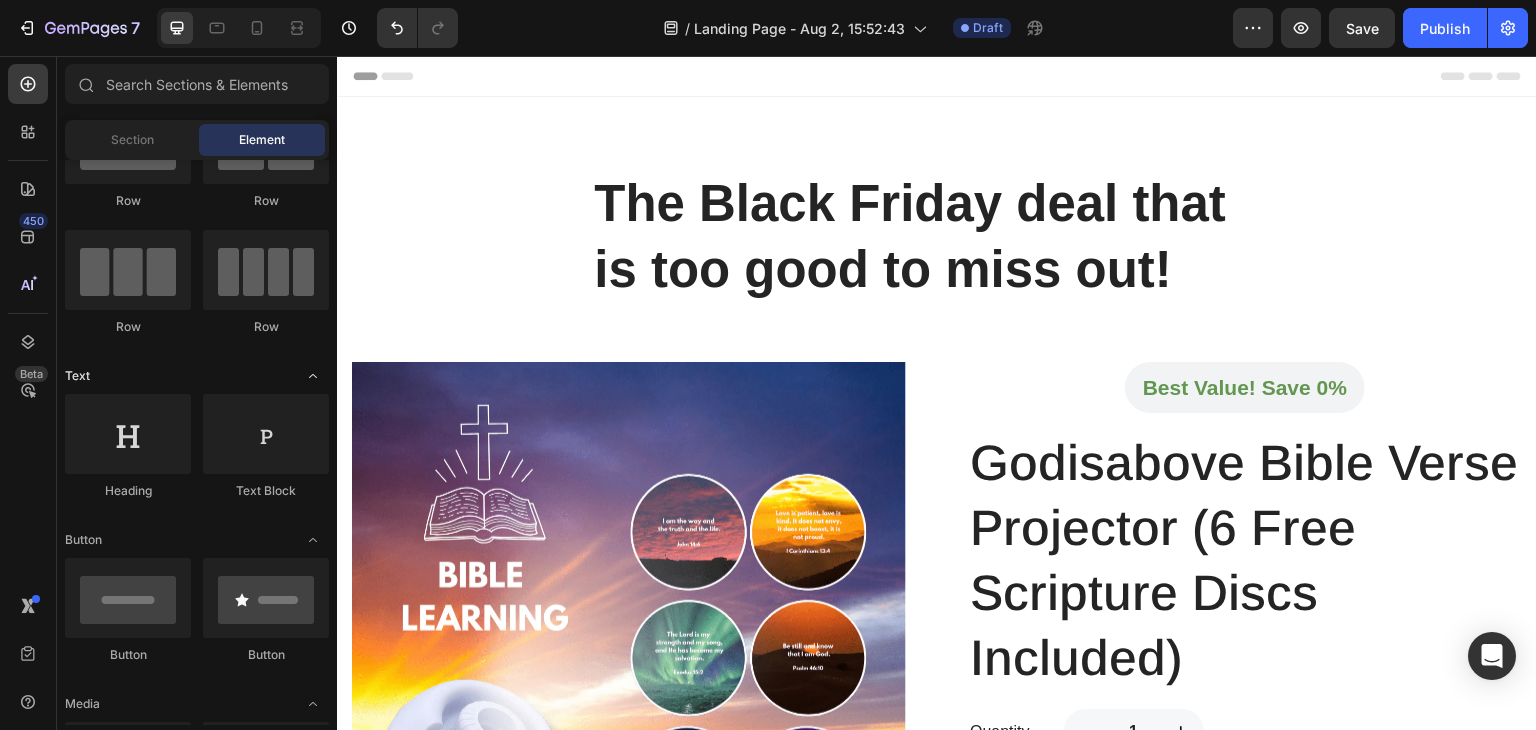 scroll, scrollTop: 0, scrollLeft: 0, axis: both 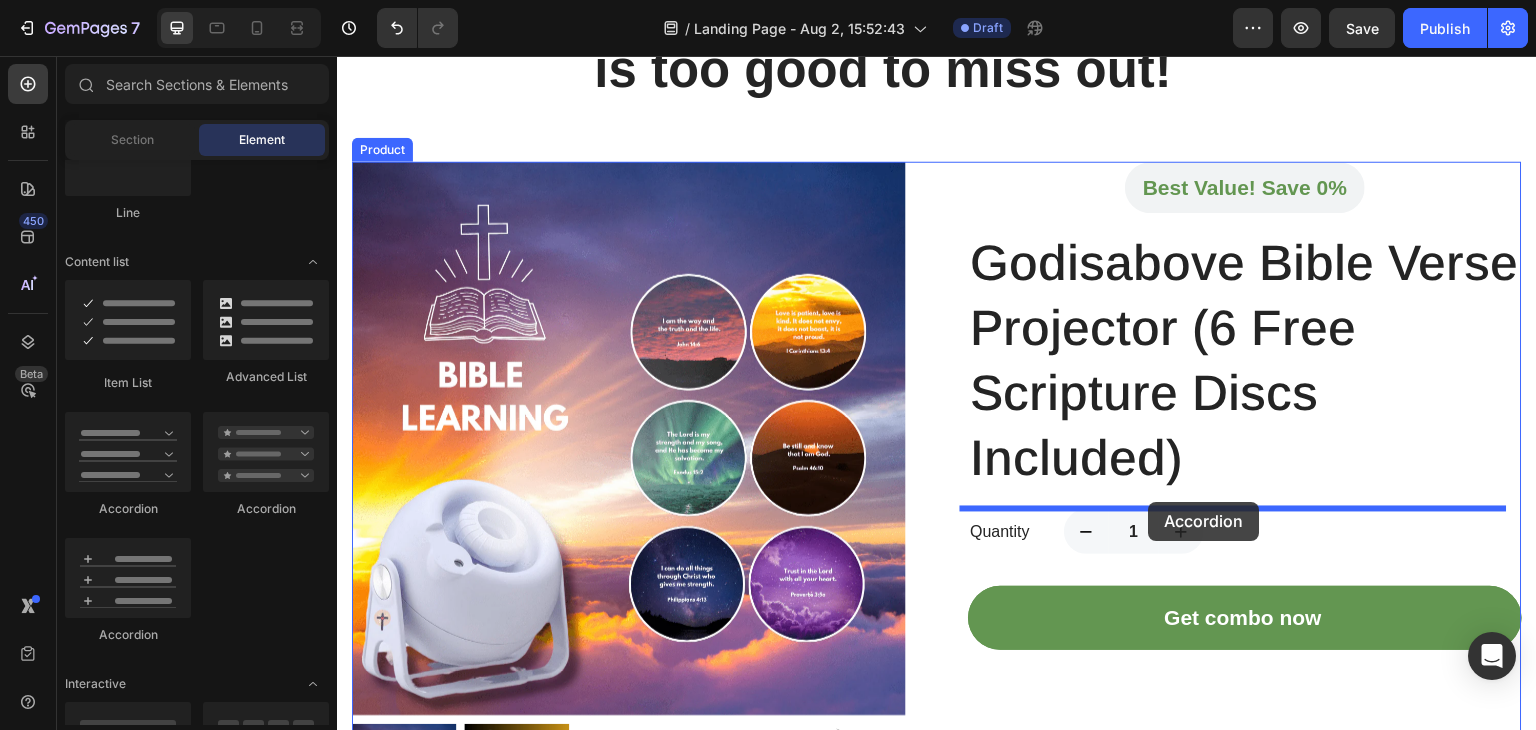 drag, startPoint x: 433, startPoint y: 533, endPoint x: 1149, endPoint y: 502, distance: 716.6708 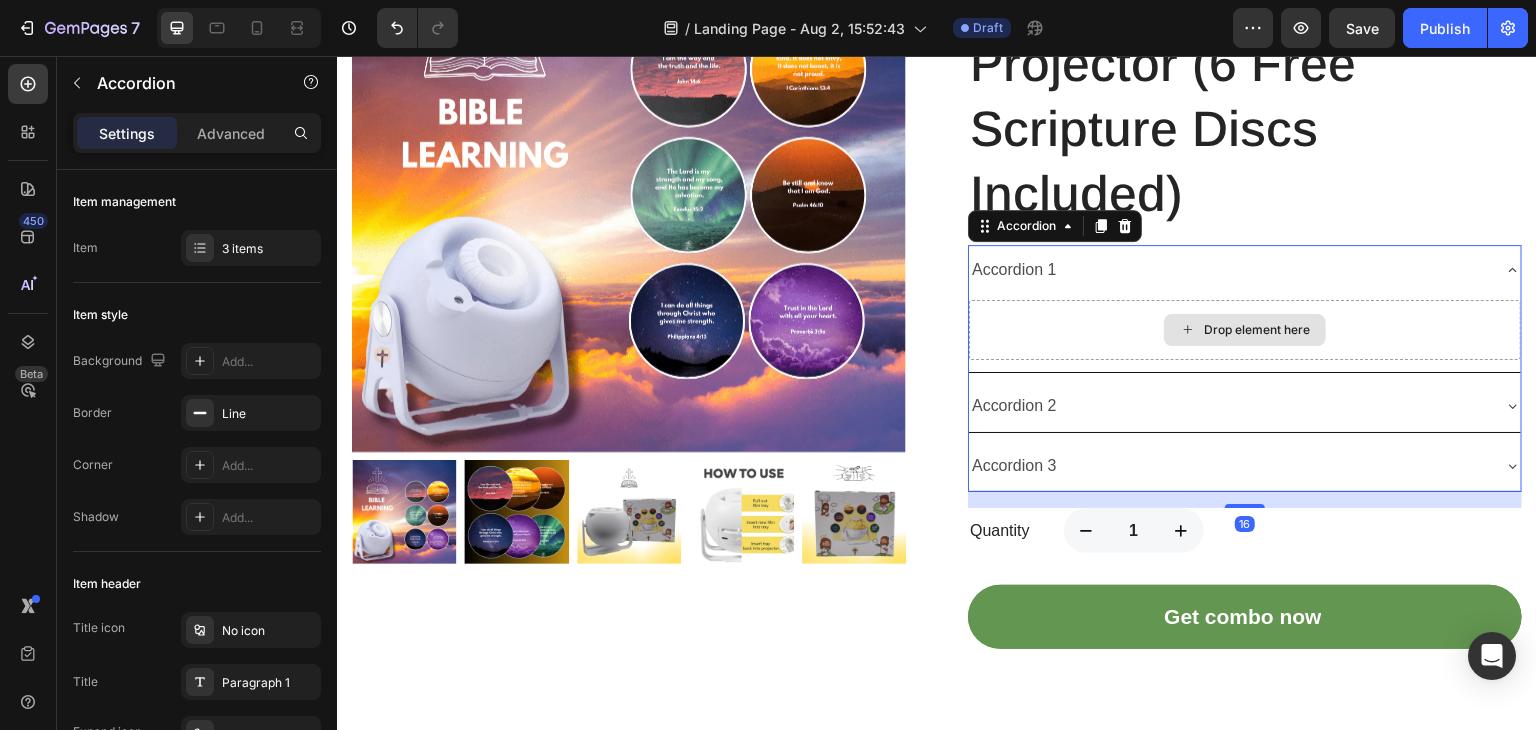 scroll, scrollTop: 500, scrollLeft: 0, axis: vertical 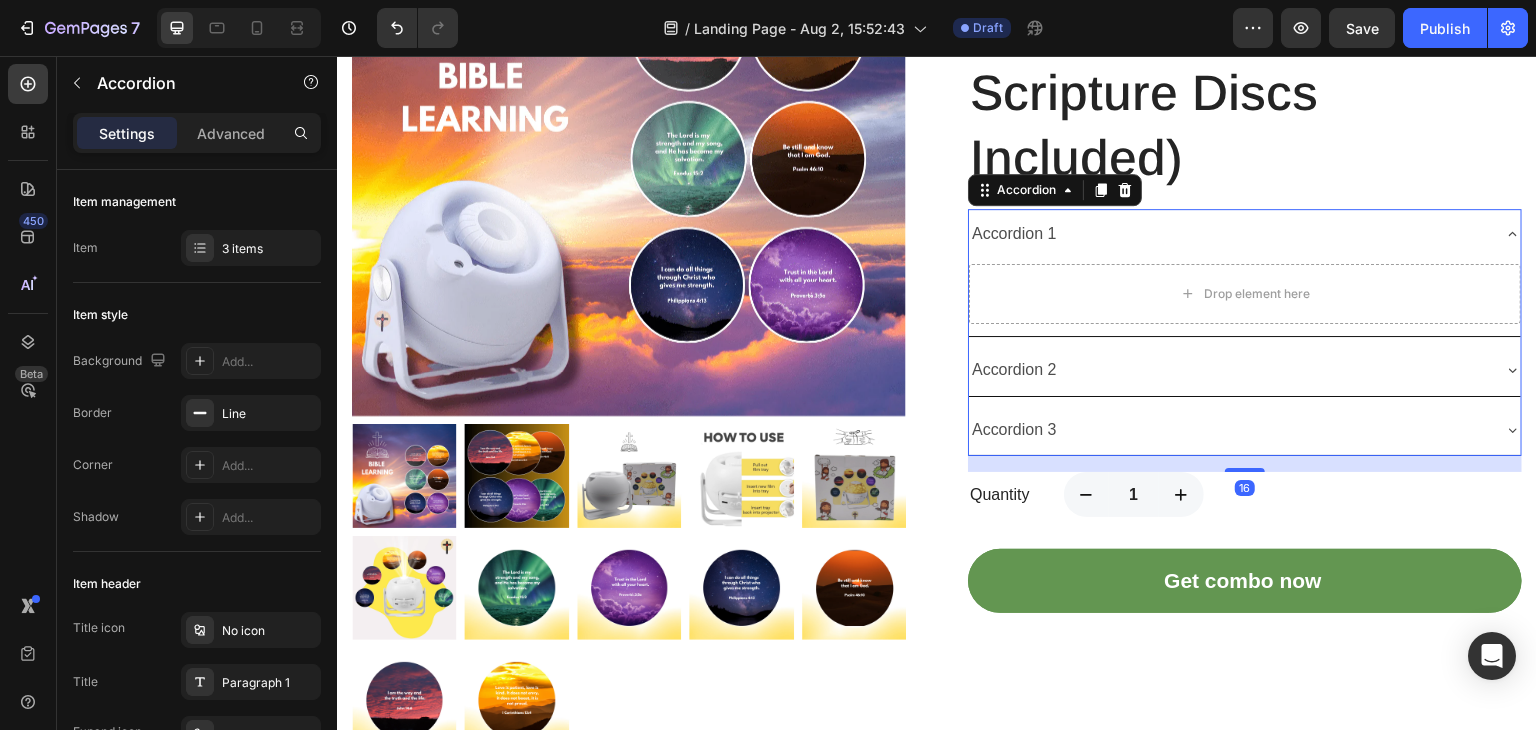 click on "Accordion 1" at bounding box center [1229, 234] 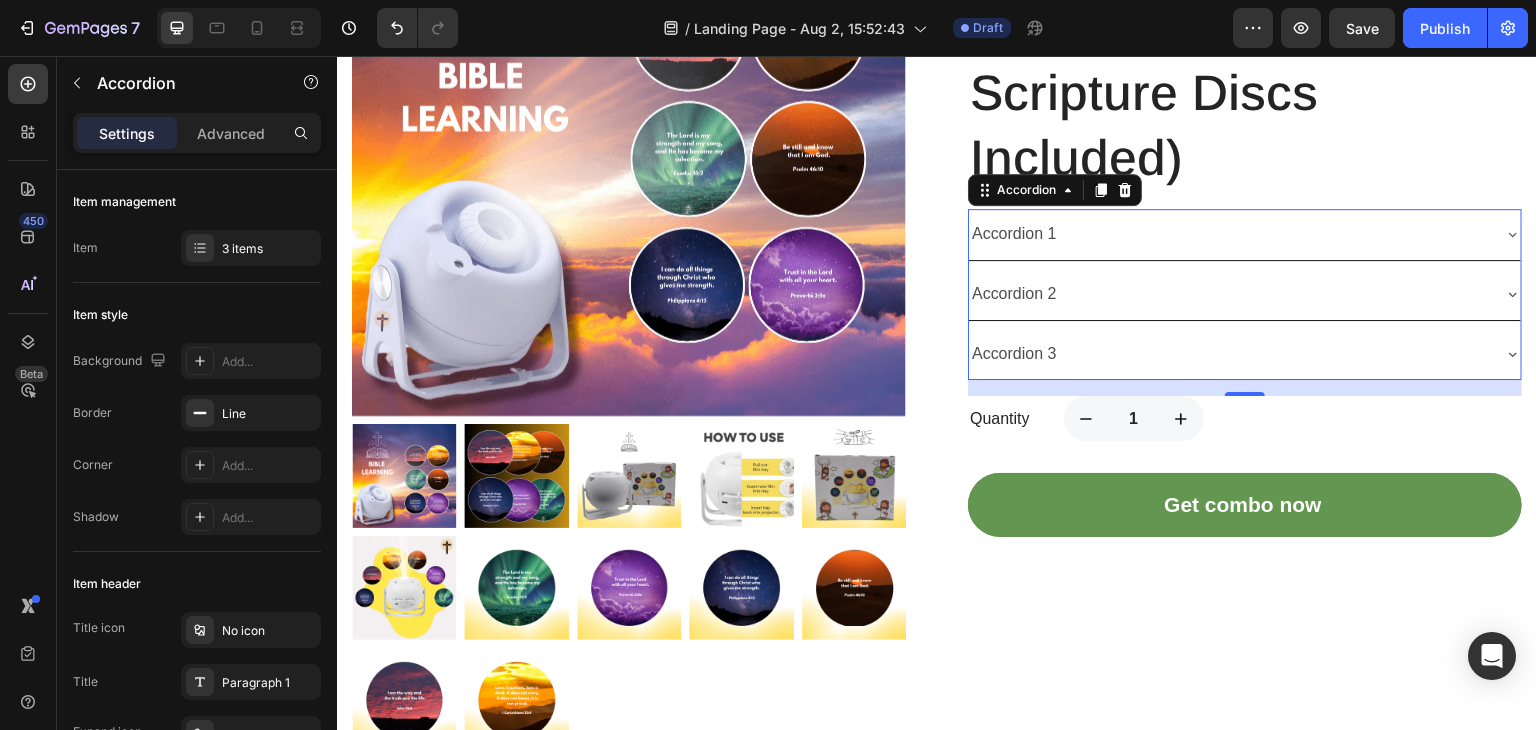 click on "Accordion 1" at bounding box center (1229, 234) 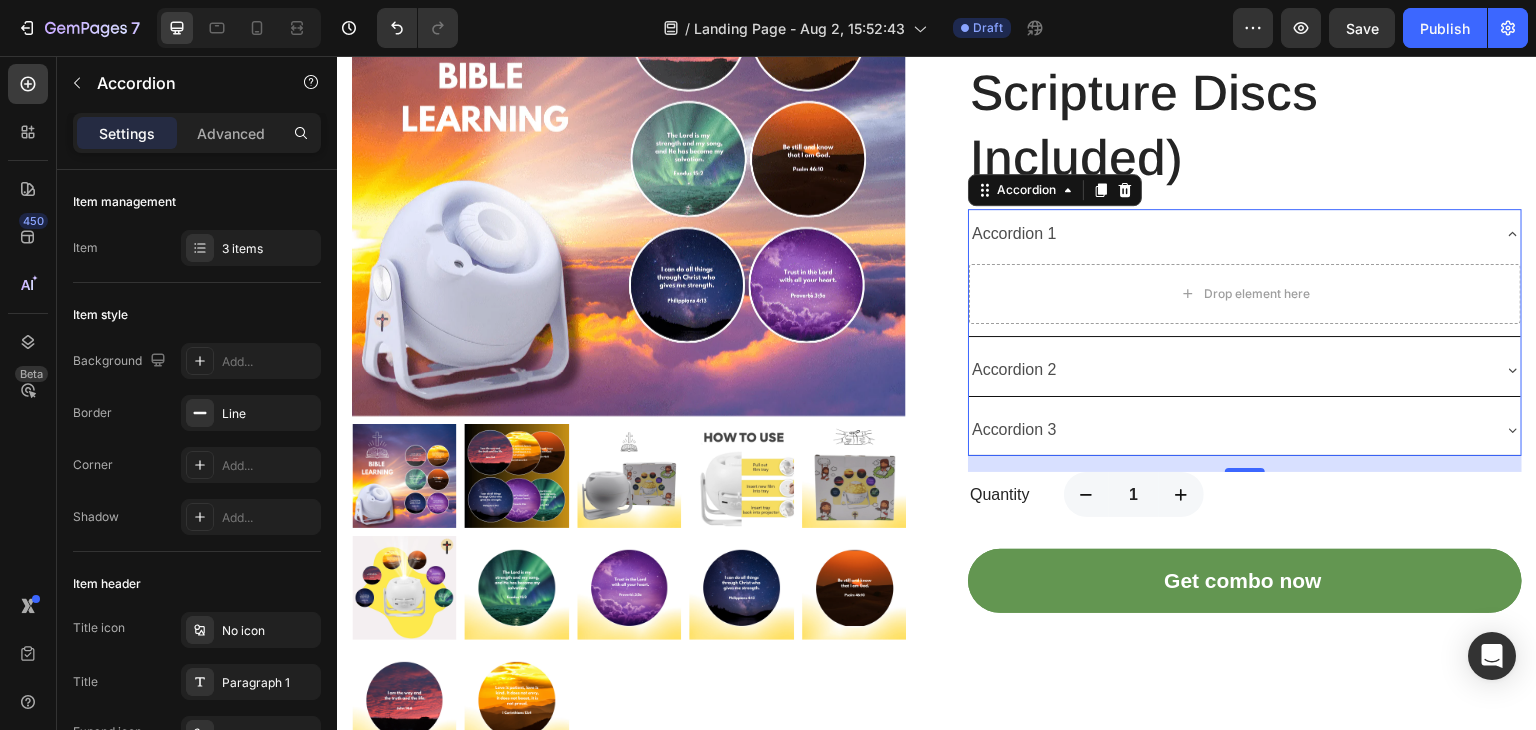 click on "Accordion 1" at bounding box center [1229, 234] 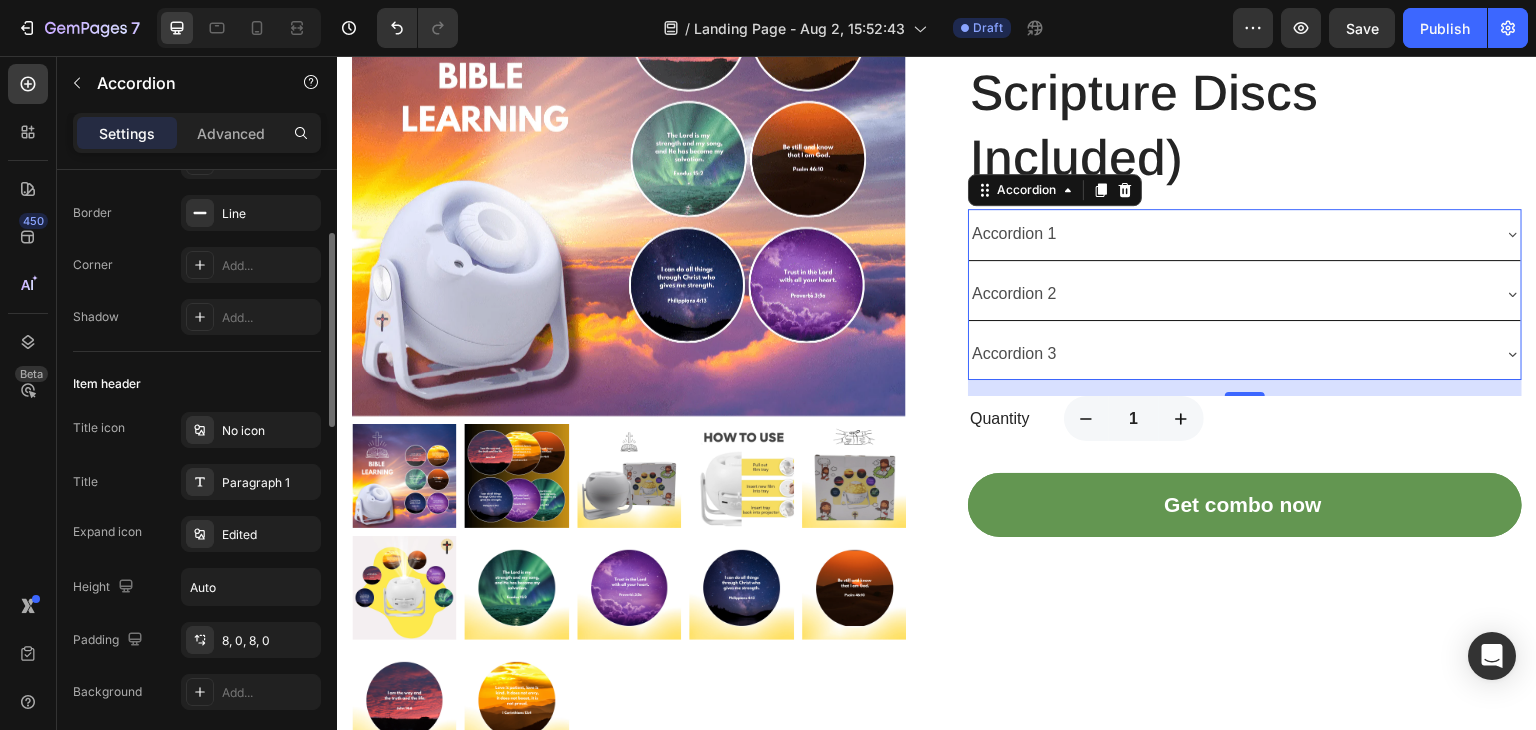 scroll, scrollTop: 100, scrollLeft: 0, axis: vertical 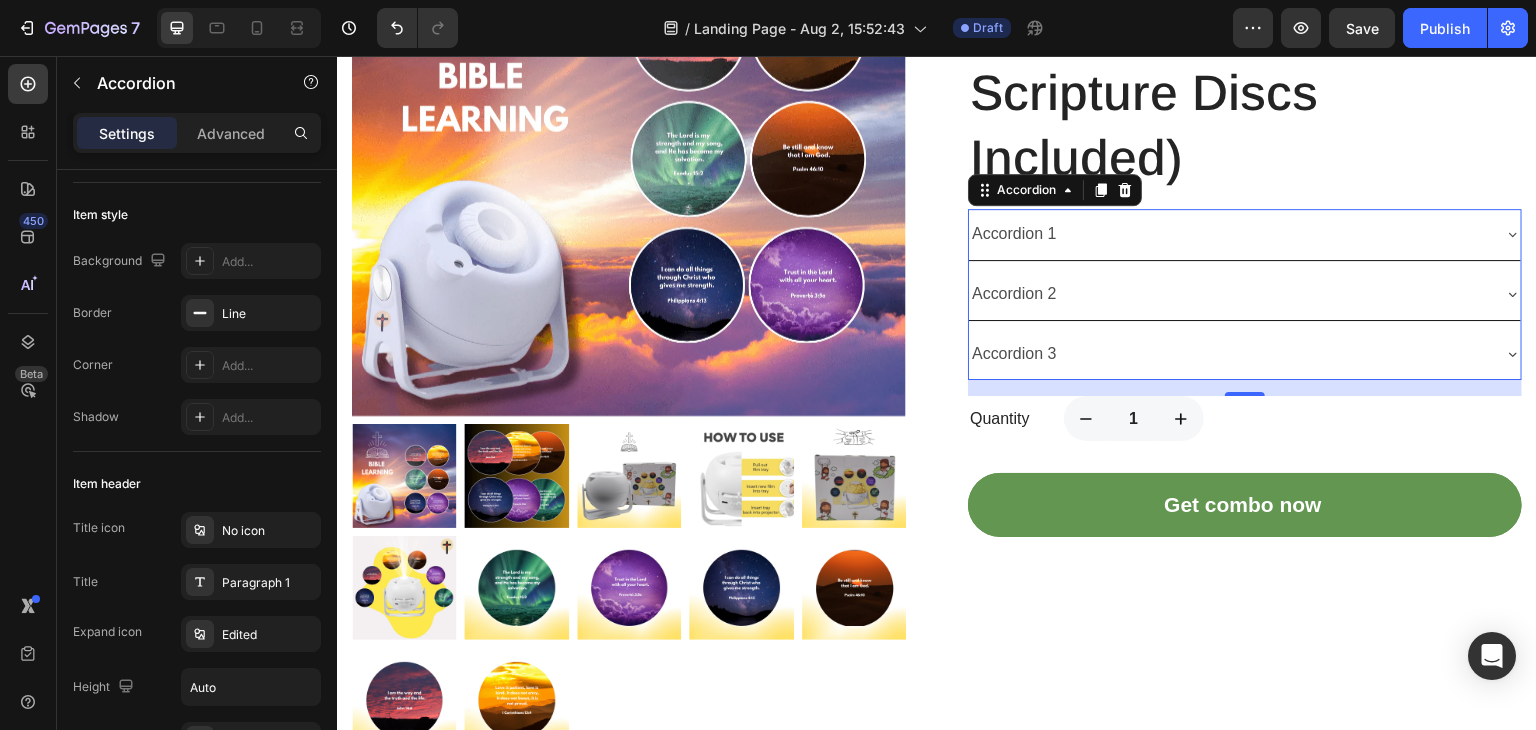click on "Accordion 1" at bounding box center [1229, 234] 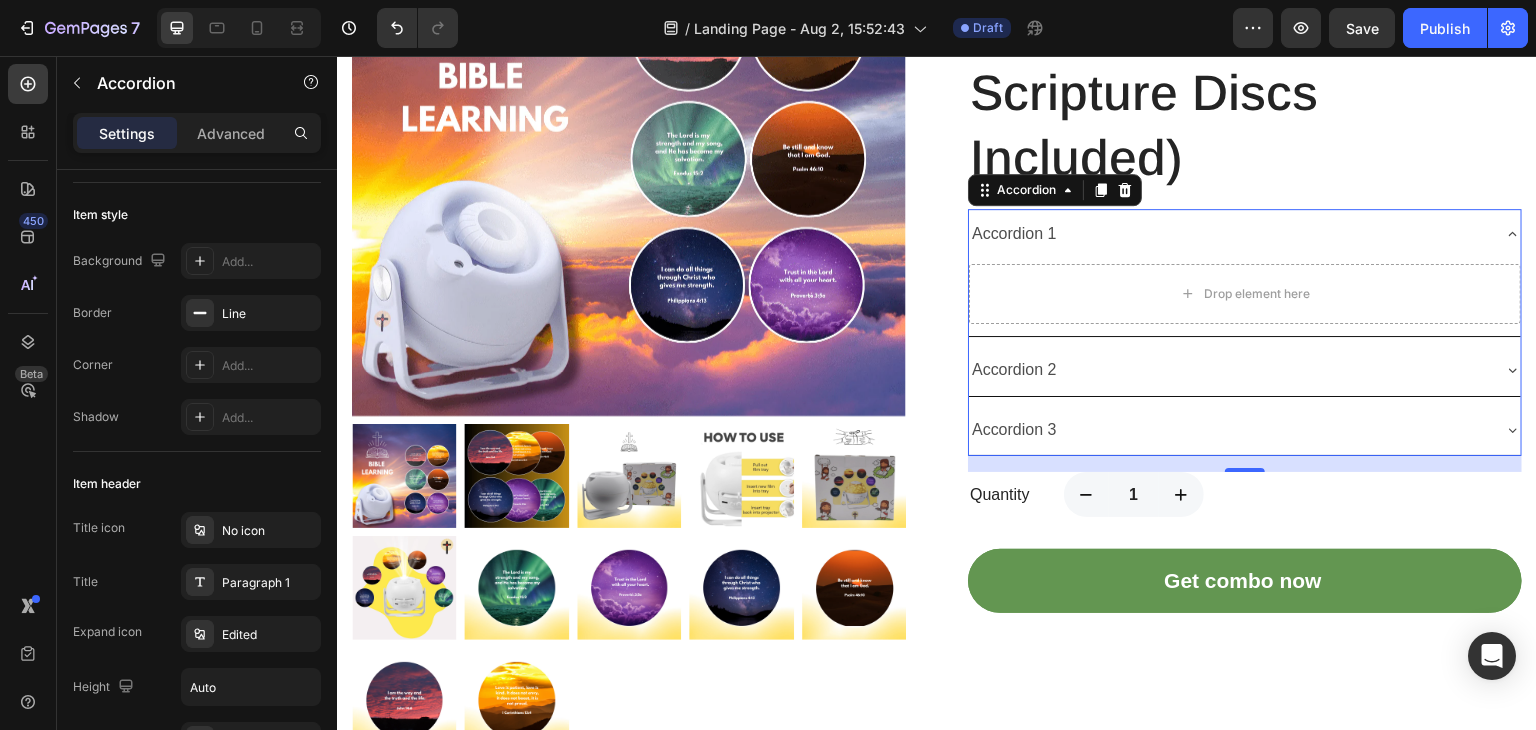 click on "Accordion 1" at bounding box center (1229, 234) 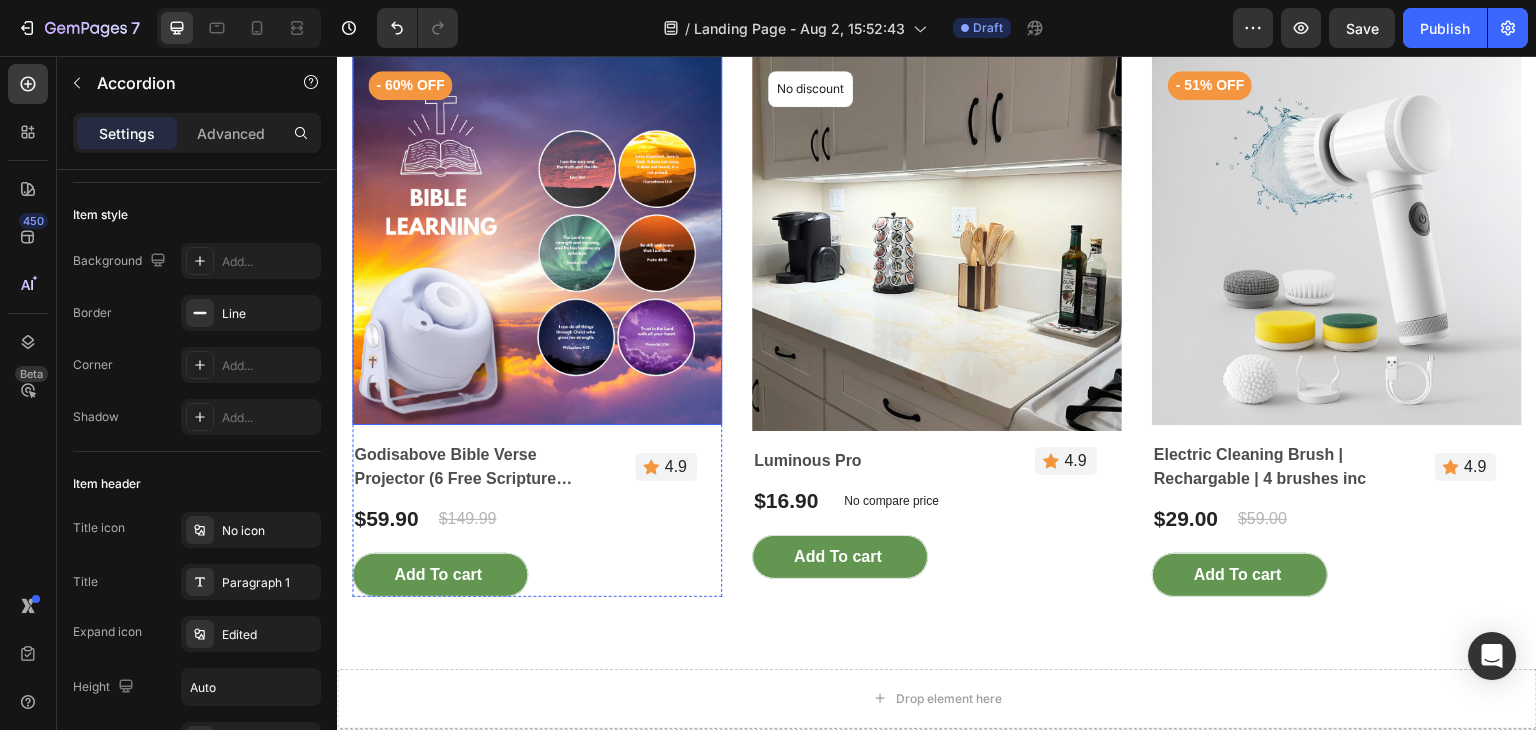 scroll, scrollTop: 1500, scrollLeft: 0, axis: vertical 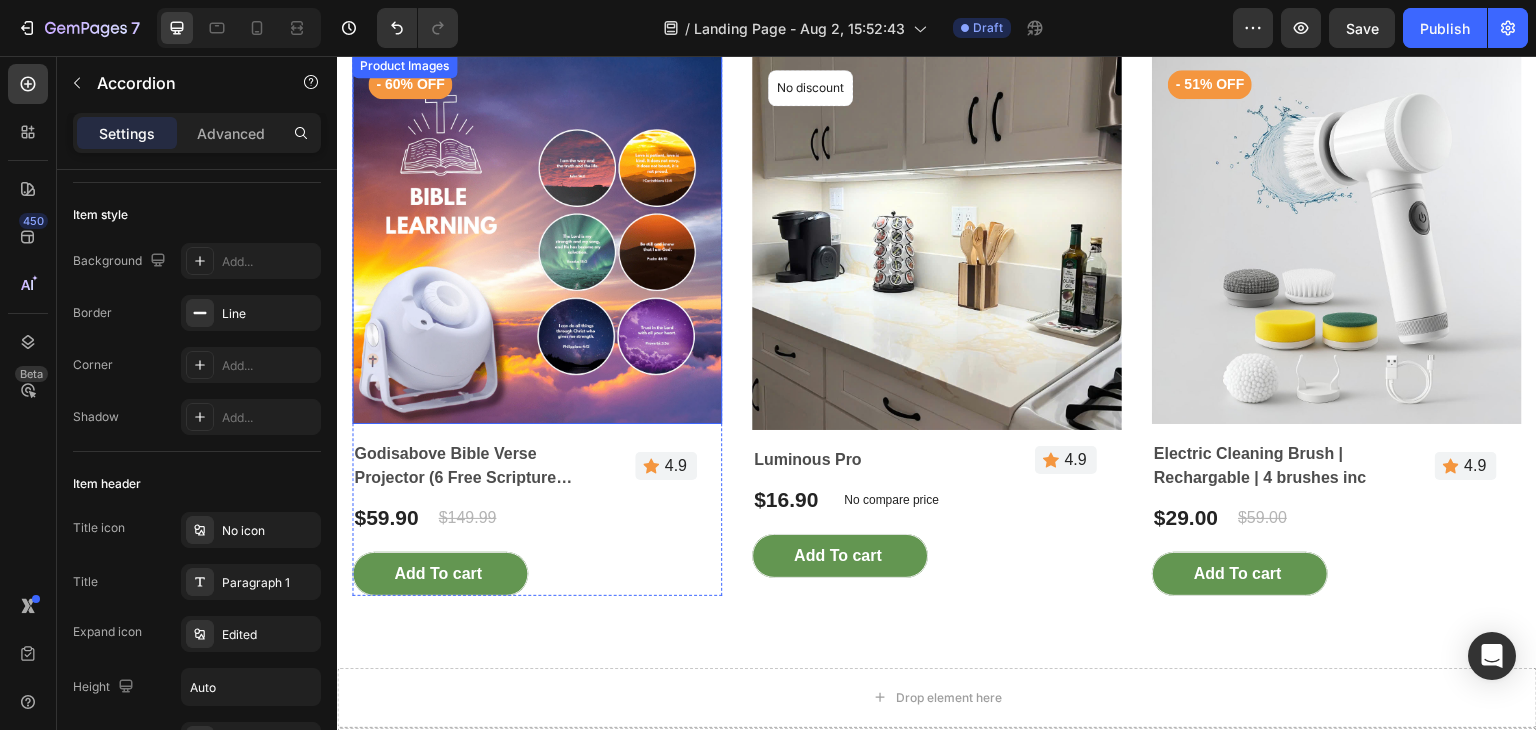 click at bounding box center [537, 239] 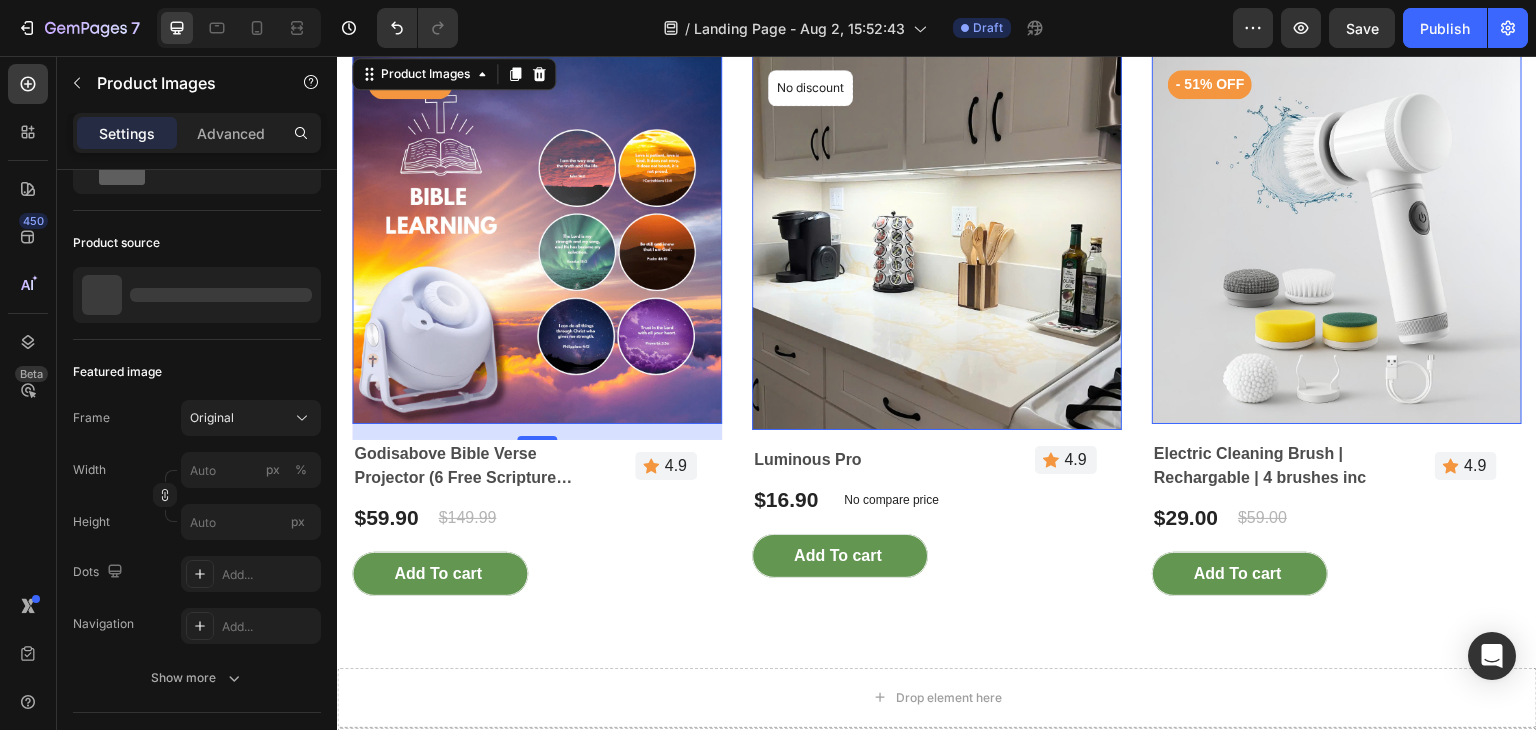 click at bounding box center (537, 239) 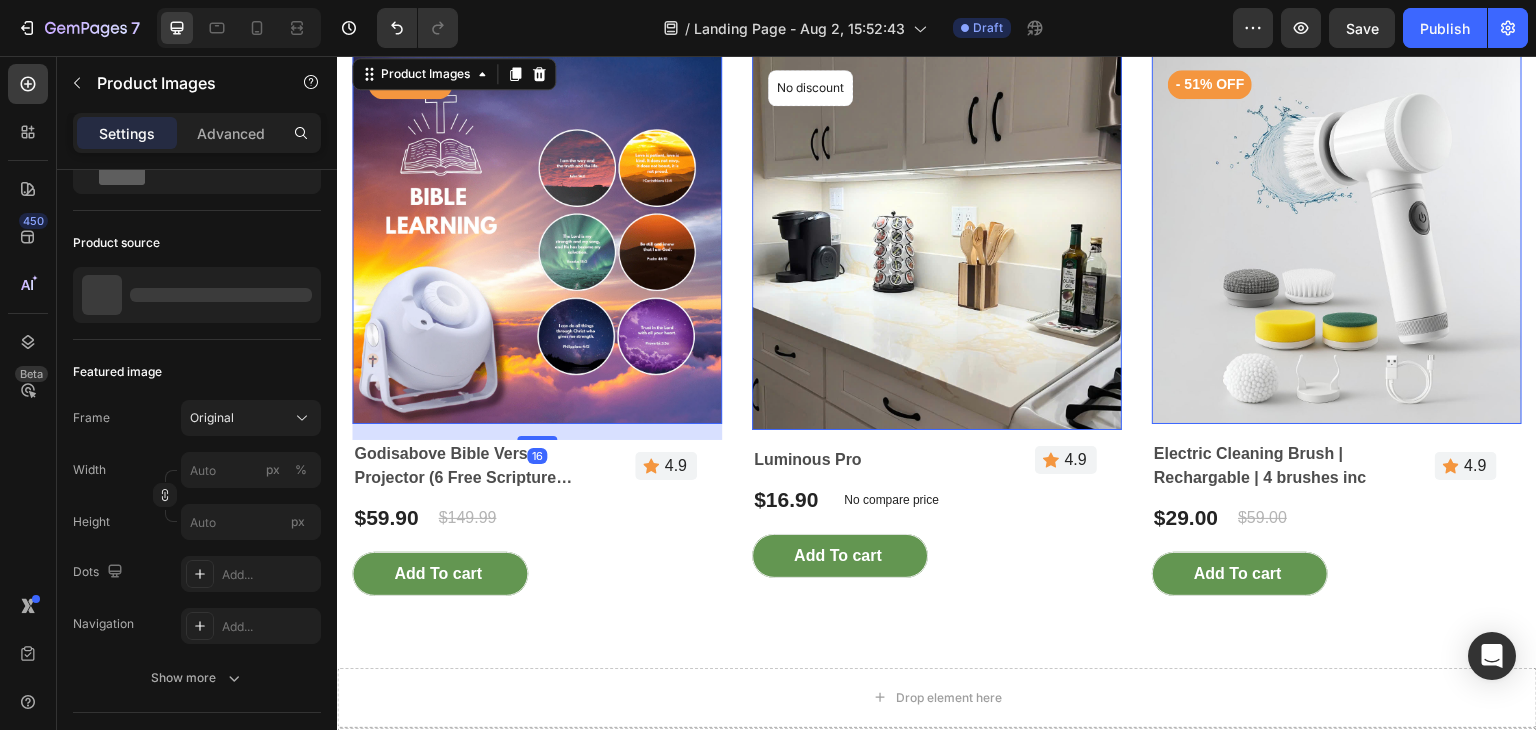 scroll, scrollTop: 0, scrollLeft: 0, axis: both 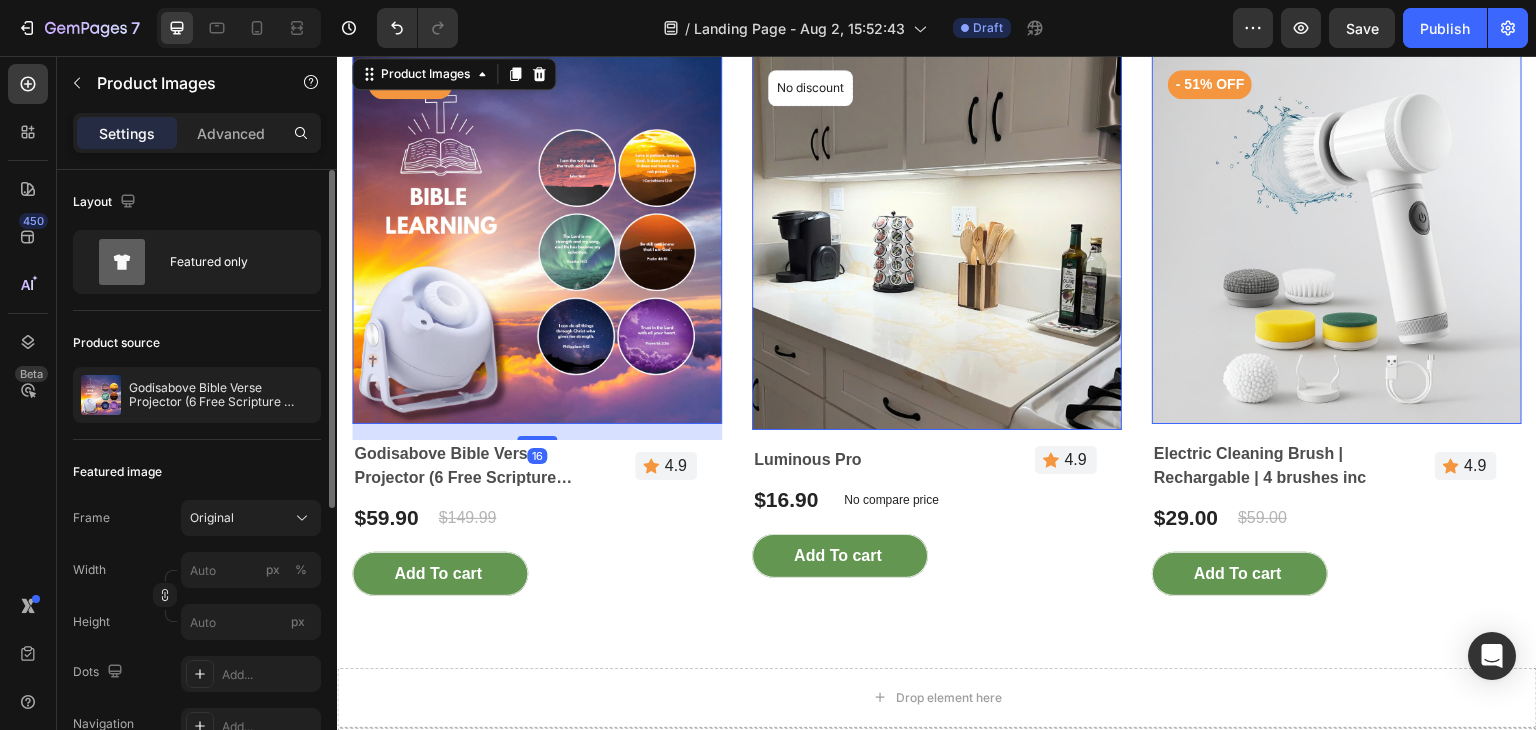 click at bounding box center (537, 239) 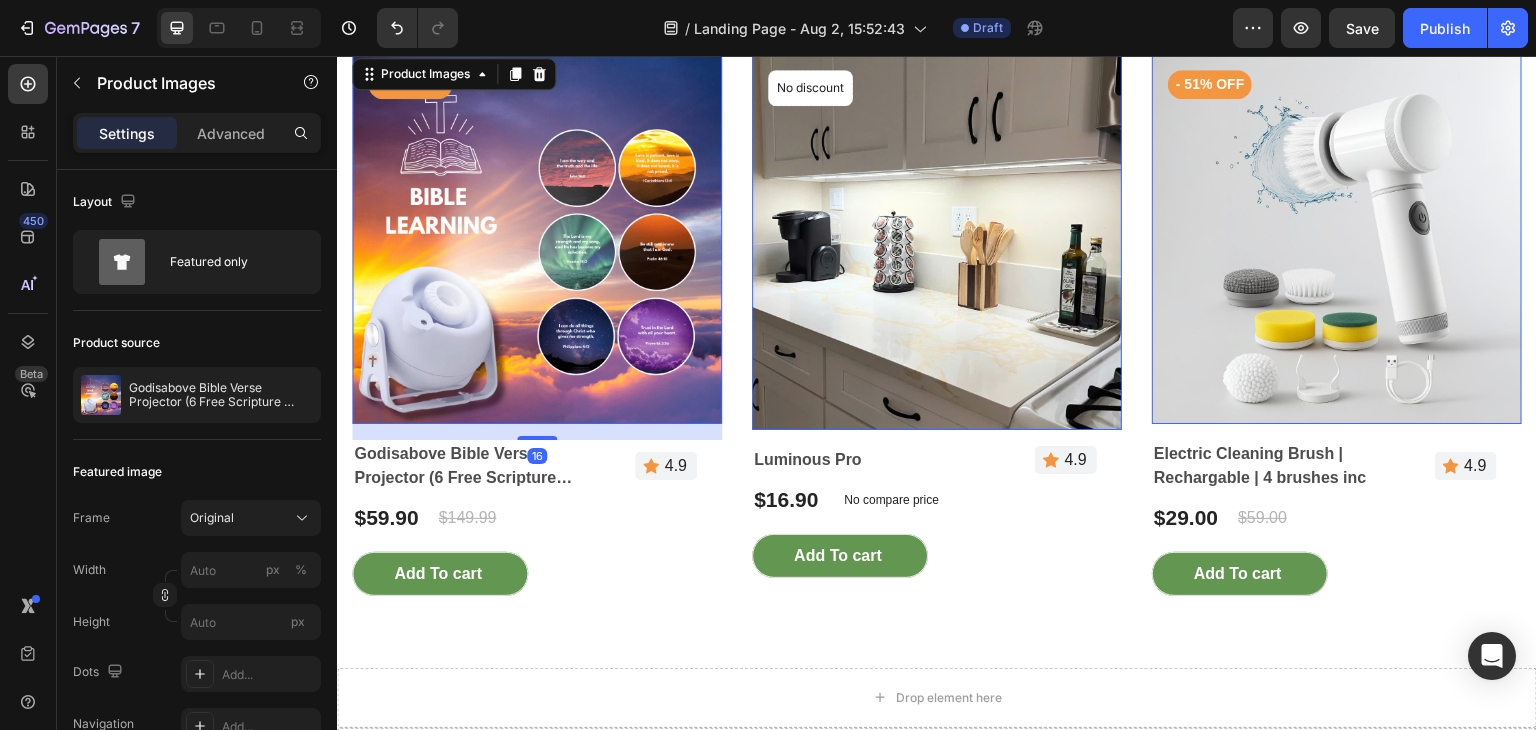 click at bounding box center [537, 239] 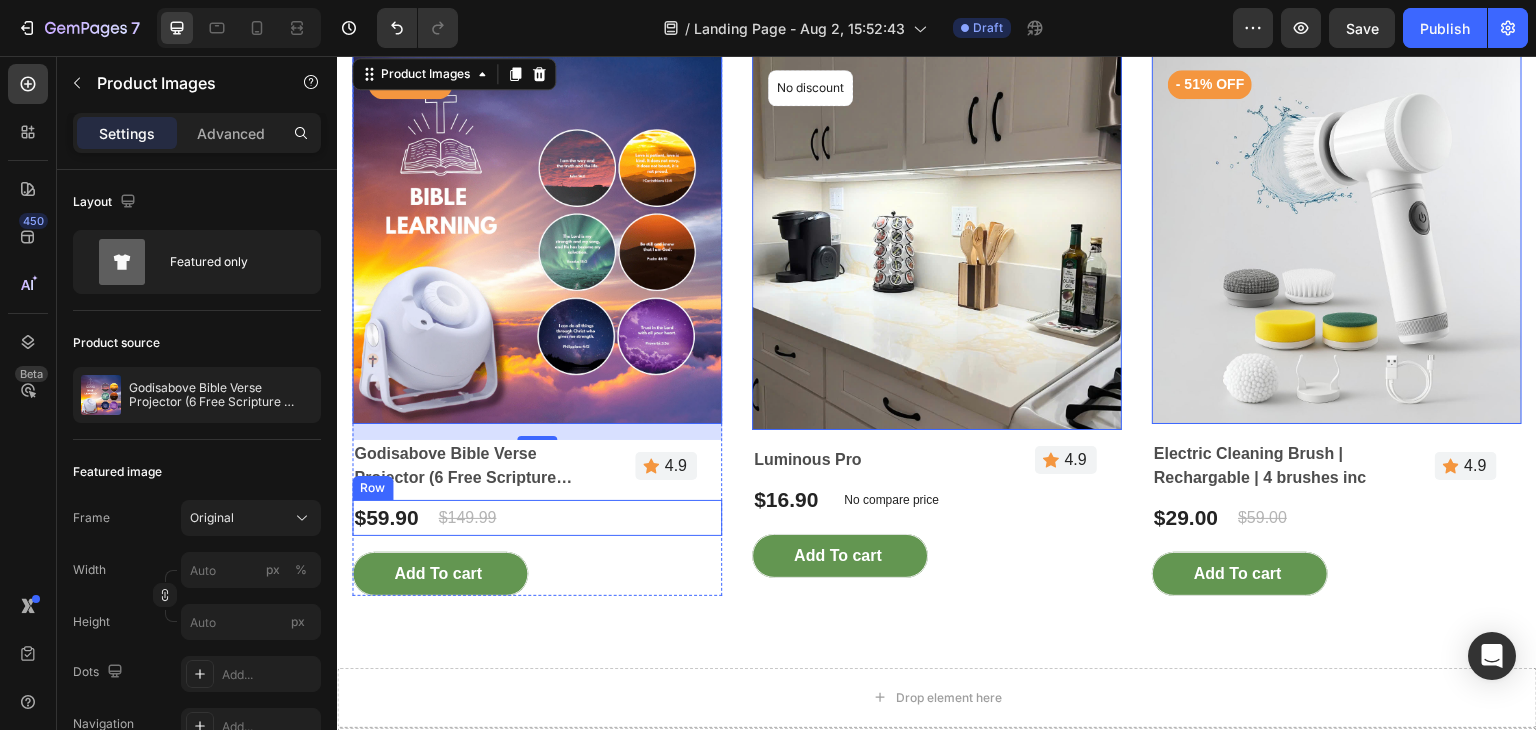 click on "$59.90 (P) Price (P) Price $149.99 (P) Price (P) Price Row" at bounding box center [537, 518] 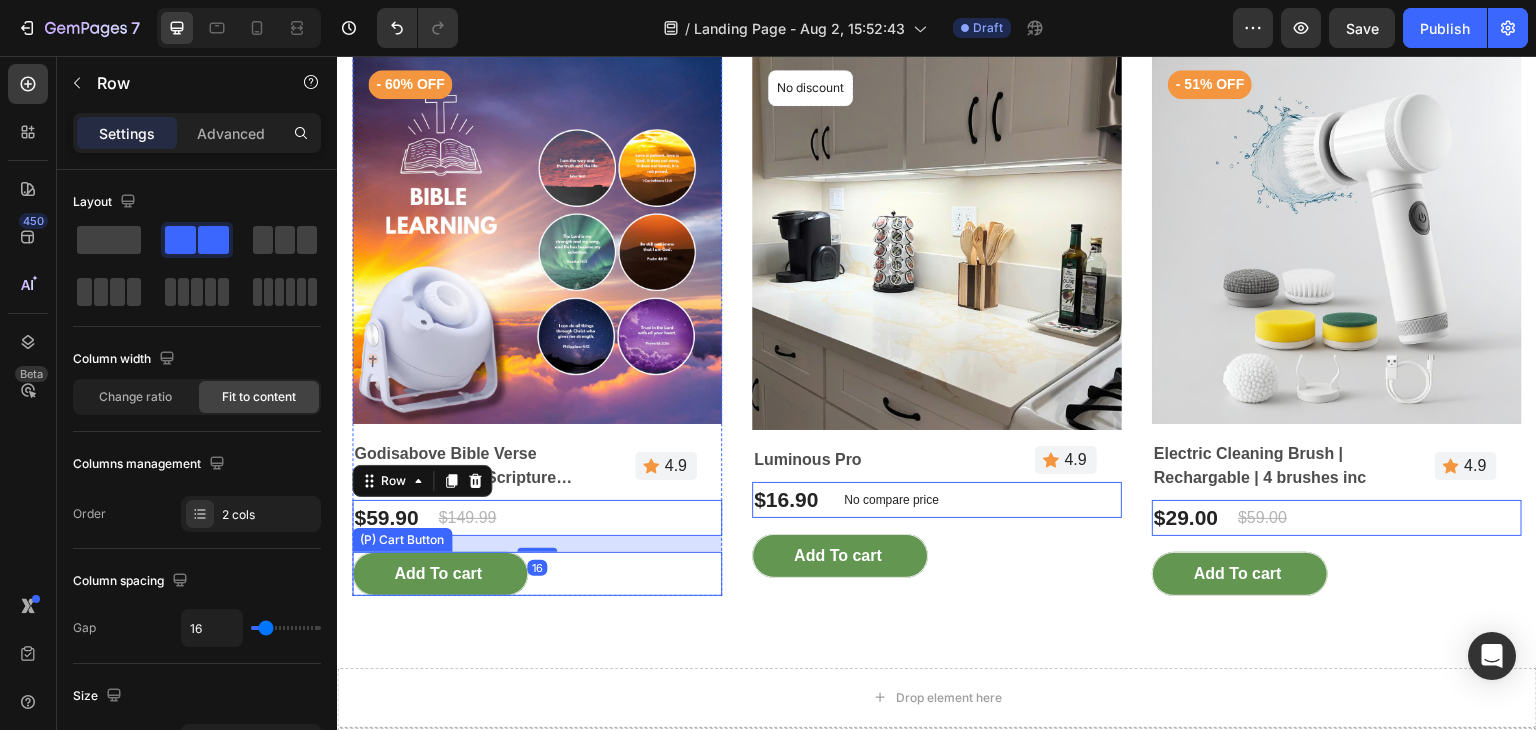 click on "3-day exclusive with limited quantity Text block More on sales Heading Row Product Images - 60% off Product Badge Godisabove Bible Verse Projector (6 Free Scripture Discs Included) (P) Title Icon 4.9 Text block Row Row $59.90 (P) Price (P) Price $149.99 (P) Price (P) Price Row   16 Add To cart (P) Cart Button Row Product List Product Images No discount   Not be displayed when published Product Badge Luminous Pro (P) Title Icon 4.9 Text block Row Row $16.90 (P) Price (P) Price No compare price (P) Price Row   0 Add To cart (P) Cart Button Row Product List Product Images - 51% off Product Badge Electric Cleaning Brush | Rechargable | 4 brushes inc (P) Title Icon 4.9 Text block Row Row $29.00 (P) Price (P) Price $59.00 (P) Price (P) Price Row   0 Add To cart (P) Cart Button Row Product List Product List Section 2" at bounding box center (937, 240) 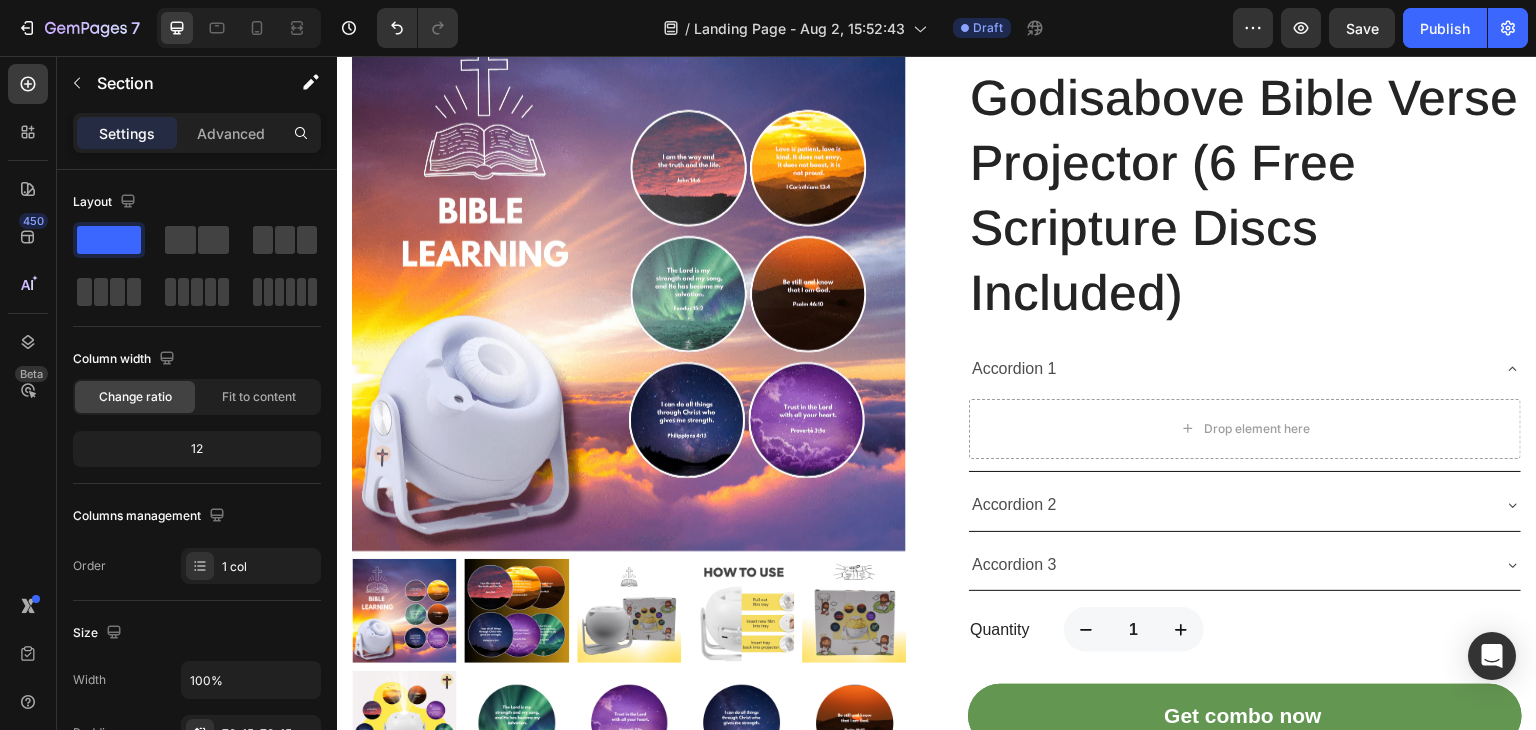 scroll, scrollTop: 400, scrollLeft: 0, axis: vertical 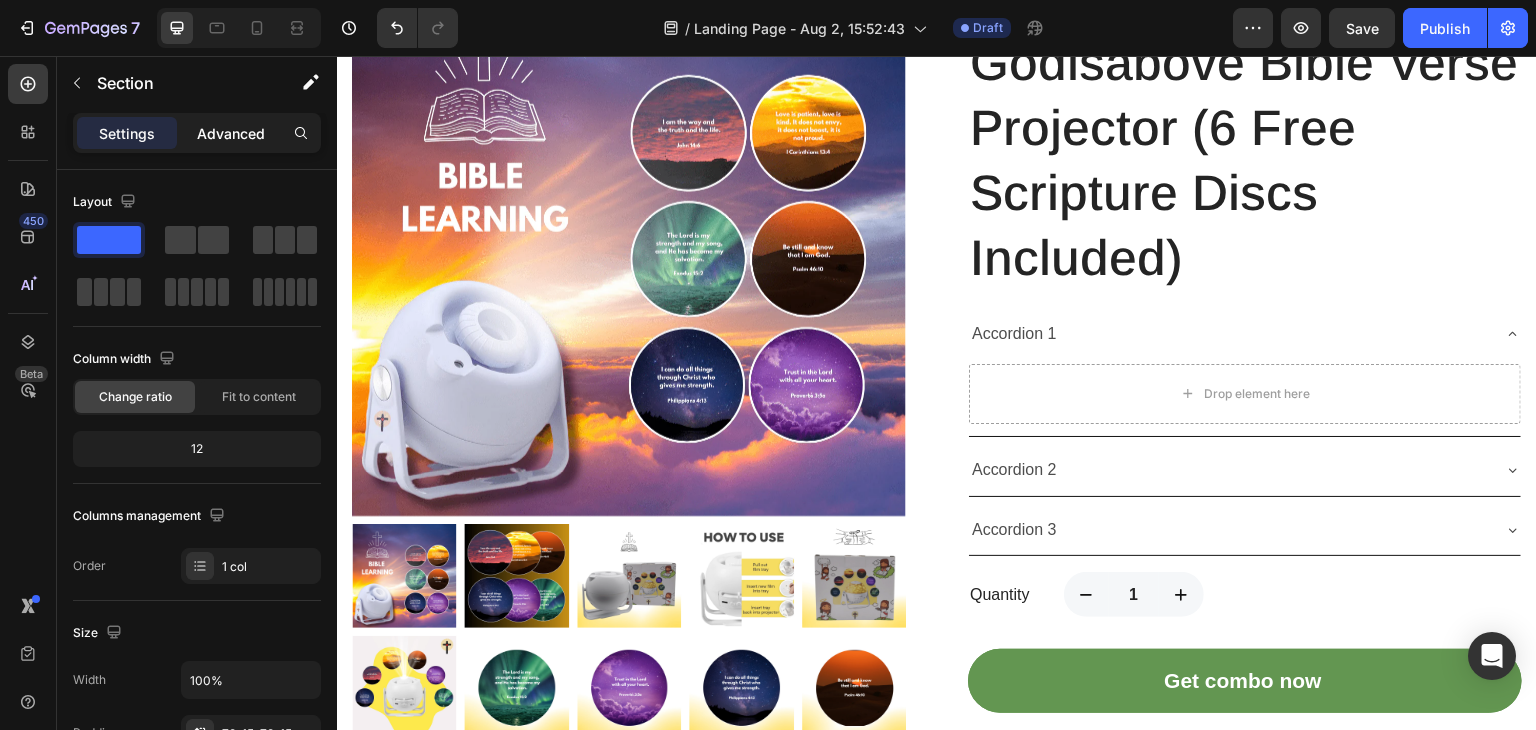 click on "Advanced" at bounding box center [231, 133] 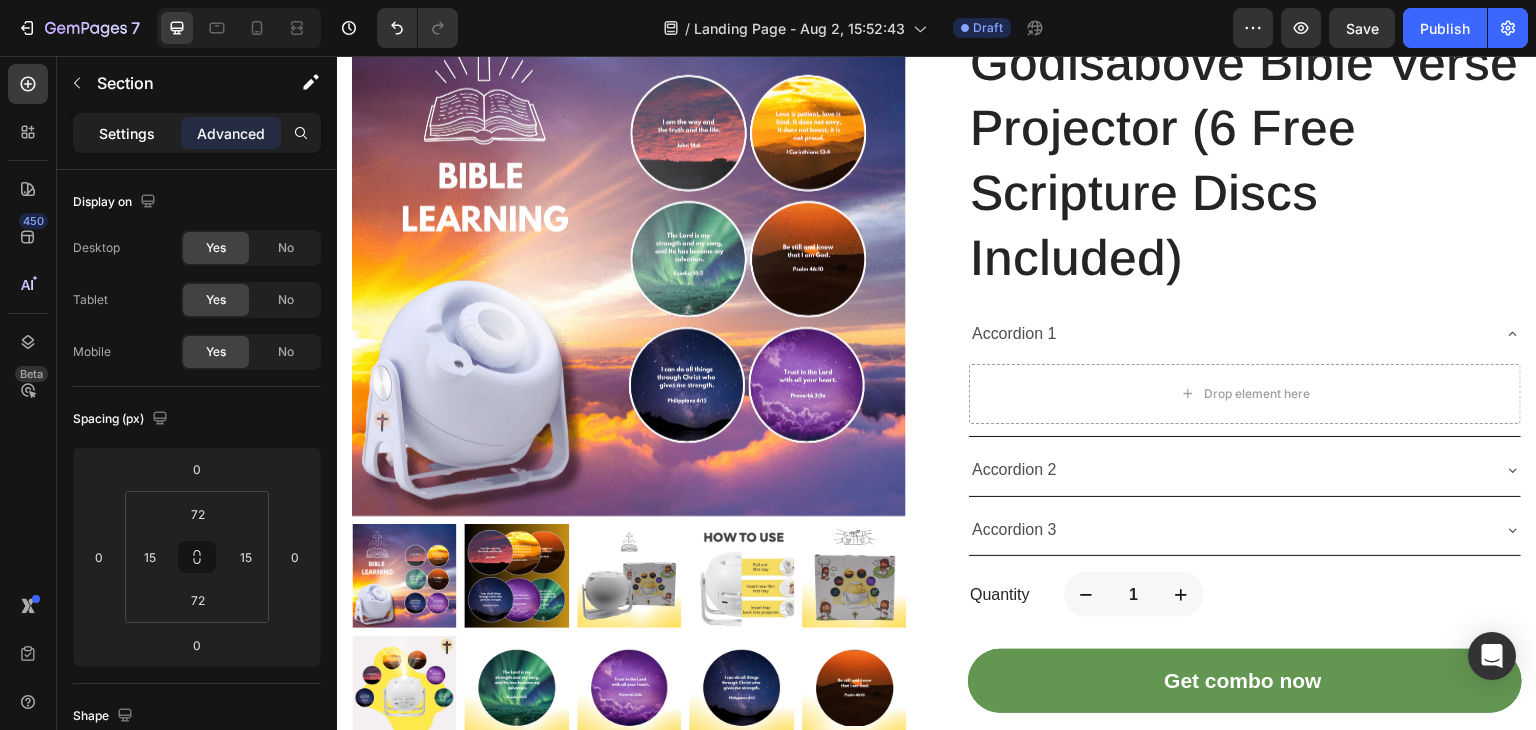 click on "Settings" at bounding box center (127, 133) 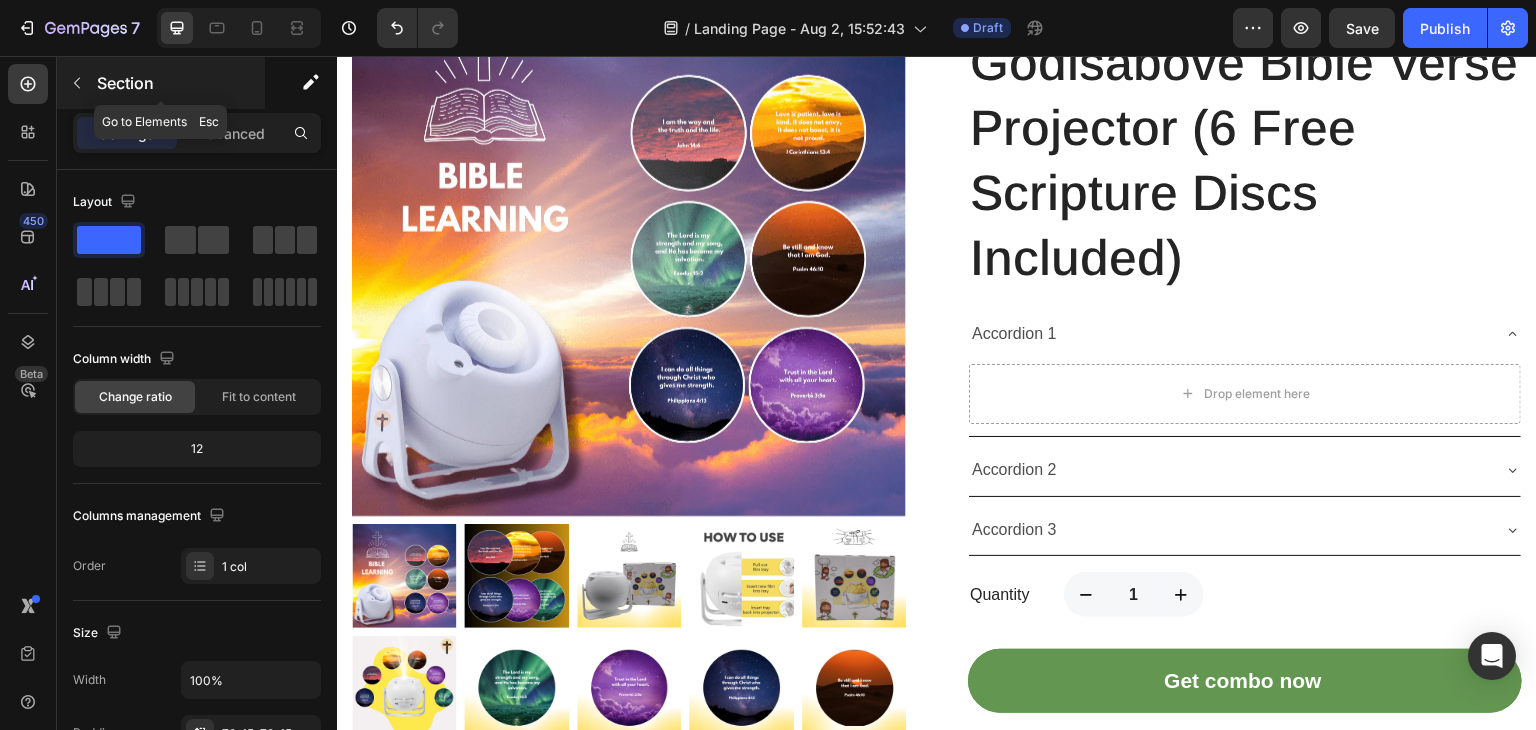 click 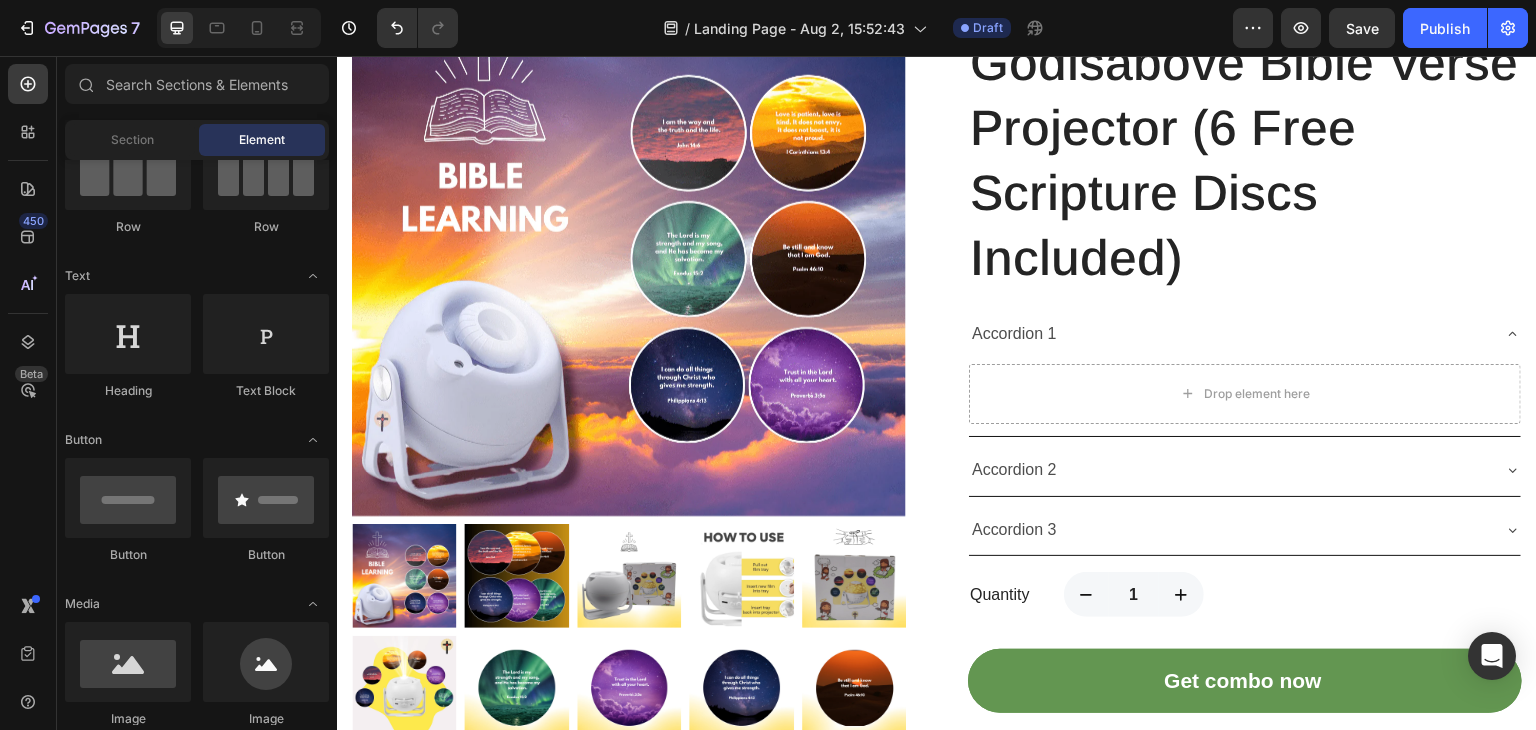 scroll, scrollTop: 100, scrollLeft: 0, axis: vertical 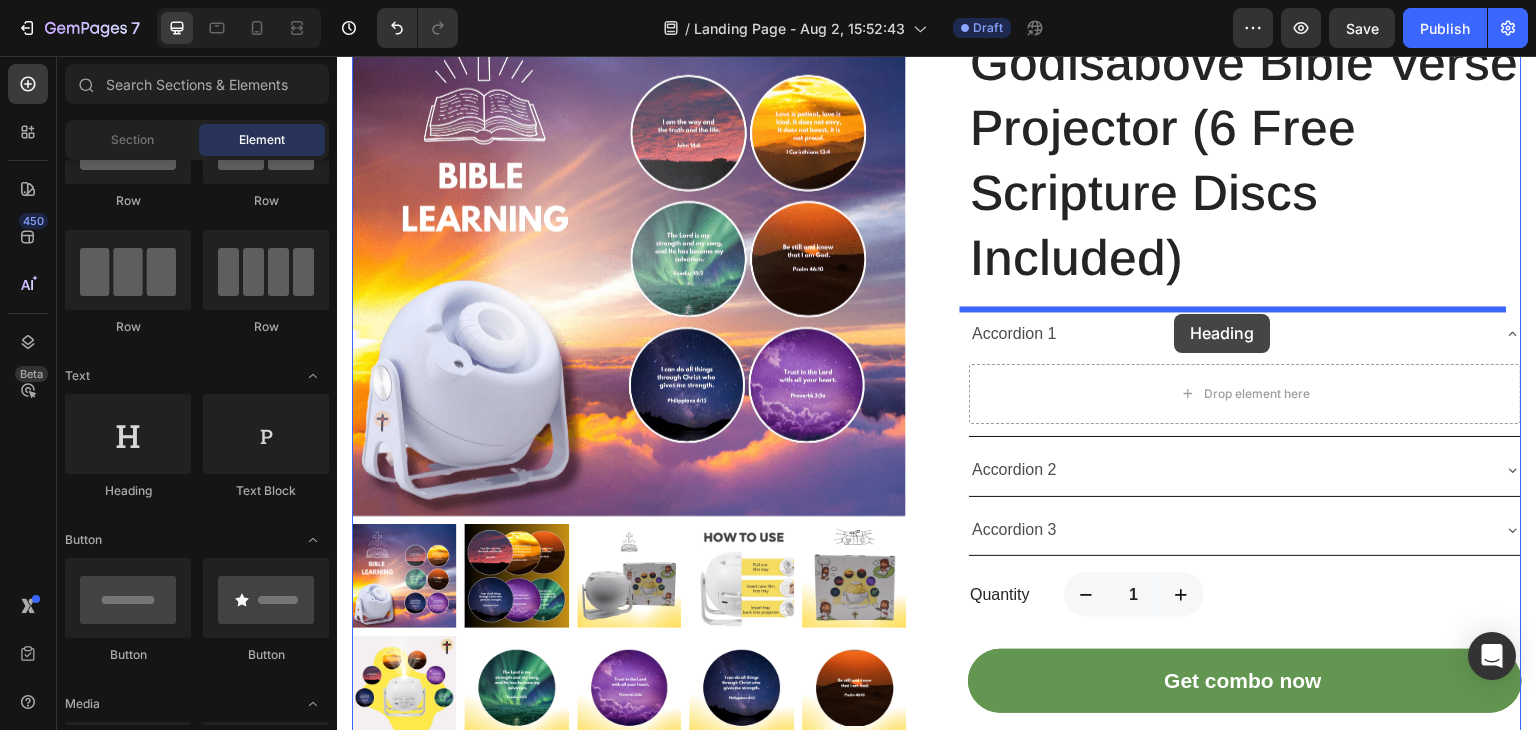 drag, startPoint x: 477, startPoint y: 502, endPoint x: 1175, endPoint y: 314, distance: 722.8748 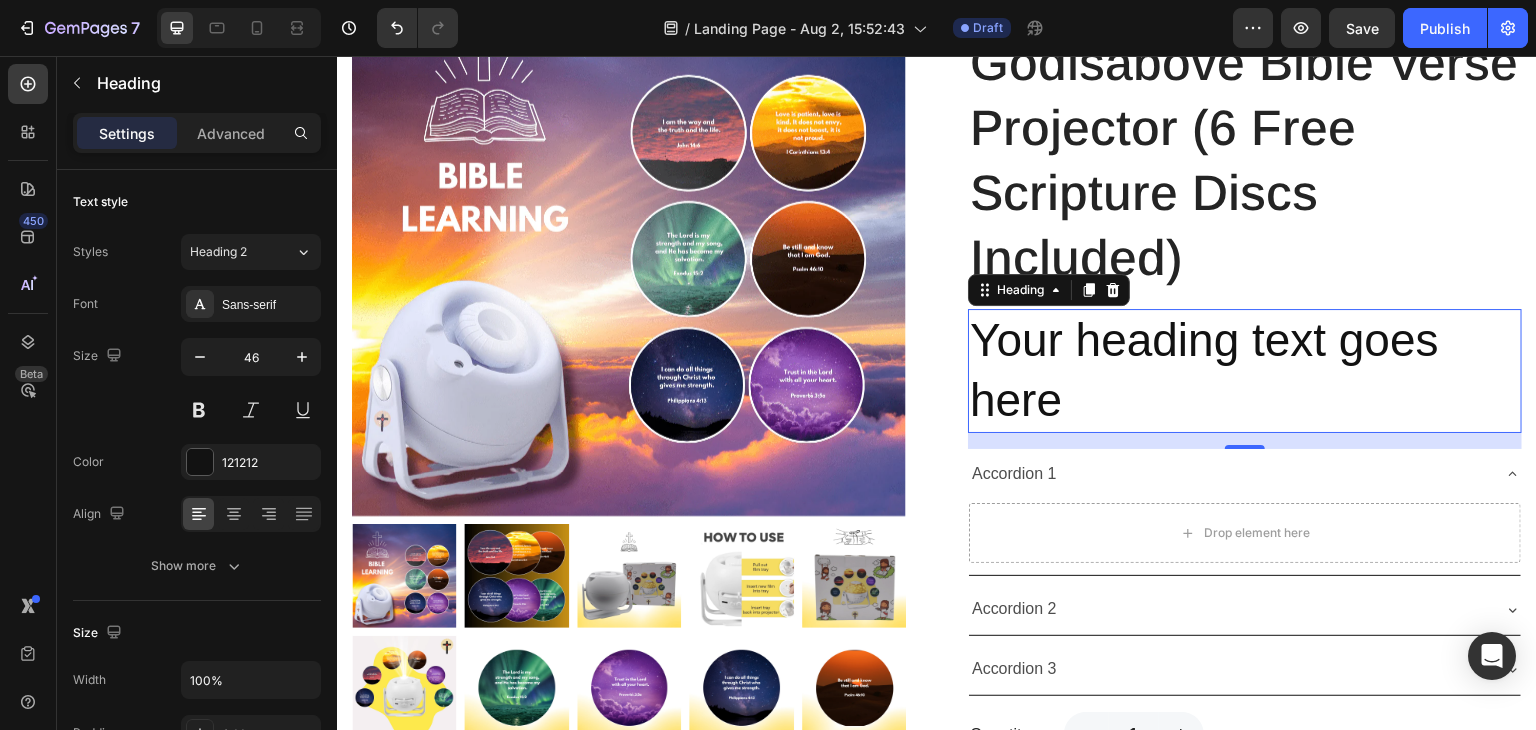 click on "Your heading text goes here" at bounding box center (1245, 371) 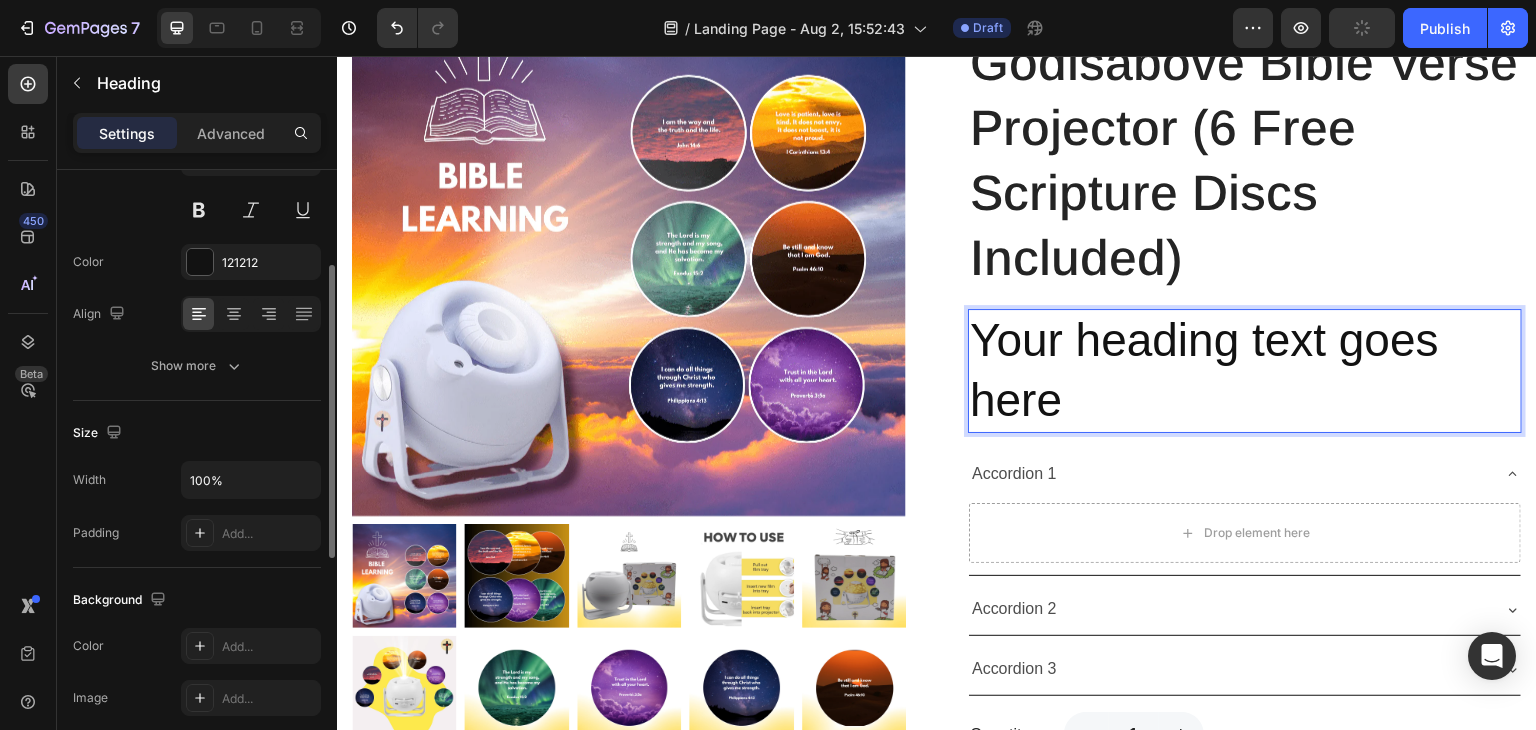 scroll, scrollTop: 0, scrollLeft: 0, axis: both 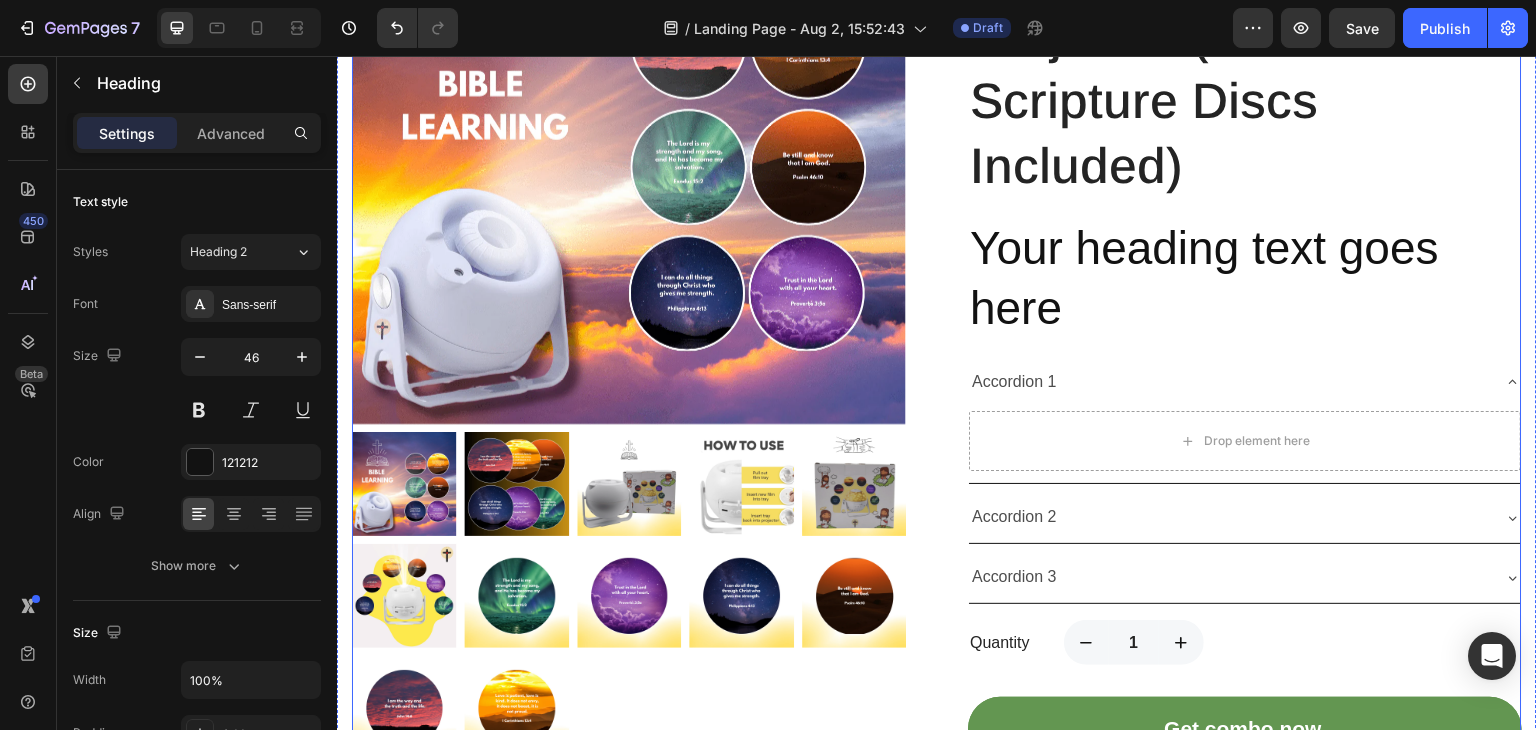click on "Your heading text goes here" at bounding box center (1245, 279) 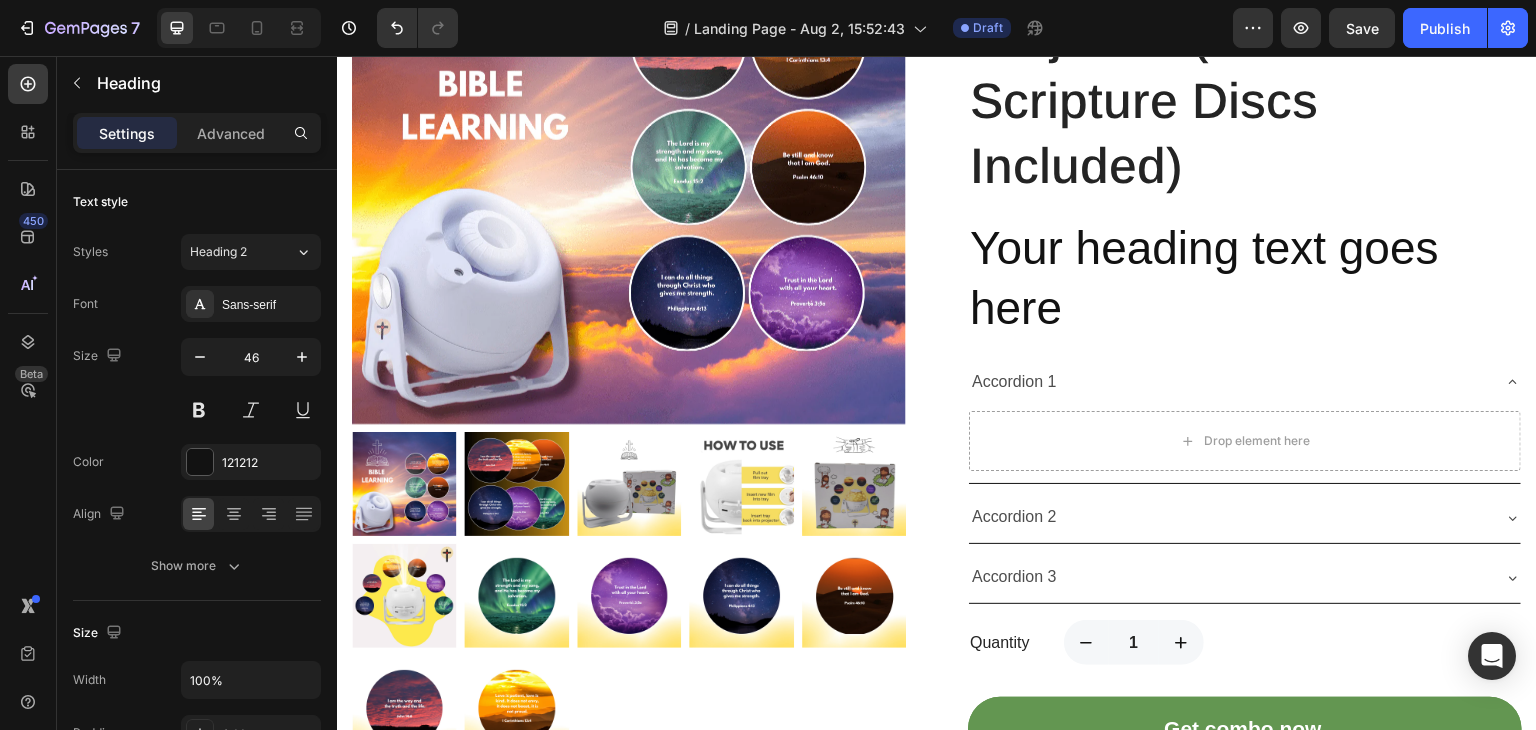 click on "Your heading text goes here" at bounding box center [1245, 279] 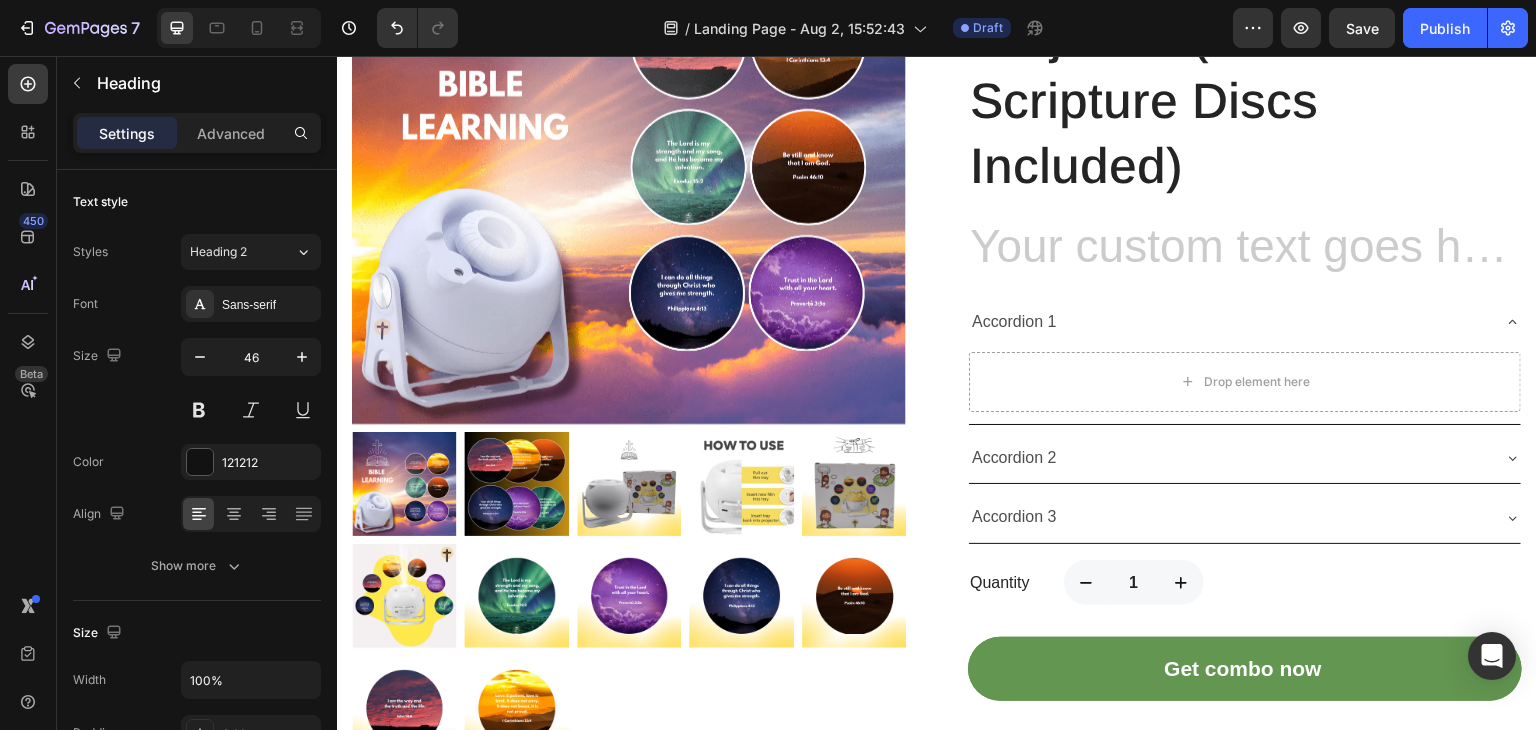 type 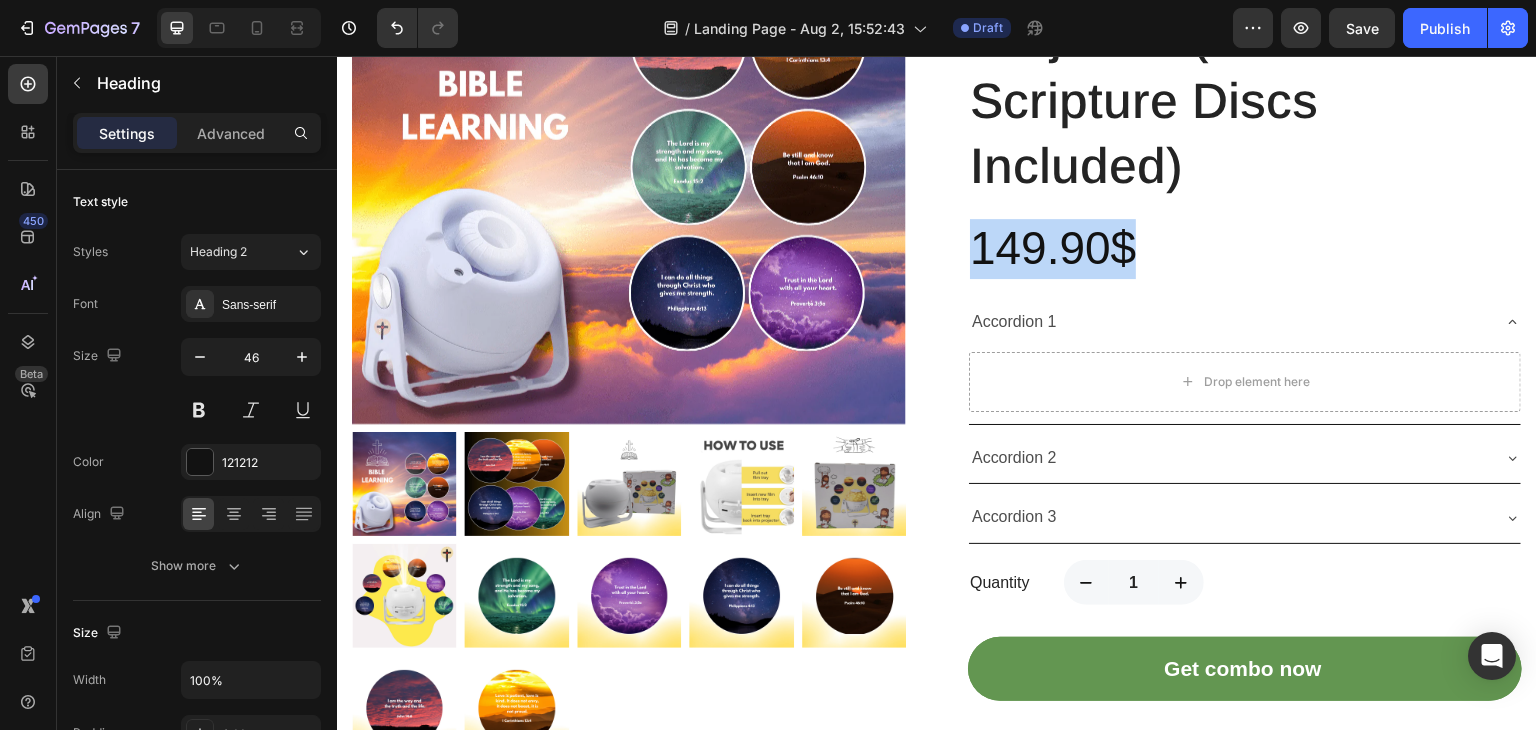 drag, startPoint x: 1135, startPoint y: 252, endPoint x: 971, endPoint y: 238, distance: 164.59648 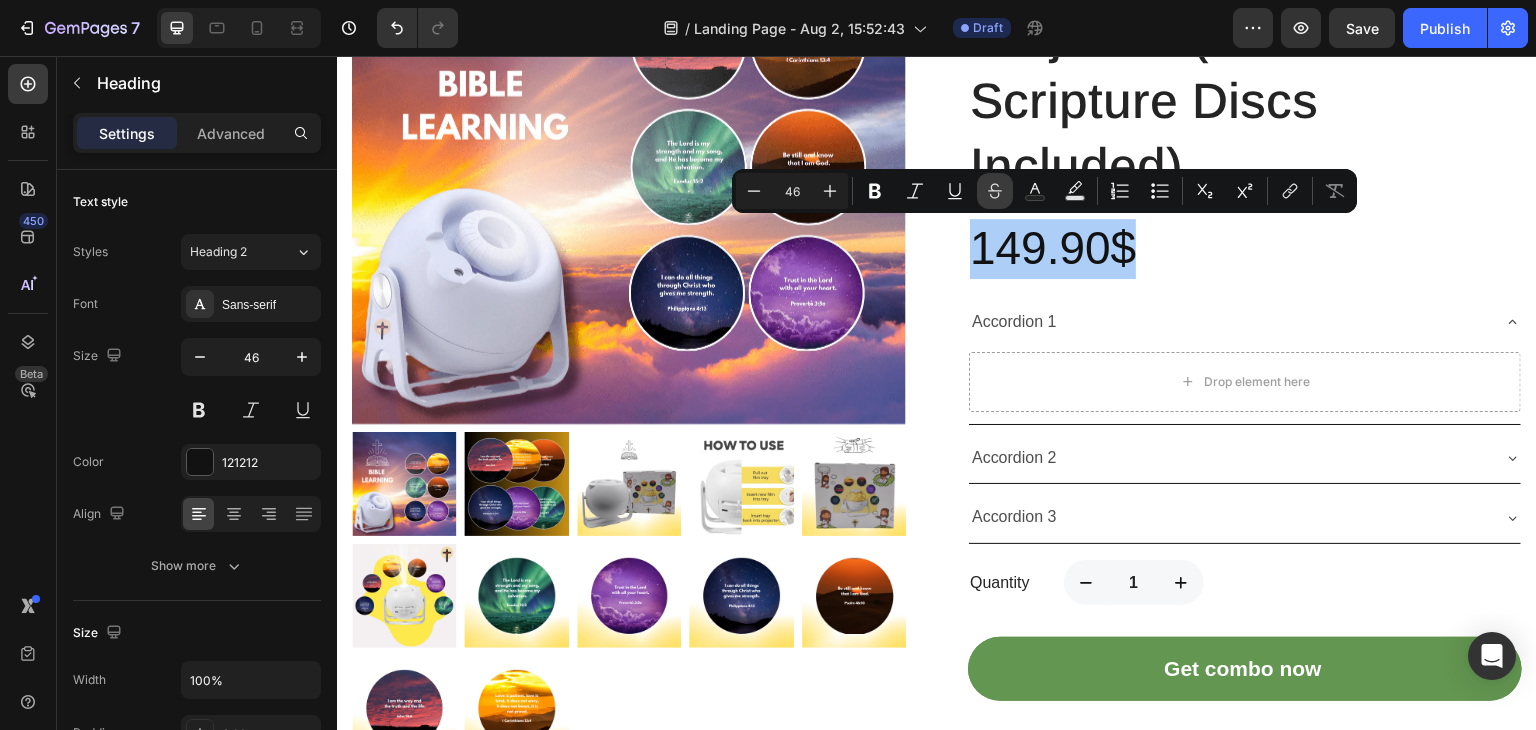 click on "Strikethrough" at bounding box center (995, 191) 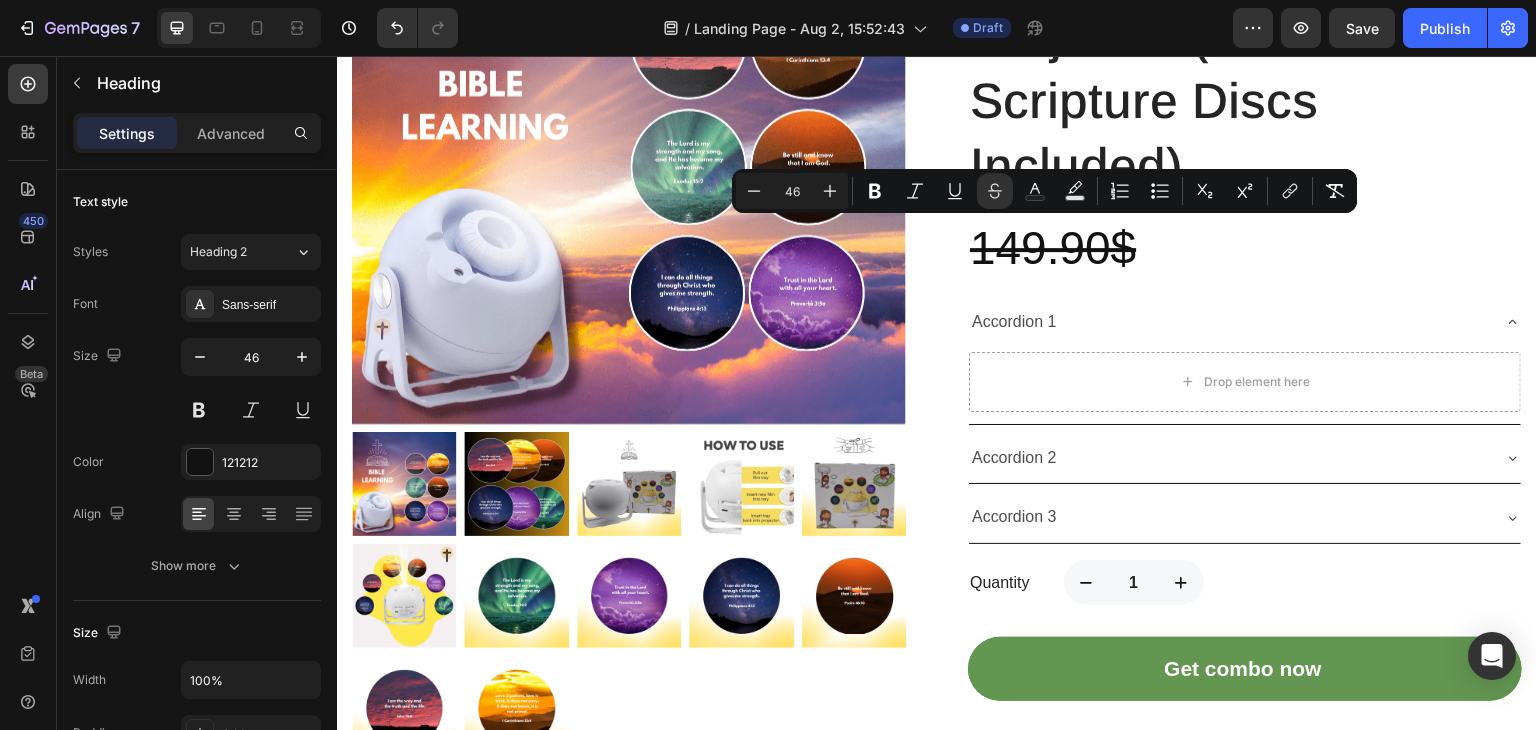 click on "149.90$" at bounding box center (1245, 249) 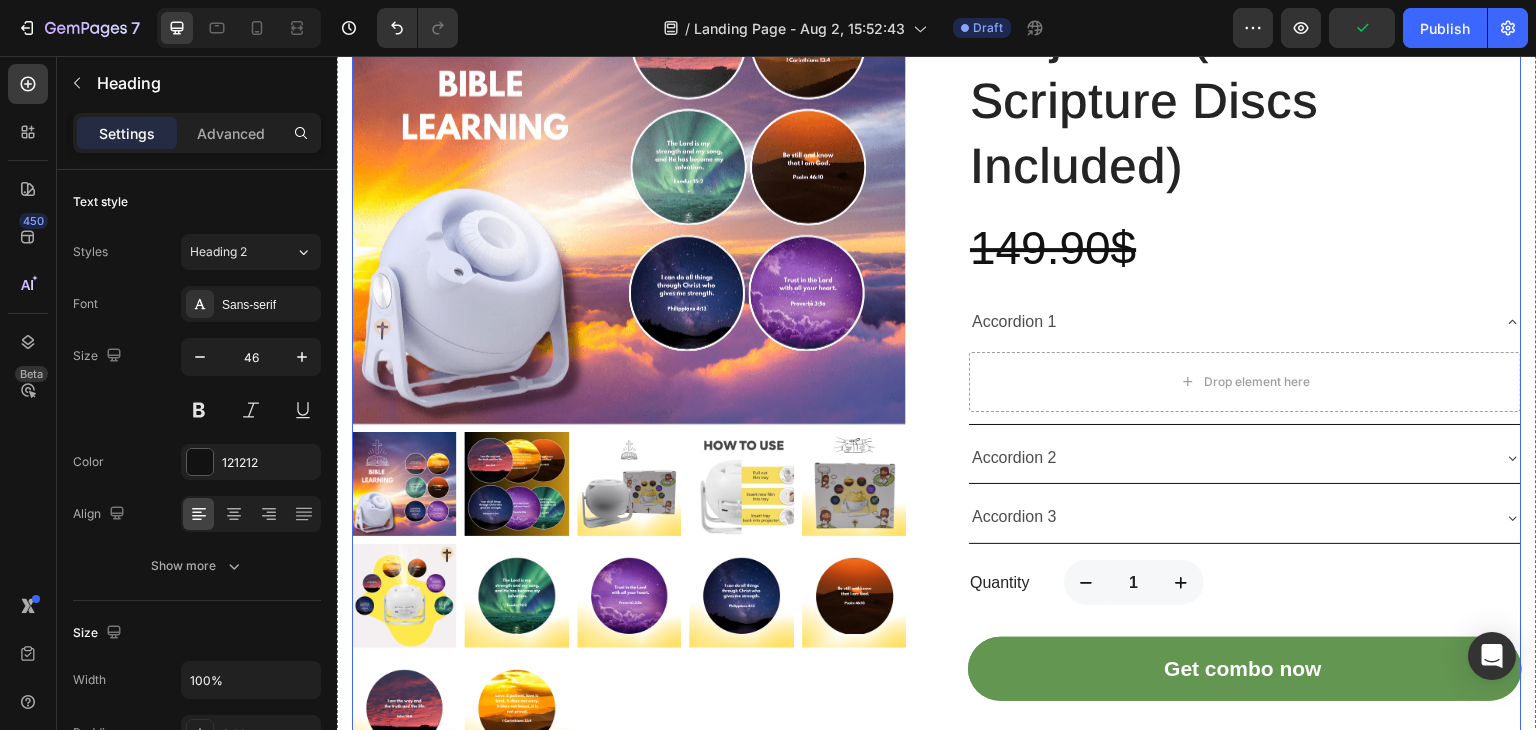 drag, startPoint x: 1147, startPoint y: 254, endPoint x: 953, endPoint y: 256, distance: 194.01031 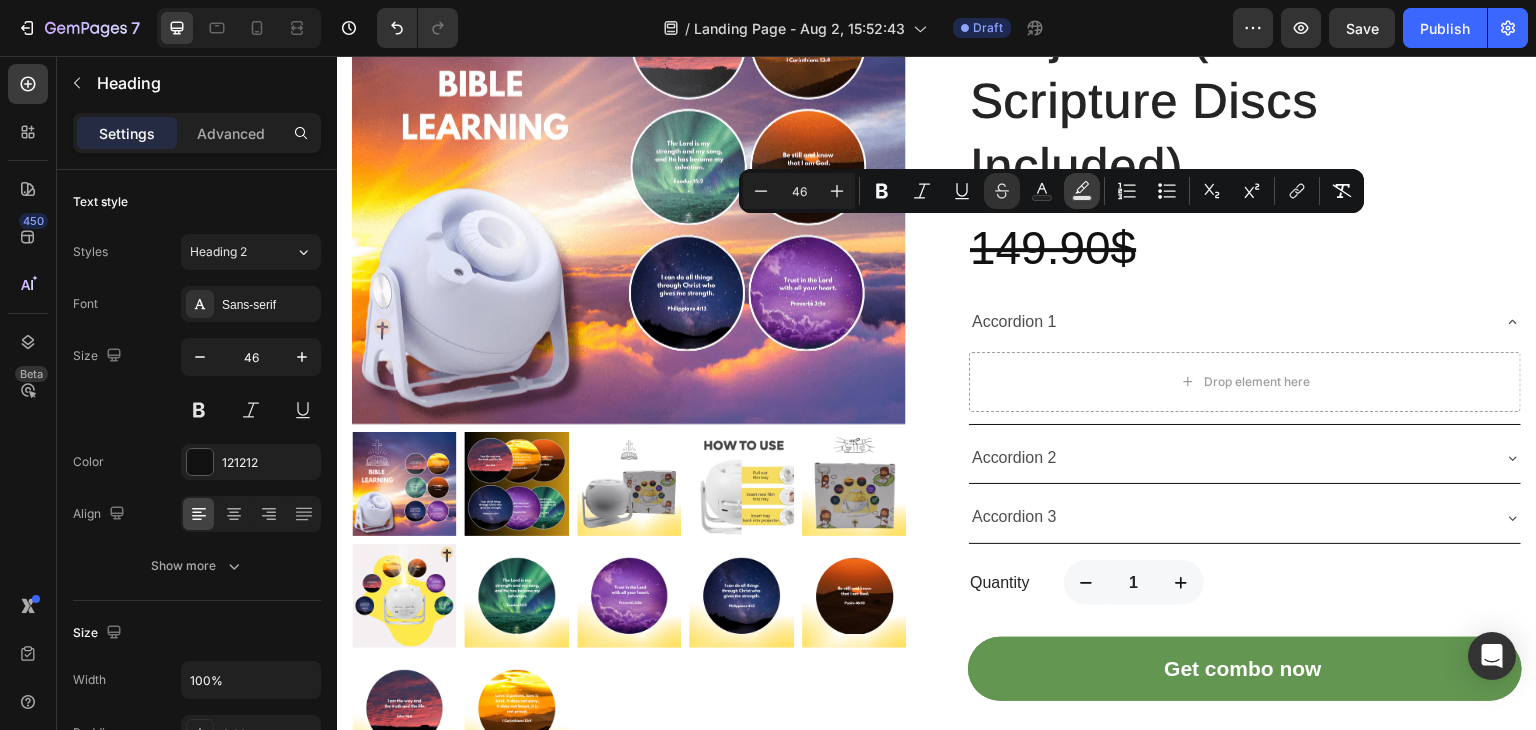 click 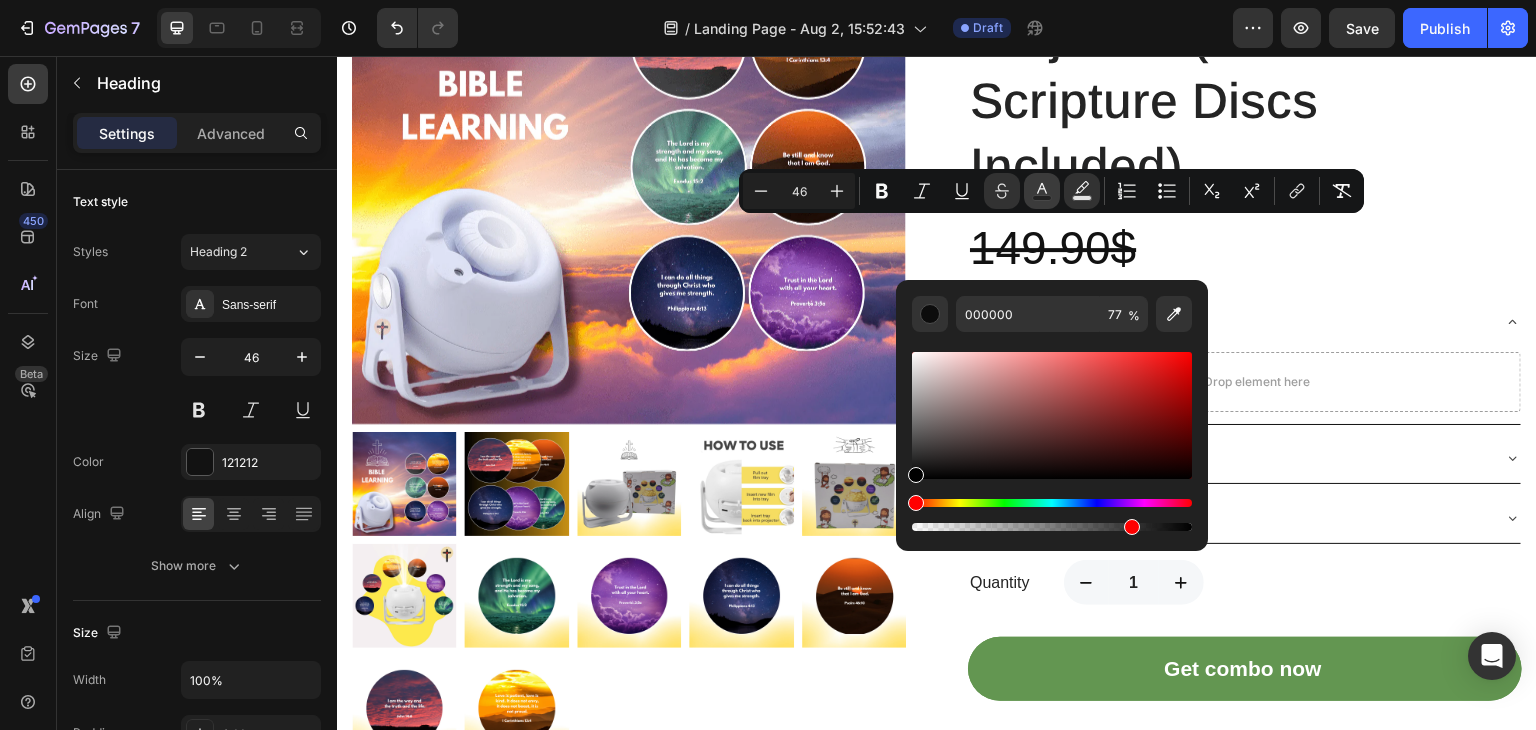 click 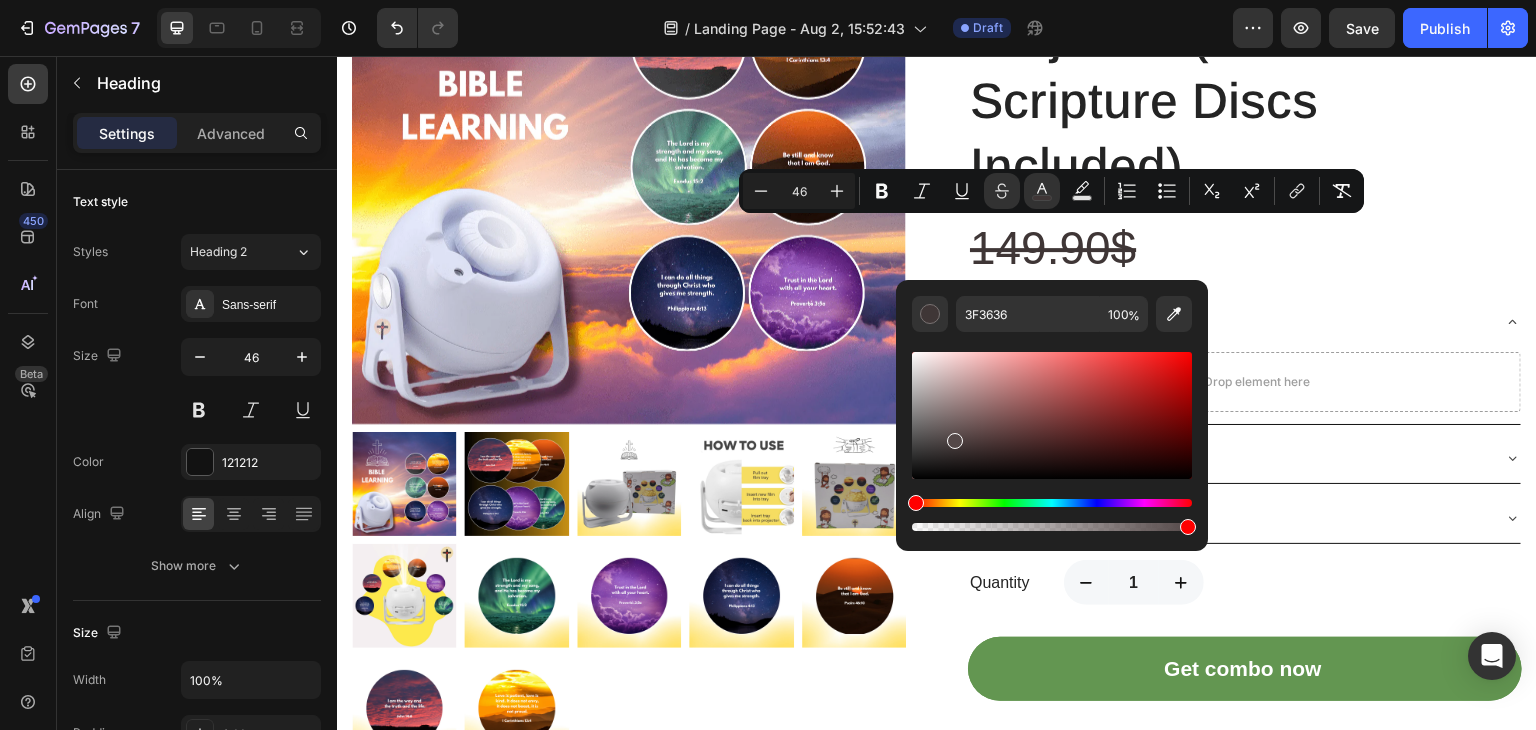 type on "544848" 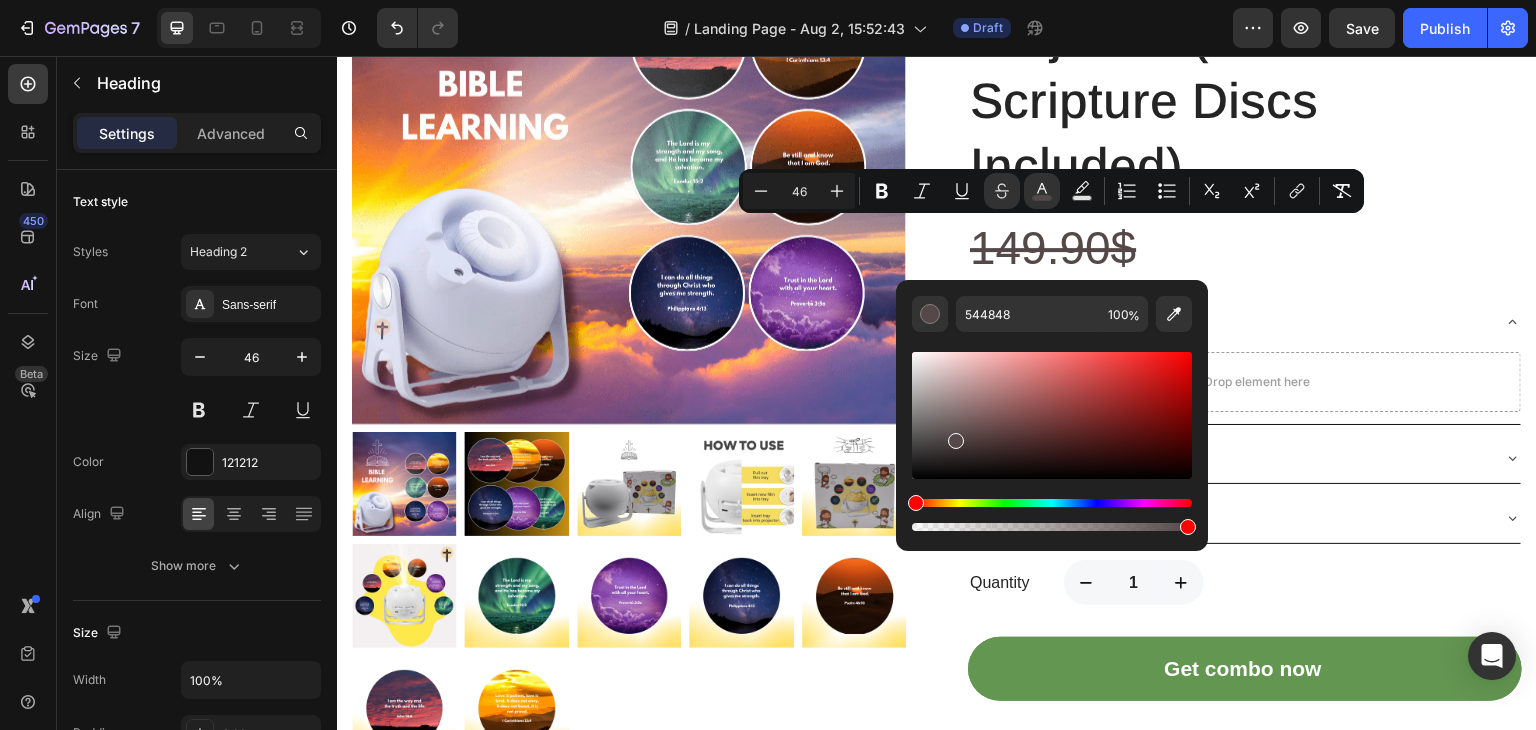drag, startPoint x: 918, startPoint y: 475, endPoint x: 952, endPoint y: 437, distance: 50.990196 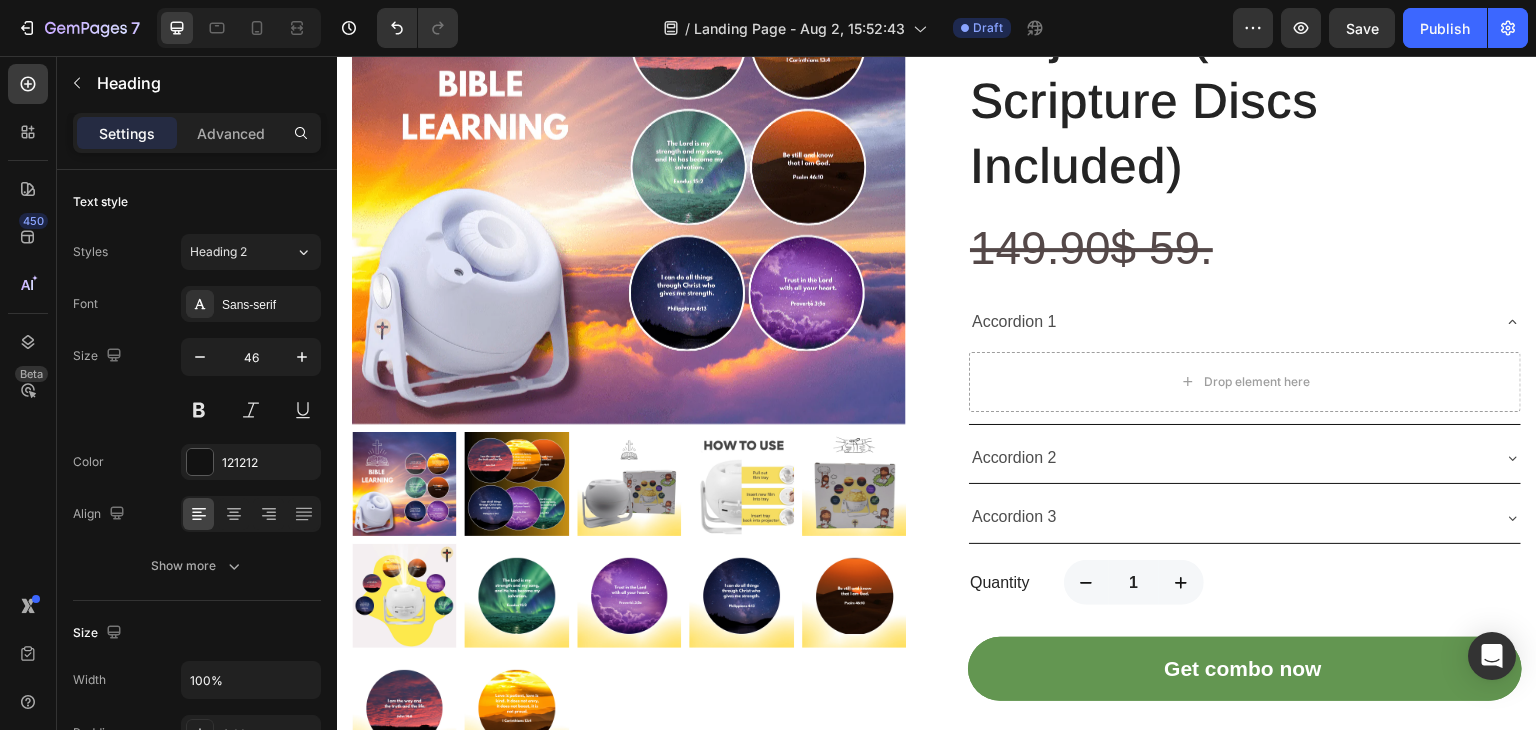 click on "149.90$ 59." at bounding box center (1245, 249) 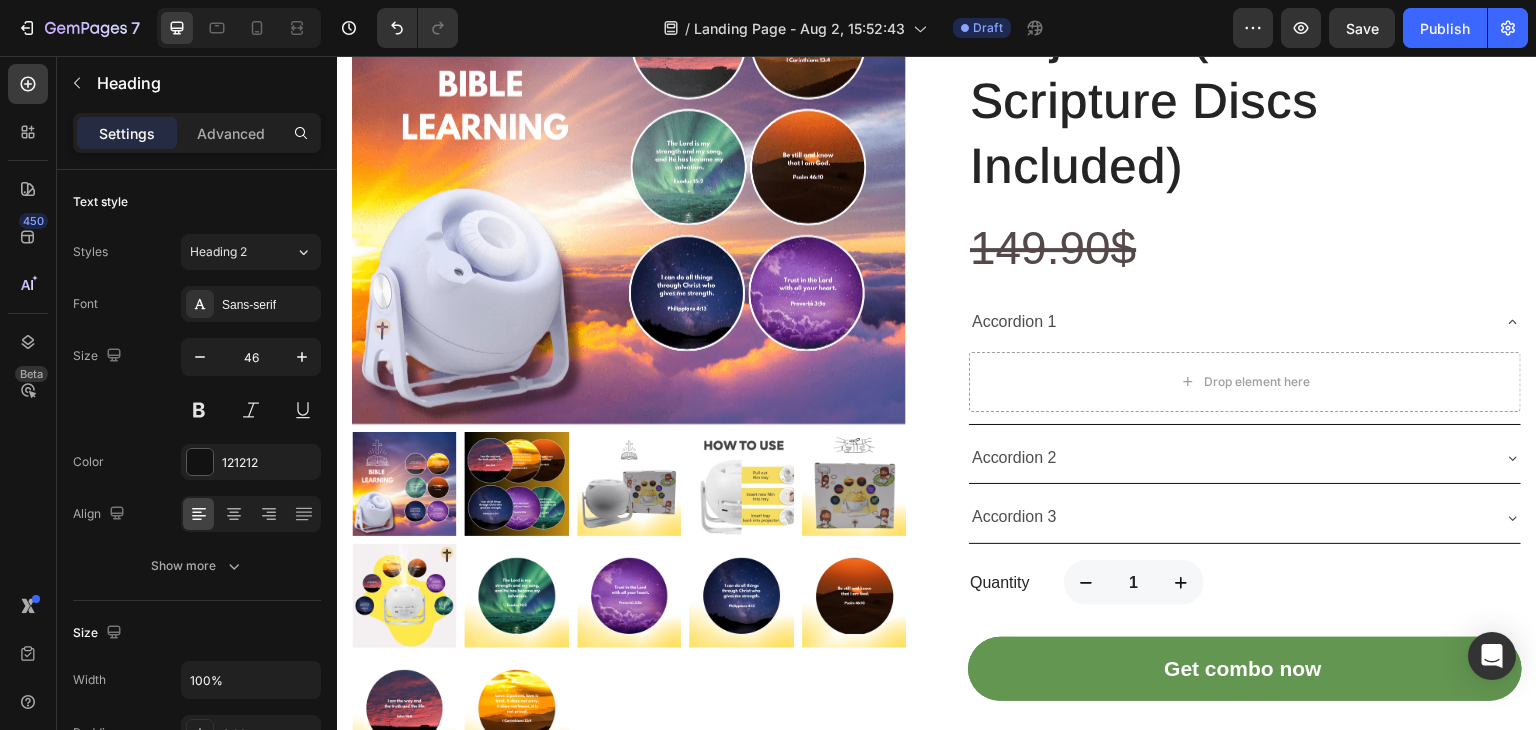 click on "149.90$" at bounding box center (1053, 248) 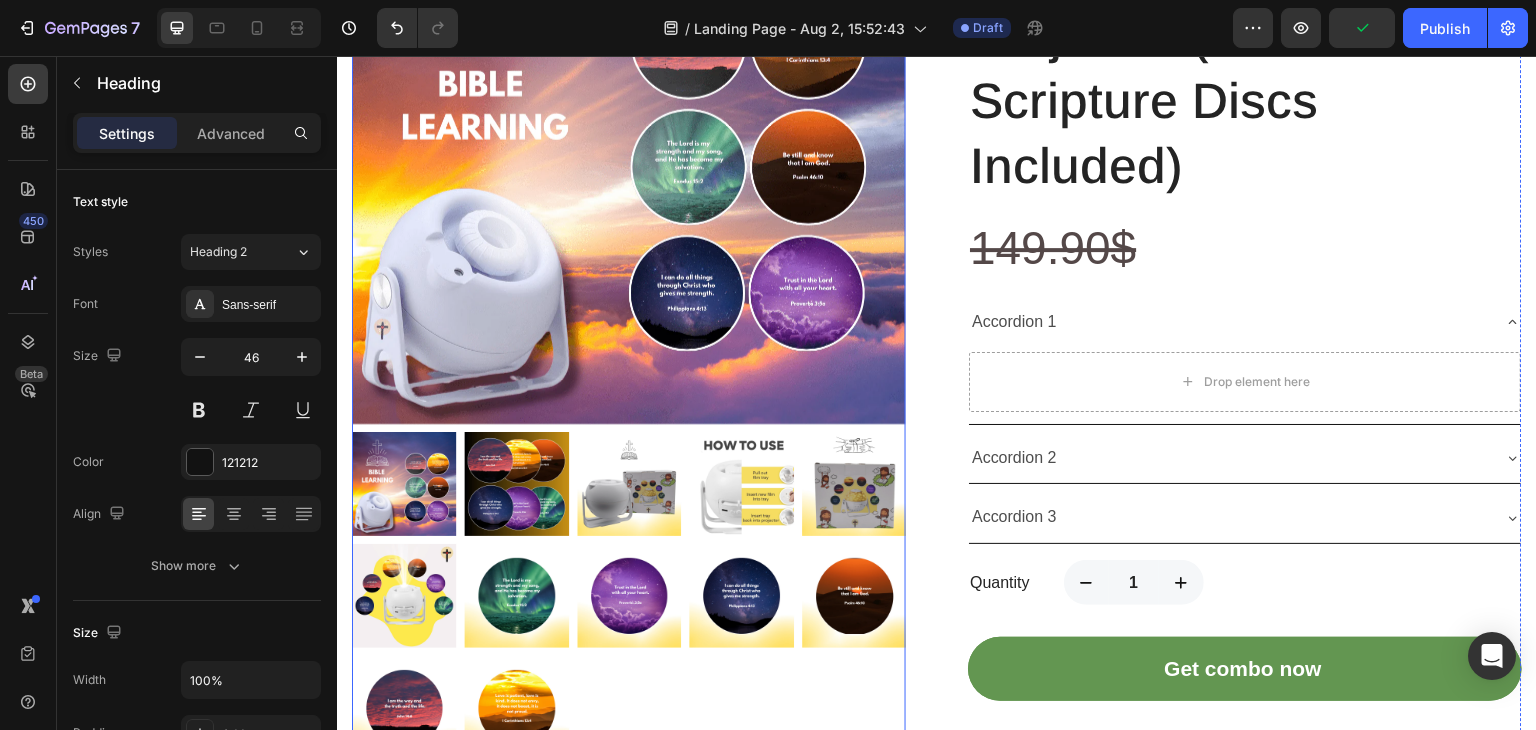 click at bounding box center [629, 147] 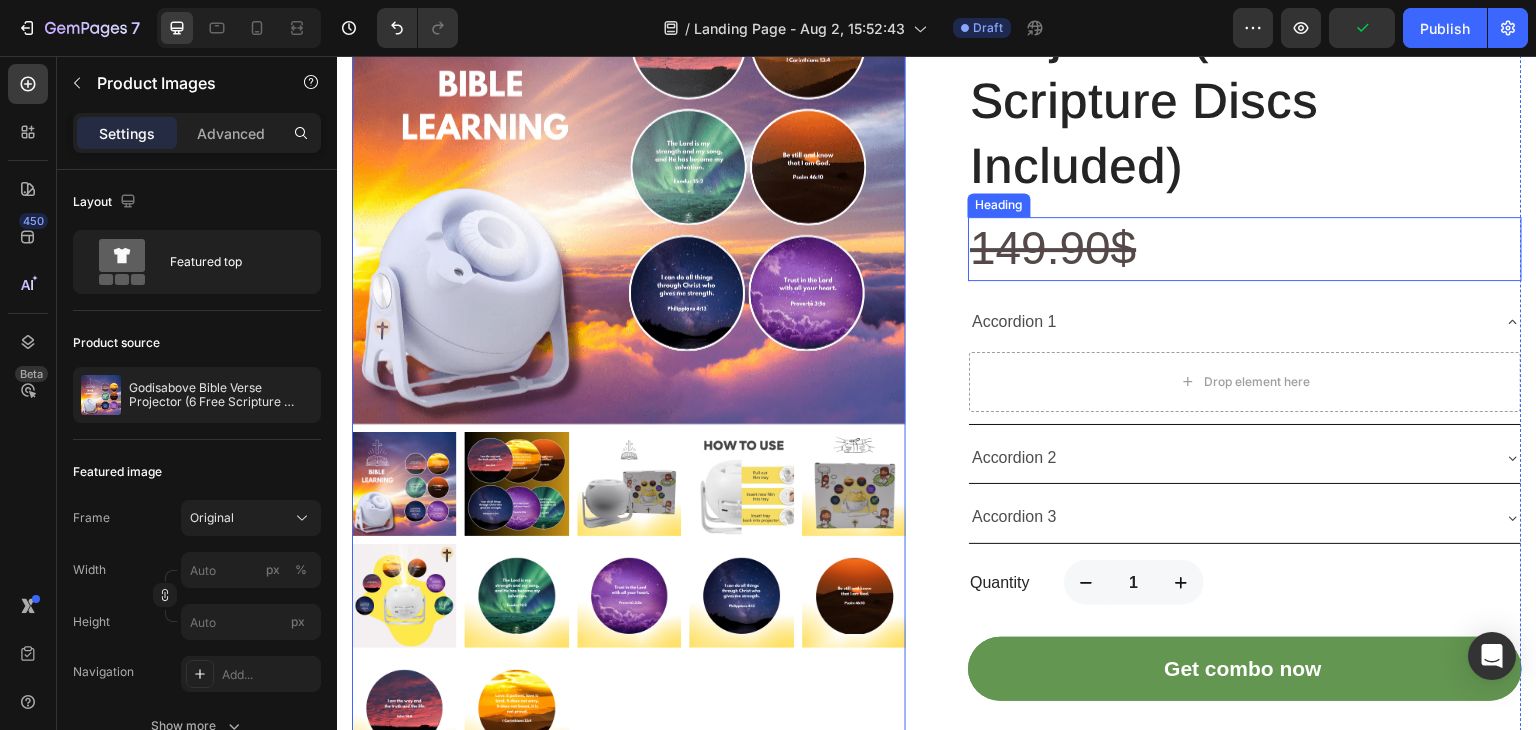 click on "149.90$" at bounding box center (1053, 248) 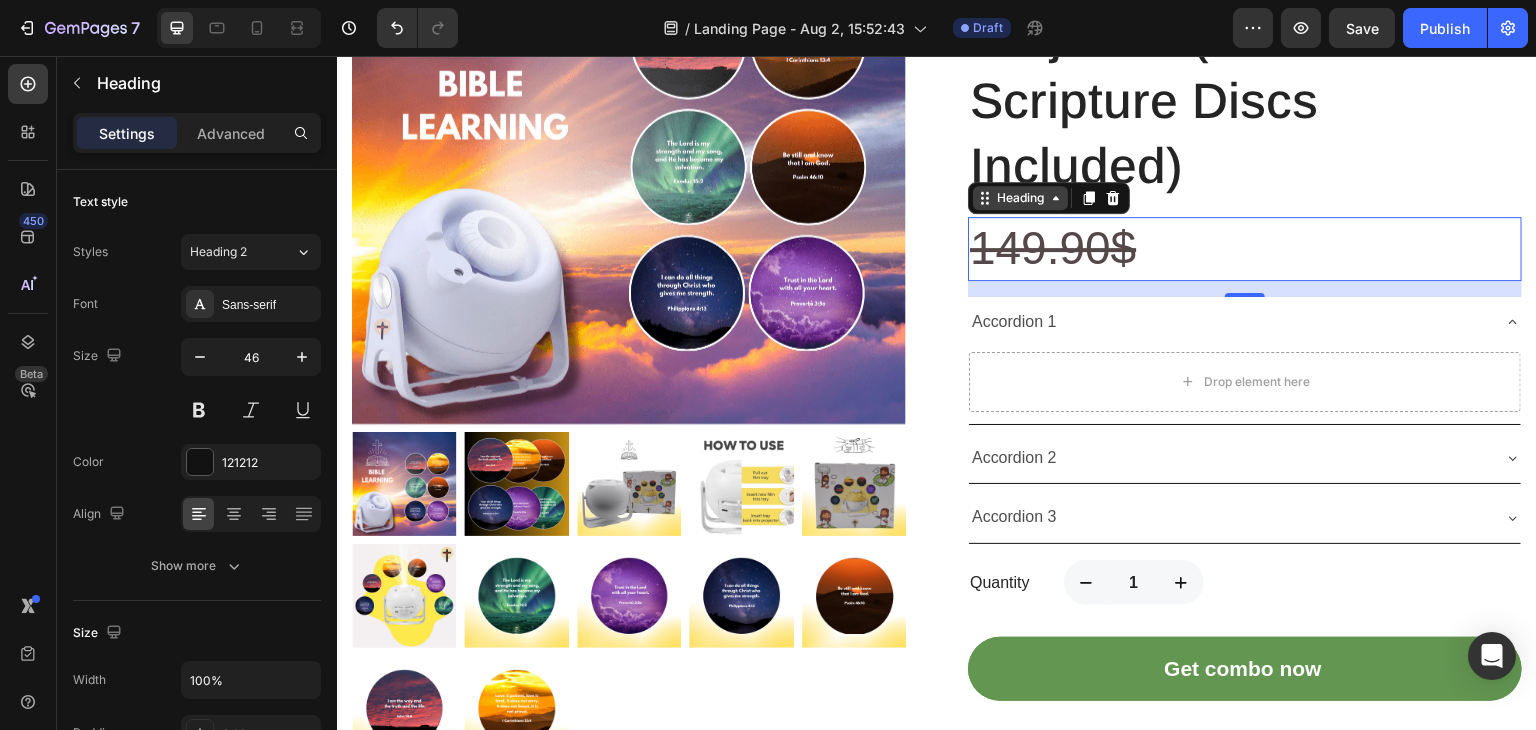 click on "Heading" at bounding box center [1020, 198] 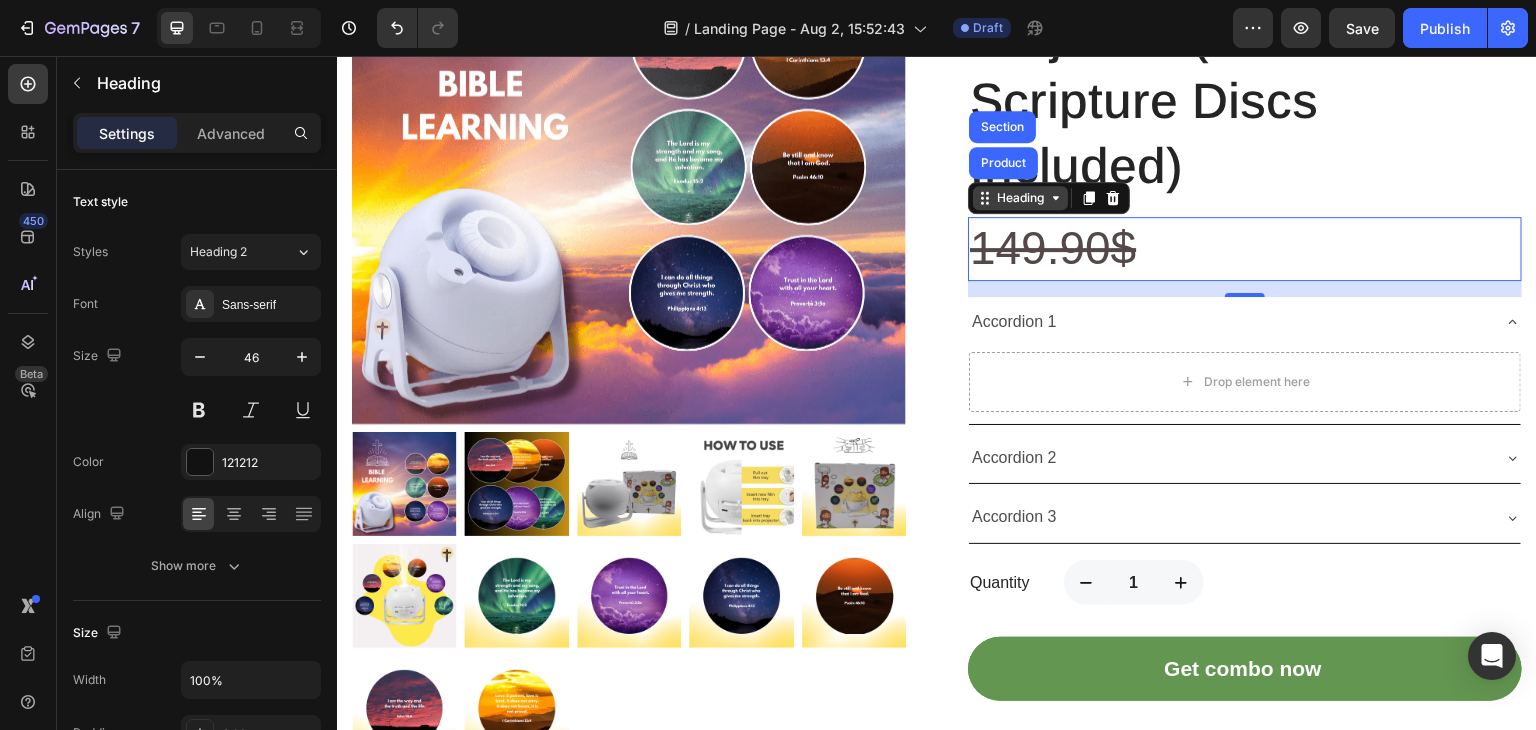 click on "Heading" at bounding box center [1020, 198] 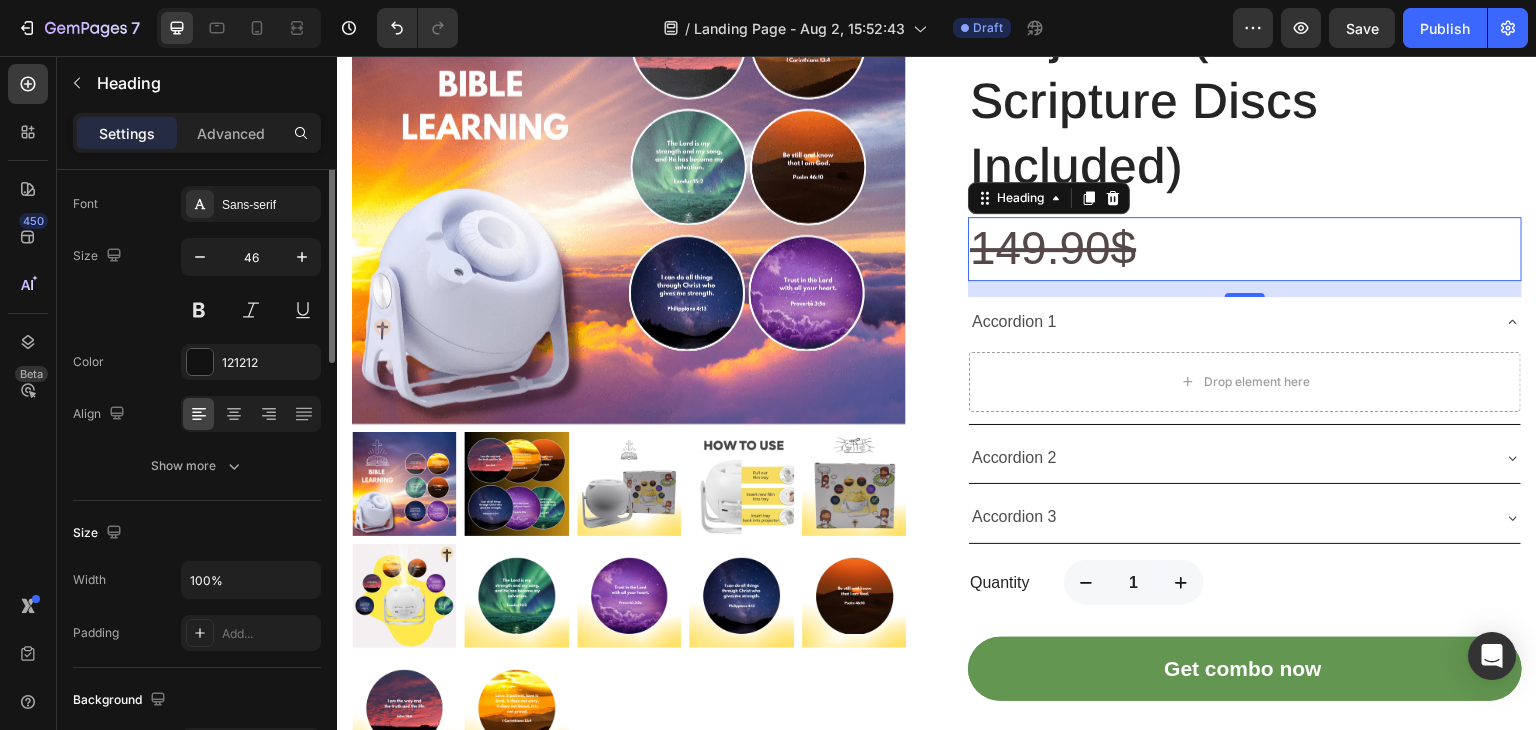 scroll, scrollTop: 0, scrollLeft: 0, axis: both 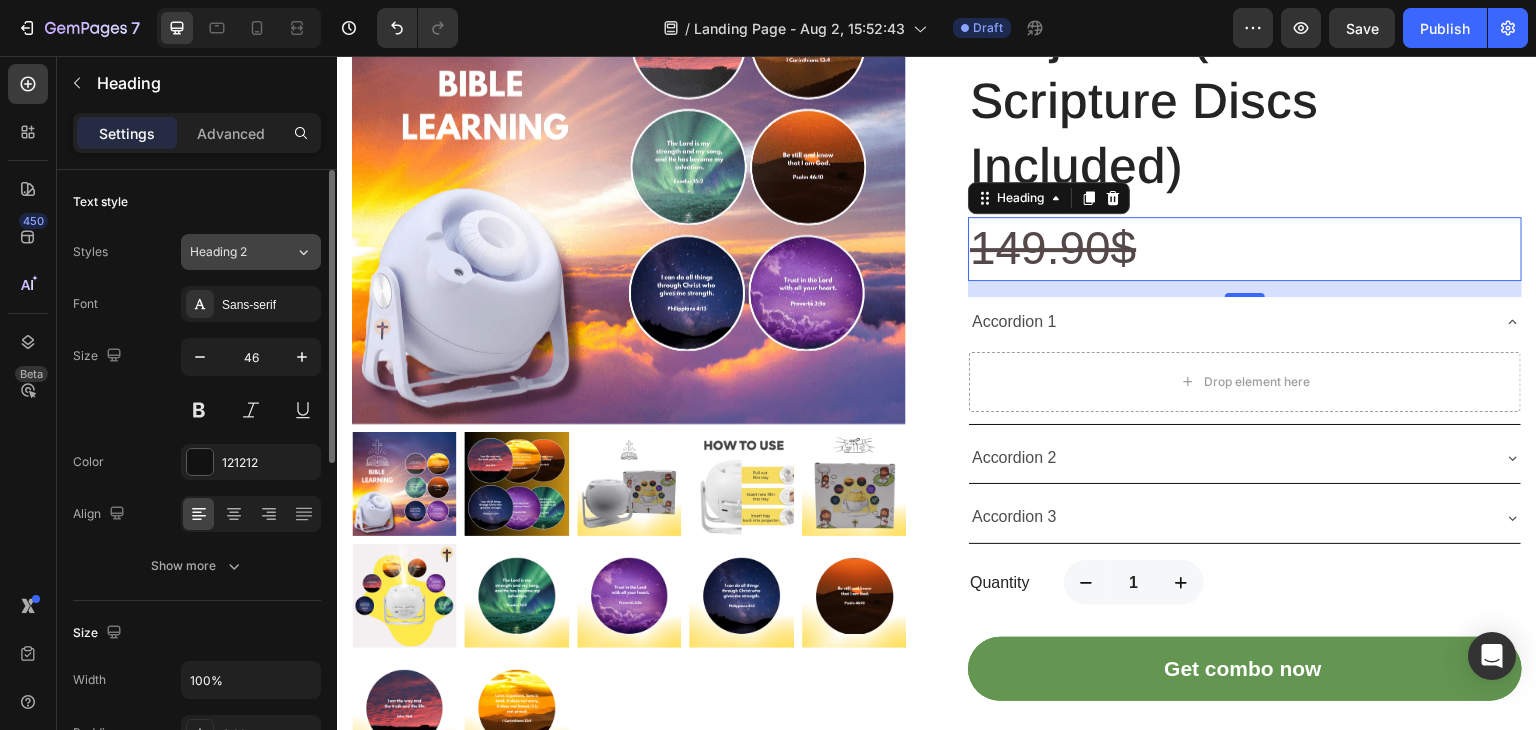 click on "Heading 2" 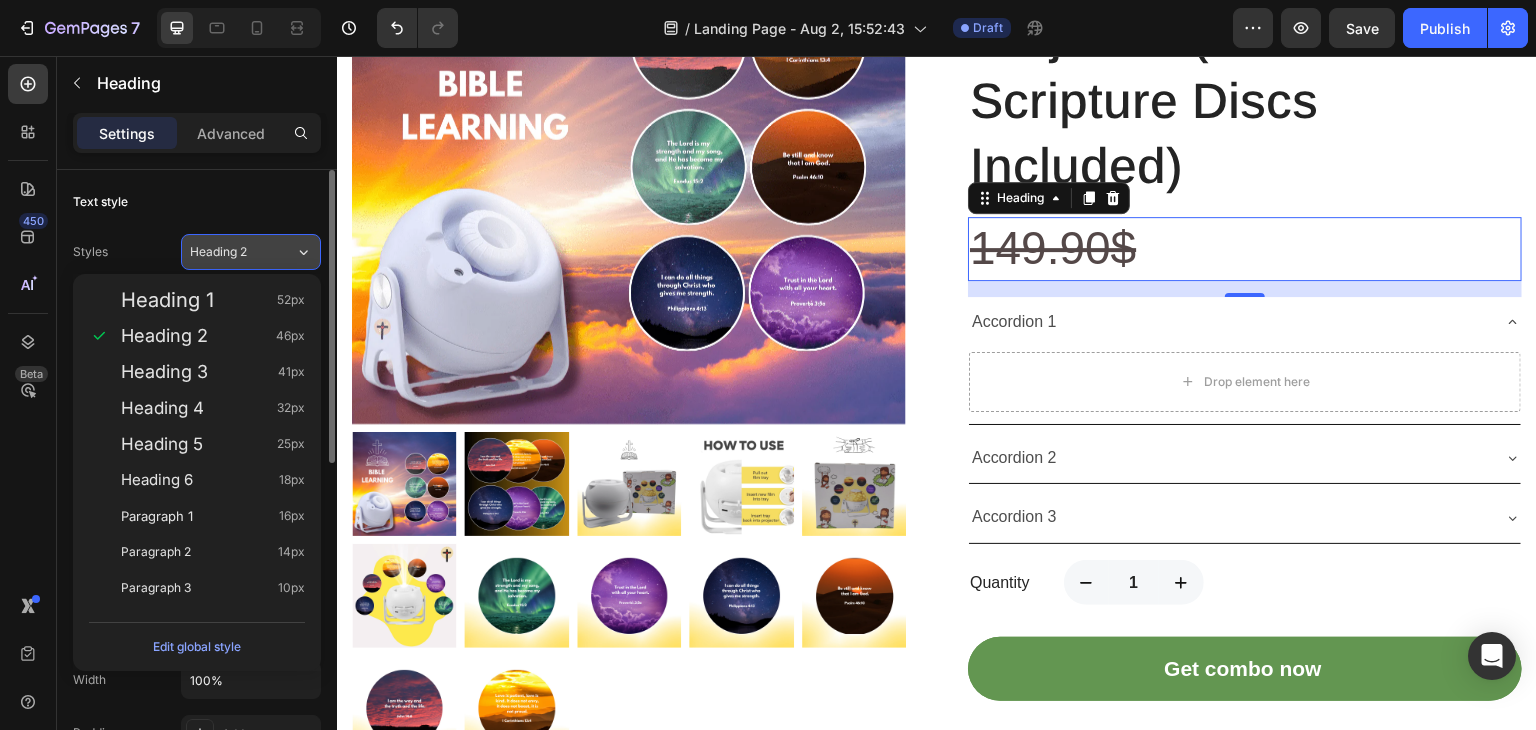 click on "Heading 2" at bounding box center (242, 252) 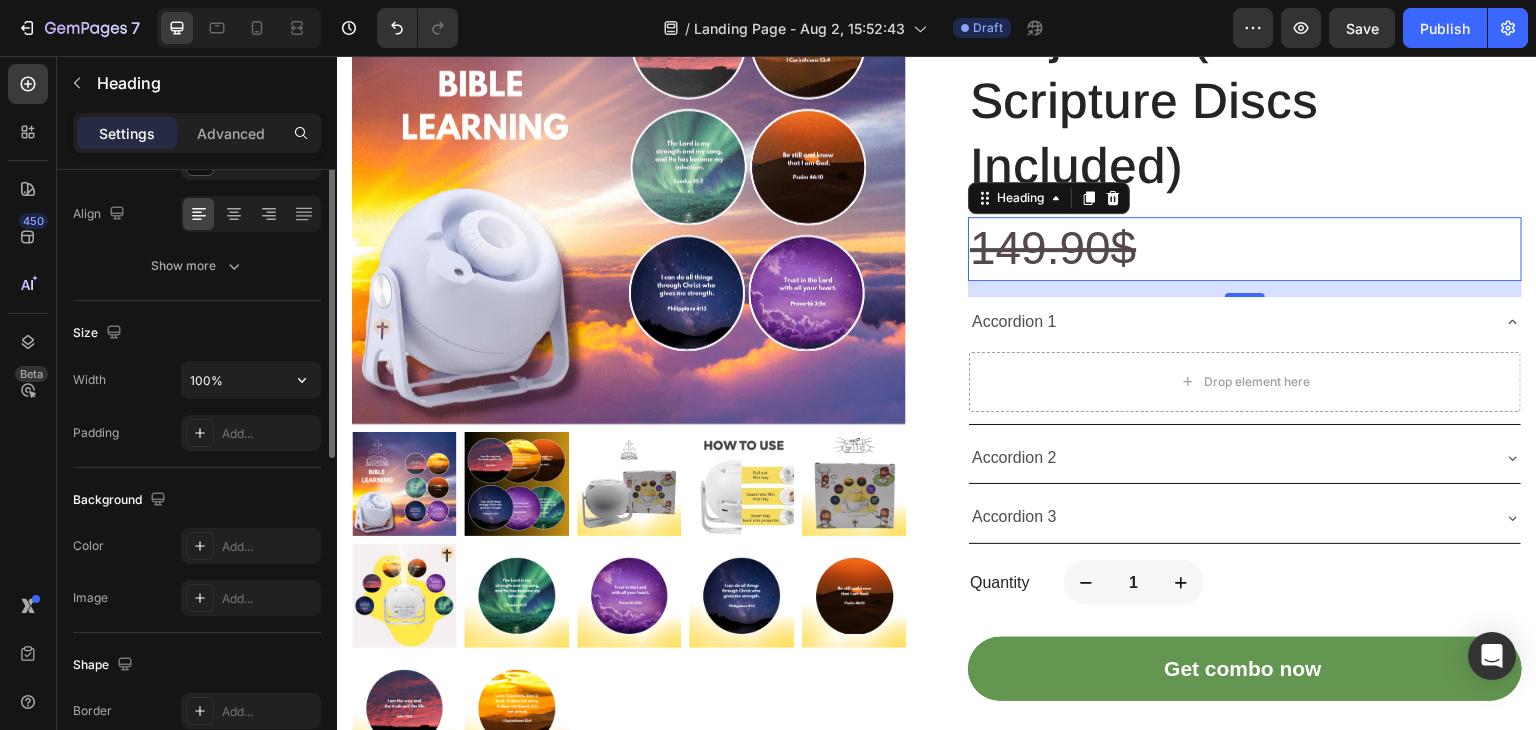 scroll, scrollTop: 100, scrollLeft: 0, axis: vertical 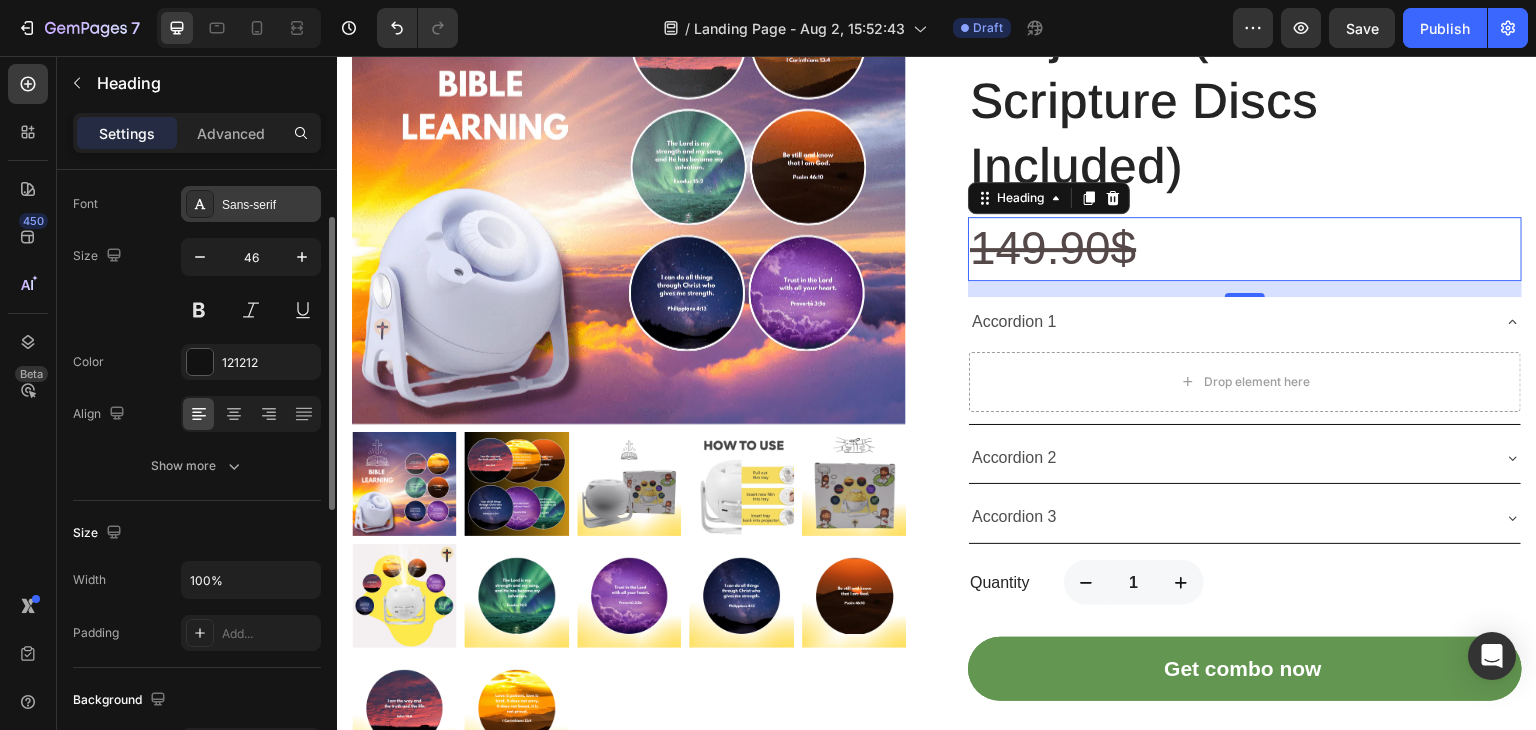 click on "Sans-serif" at bounding box center [269, 205] 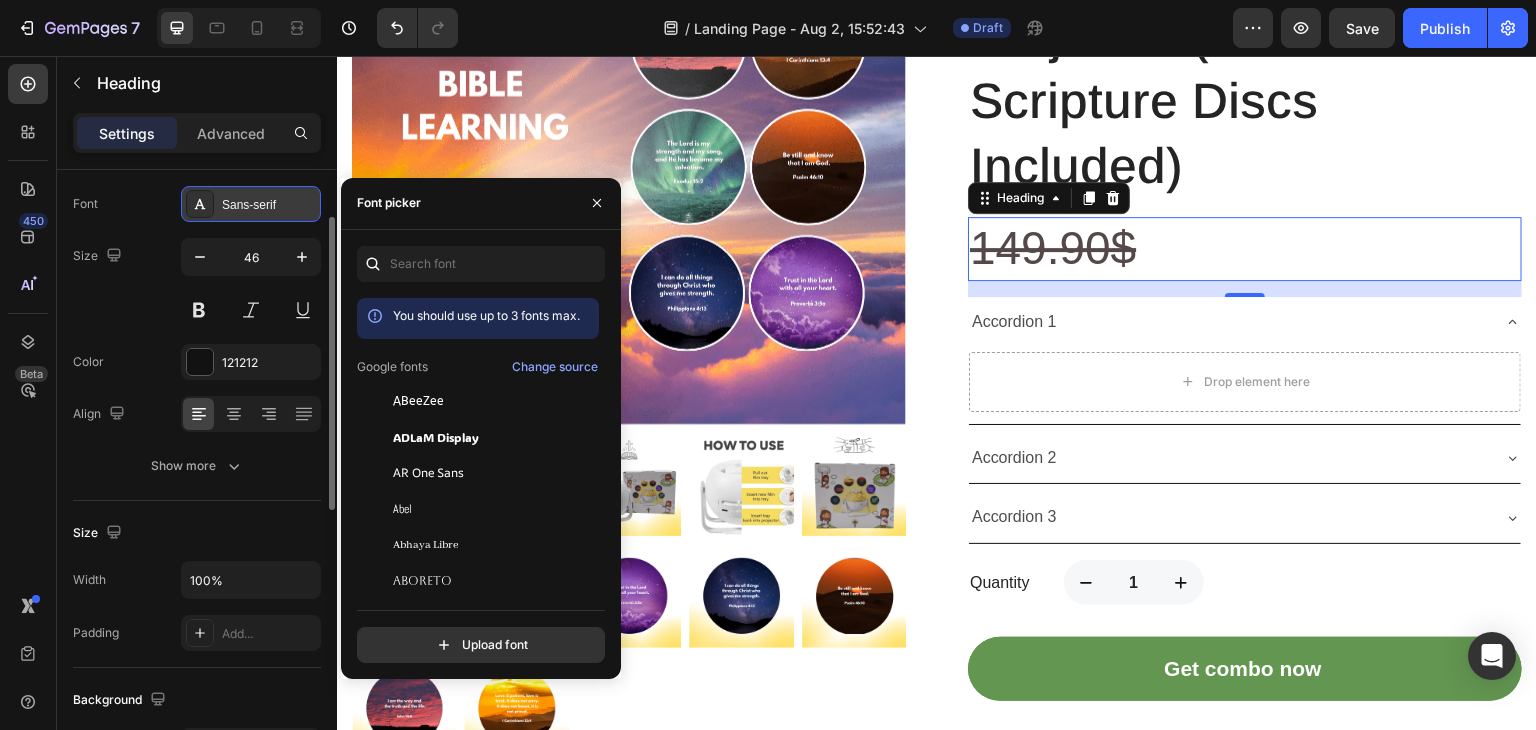 click on "Sans-serif" at bounding box center (269, 205) 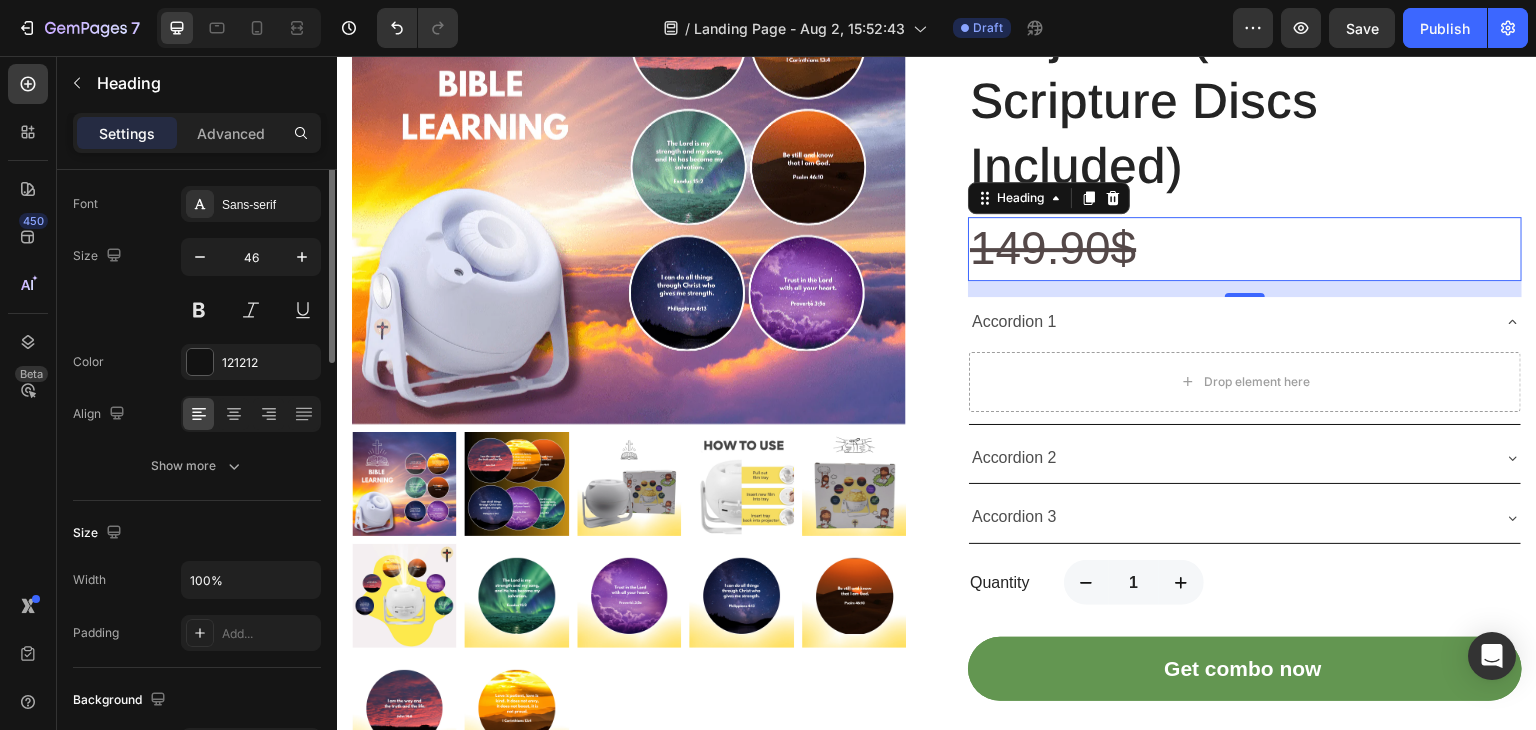 scroll, scrollTop: 0, scrollLeft: 0, axis: both 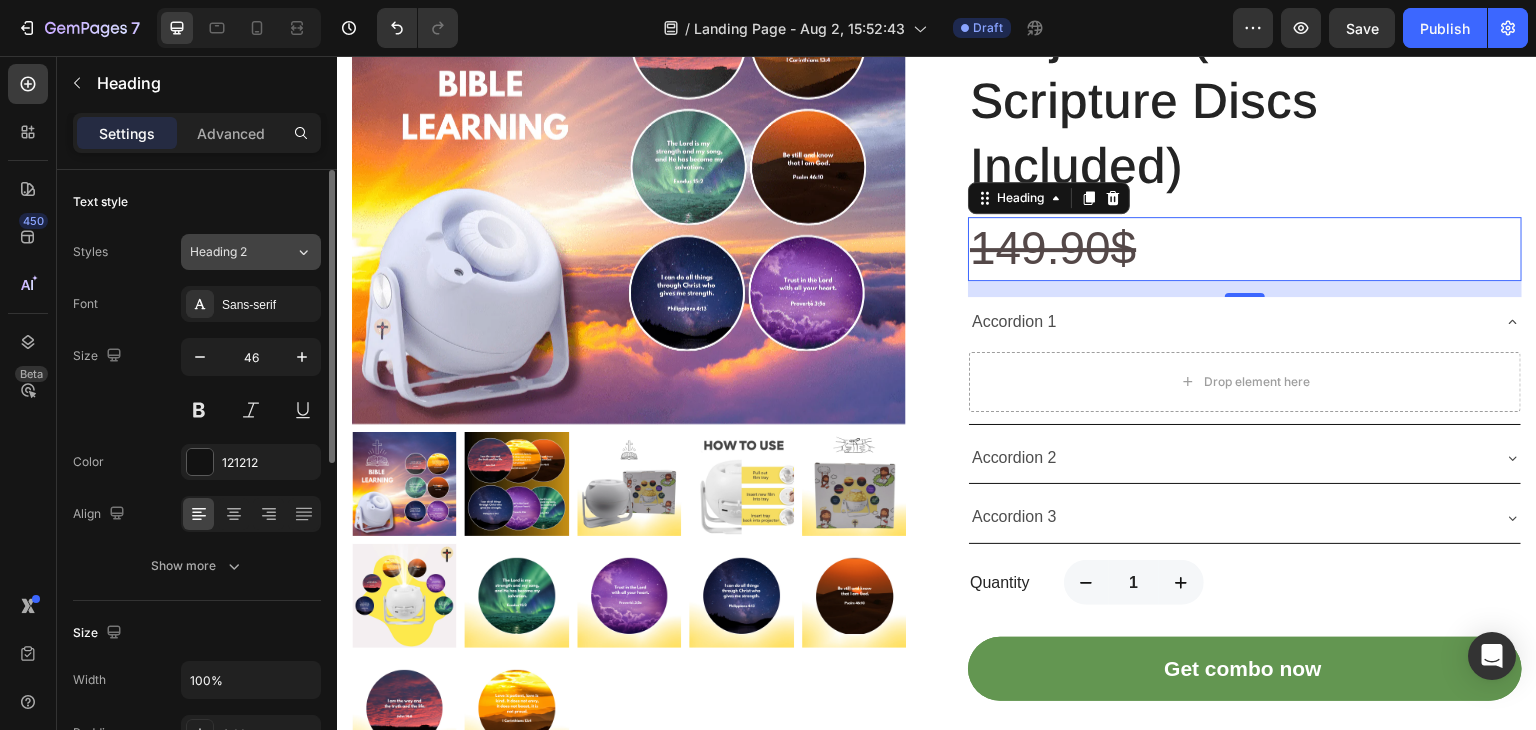 click on "Heading 2" at bounding box center (230, 252) 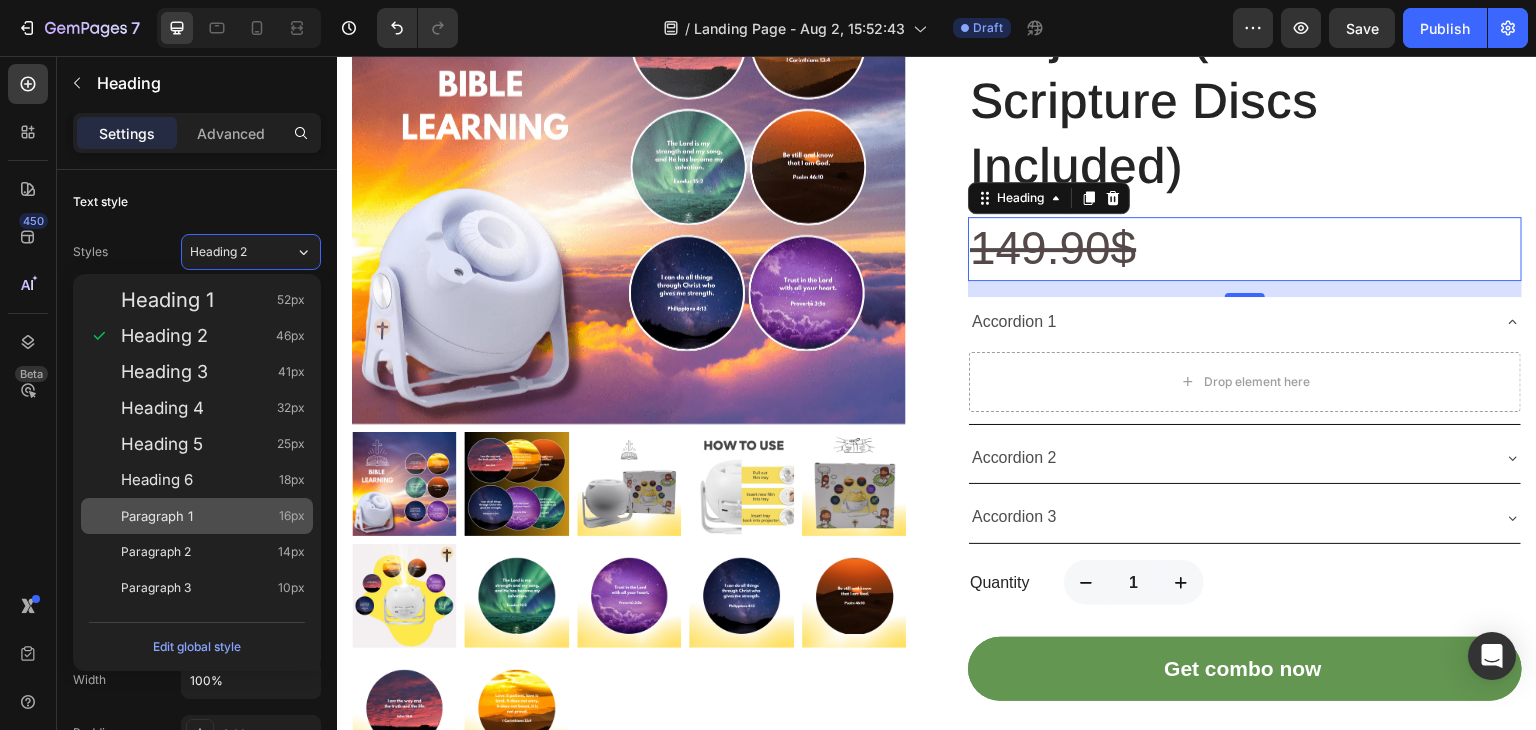 click on "Paragraph 1 16px" at bounding box center [213, 516] 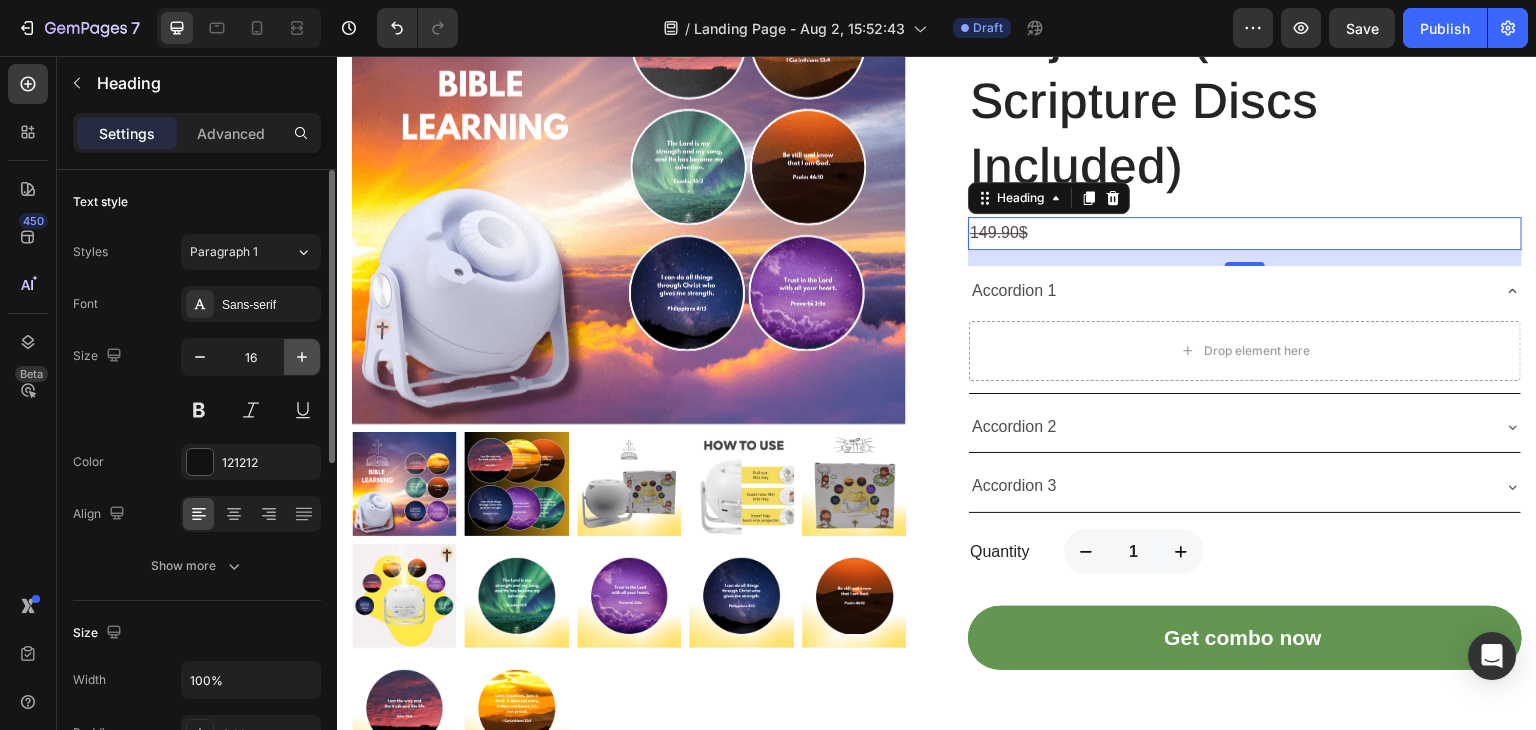 click 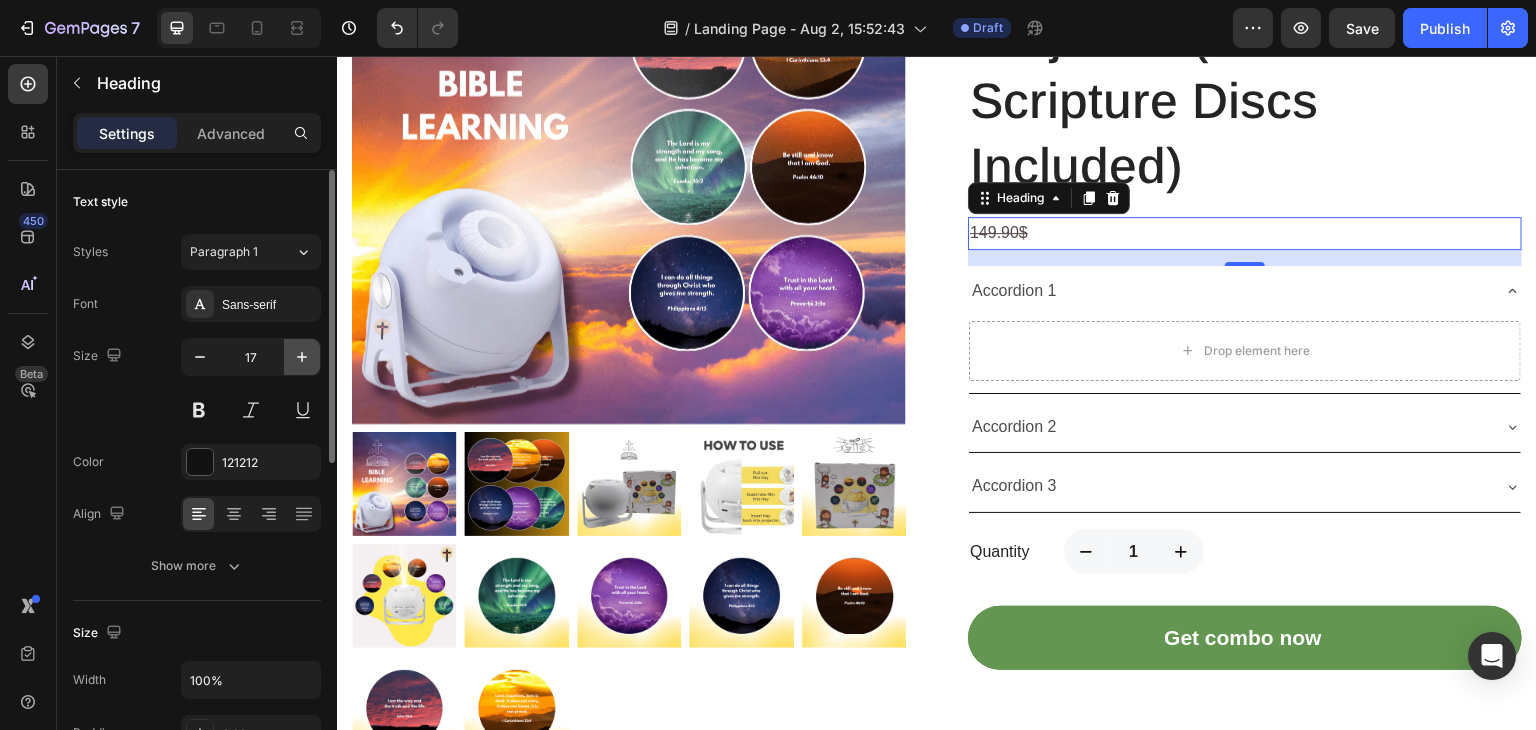 click 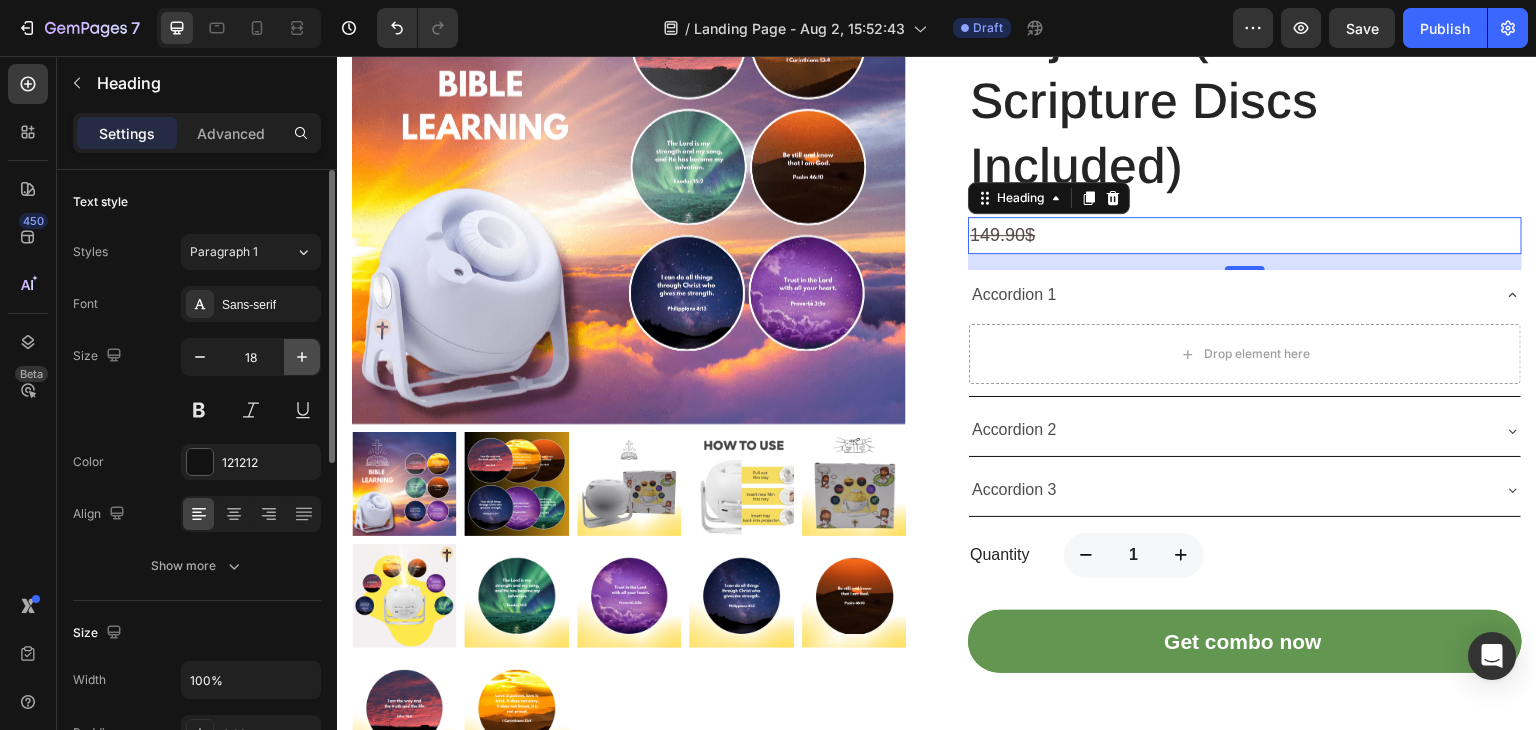 click 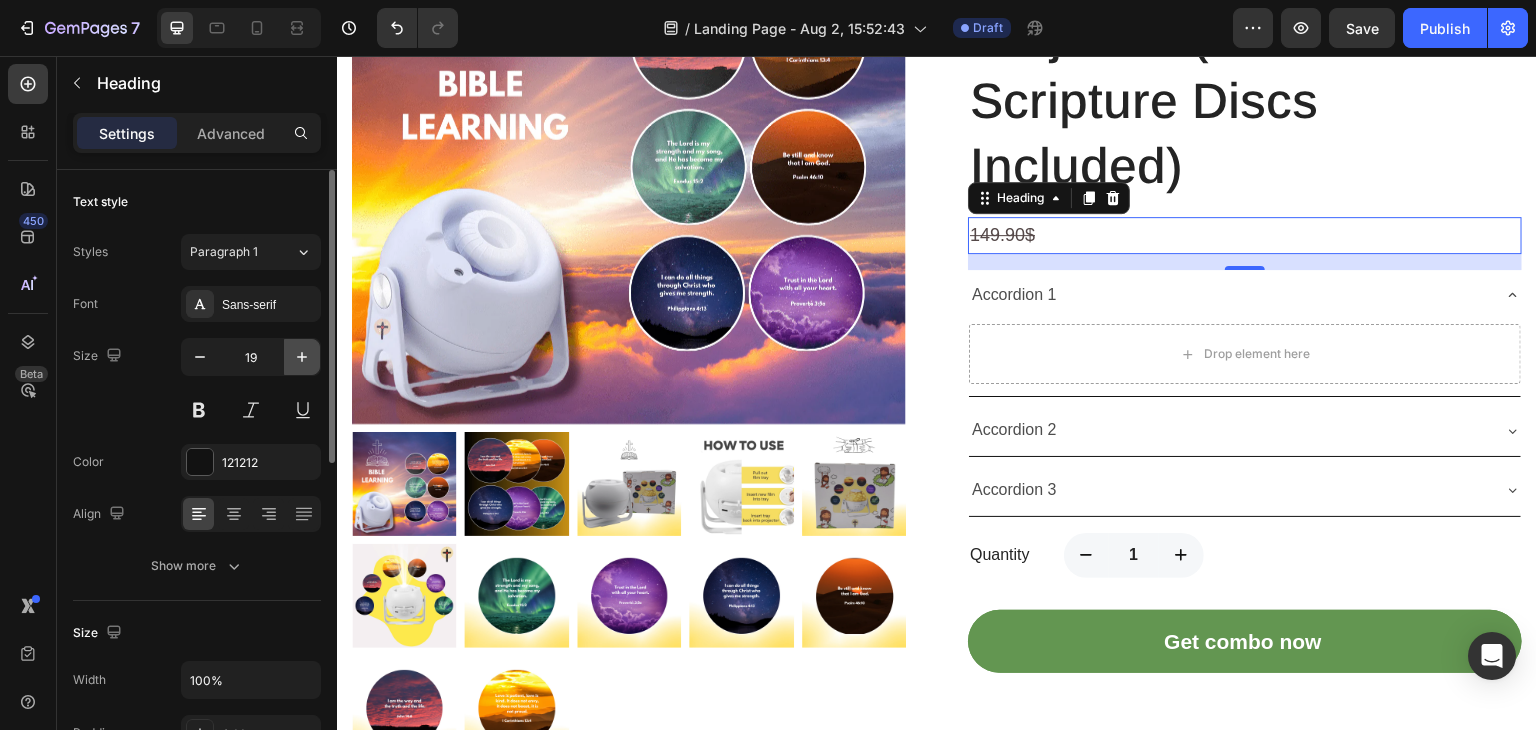 click 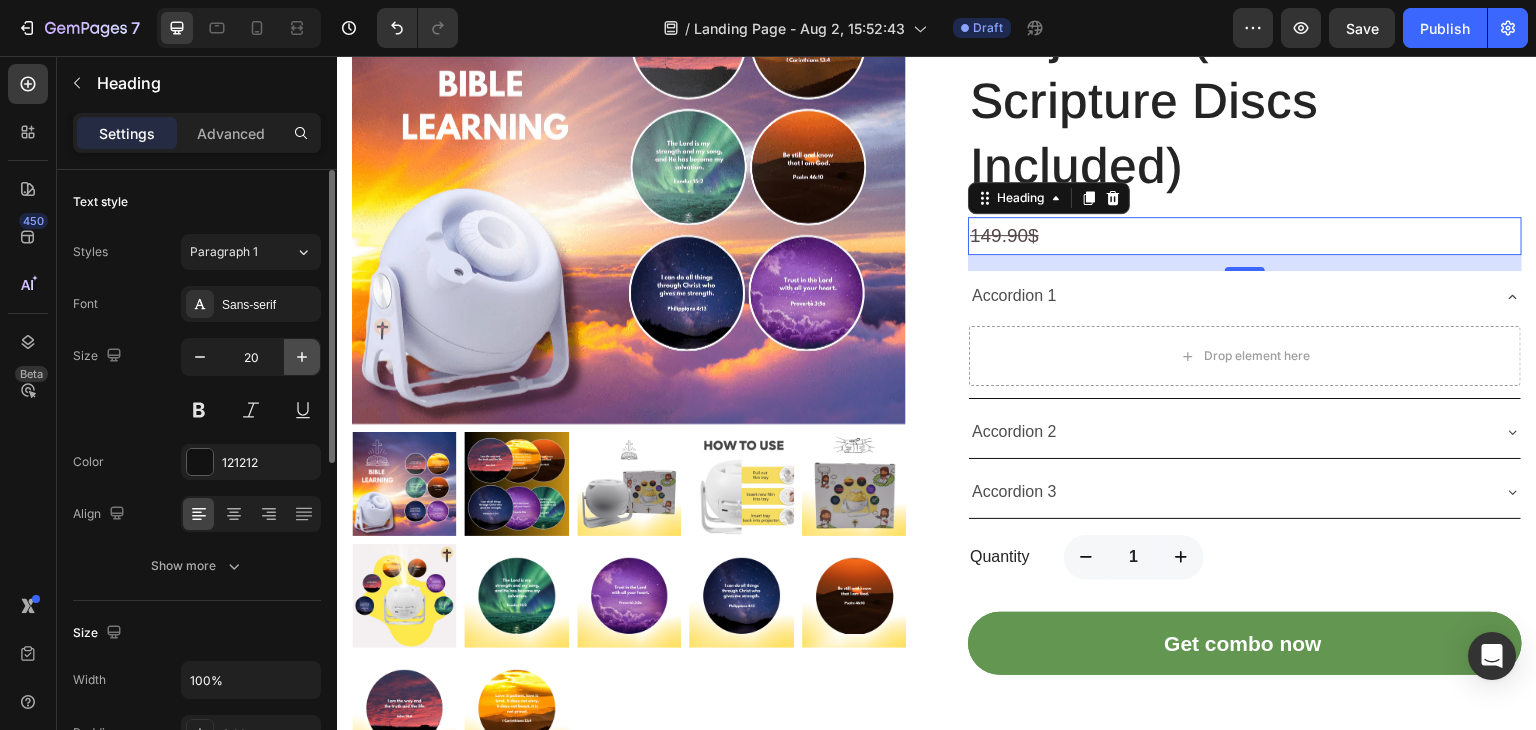 click 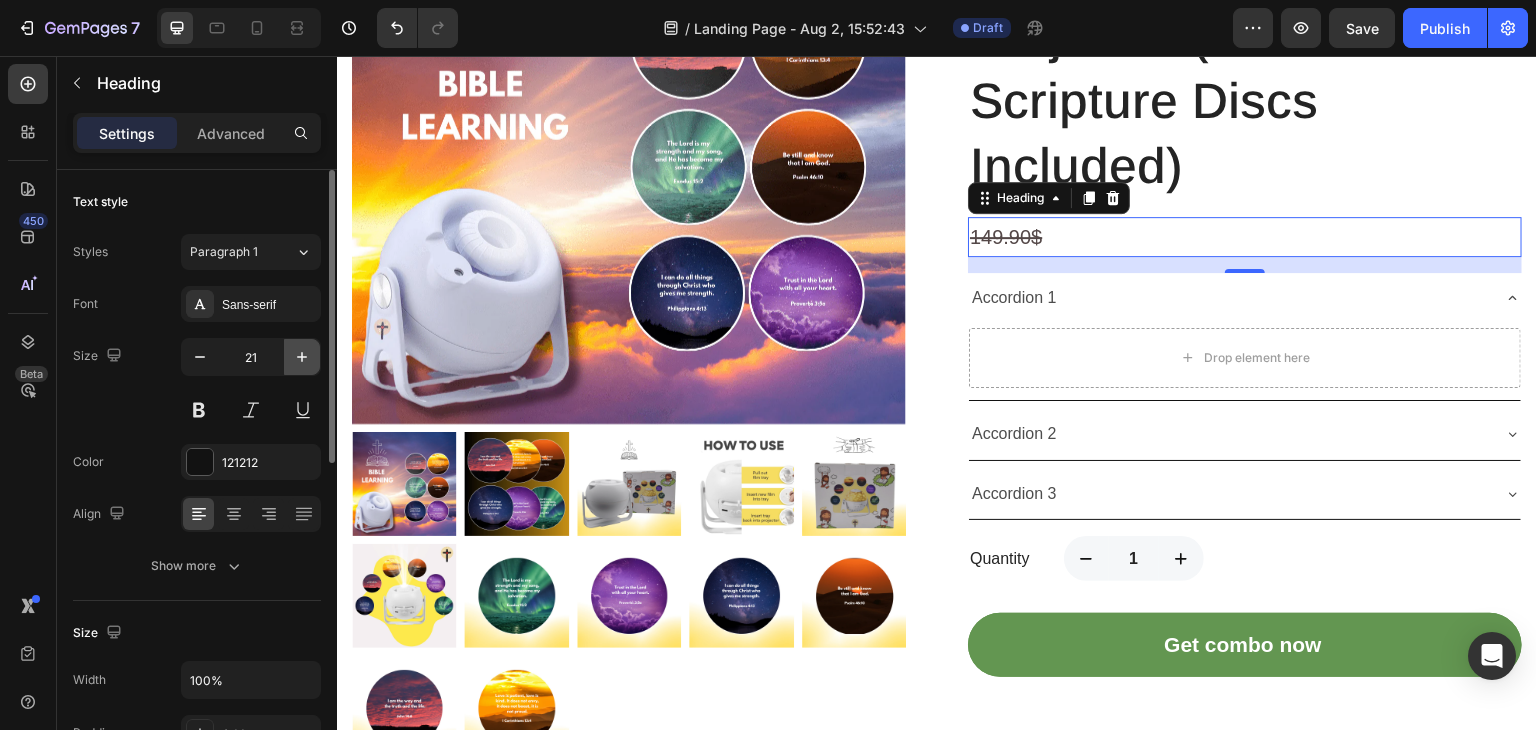 click 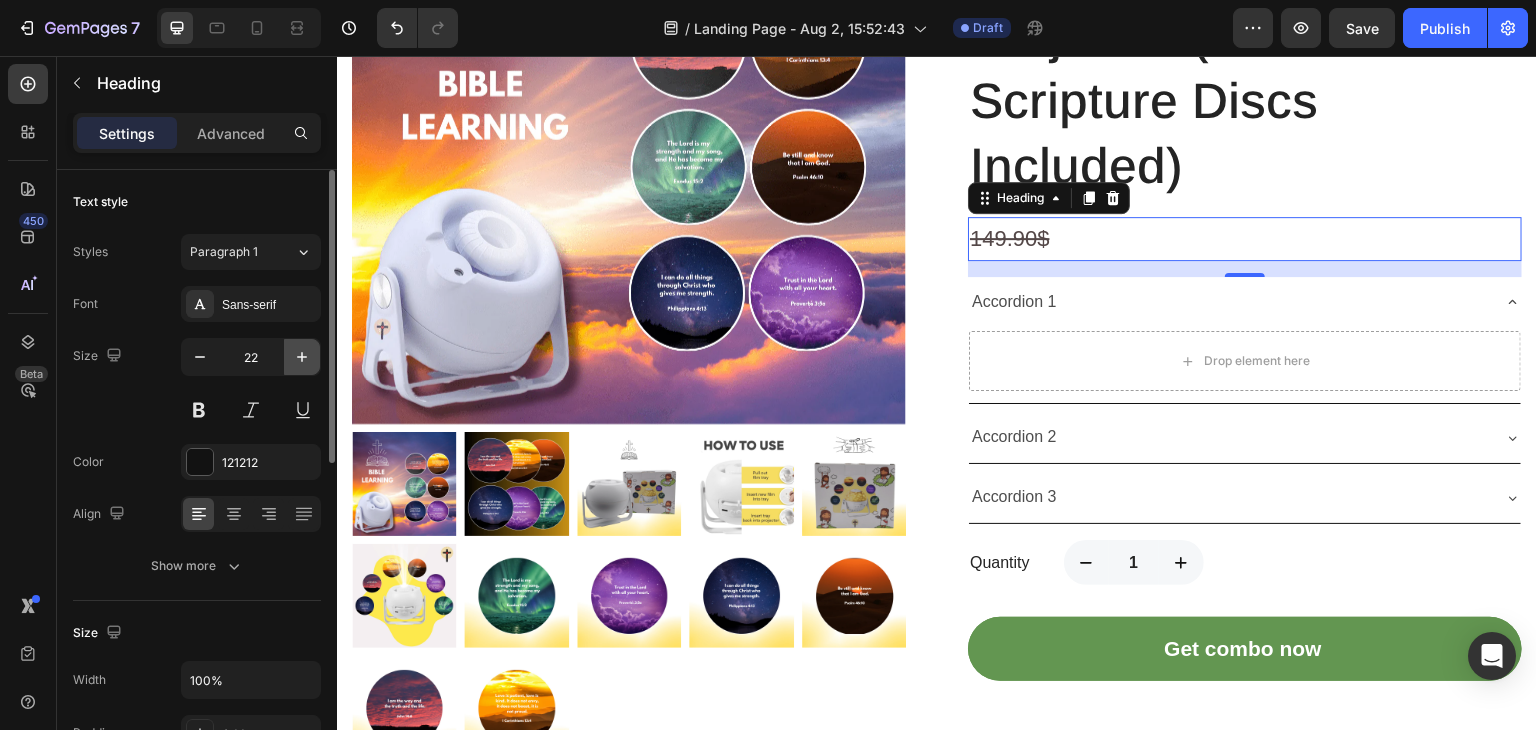 click 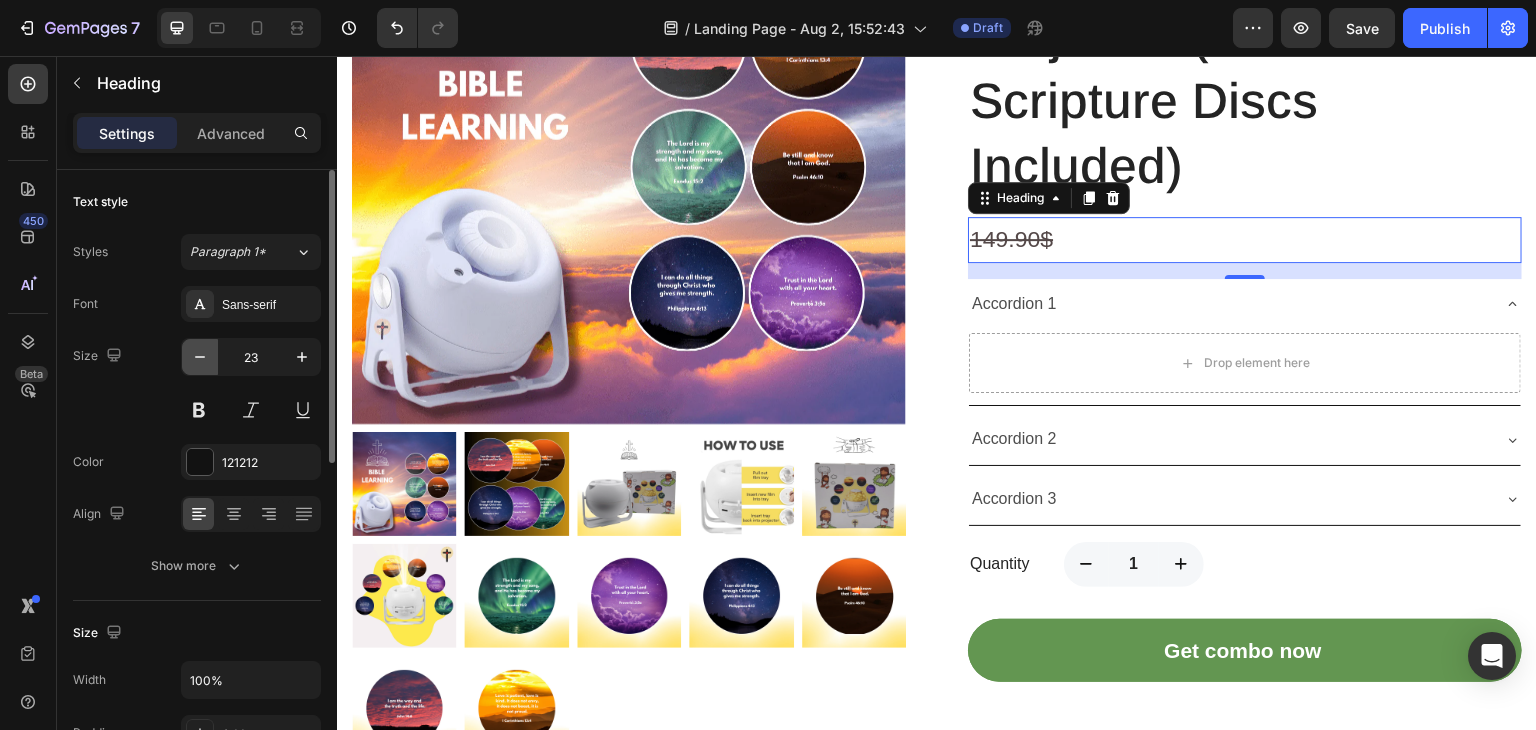 click 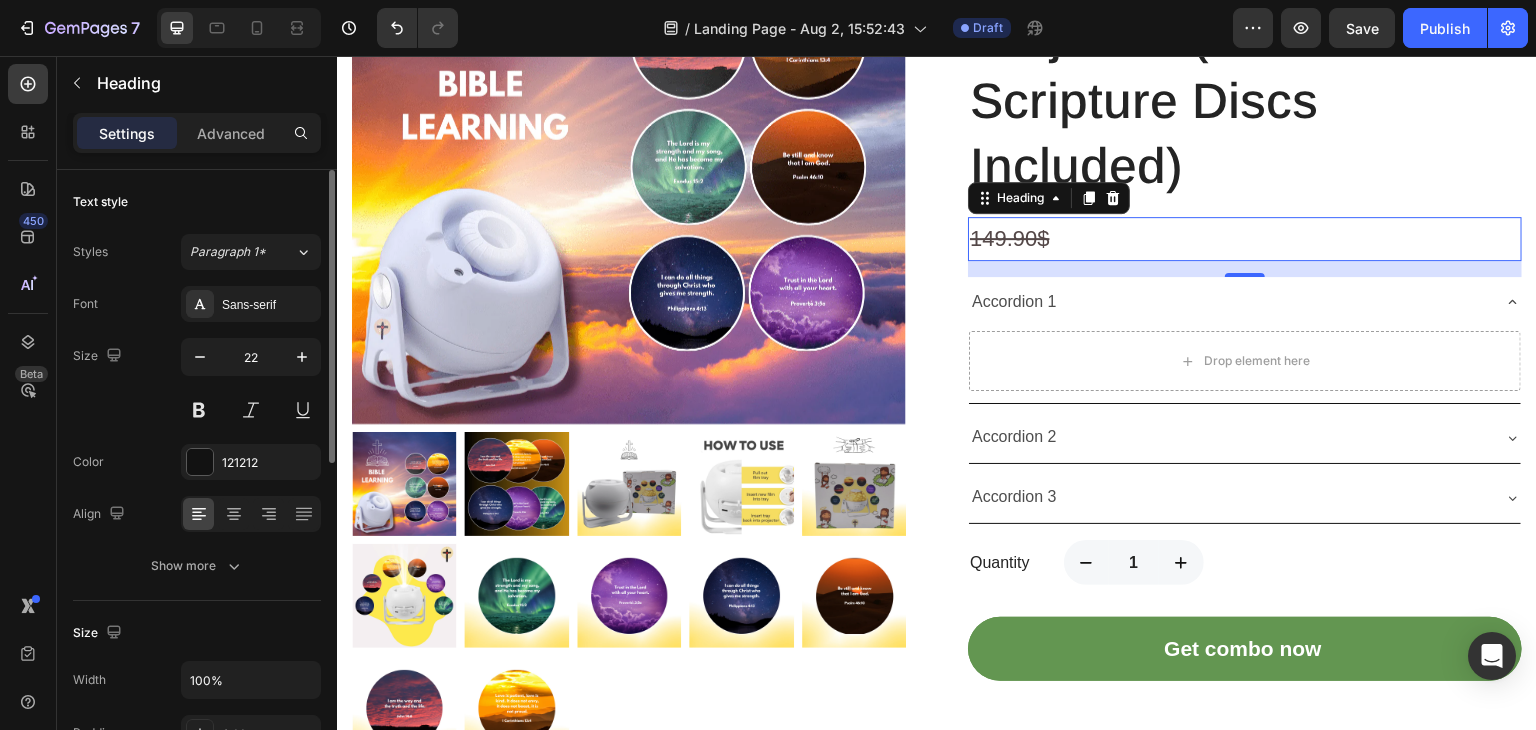 click on "Text style" at bounding box center [197, 202] 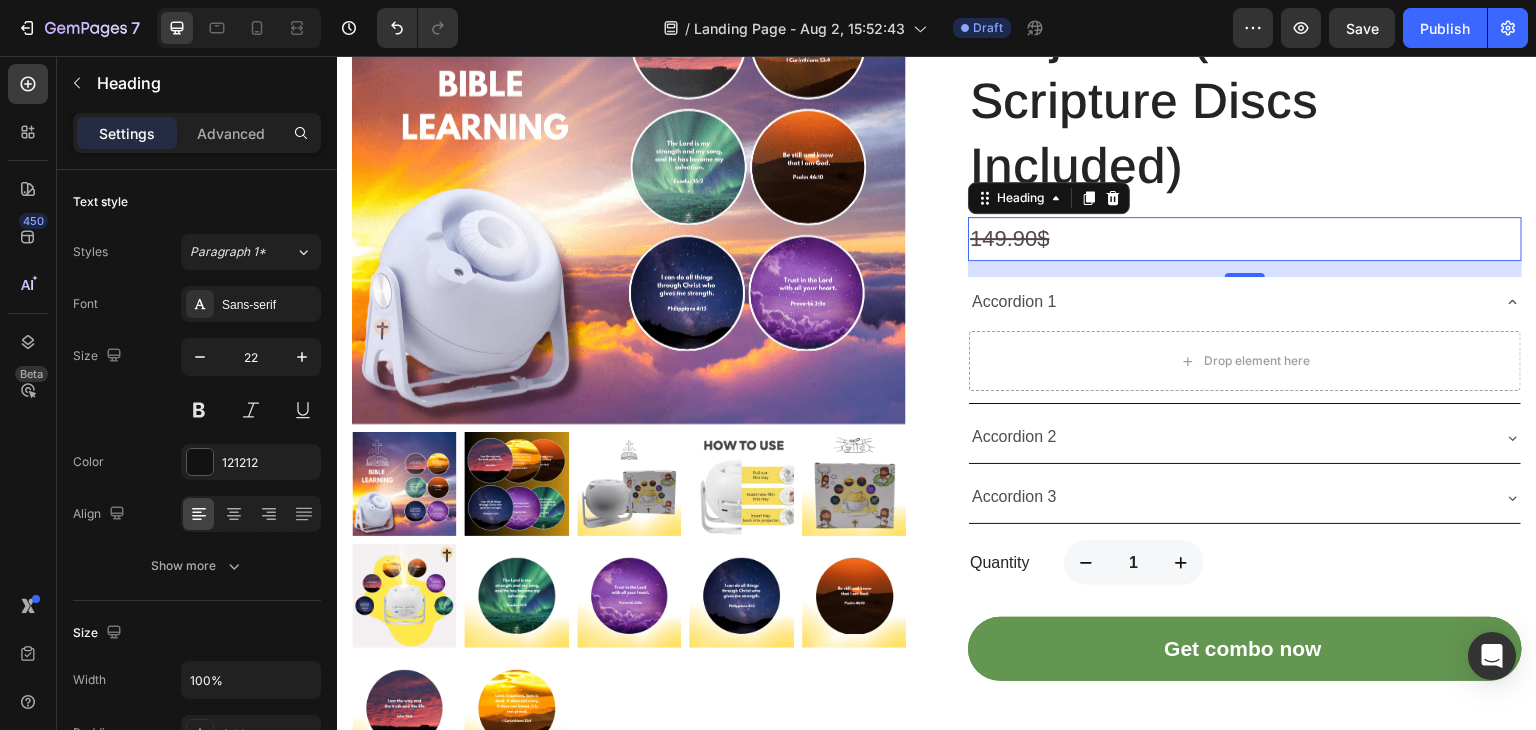 click on "149.90$" at bounding box center [1245, 239] 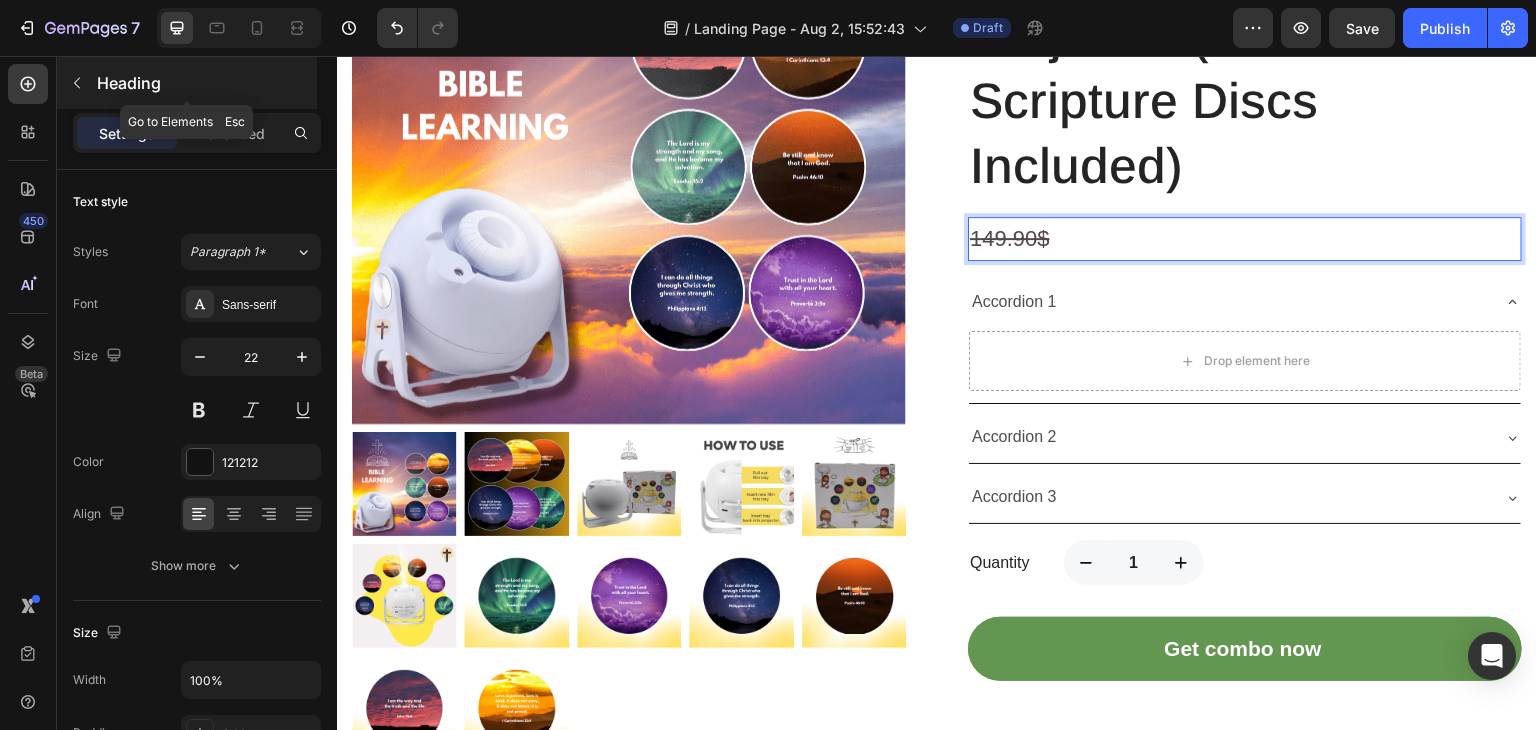 click at bounding box center [77, 83] 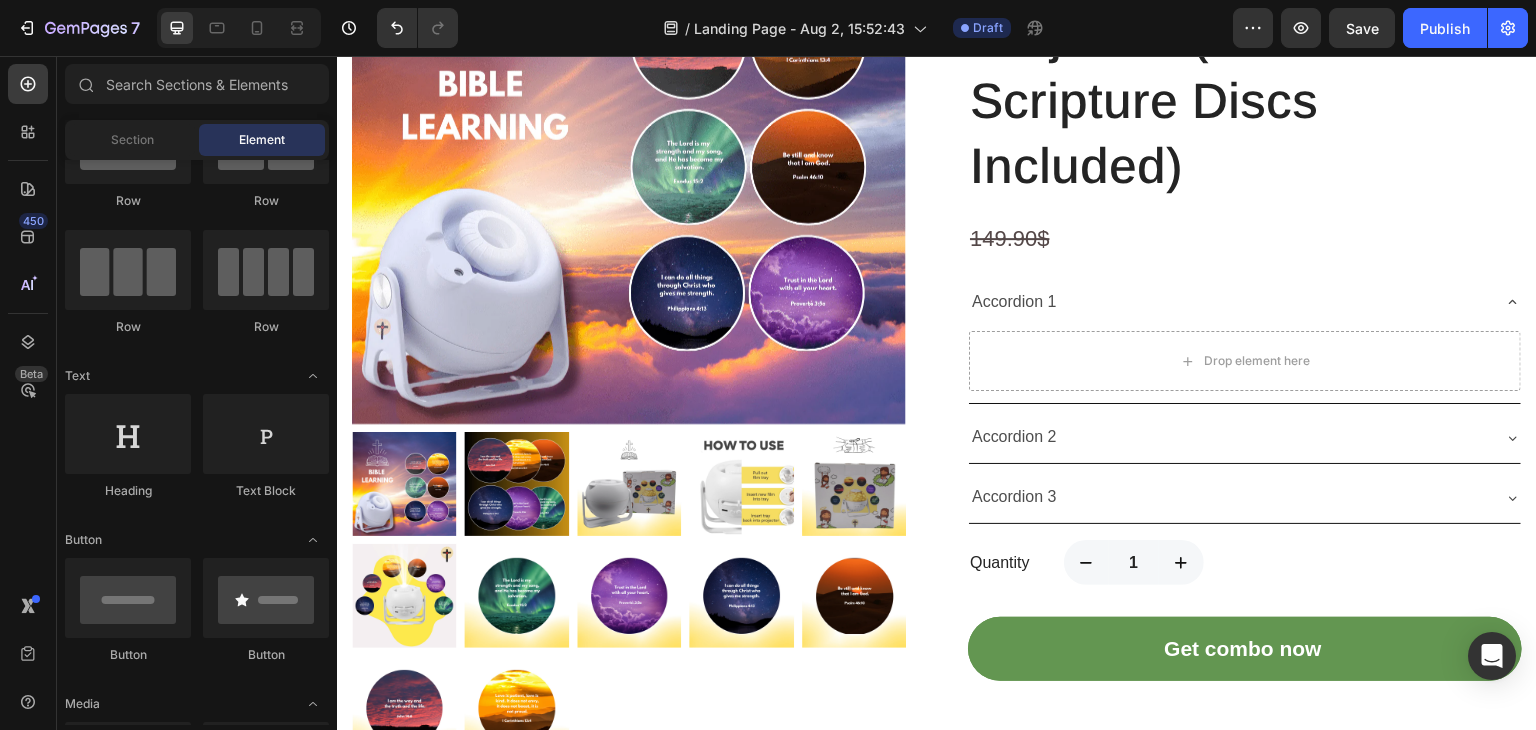 scroll, scrollTop: 0, scrollLeft: 0, axis: both 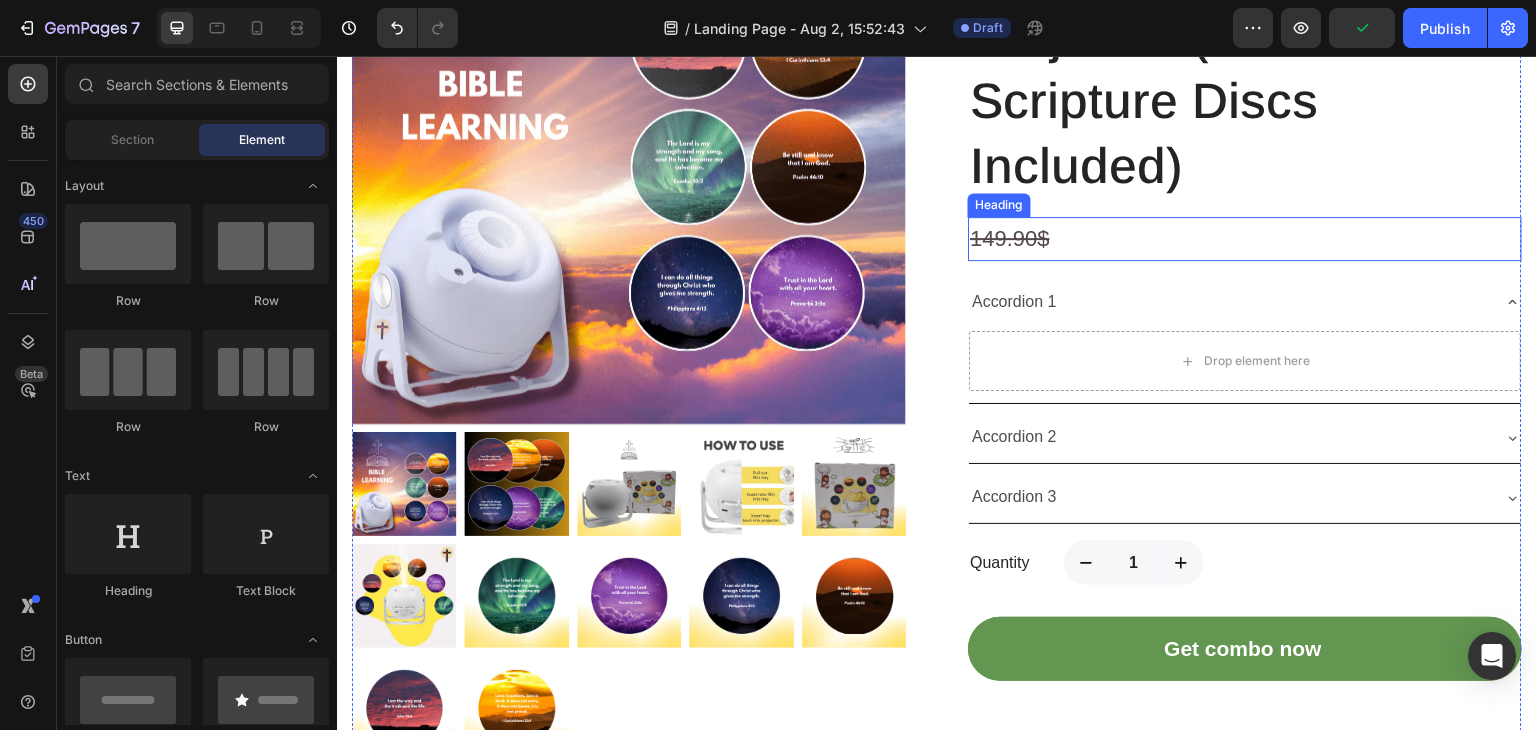 click on "⁠⁠⁠⁠⁠⁠⁠ 149.90$" at bounding box center (1245, 239) 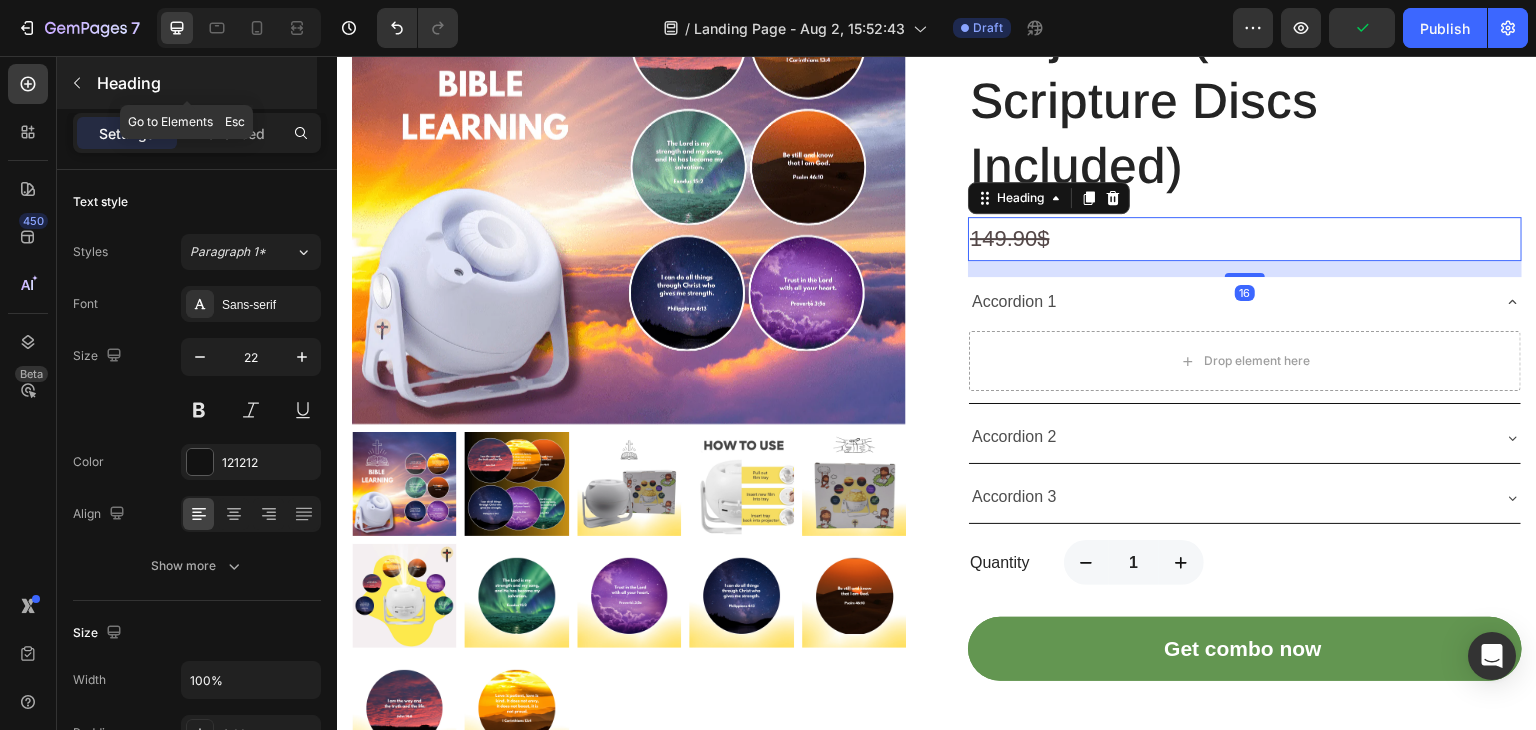 click 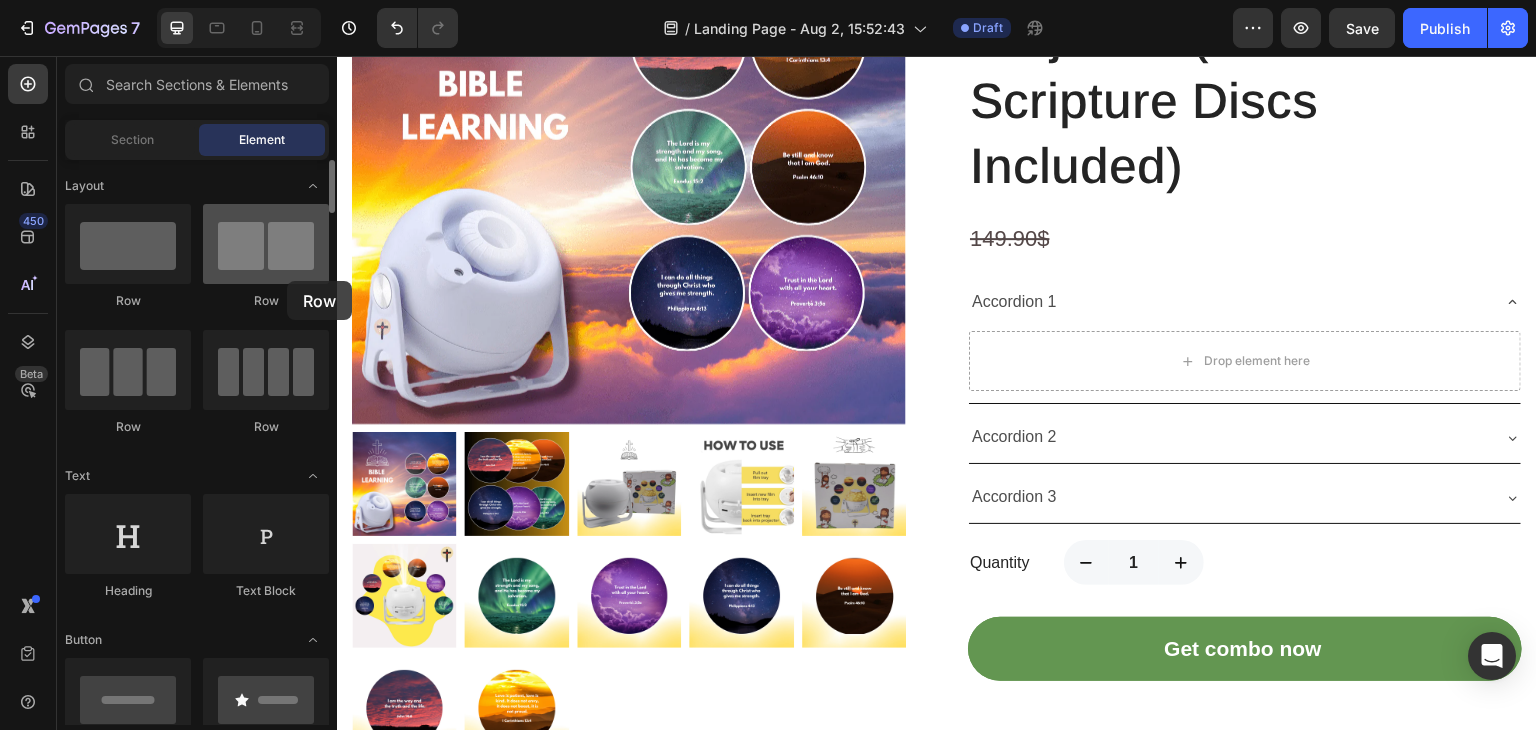 click at bounding box center (266, 244) 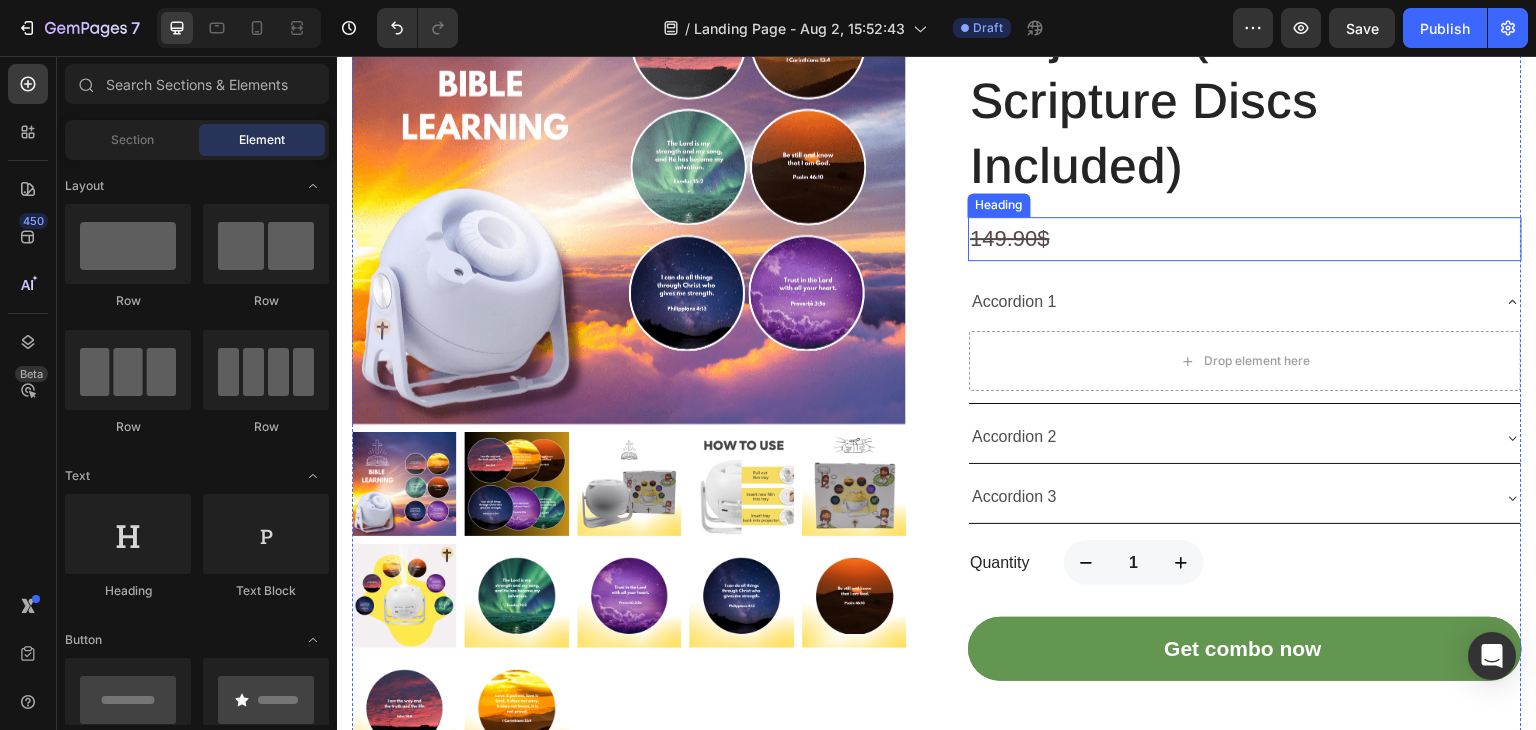 click on "149.90$" at bounding box center [1010, 238] 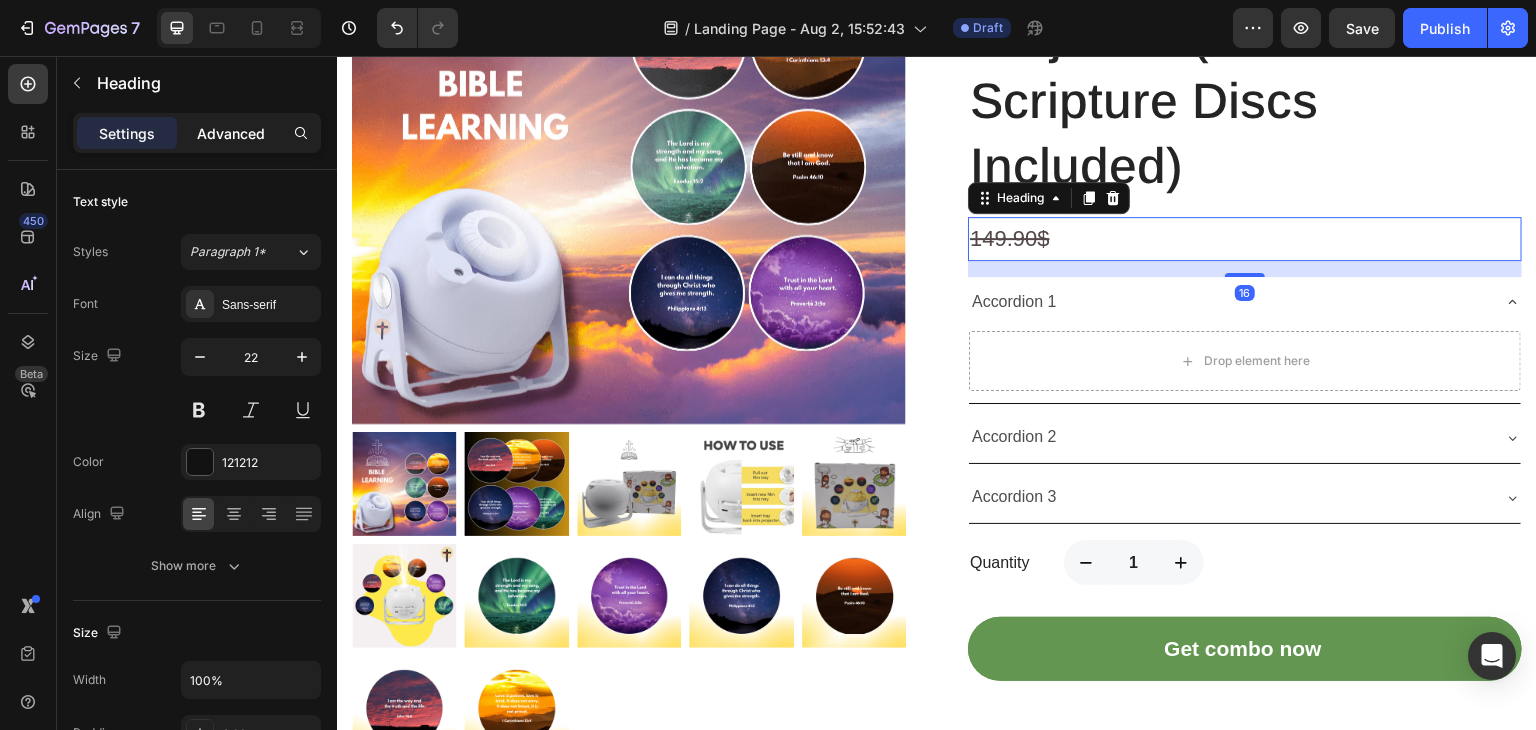 click on "Advanced" at bounding box center [231, 133] 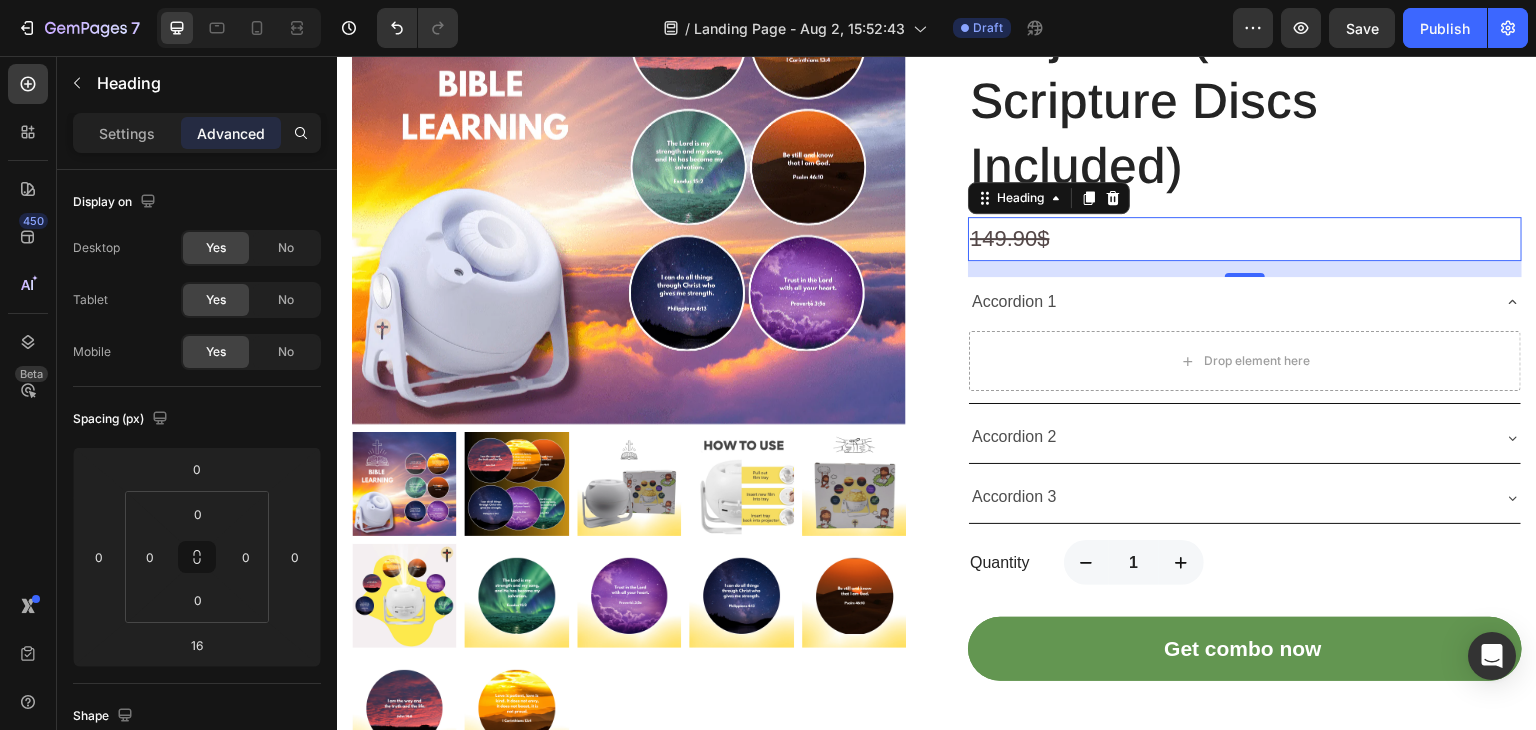 click on "Settings Advanced" at bounding box center (197, 133) 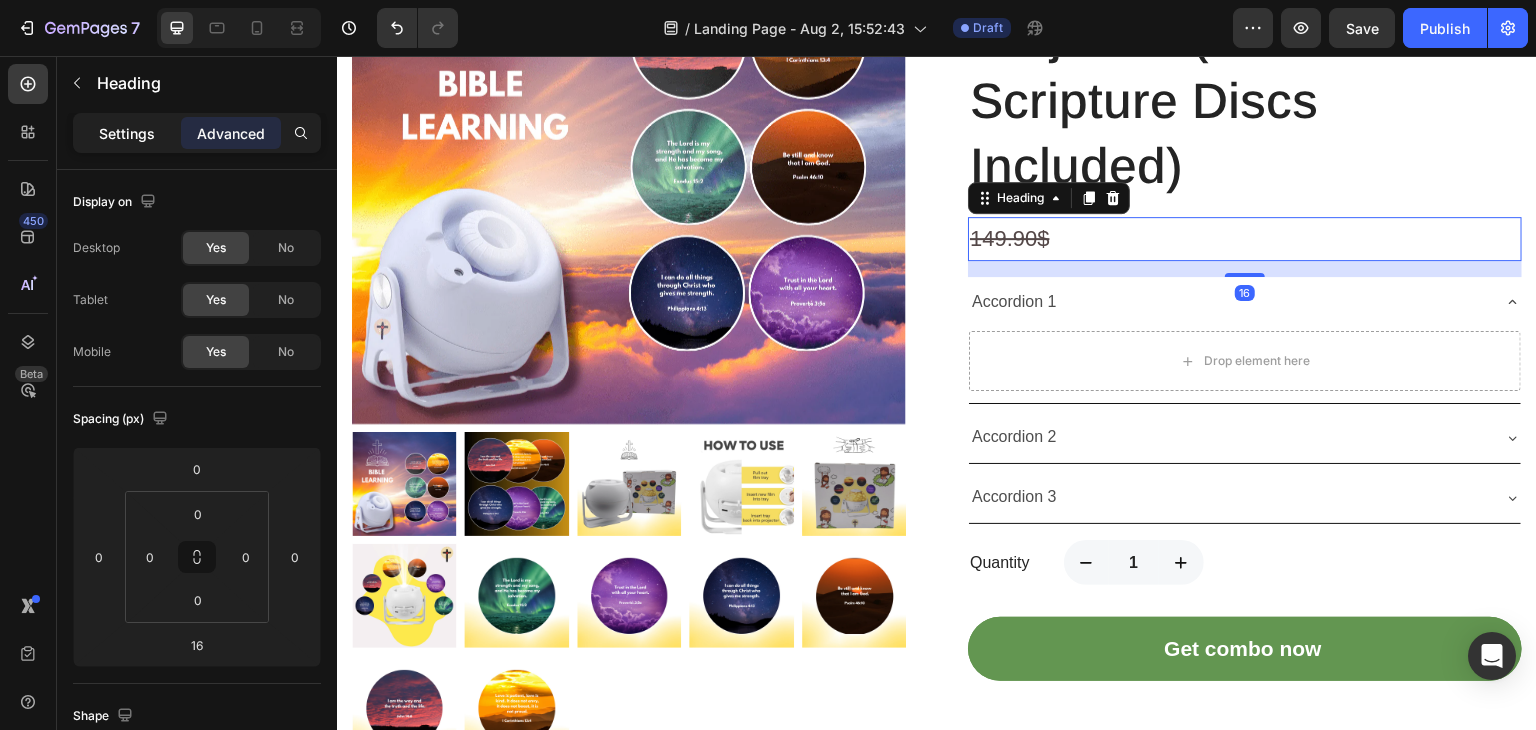 click on "Settings" at bounding box center (127, 133) 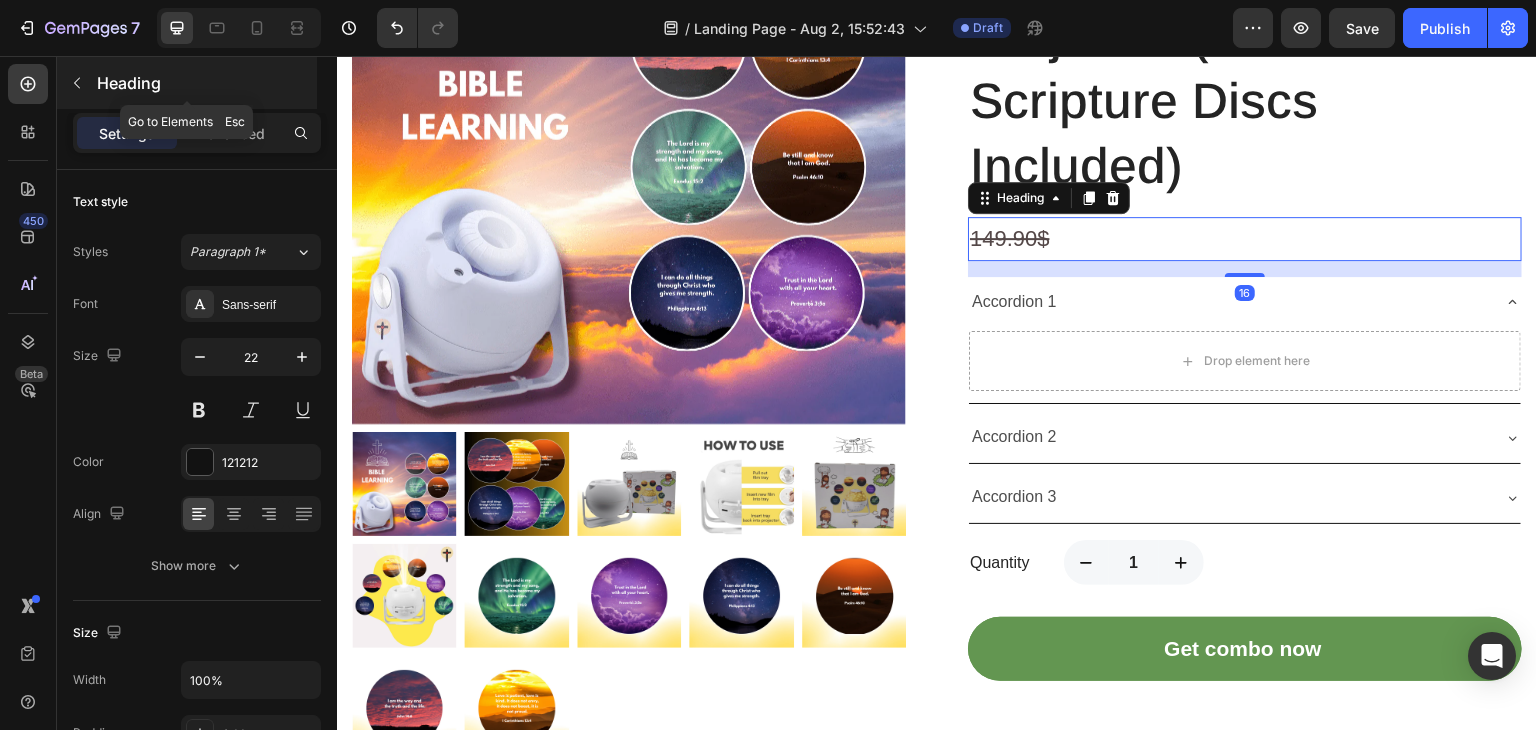 click at bounding box center [77, 83] 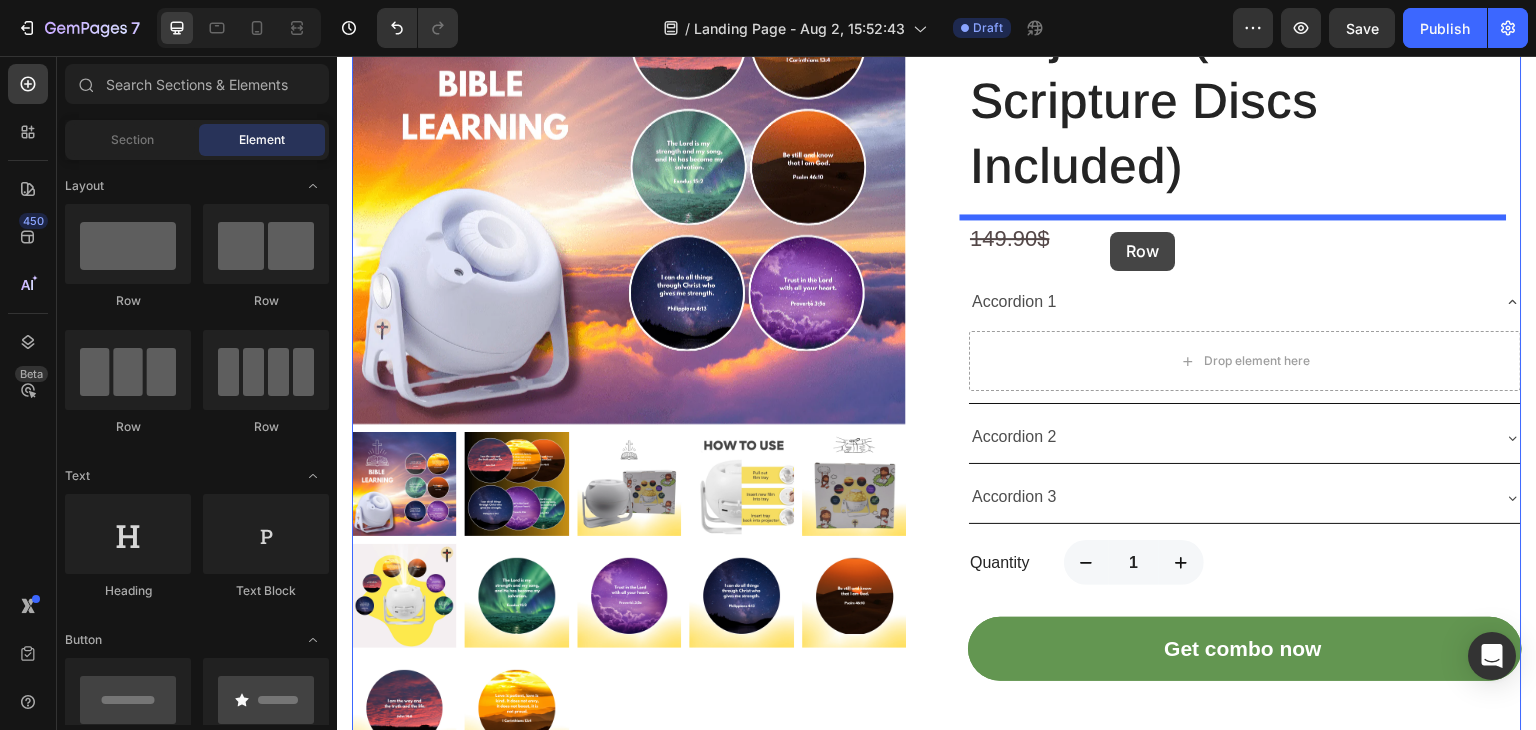 drag, startPoint x: 587, startPoint y: 319, endPoint x: 1111, endPoint y: 232, distance: 531.1732 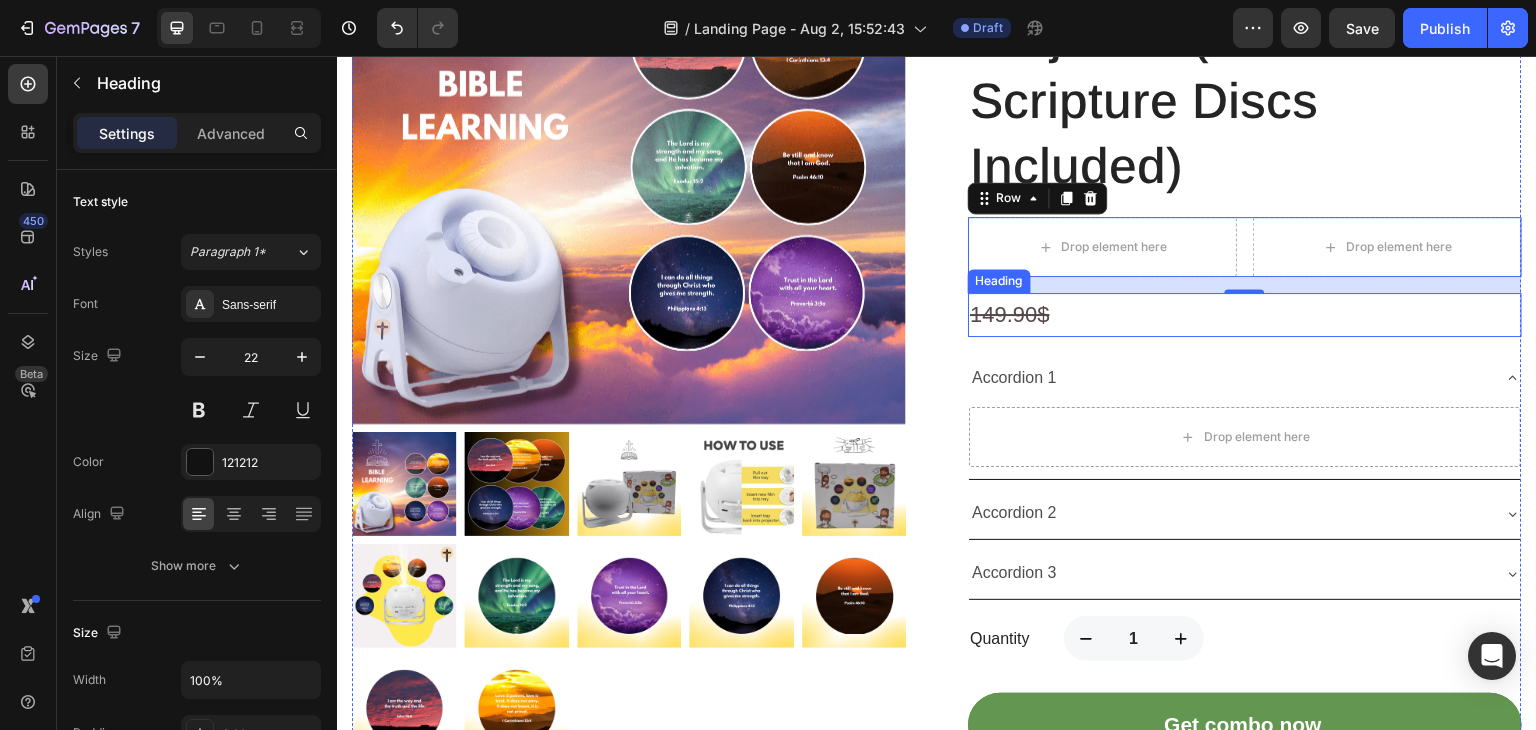 click on "149.90$" at bounding box center [1010, 314] 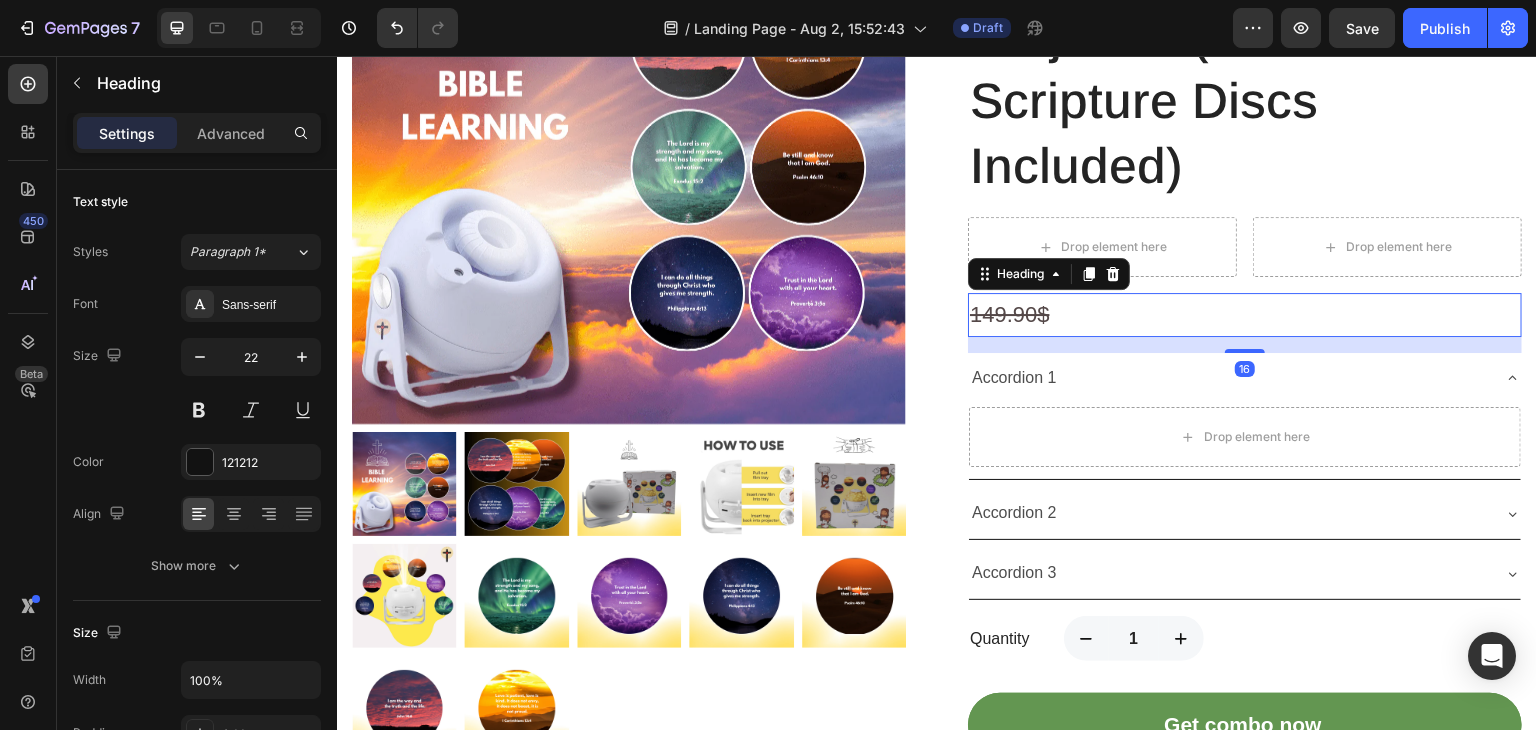 click on "149.90$" at bounding box center [1245, 315] 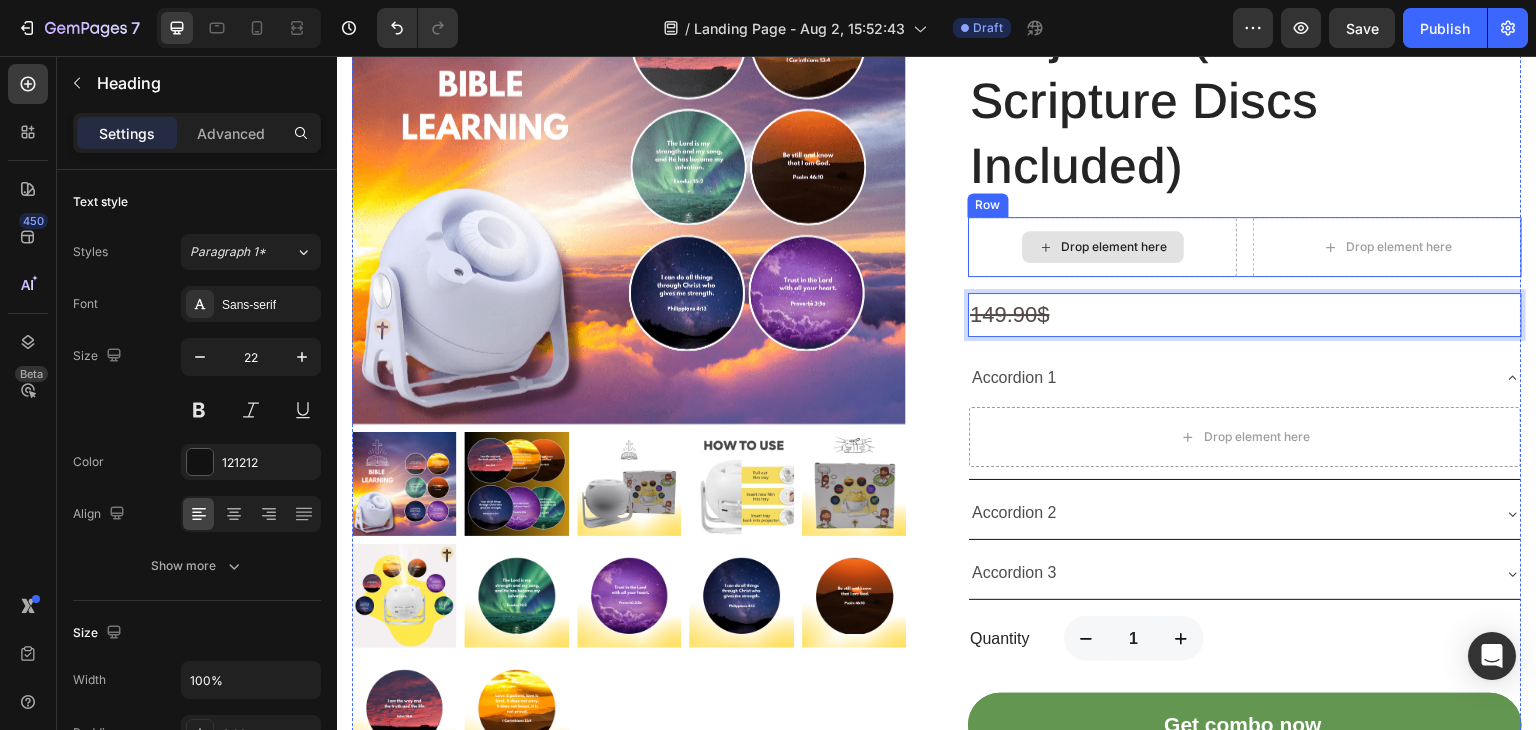 drag, startPoint x: 1069, startPoint y: 323, endPoint x: 1073, endPoint y: 247, distance: 76.105194 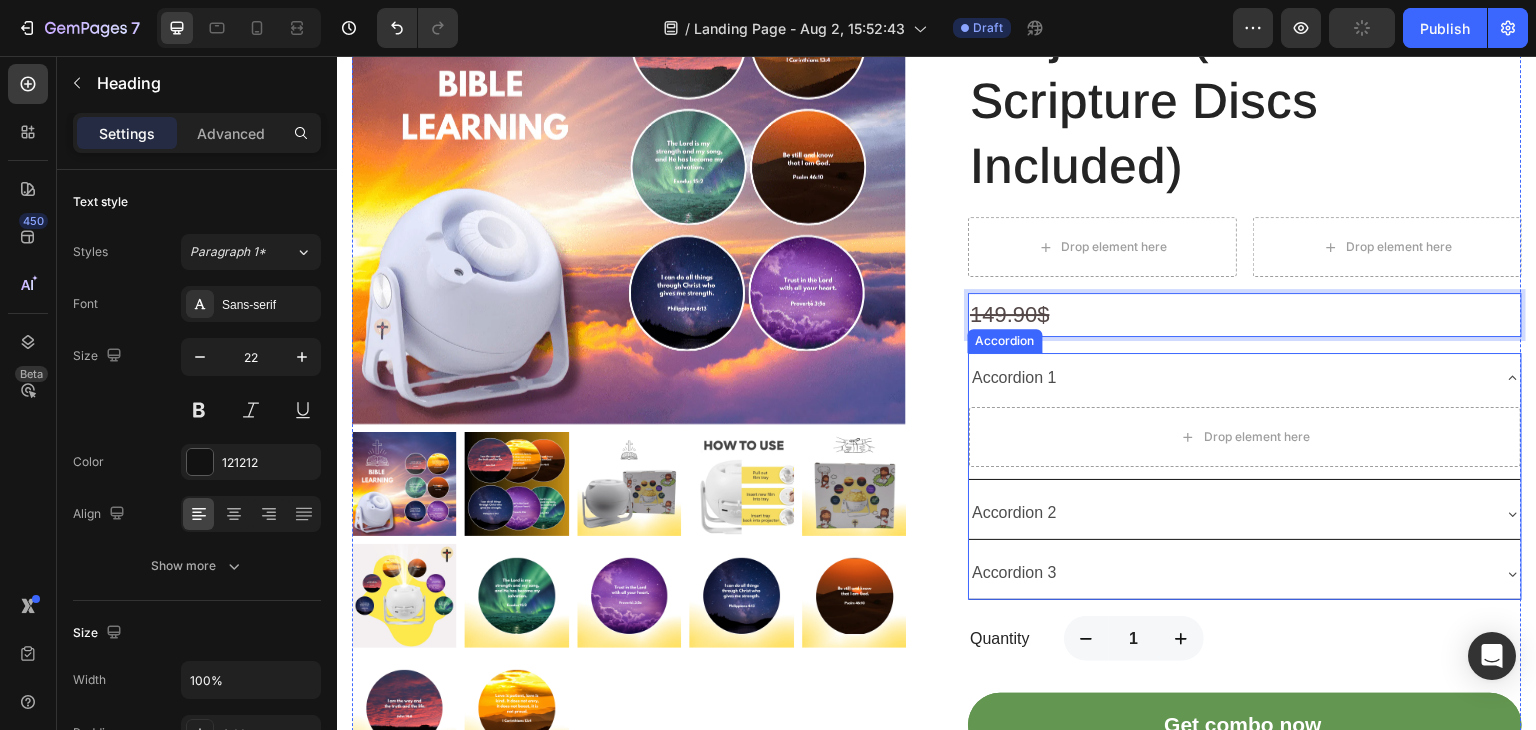 click on "Accordion 1" at bounding box center [1229, 378] 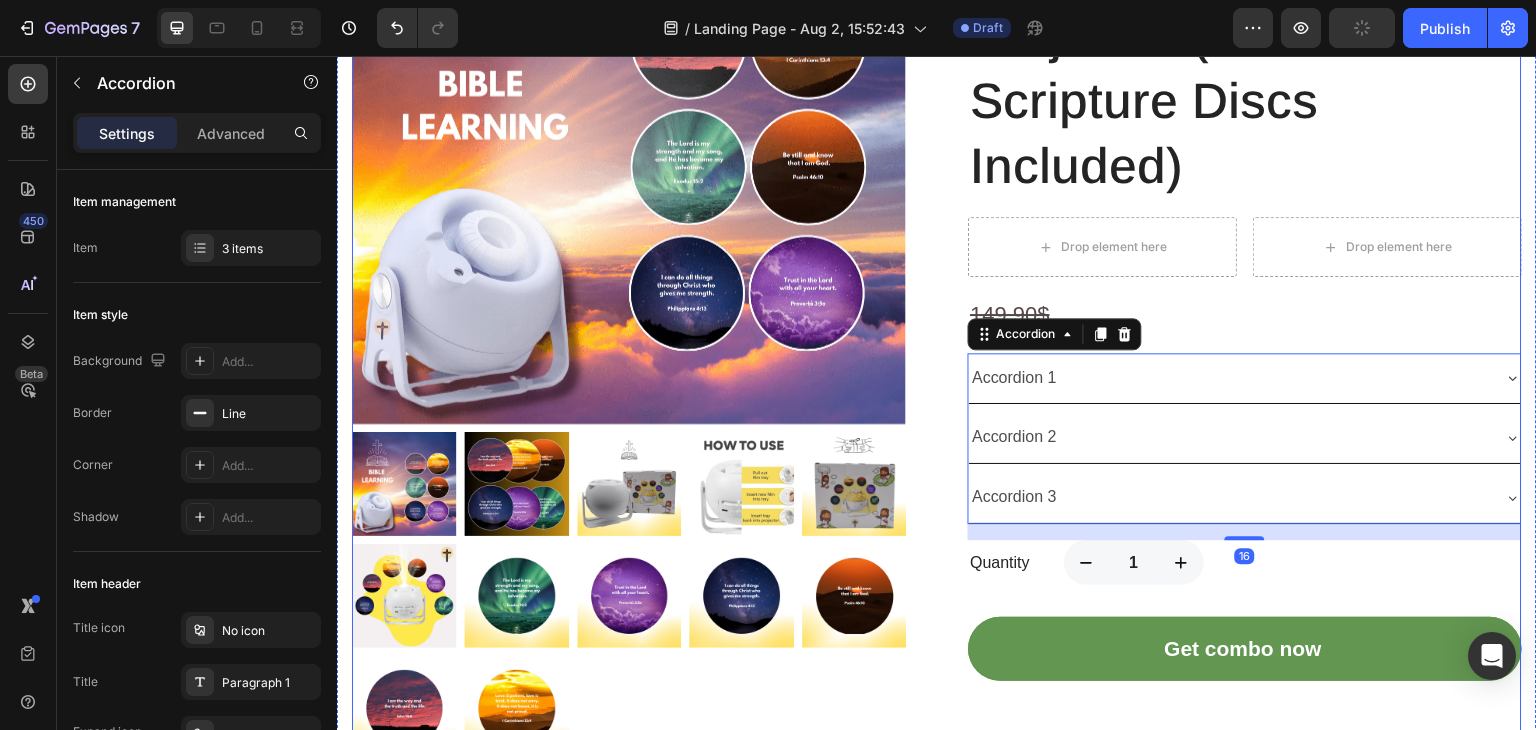 click on "Product Images Best Value! Save 0% Text block Row Godisabove Bible Verse Projector (6 Free Scripture Discs Included) (P) Title
Drop element here
Drop element here Row ⁠⁠⁠⁠⁠⁠⁠ 149.90$ Heading
Accordion 1
Accordion 2
Accordion 3 Accordion   16 Quantity Text block
1
Product Quantity Row Get combo now (P) Cart Button Product" at bounding box center (937, 315) 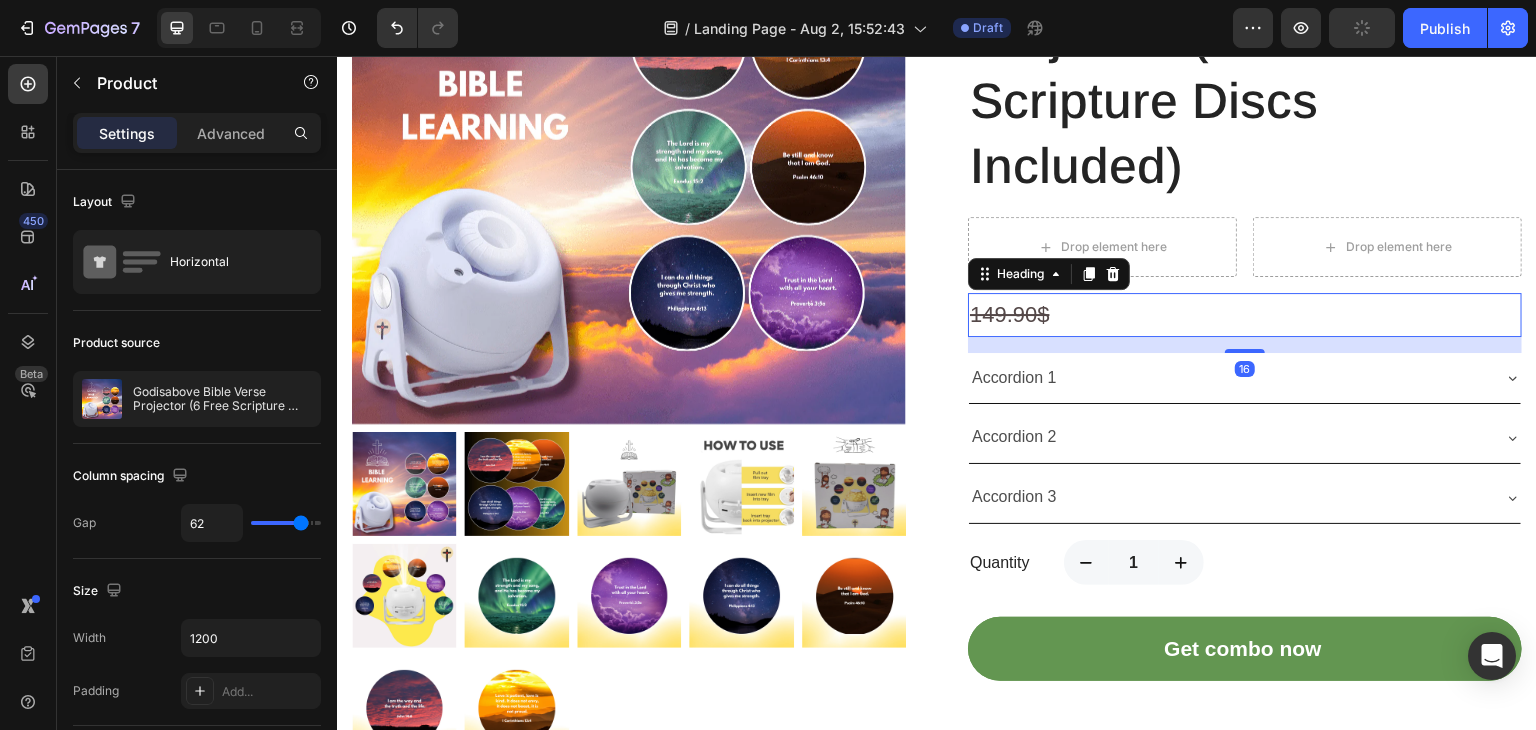 click on "149.90$" at bounding box center (1010, 314) 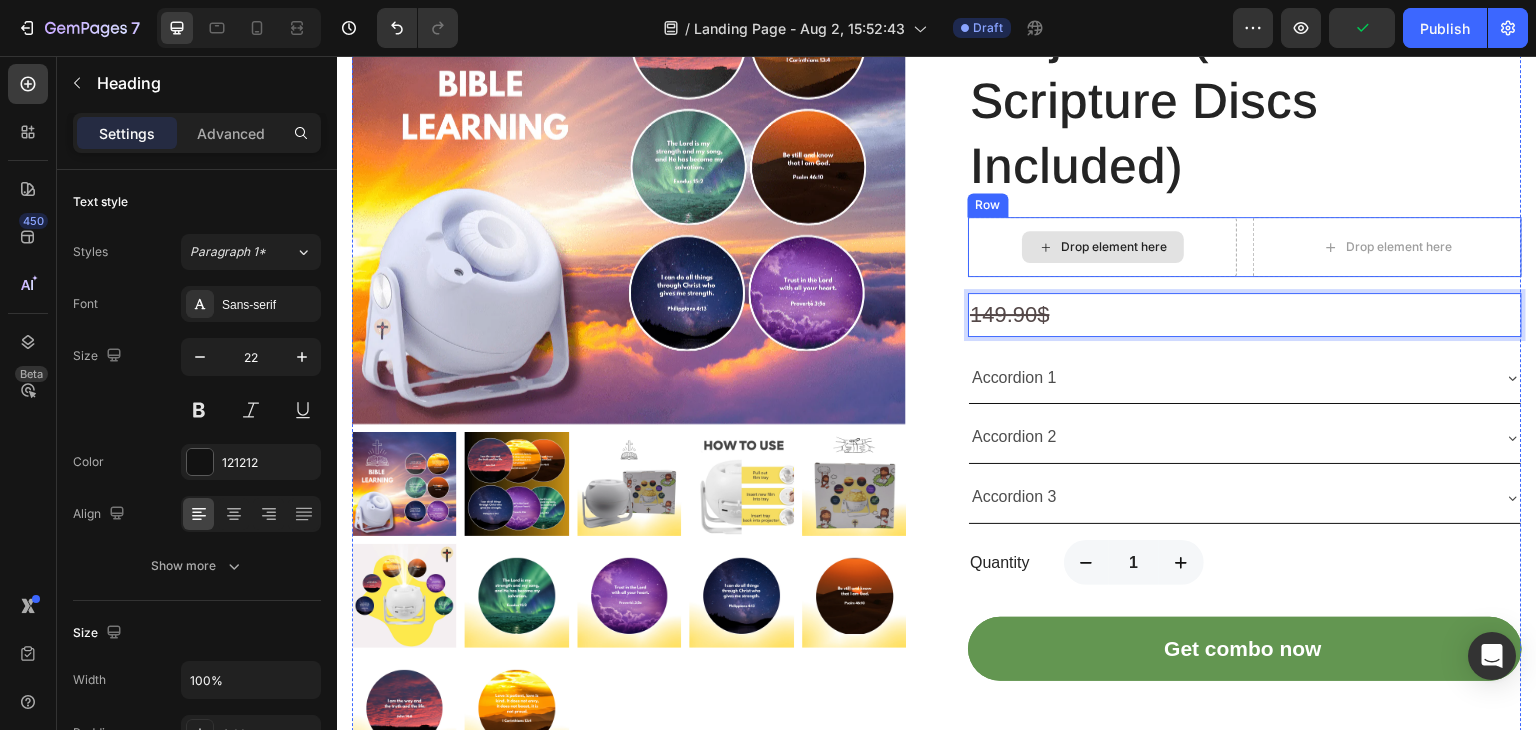 drag, startPoint x: 996, startPoint y: 312, endPoint x: 1001, endPoint y: 246, distance: 66.189125 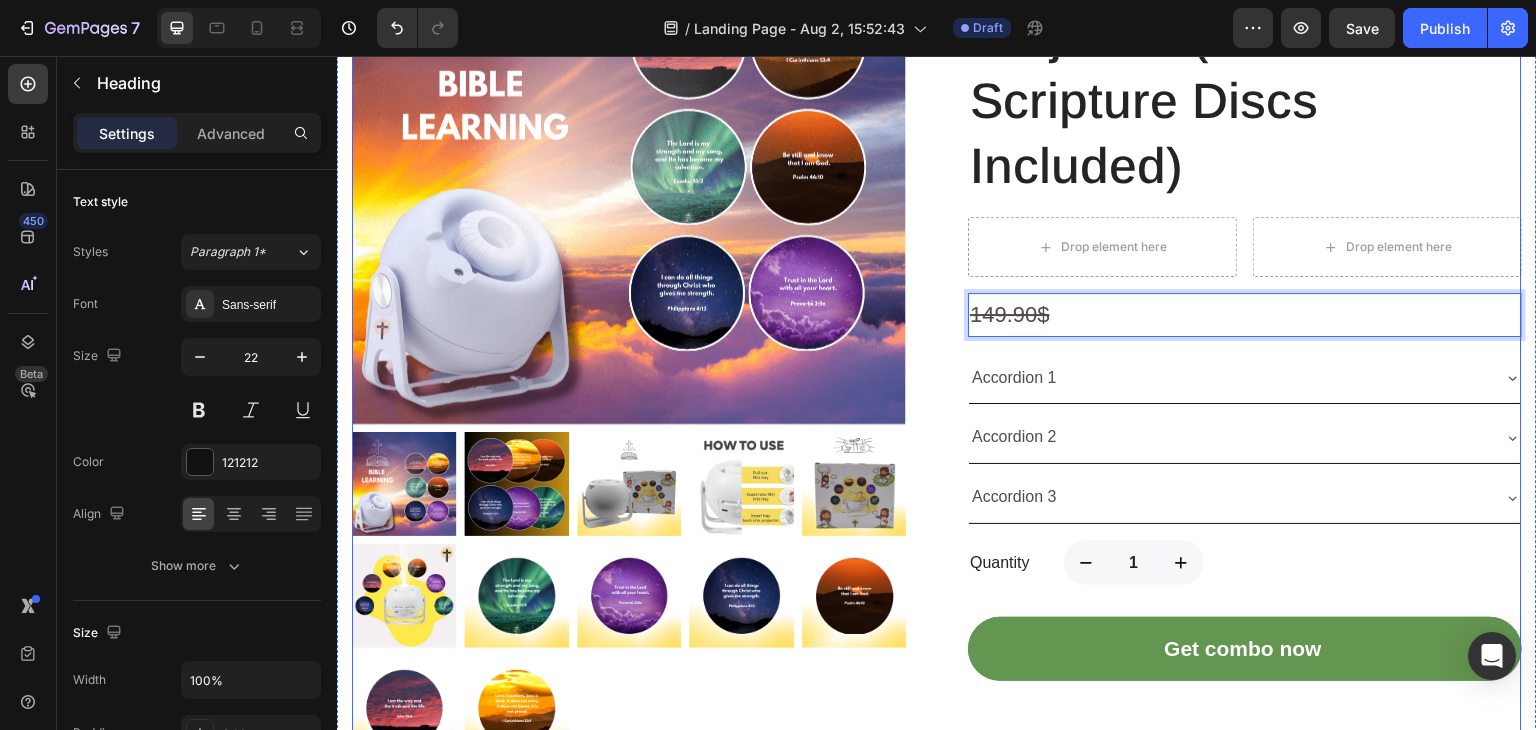 click on "Product Images Best Value! Save 0% Text block Row Godisabove Bible Verse Projector (6 Free Scripture Discs Included) (P) Title
Drop element here
Drop element here Row 149.90$ Heading   16
Accordion 1
Accordion 2
Accordion 3 Accordion Quantity Text block
1
Product Quantity Row Get combo now (P) Cart Button Product" at bounding box center [937, 315] 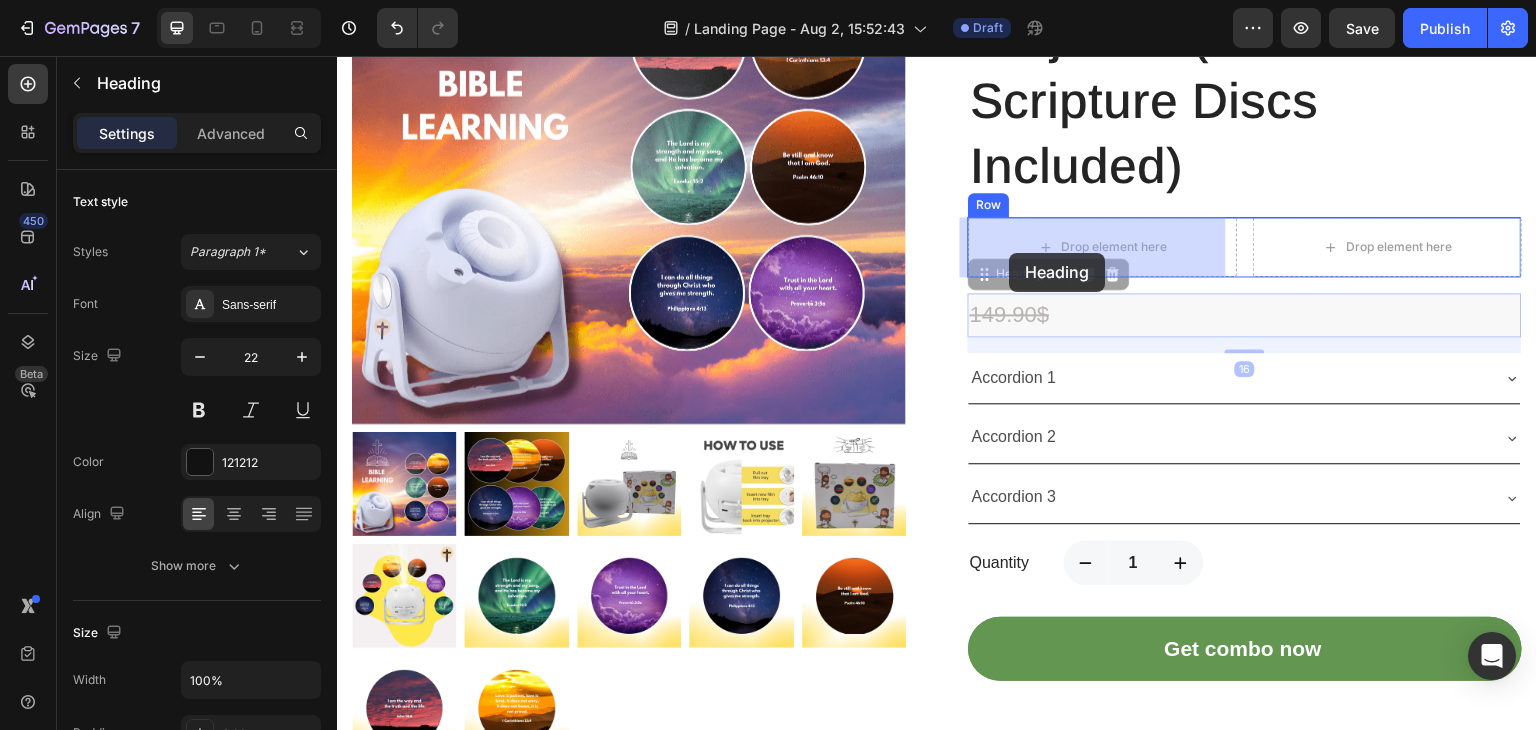 drag, startPoint x: 1015, startPoint y: 316, endPoint x: 1010, endPoint y: 253, distance: 63.1981 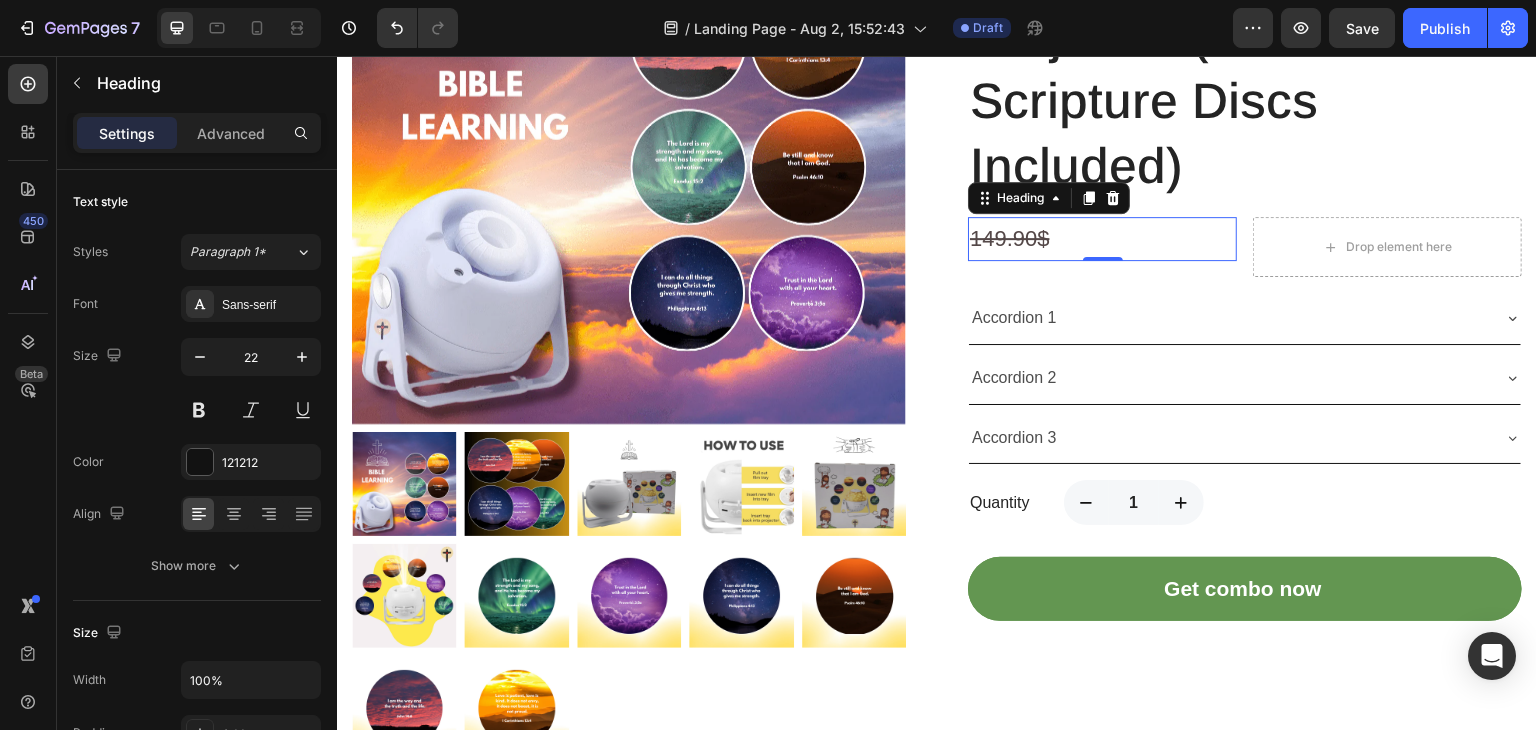 click on "149.90$" at bounding box center (1102, 239) 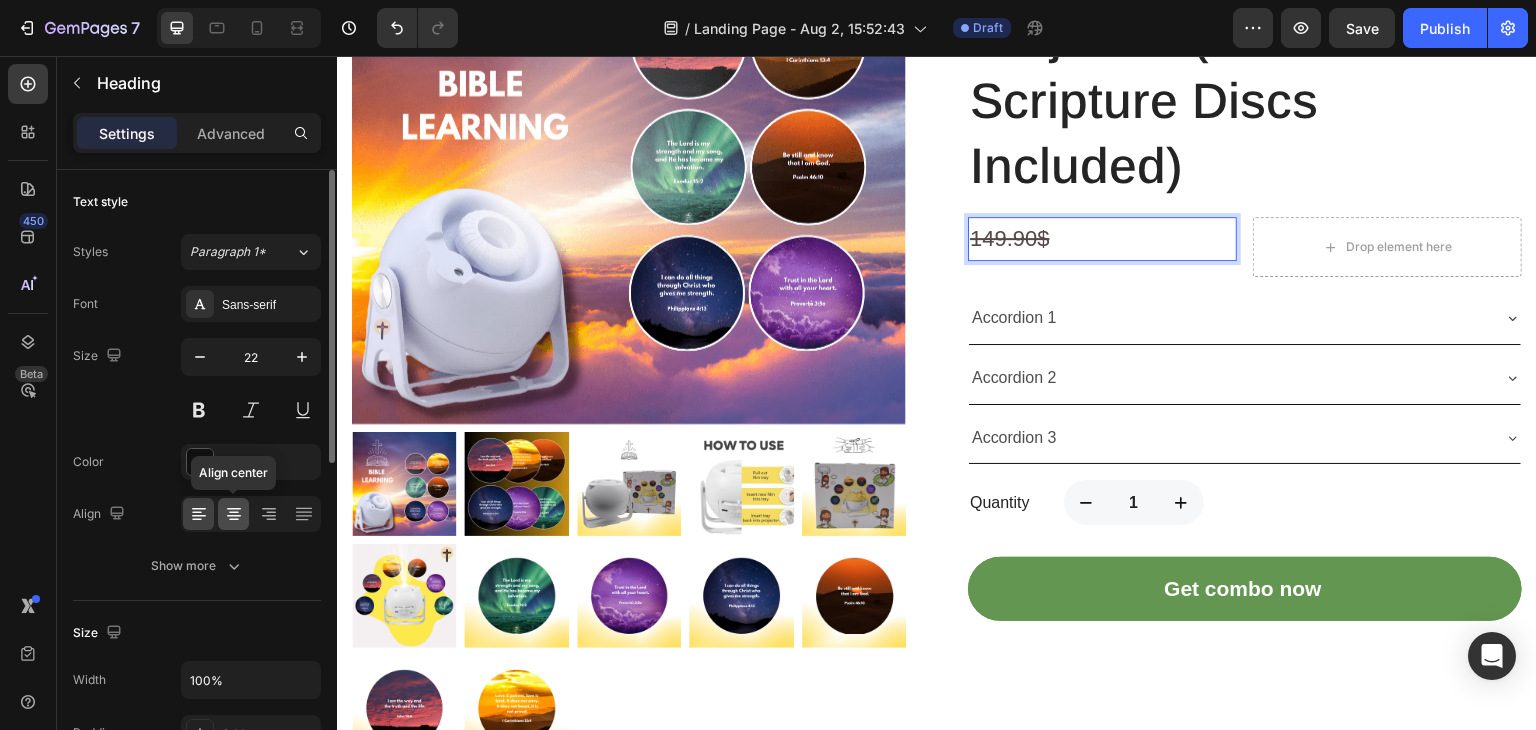 click 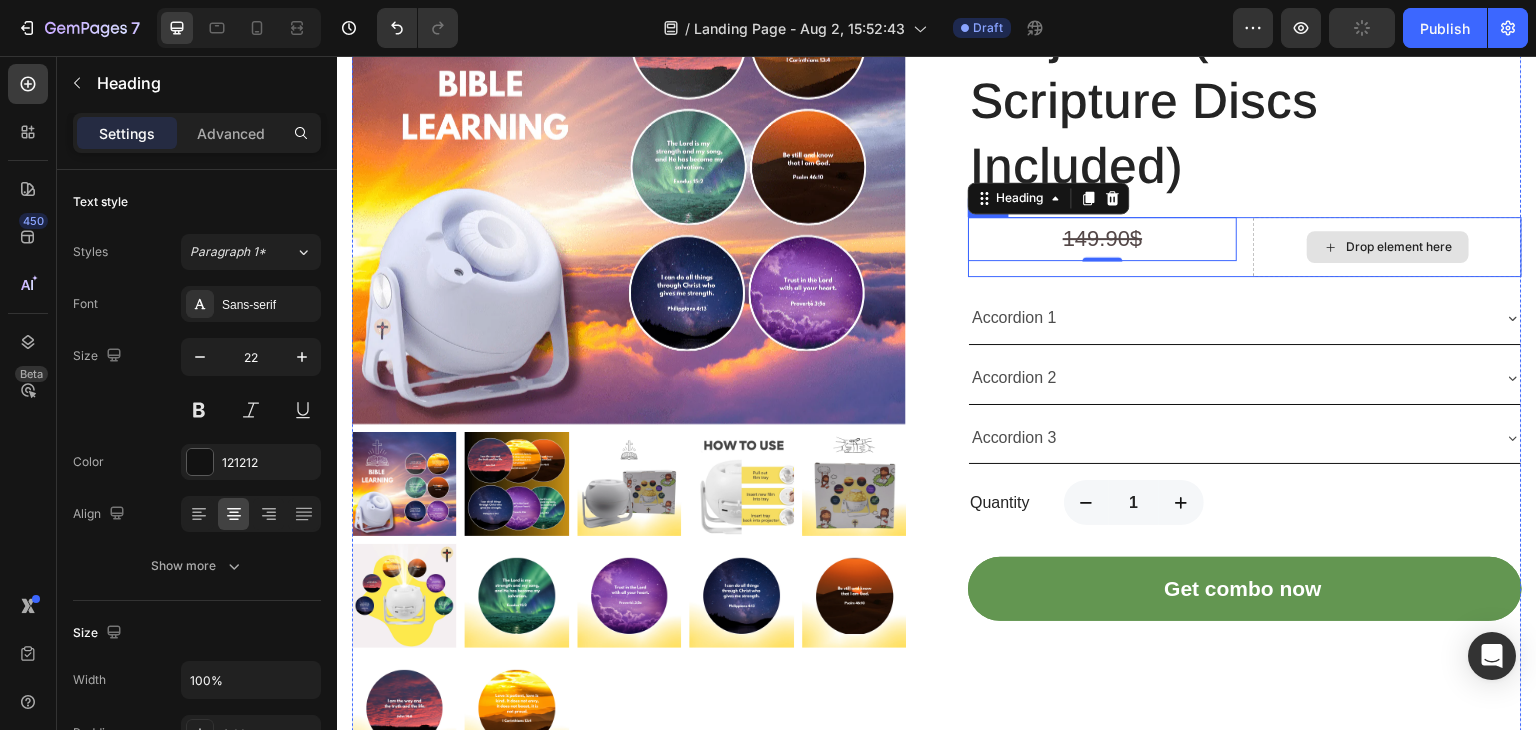 click on "Drop element here" at bounding box center (1387, 247) 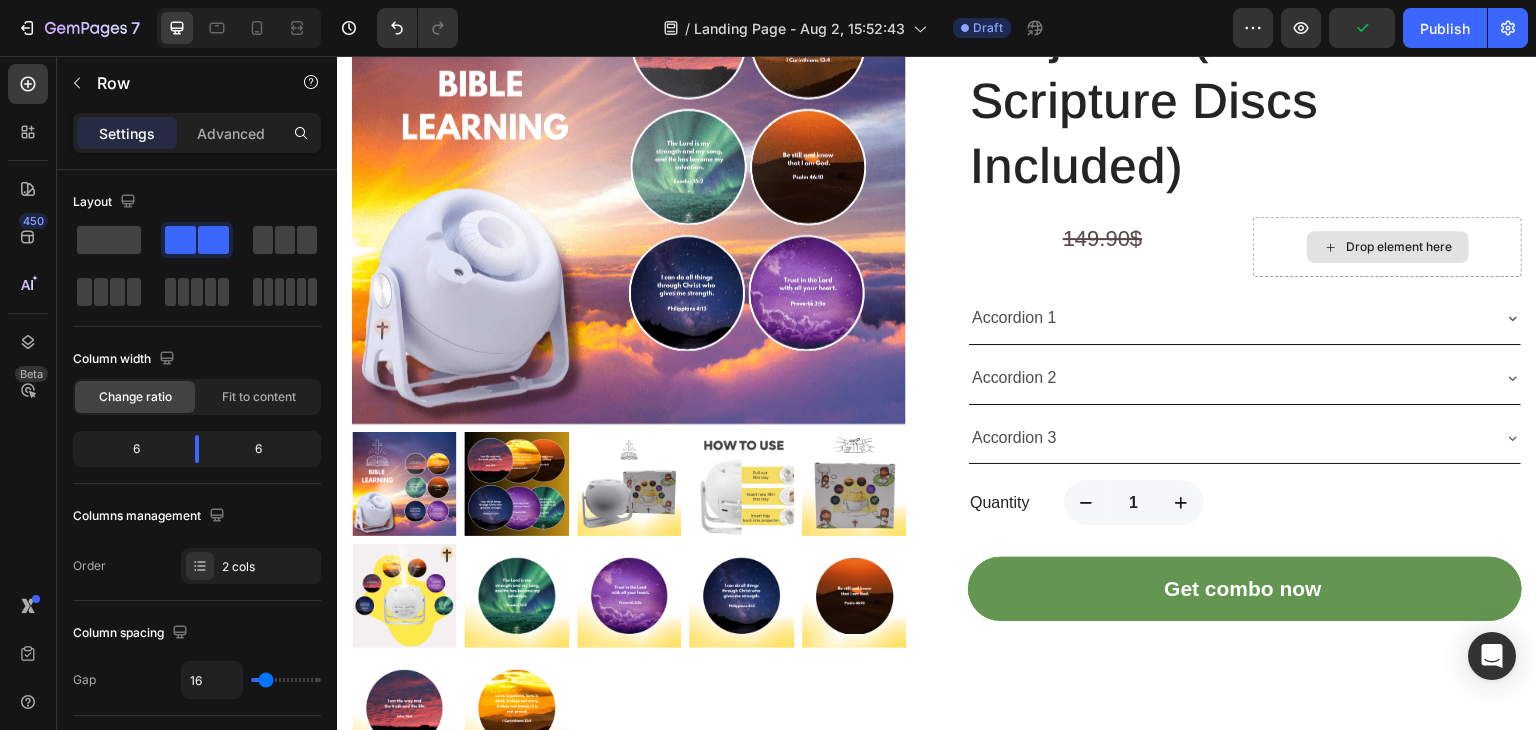 click 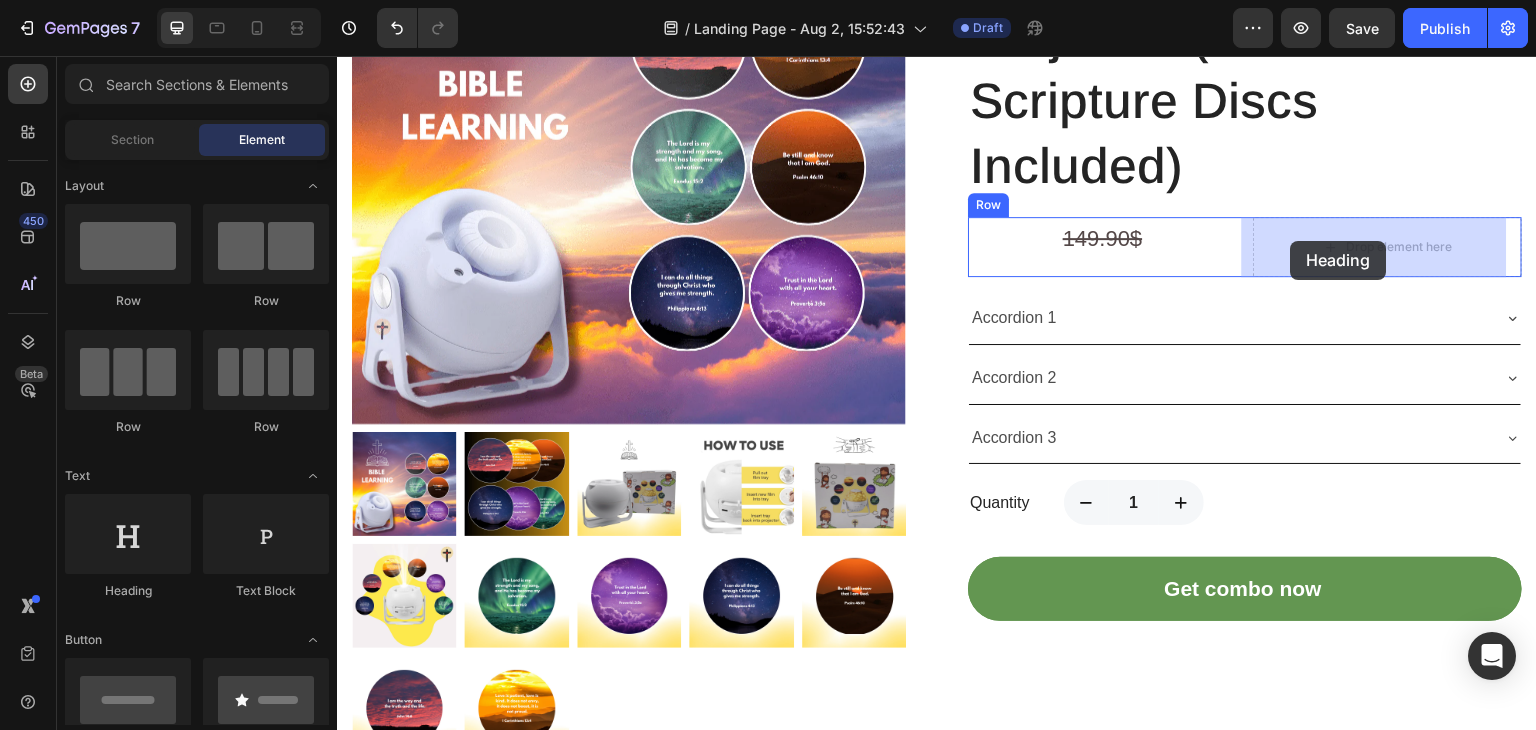 drag, startPoint x: 459, startPoint y: 619, endPoint x: 1291, endPoint y: 241, distance: 913.8424 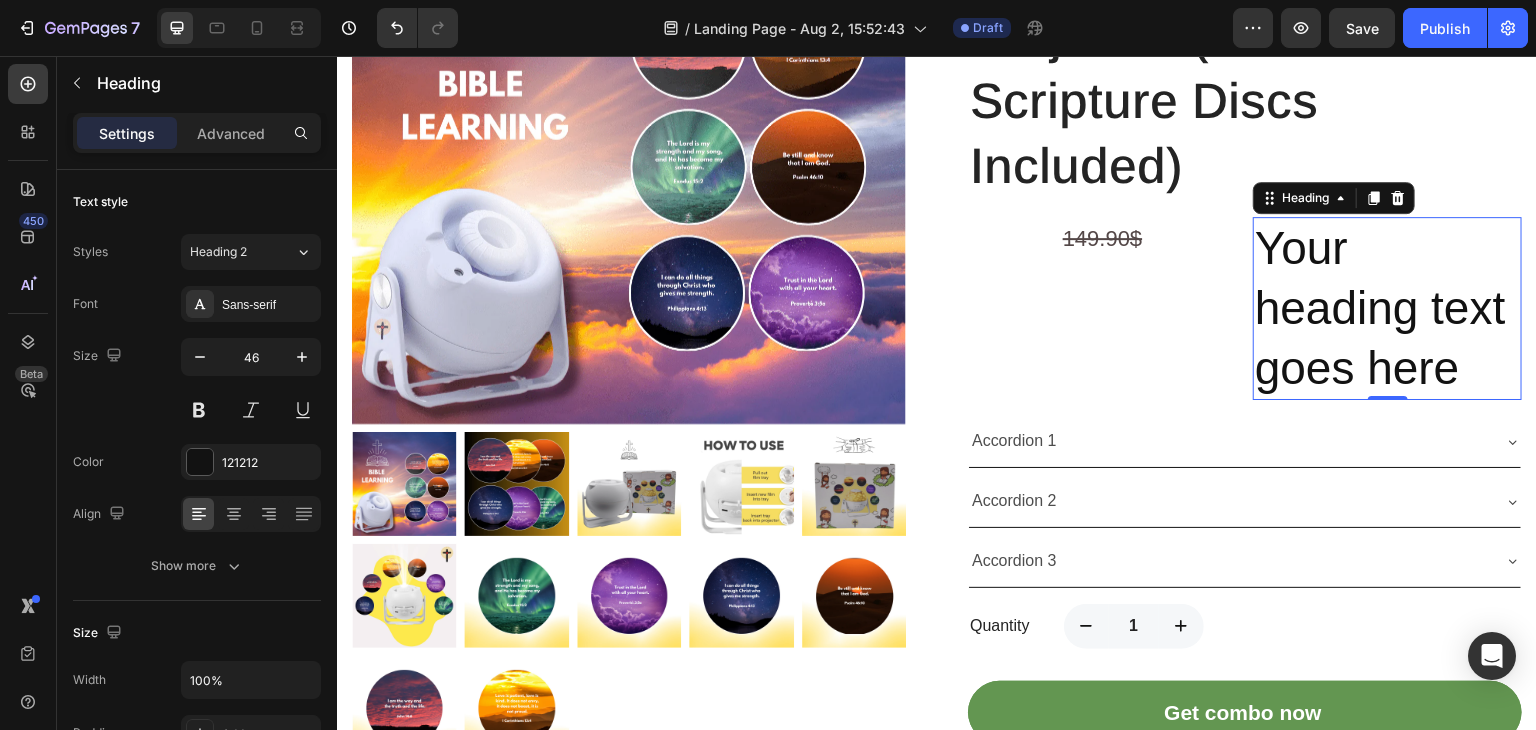 click on "Your heading text goes here" at bounding box center (1387, 308) 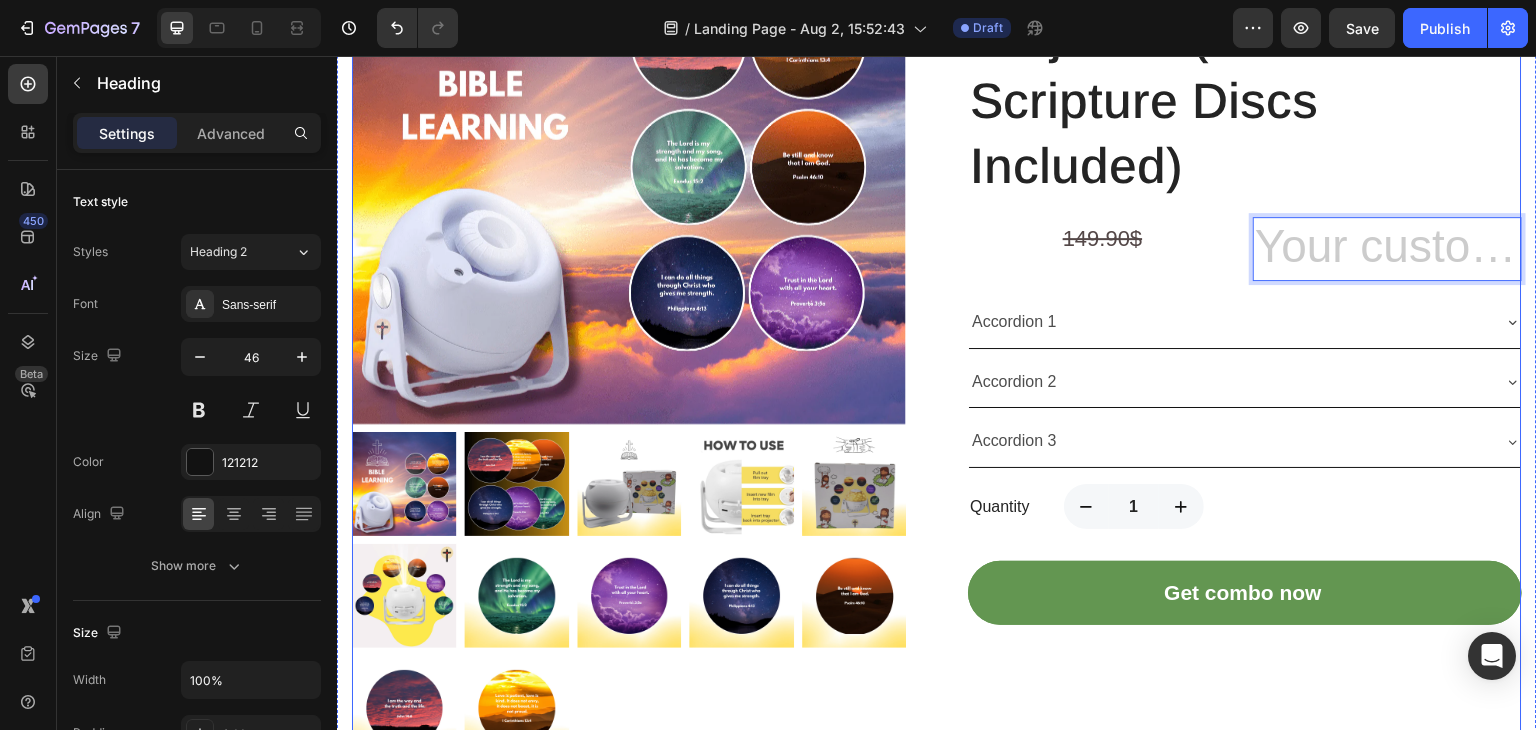 type 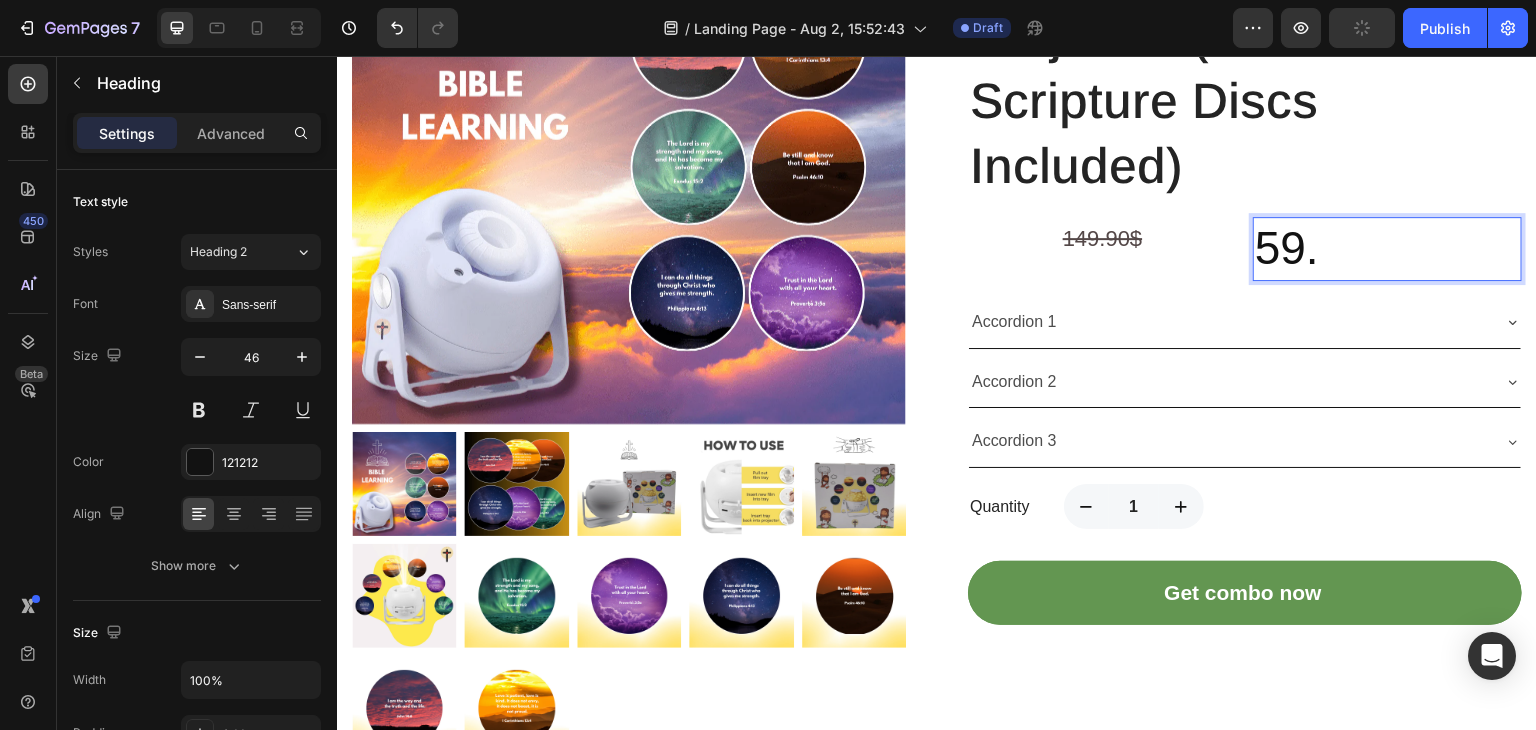 click on "59." at bounding box center [1387, 249] 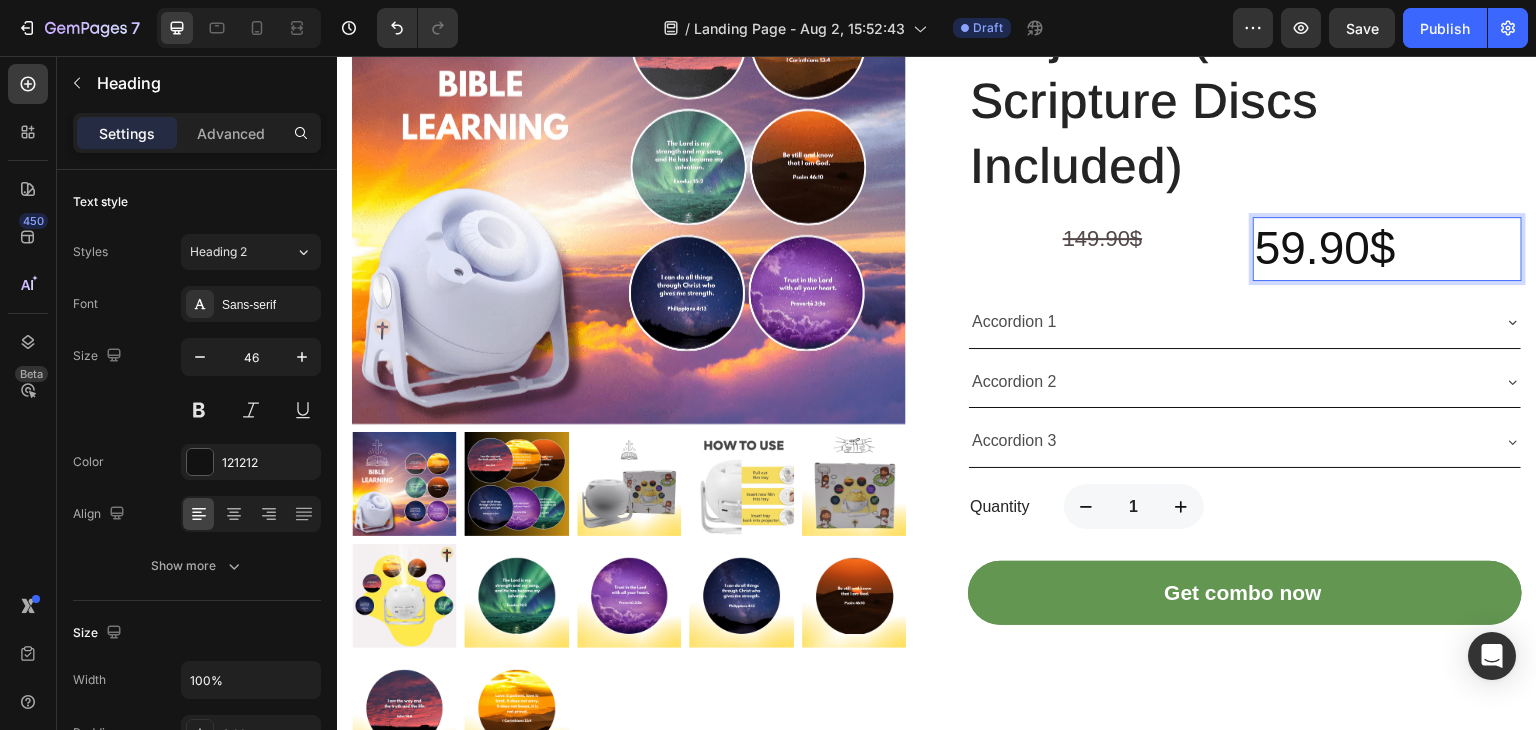 click on "59.90$" at bounding box center (1387, 249) 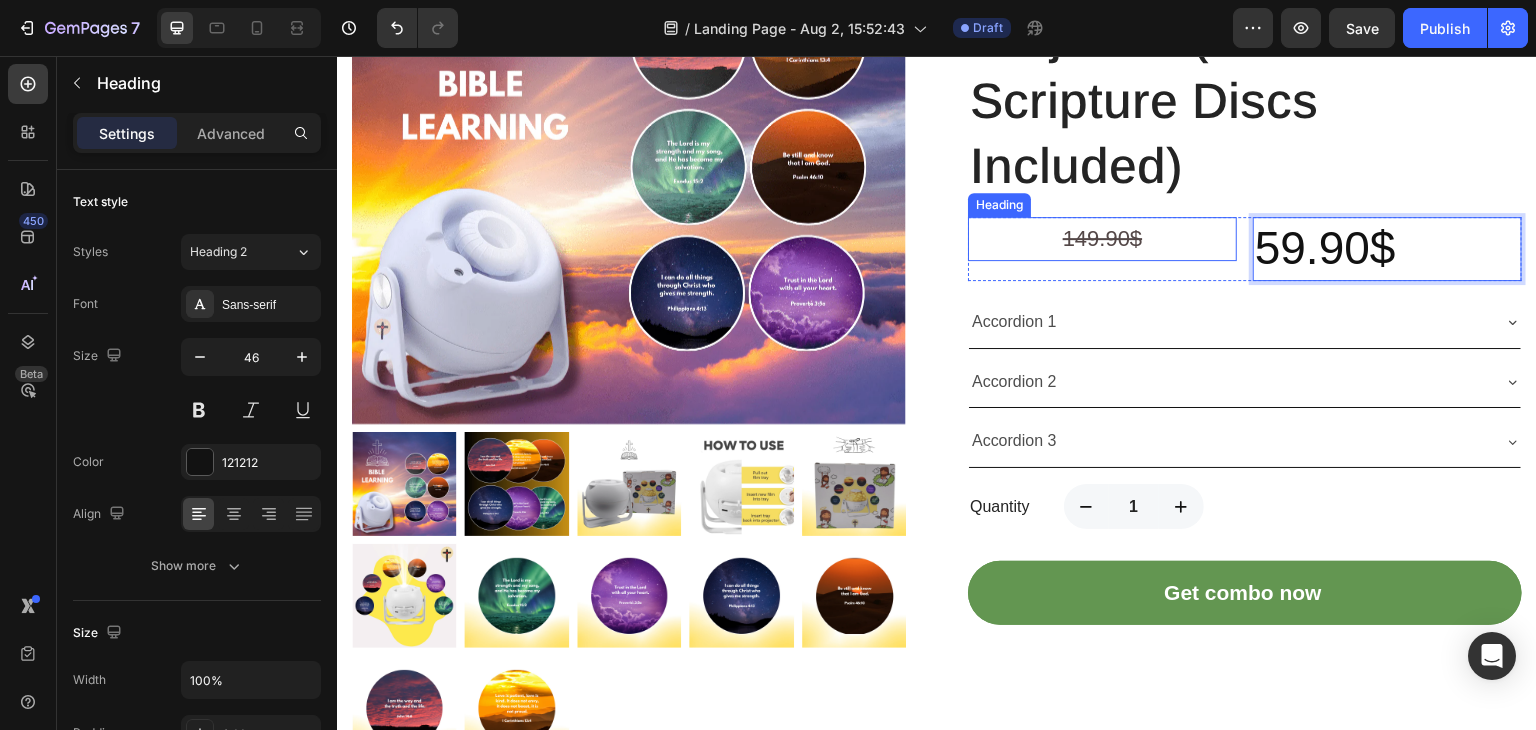 click on "149.90$" at bounding box center (1103, 238) 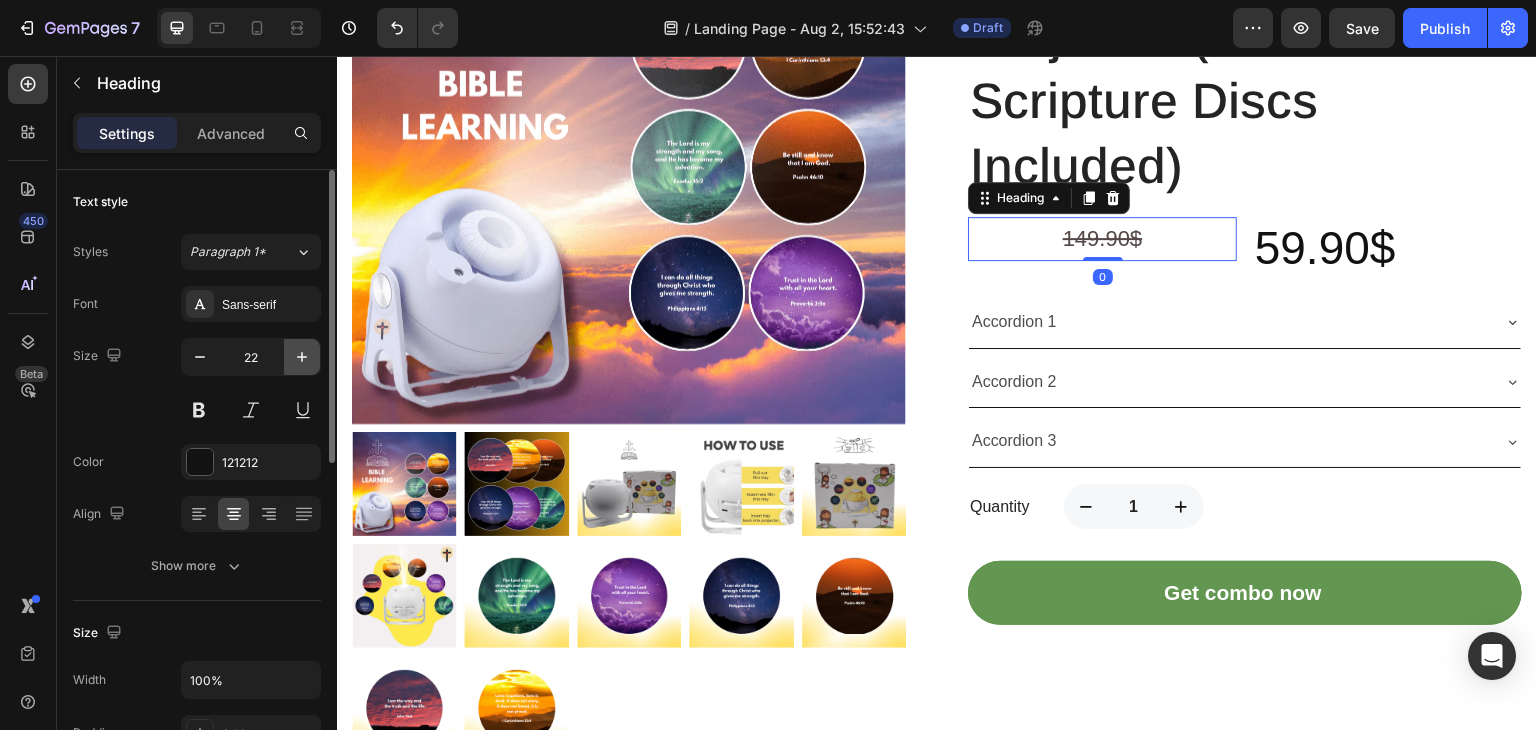 click 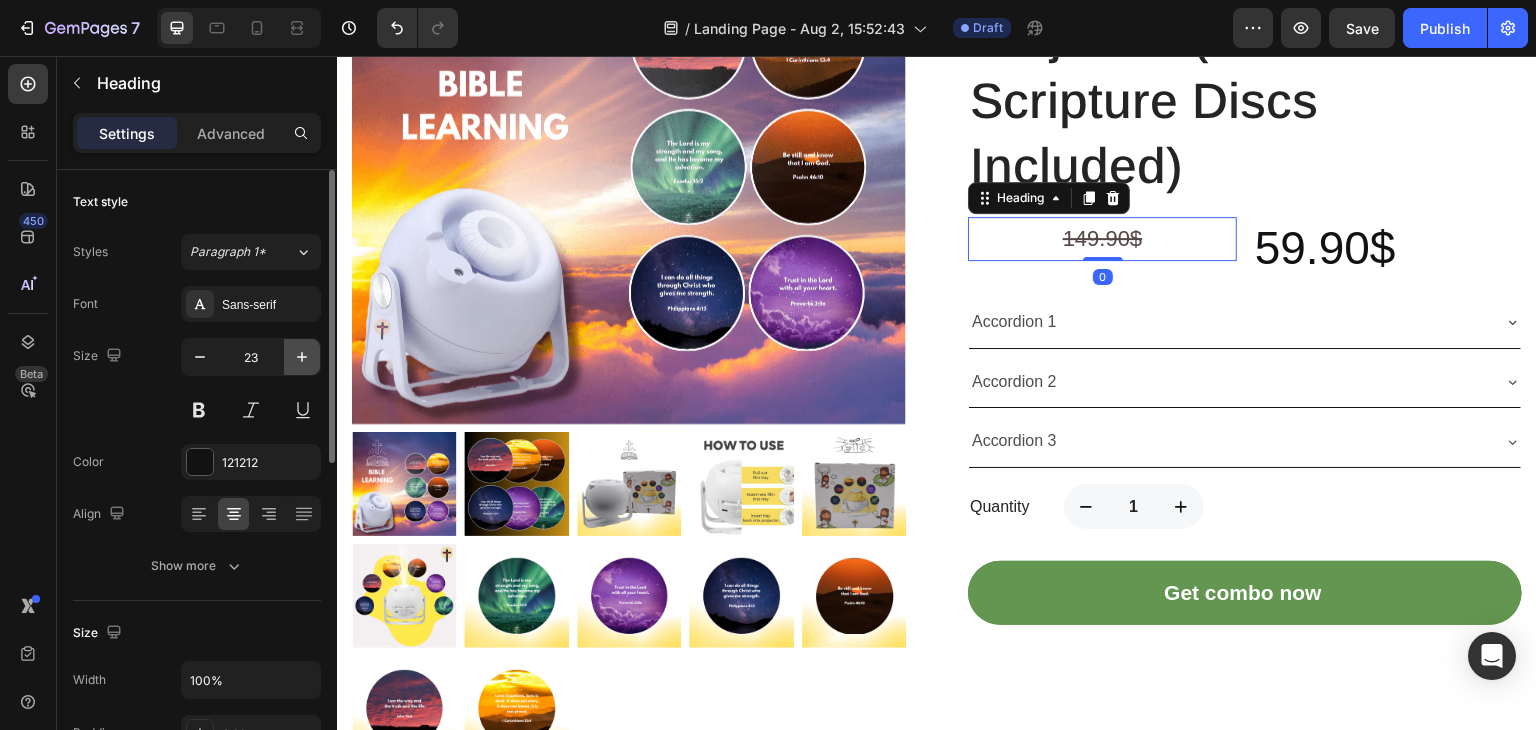 click 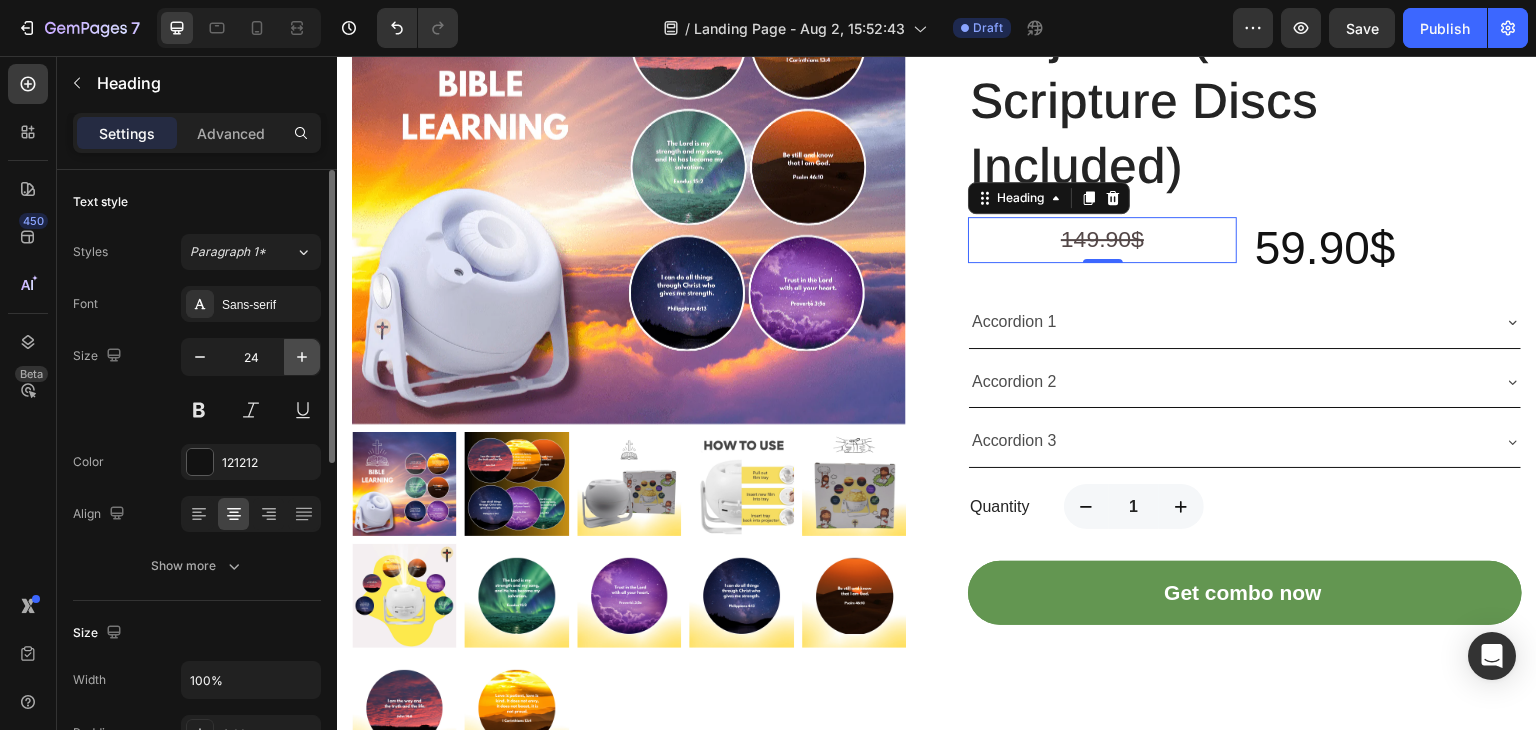 click 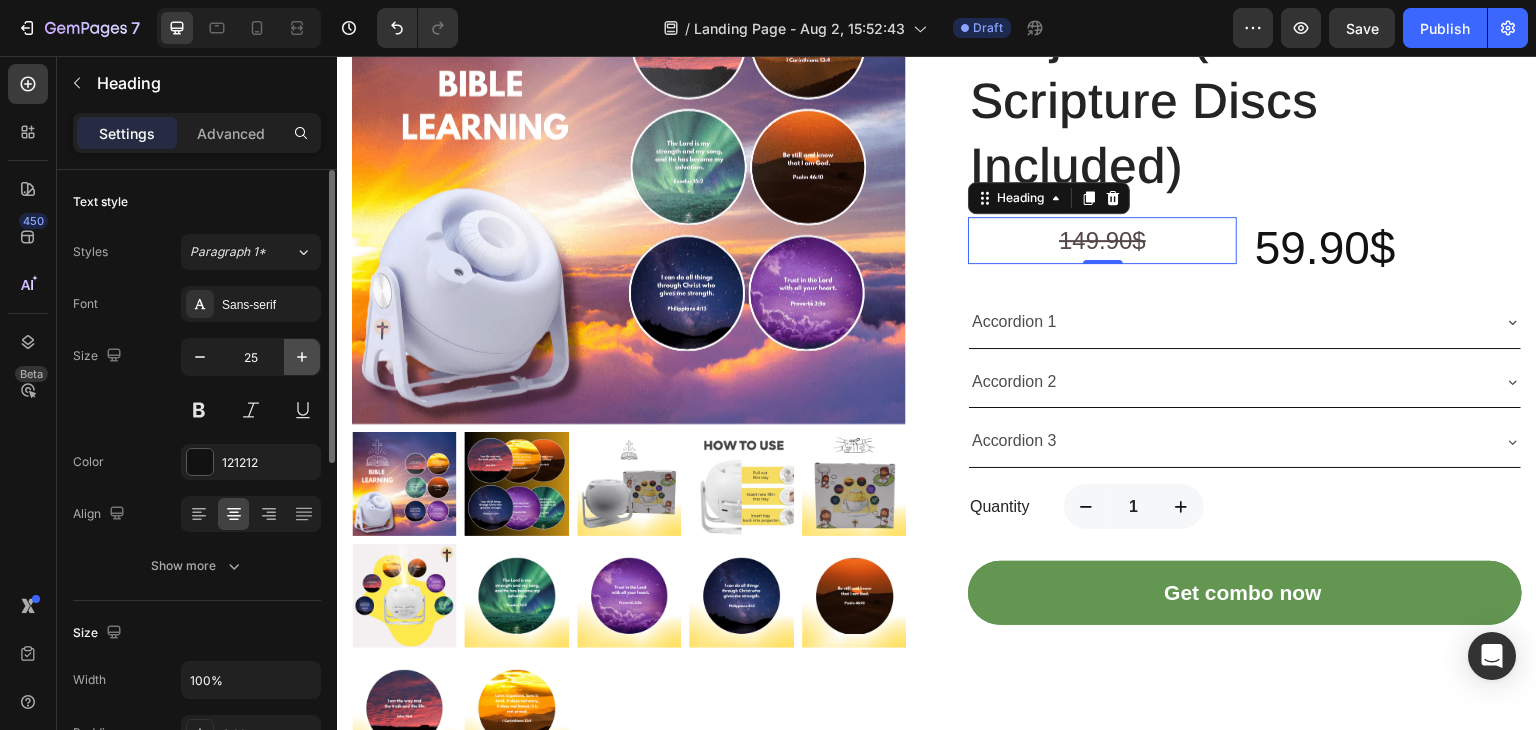 click 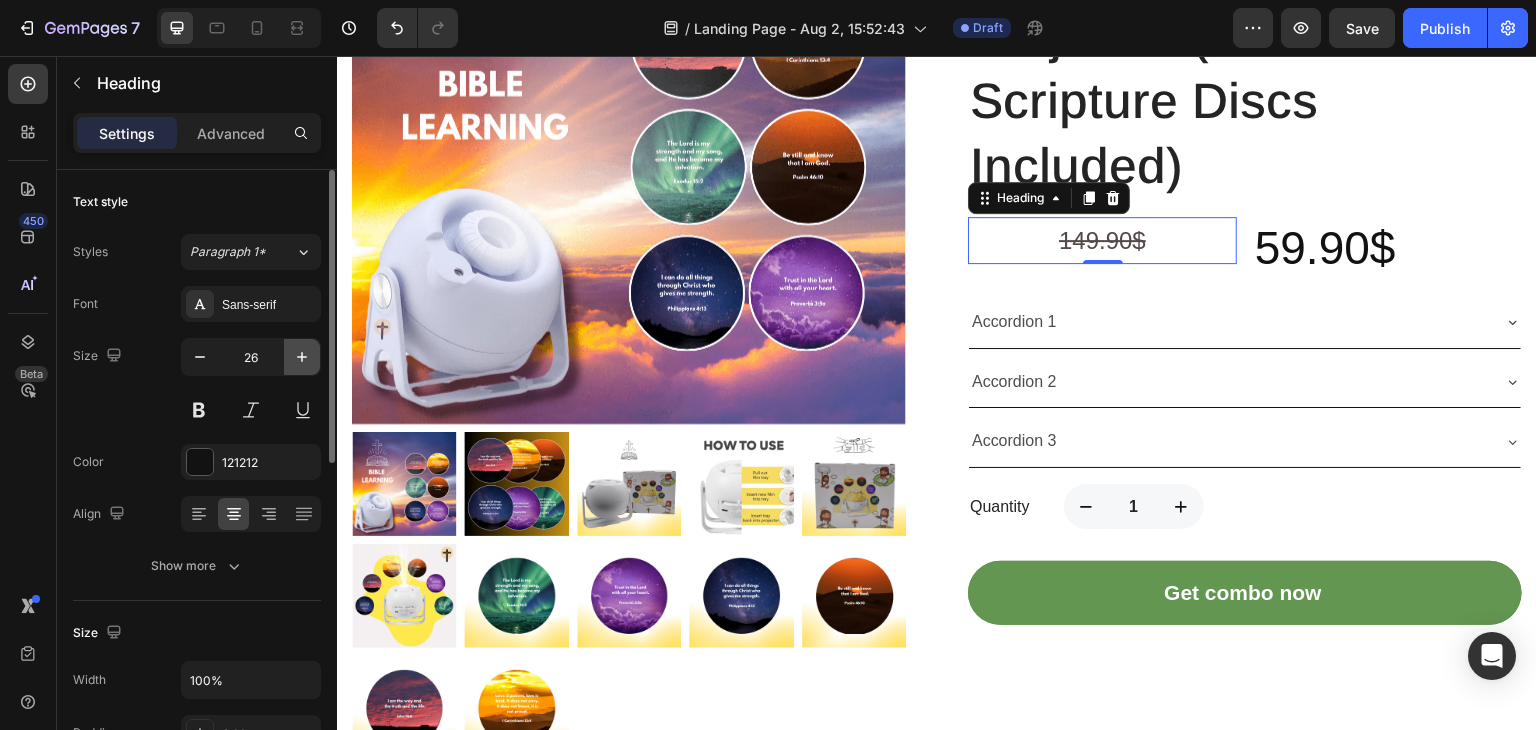 click 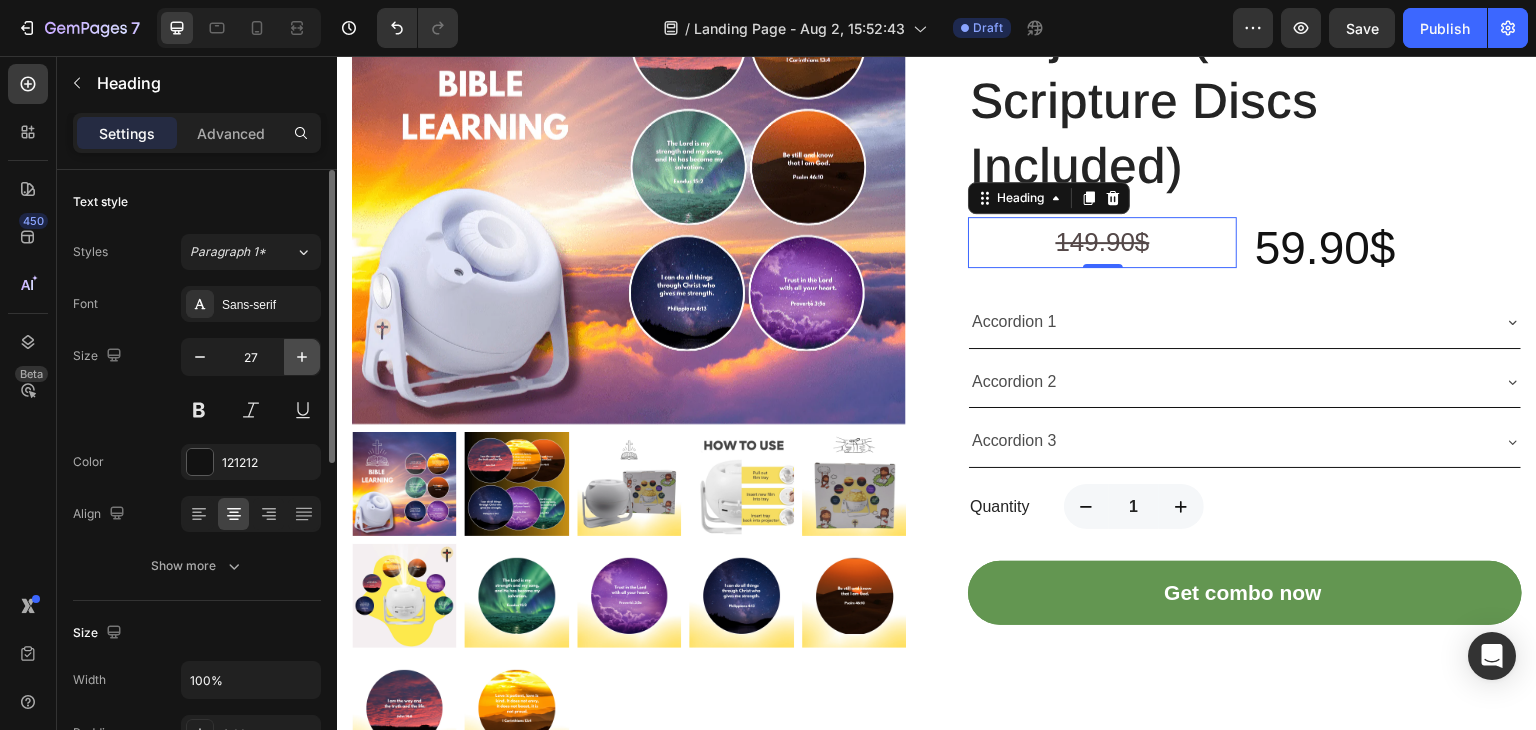 click 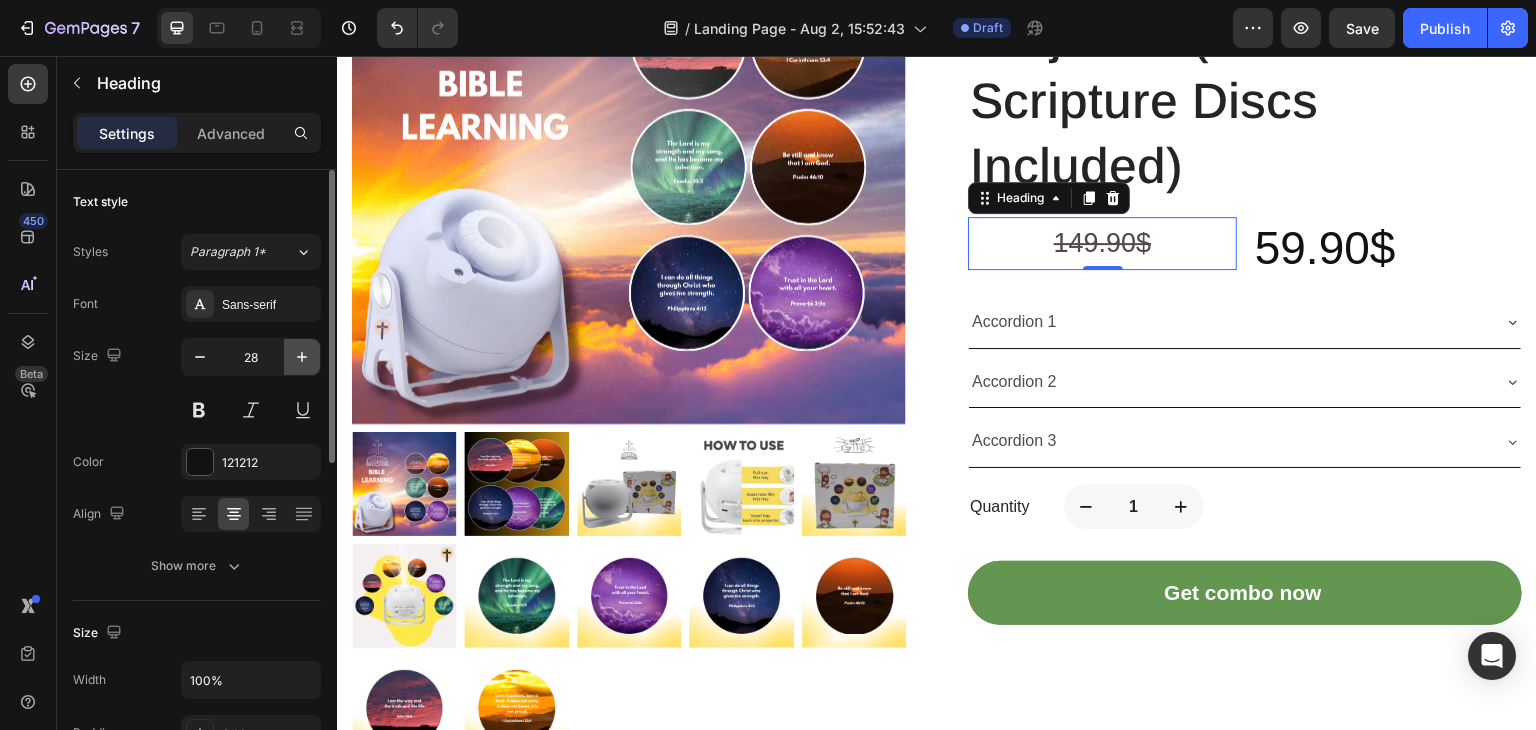 click 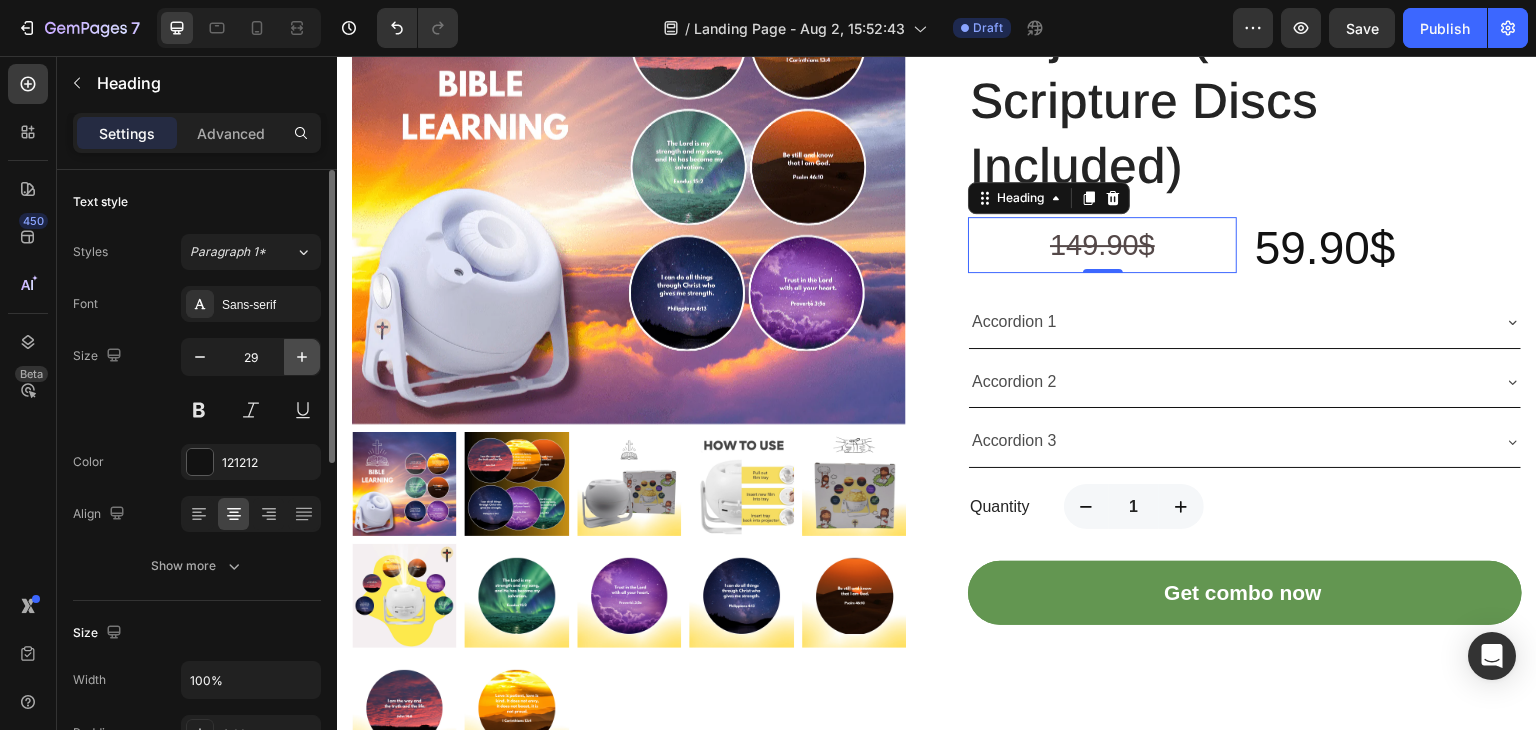 click 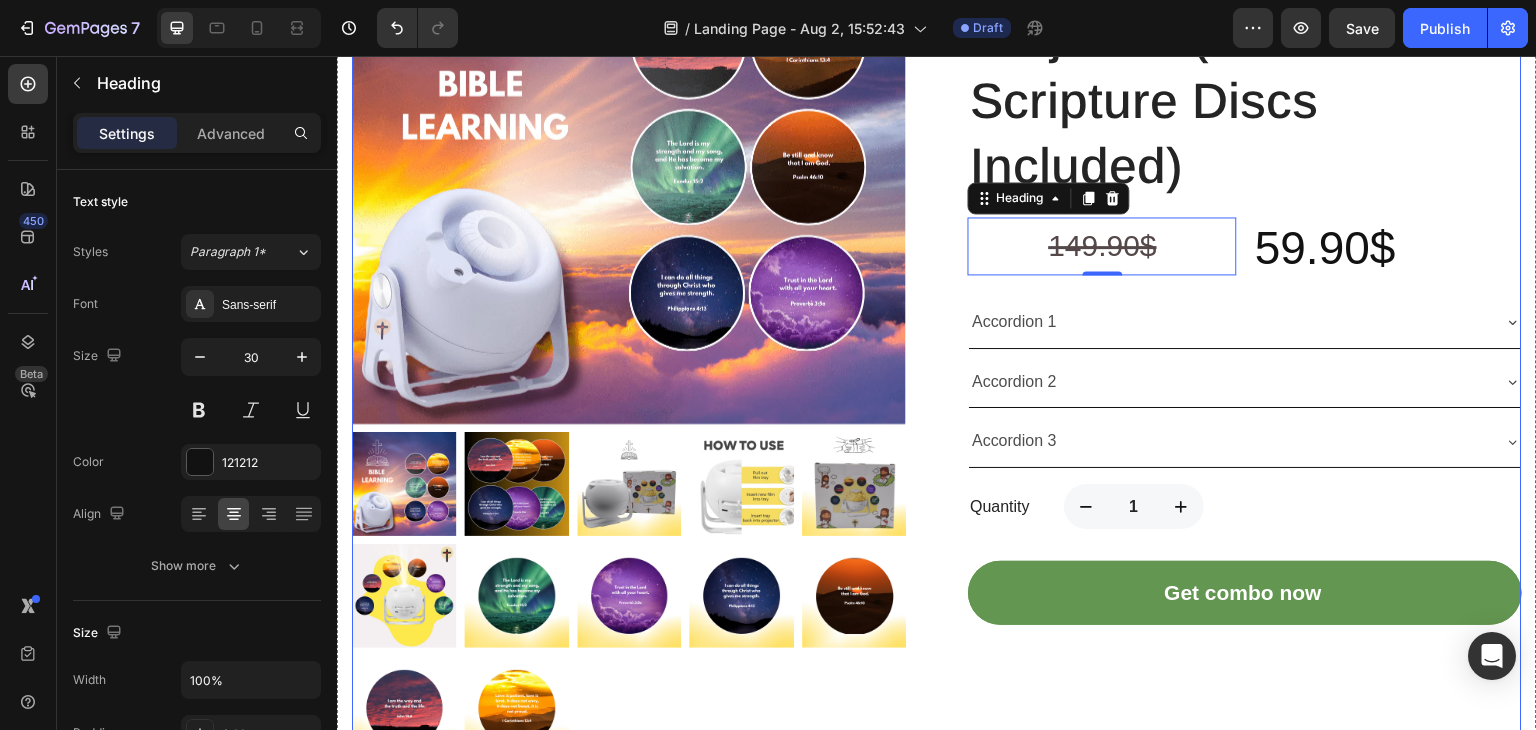 click on "59.90$" at bounding box center [1387, 249] 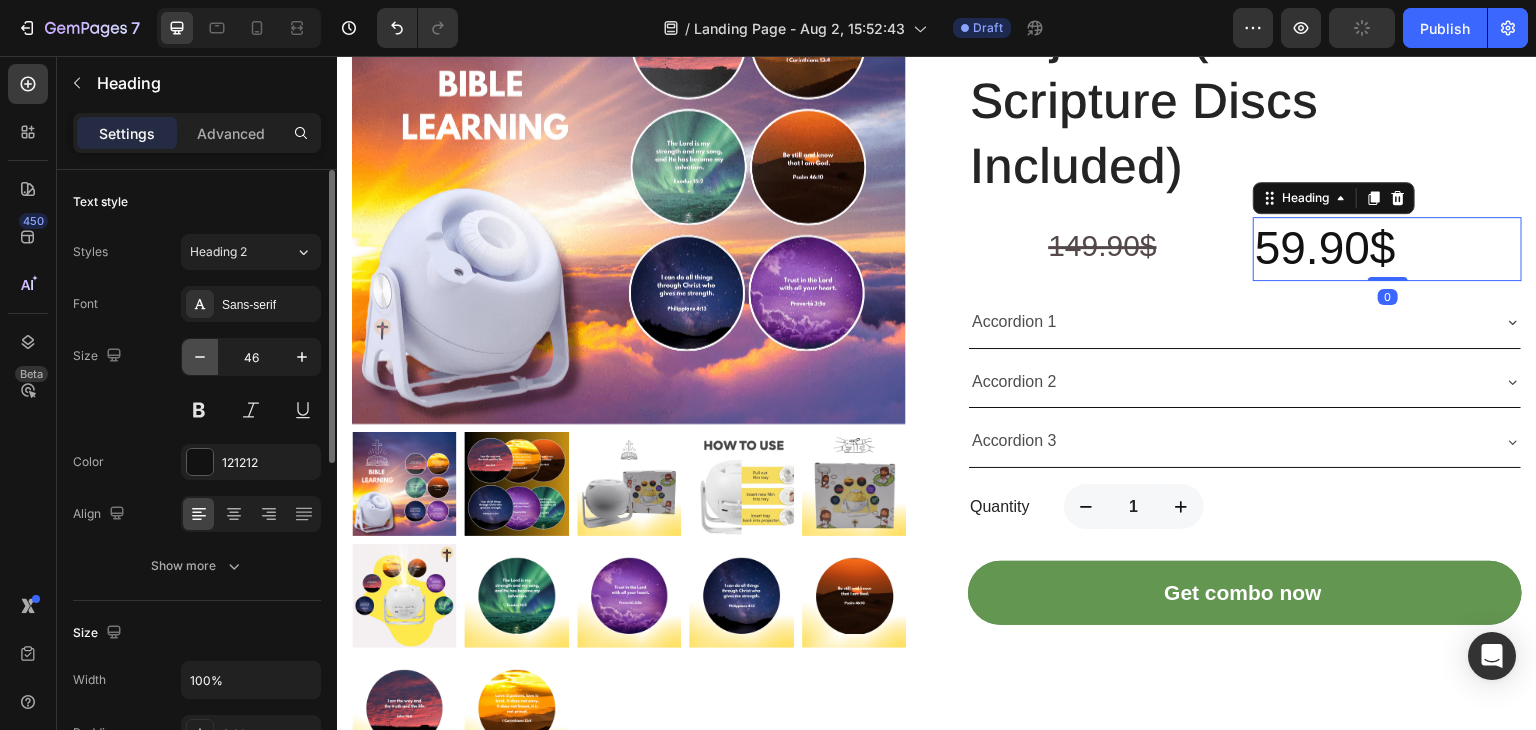 click 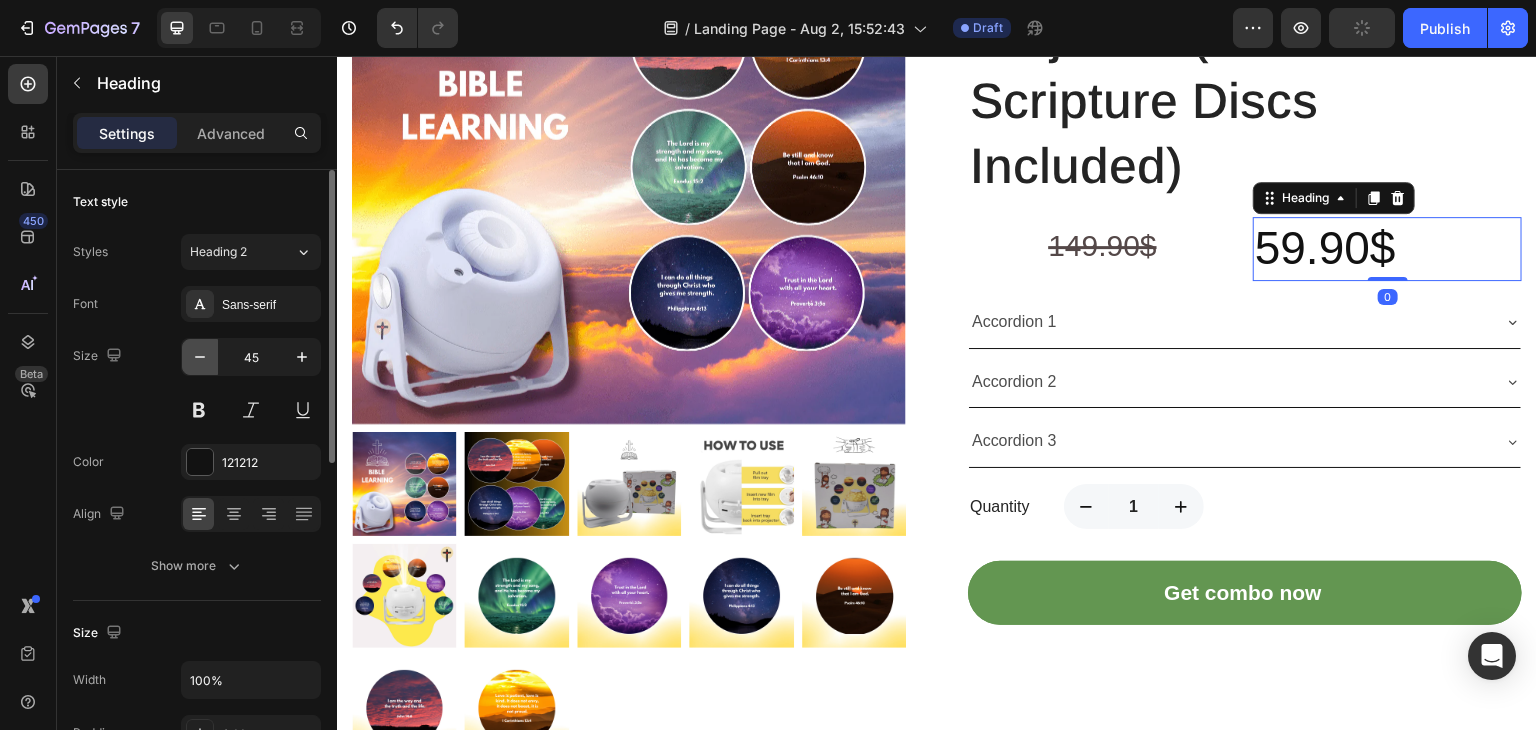 click 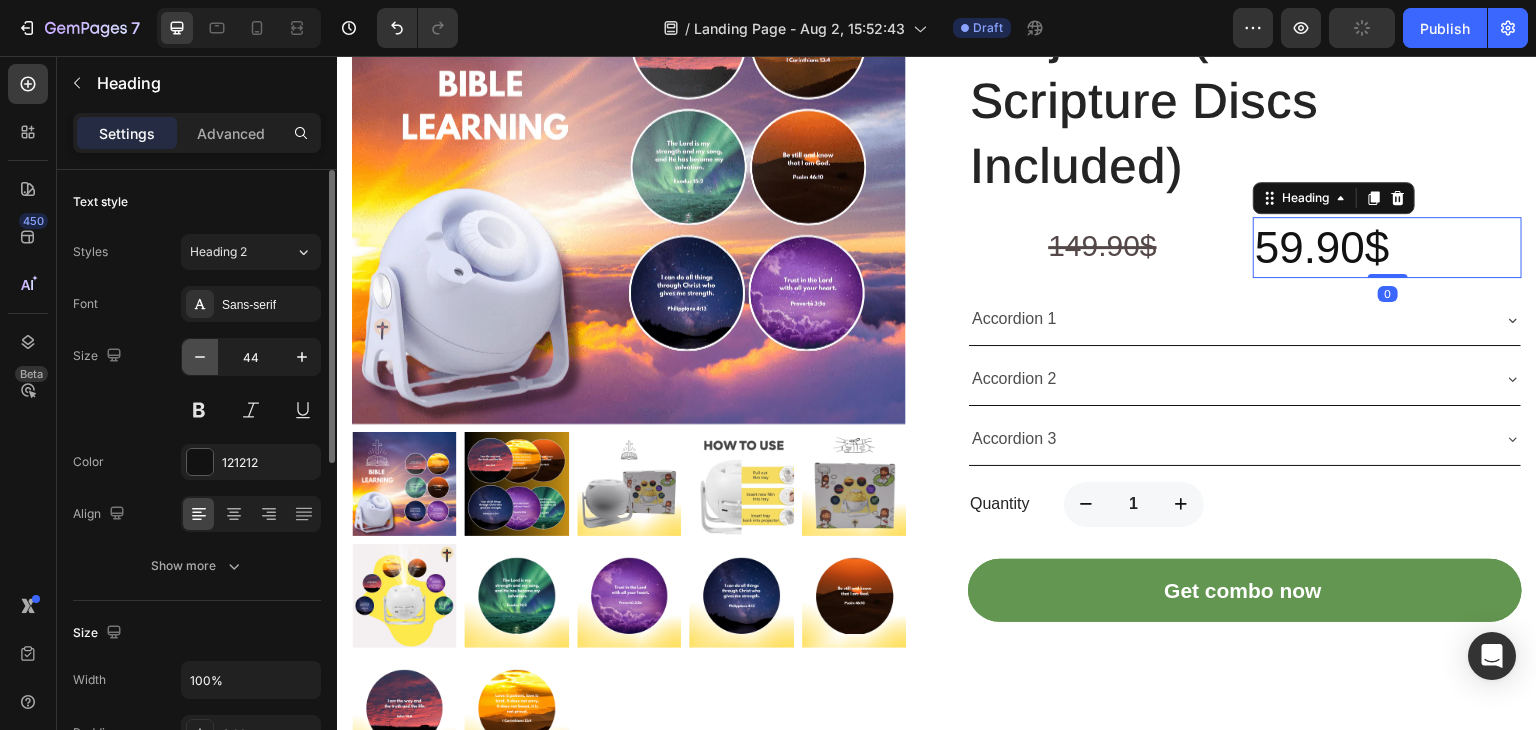 click 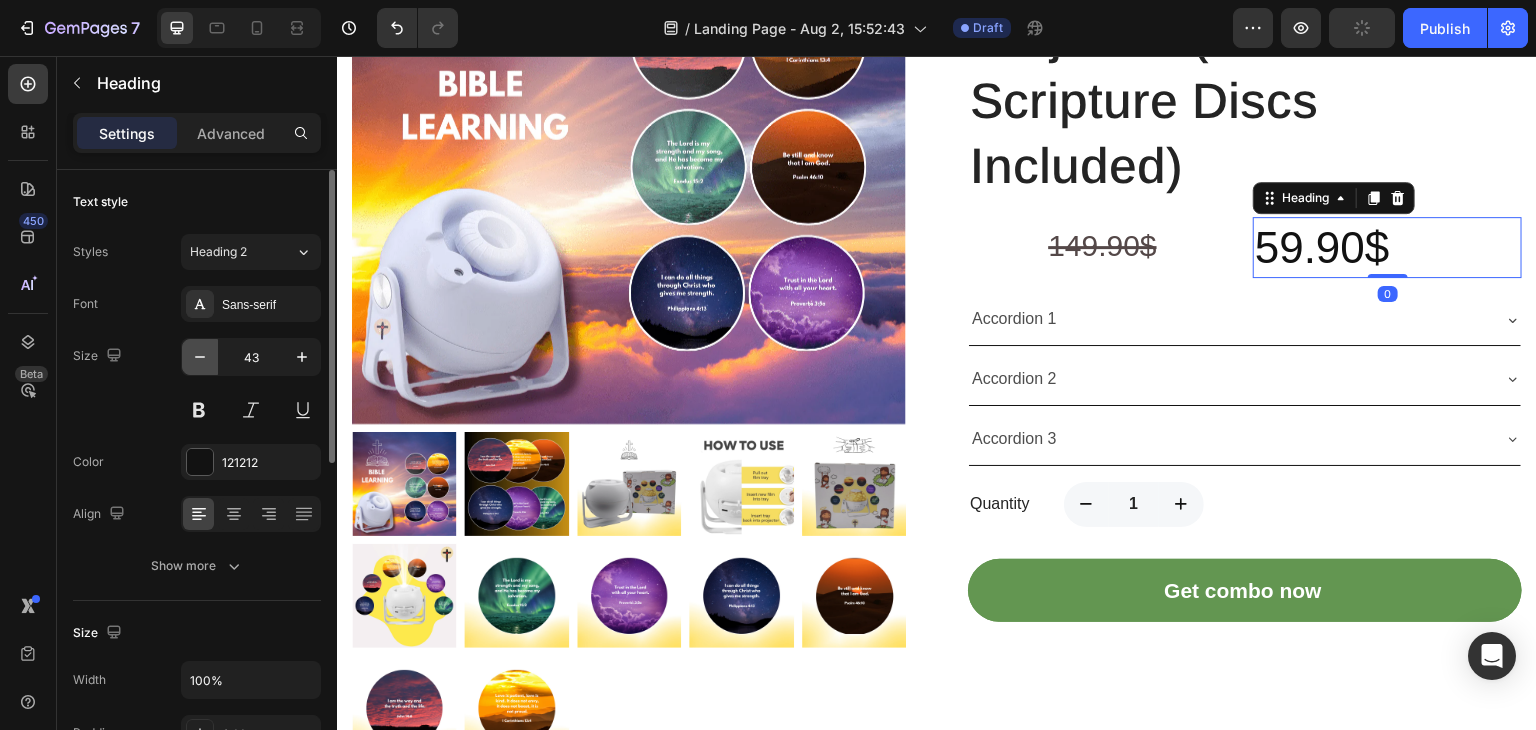 click 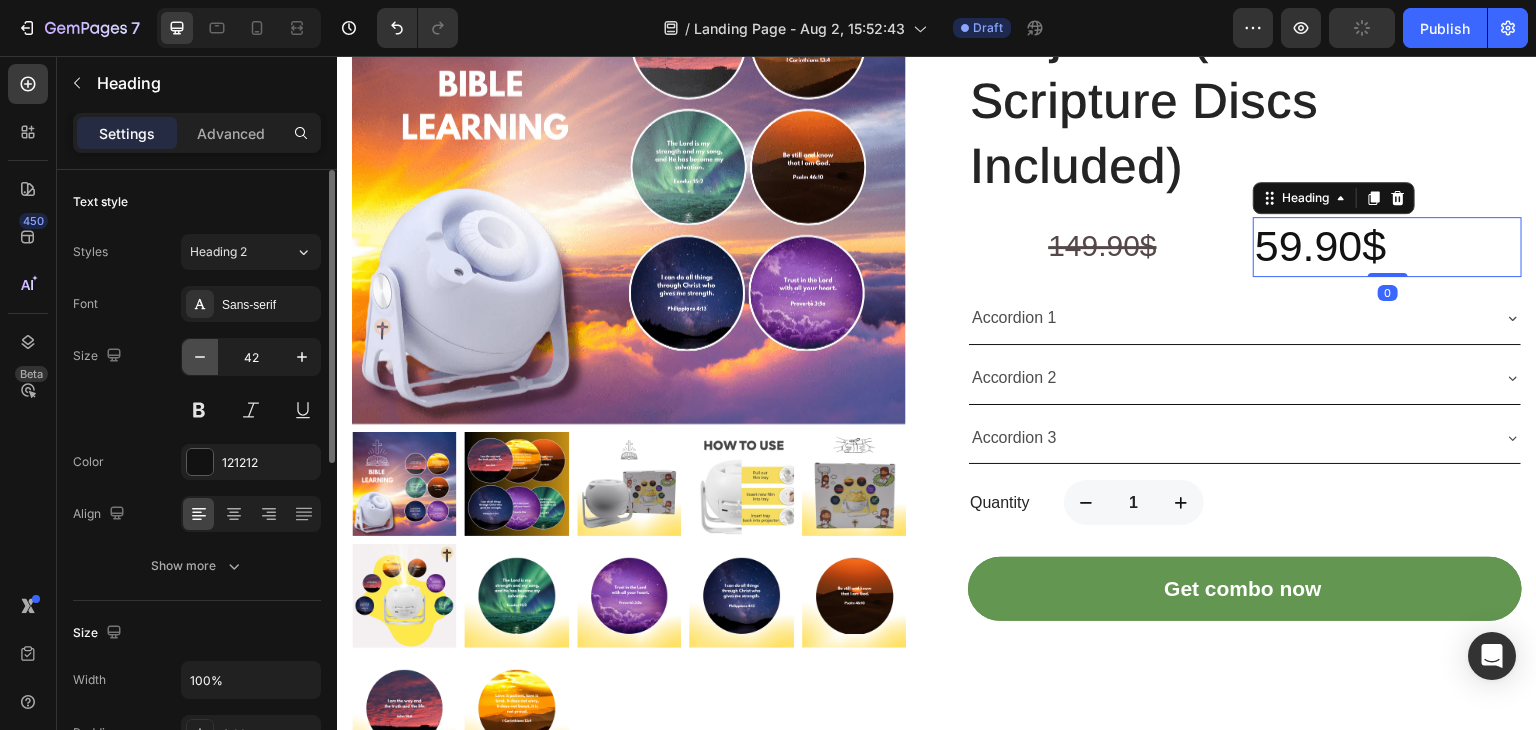 click 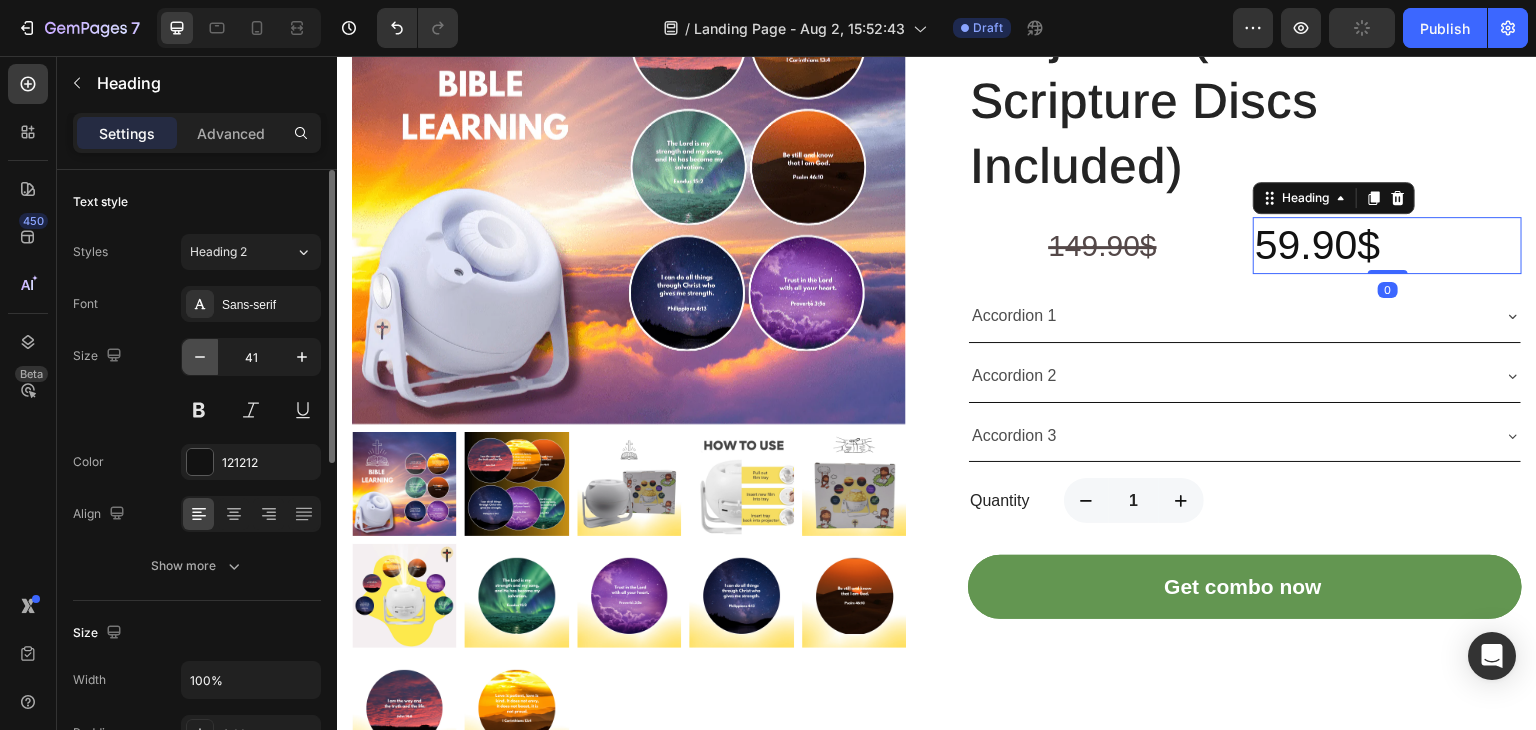 click 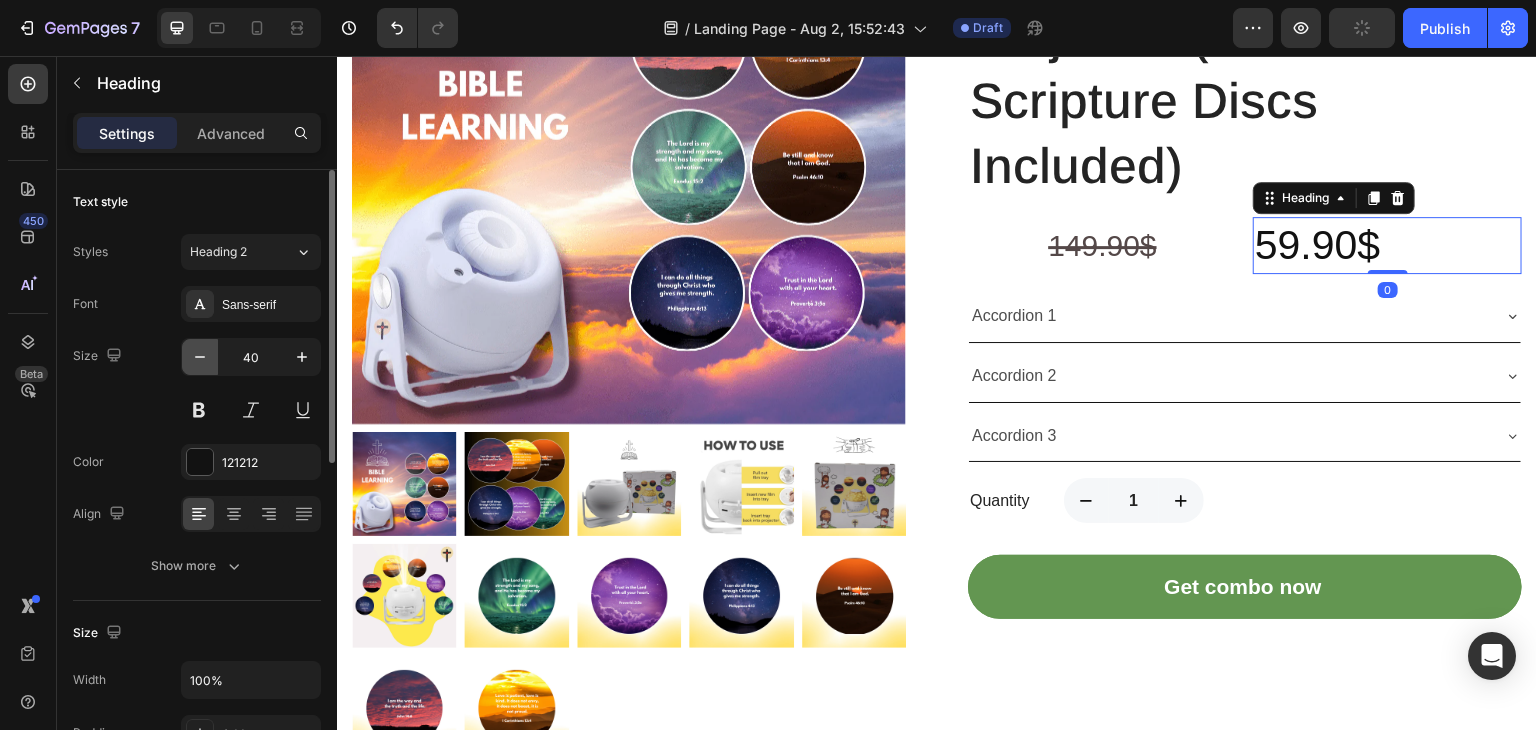 click 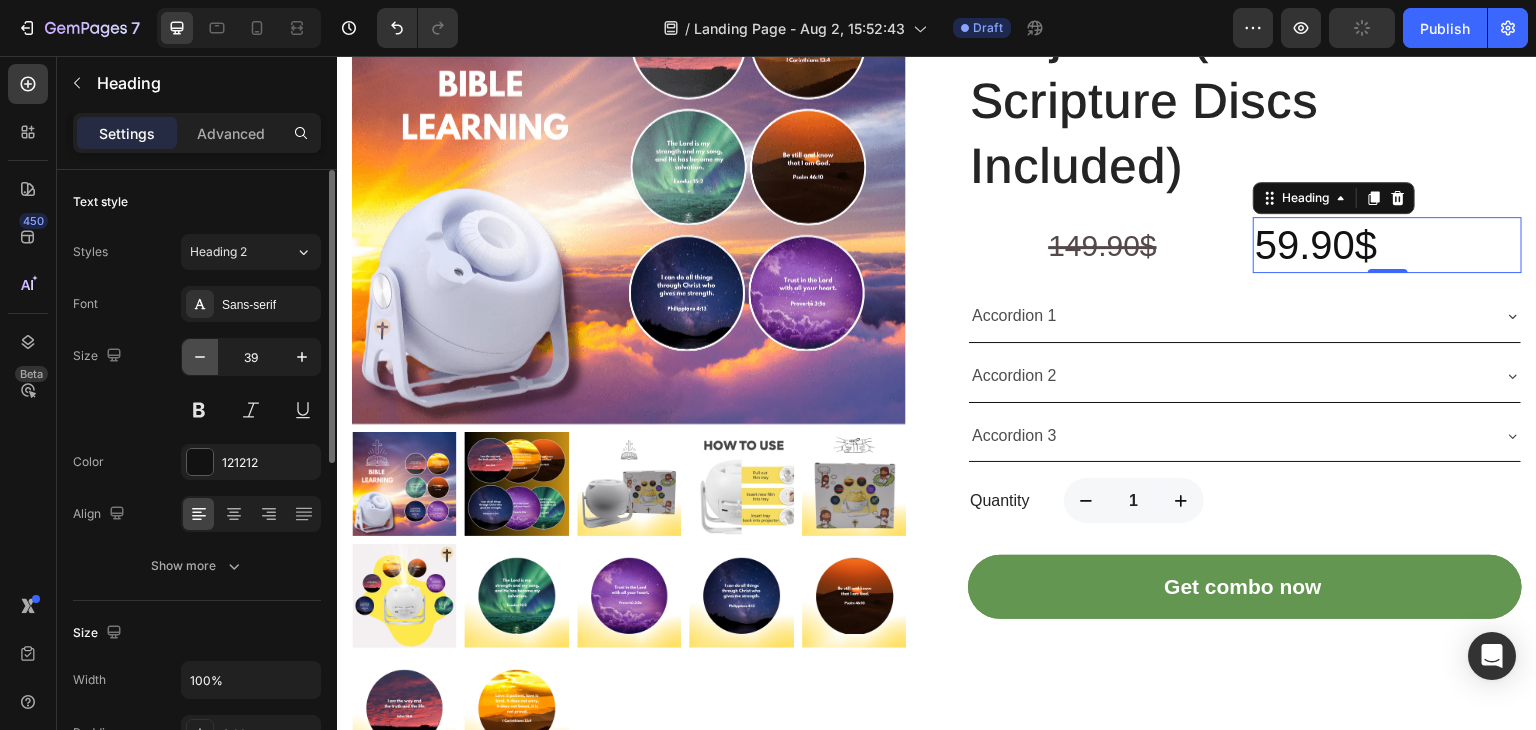 click 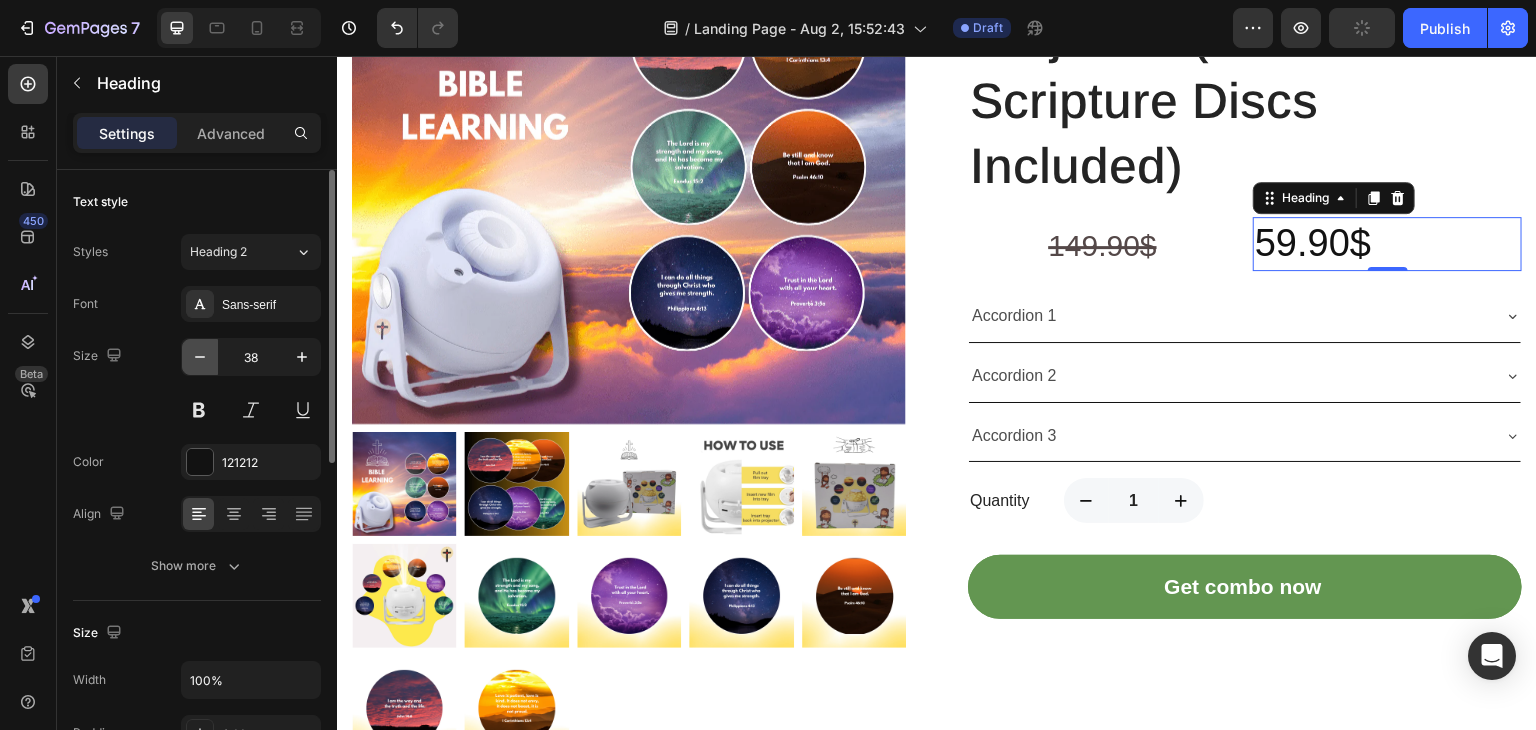 click 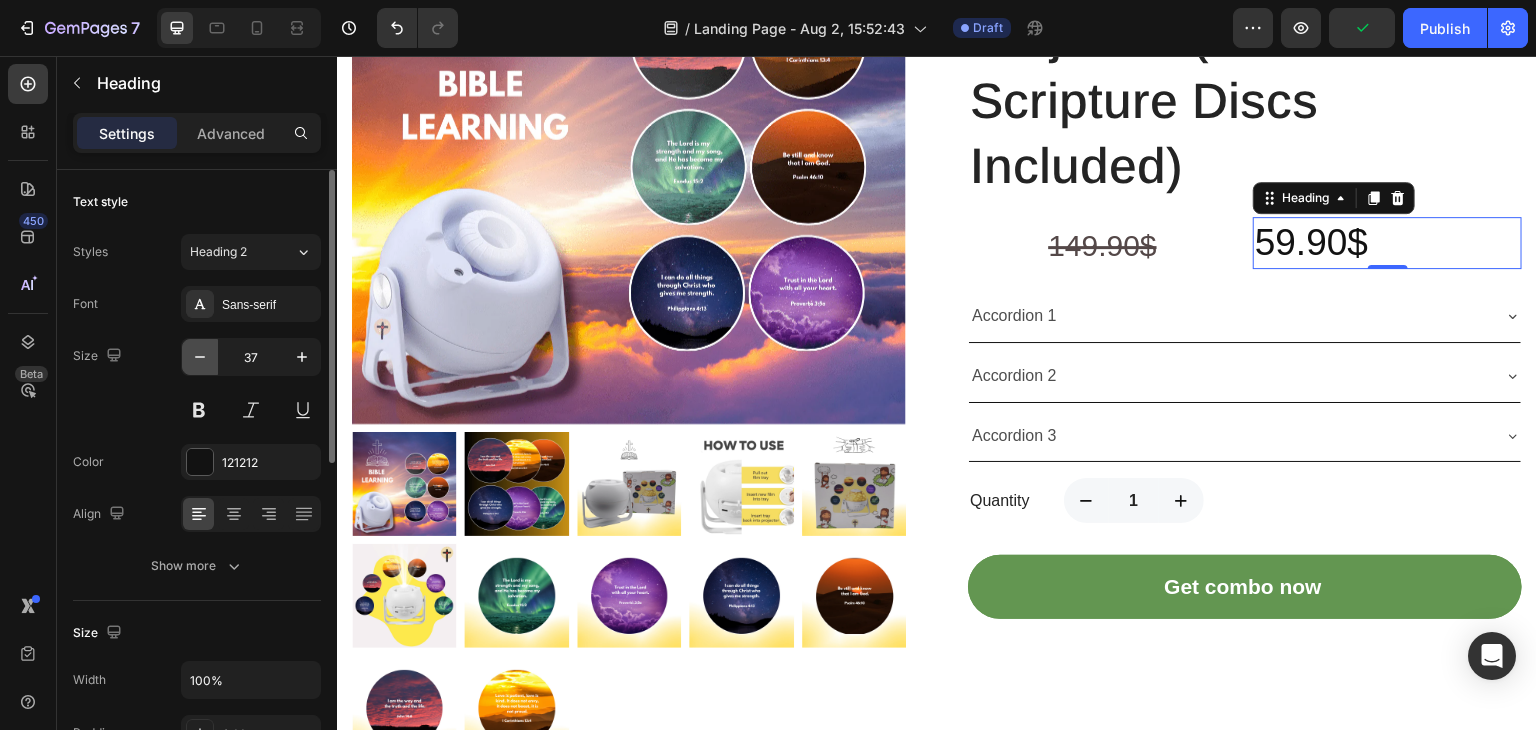 click 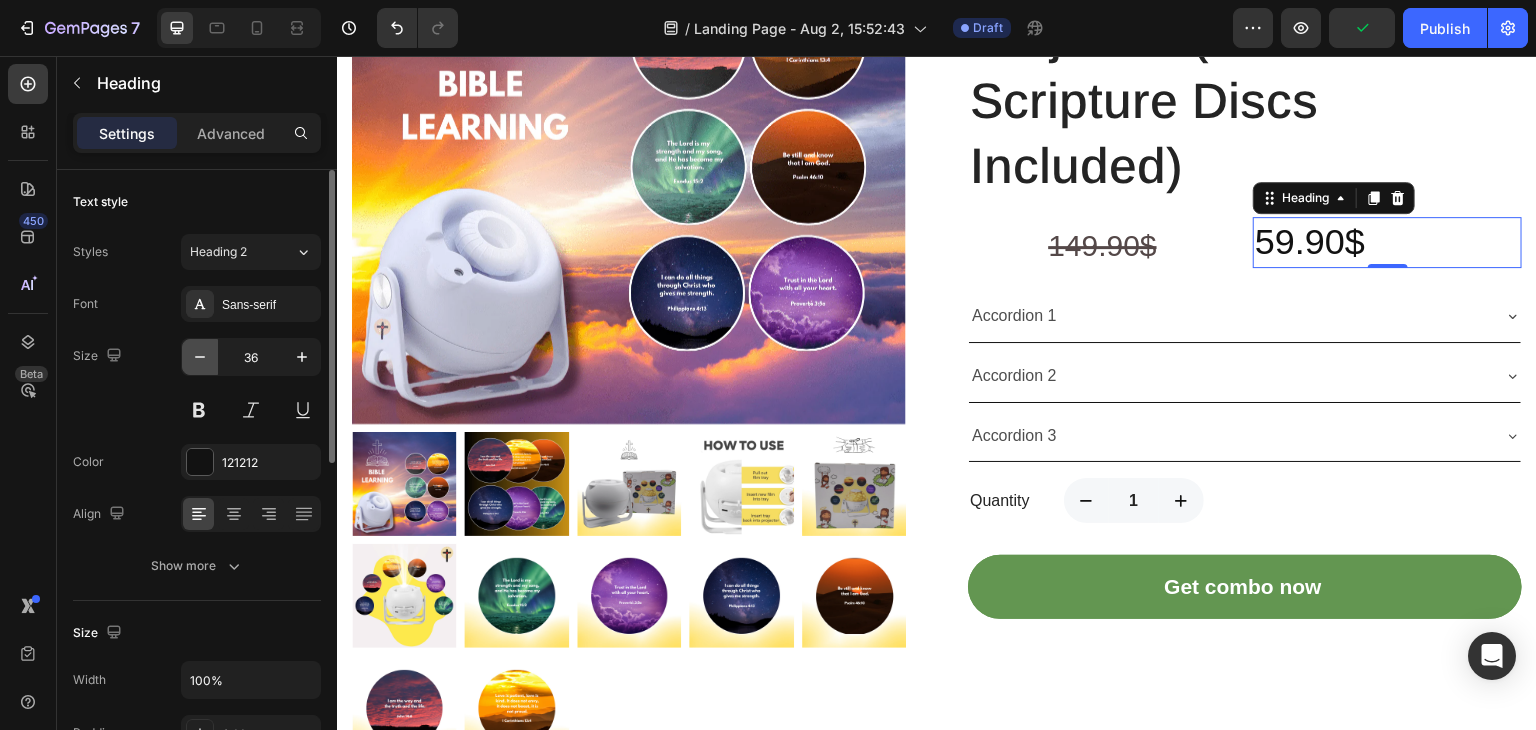 click 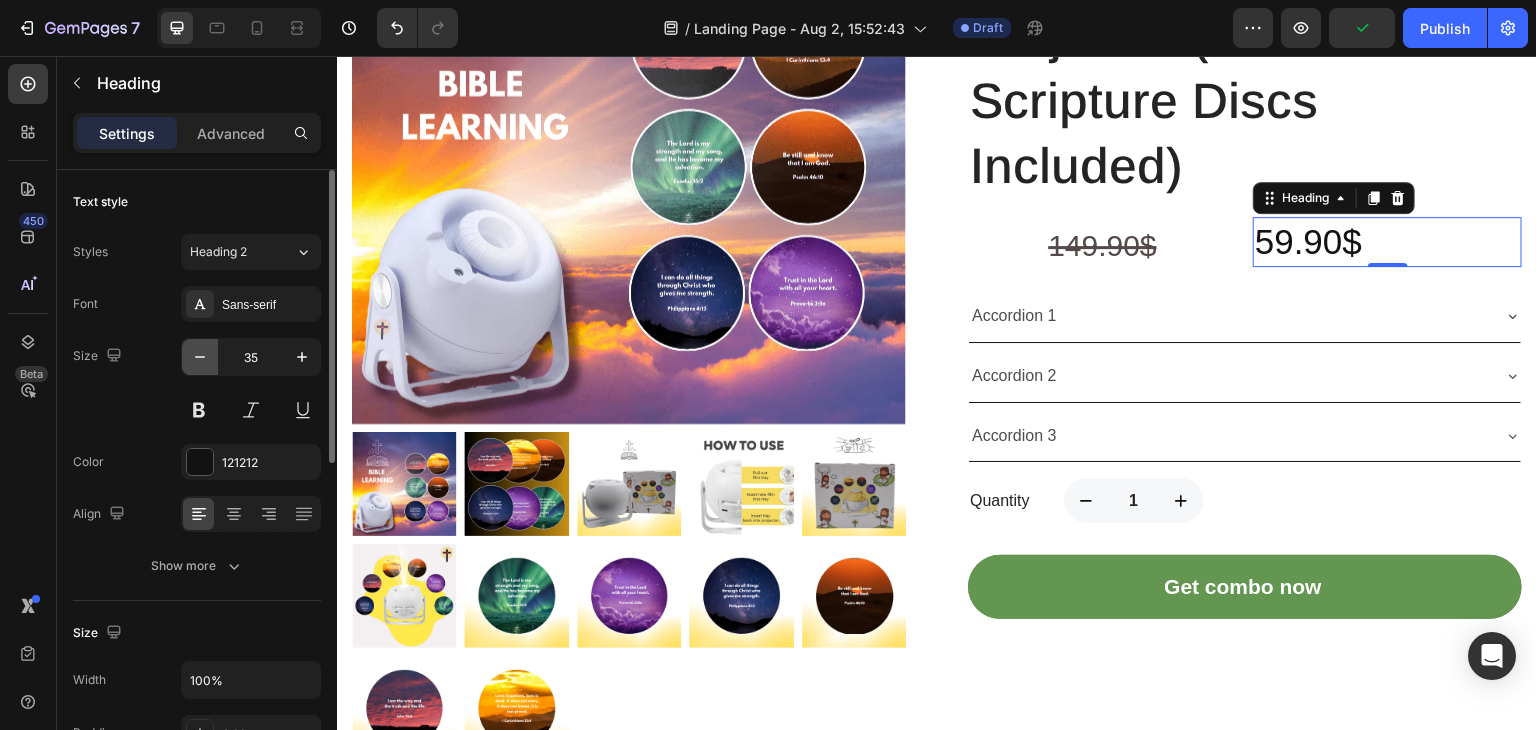click 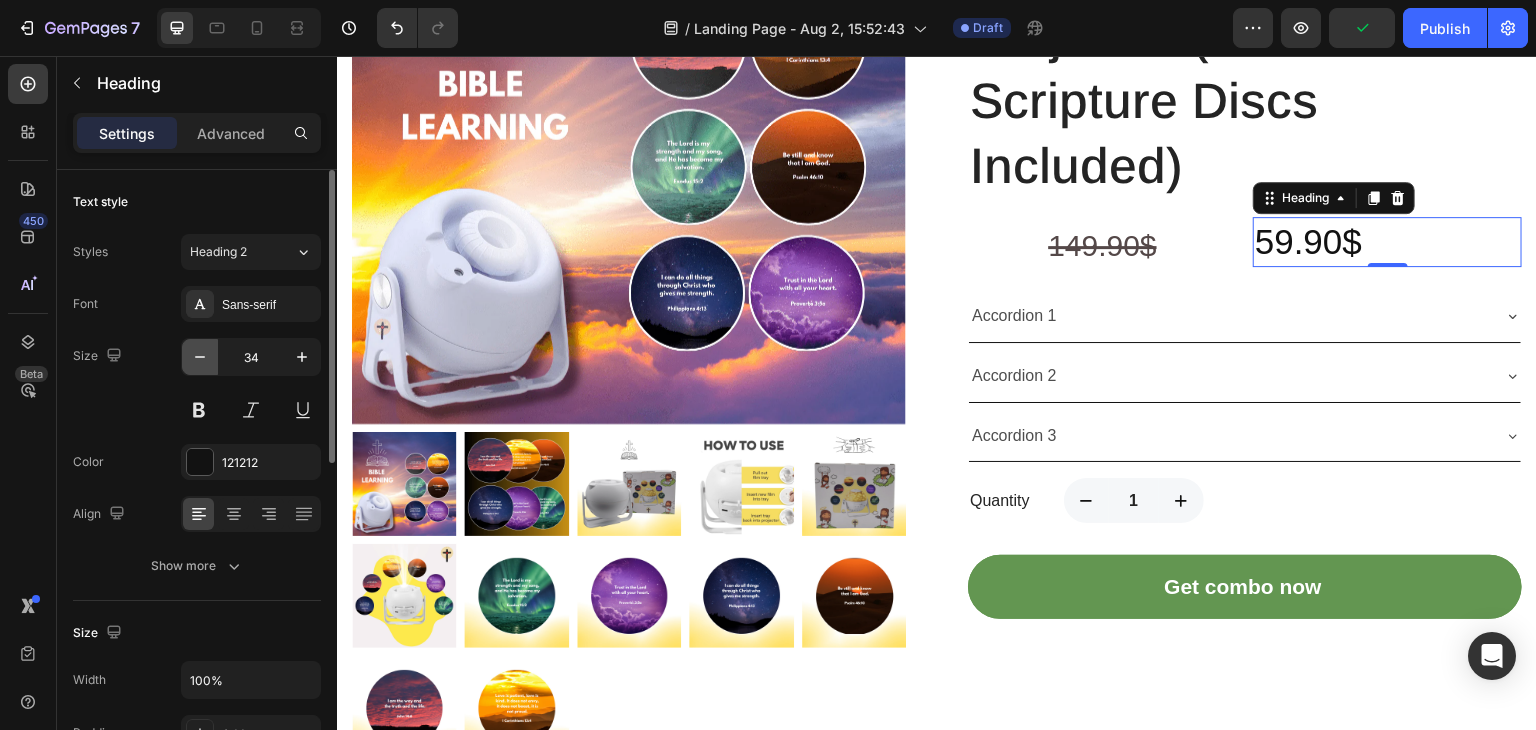 click 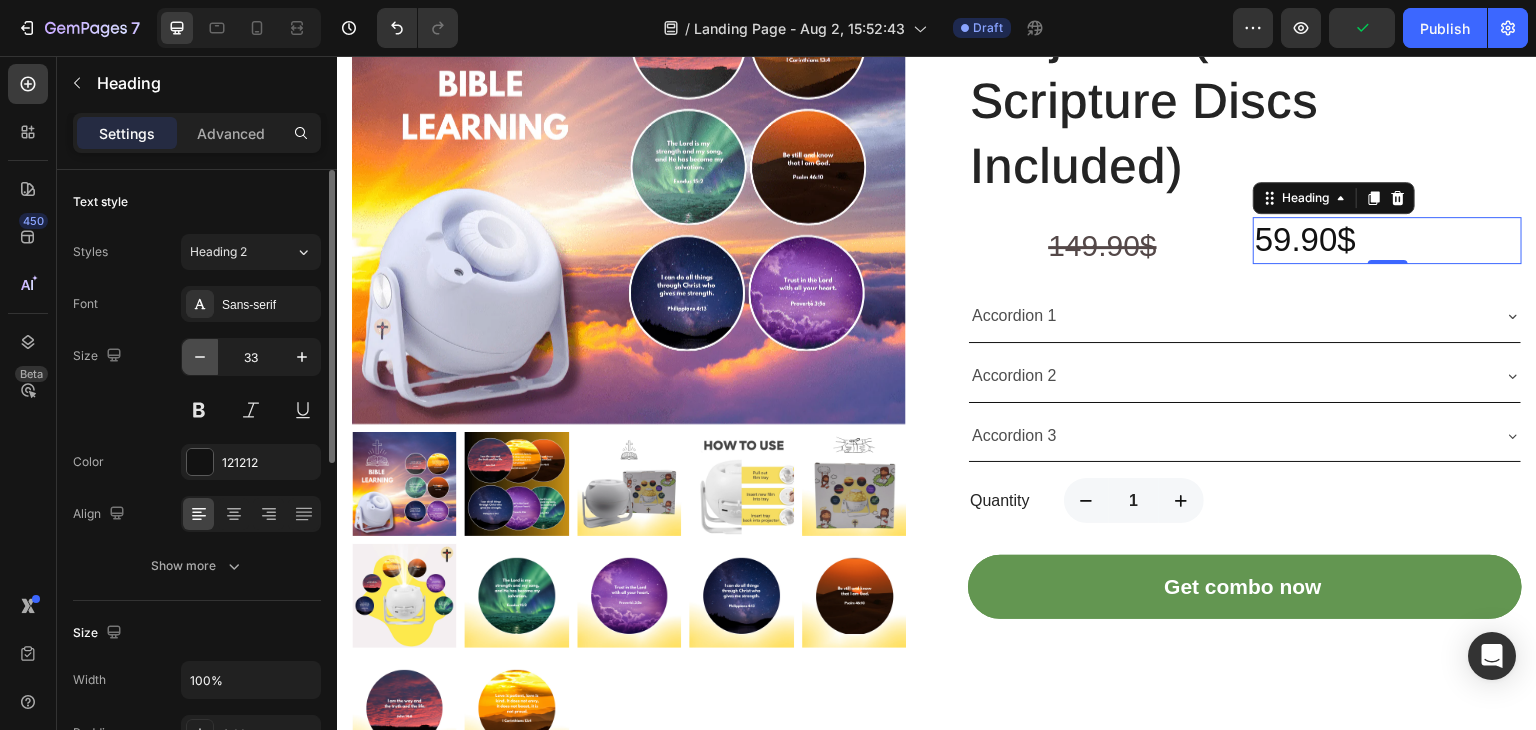 click 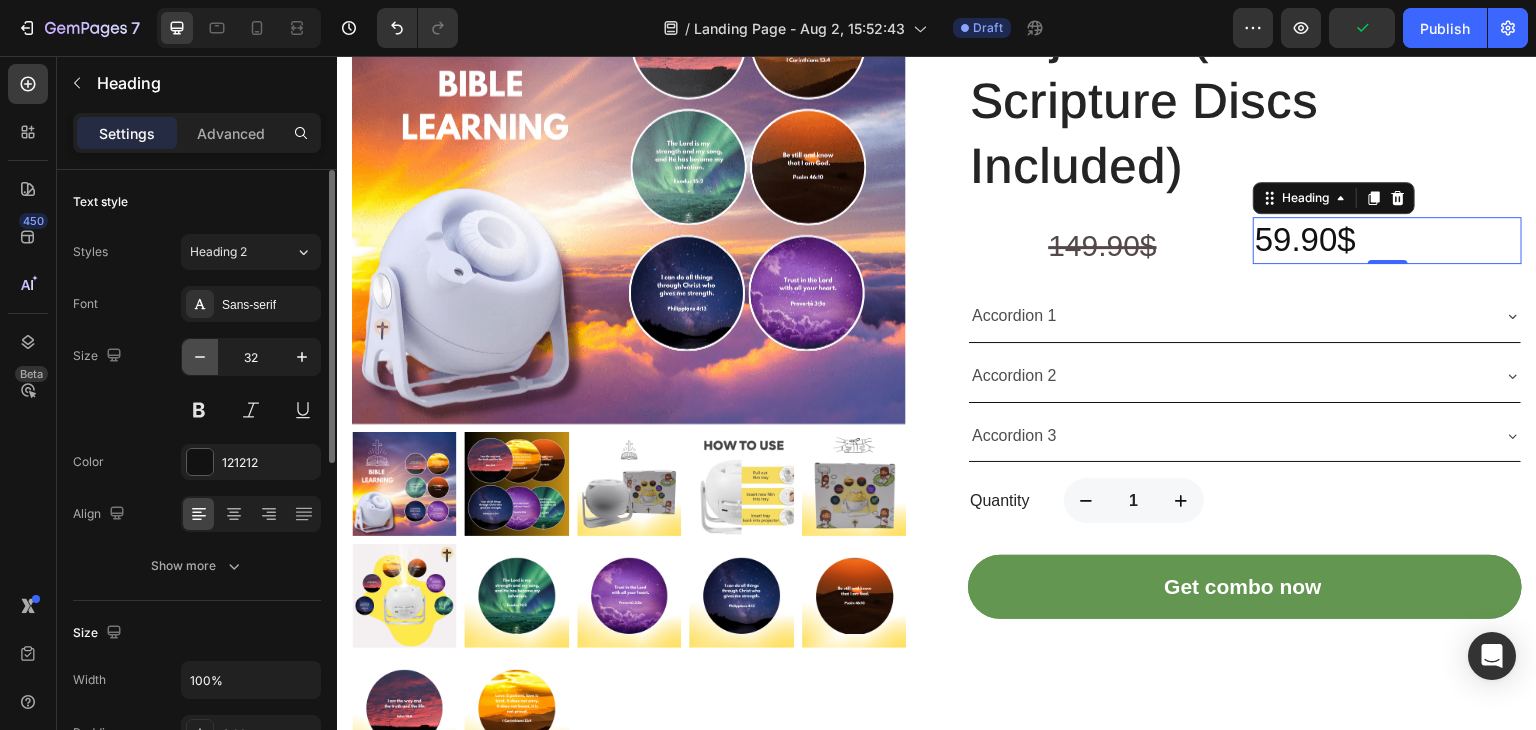 click 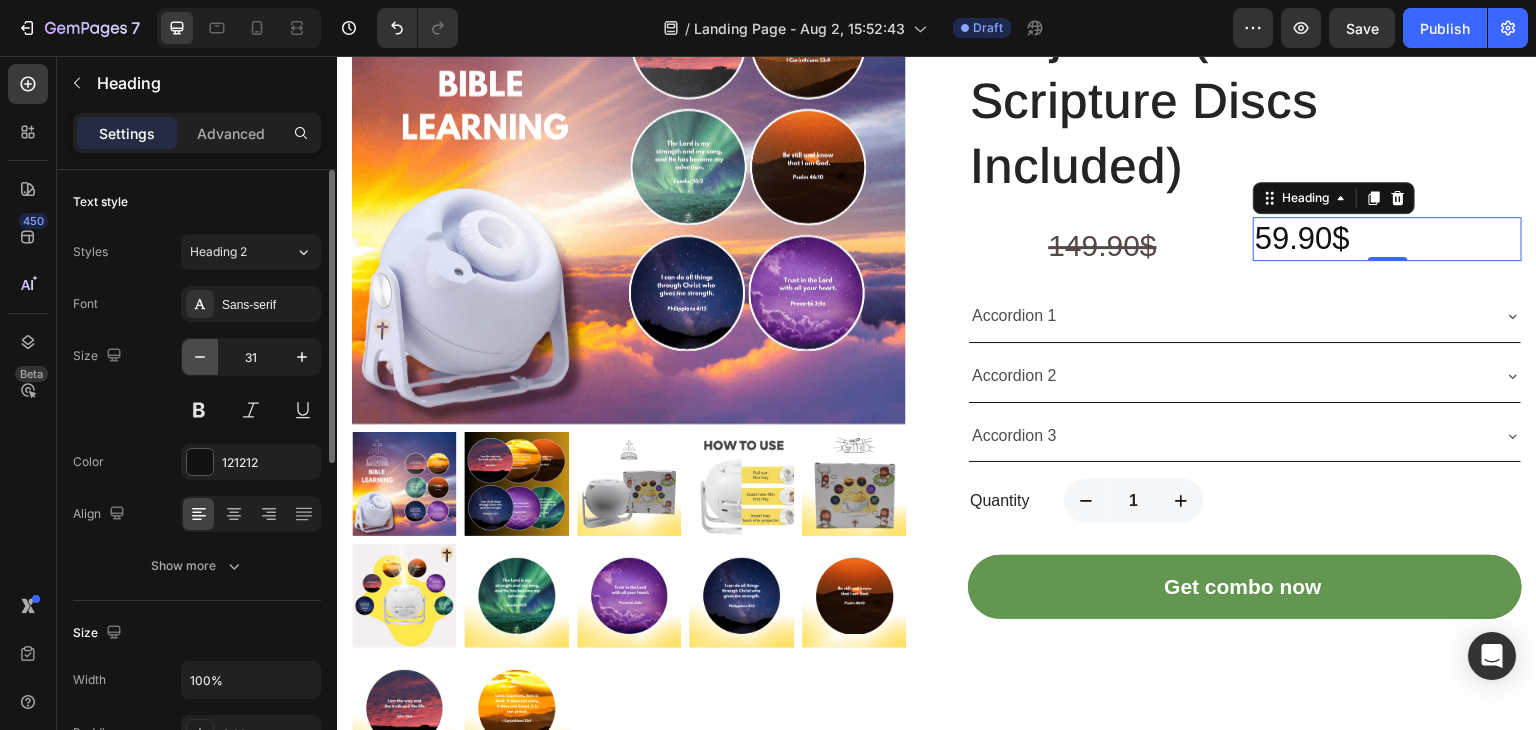click 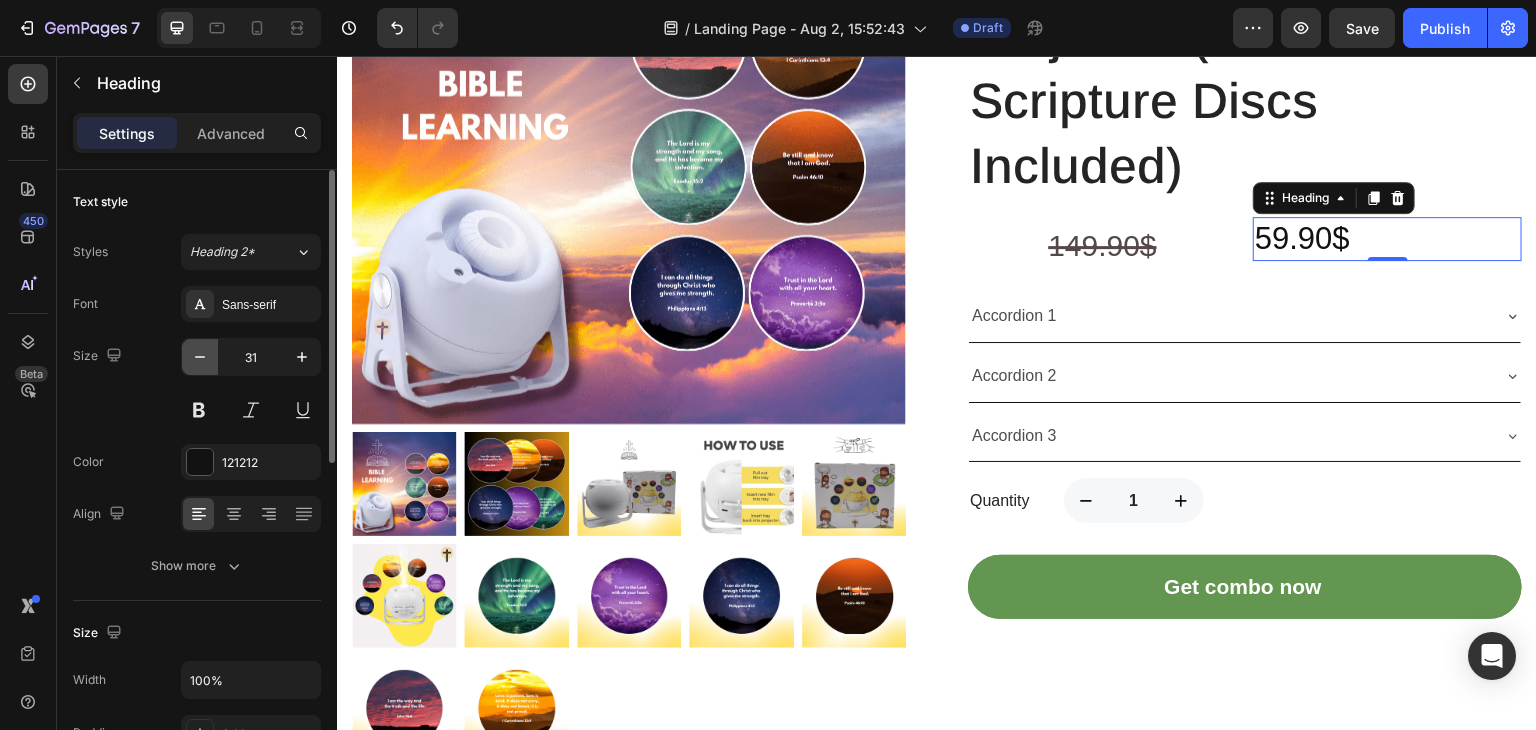 type on "30" 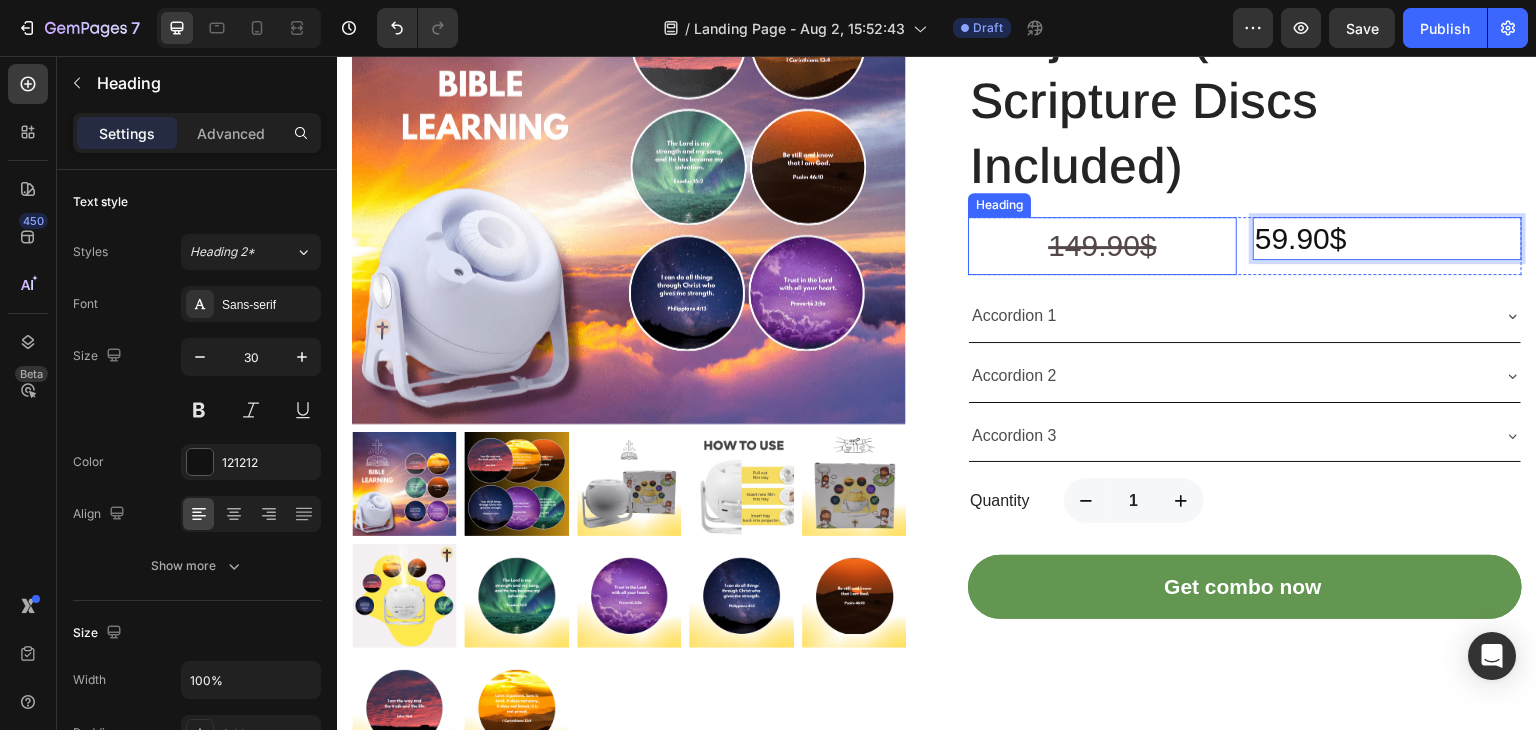drag, startPoint x: 1105, startPoint y: 257, endPoint x: 1175, endPoint y: 262, distance: 70.178345 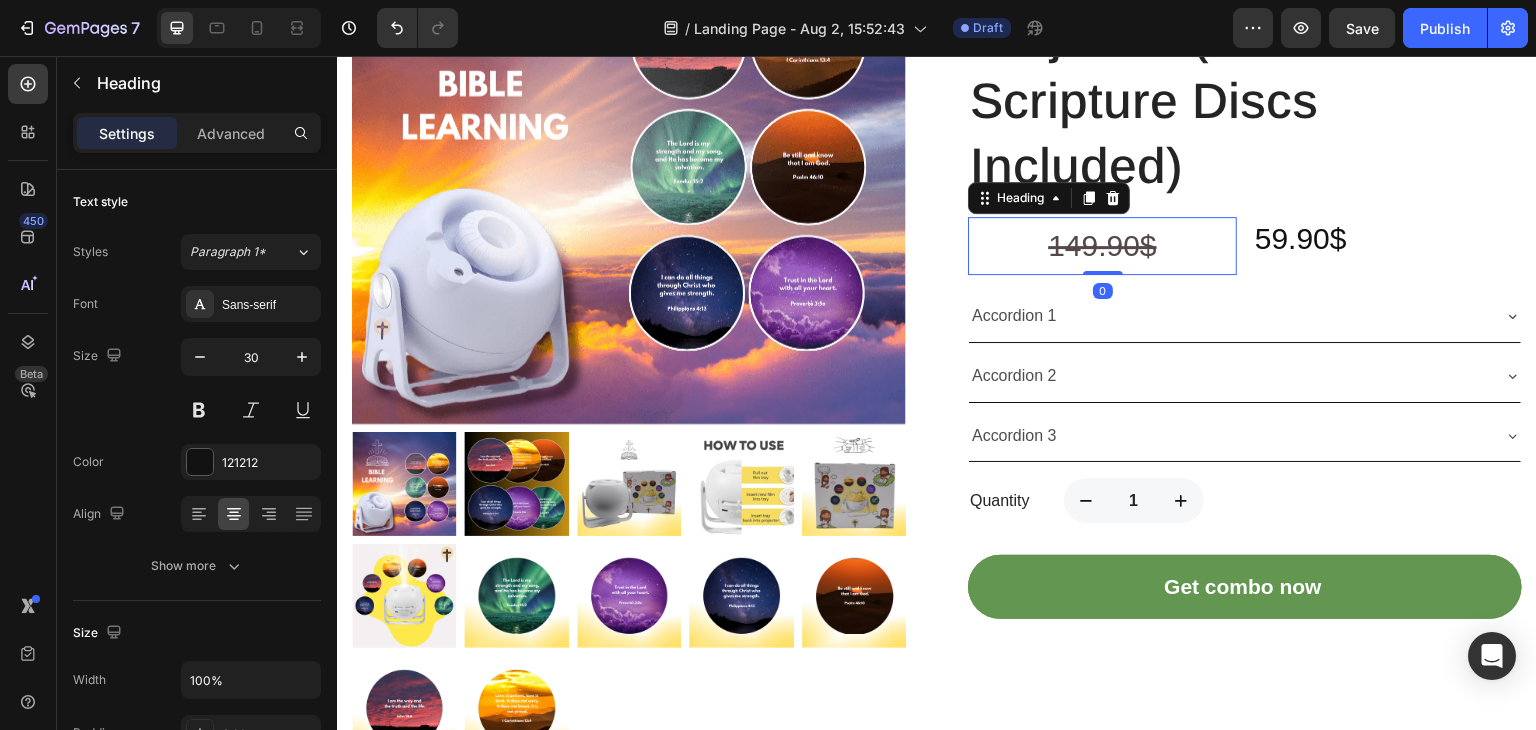 click on "59.90$" at bounding box center (1387, 238) 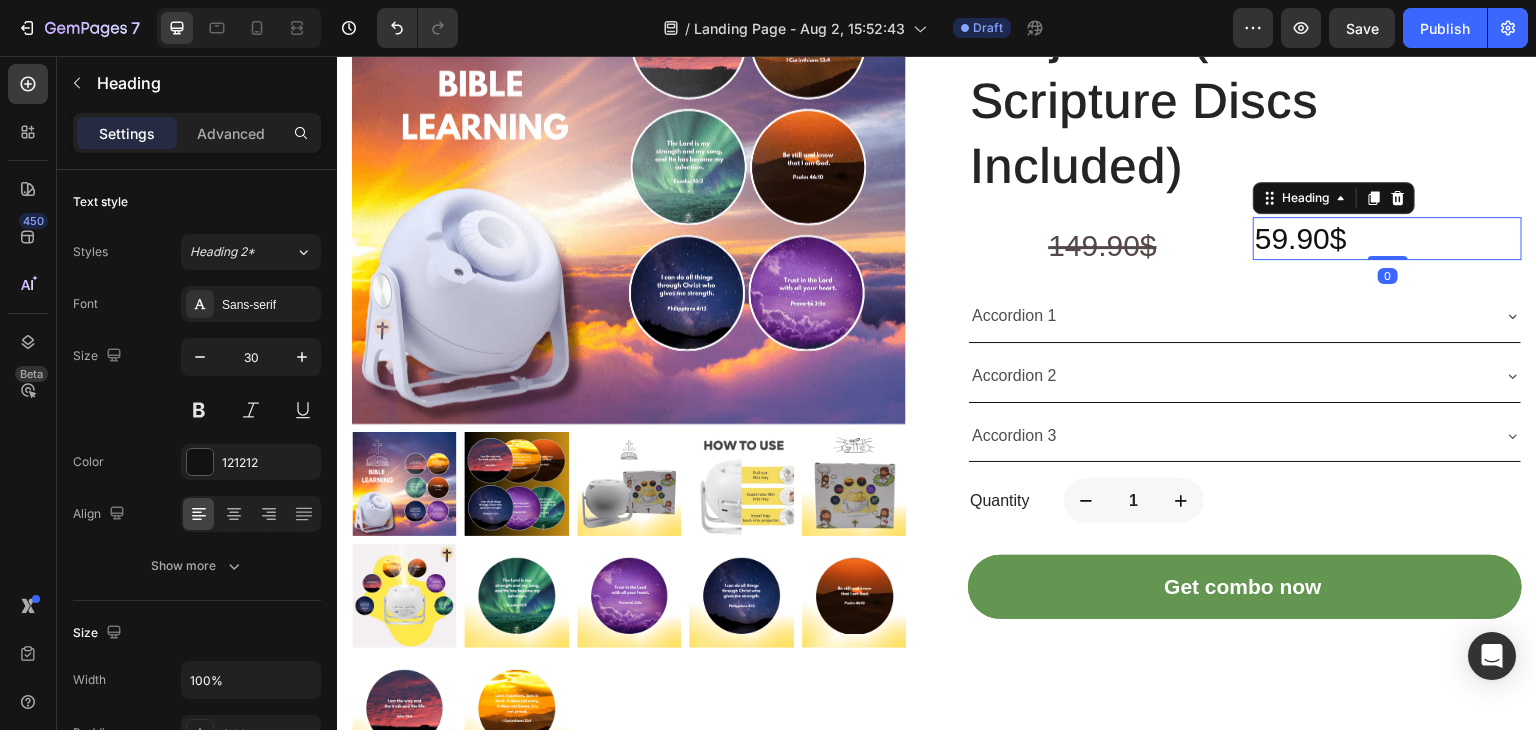 click on "149.90$" at bounding box center [1102, 245] 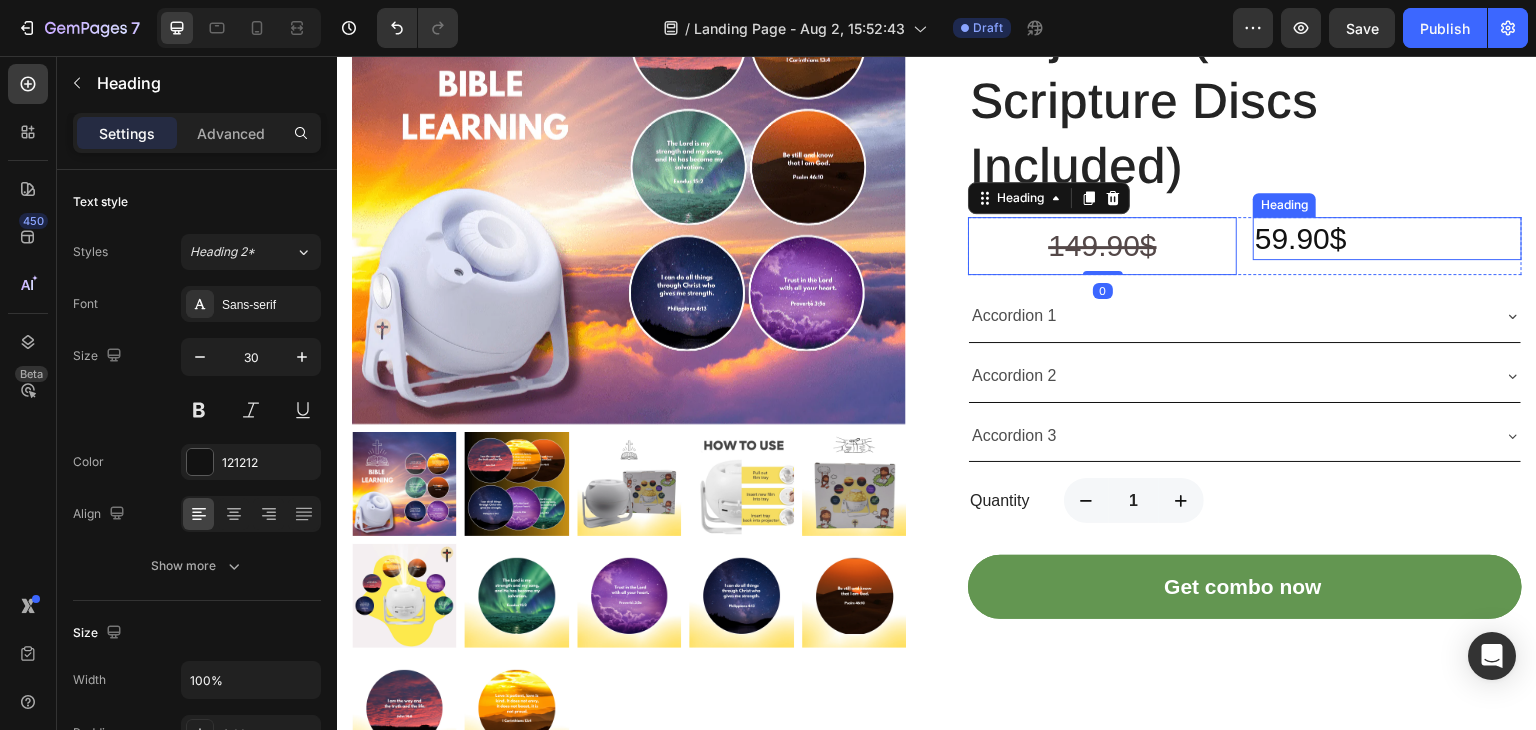 click on "59.90$" at bounding box center [1387, 238] 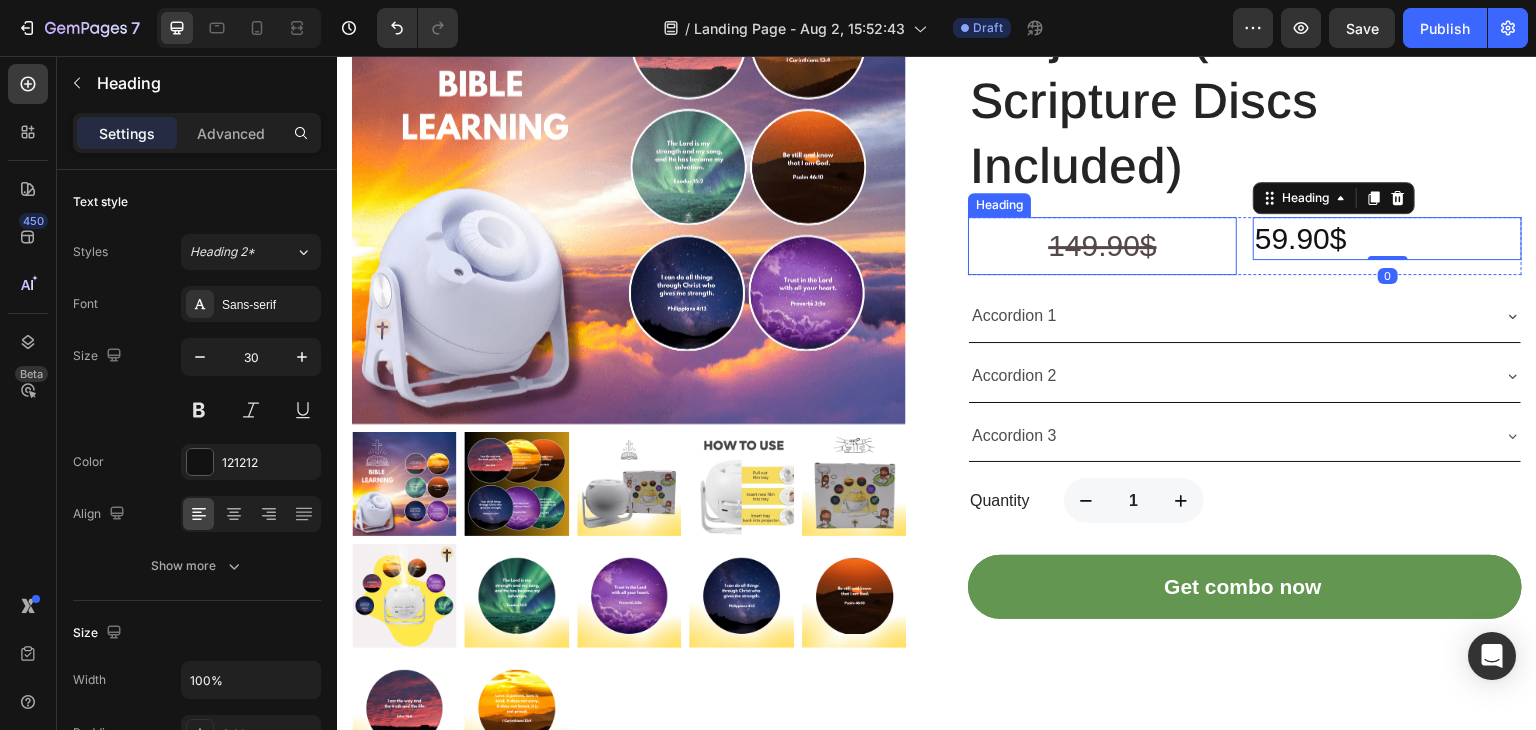 click on "149.90$" at bounding box center [1102, 245] 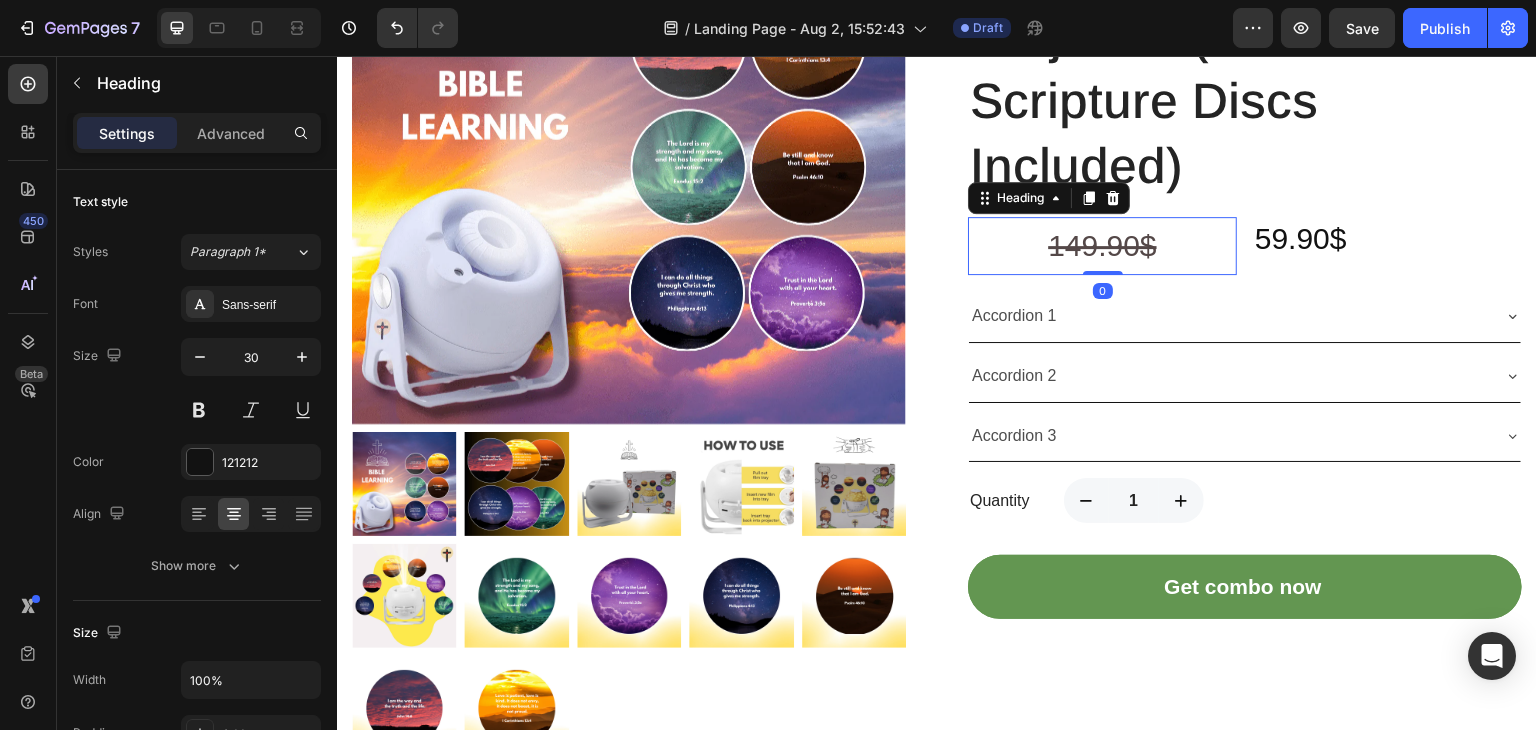 click on "59.90$" at bounding box center (1387, 238) 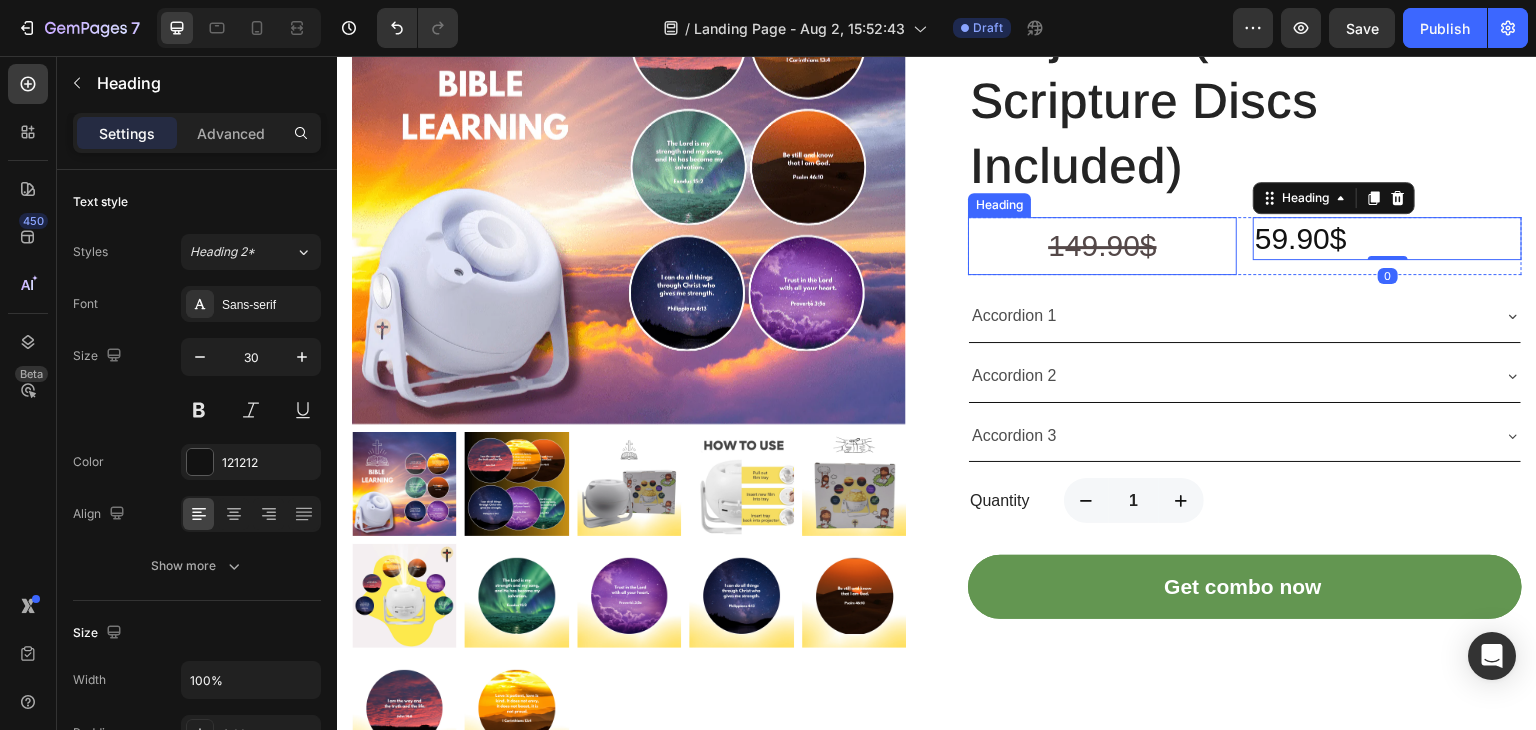 click on "149.90$" at bounding box center (1102, 245) 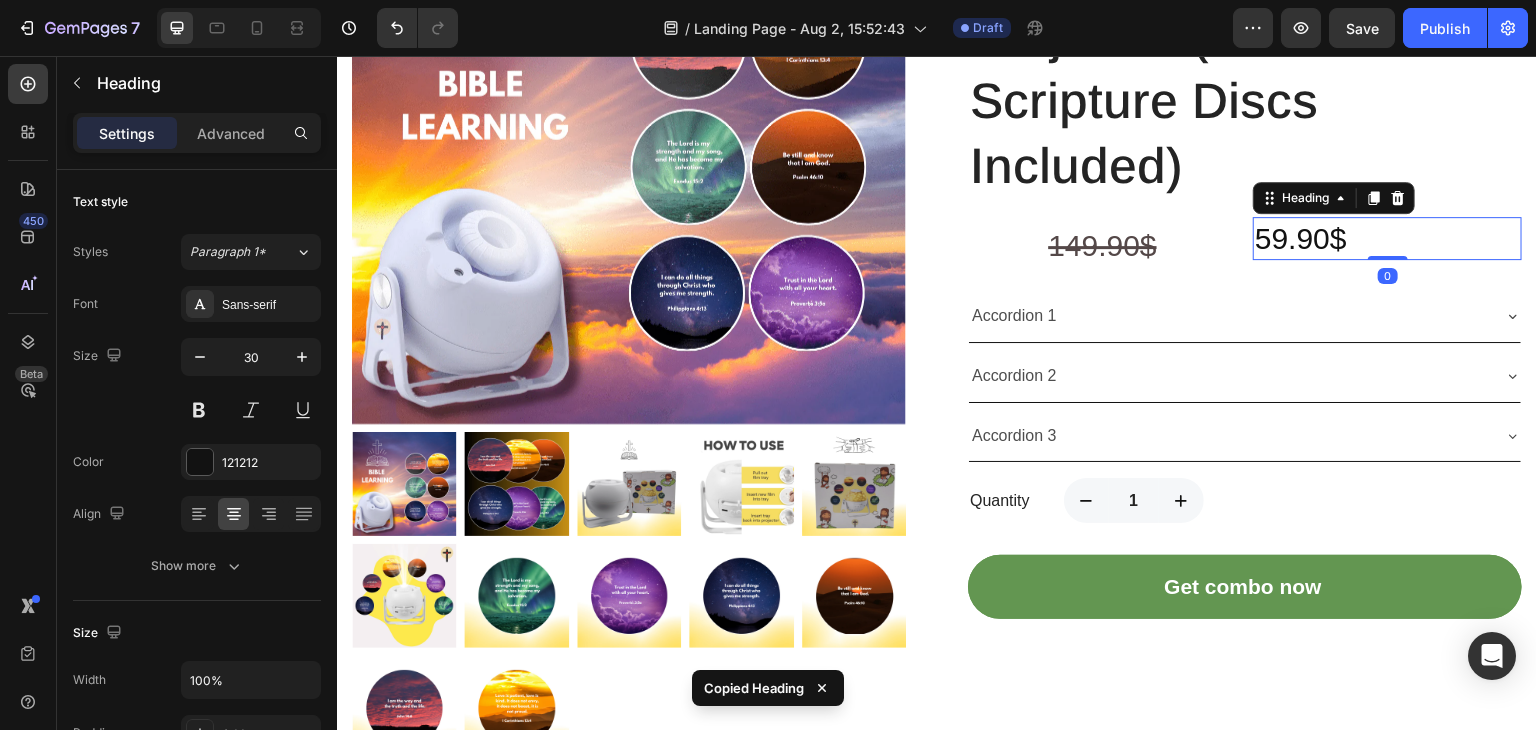 click on "59.90$" at bounding box center [1387, 238] 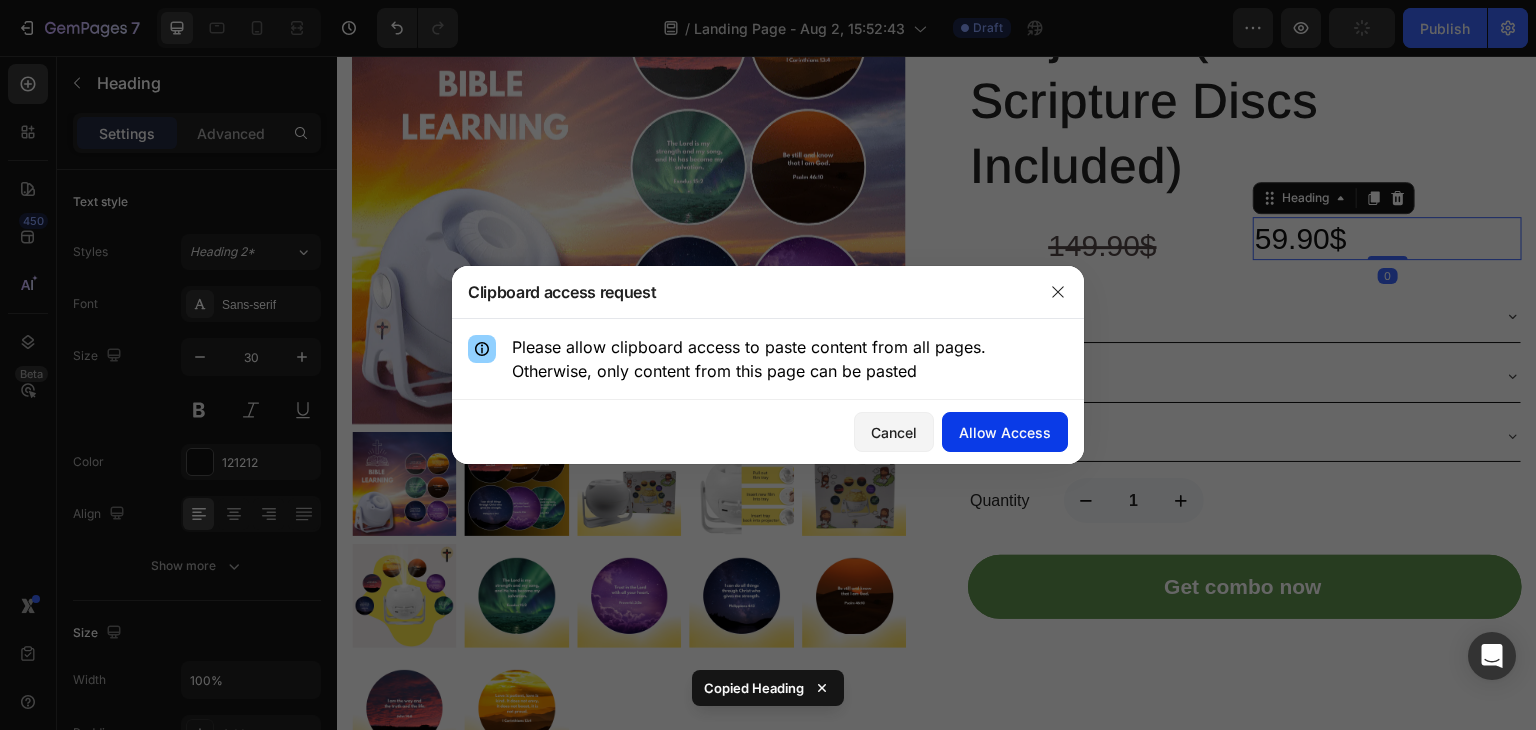 click on "Allow Access" at bounding box center (1005, 432) 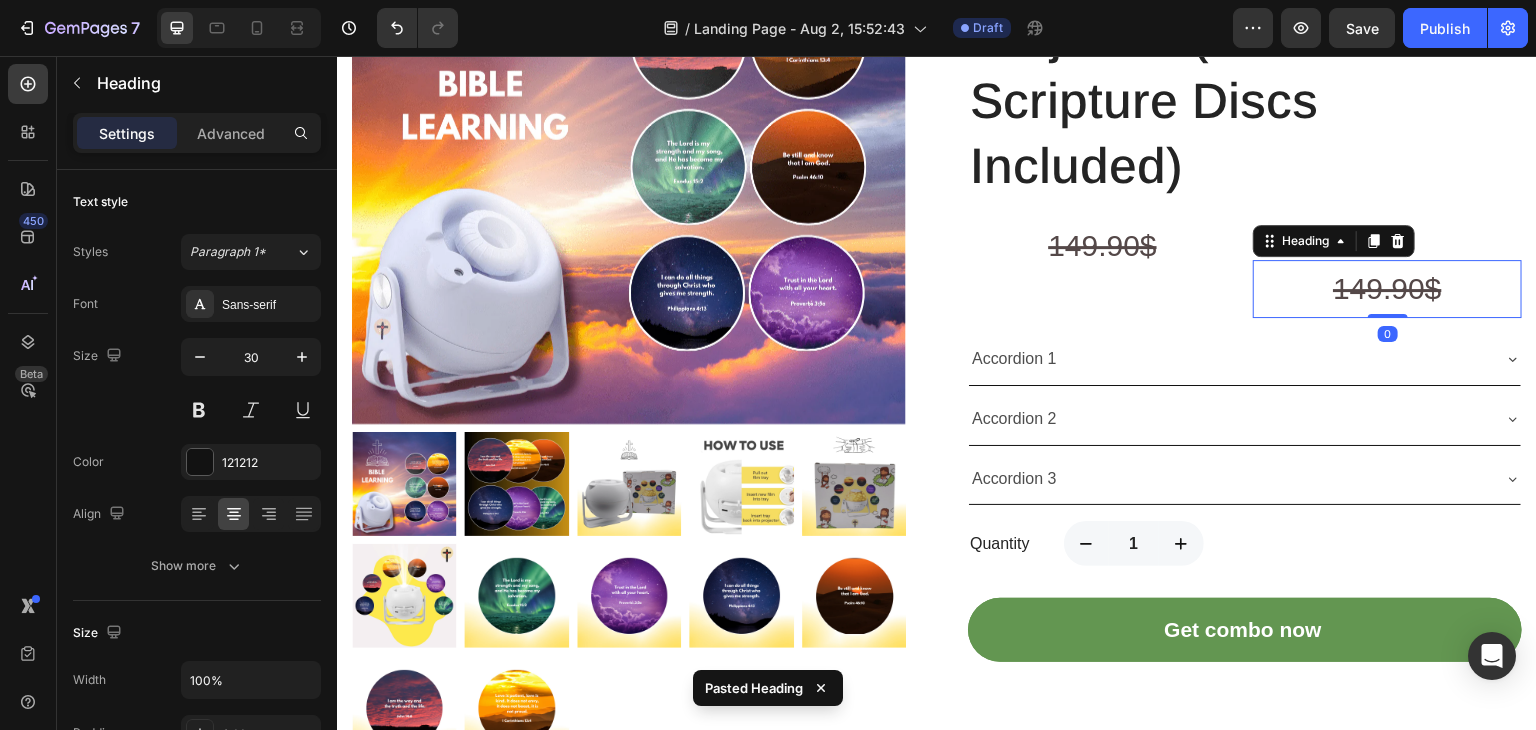 click on "149.90$" at bounding box center [1387, 289] 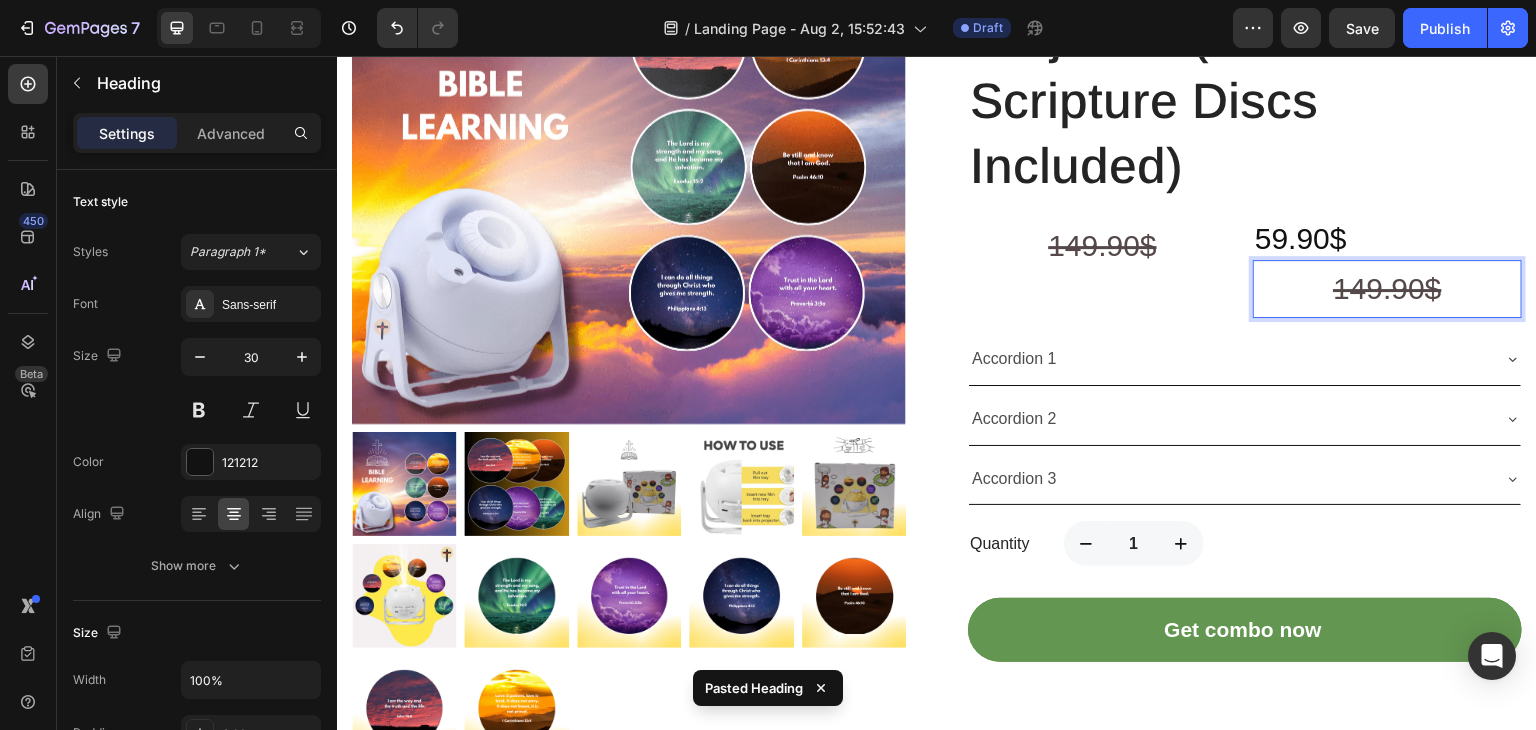click on "⁠⁠⁠⁠⁠⁠⁠ 149.90$" at bounding box center (1102, 246) 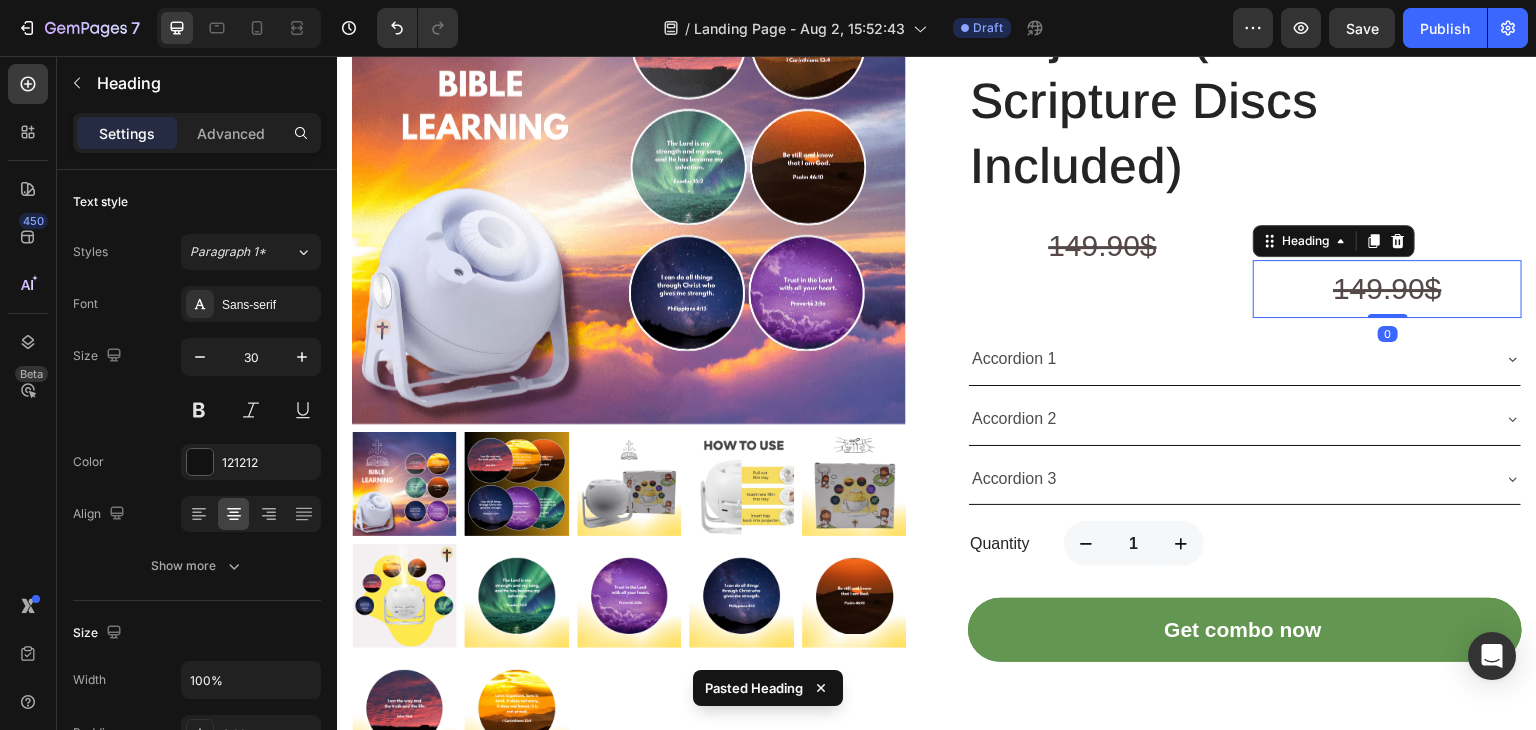 click on "⁠⁠⁠⁠⁠⁠⁠ 149.90$" at bounding box center (1387, 289) 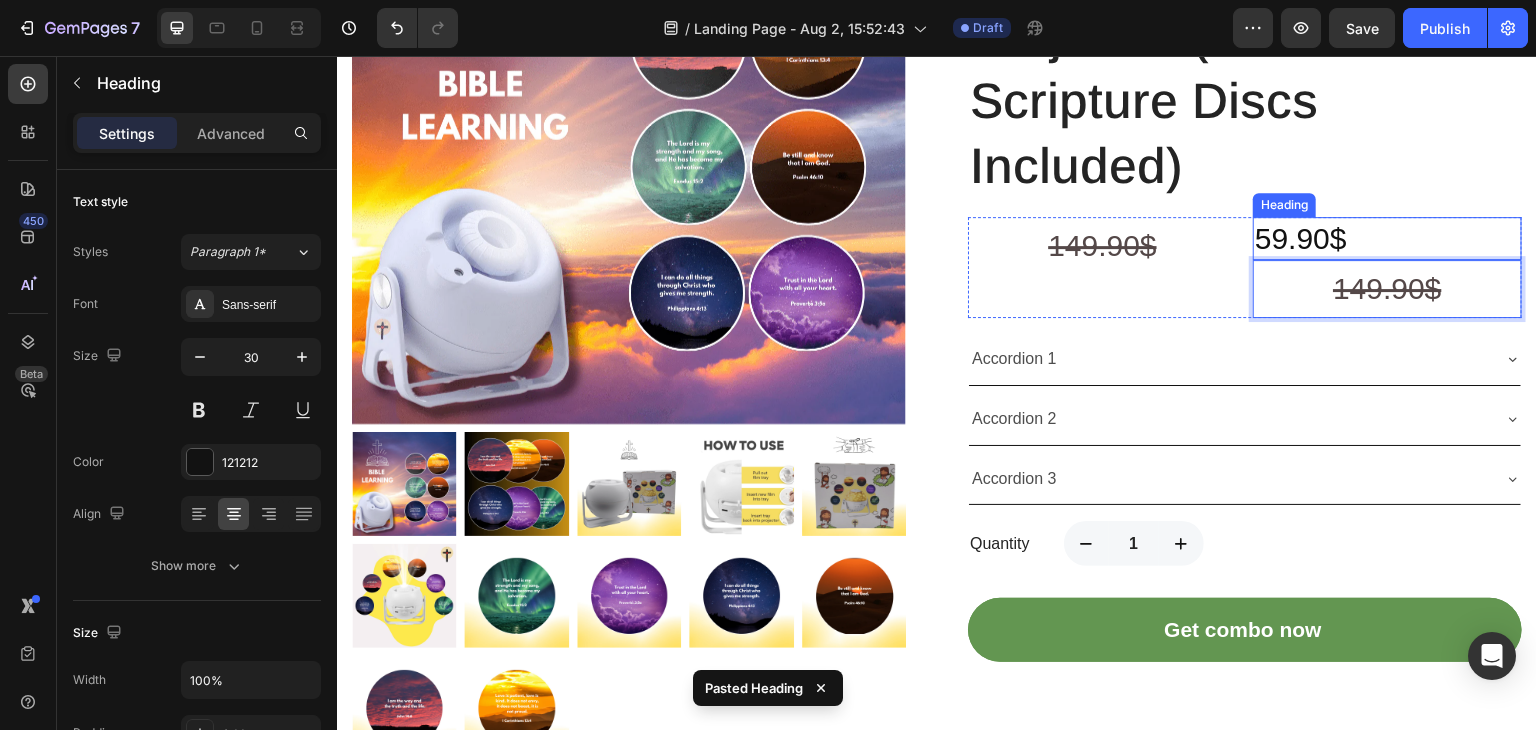 drag, startPoint x: 1282, startPoint y: 300, endPoint x: 1274, endPoint y: 235, distance: 65.490456 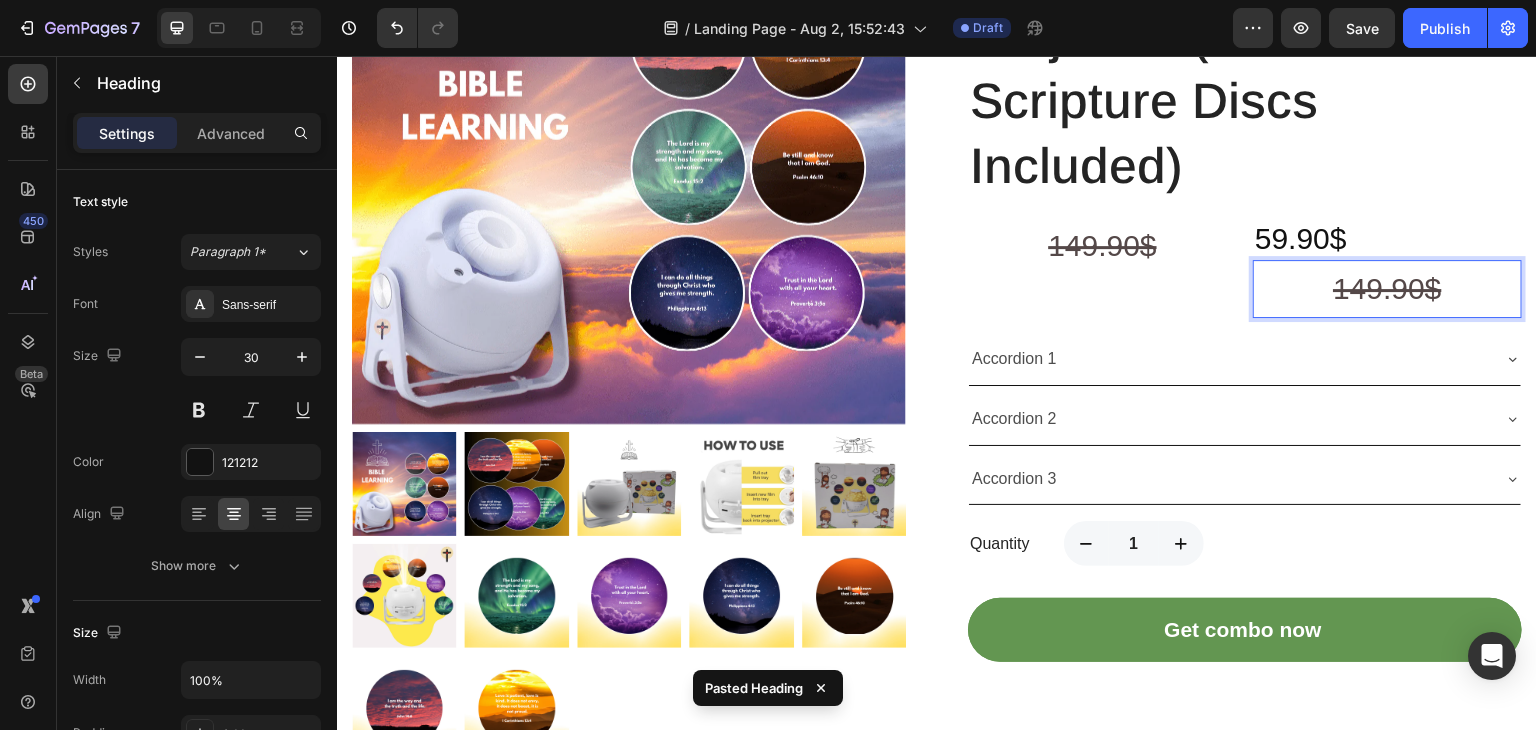 click on "149.90$" at bounding box center (1387, 289) 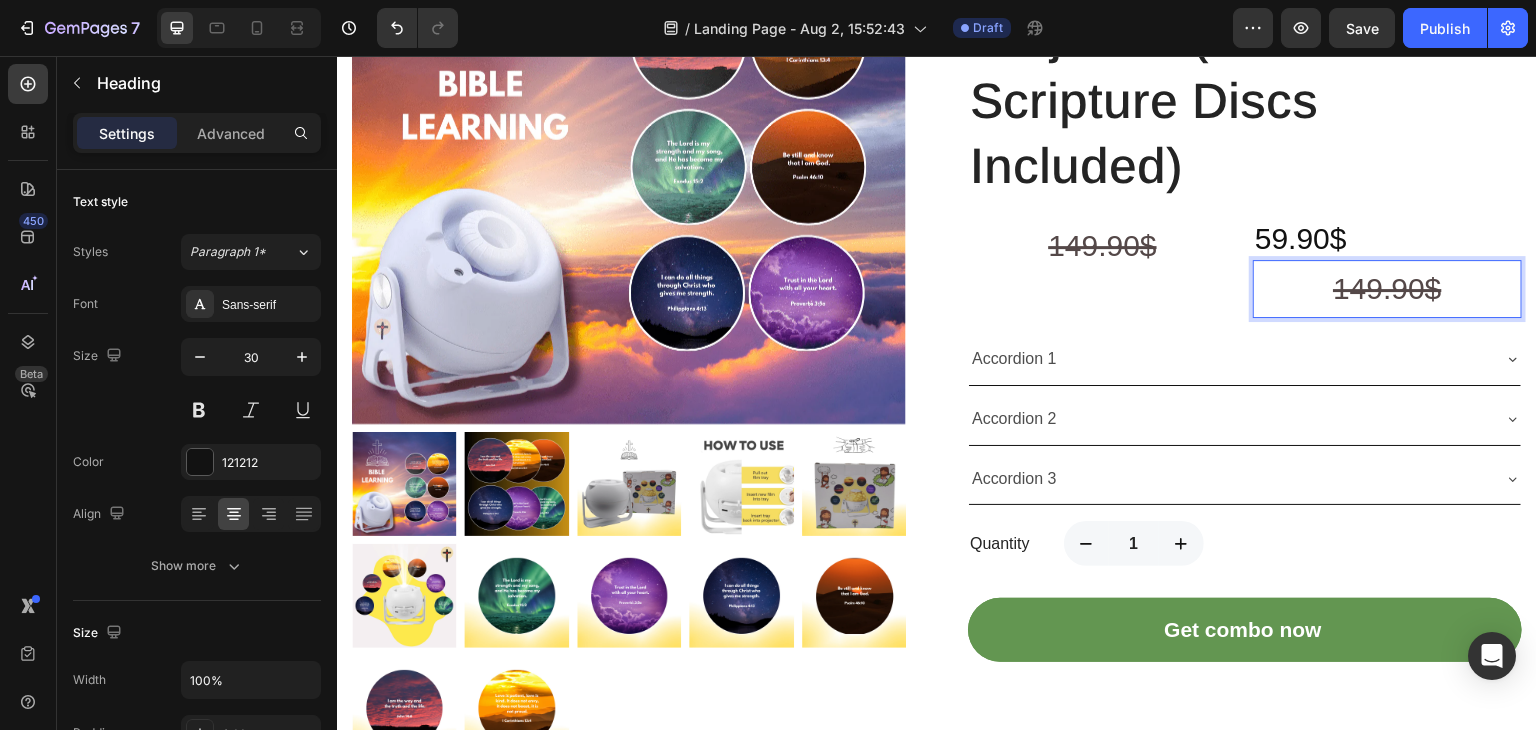 click on "149.90$" at bounding box center (1387, 289) 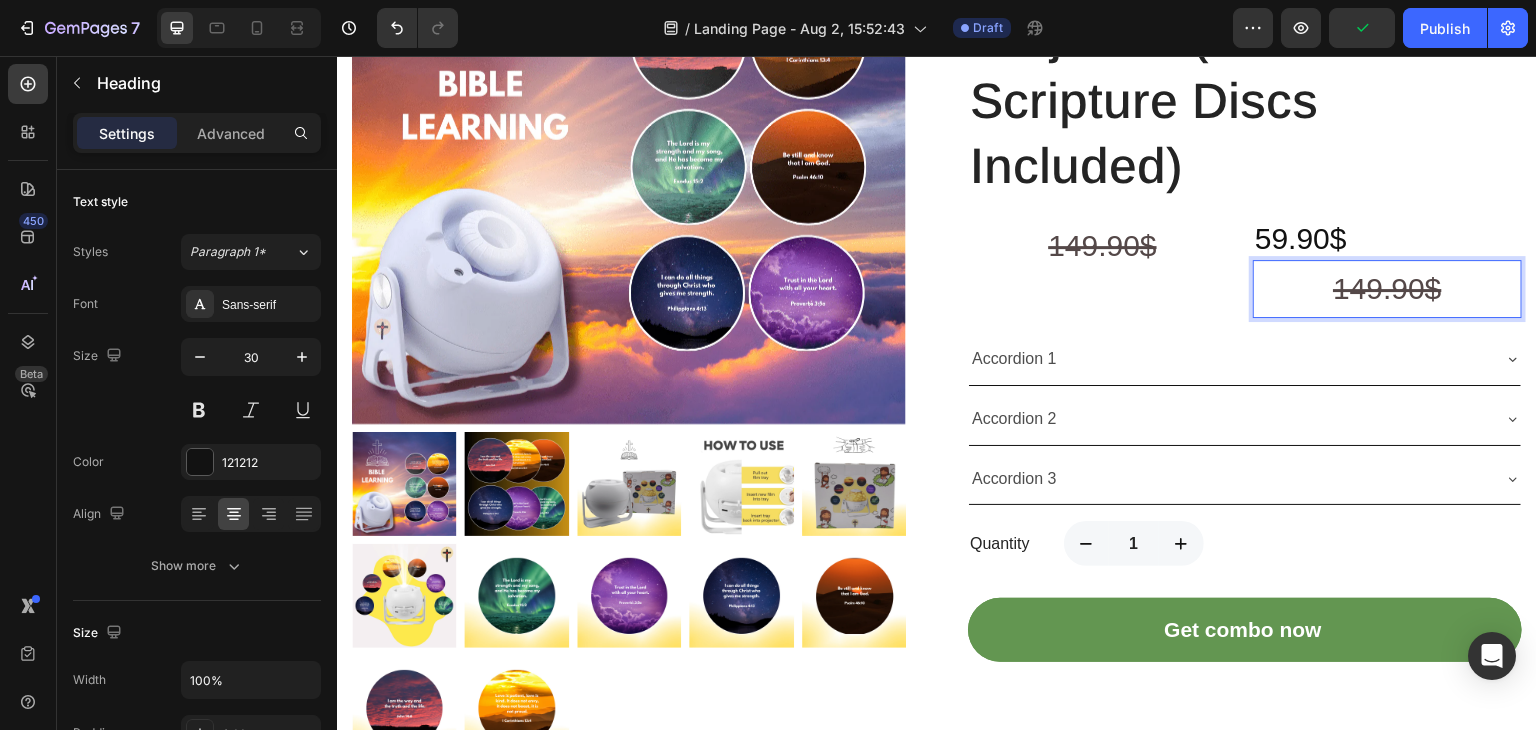 drag, startPoint x: 1267, startPoint y: 297, endPoint x: 1411, endPoint y: 303, distance: 144.12494 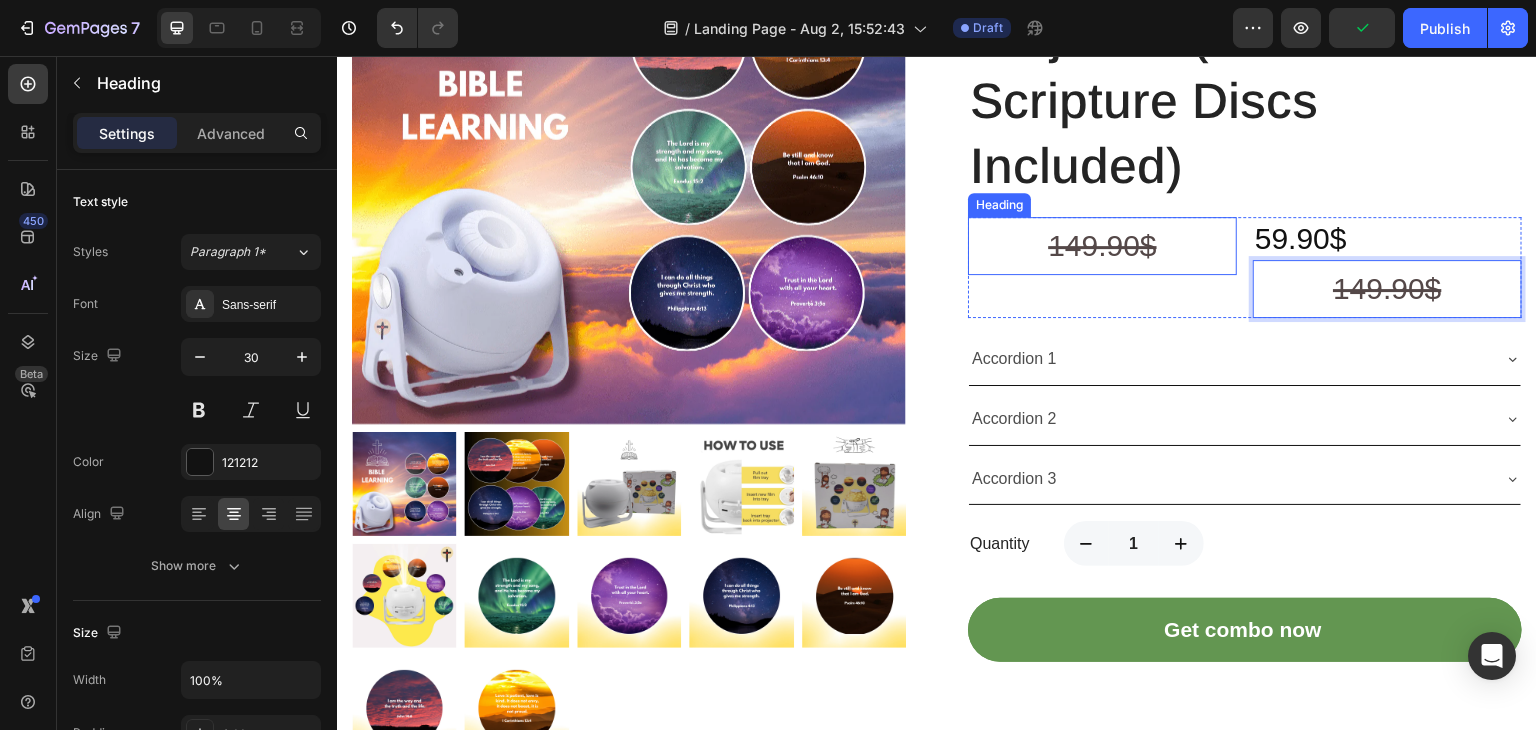 click on "⁠⁠⁠⁠⁠⁠⁠ 149.90$" at bounding box center [1102, 246] 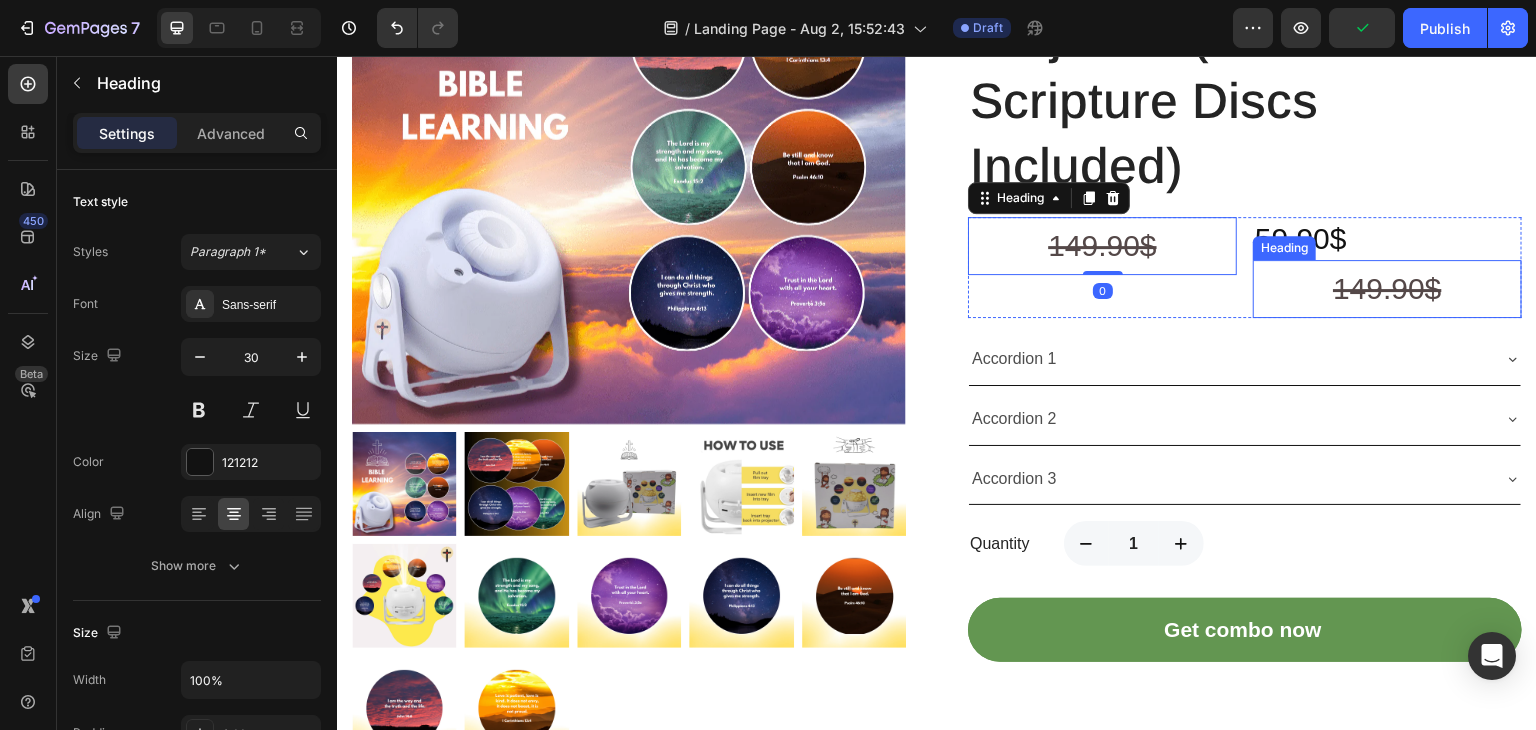 click on "149.90$" at bounding box center [1387, 288] 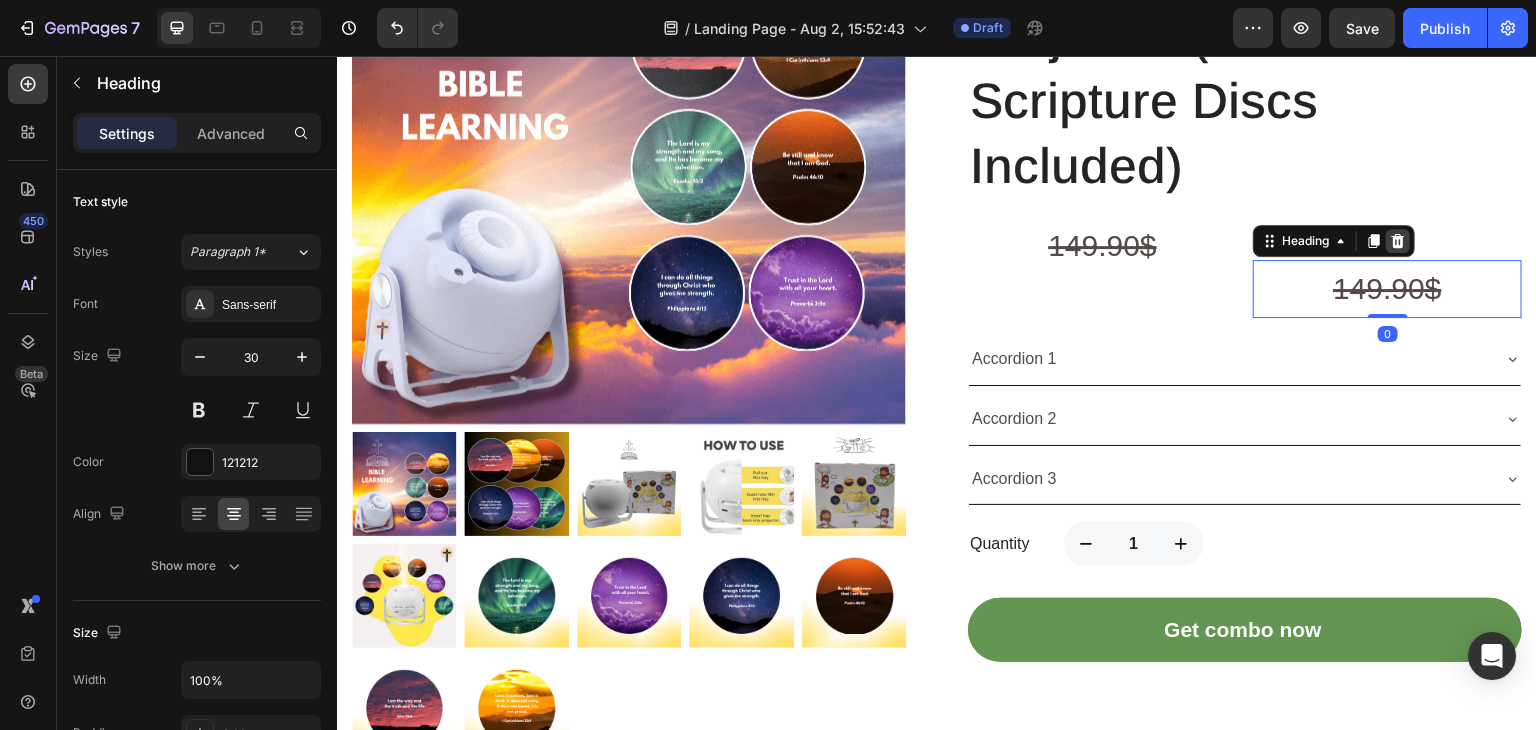 click 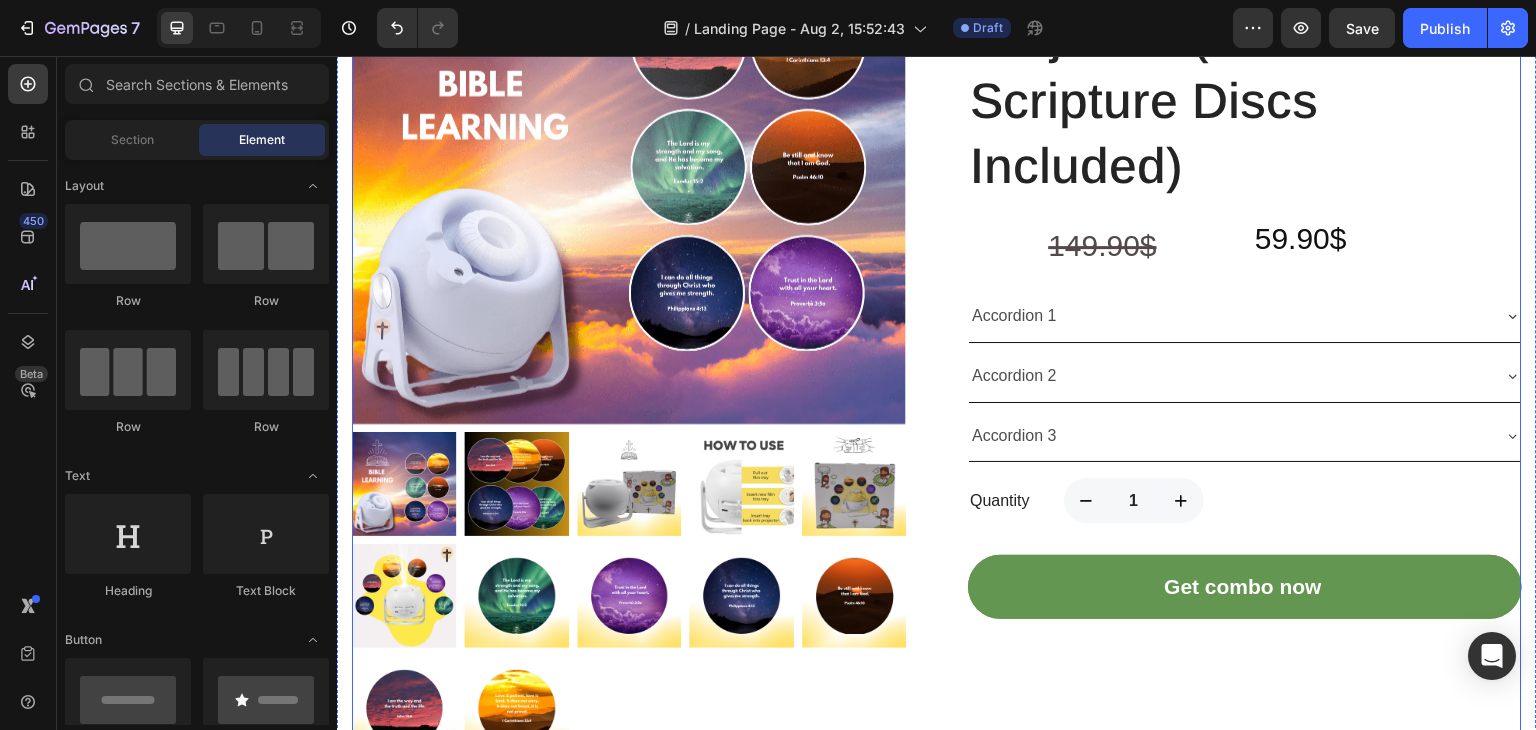 click on "59.90$" at bounding box center [1387, 238] 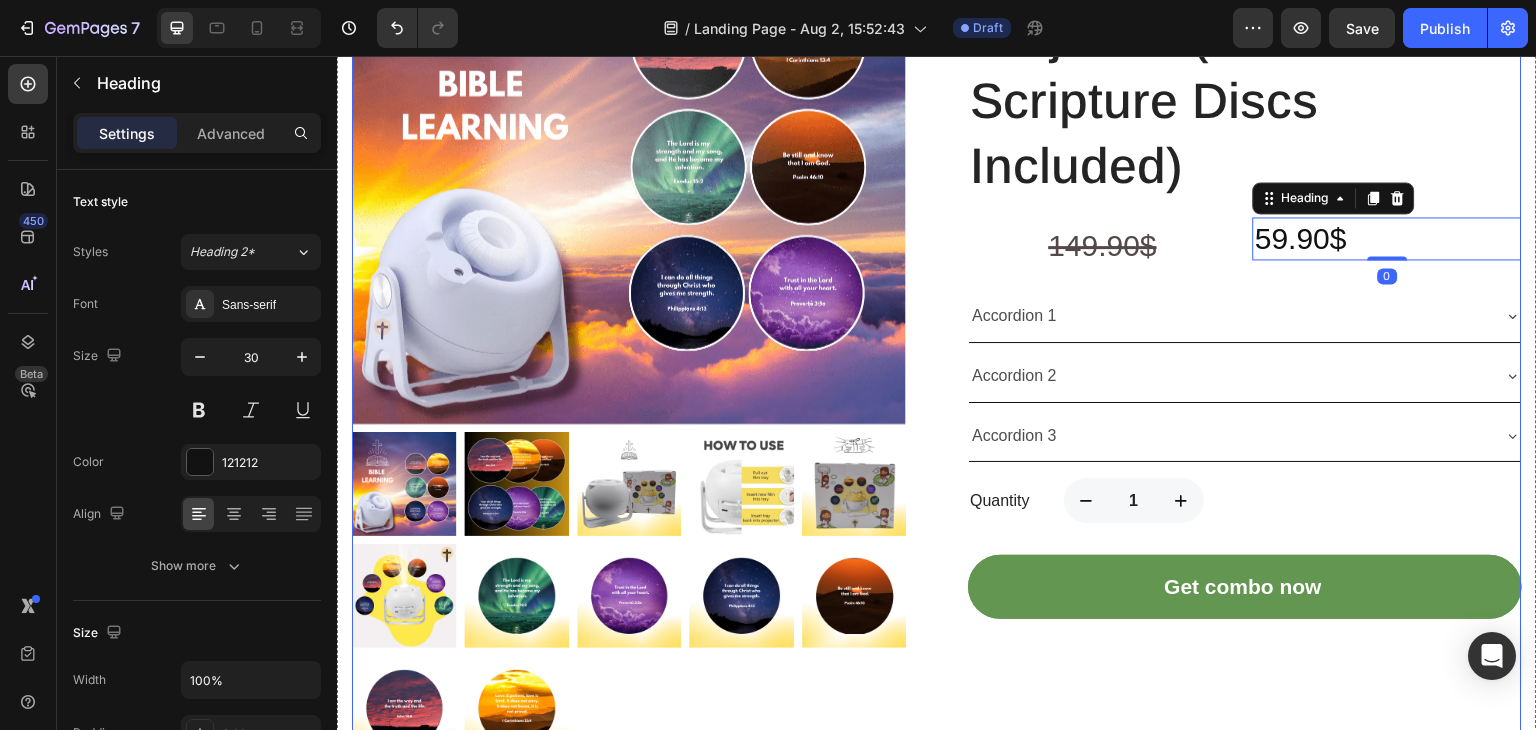 click on "Best Value! Save 0% Text block Row Godisabove Bible Verse Projector (6 Free Scripture Discs Included) (P) Title ⁠⁠⁠⁠⁠⁠⁠ 149.90$ Heading 59.90$ Heading   0 Row
Accordion 1
Accordion 2
Accordion 3 Accordion Quantity Text block
1
Product Quantity Row Get combo now (P) Cart Button" at bounding box center (1245, 315) 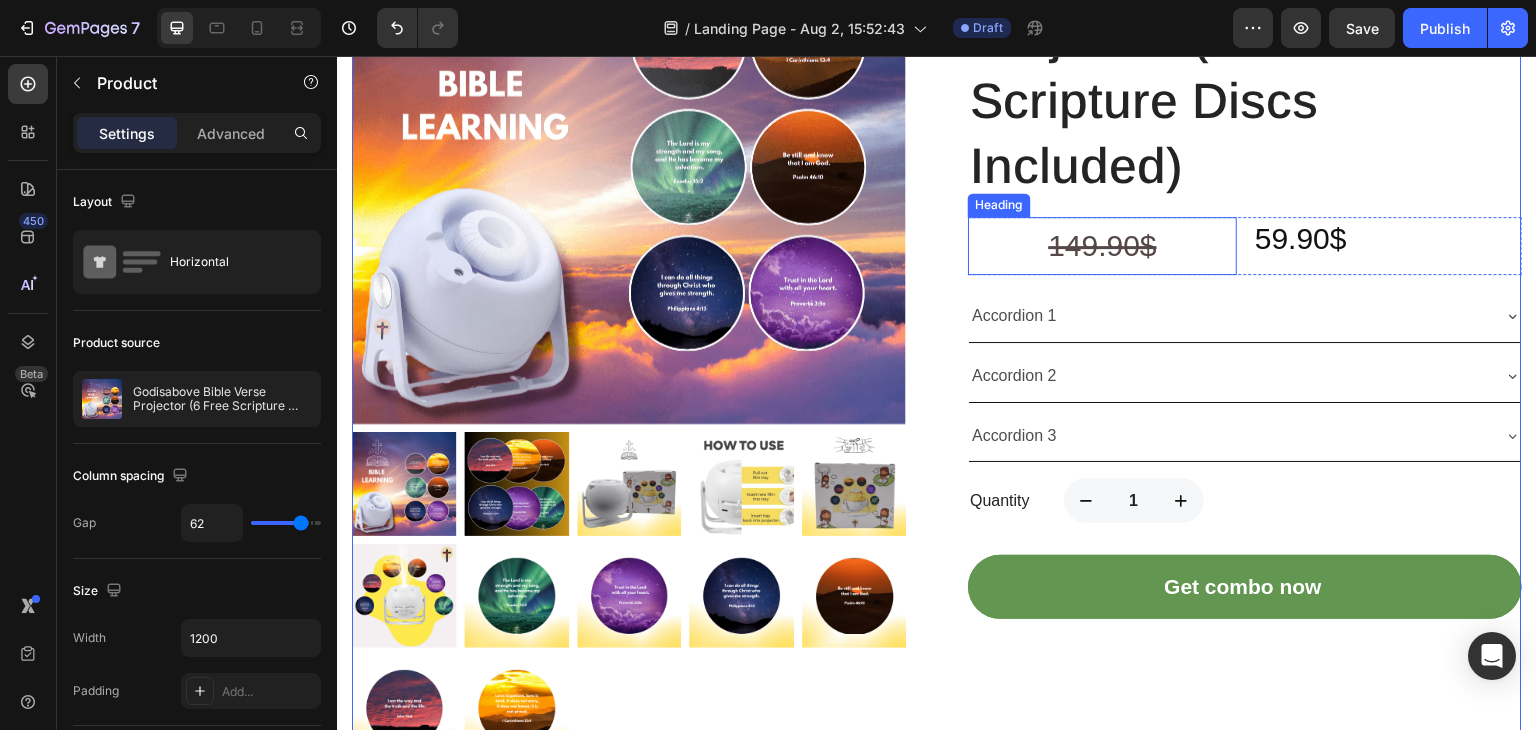 click on "⁠⁠⁠⁠⁠⁠⁠ 149.90$" at bounding box center (1102, 246) 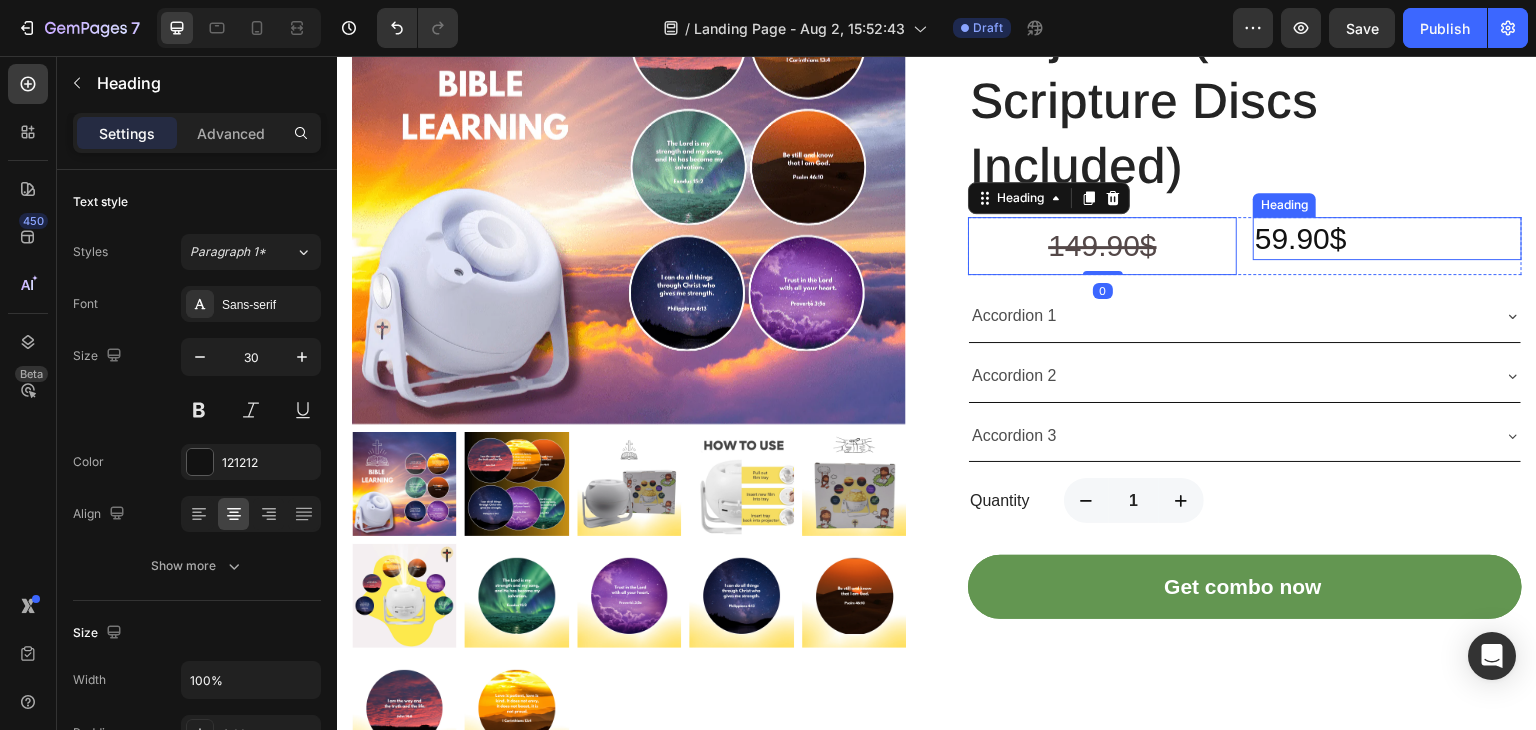 click on "59.90$ Heading" at bounding box center (1387, 246) 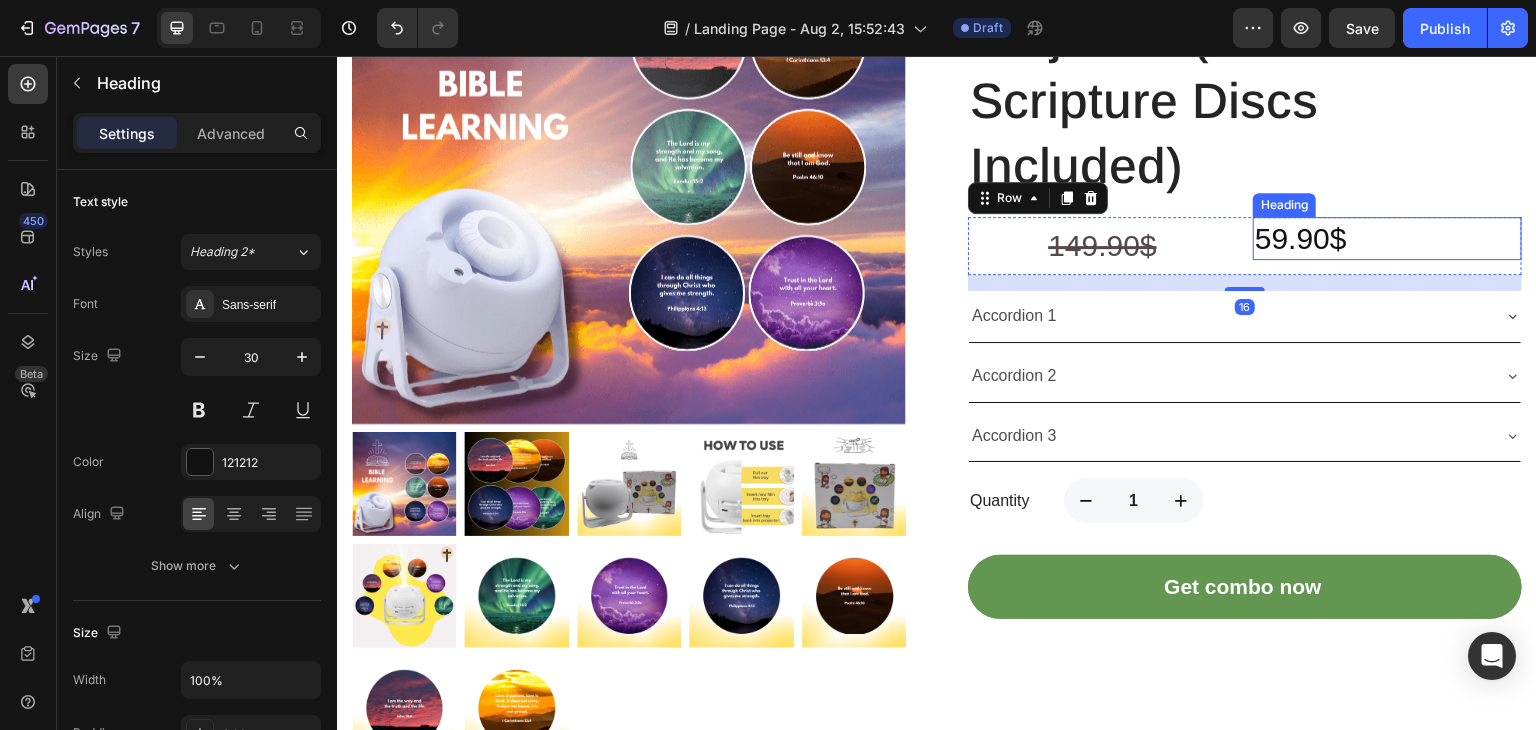 click on "59.90$" at bounding box center [1387, 238] 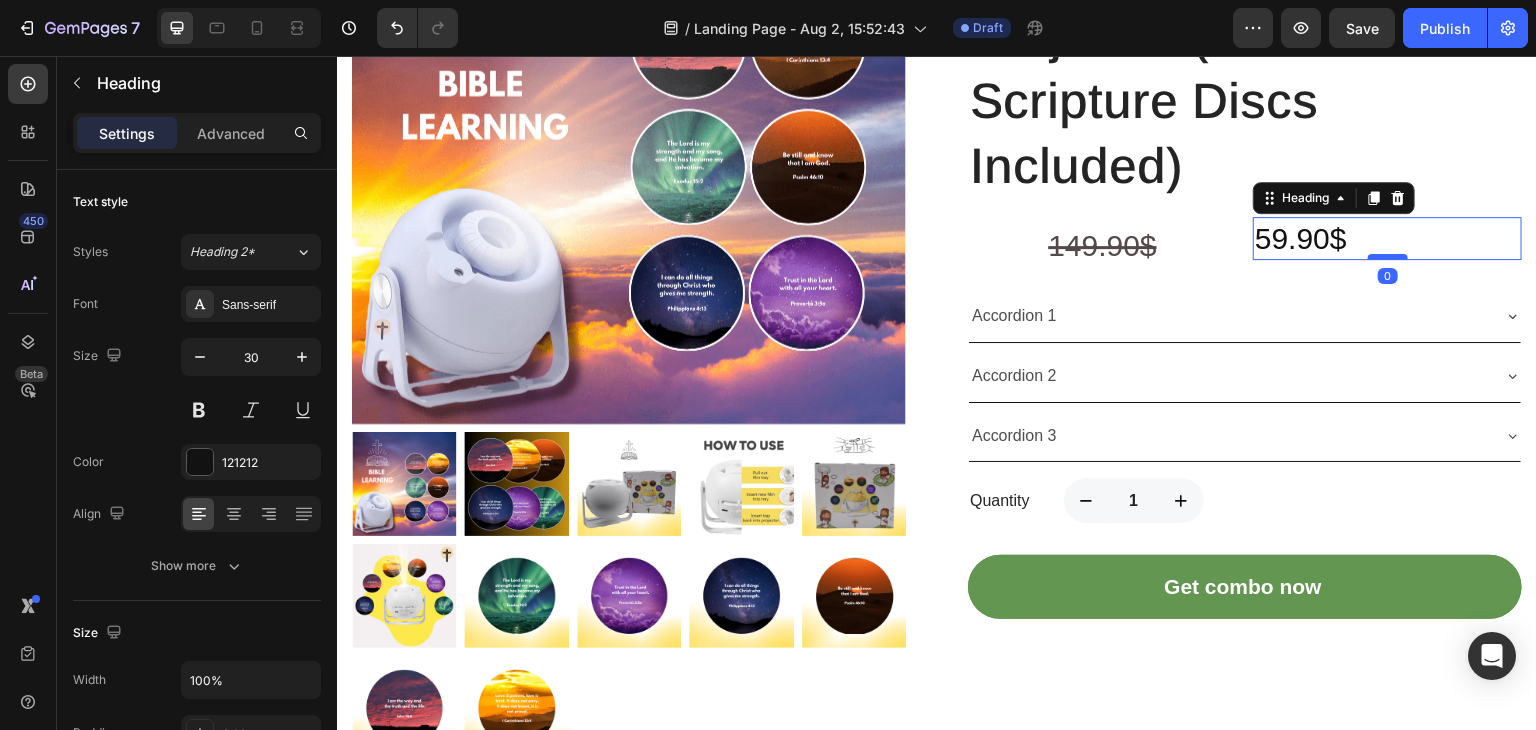drag, startPoint x: 1375, startPoint y: 255, endPoint x: 1386, endPoint y: 253, distance: 11.18034 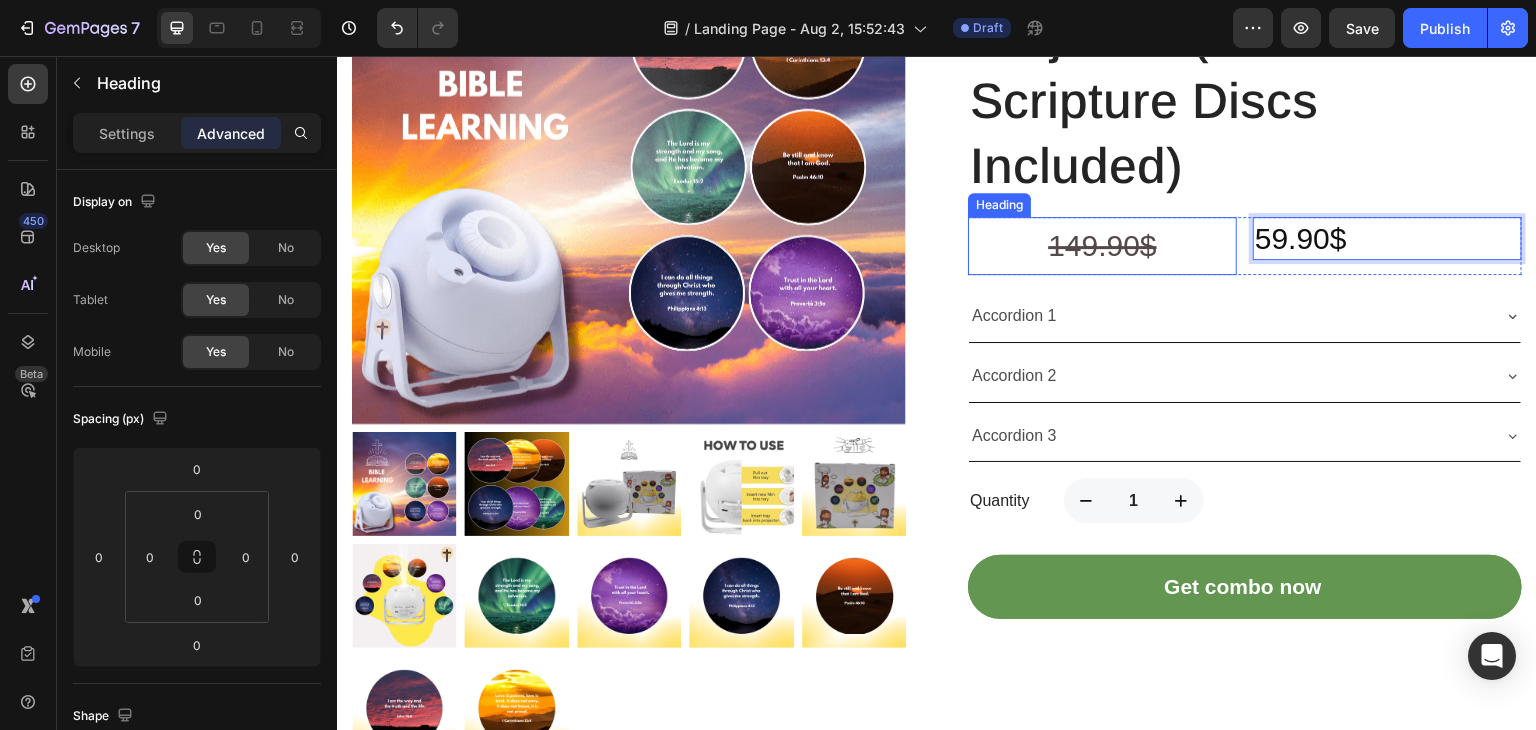 click on "149.90$" at bounding box center [1102, 245] 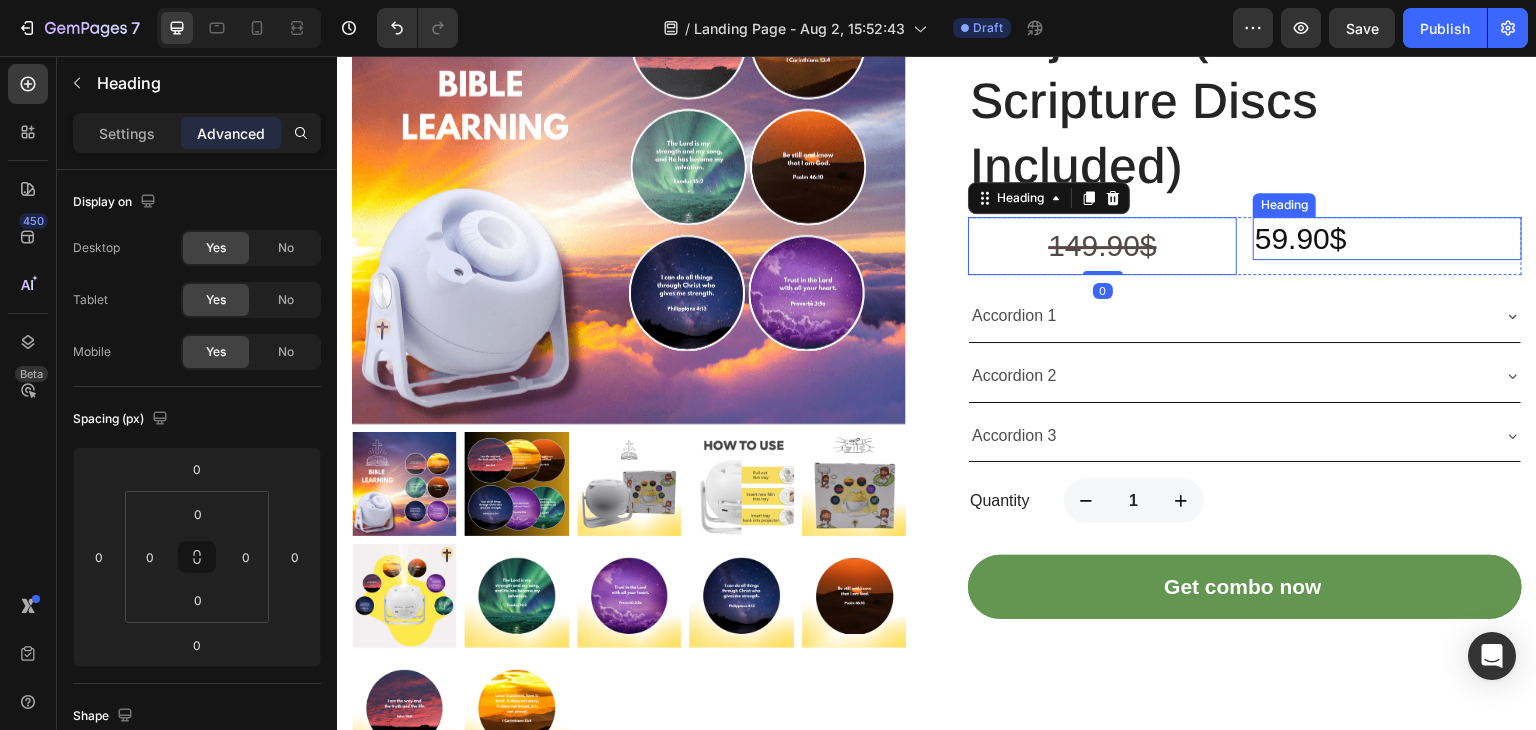 click on "59.90$" at bounding box center [1387, 238] 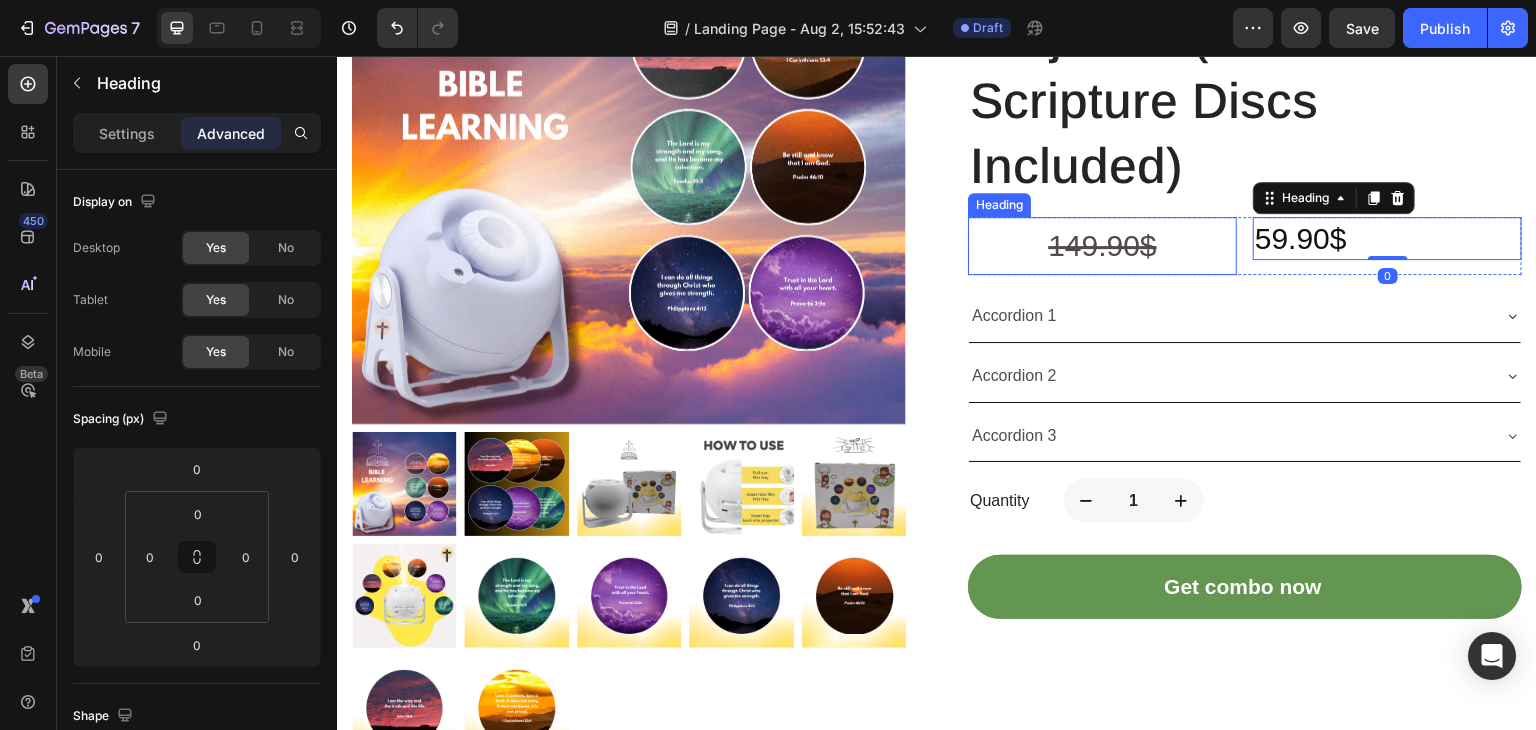 click on "149.90$" at bounding box center (1102, 245) 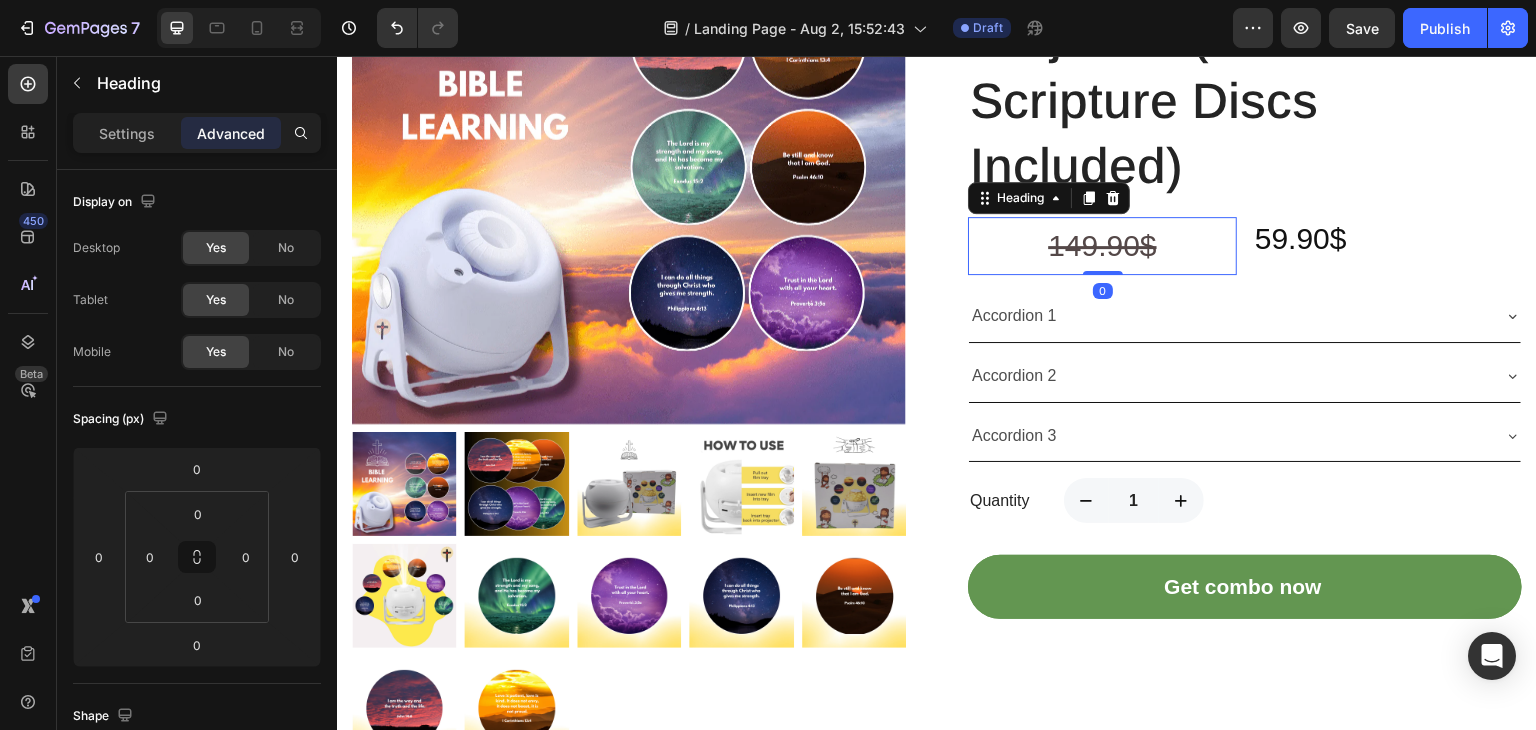 click on "59.90$" at bounding box center [1387, 238] 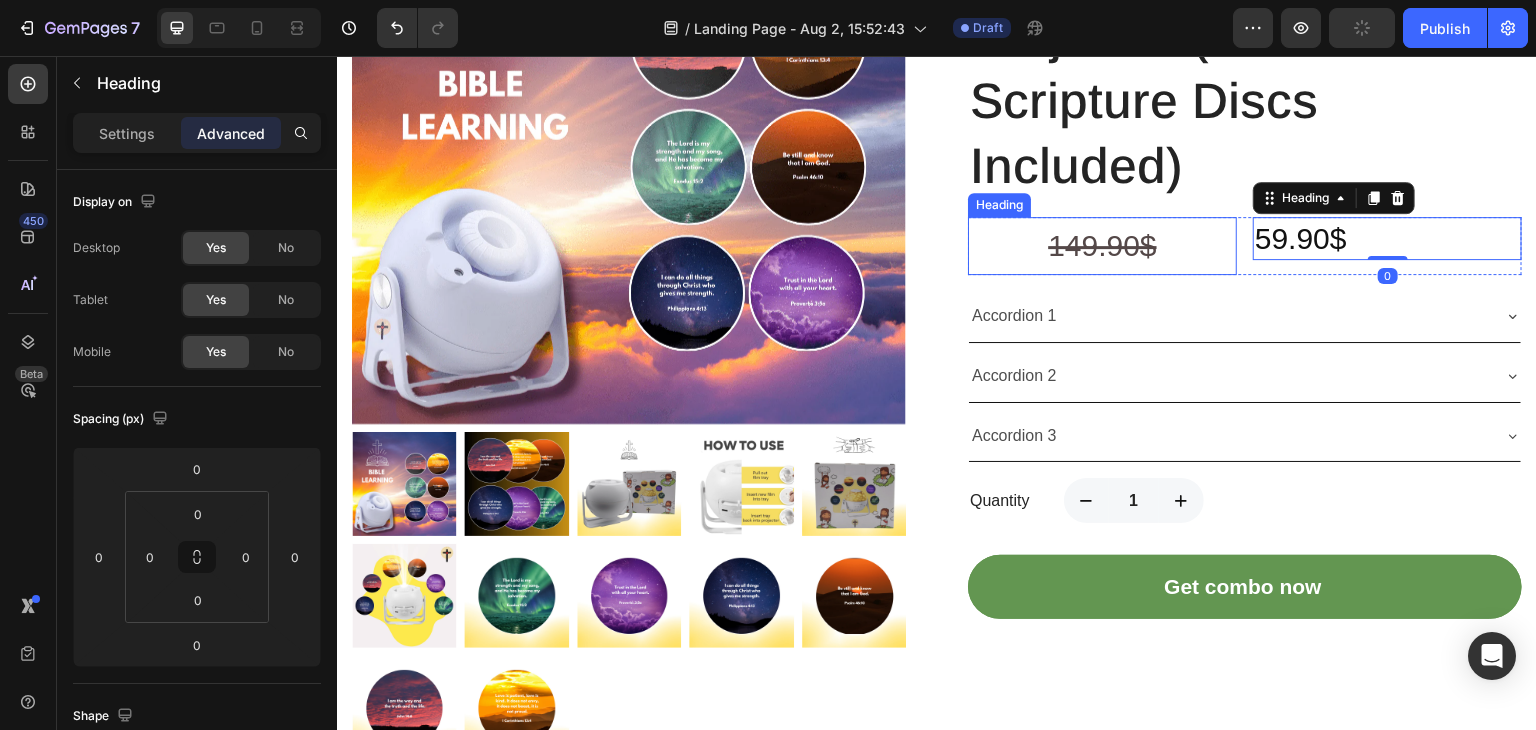 click on "⁠⁠⁠⁠⁠⁠⁠ 149.90$" at bounding box center (1102, 246) 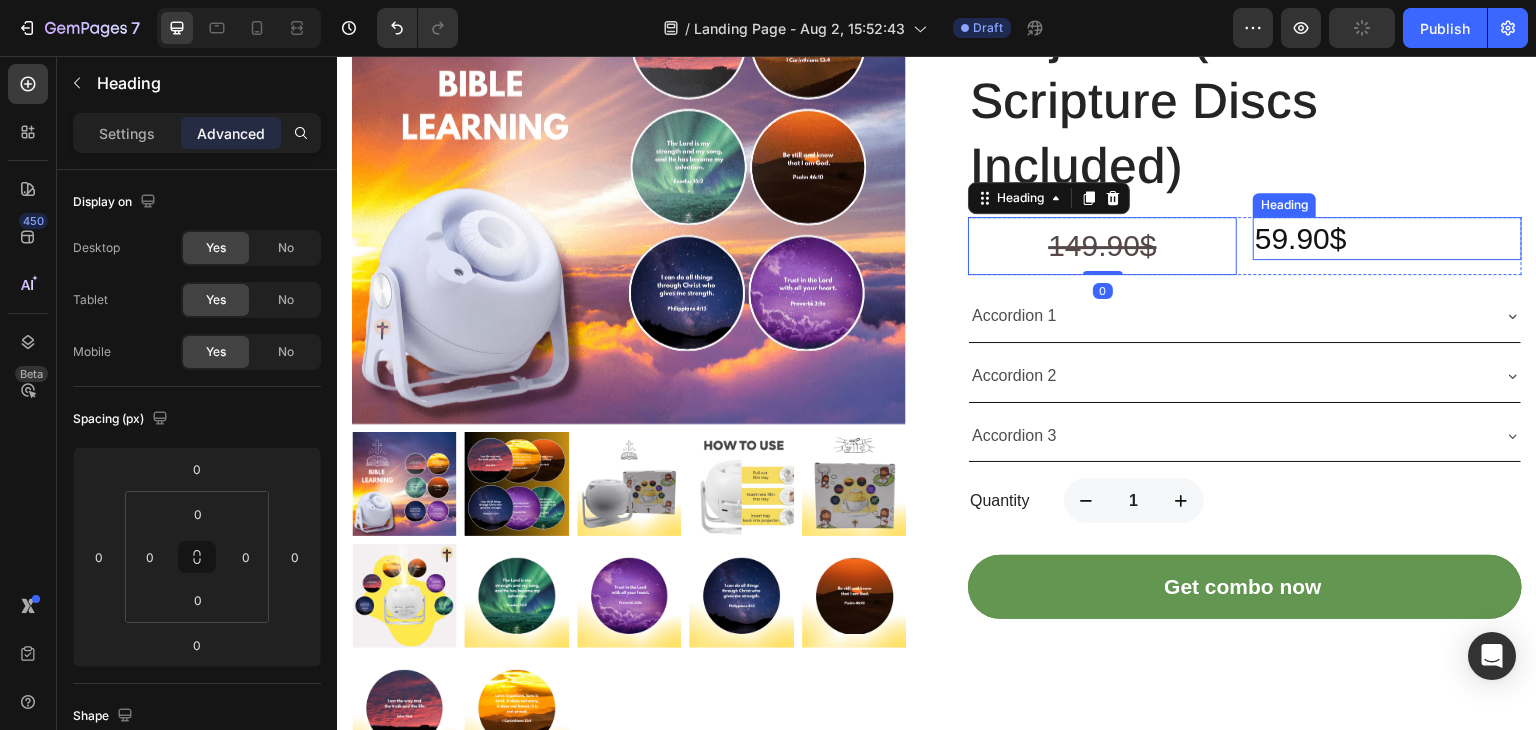 click on "59.90$" at bounding box center [1387, 238] 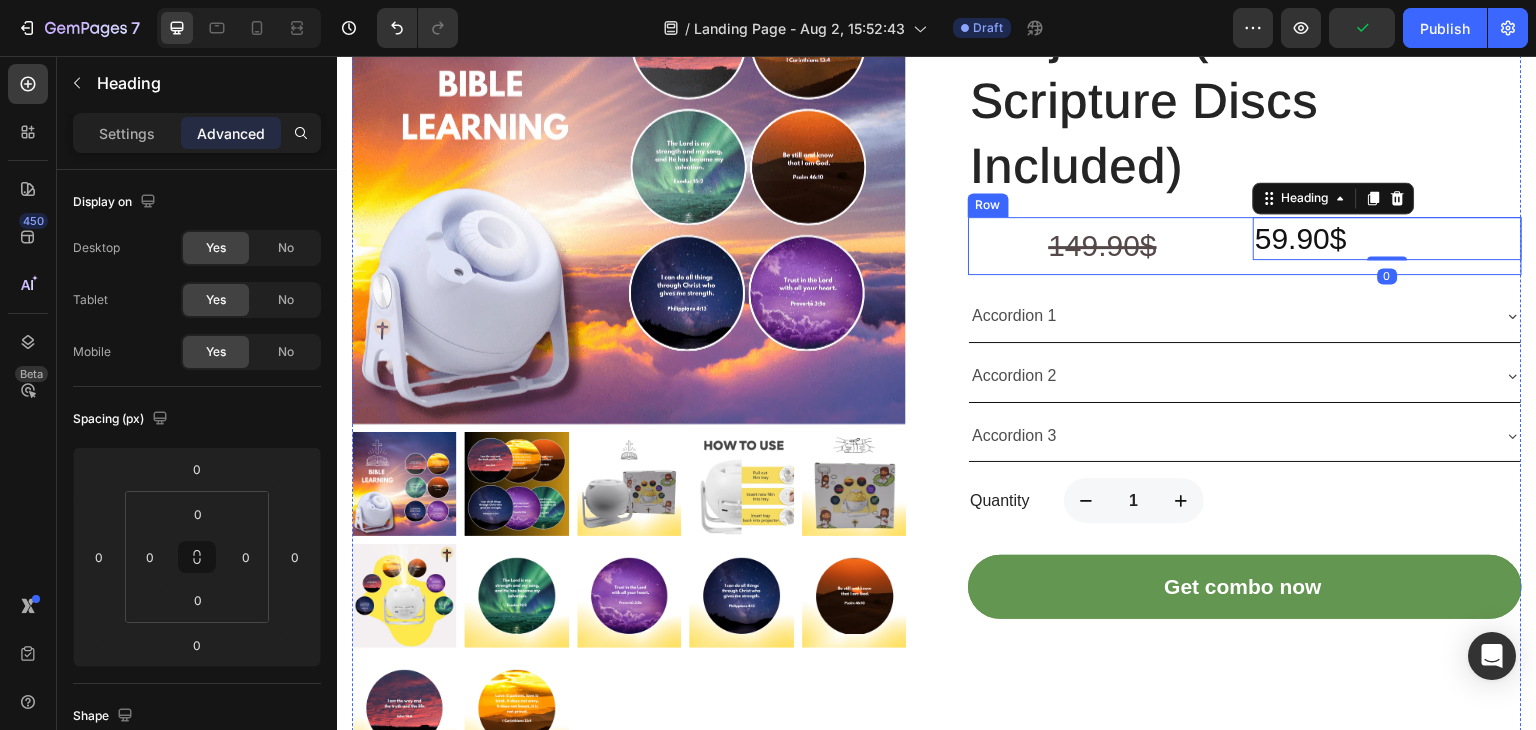 click on "59.90$ Heading   0" at bounding box center (1387, 246) 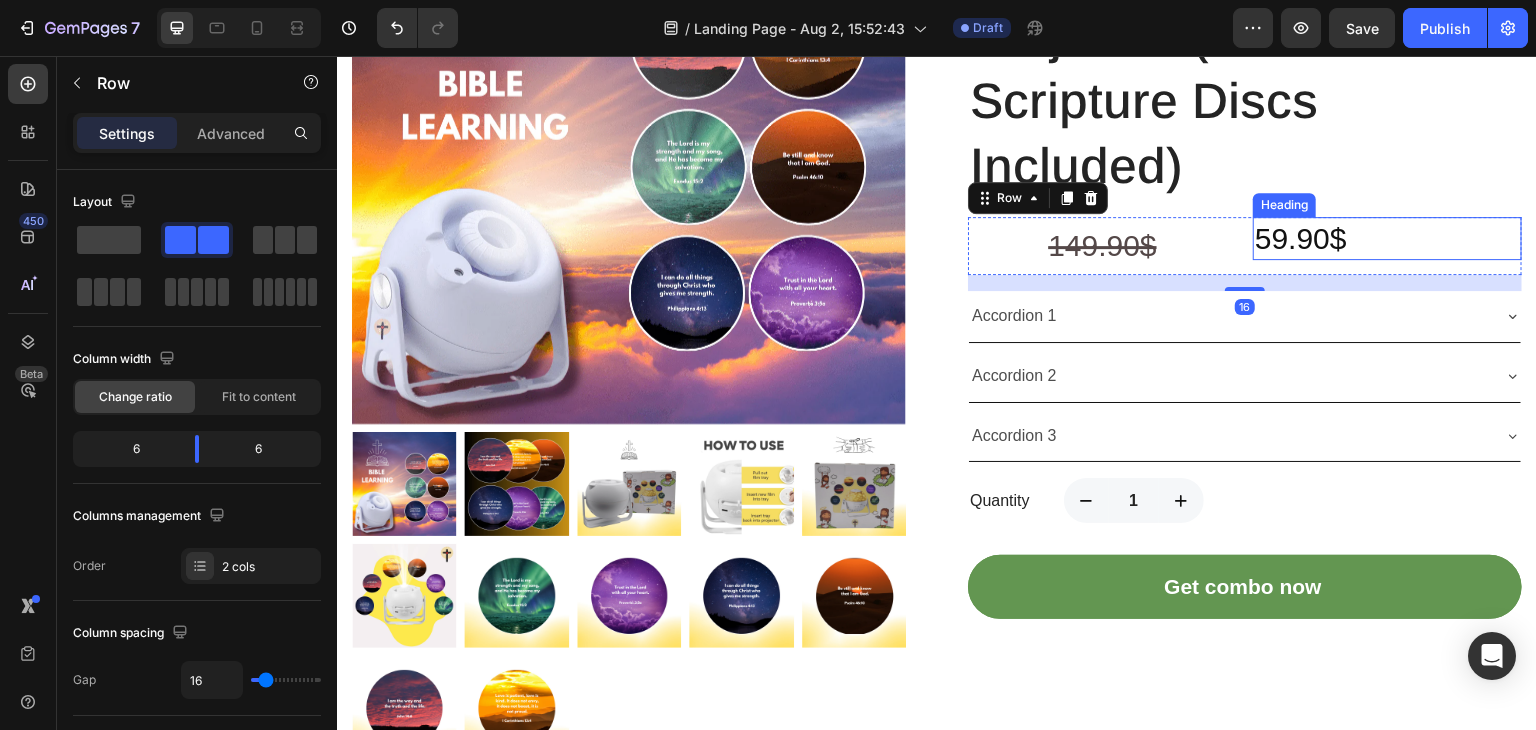 click on "59.90$" at bounding box center [1387, 238] 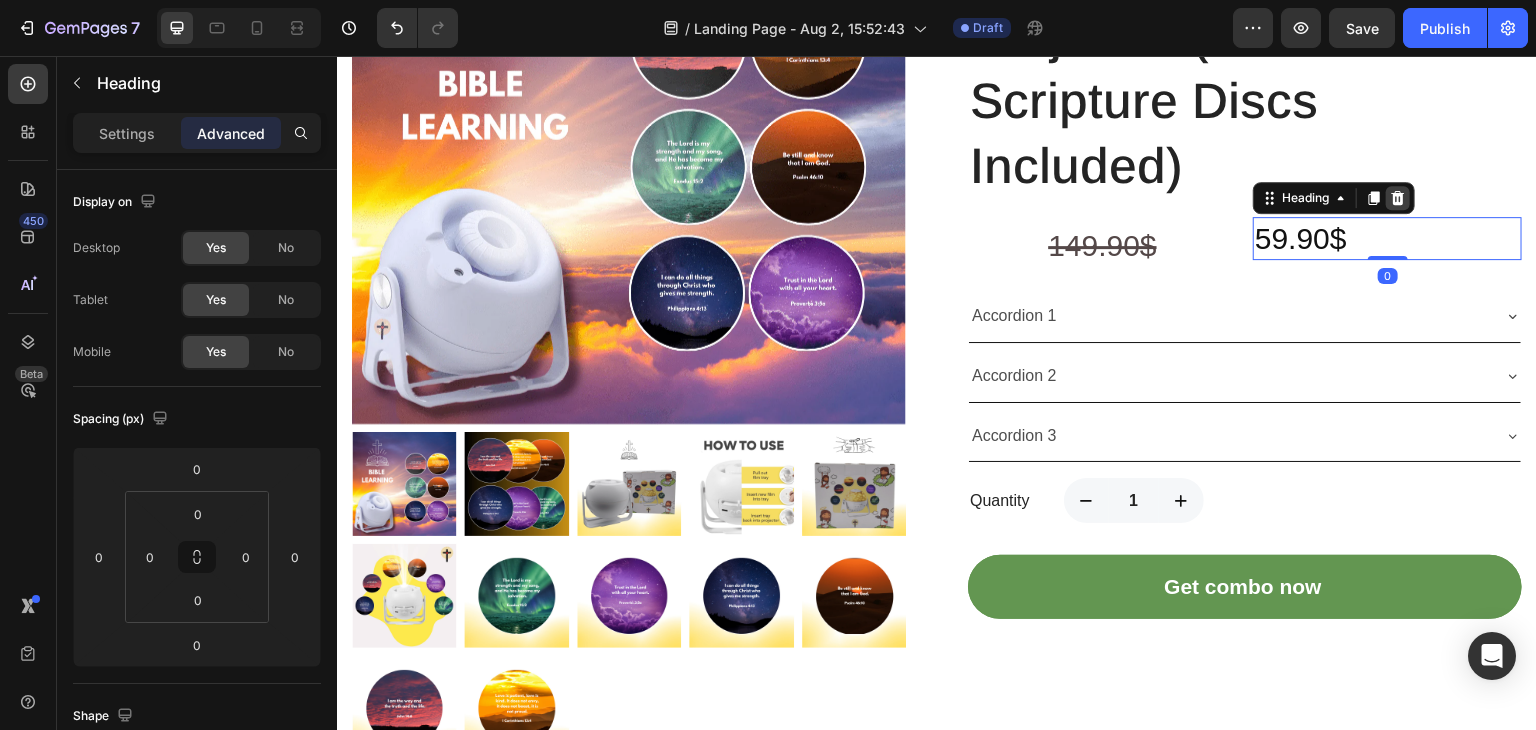 click 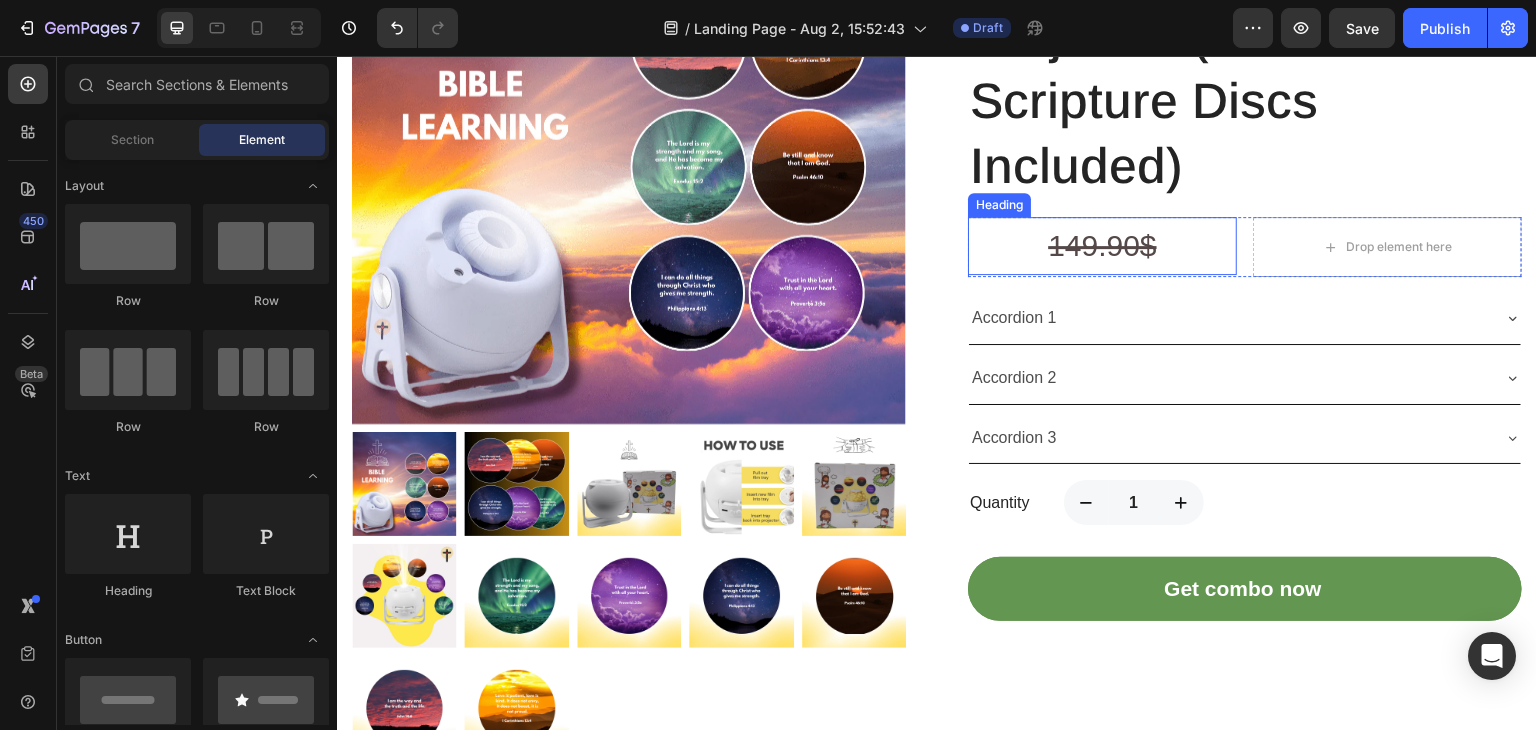 click on "⁠⁠⁠⁠⁠⁠⁠ 149.90$" at bounding box center (1102, 246) 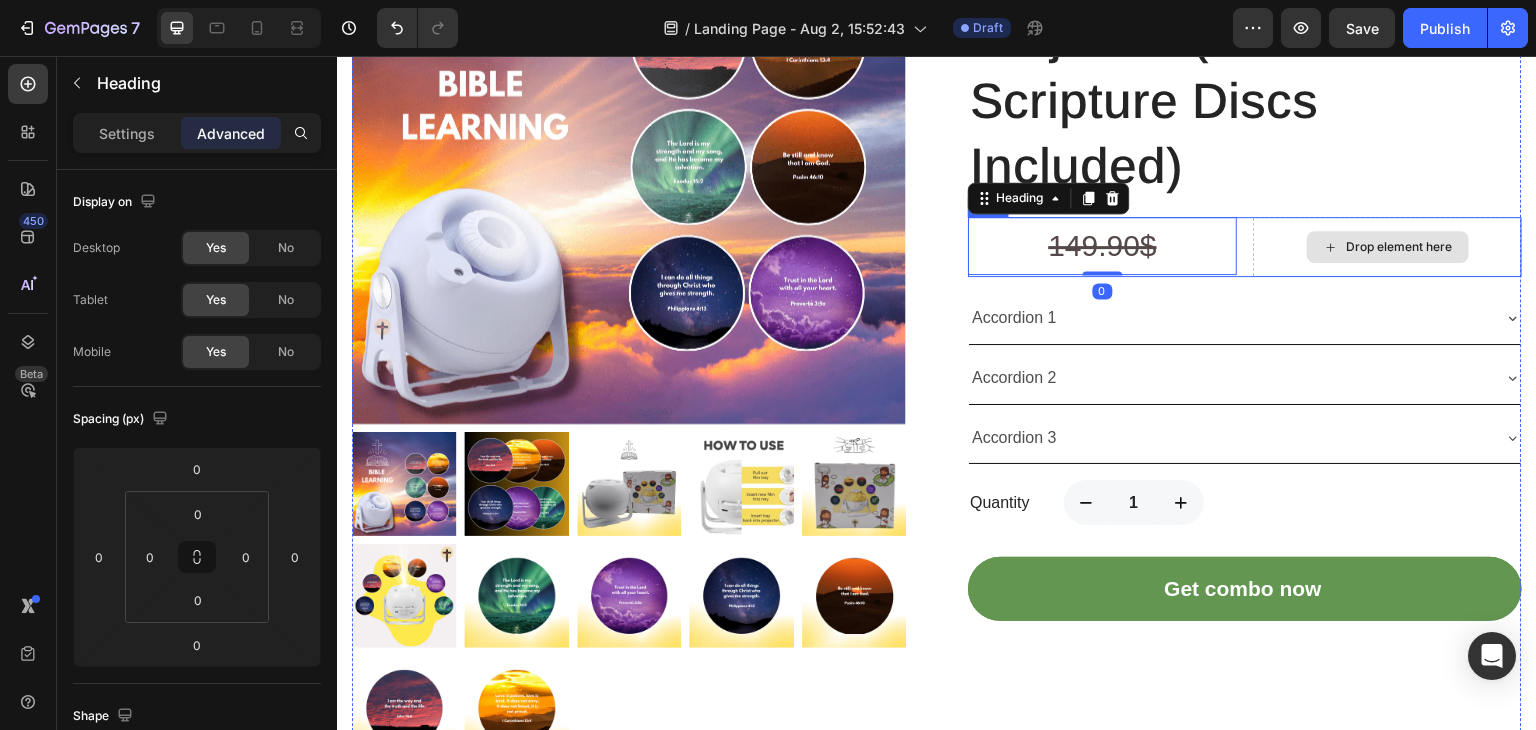 click on "Drop element here" at bounding box center [1387, 247] 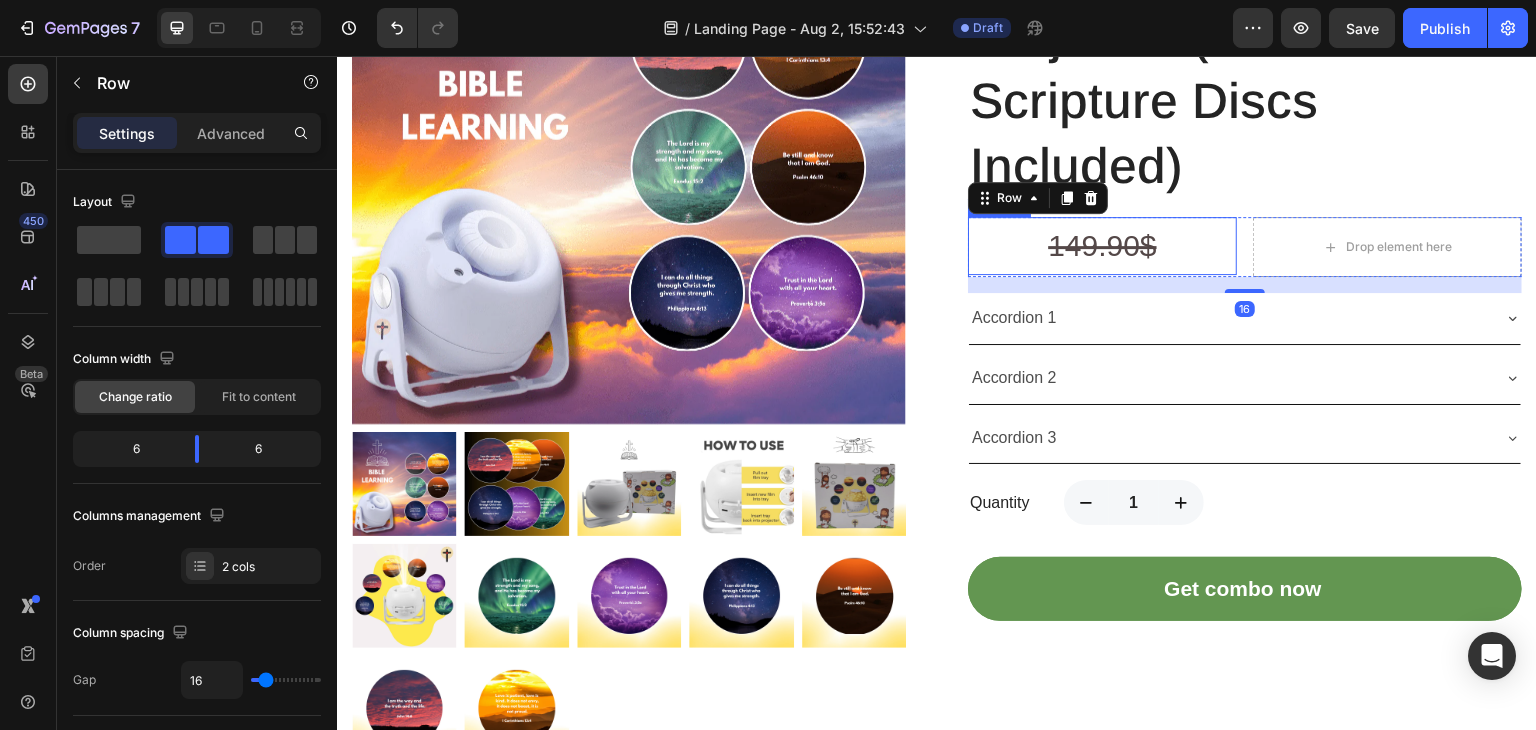 click on "⁠⁠⁠⁠⁠⁠⁠ 149.90$" at bounding box center (1102, 246) 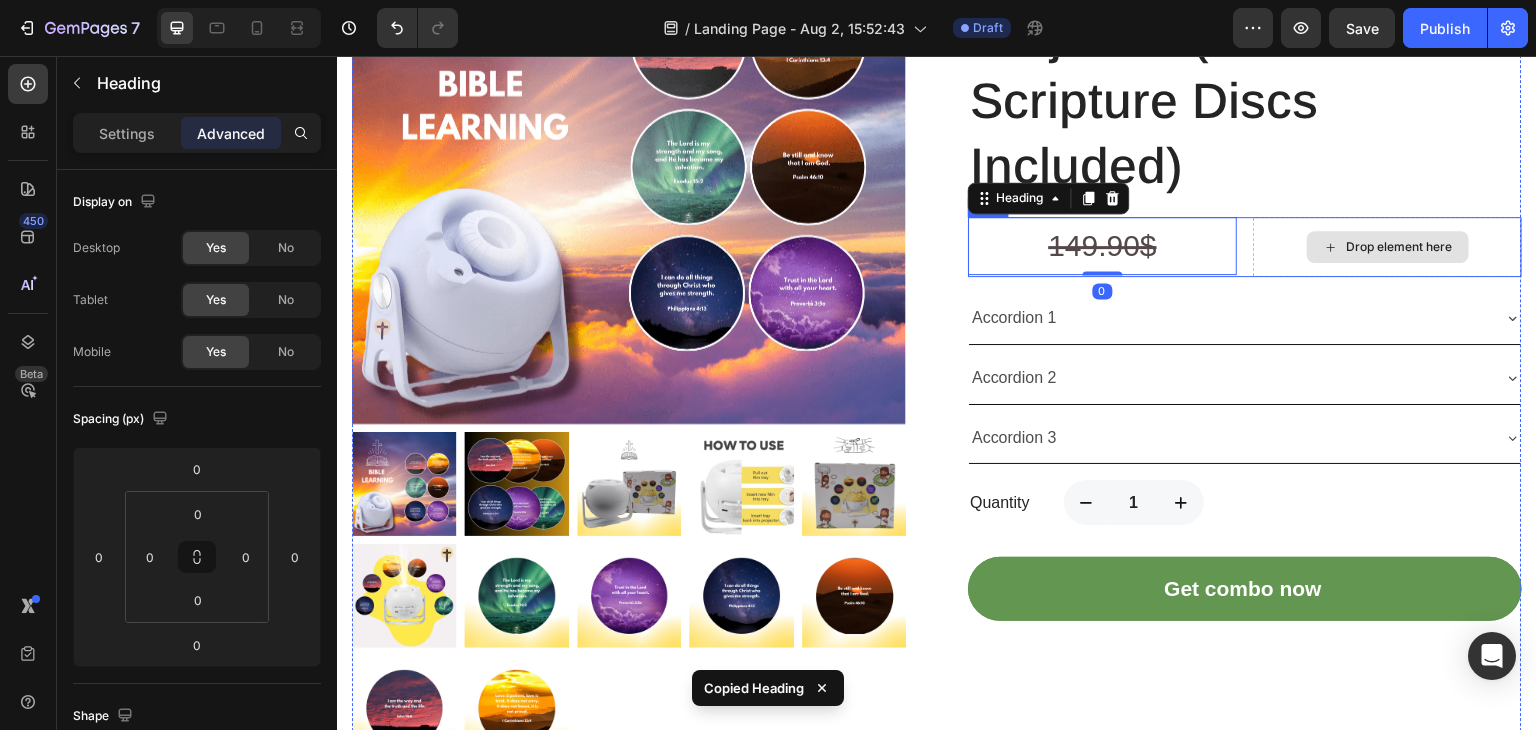 click on "Drop element here" at bounding box center (1387, 247) 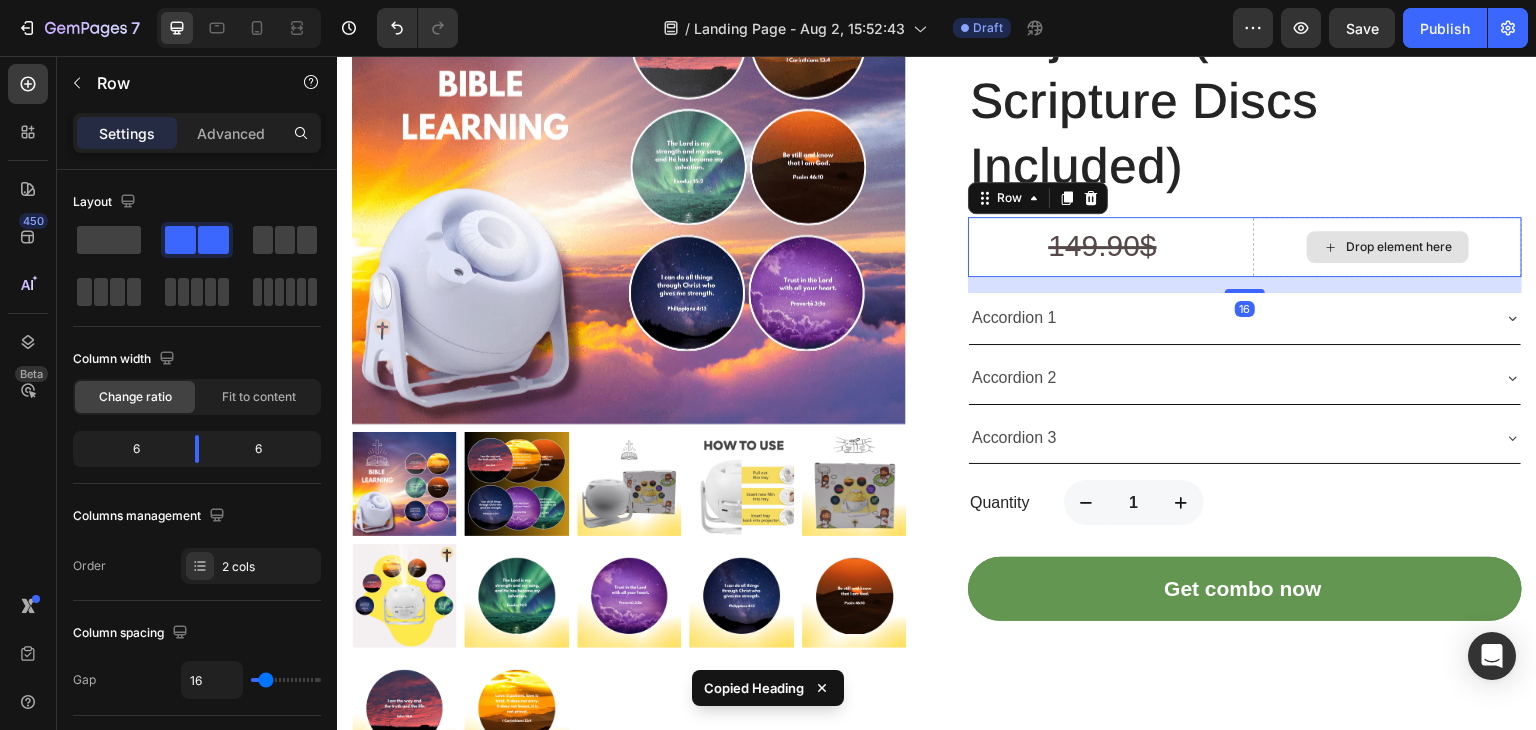 click on "Drop element here" at bounding box center (1387, 247) 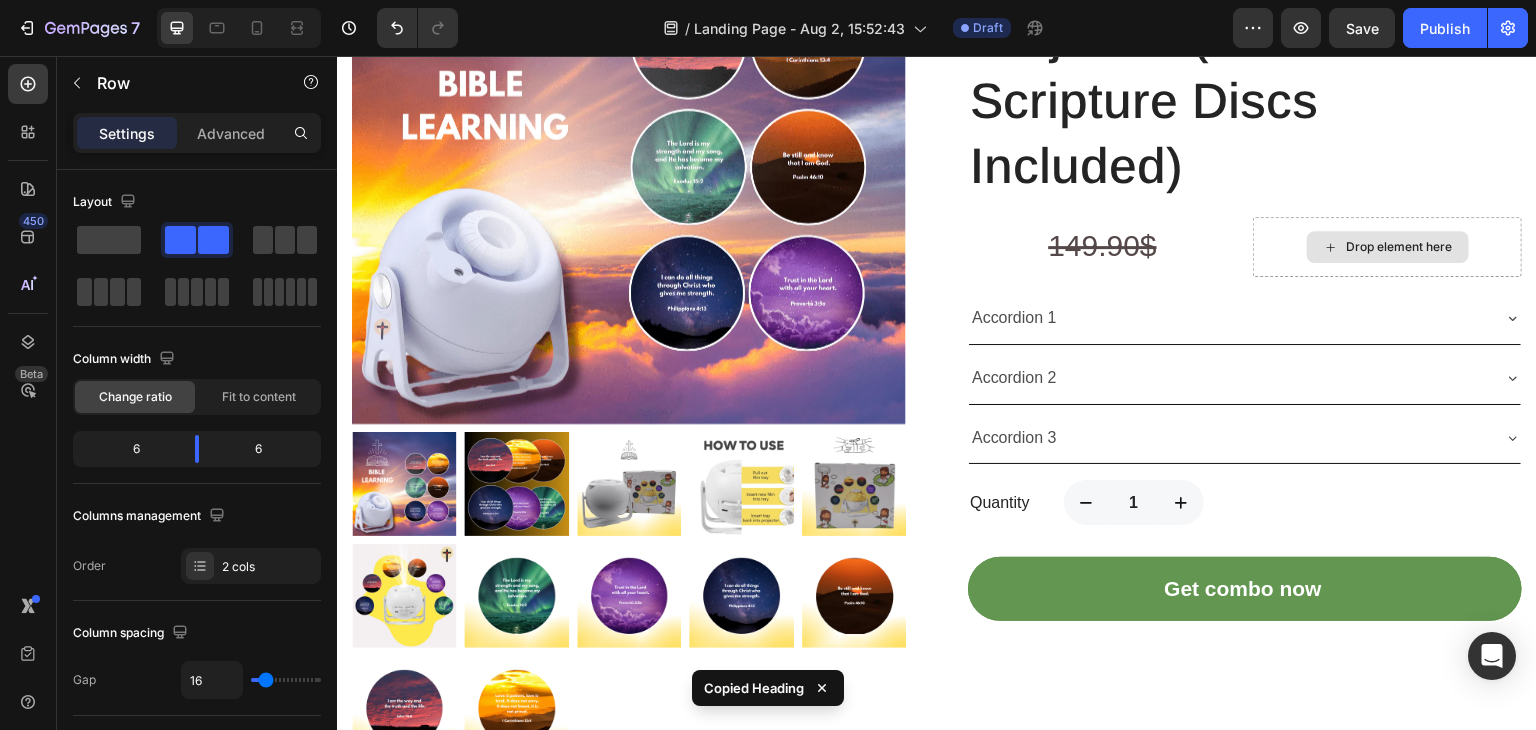 click on "Drop element here" at bounding box center (1388, 247) 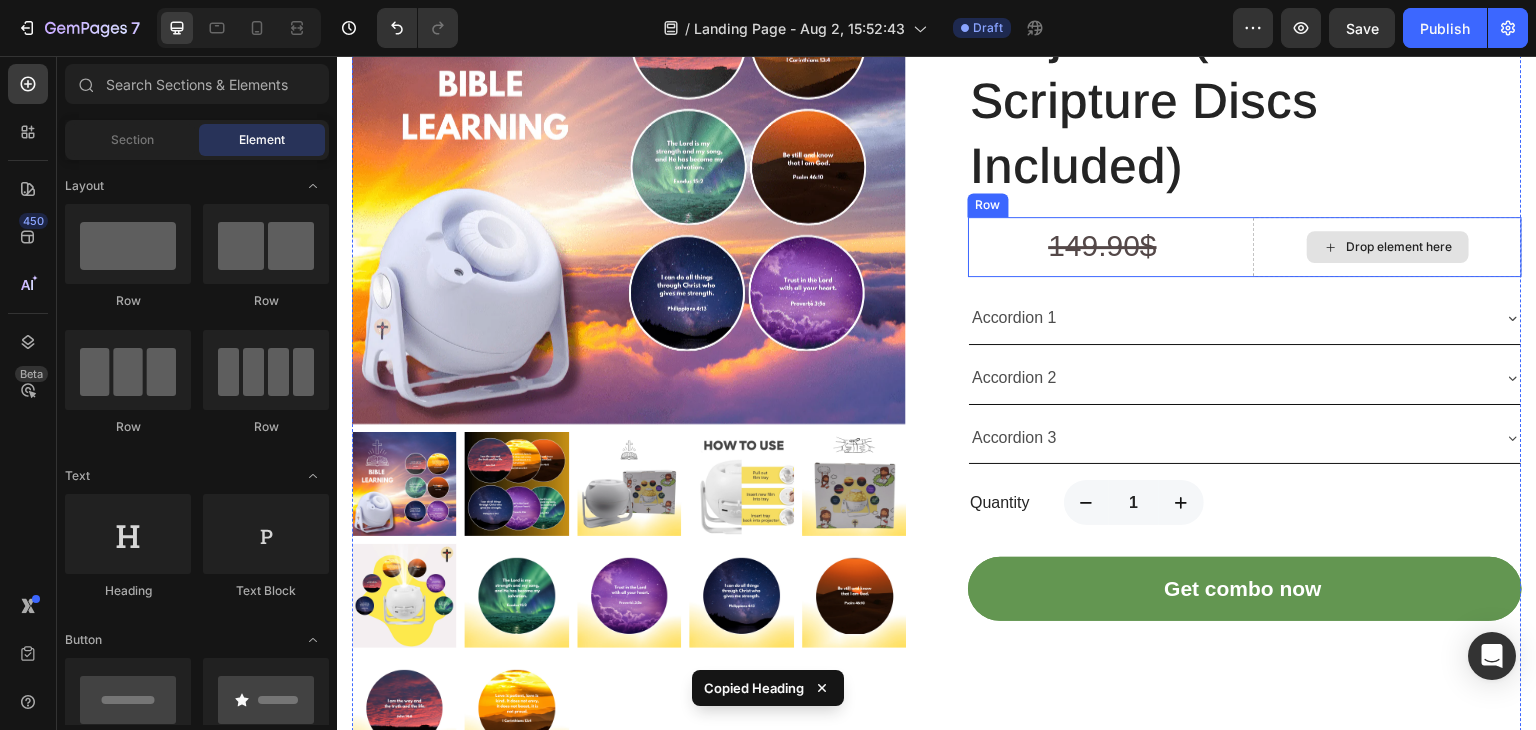 click on "Drop element here" at bounding box center (1400, 247) 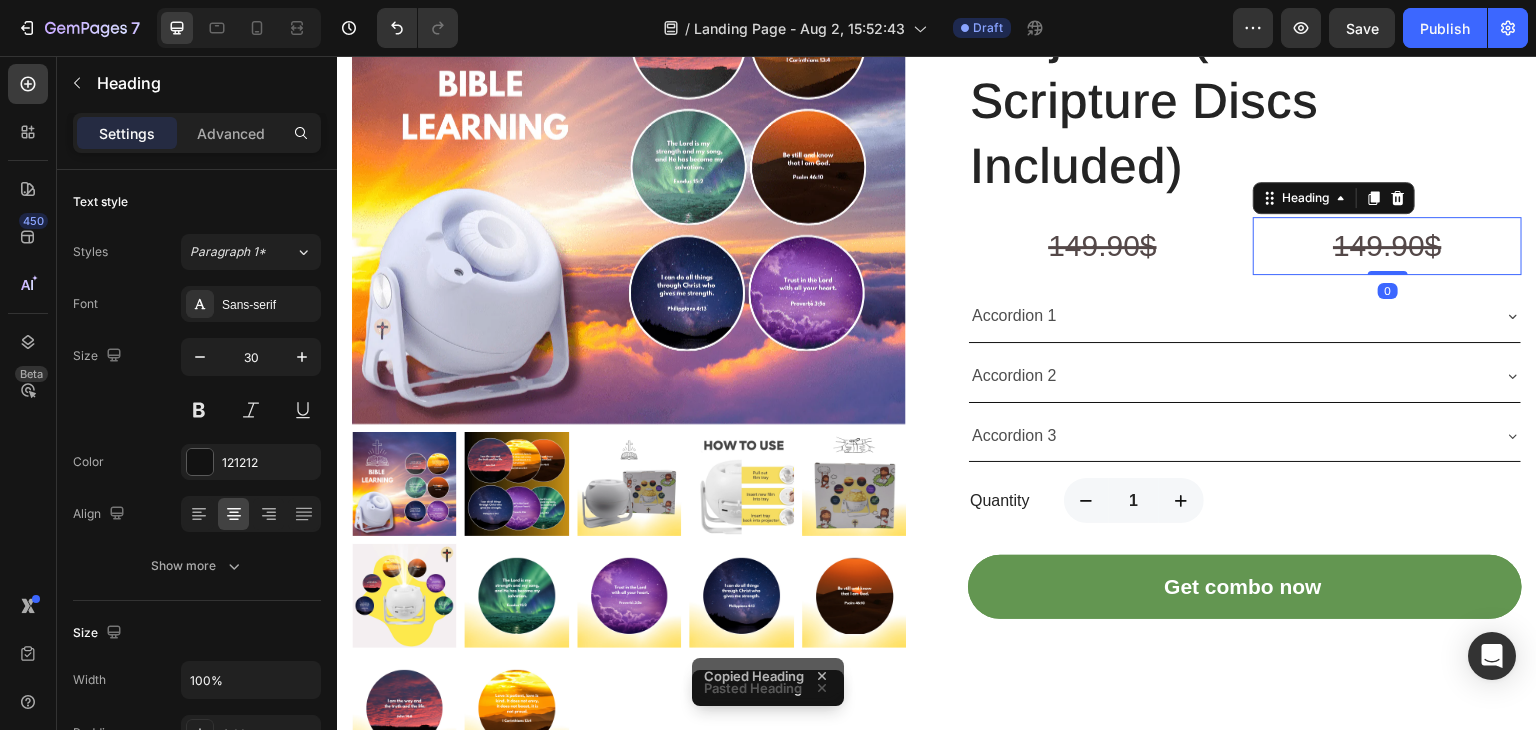 click on "149.90$" at bounding box center (1387, 245) 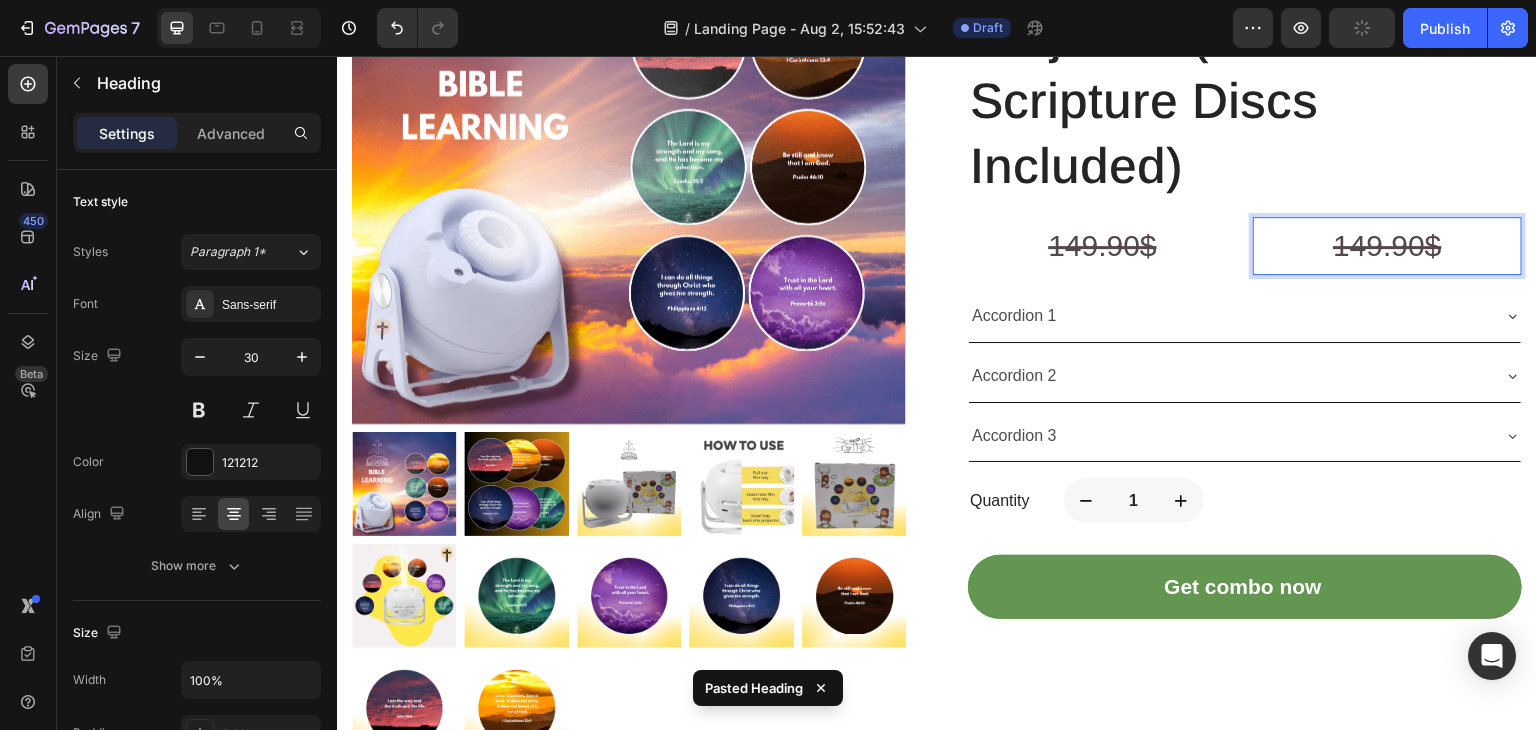 click on "149.90$" at bounding box center (1387, 246) 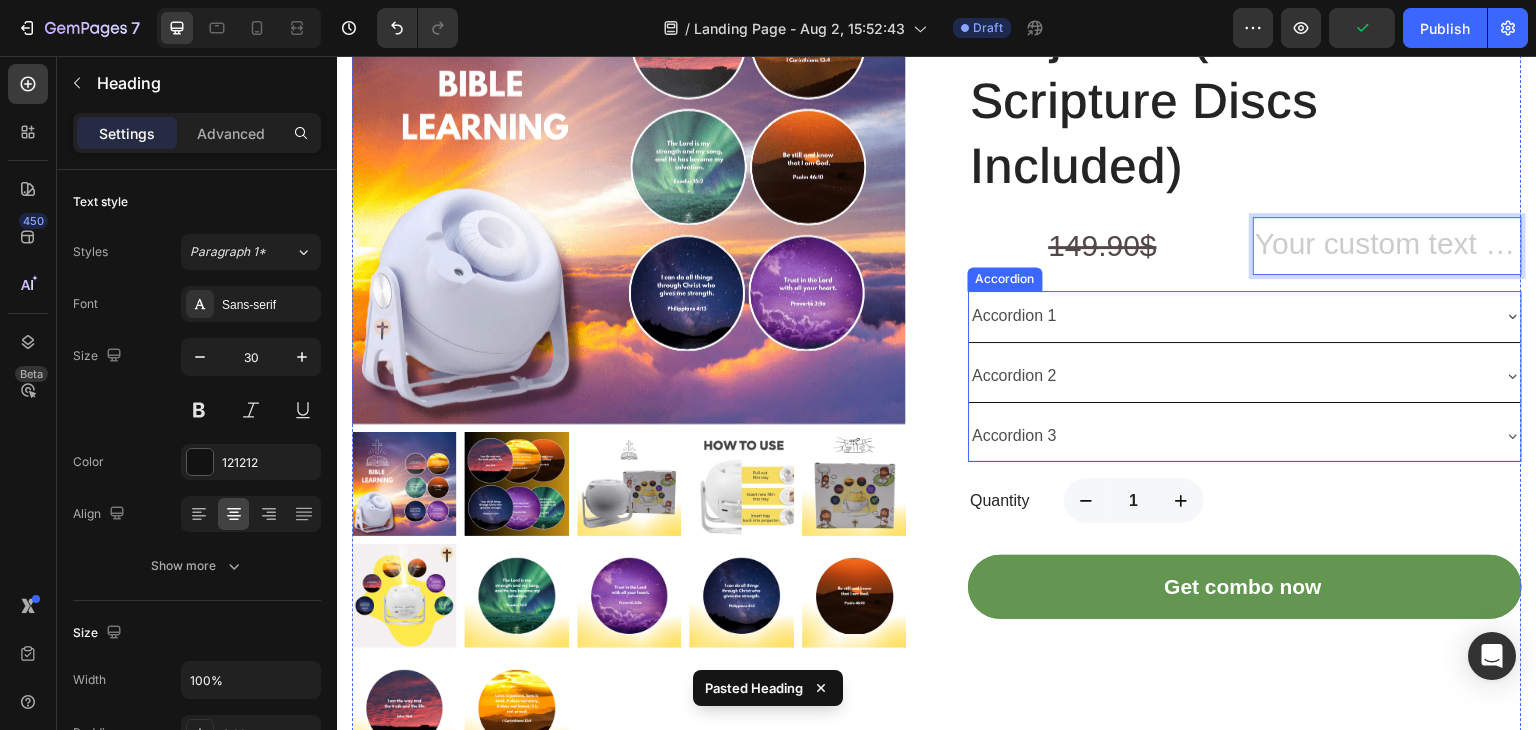 type 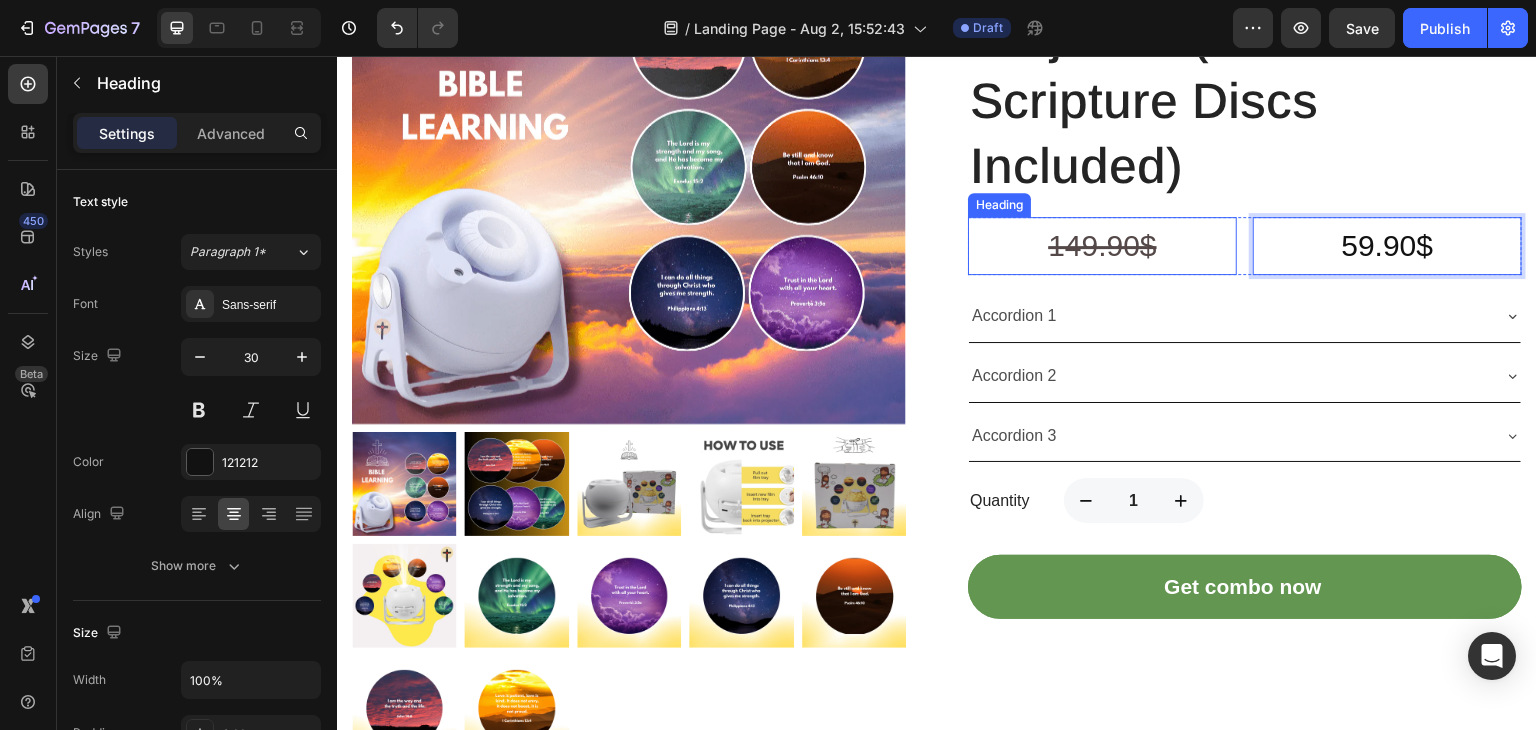 click on "149.90$" at bounding box center (1102, 245) 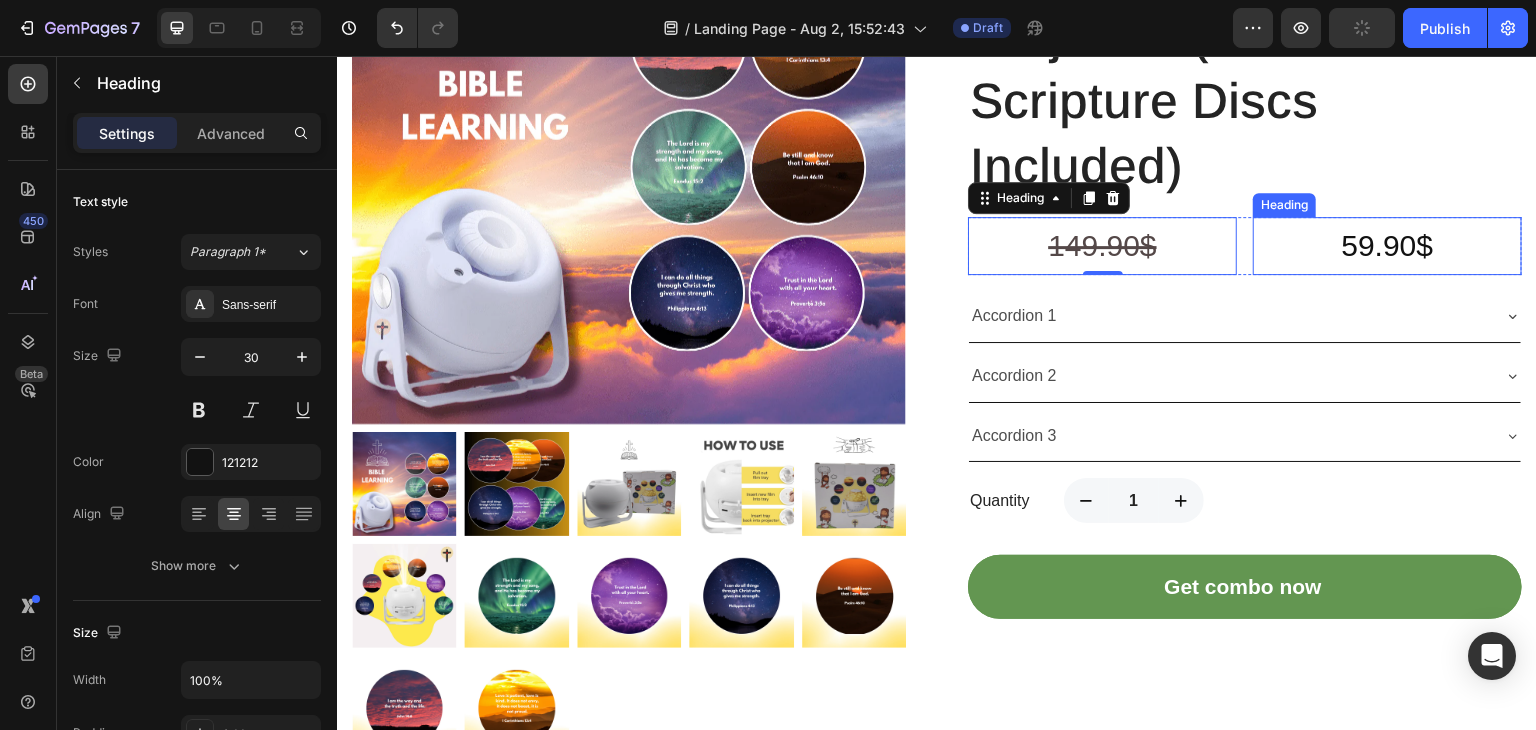 click on "59.90$" at bounding box center (1387, 246) 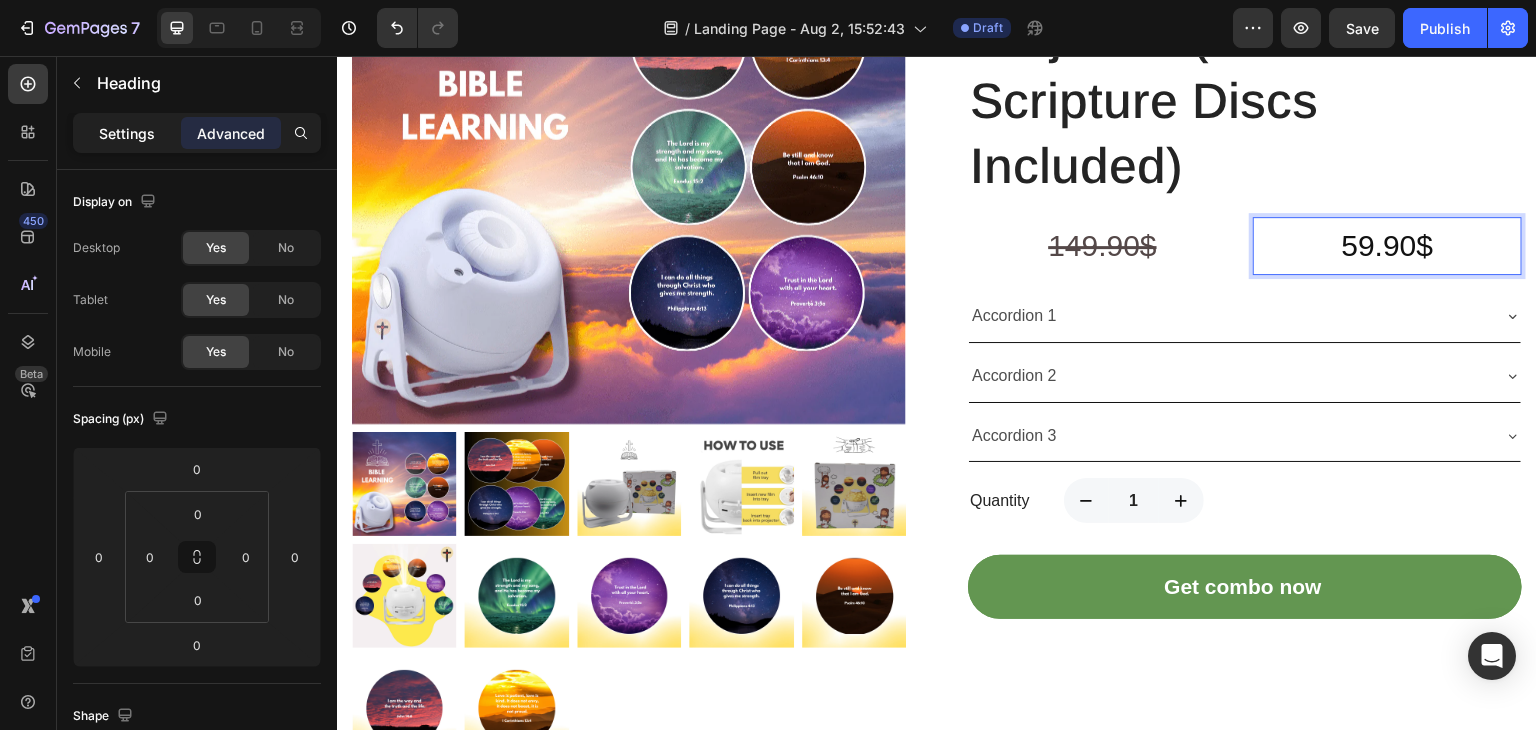 click on "Settings" at bounding box center [127, 133] 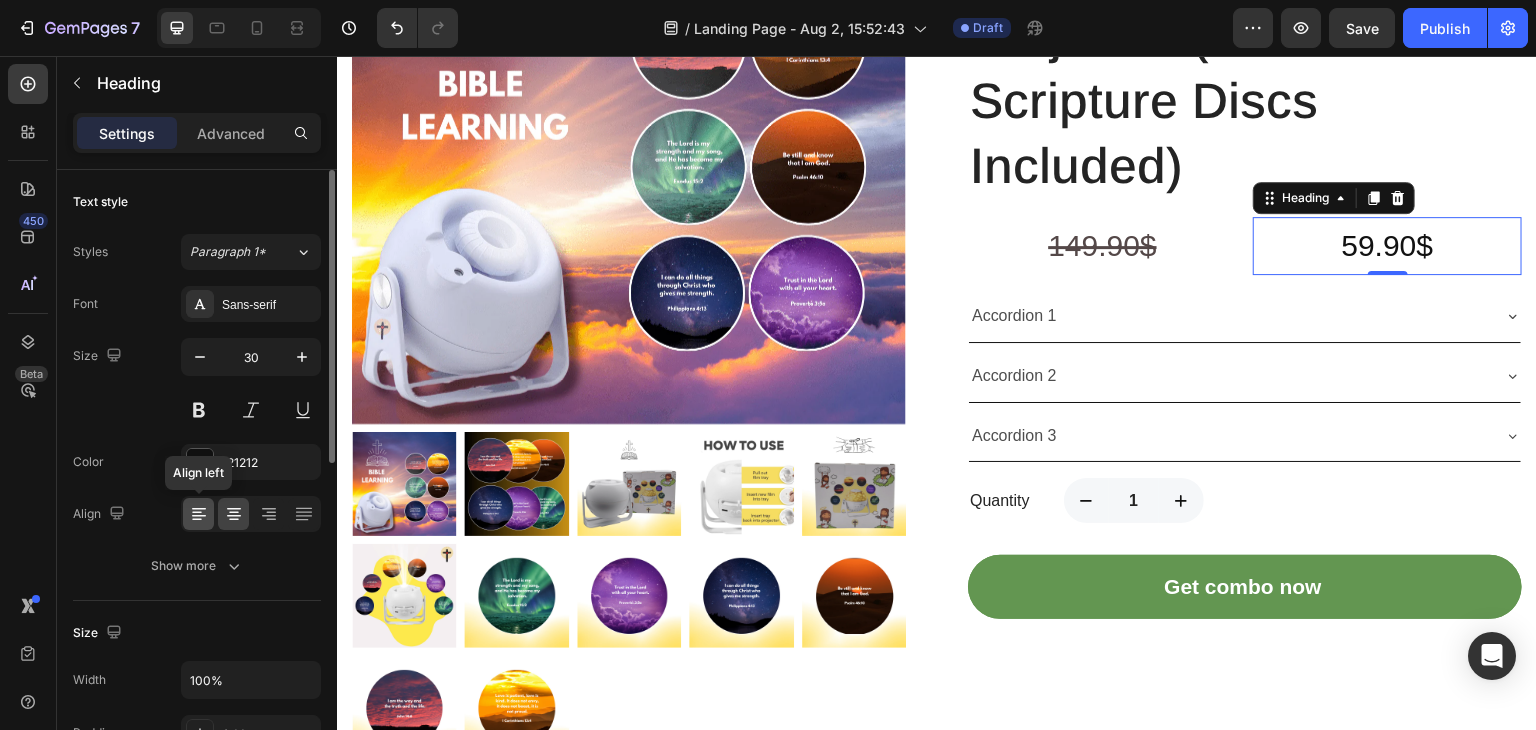 click 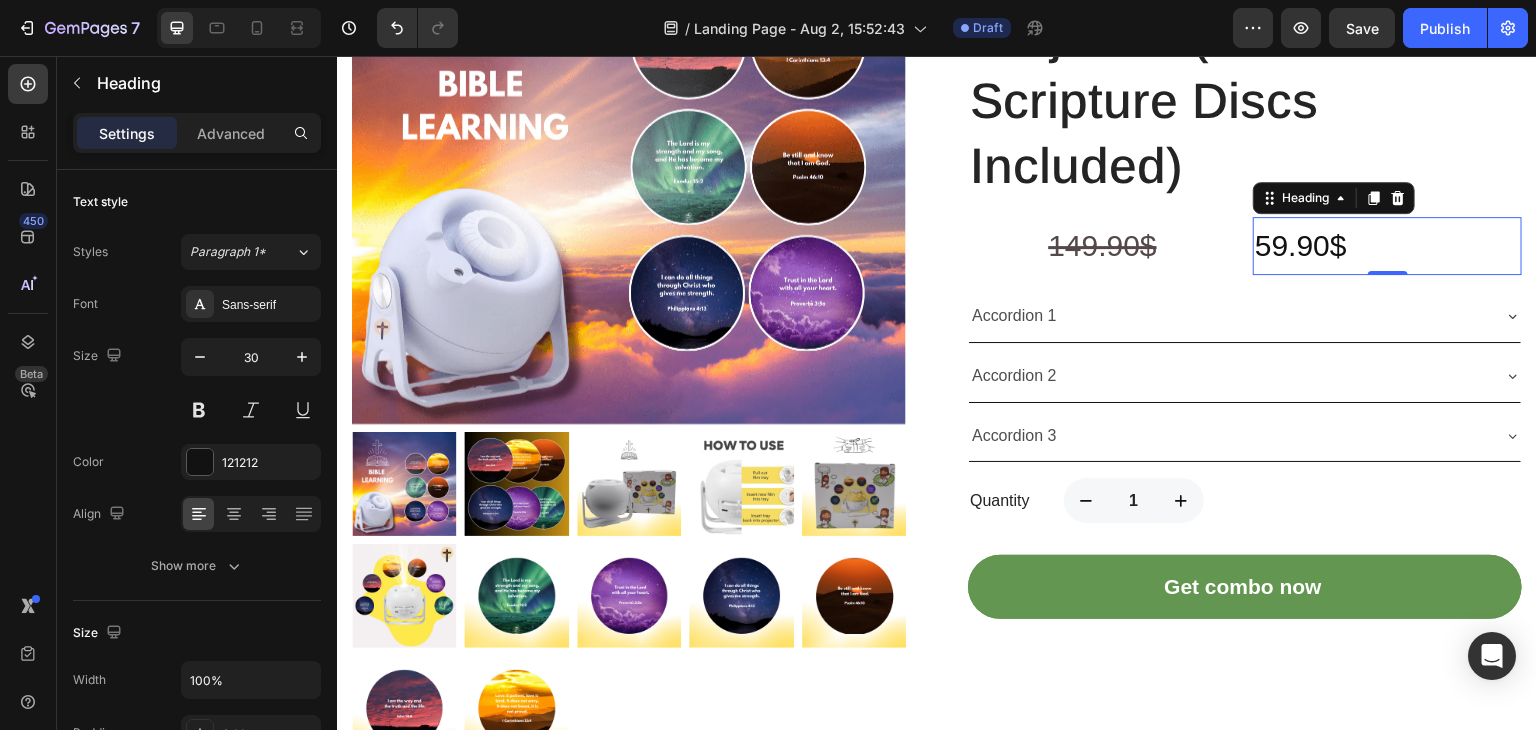 click on "149.90$" at bounding box center [1102, 245] 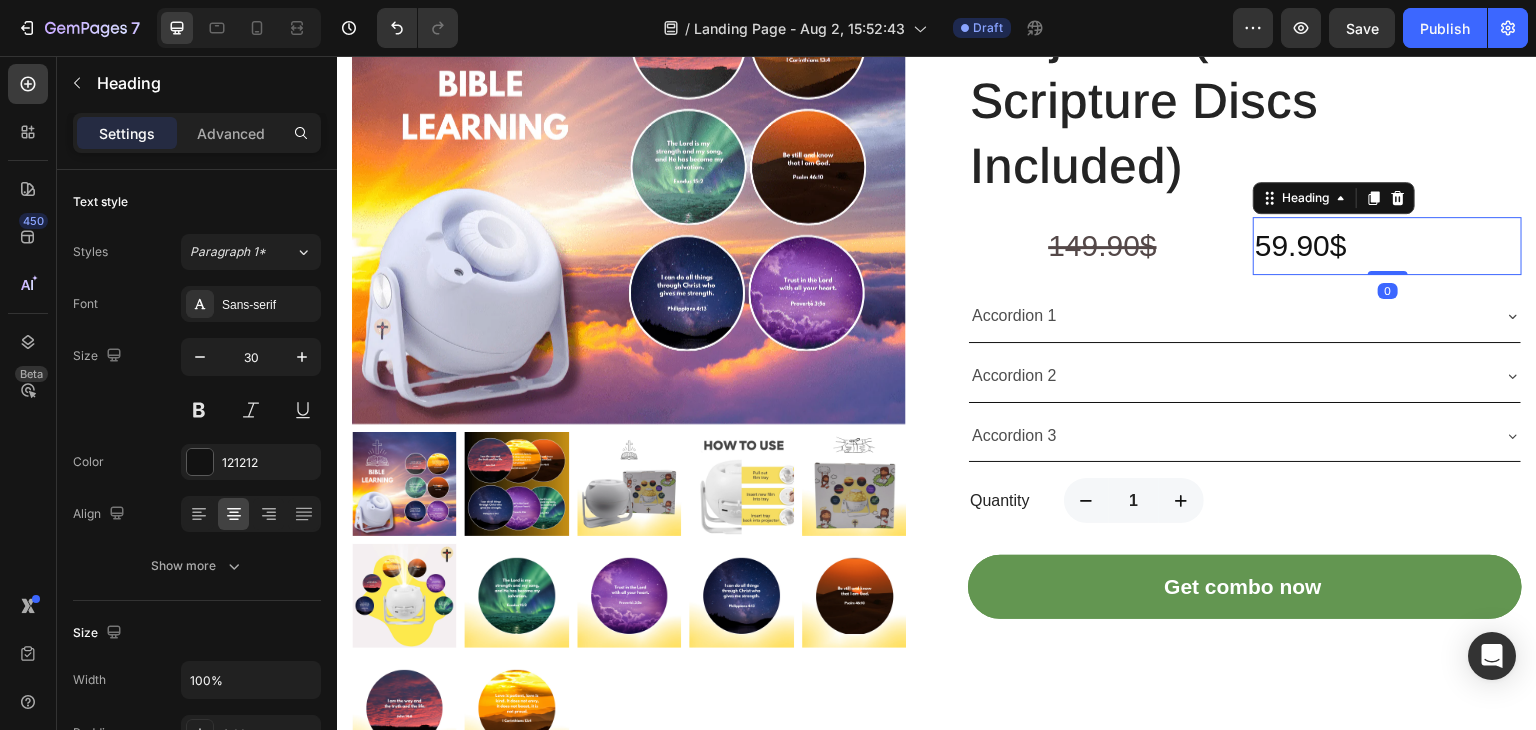 click on "59.90$" at bounding box center [1387, 246] 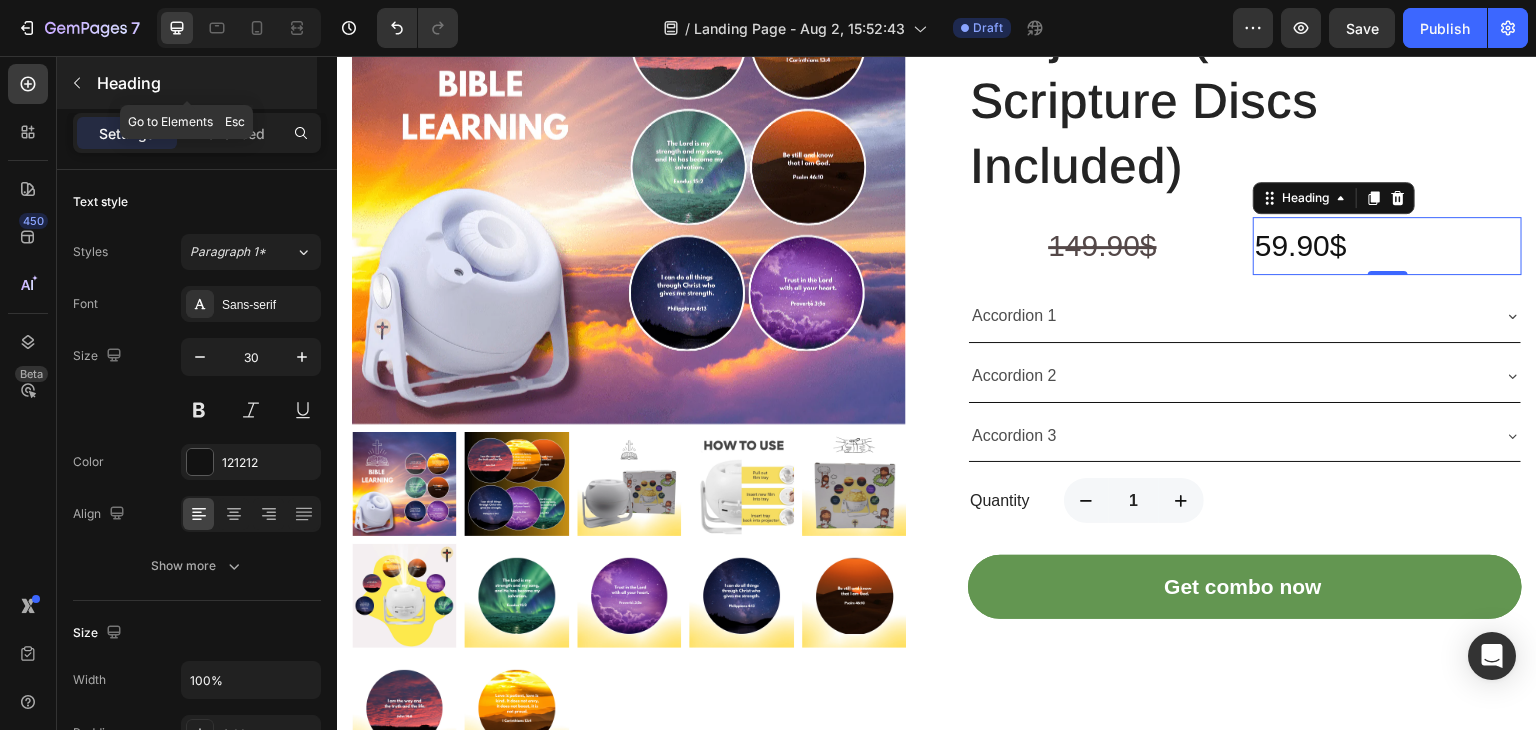 click 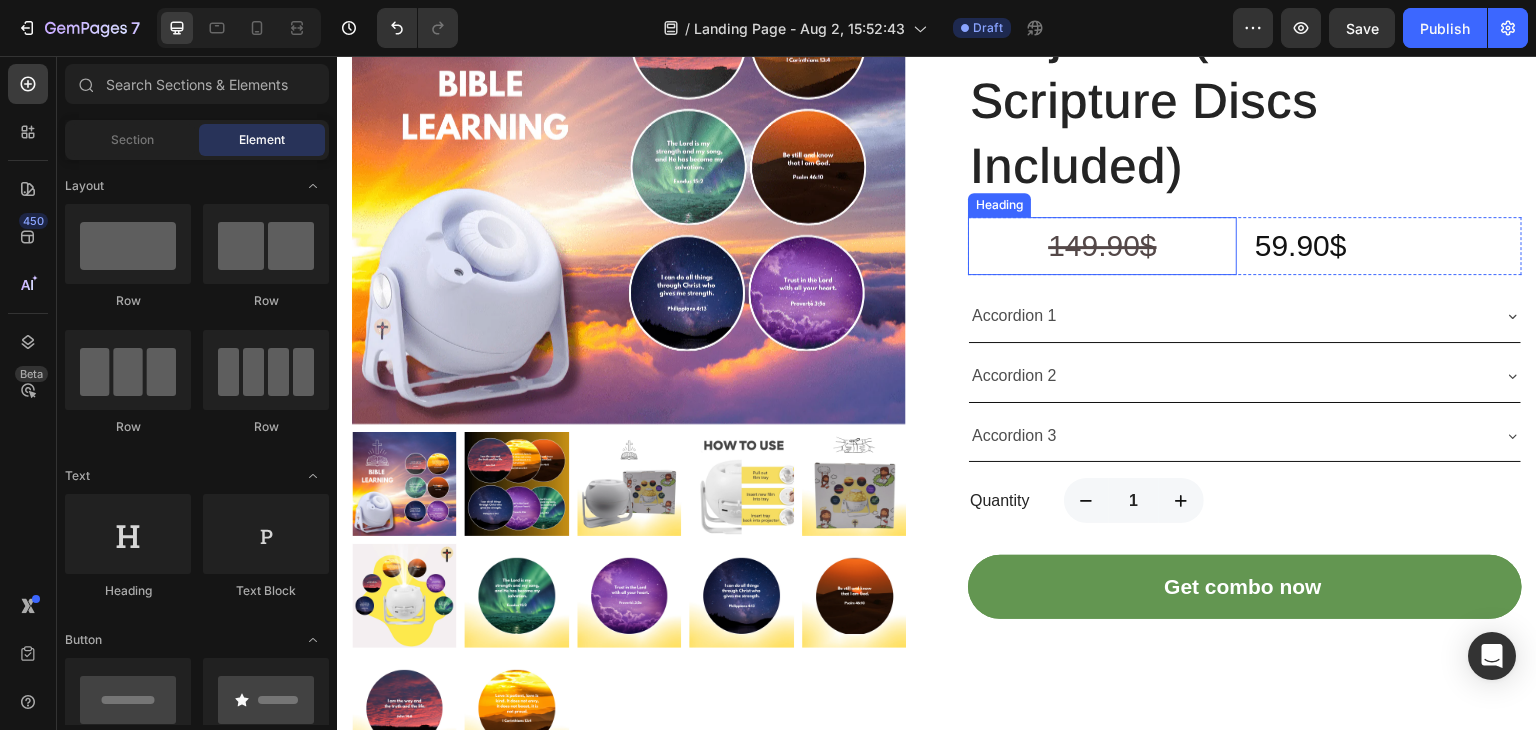 click on "⁠⁠⁠⁠⁠⁠⁠ 149.90$" at bounding box center (1102, 246) 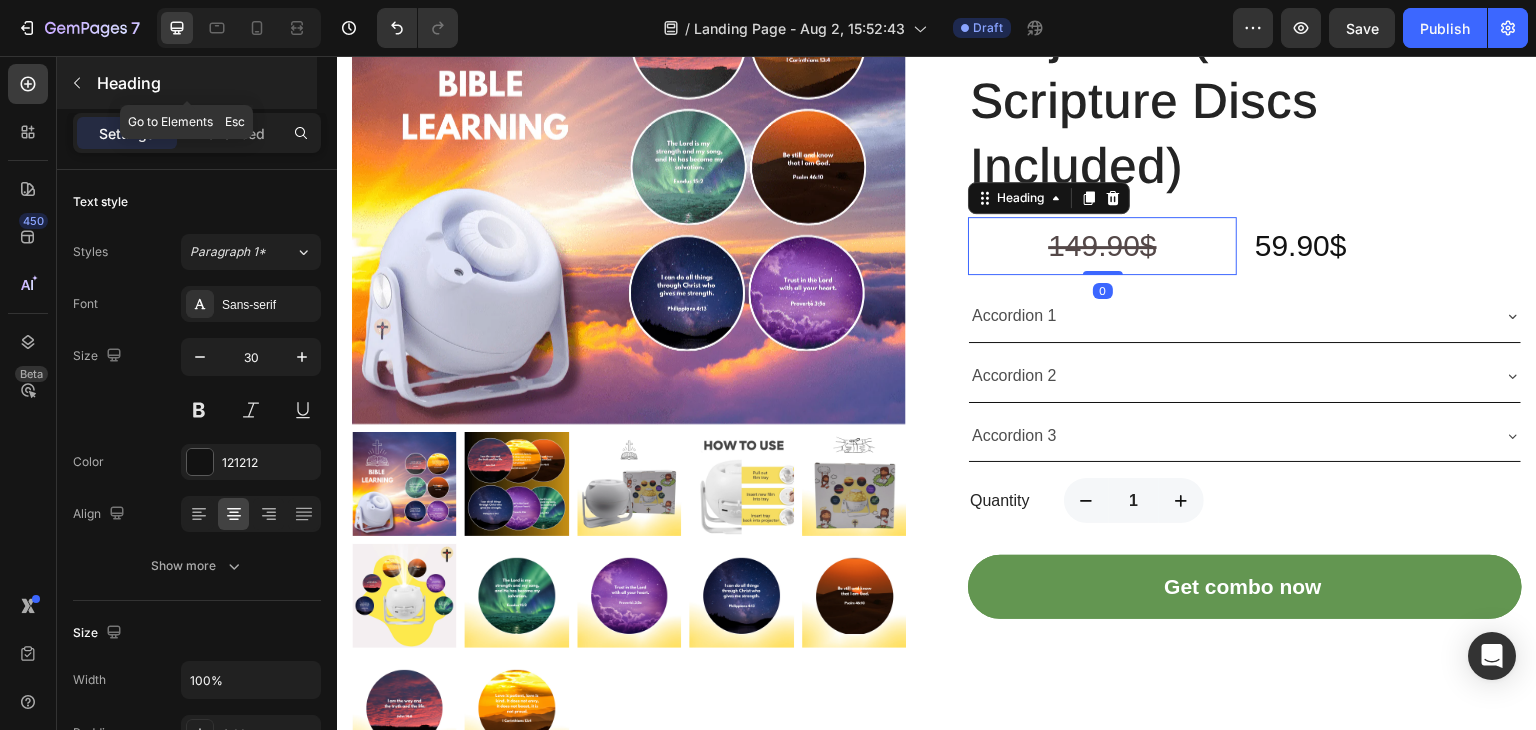 click 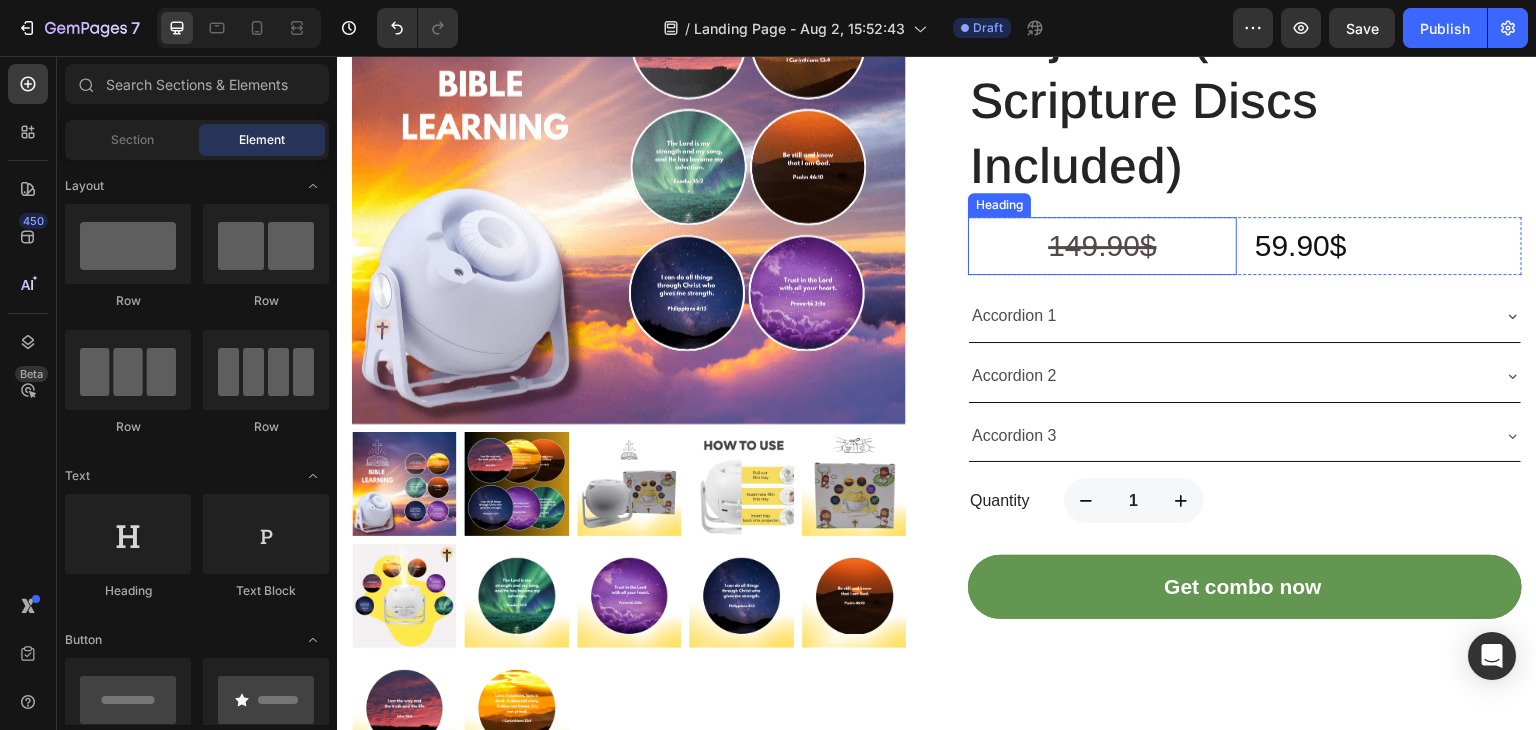 click on "⁠⁠⁠⁠⁠⁠⁠ 149.90$" at bounding box center (1102, 246) 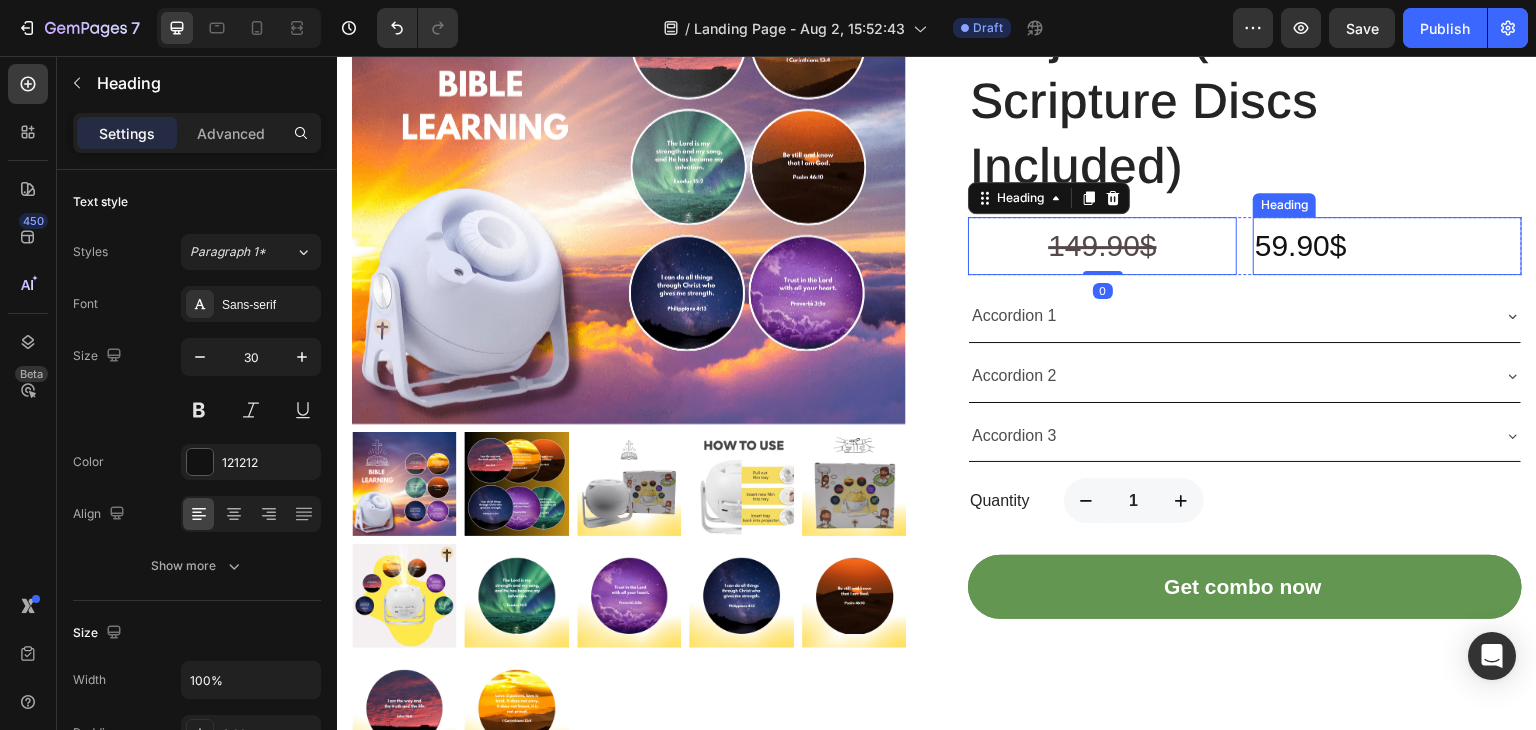 click on "59.90$" at bounding box center (1387, 246) 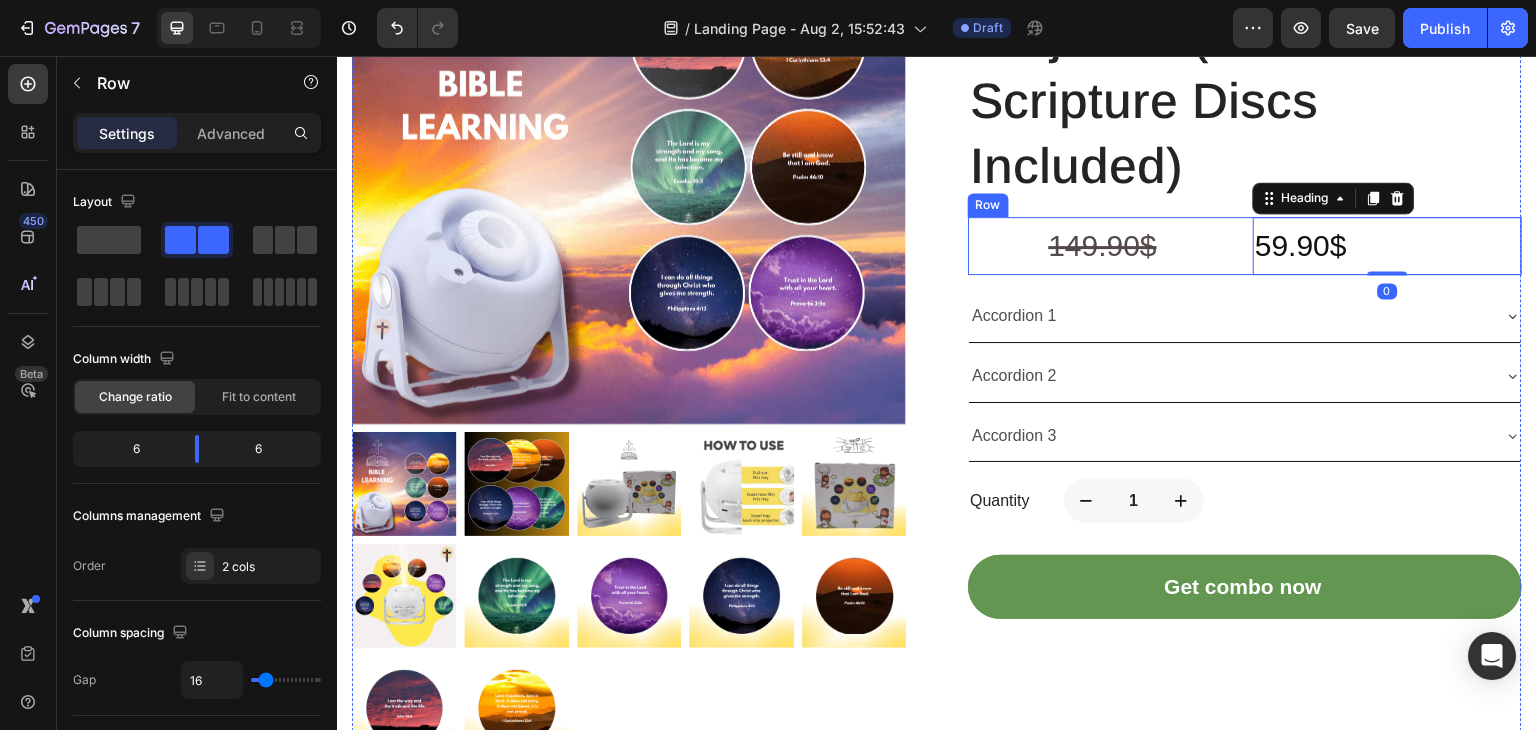 click on "⁠⁠⁠⁠⁠⁠⁠ 149.90$ Heading 59.90$ Heading   0 Row" at bounding box center [1245, 246] 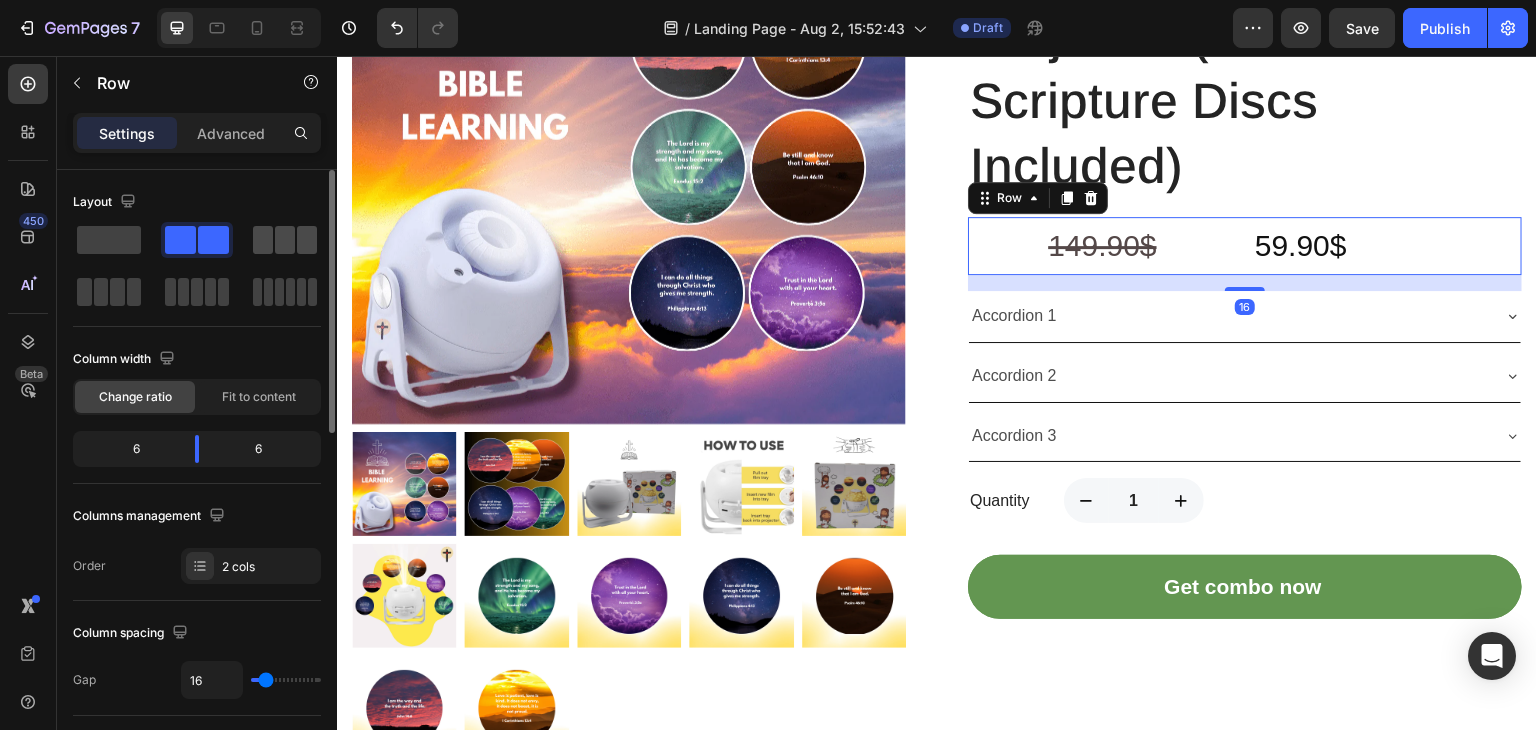 click 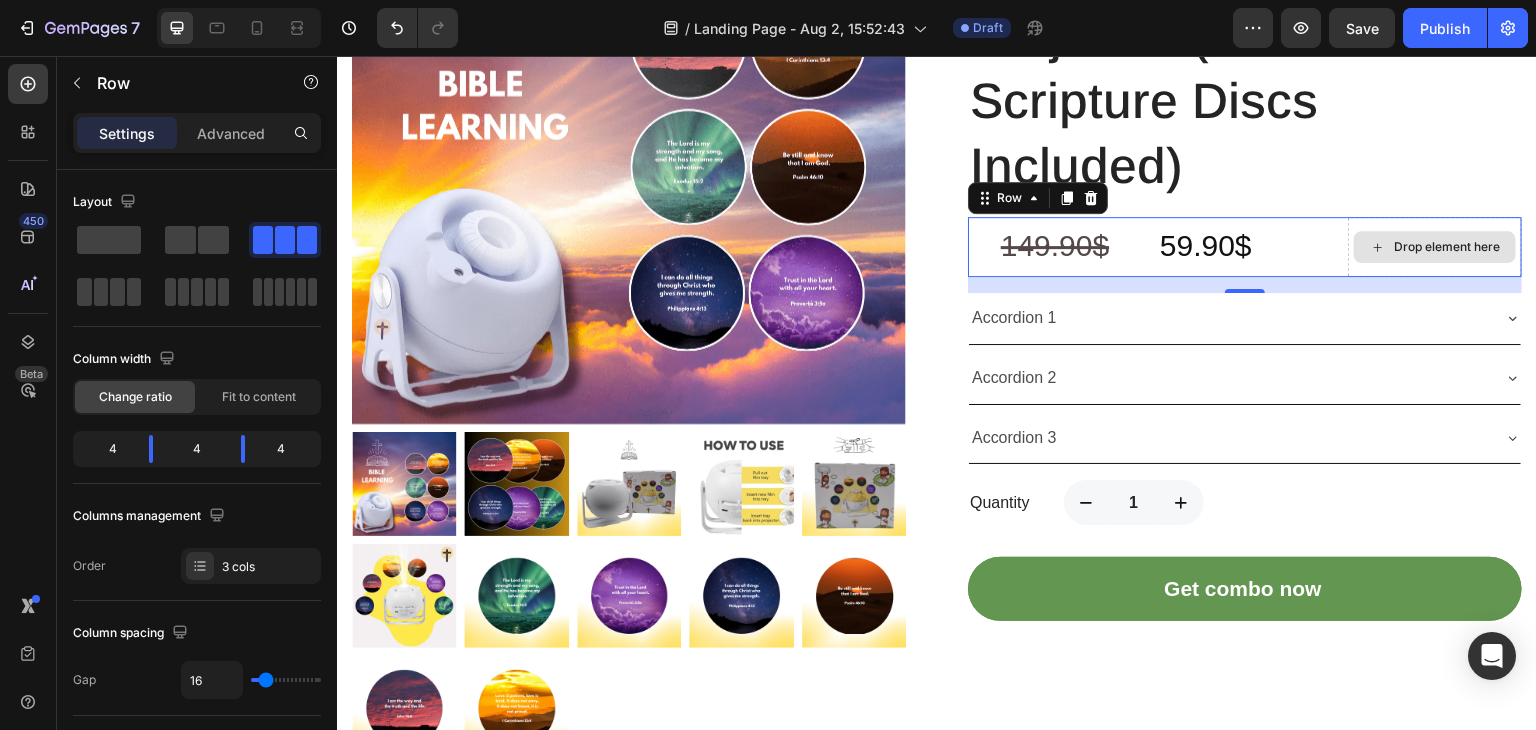 click on "Drop element here" at bounding box center [1447, 247] 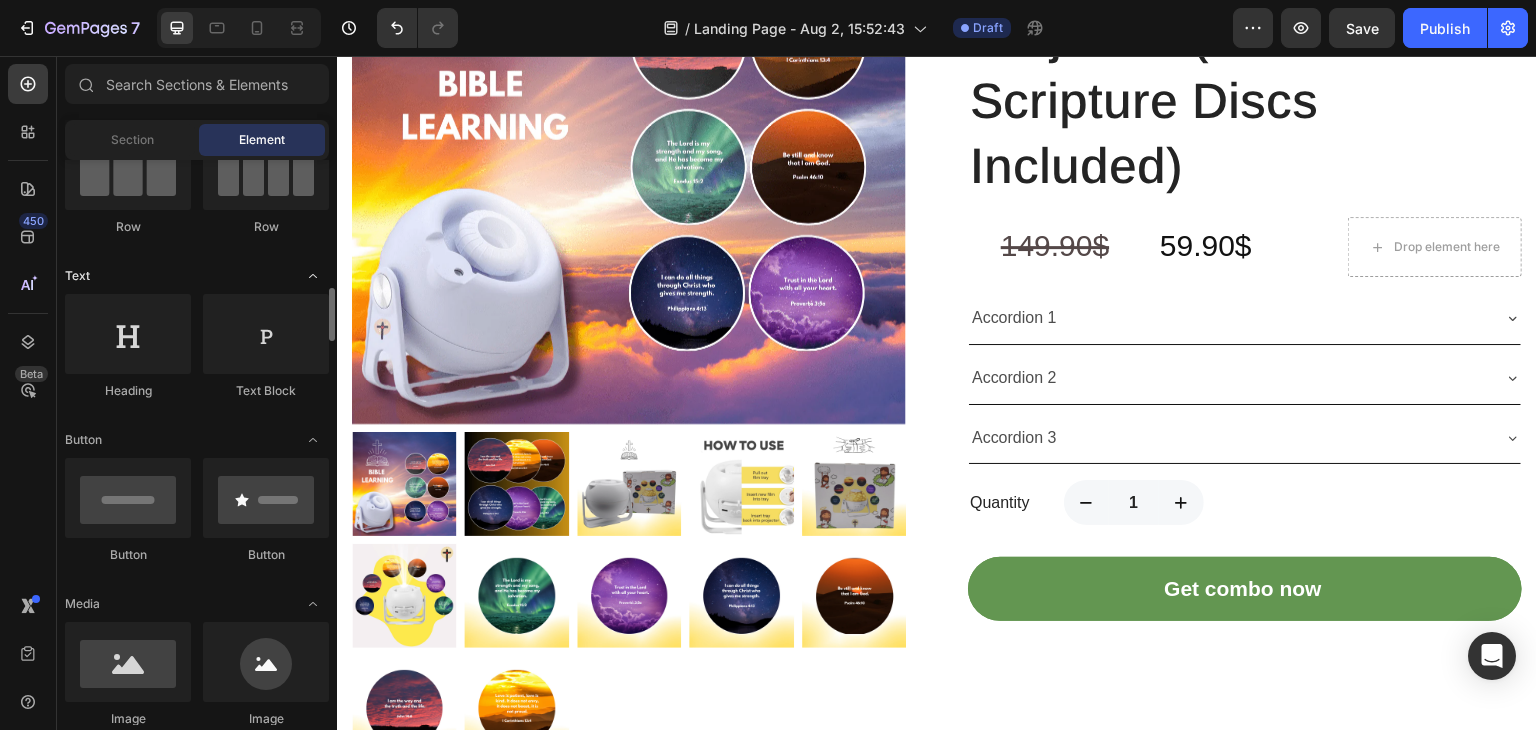 scroll, scrollTop: 400, scrollLeft: 0, axis: vertical 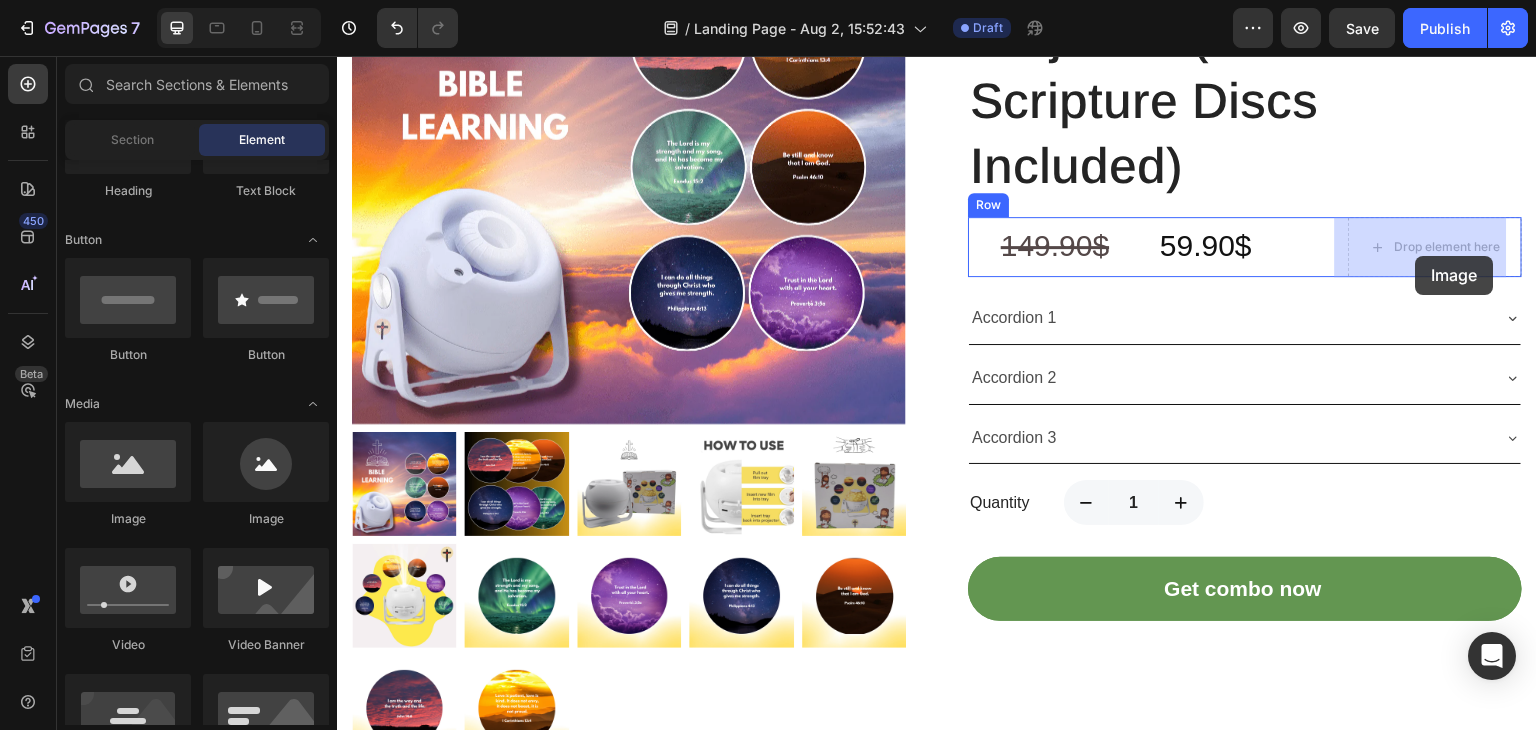 drag, startPoint x: 461, startPoint y: 541, endPoint x: 1416, endPoint y: 256, distance: 996.61926 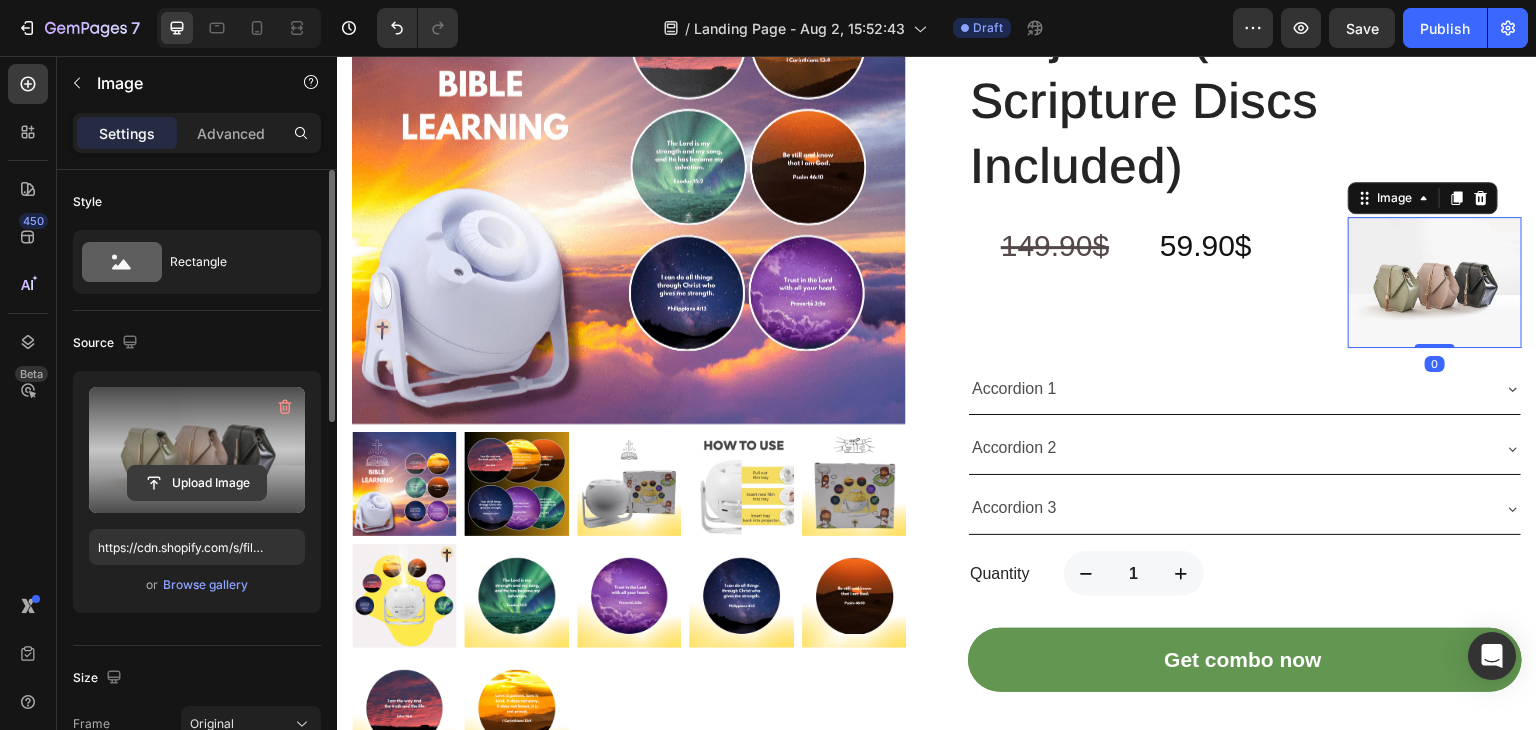 click 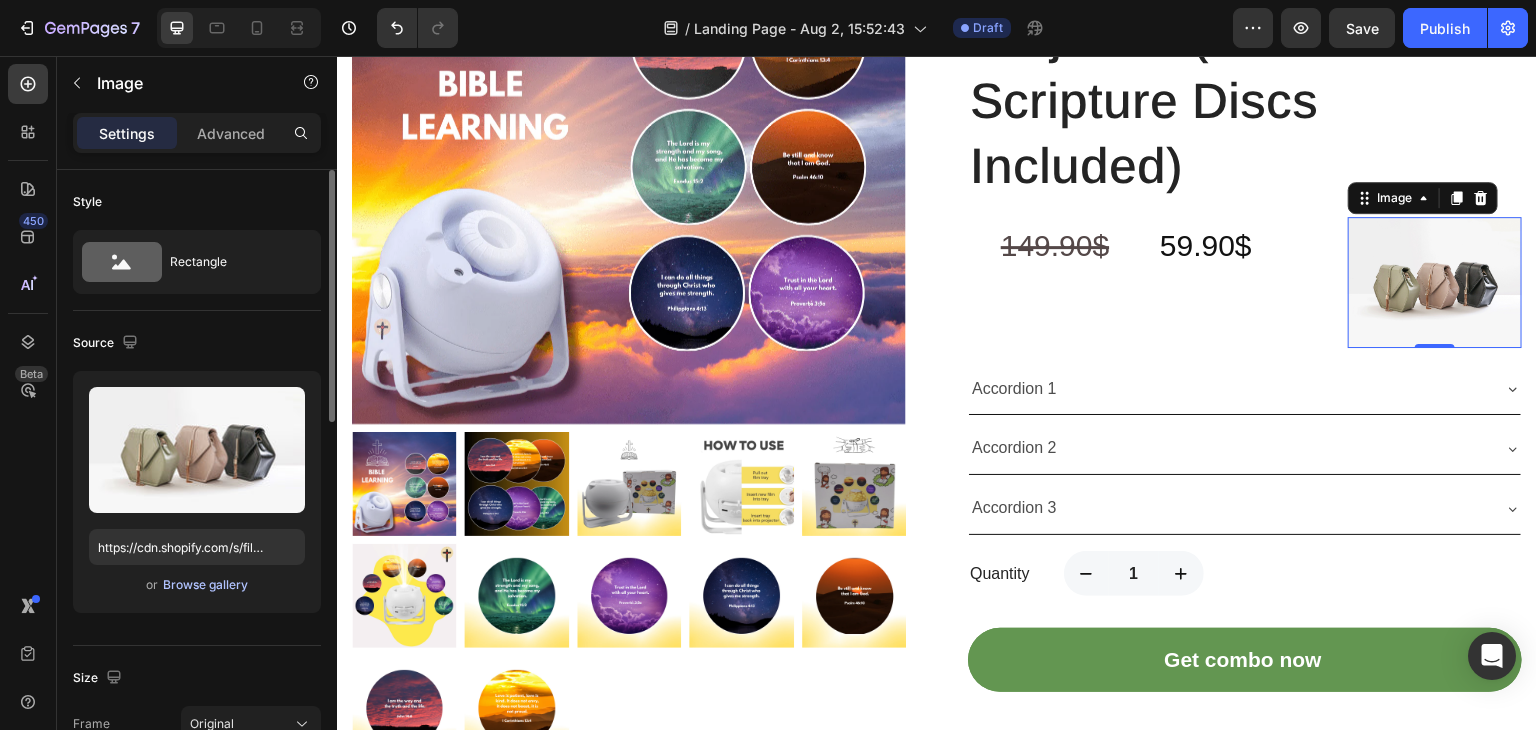 click on "Browse gallery" at bounding box center (205, 585) 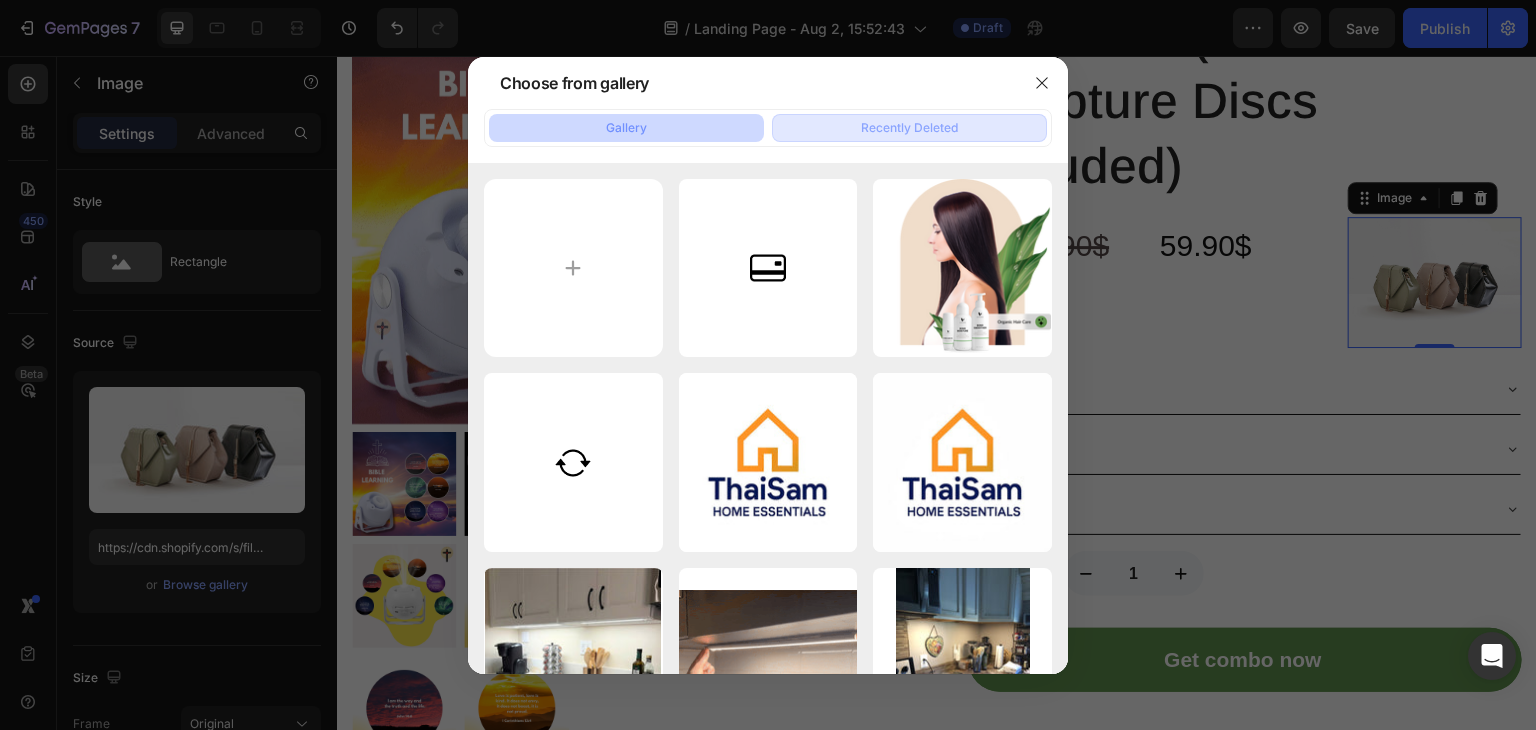 click on "Recently Deleted" at bounding box center [909, 128] 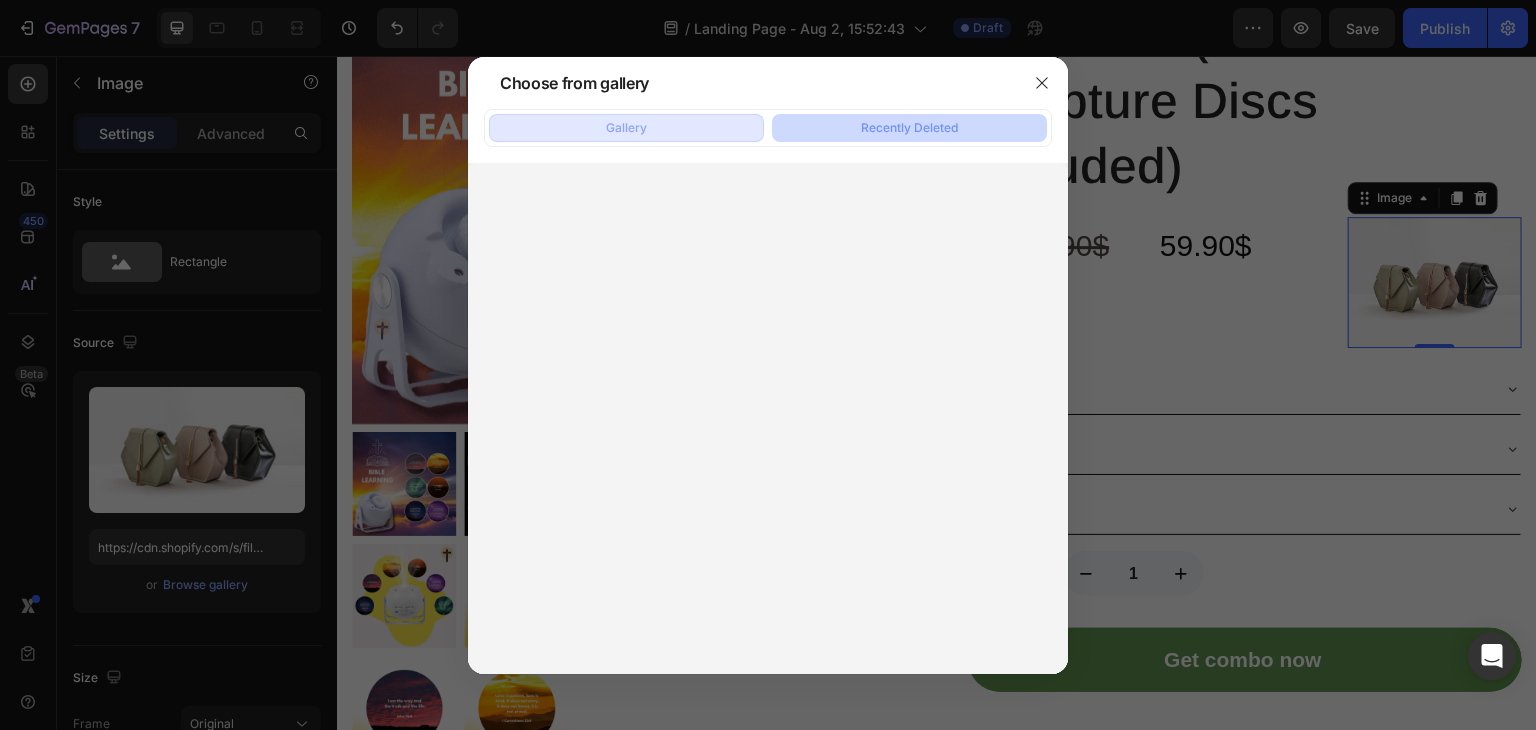 click on "Gallery" at bounding box center [626, 128] 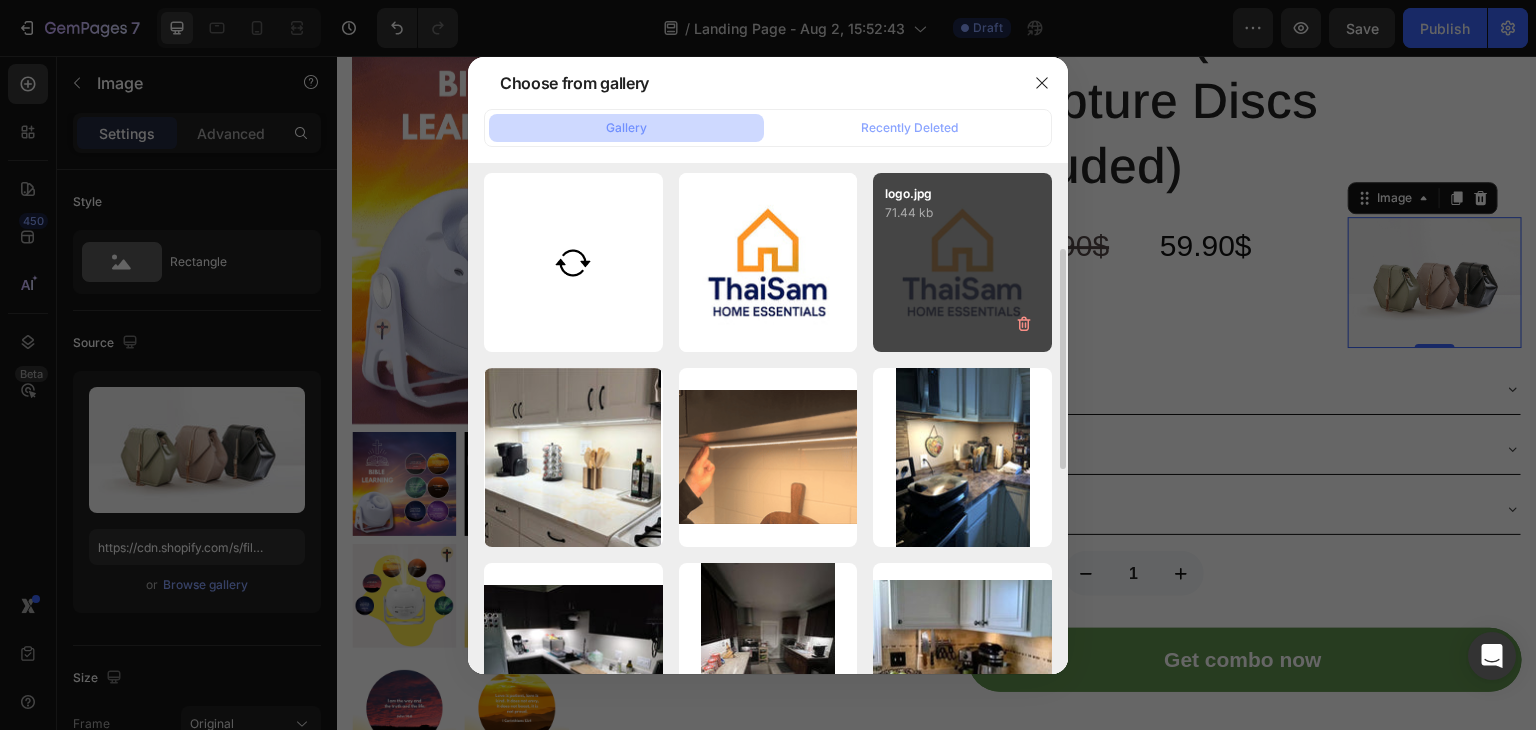 scroll, scrollTop: 400, scrollLeft: 0, axis: vertical 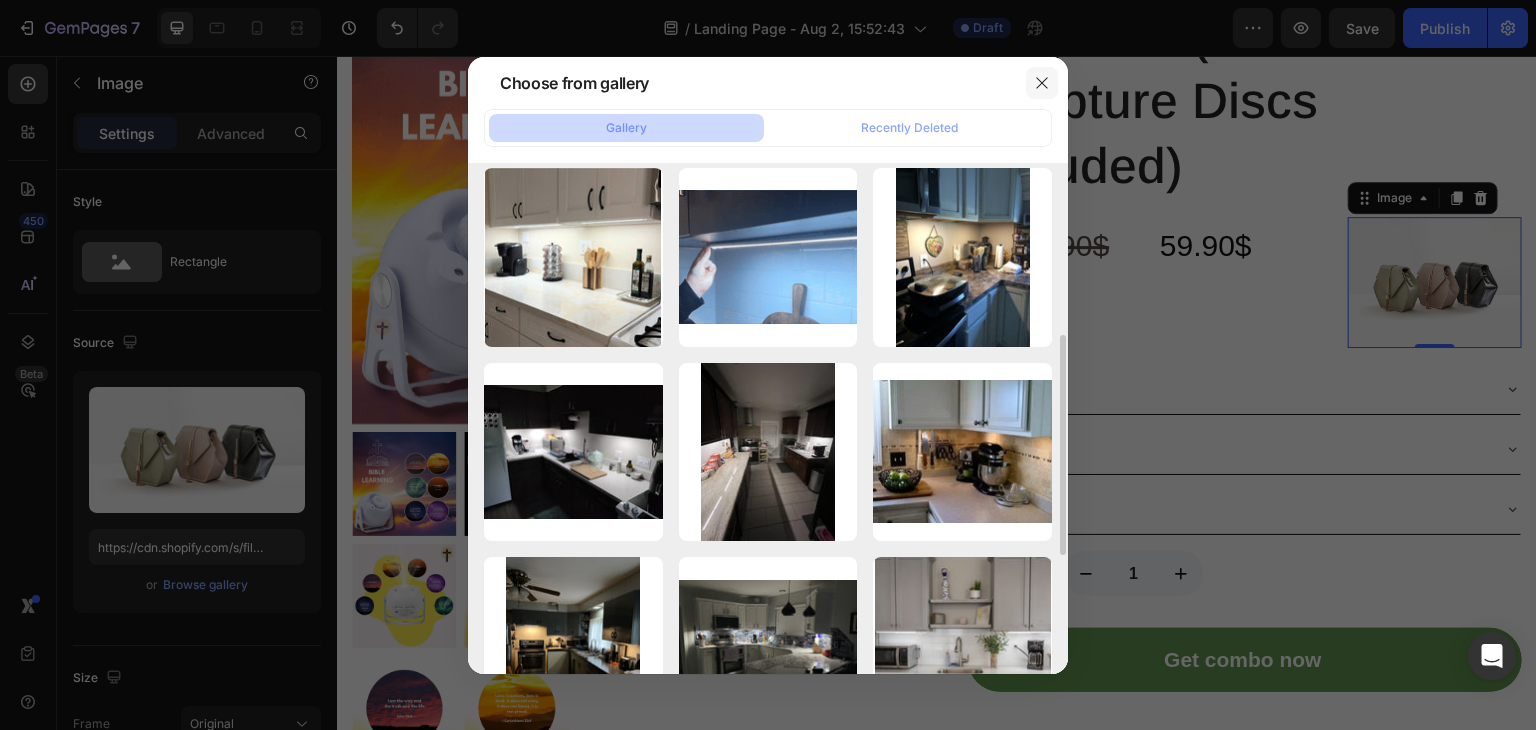 click at bounding box center [1042, 83] 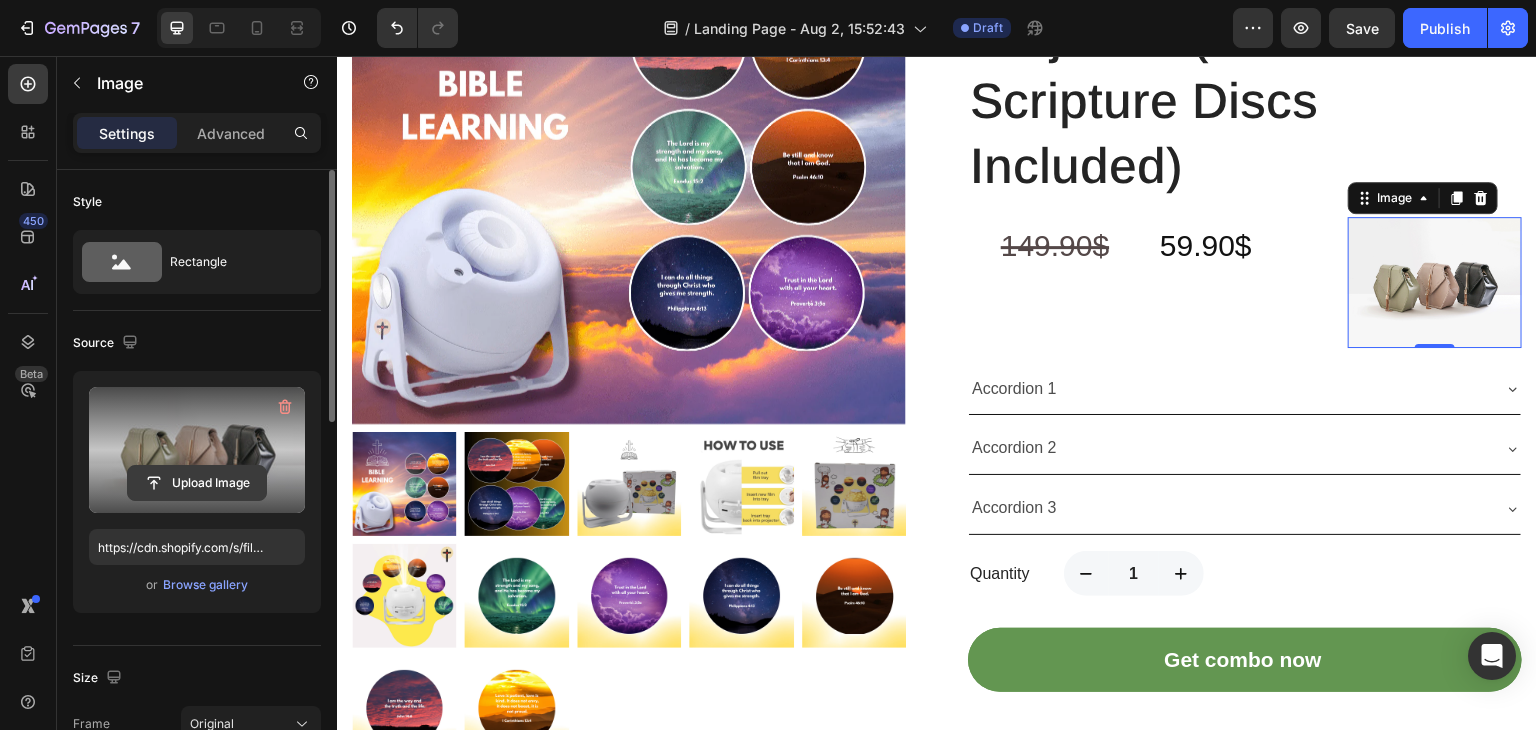 click 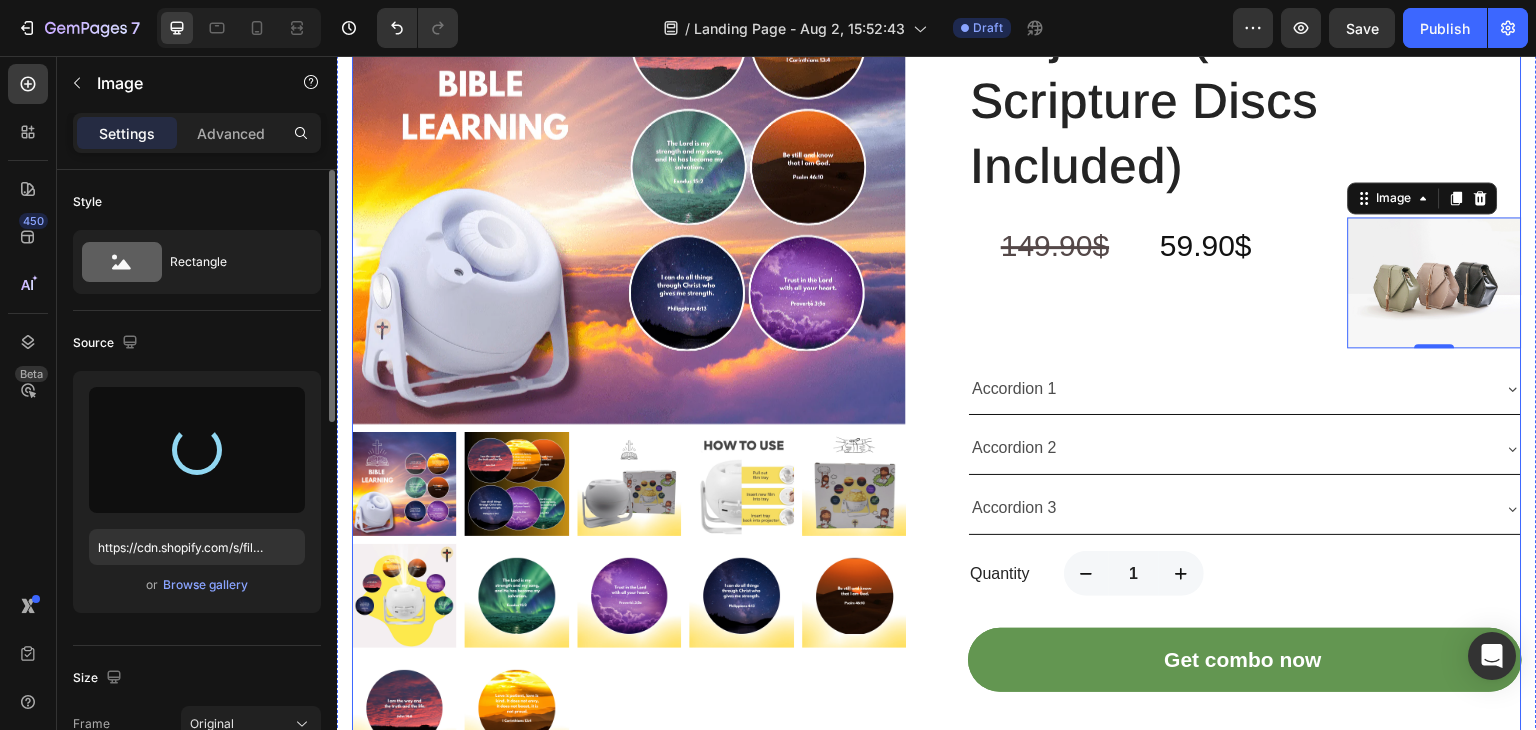 type on "[URL]" 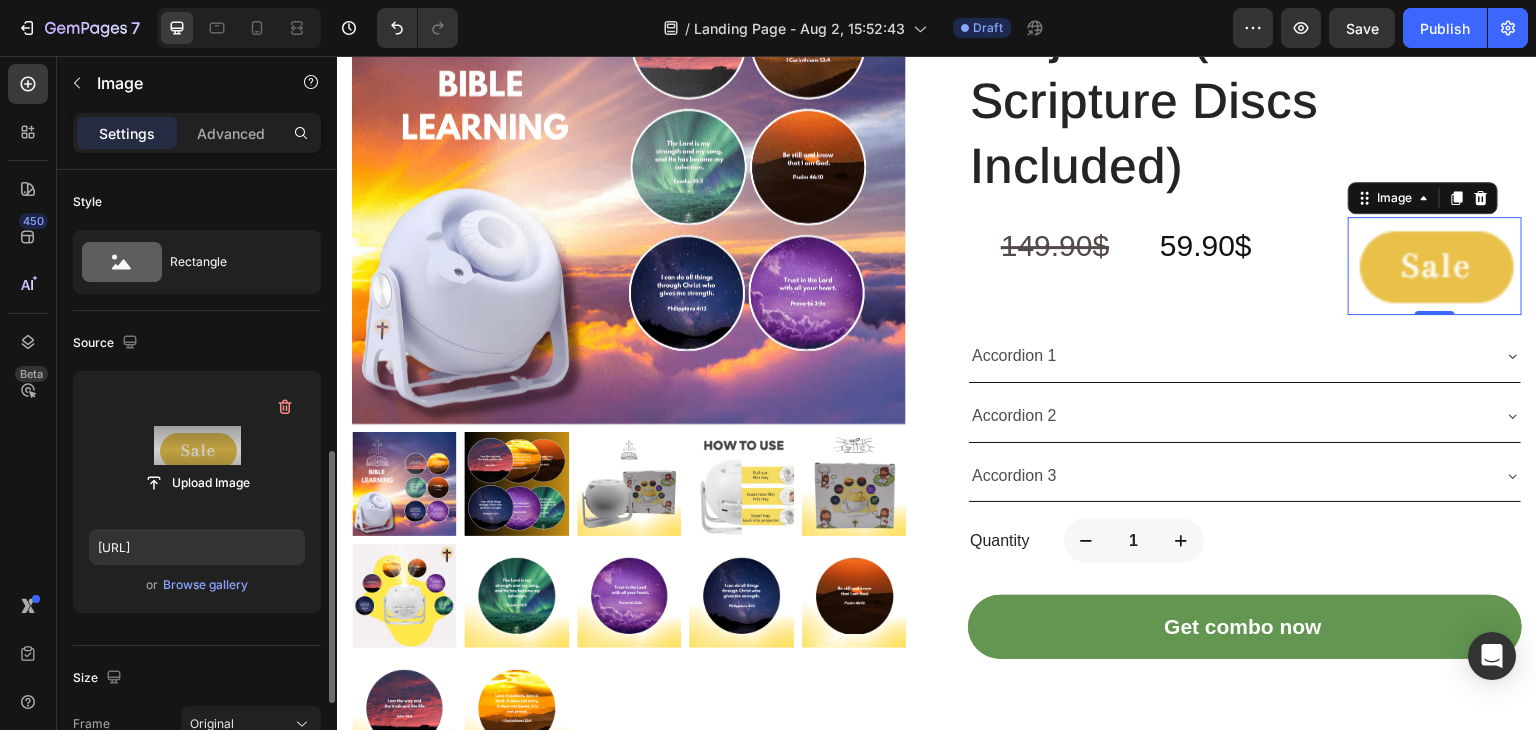 scroll, scrollTop: 300, scrollLeft: 0, axis: vertical 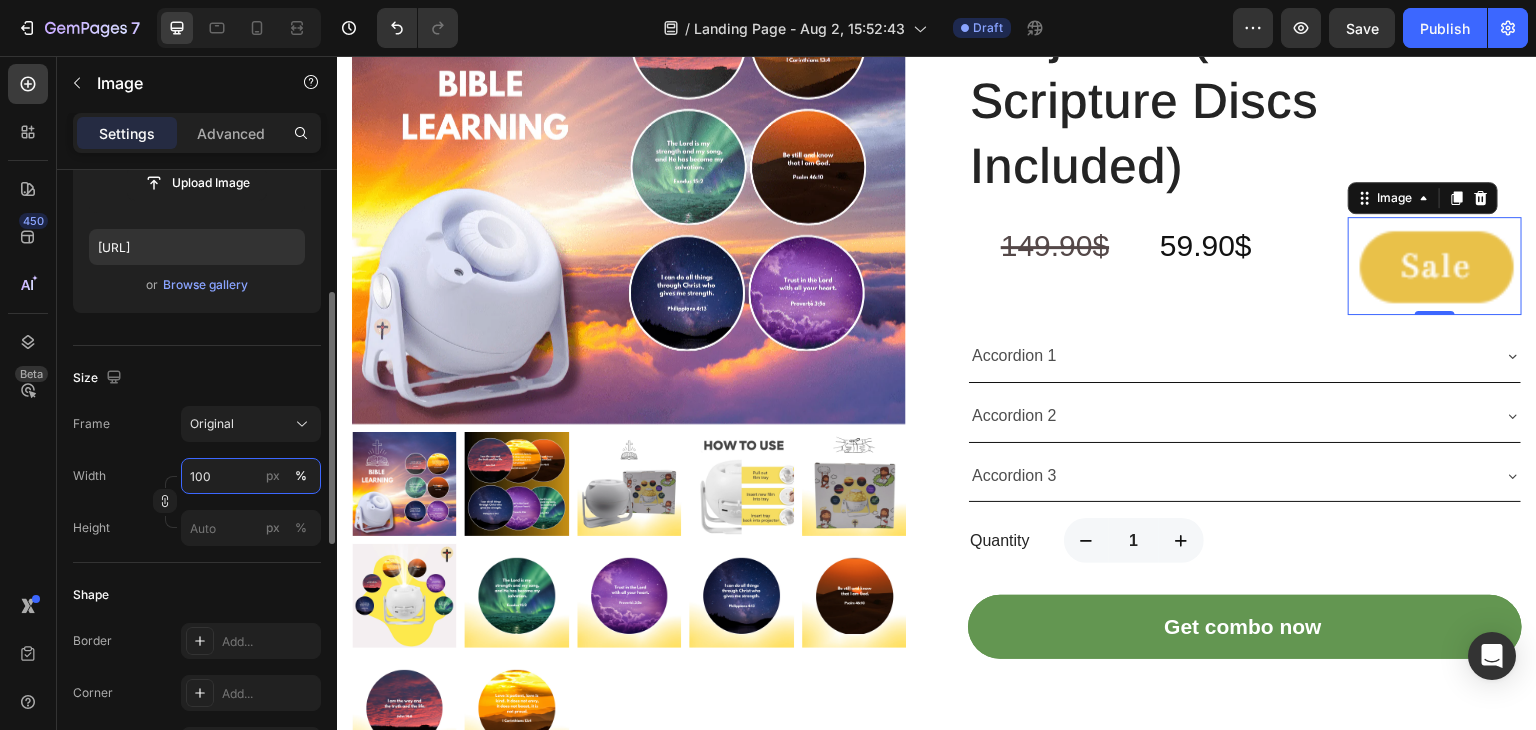 click on "100" at bounding box center (251, 476) 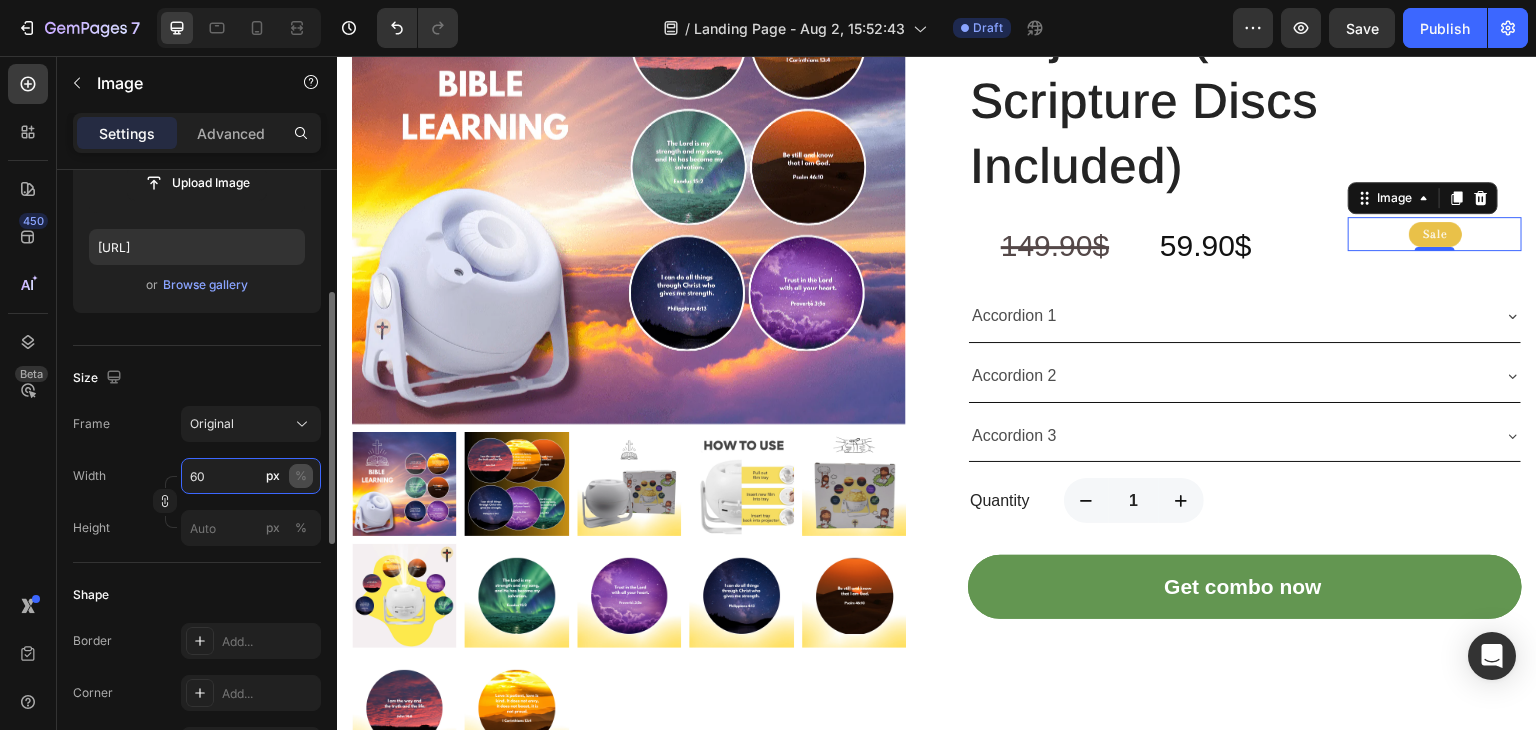 type on "60" 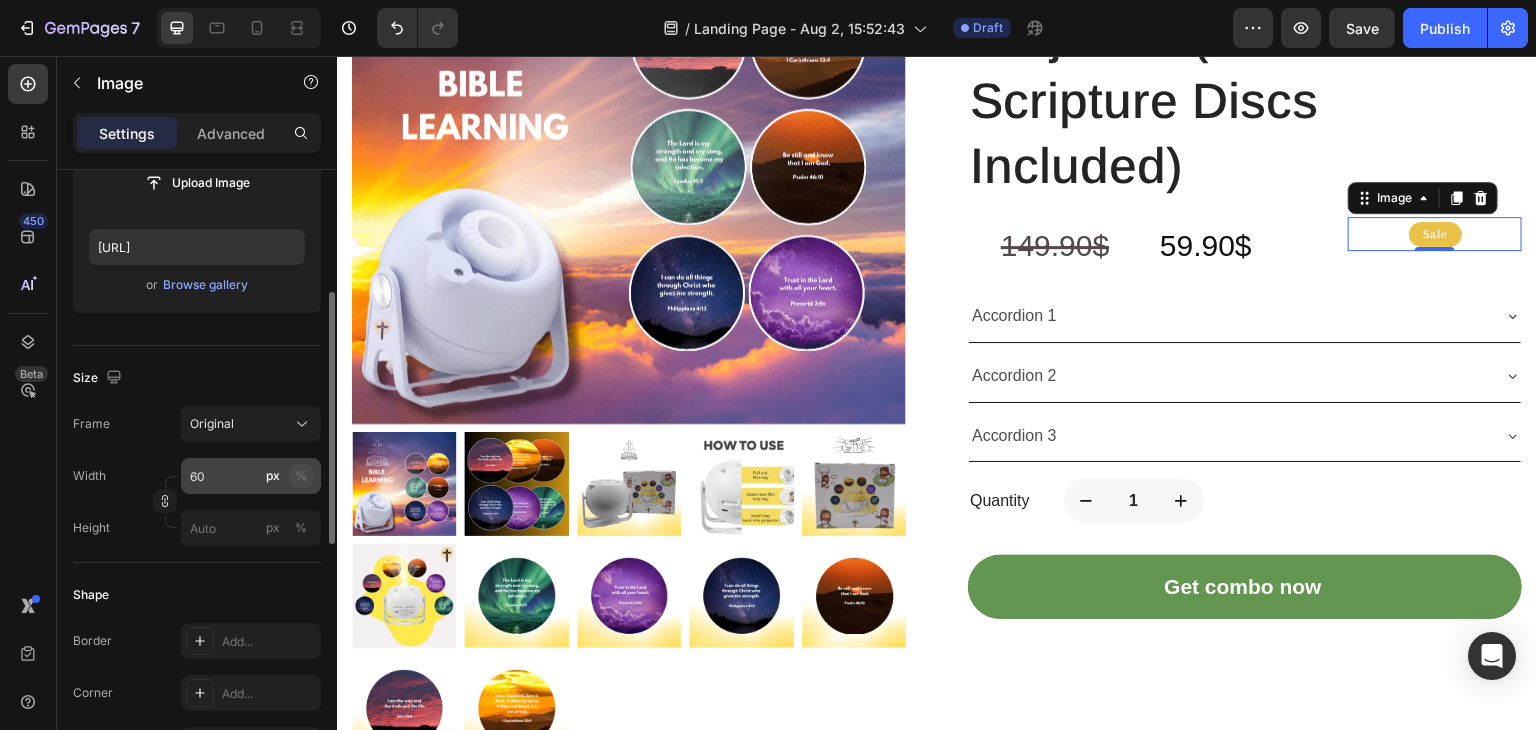 click on "px %" at bounding box center [287, 476] 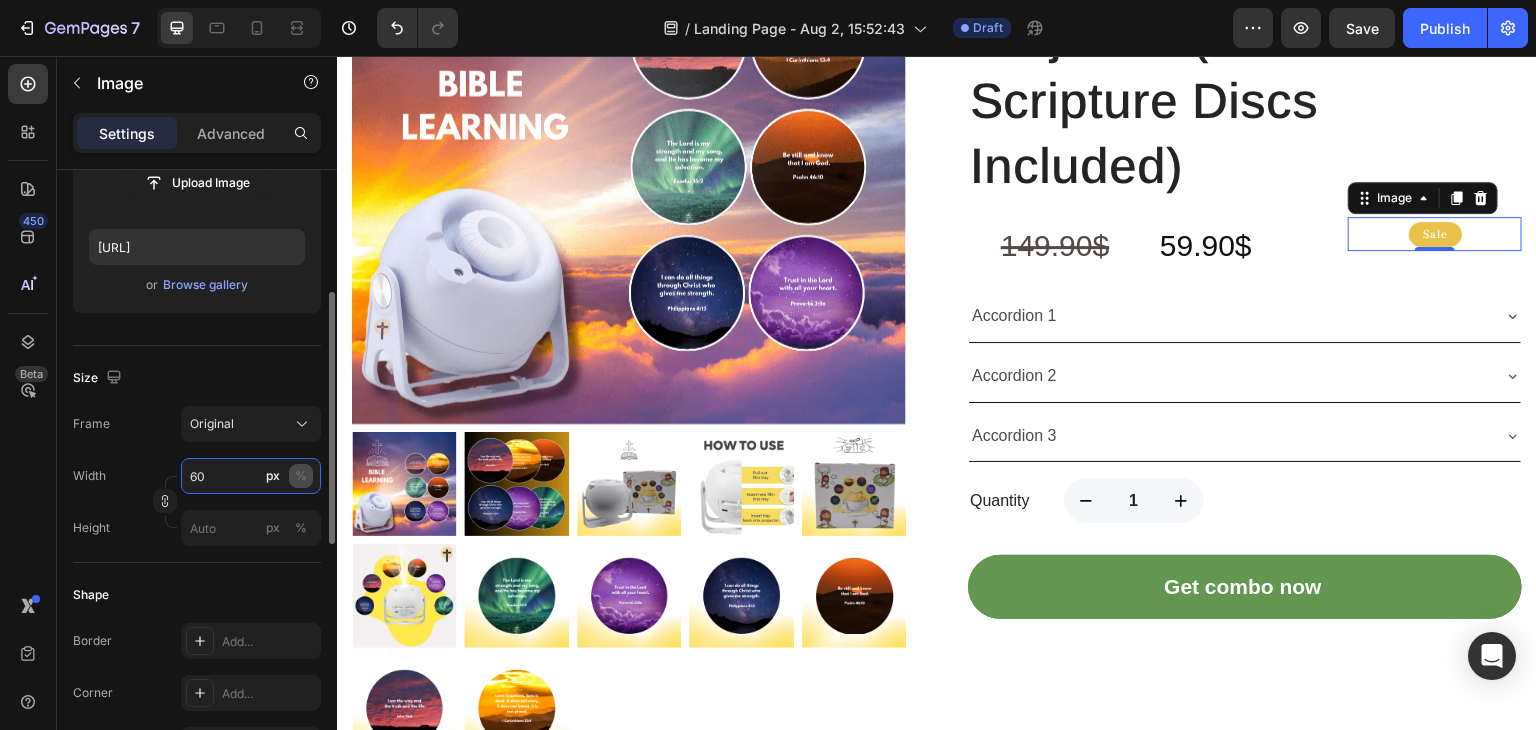 click on "60" at bounding box center (251, 476) 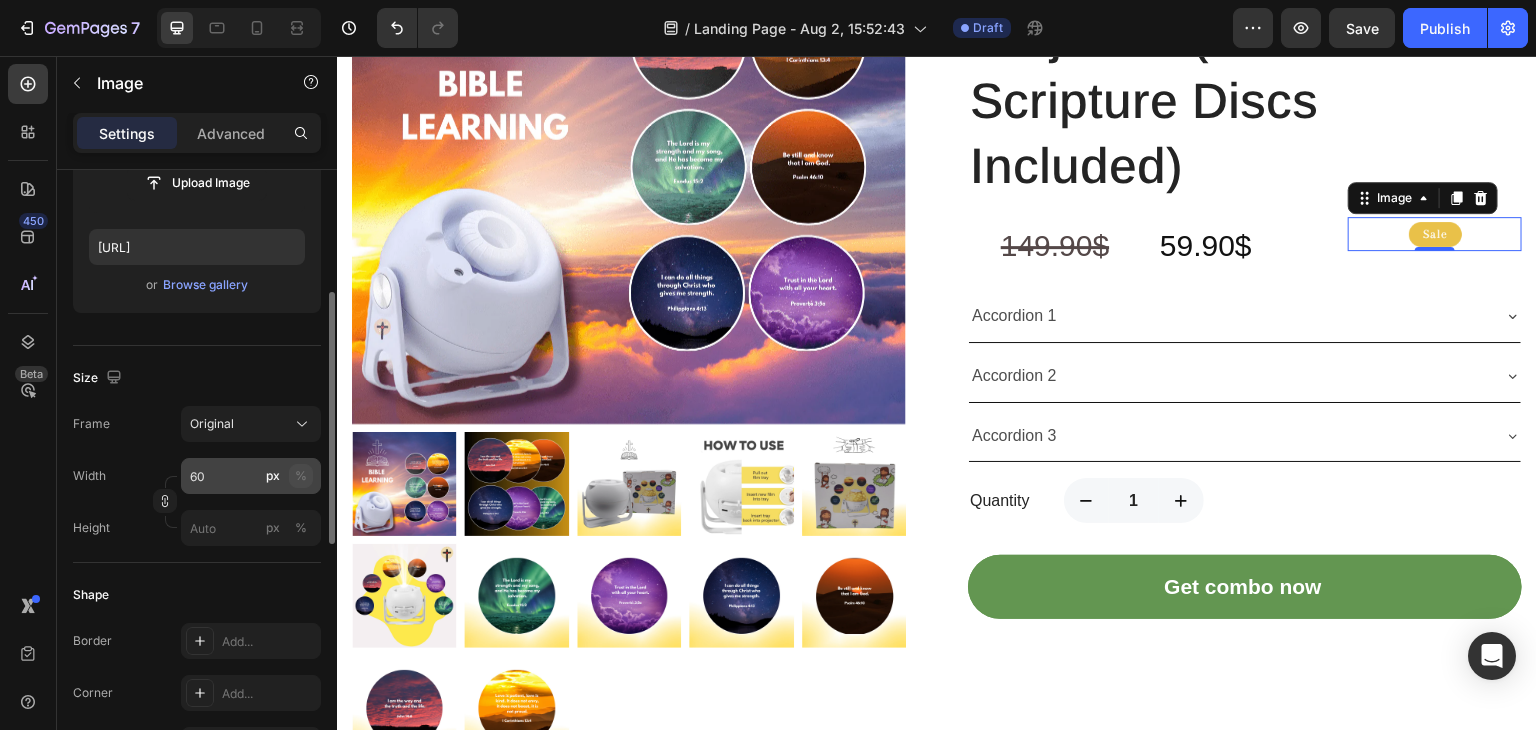 click on "%" 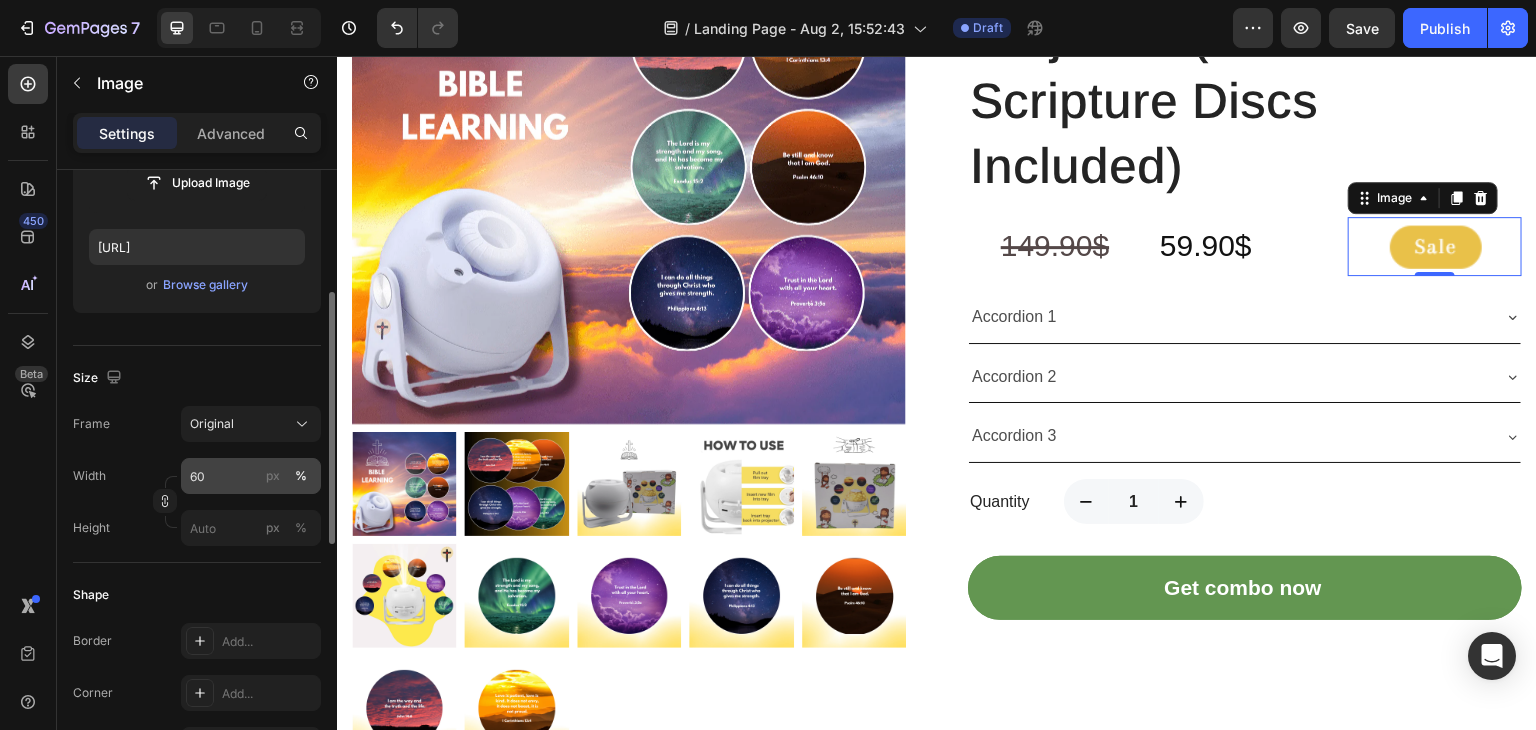 click on "%" at bounding box center [301, 476] 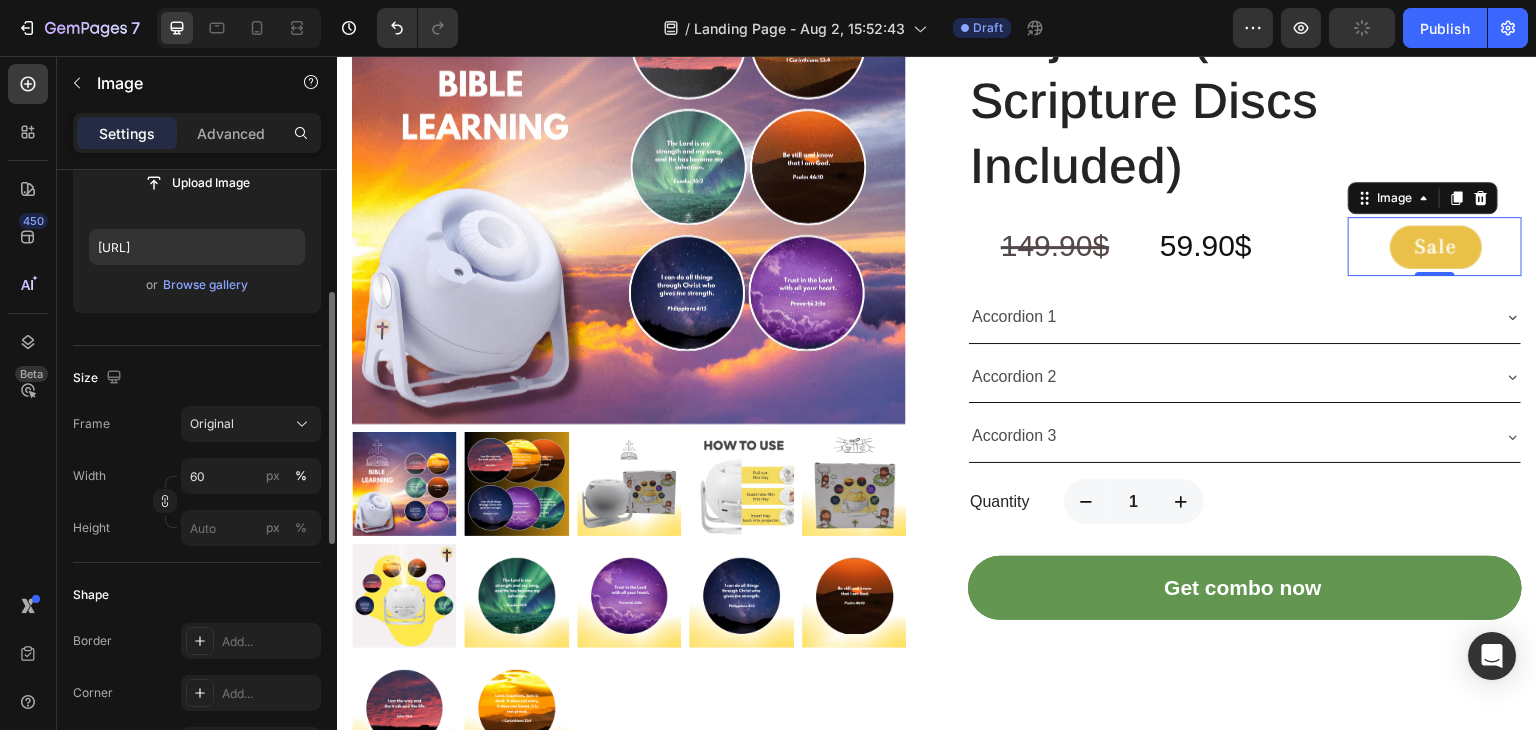 click on "Size" at bounding box center (197, 378) 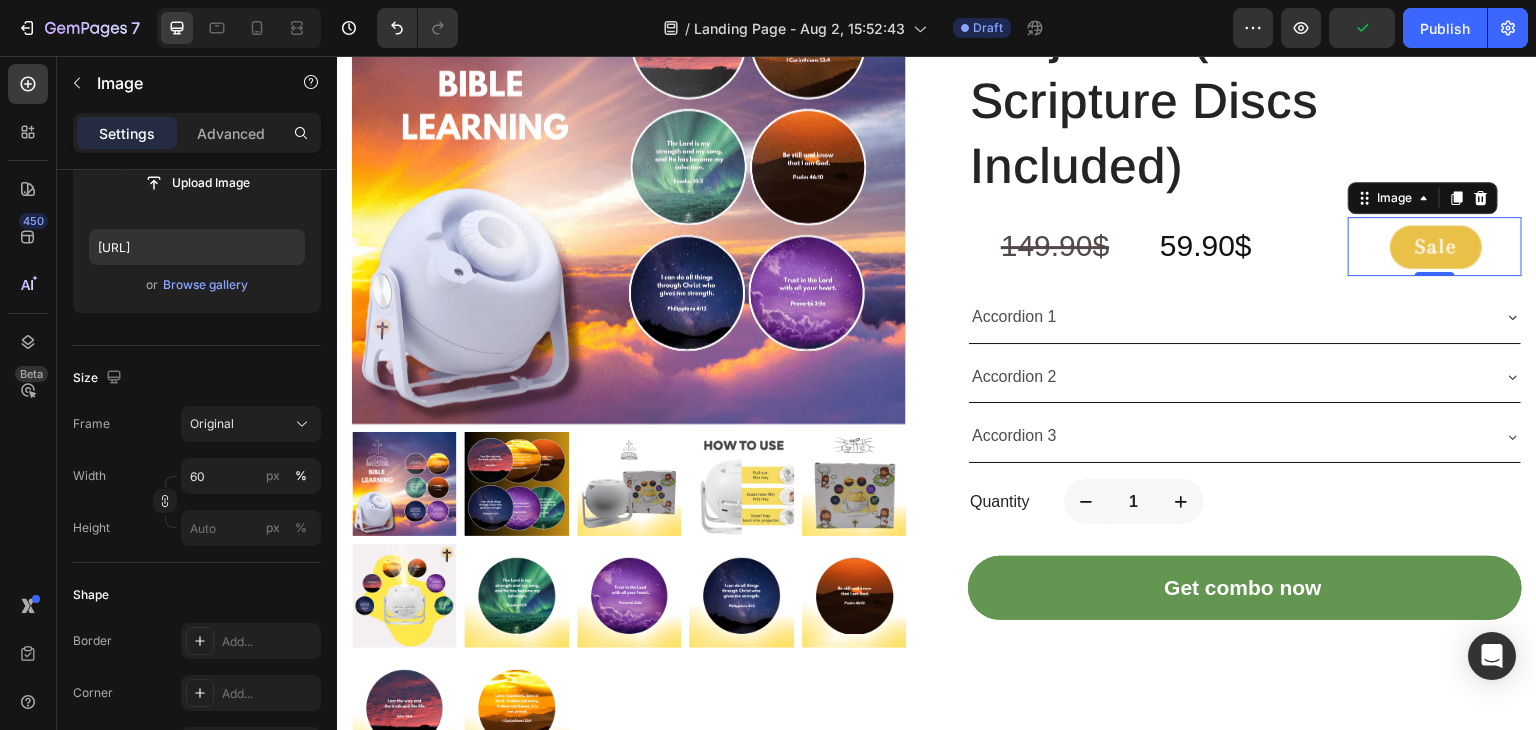 click on "59.90$" at bounding box center (1245, 246) 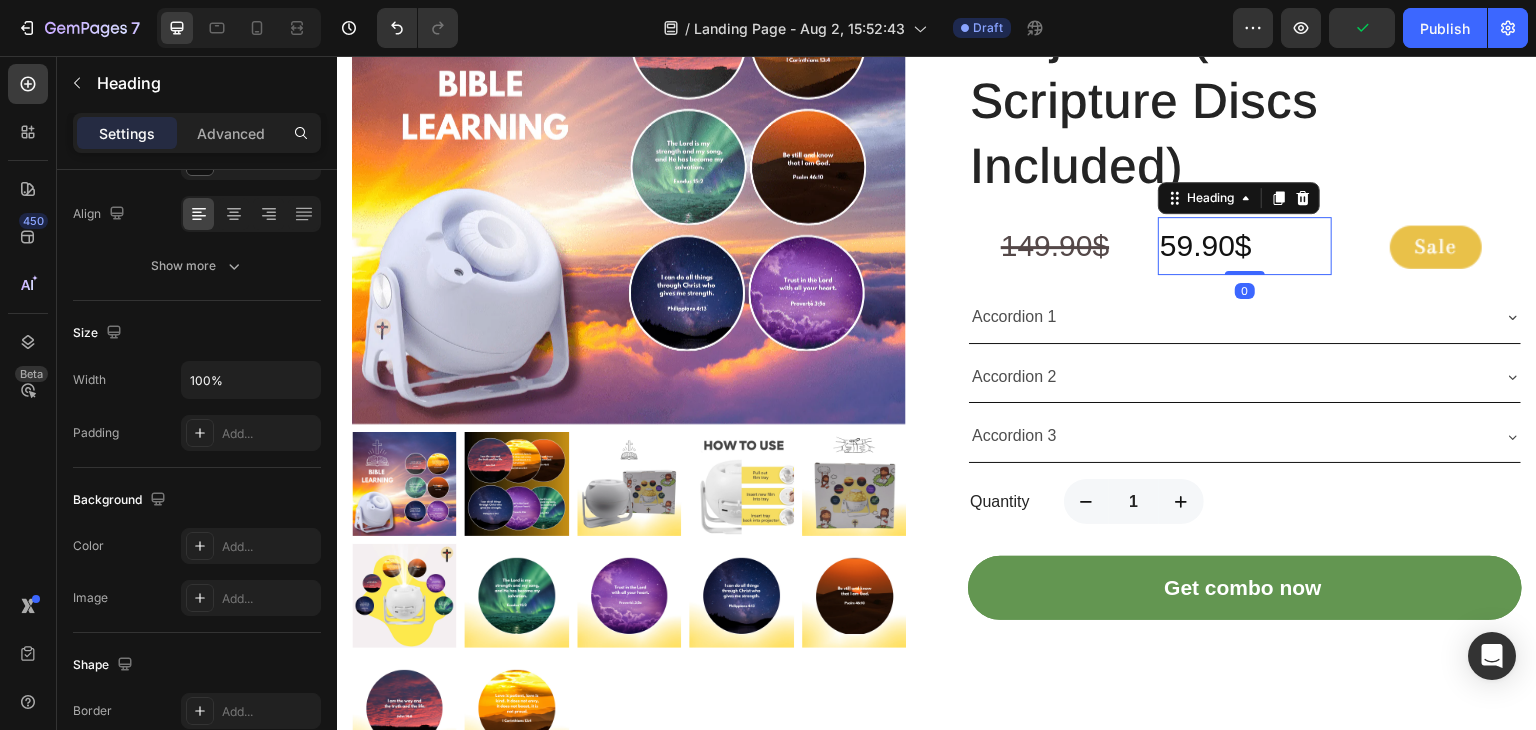 scroll, scrollTop: 0, scrollLeft: 0, axis: both 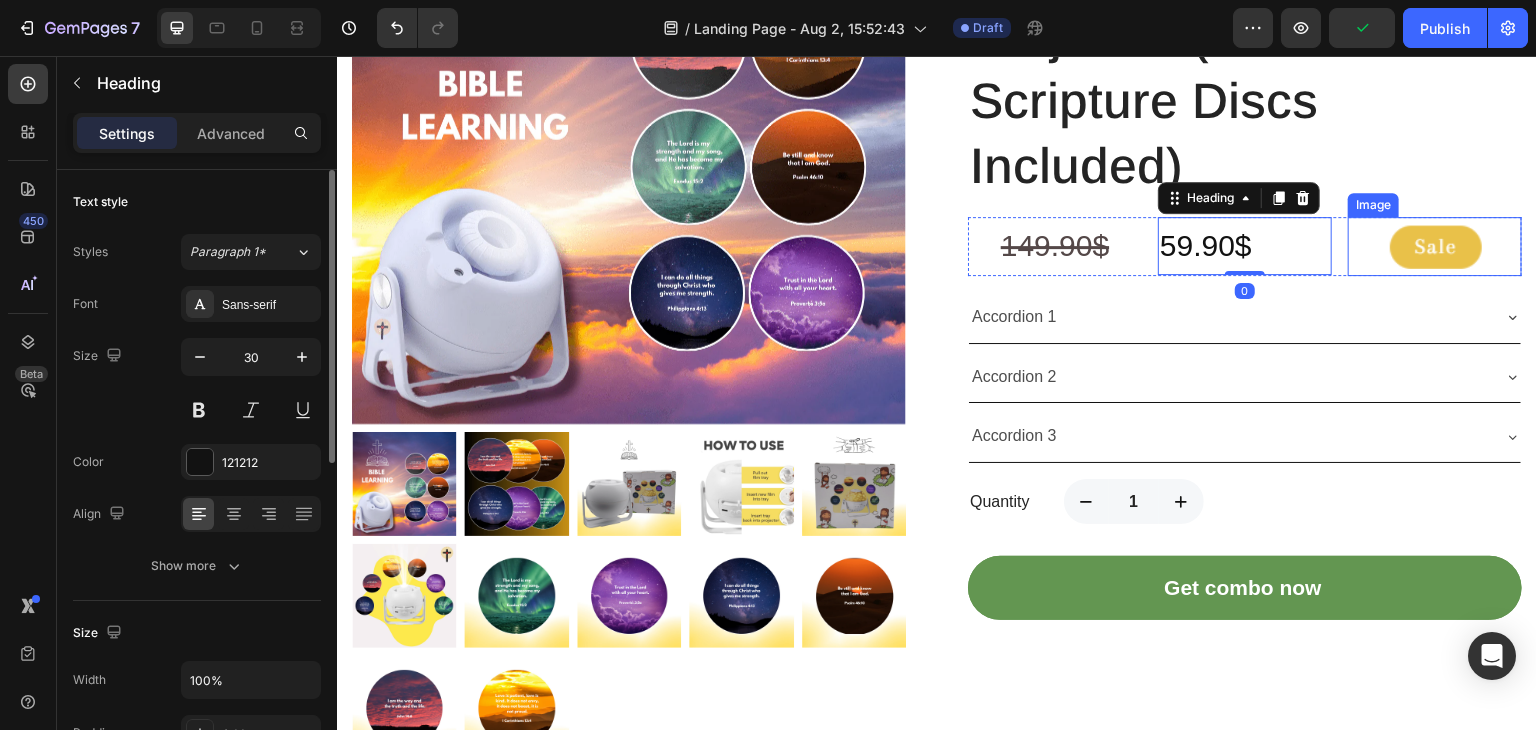 click at bounding box center [1435, 246] 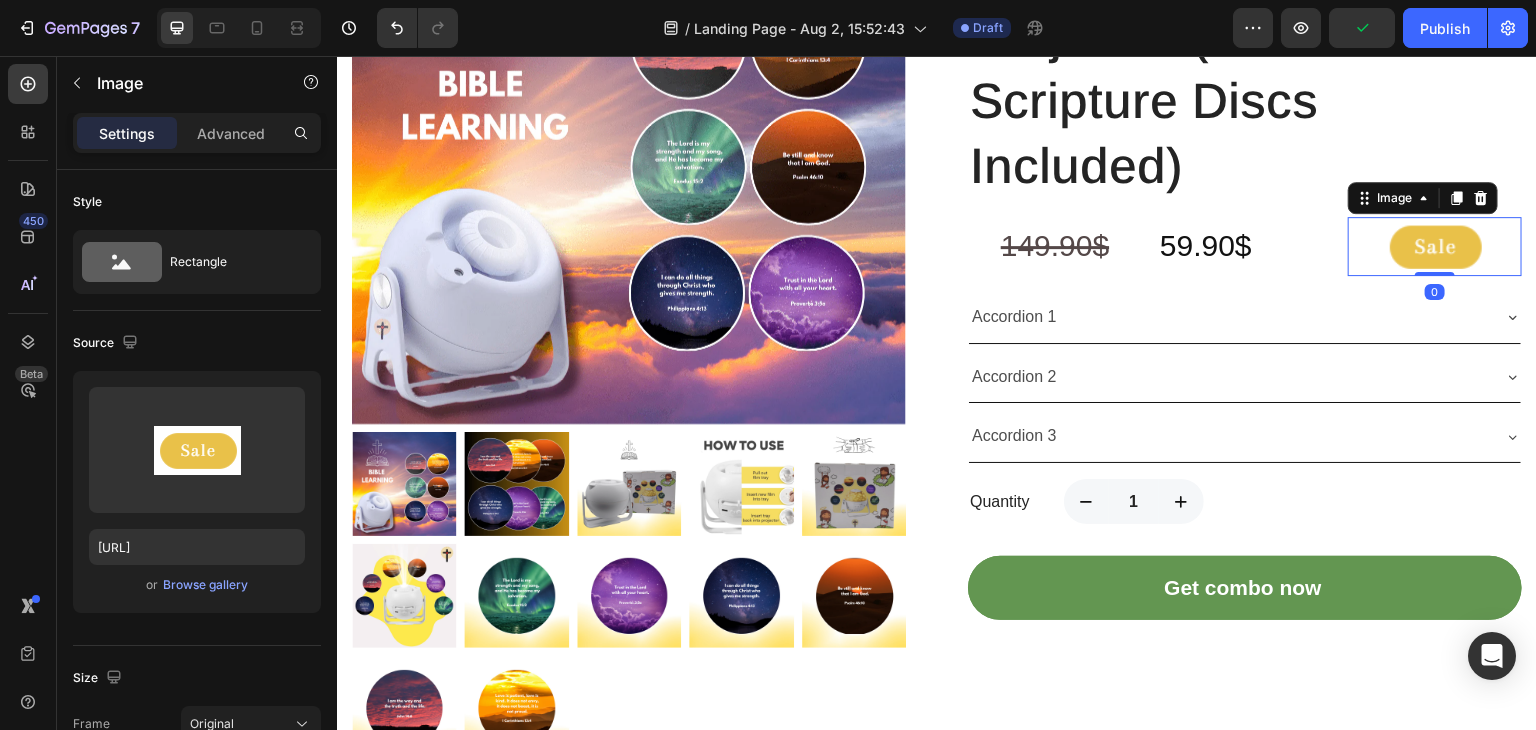 click at bounding box center [1435, 246] 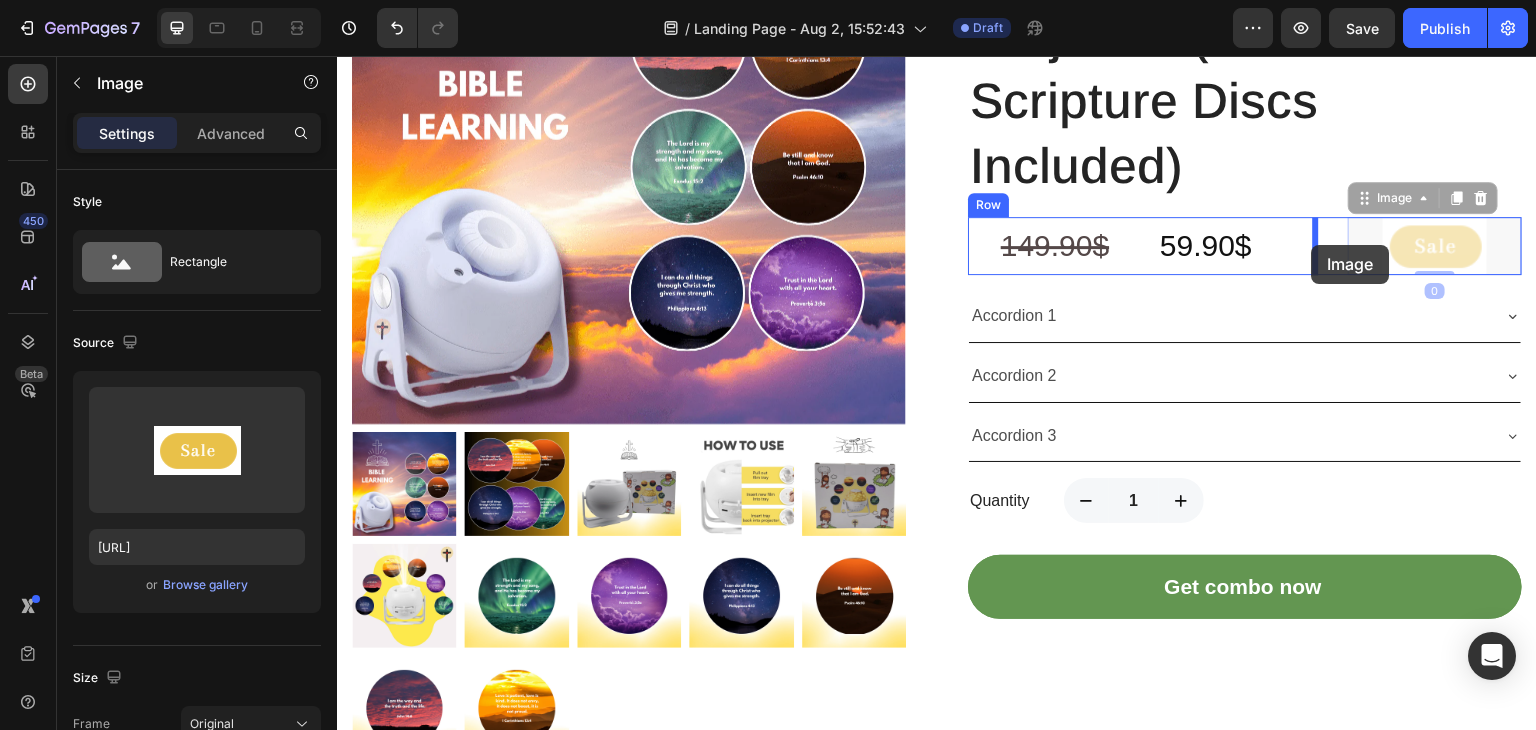 drag, startPoint x: 1364, startPoint y: 240, endPoint x: 1312, endPoint y: 245, distance: 52.23983 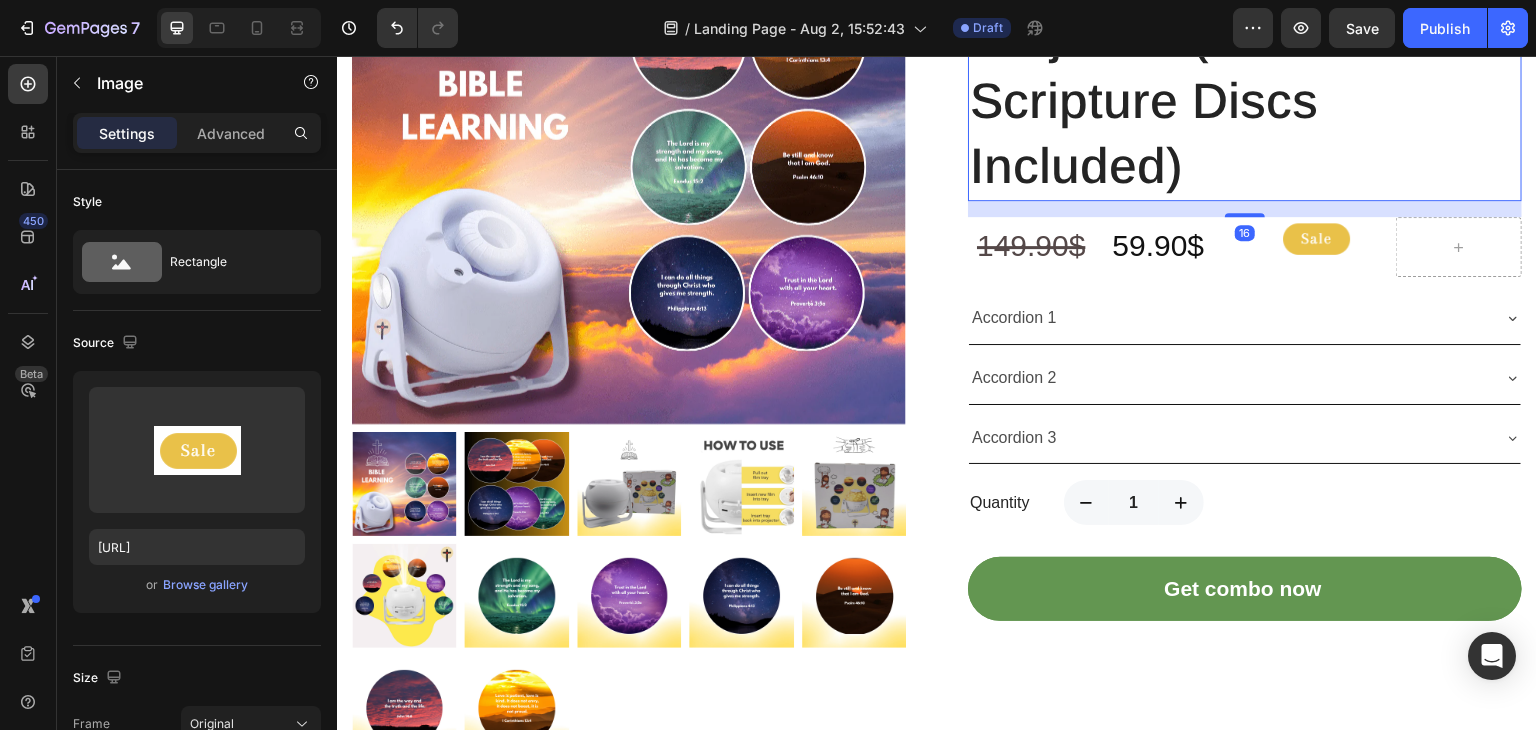 click on "Godisabove Bible Verse Projector (6 Free Scripture Discs Included)" at bounding box center (1245, 69) 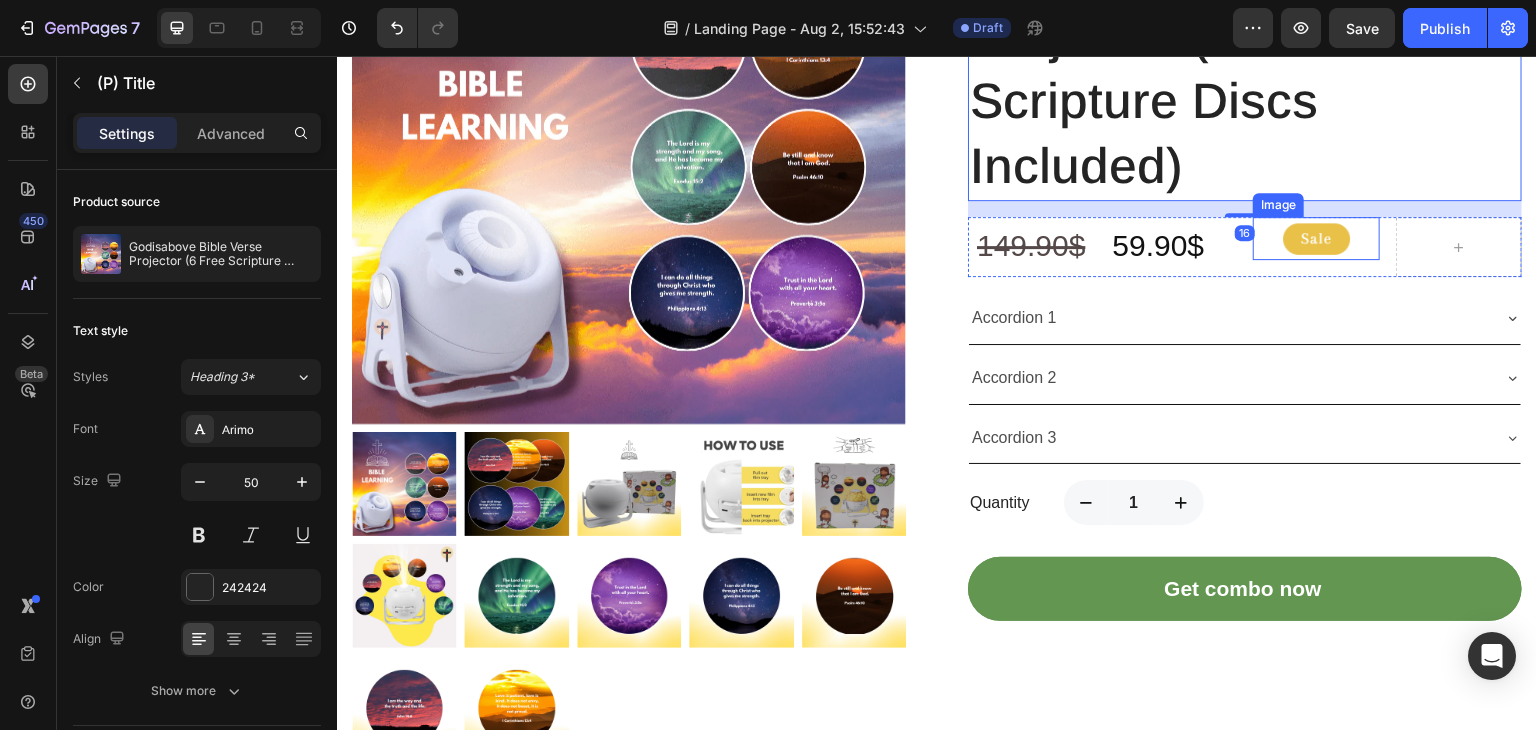 click at bounding box center [1316, 238] 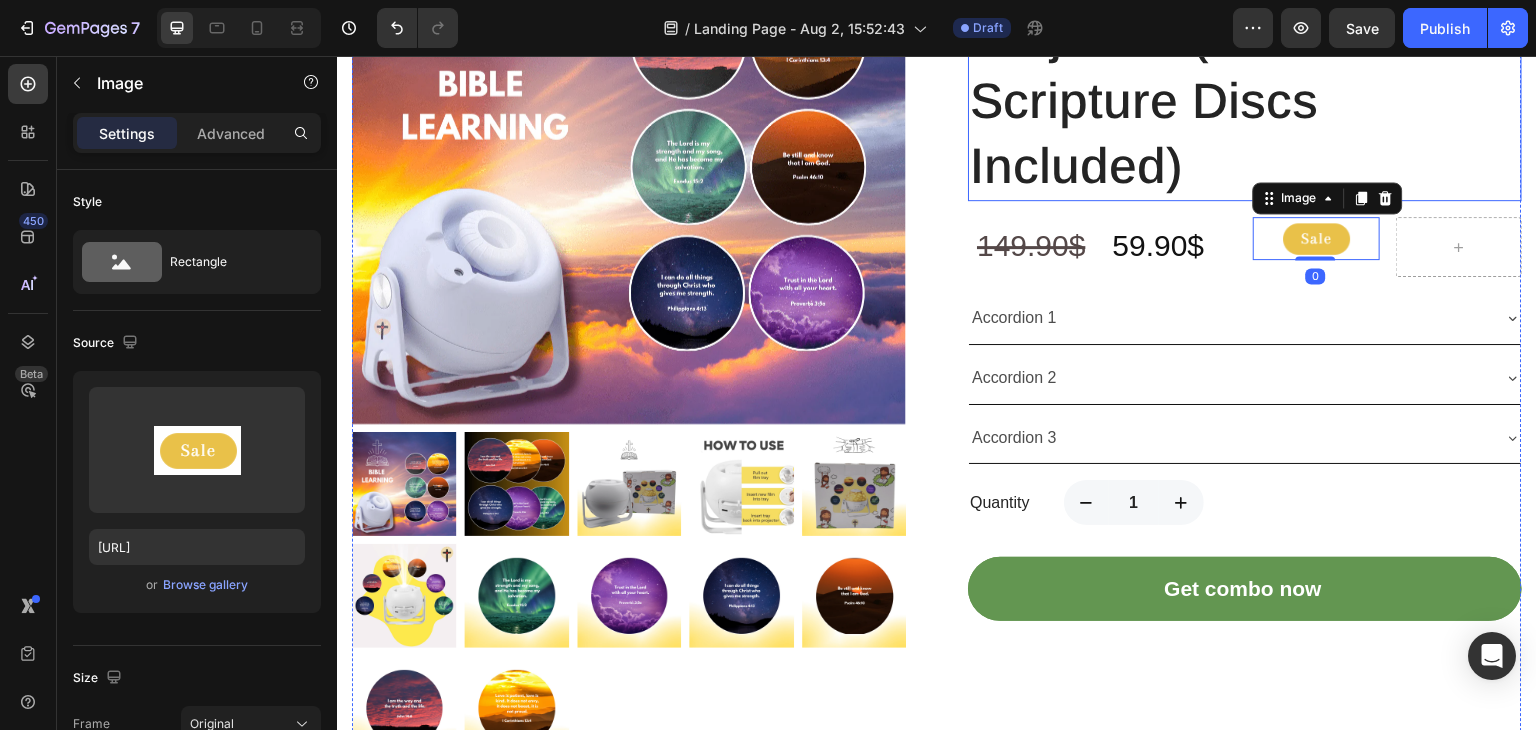 click on "Godisabove Bible Verse Projector (6 Free Scripture Discs Included)" at bounding box center (1245, 69) 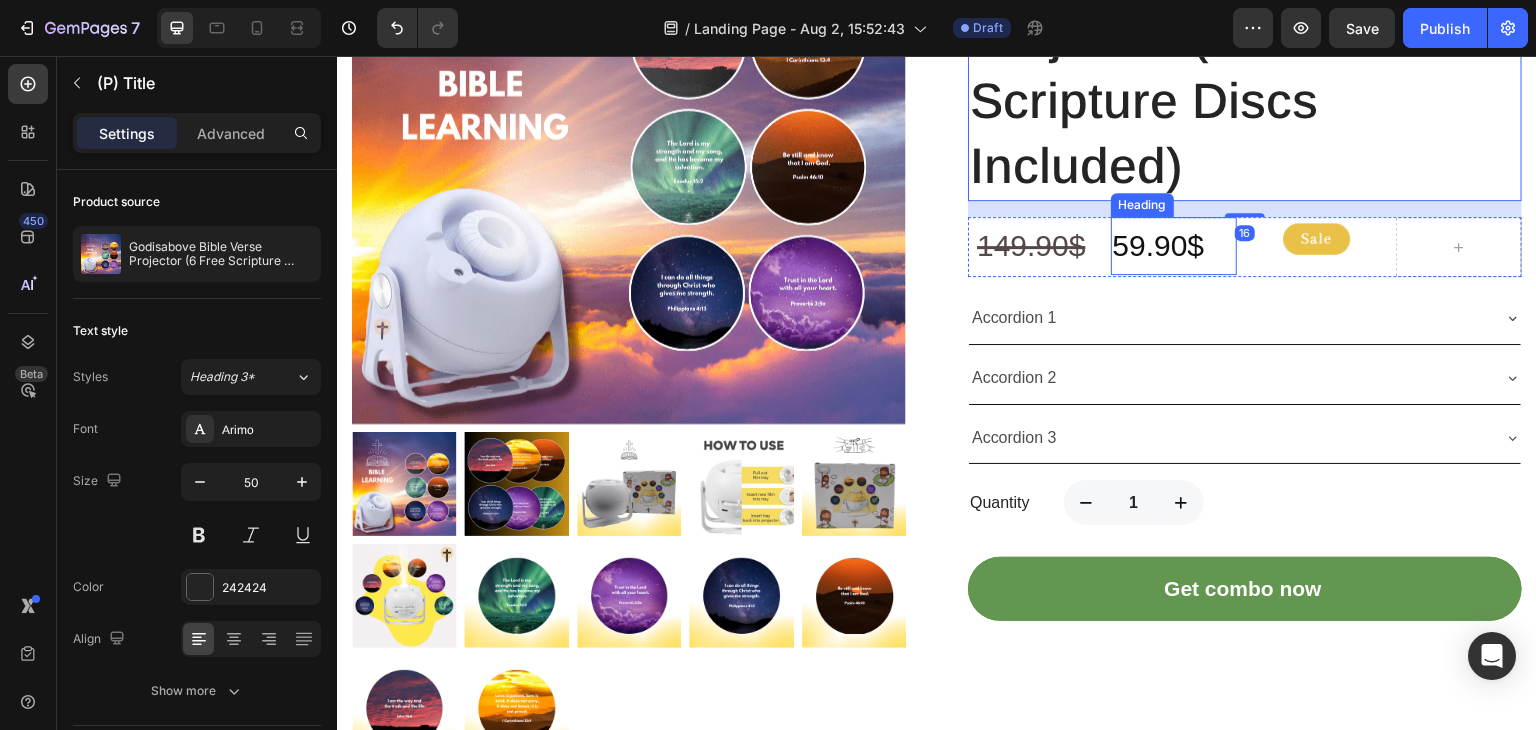 click on "59.90$" at bounding box center [1174, 246] 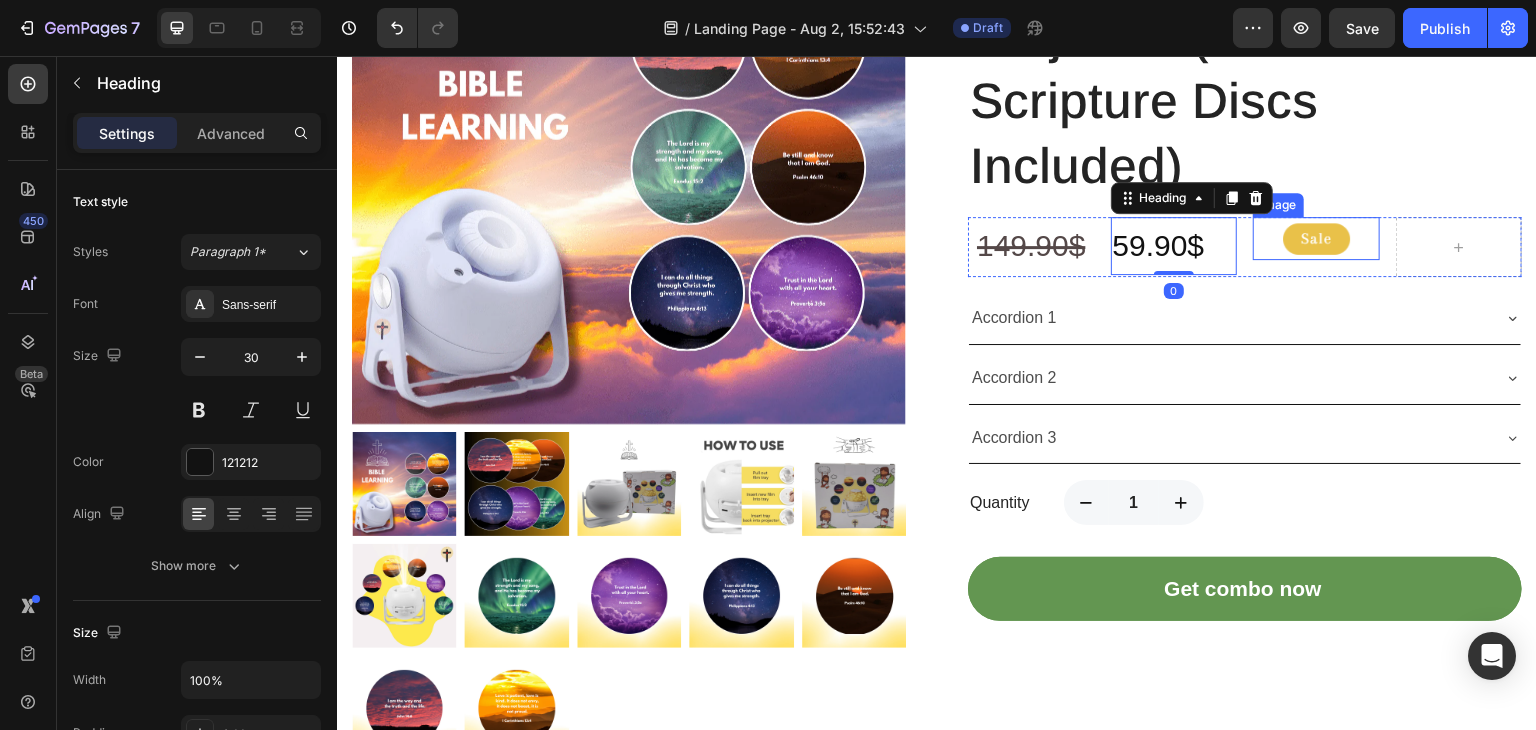 click at bounding box center [1316, 238] 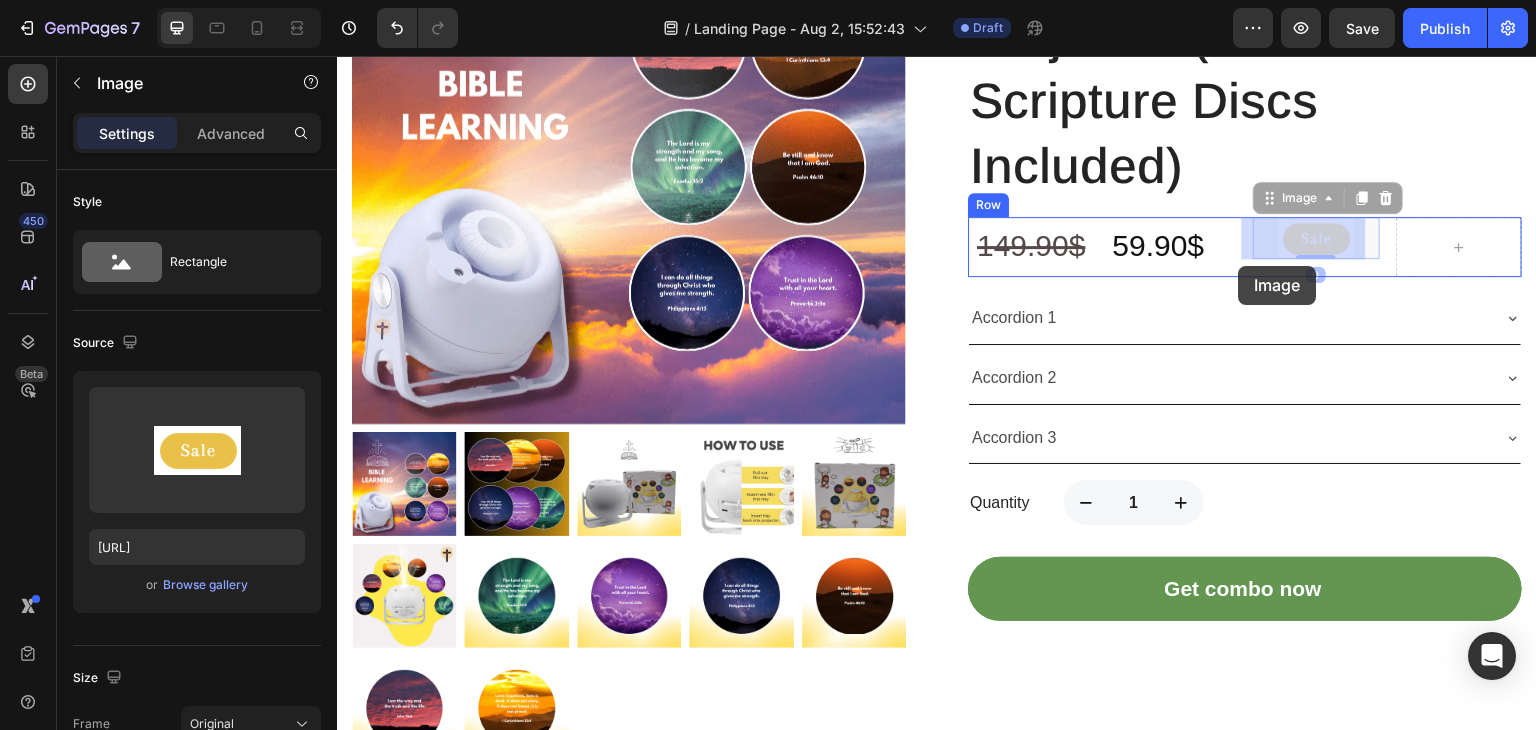 drag, startPoint x: 1320, startPoint y: 233, endPoint x: 1239, endPoint y: 266, distance: 87.46428 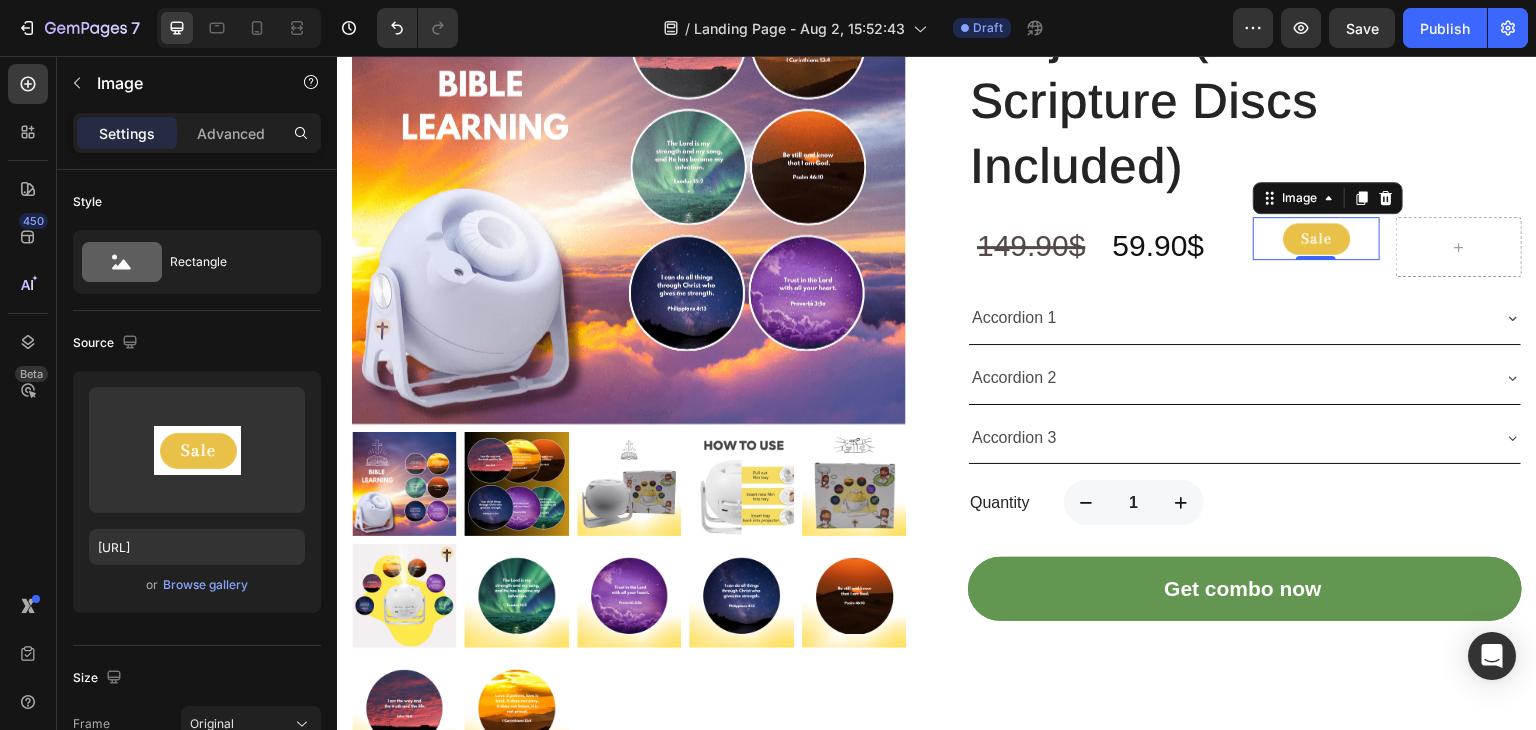 click on "Godisabove Bible Verse Projector (6 Free Scripture Discs Included)" at bounding box center (1245, 69) 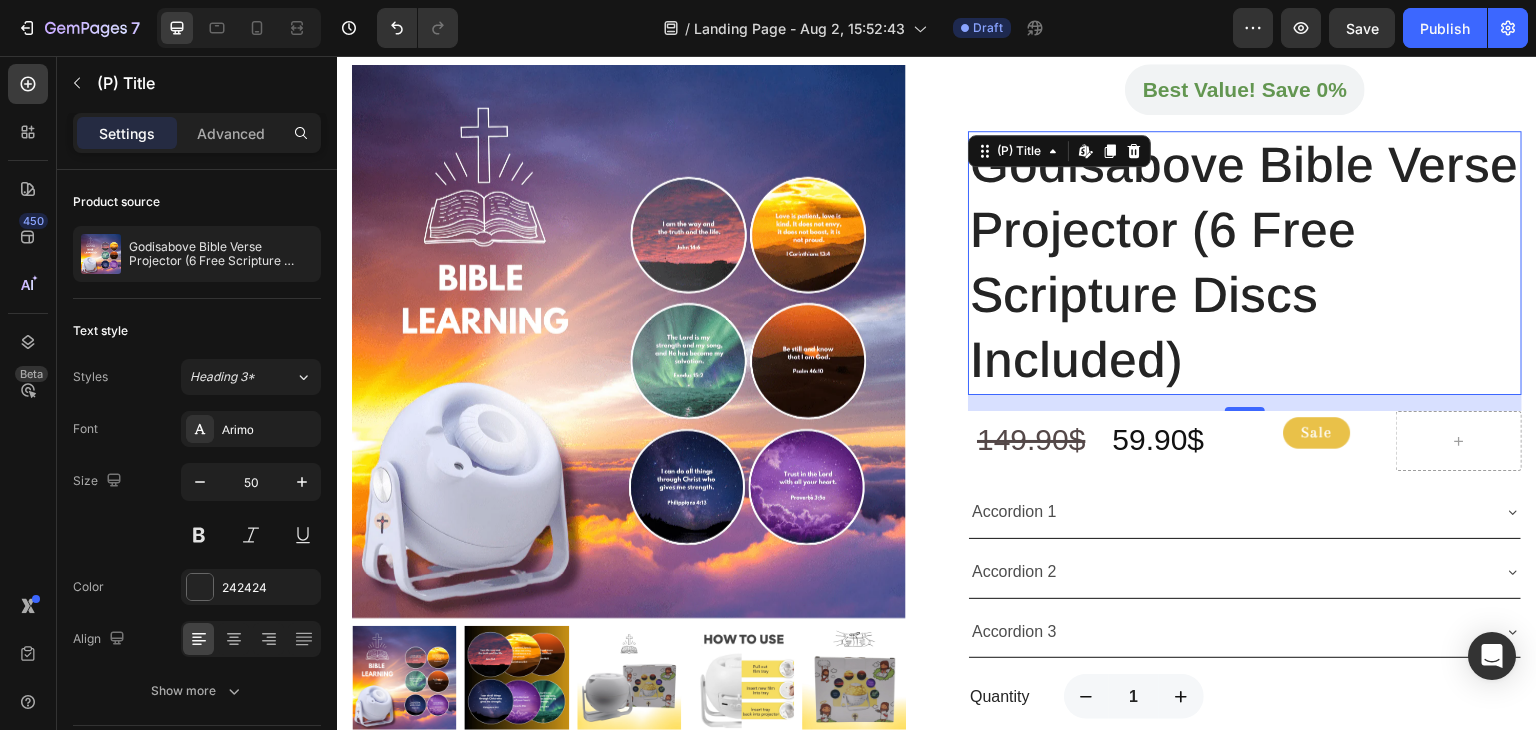 scroll, scrollTop: 292, scrollLeft: 0, axis: vertical 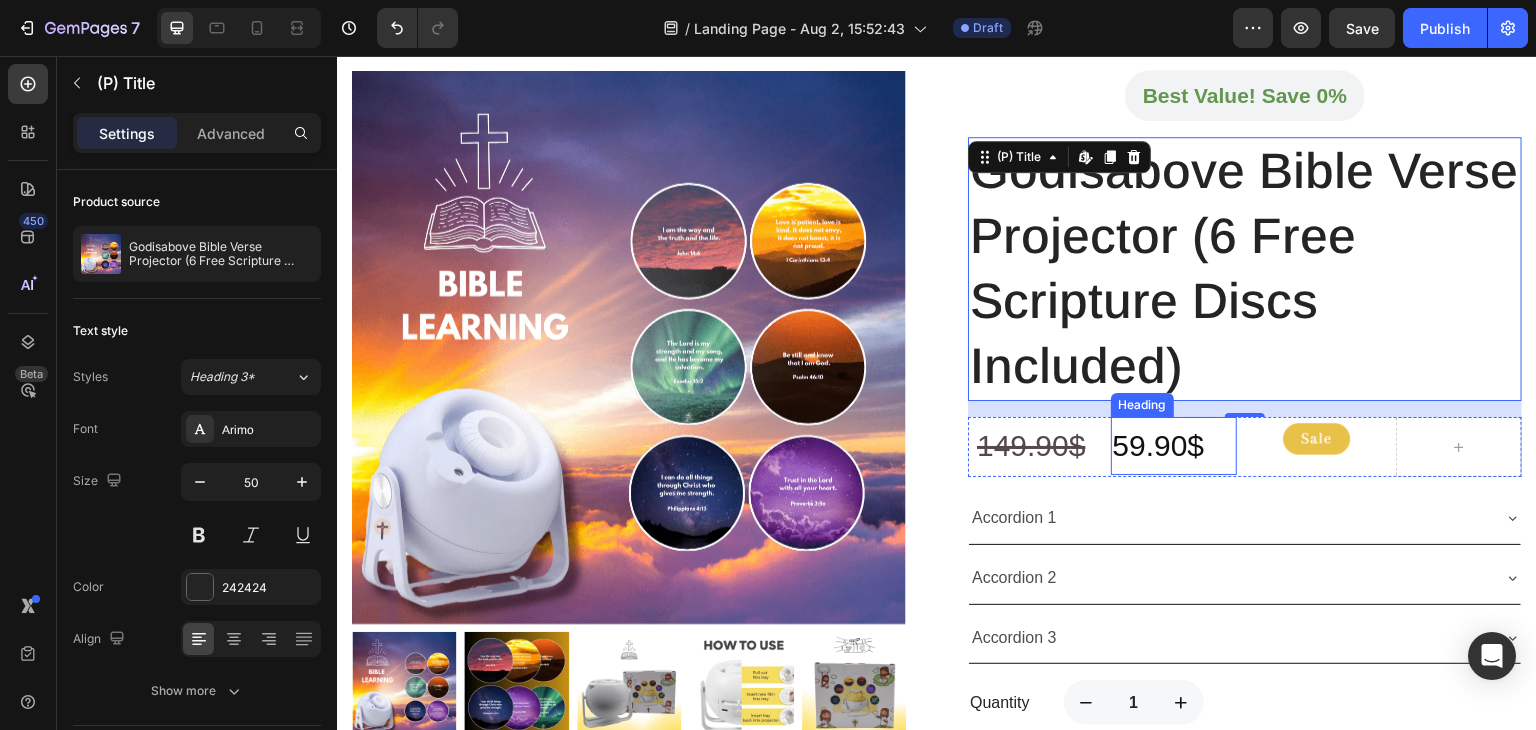 click on "149.90$" at bounding box center [1031, 445] 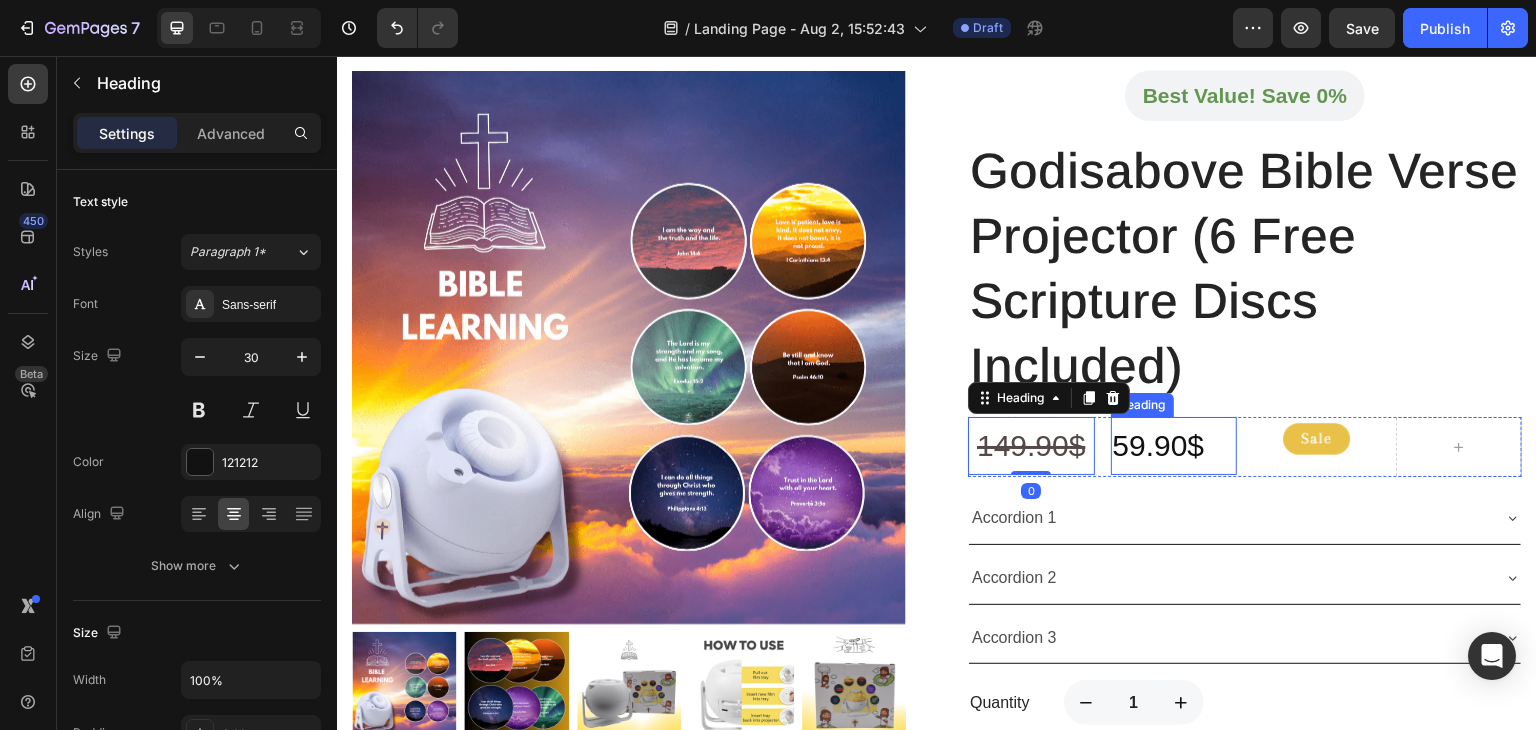 click on "59.90$" at bounding box center [1174, 446] 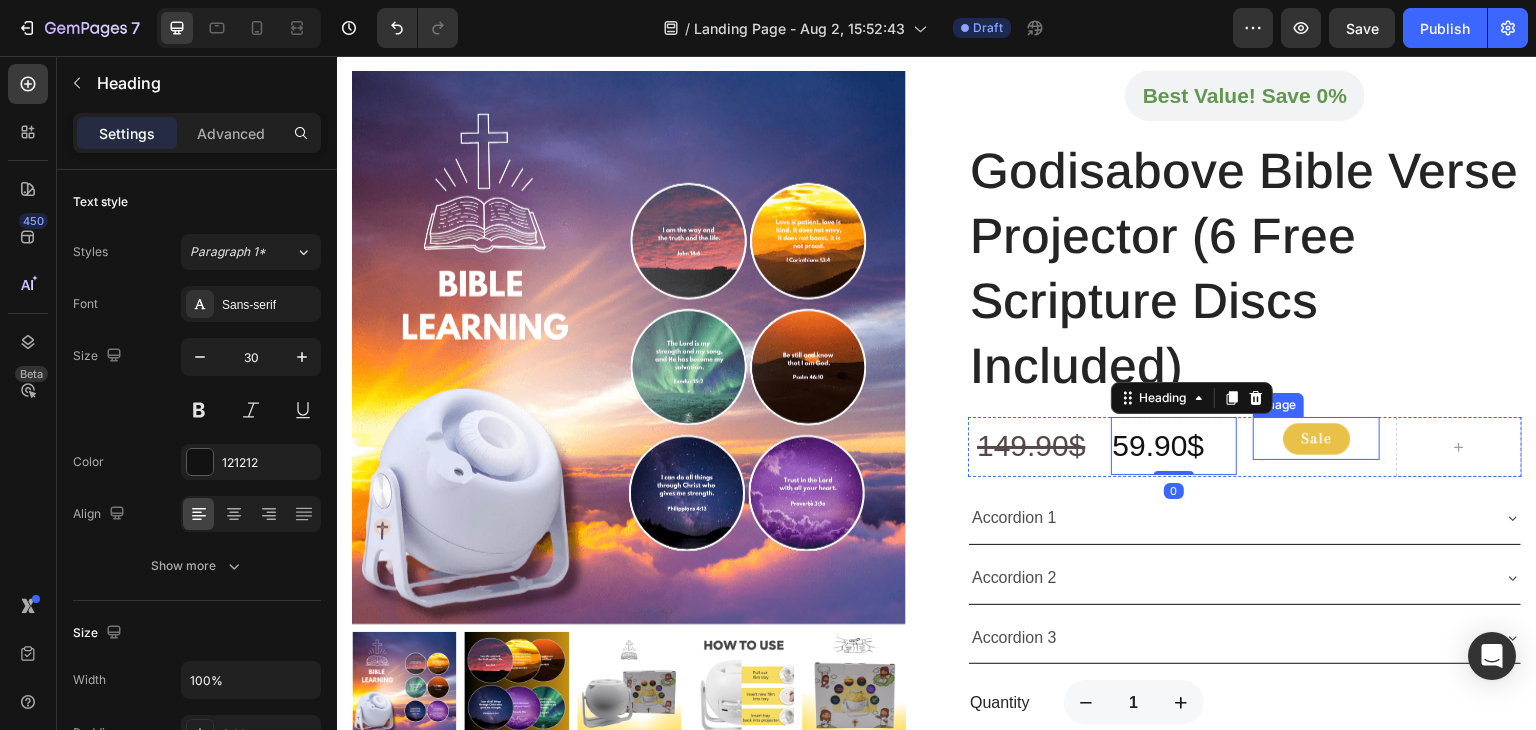 click at bounding box center [1316, 438] 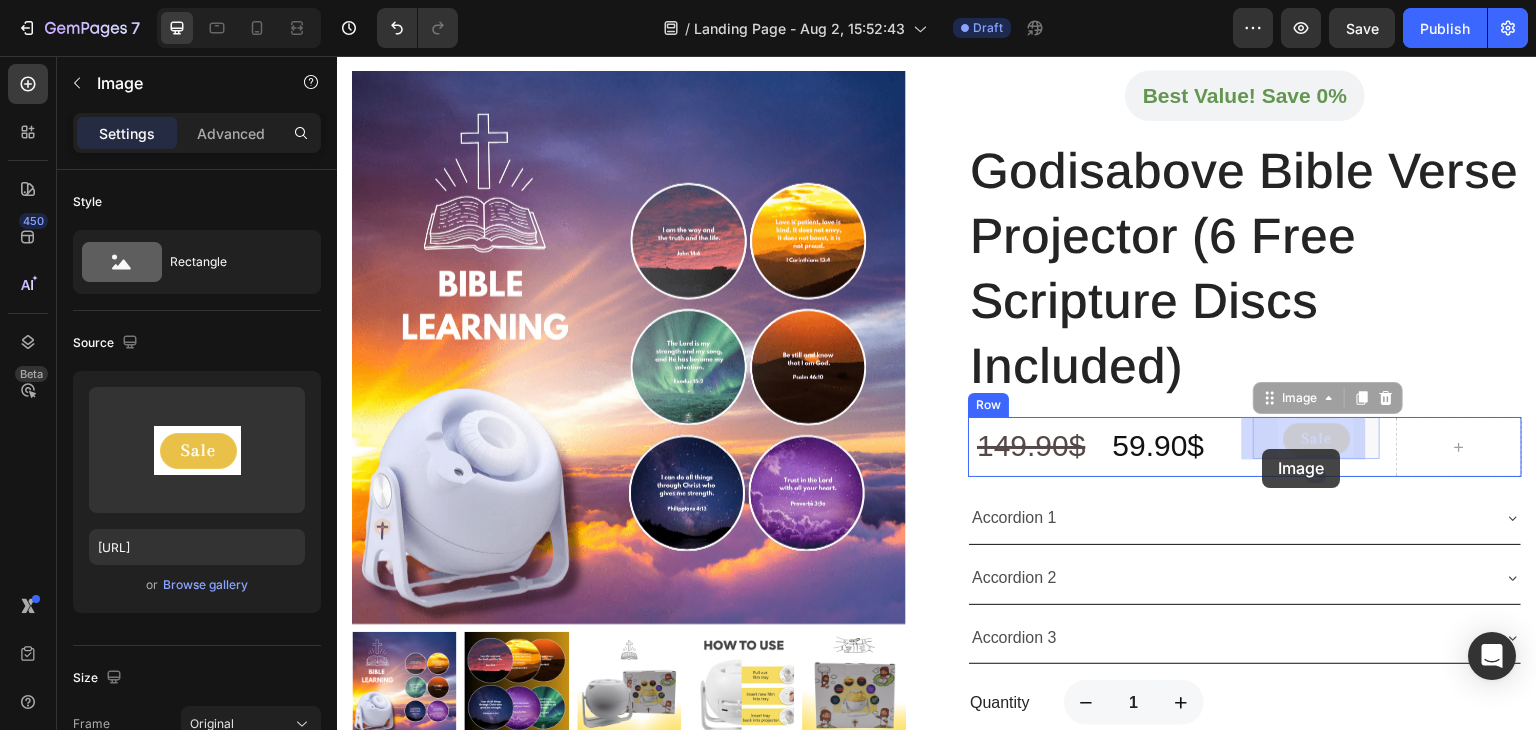 drag, startPoint x: 1313, startPoint y: 436, endPoint x: 1263, endPoint y: 449, distance: 51.662365 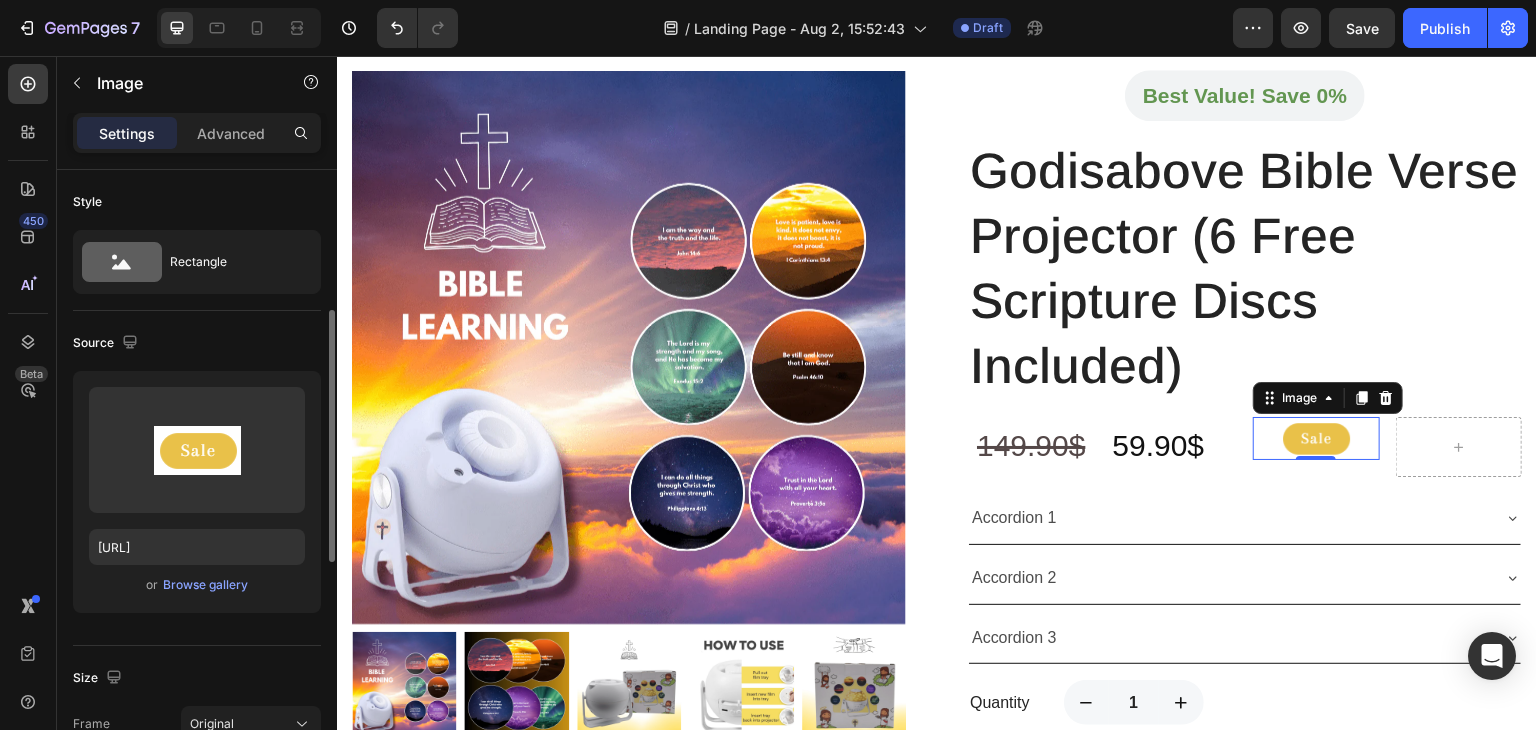 scroll, scrollTop: 300, scrollLeft: 0, axis: vertical 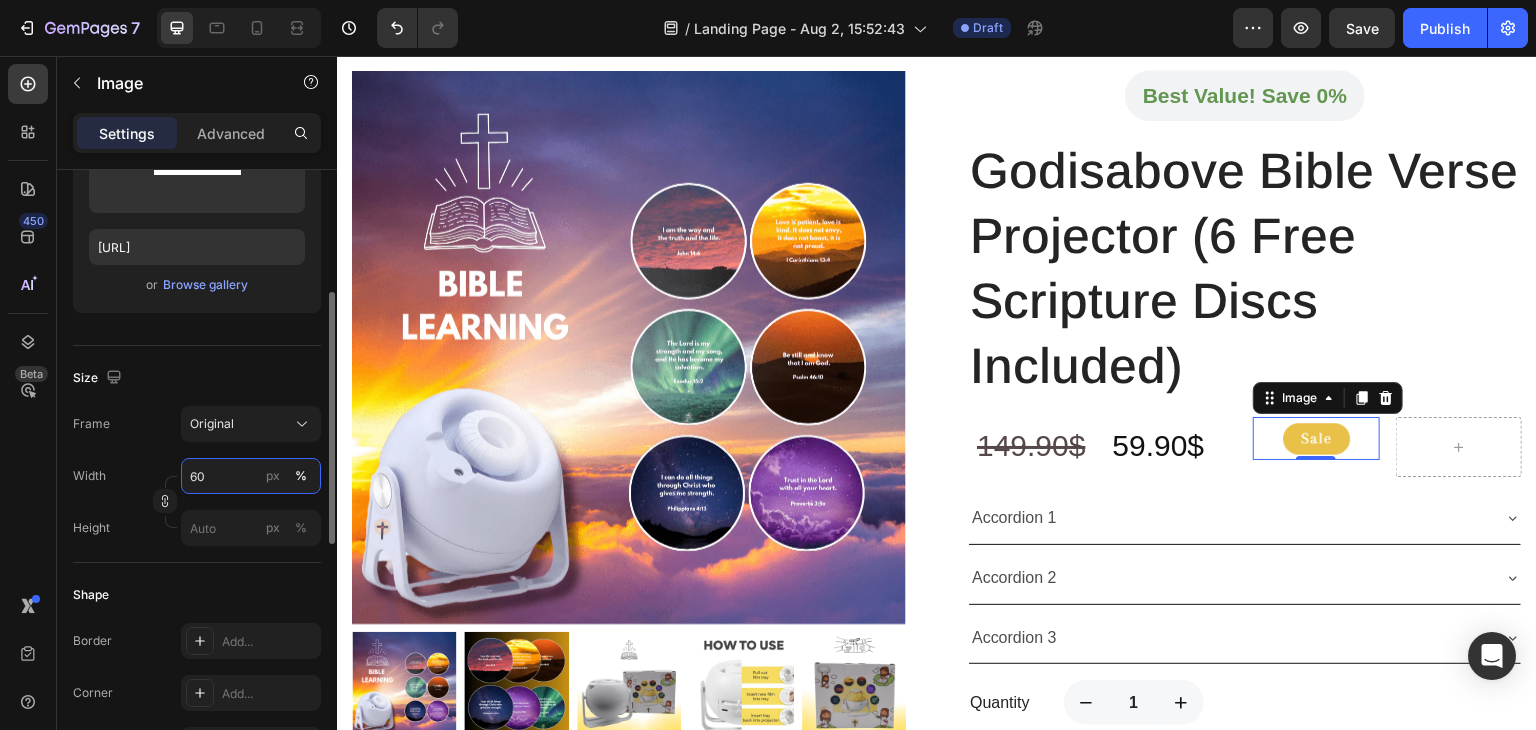 click on "60" at bounding box center (251, 476) 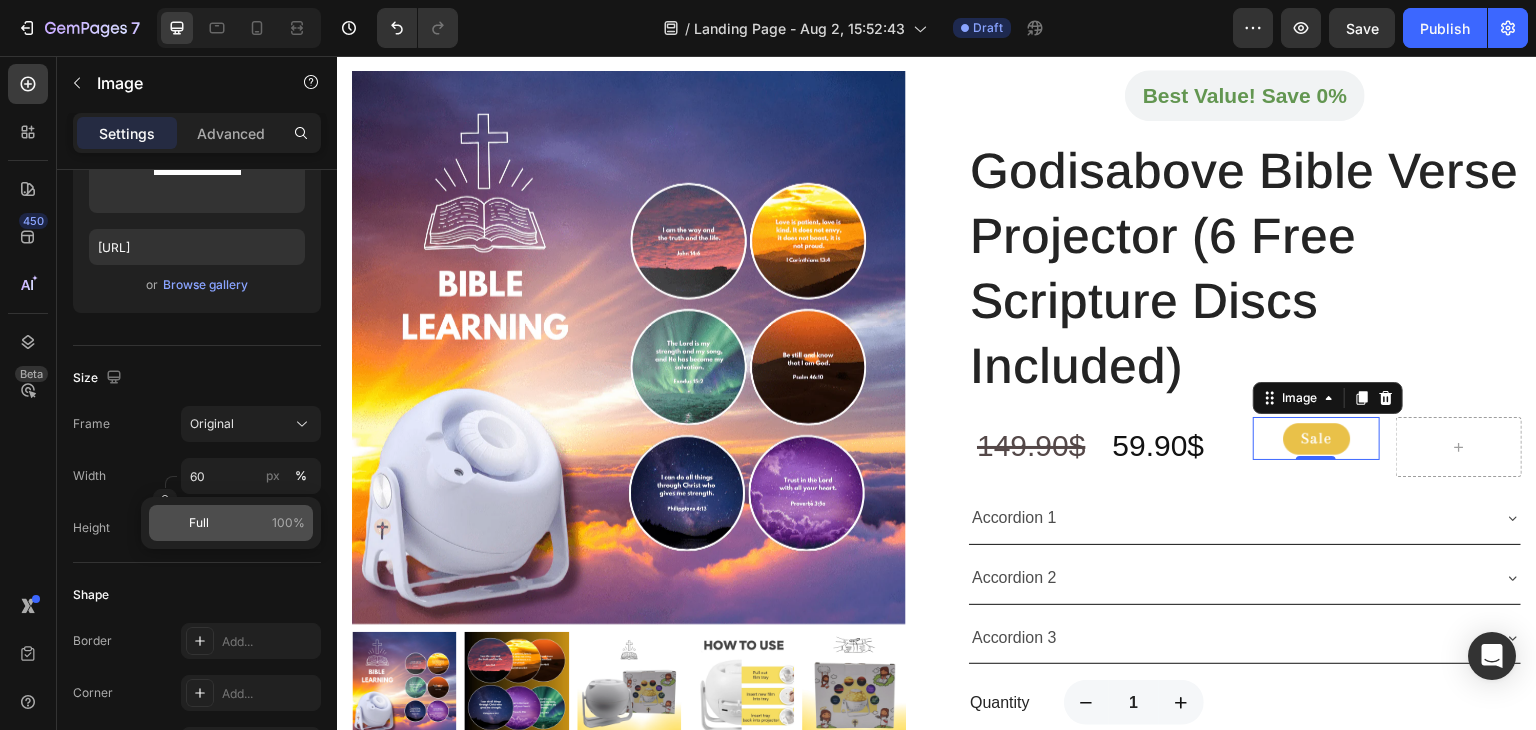 click on "Full 100%" at bounding box center (247, 523) 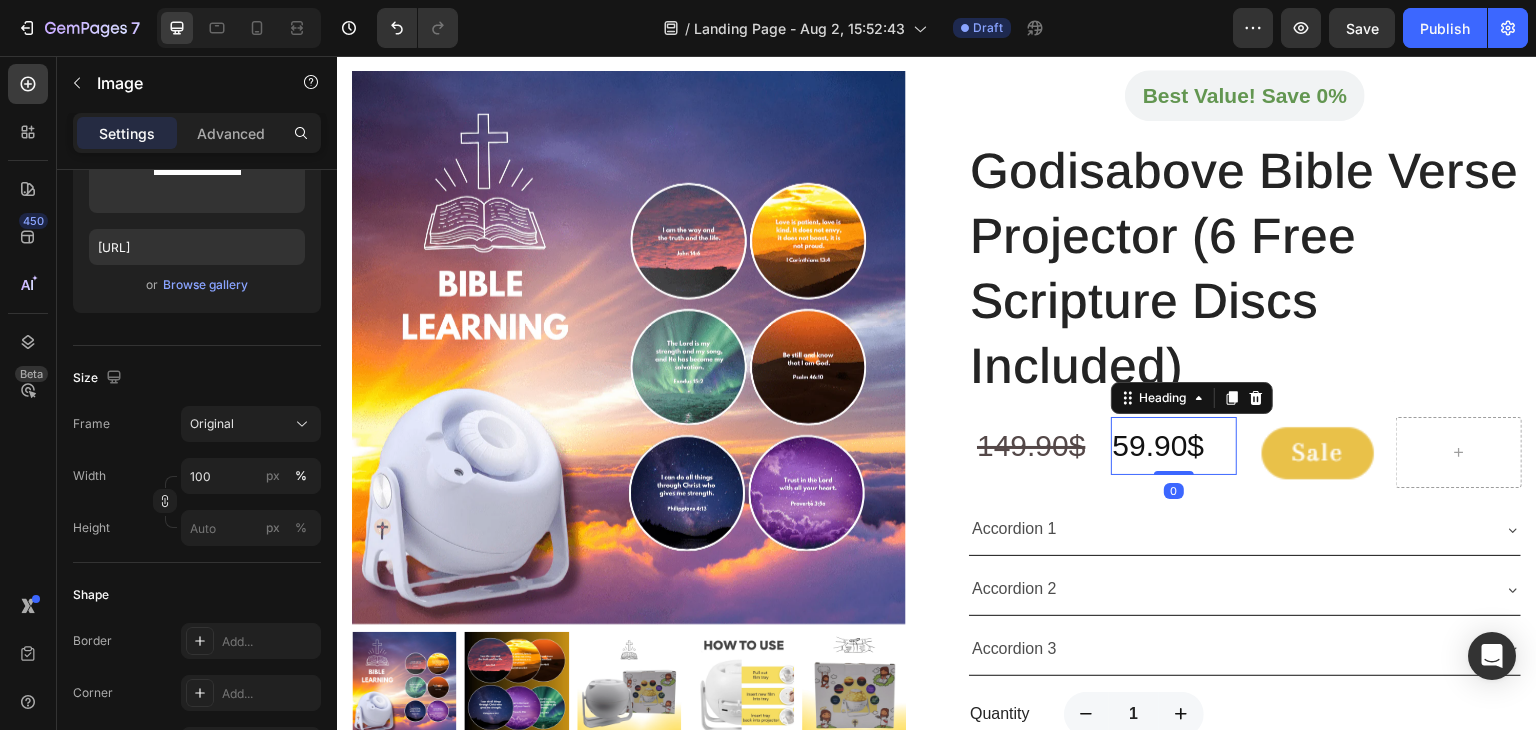 click on "59.90$" at bounding box center [1174, 446] 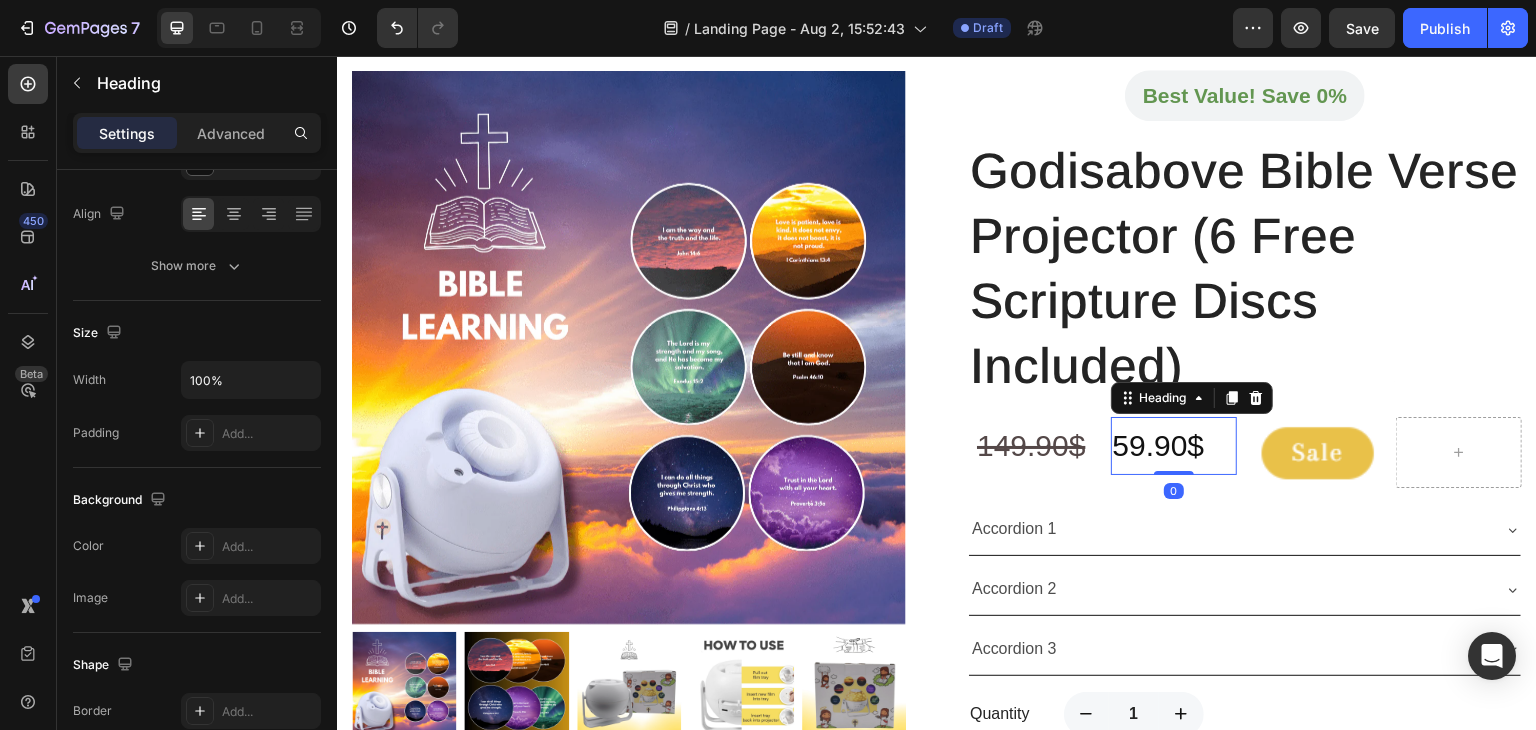 scroll, scrollTop: 0, scrollLeft: 0, axis: both 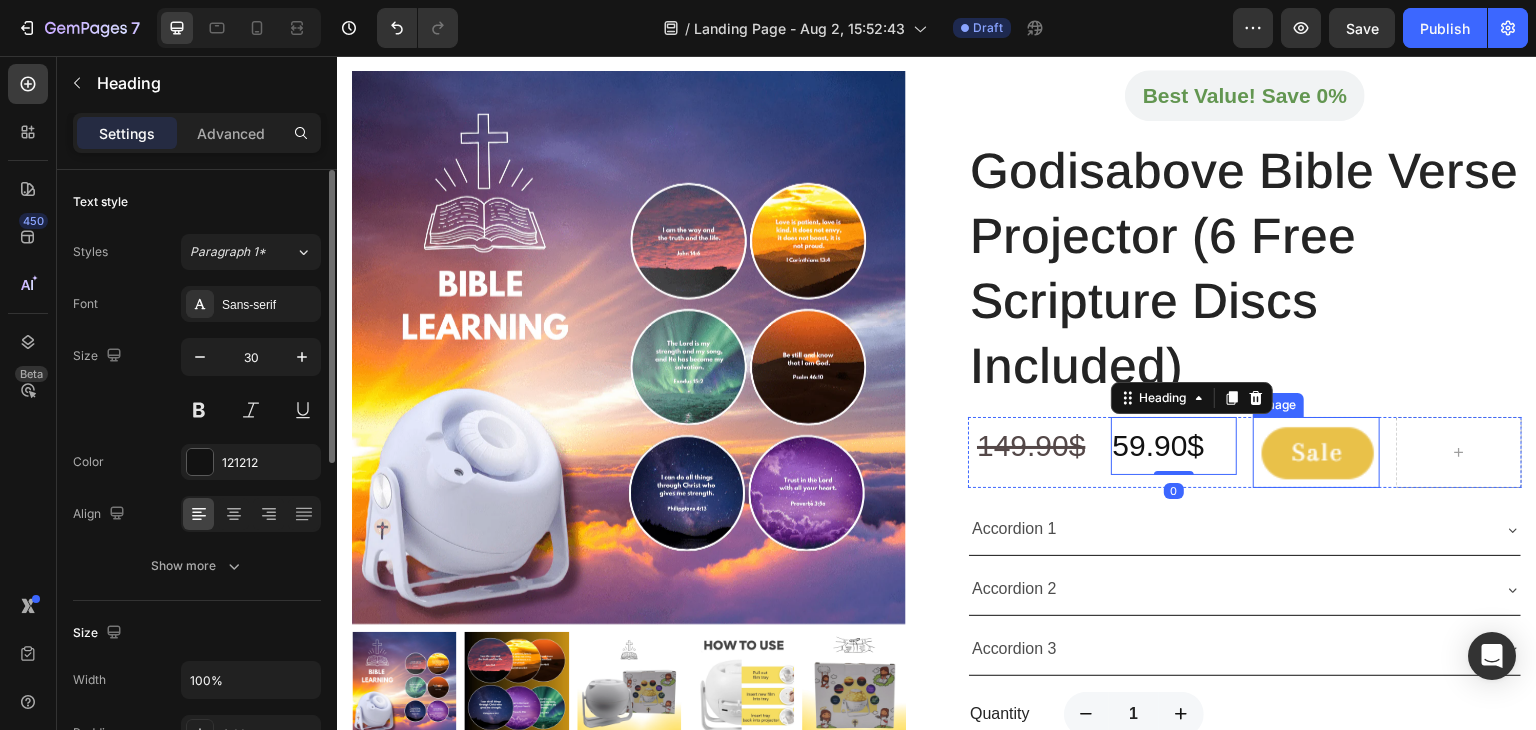 click at bounding box center (1316, 452) 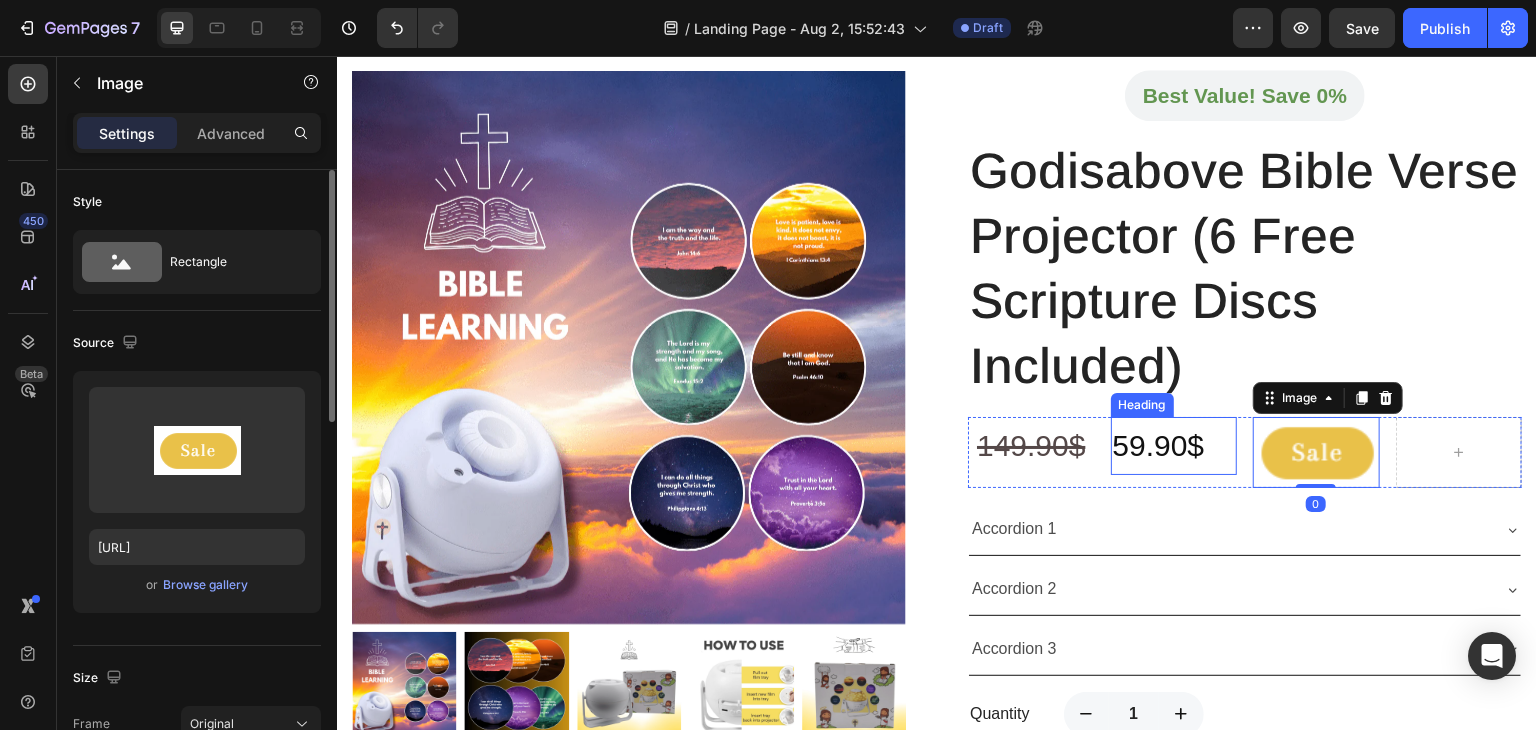 click on "59.90$" at bounding box center [1174, 446] 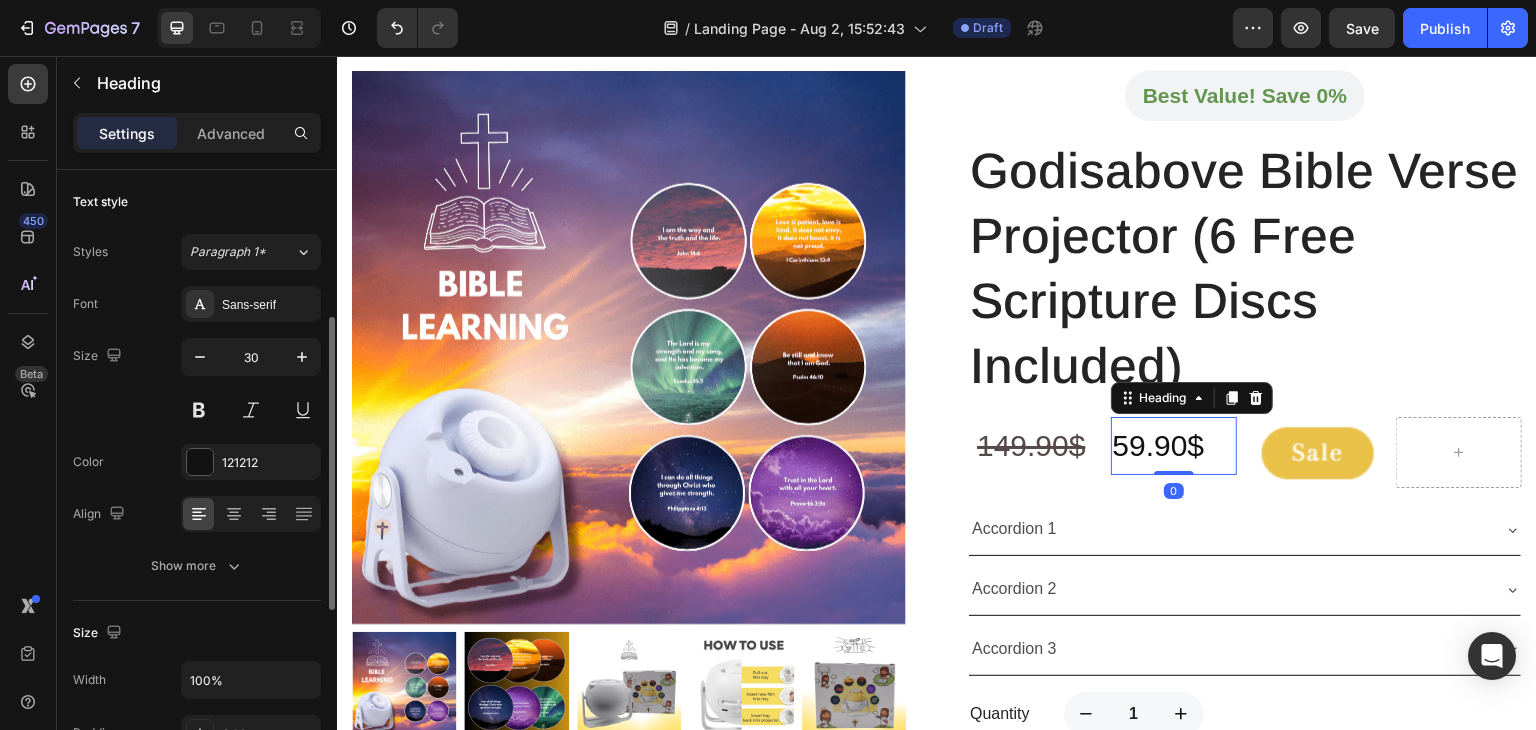scroll, scrollTop: 200, scrollLeft: 0, axis: vertical 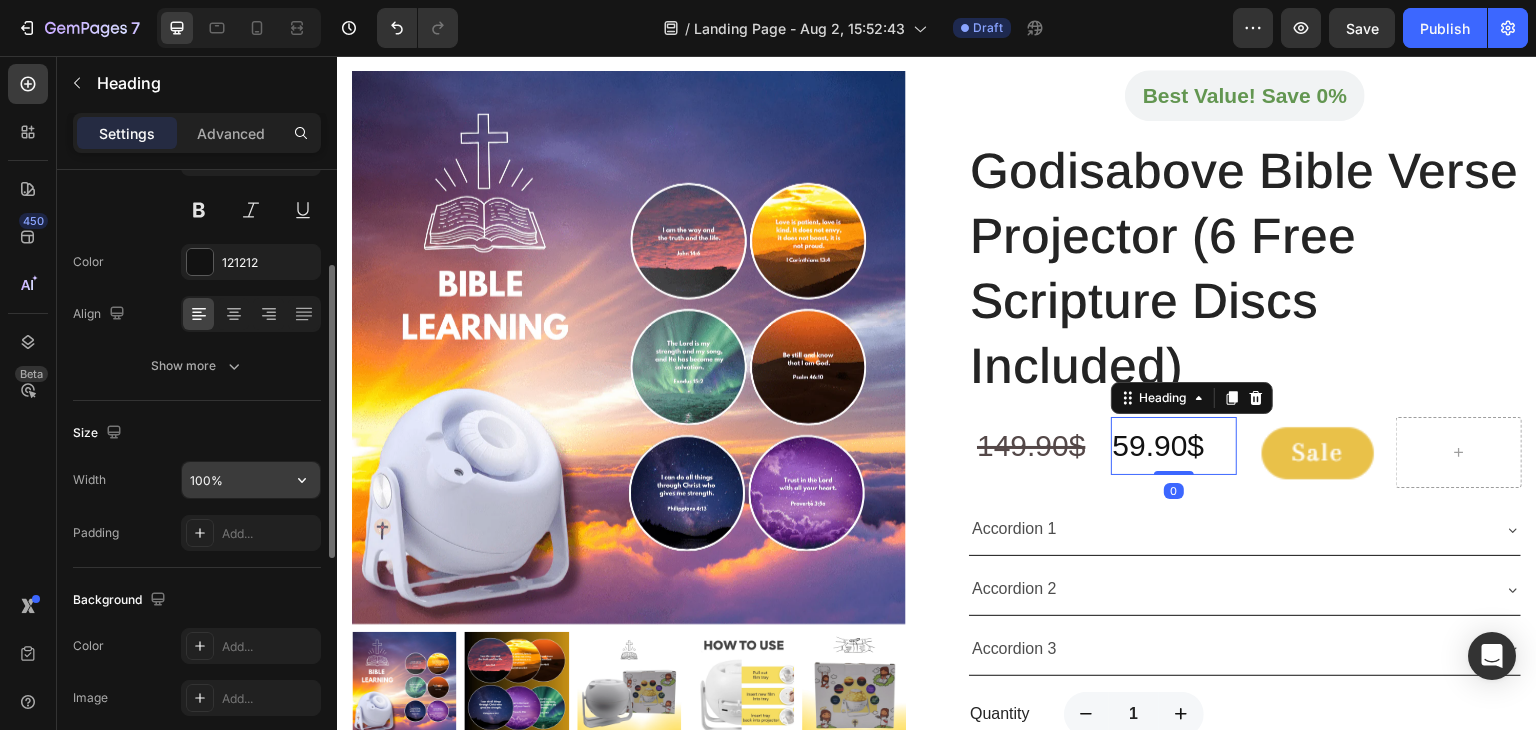 click on "100%" at bounding box center (251, 480) 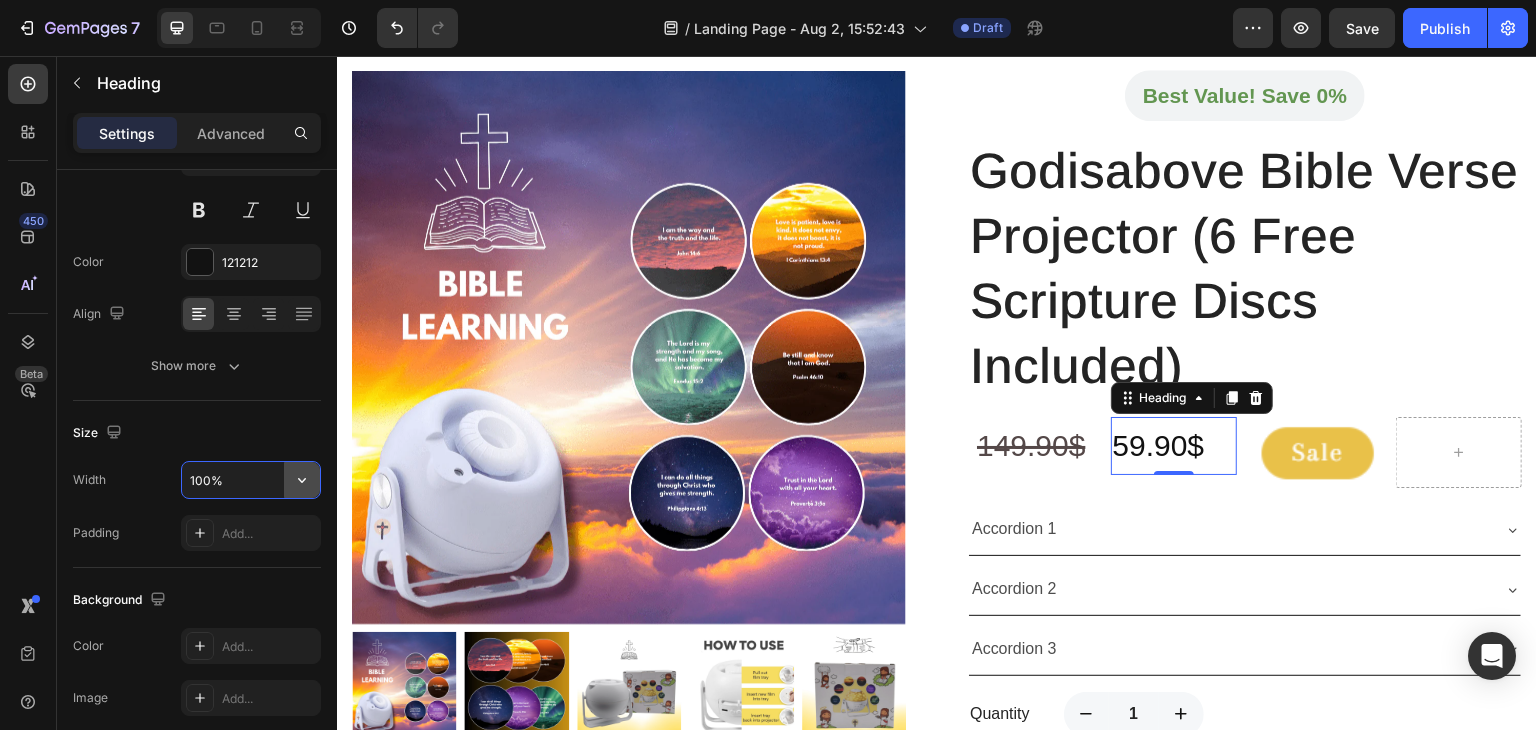 click 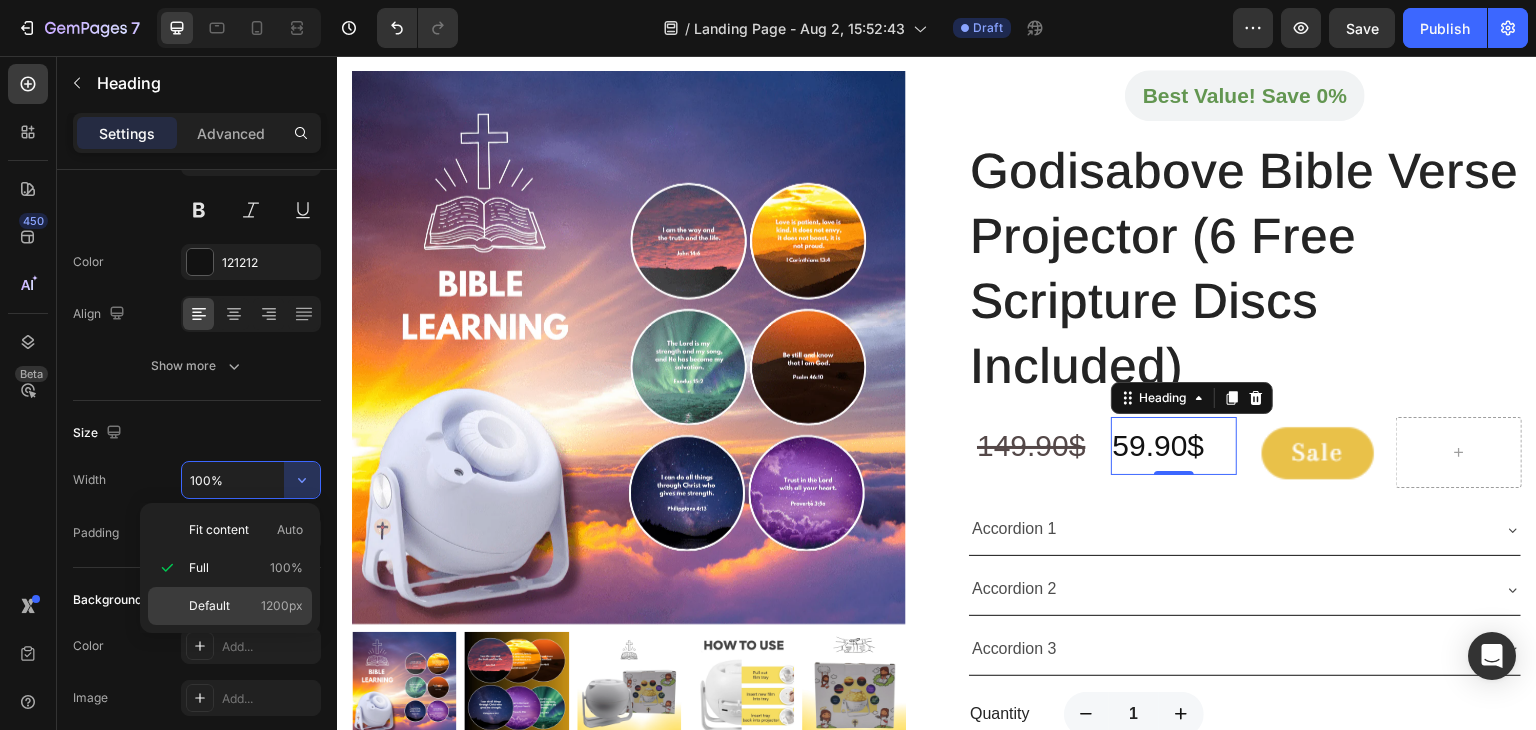click on "Default 1200px" 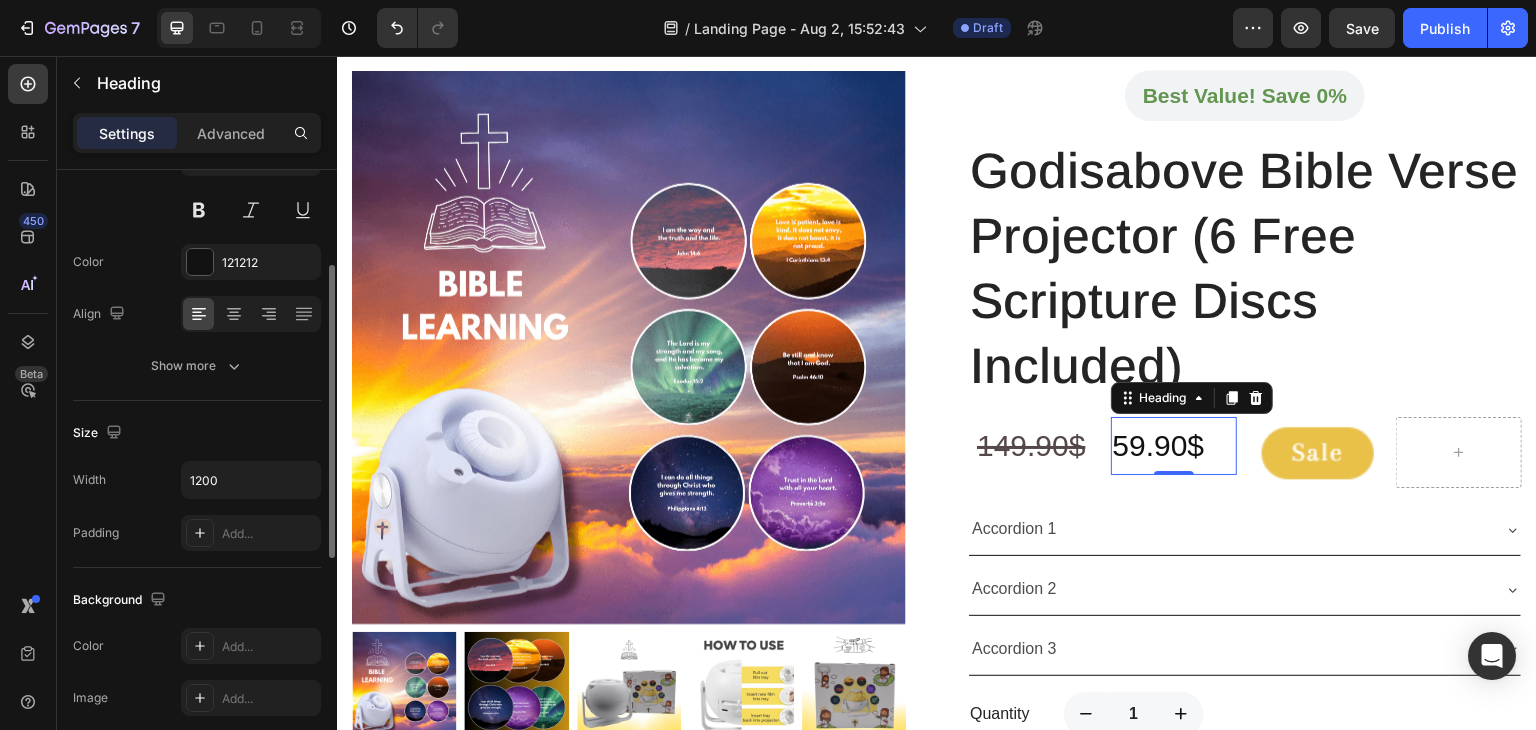 click on "Size" at bounding box center [197, 433] 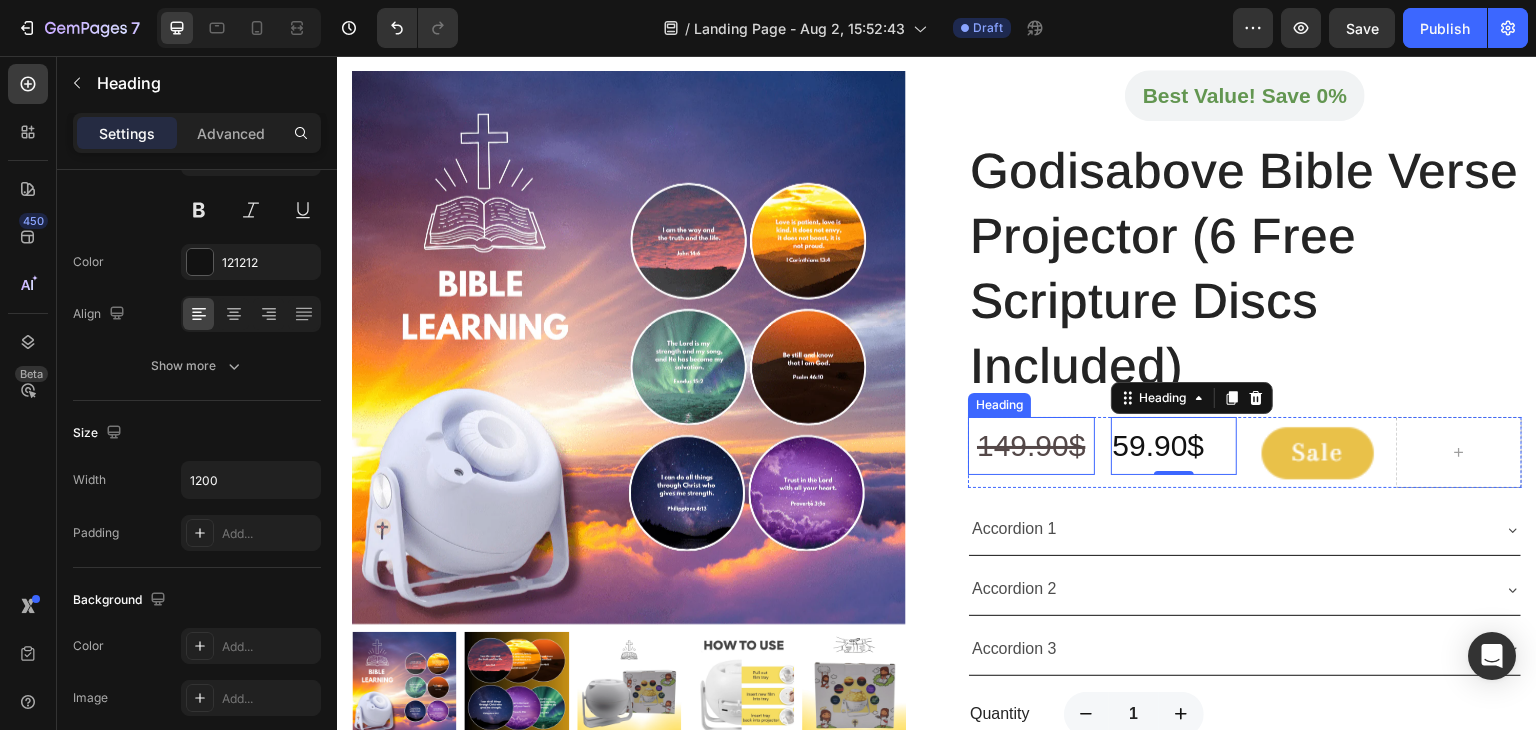 click on "149.90$" at bounding box center [1031, 445] 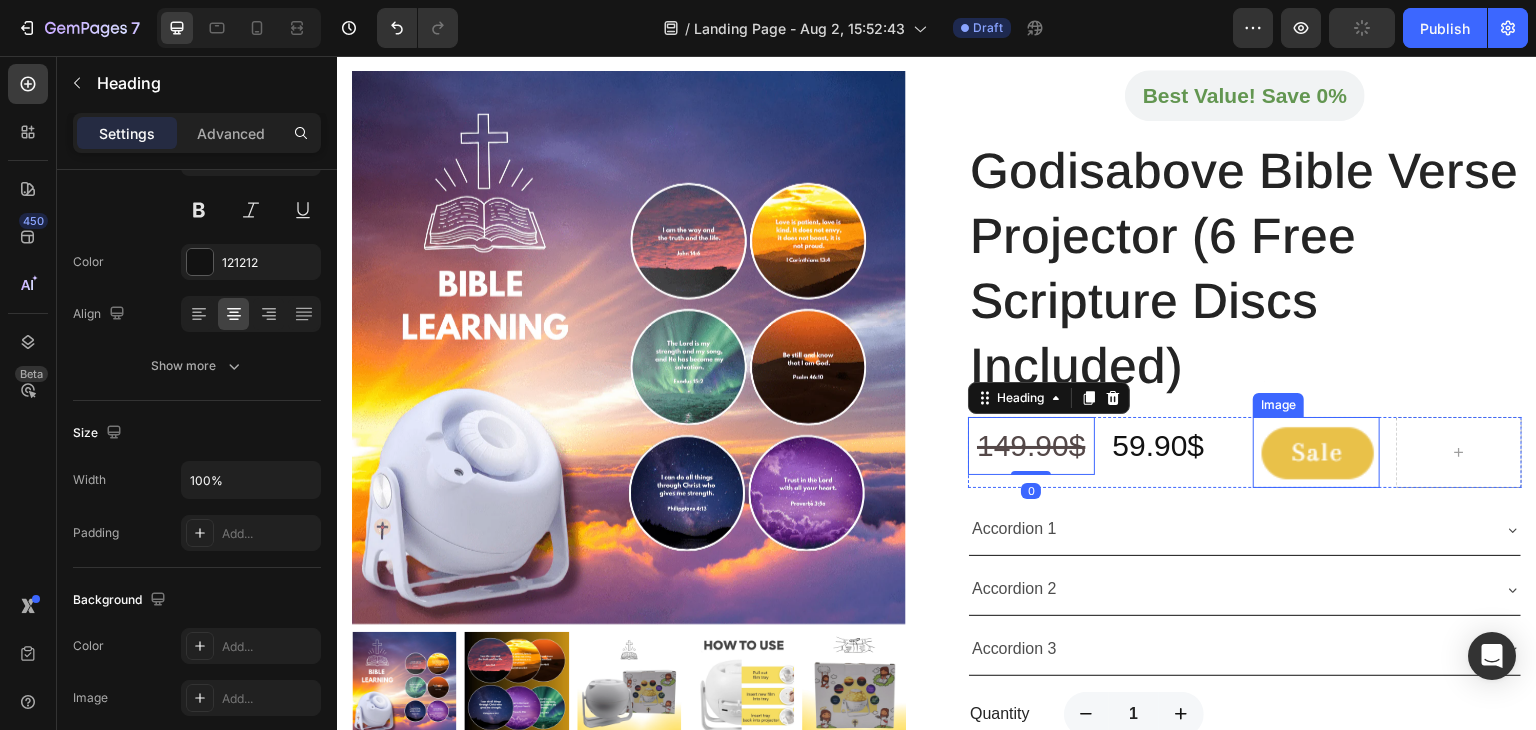 click at bounding box center [1316, 452] 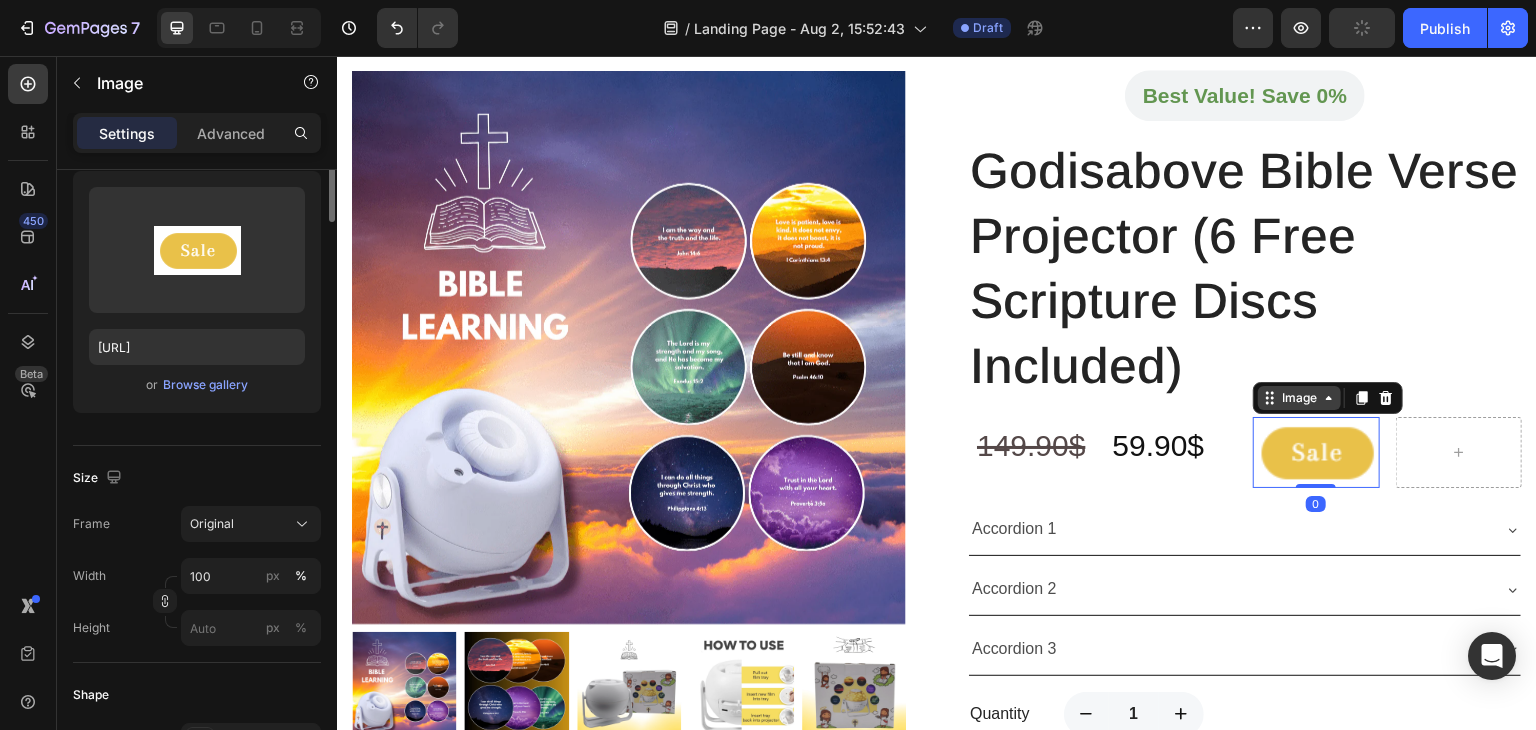 scroll, scrollTop: 0, scrollLeft: 0, axis: both 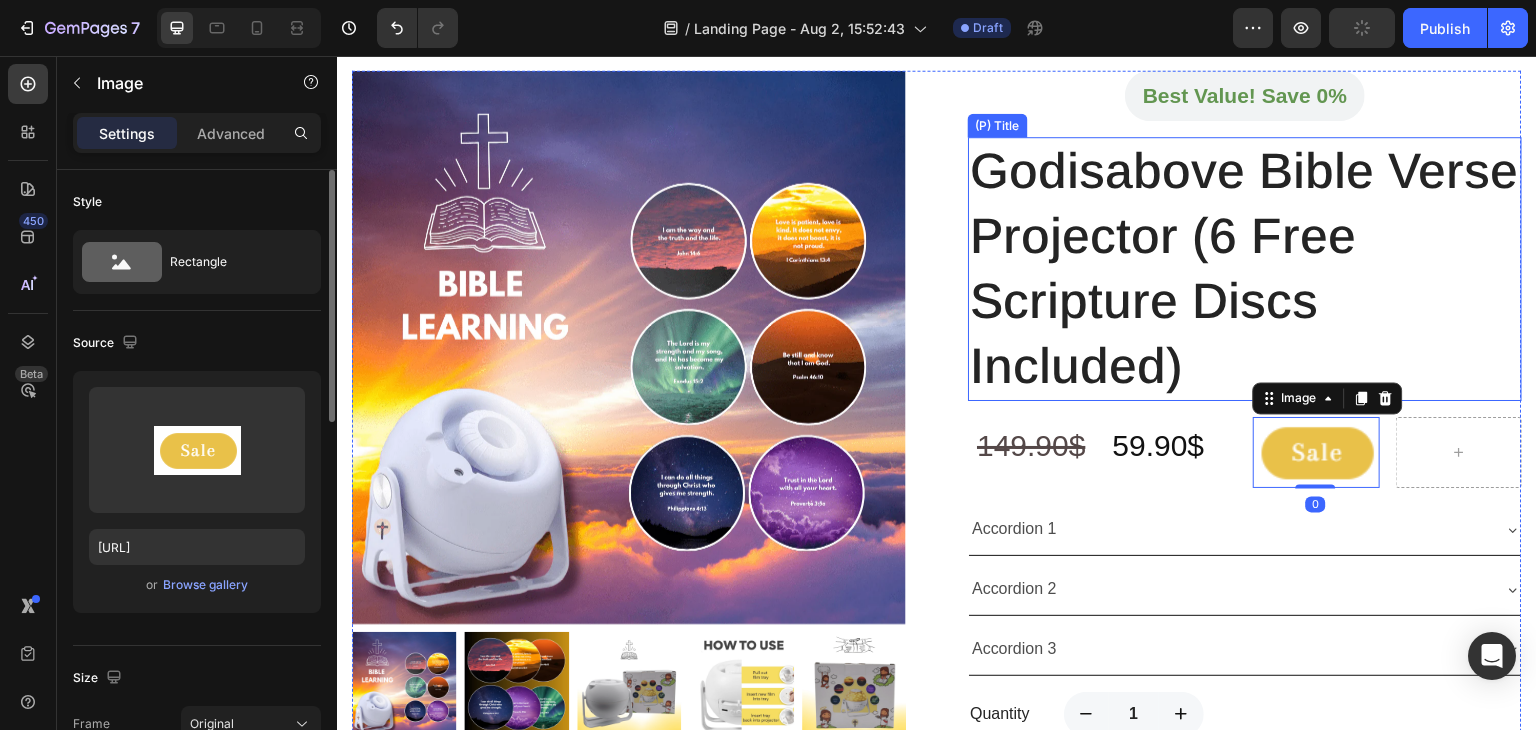 click on "Godisabove Bible Verse Projector (6 Free Scripture Discs Included)" at bounding box center [1245, 269] 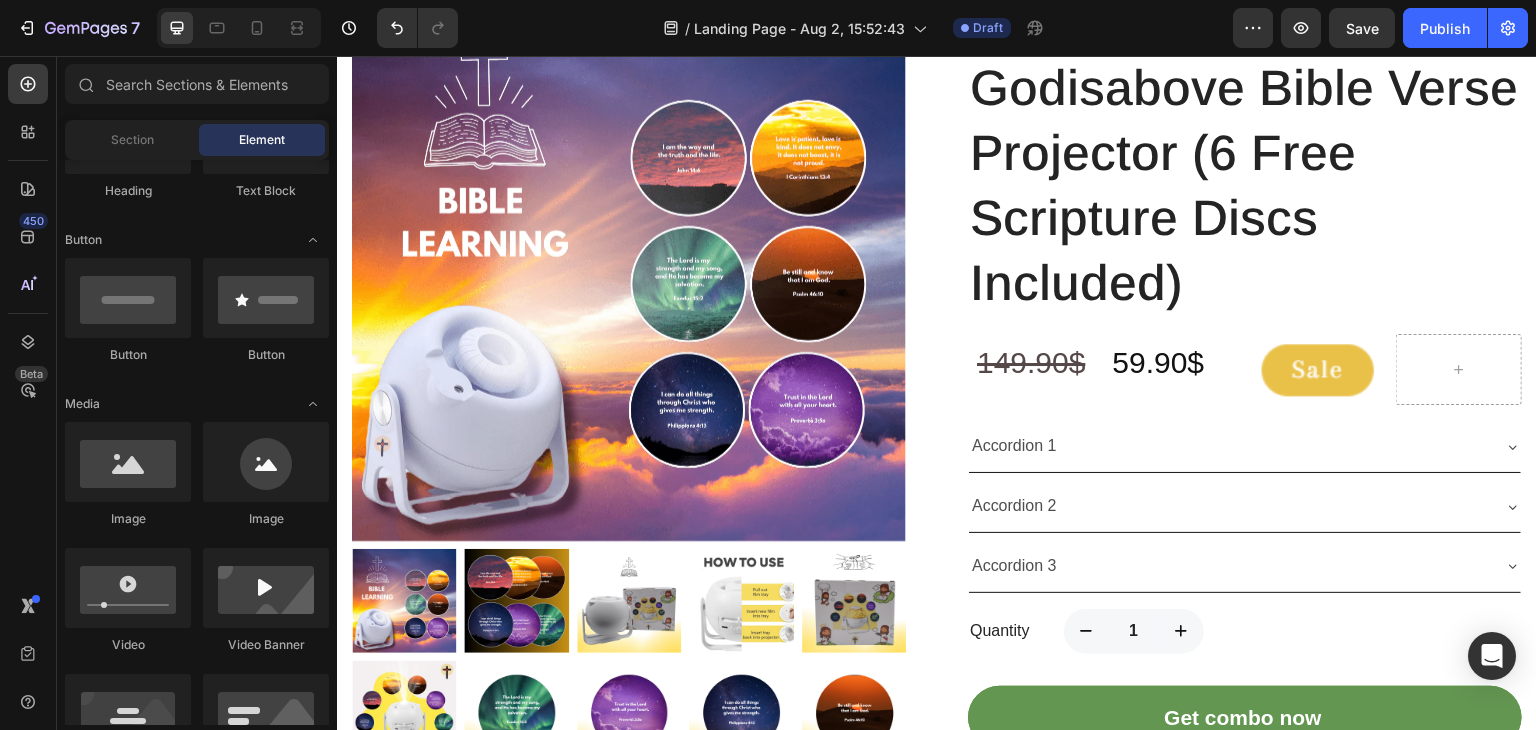 scroll, scrollTop: 482, scrollLeft: 0, axis: vertical 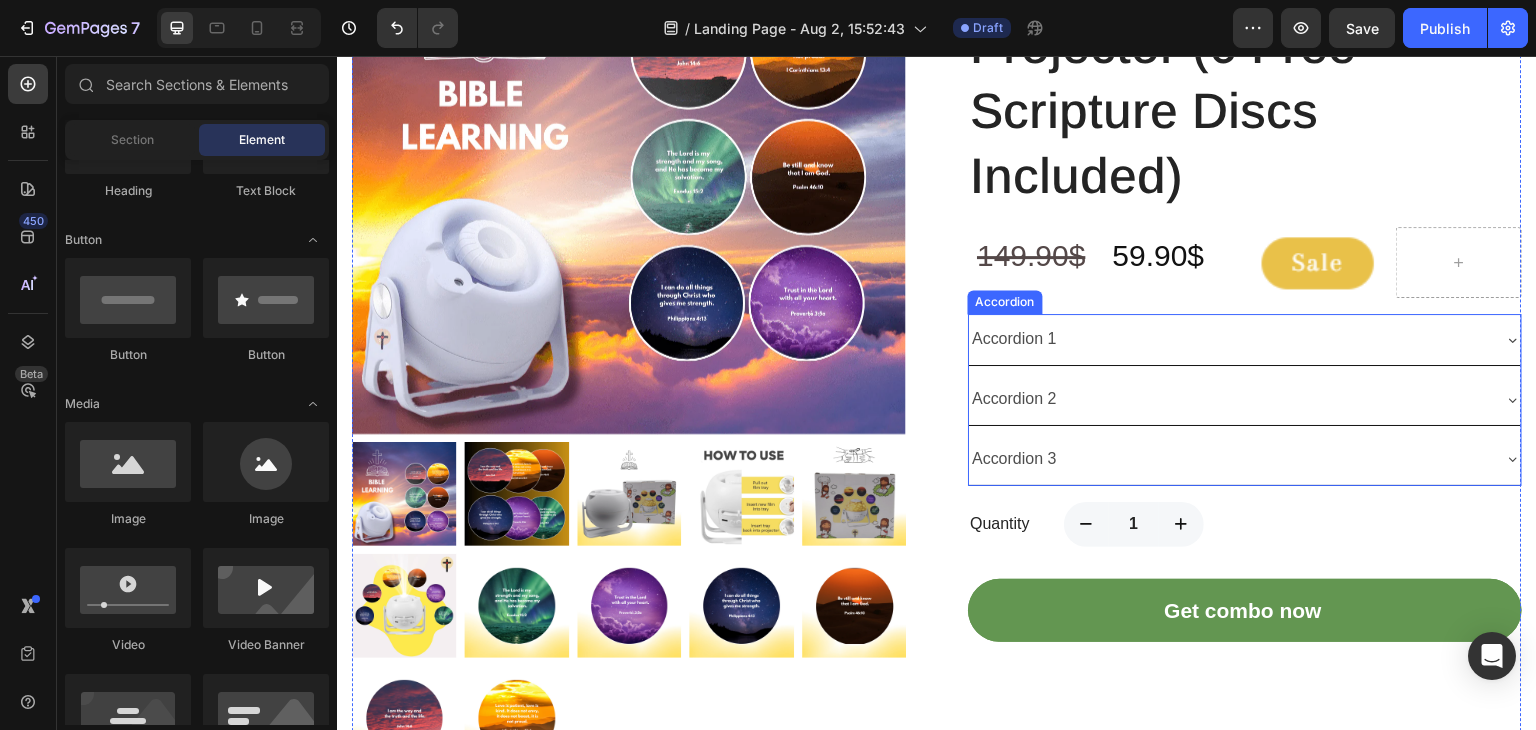 click on "Accordion 1" at bounding box center (1229, 339) 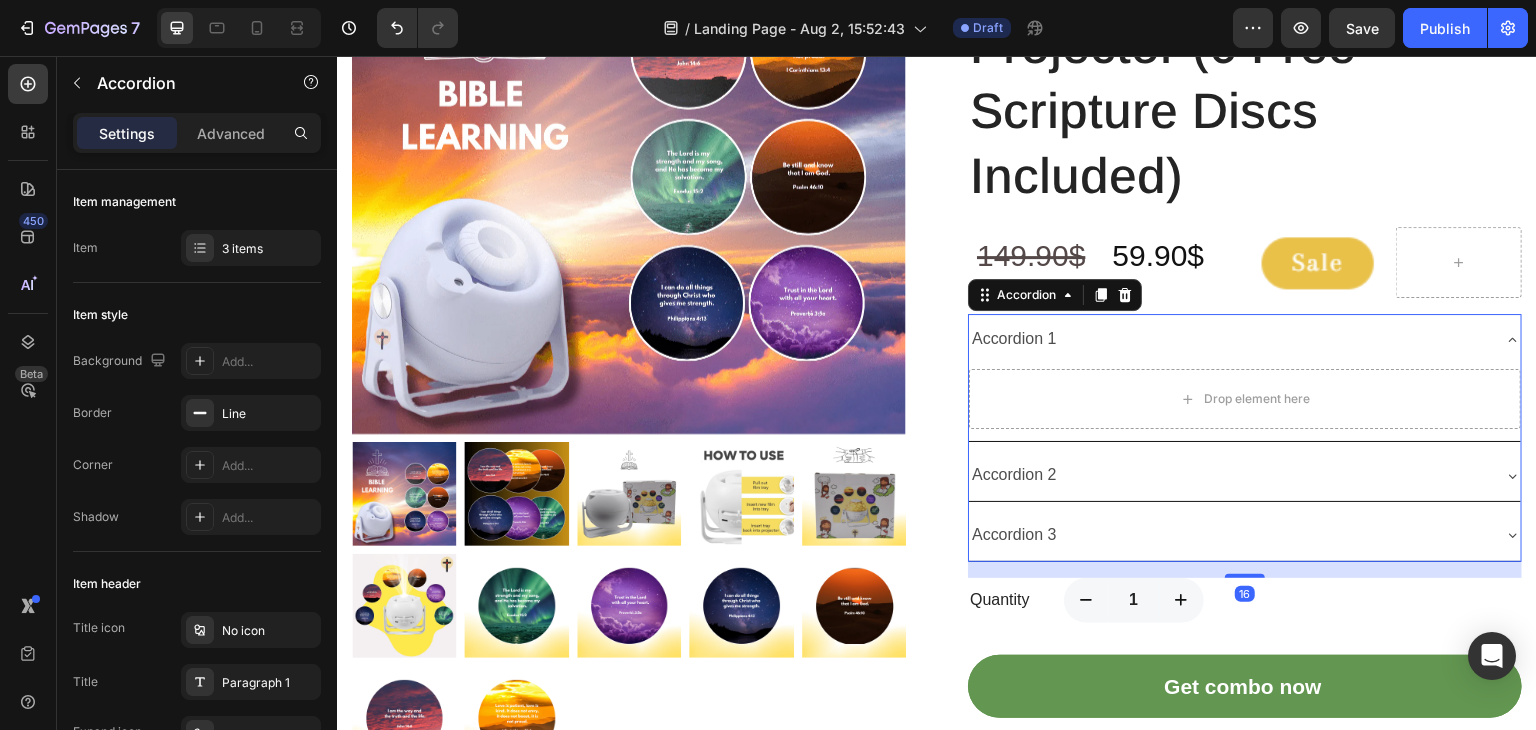 click on "Accordion 1" at bounding box center (1229, 339) 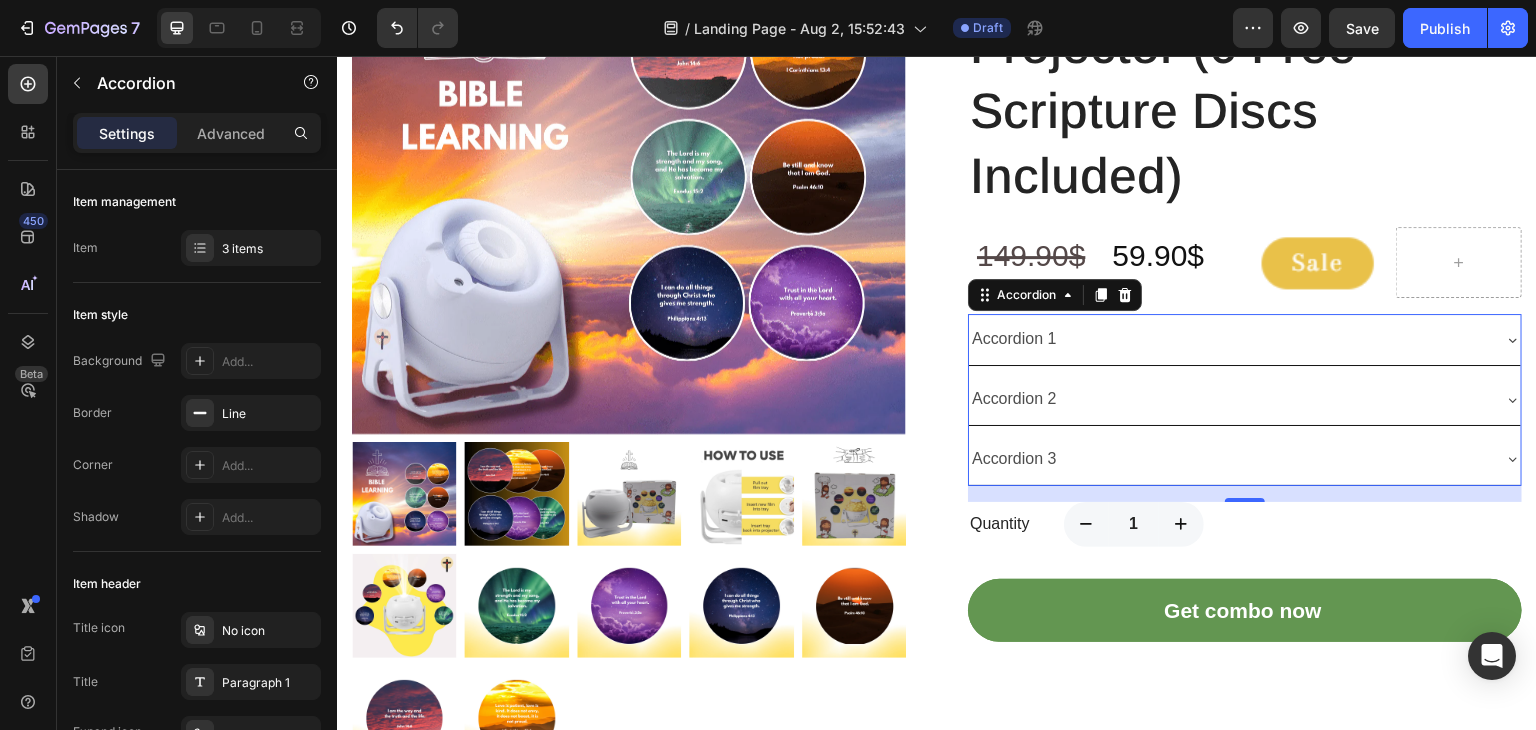 click on "Accordion 1" at bounding box center [1229, 339] 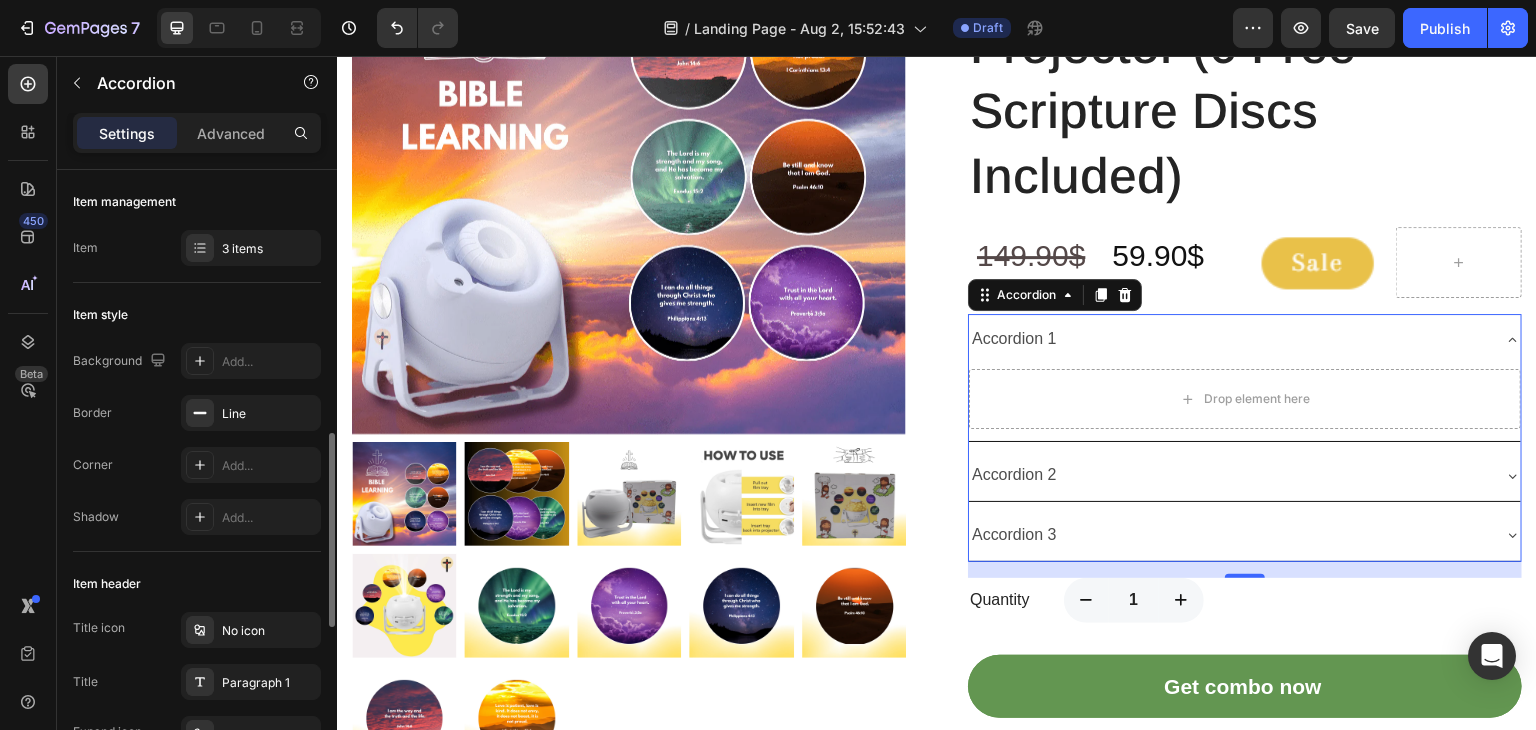 scroll, scrollTop: 200, scrollLeft: 0, axis: vertical 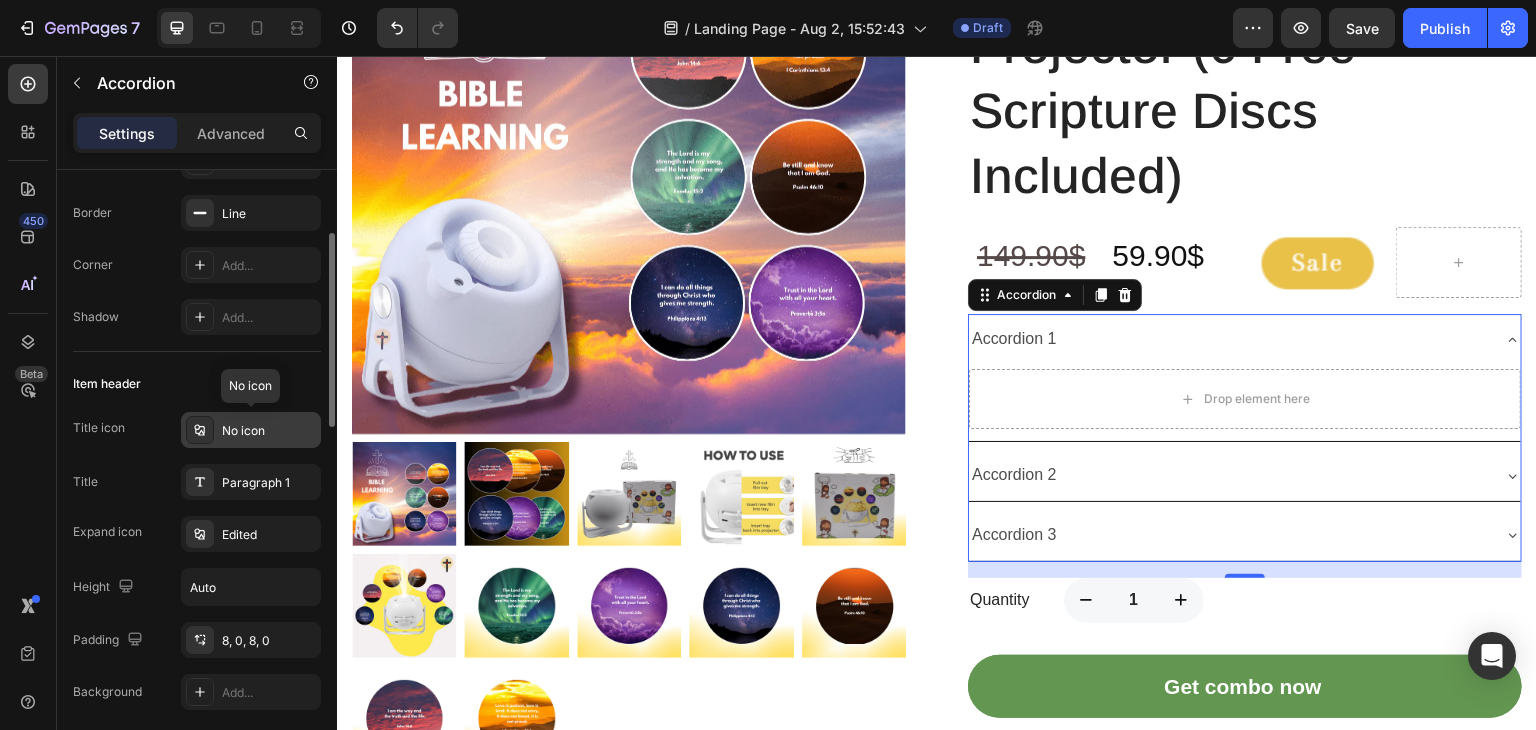 click 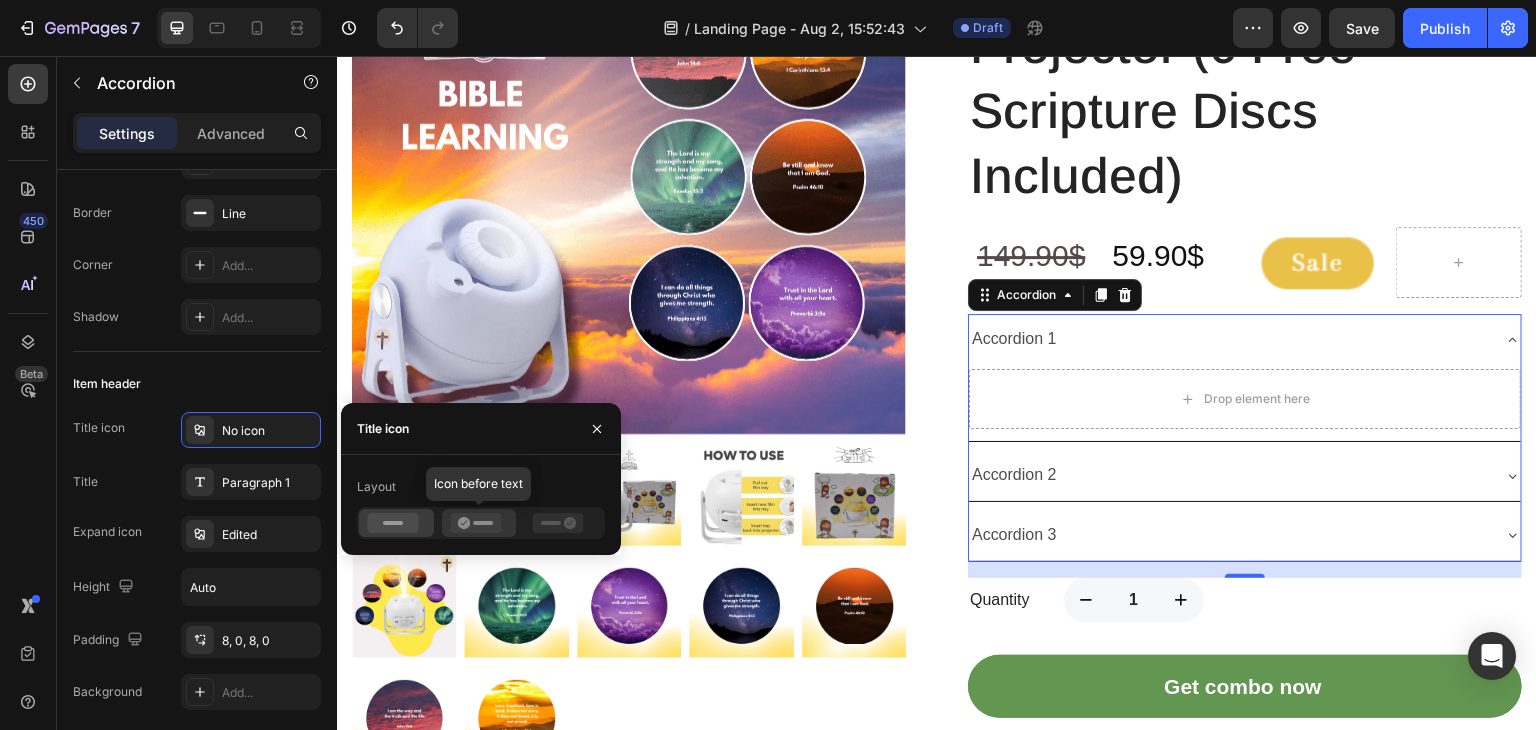 click 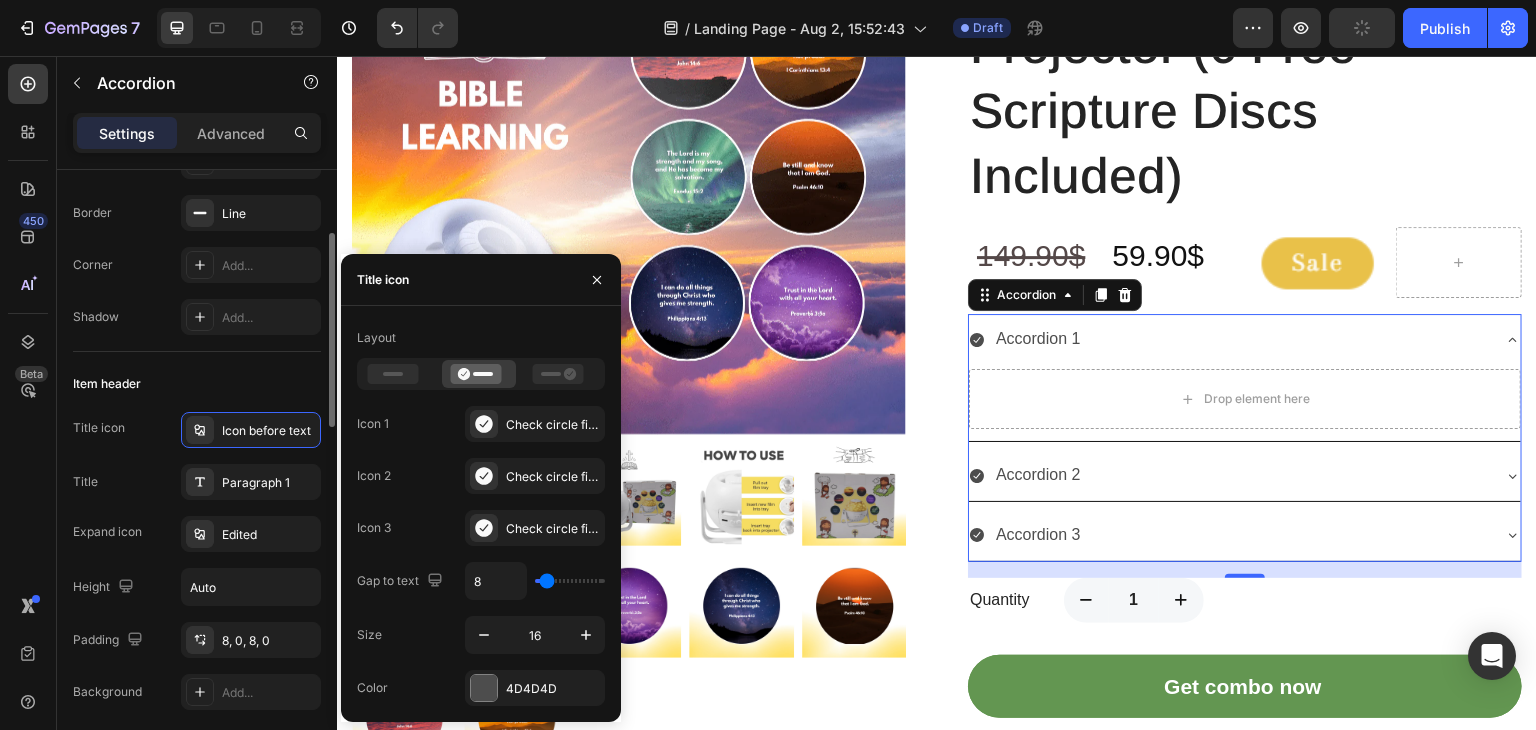 click on "Item header" at bounding box center (197, 384) 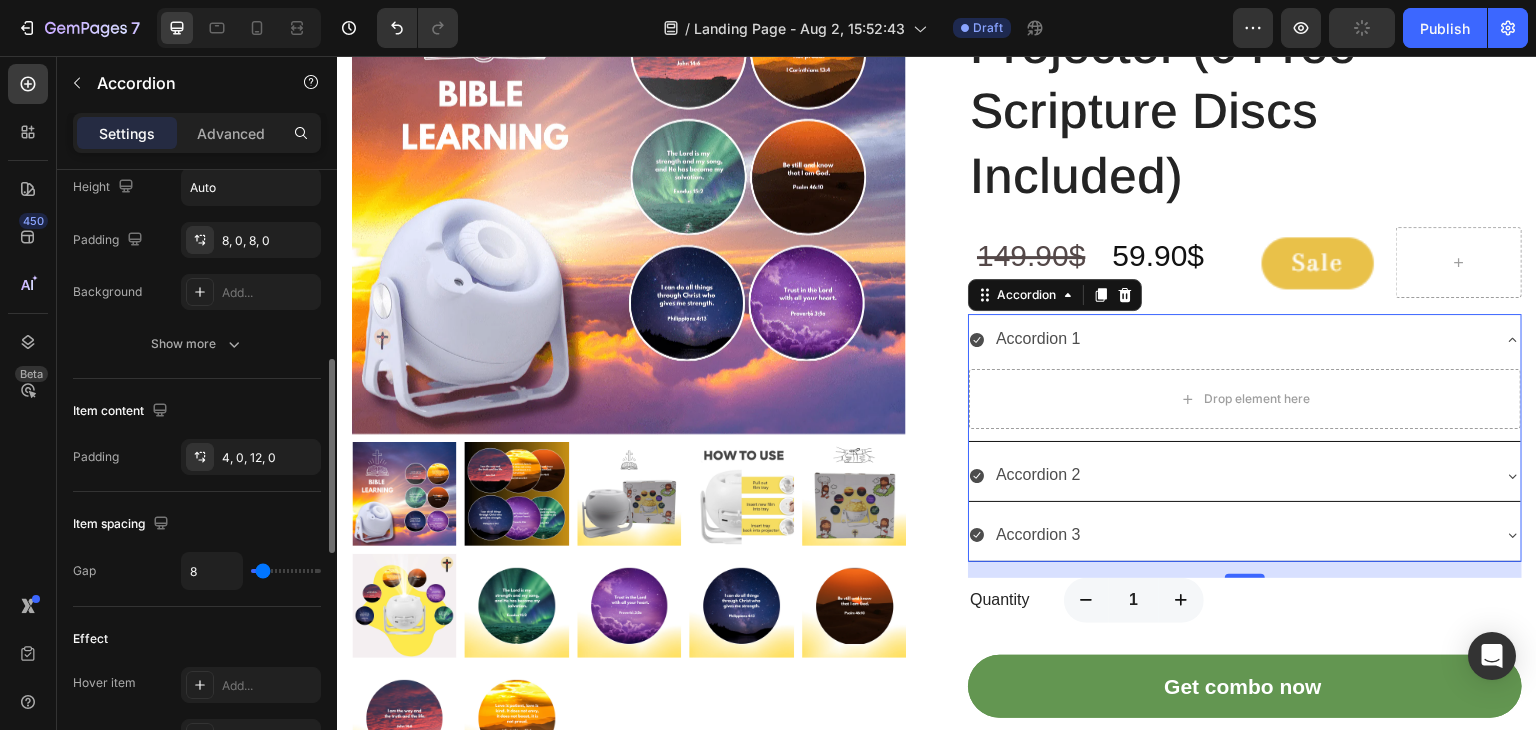 scroll, scrollTop: 700, scrollLeft: 0, axis: vertical 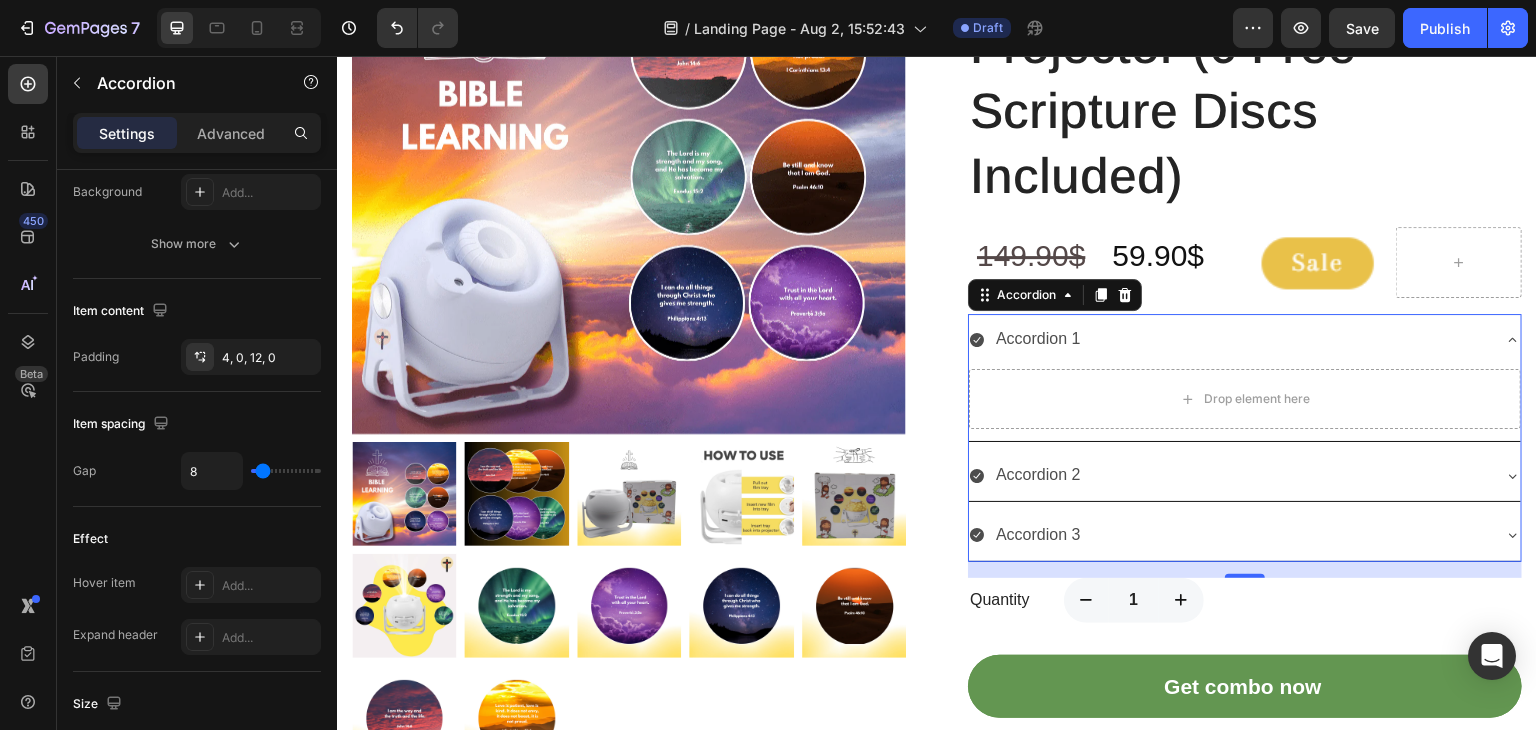 click on "Accordion 1" at bounding box center (1038, 339) 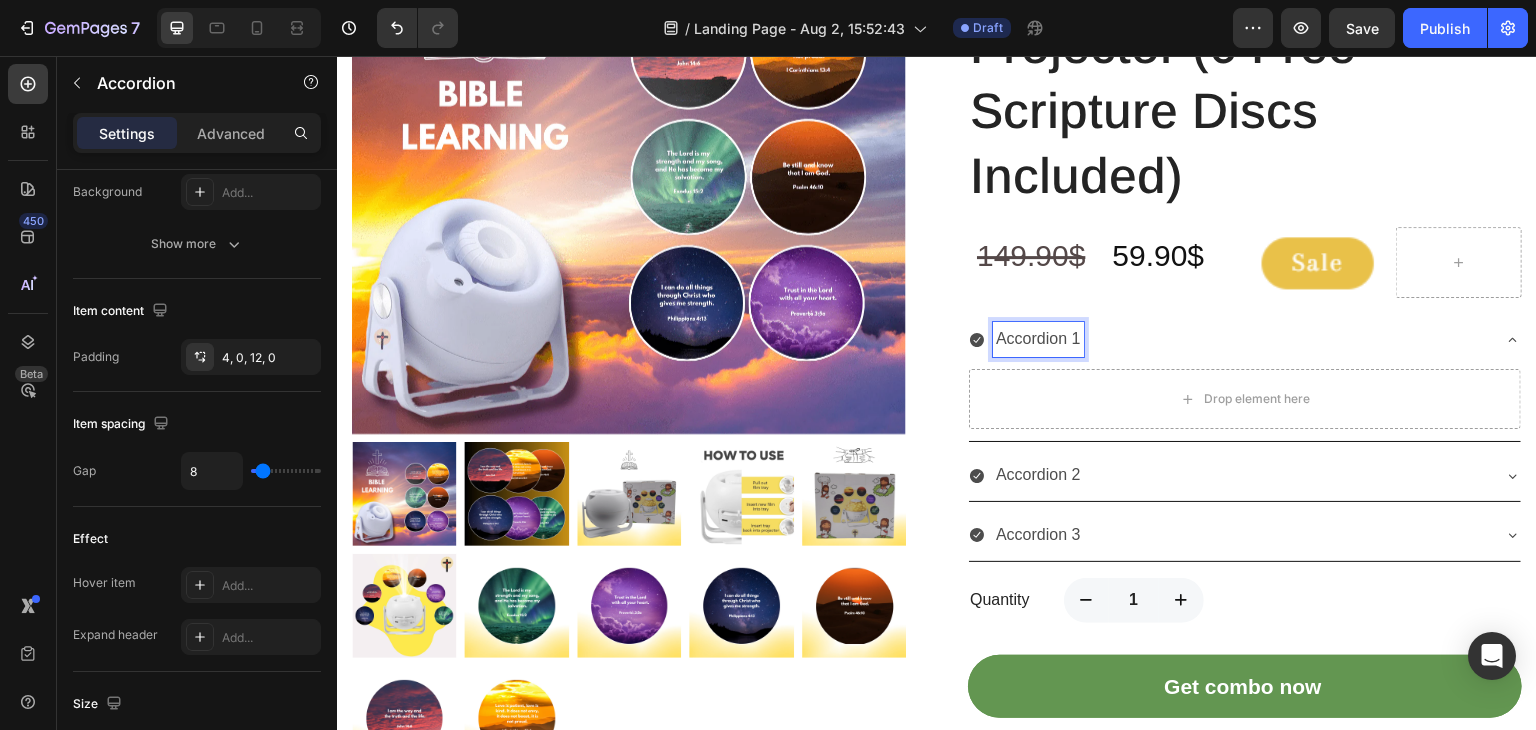 click on "Accordion 1" at bounding box center (1038, 339) 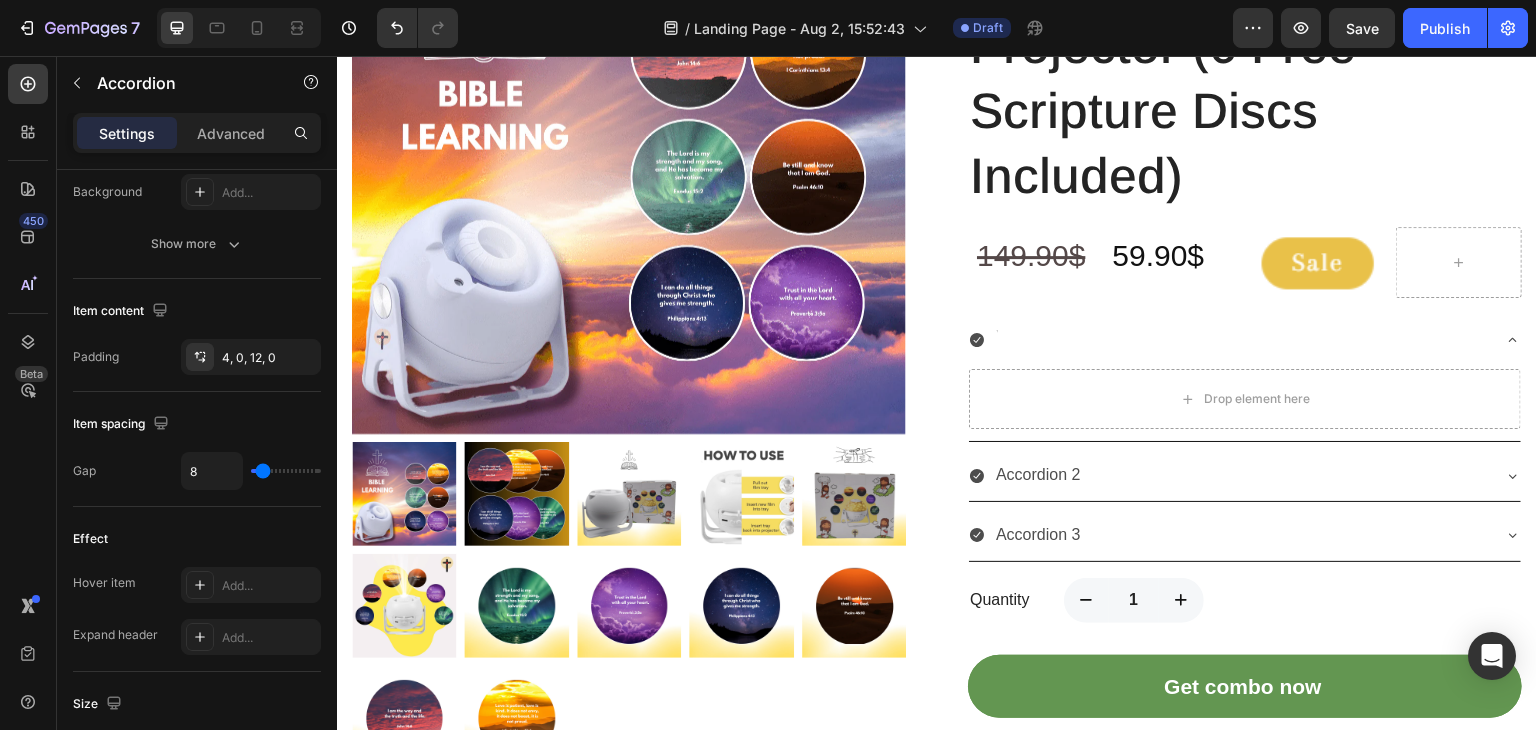 scroll, scrollTop: 477, scrollLeft: 0, axis: vertical 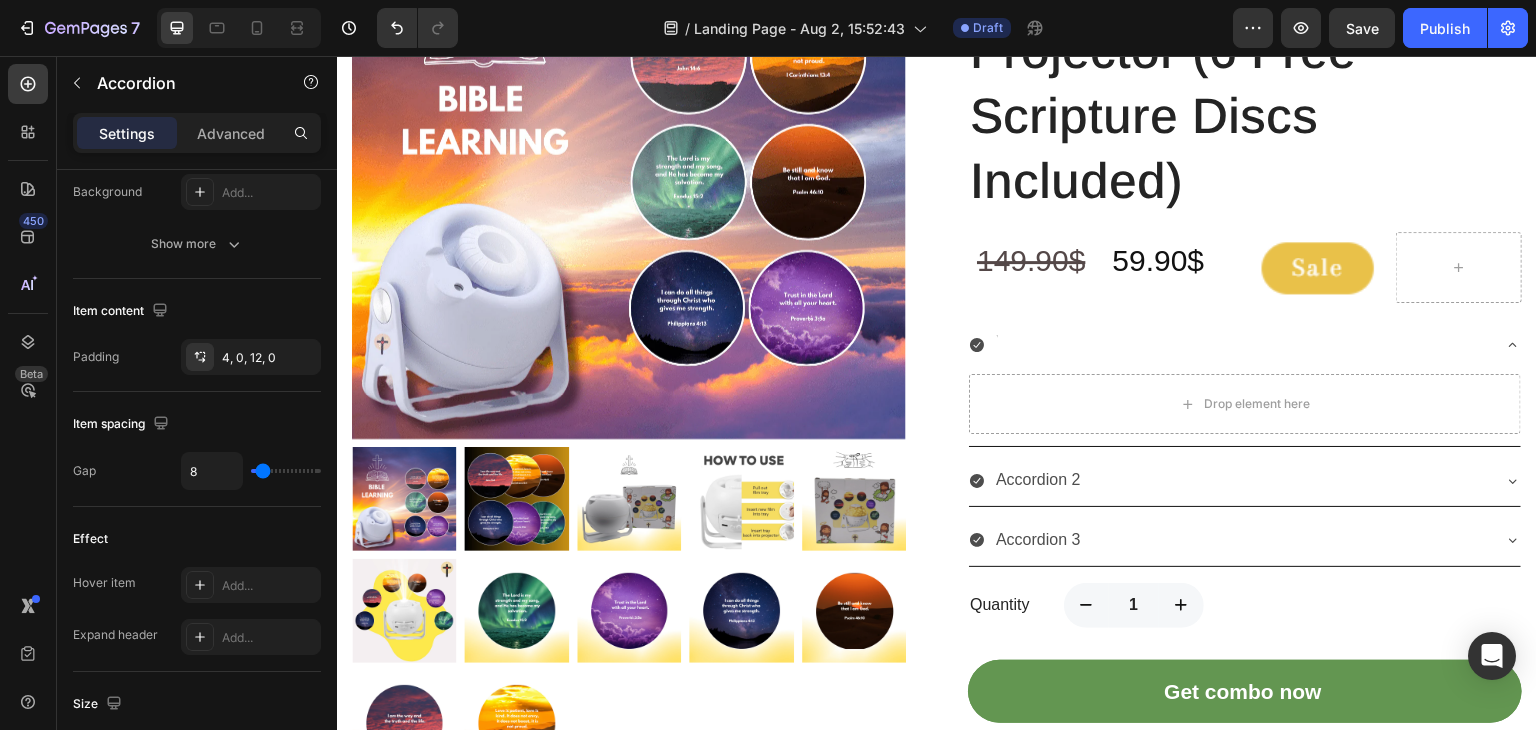 type 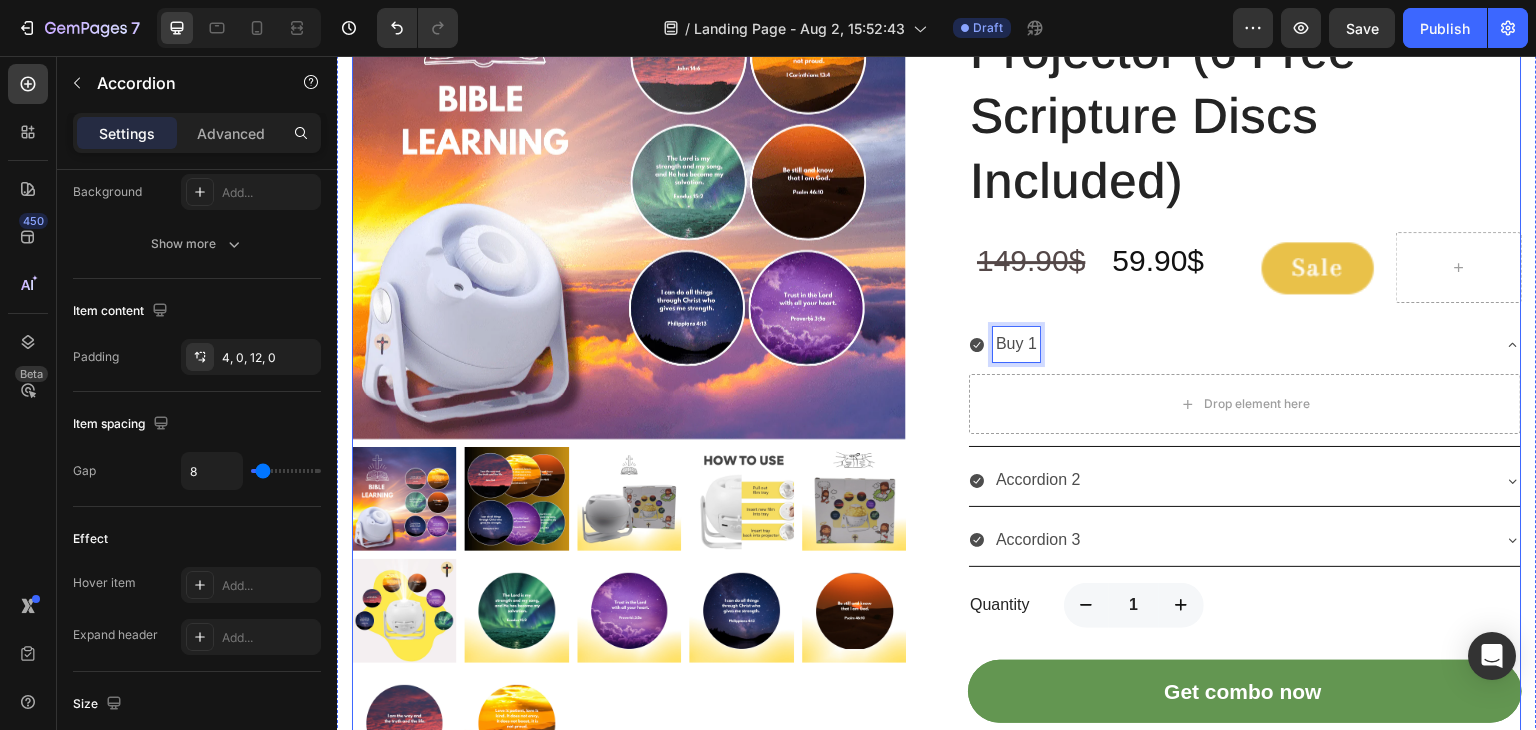 click on "Product Images Best Value! Save 0% Text block Row Godisabove Bible Verse Projector (6 Free Scripture Discs Included) (P) Title ⁠⁠⁠⁠⁠⁠⁠ 149.90$ Heading 59.90$ Heading Image
Row
Buy 1
Drop element here
Accordion 2
Accordion 3 Accordion   16 Quantity Text block
1
Product Quantity Row Get combo now (P) Cart Button Product" at bounding box center (937, 330) 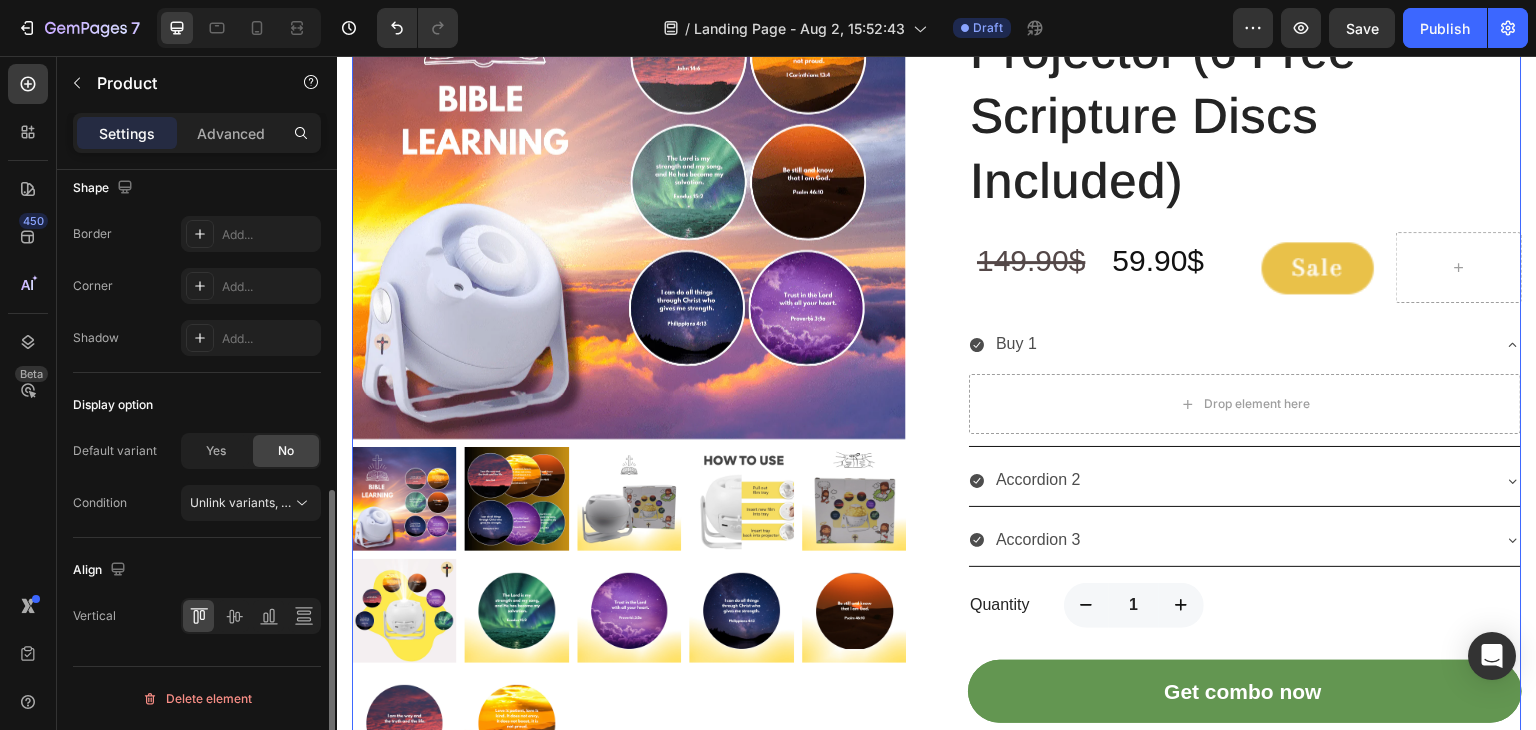 scroll, scrollTop: 0, scrollLeft: 0, axis: both 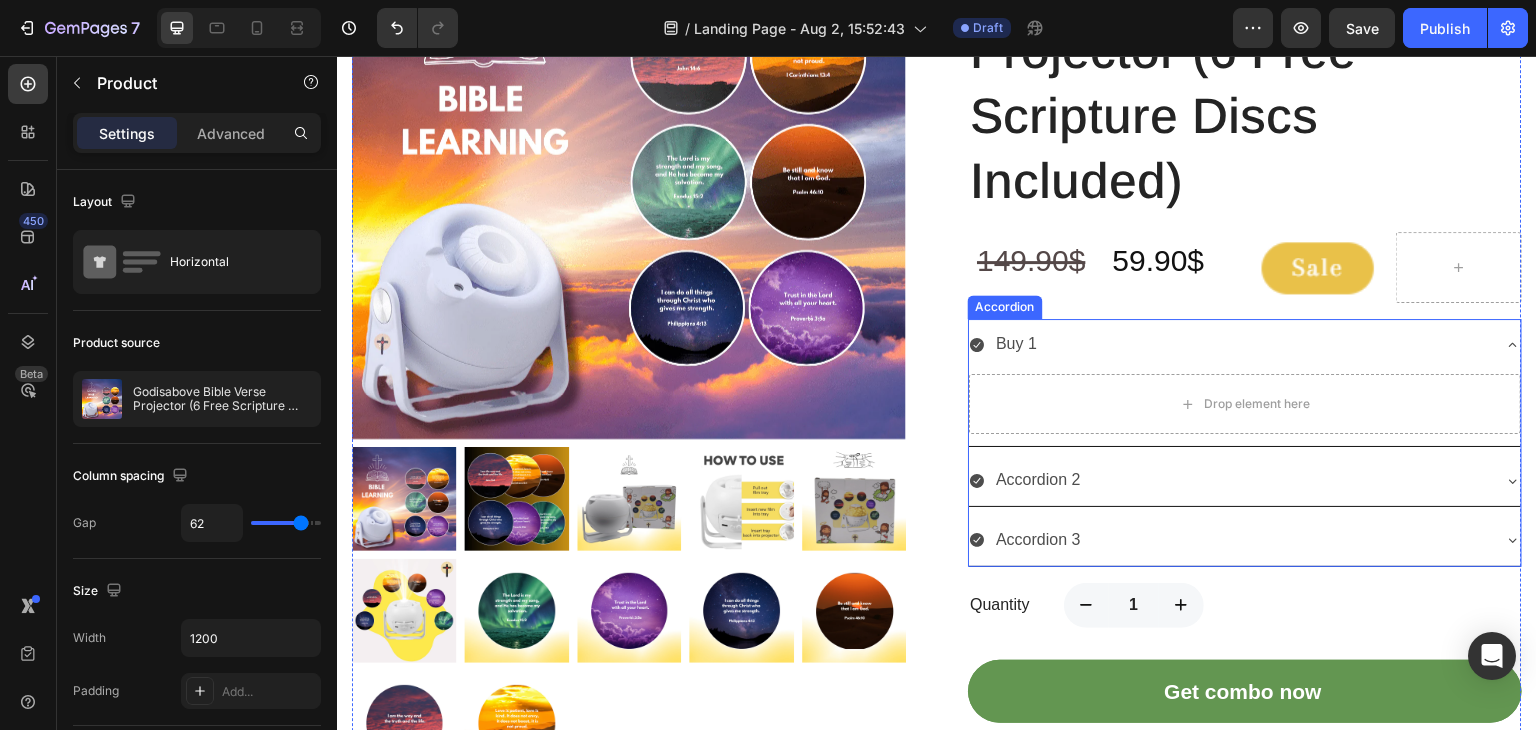 click on "Buy 1" at bounding box center (1016, 344) 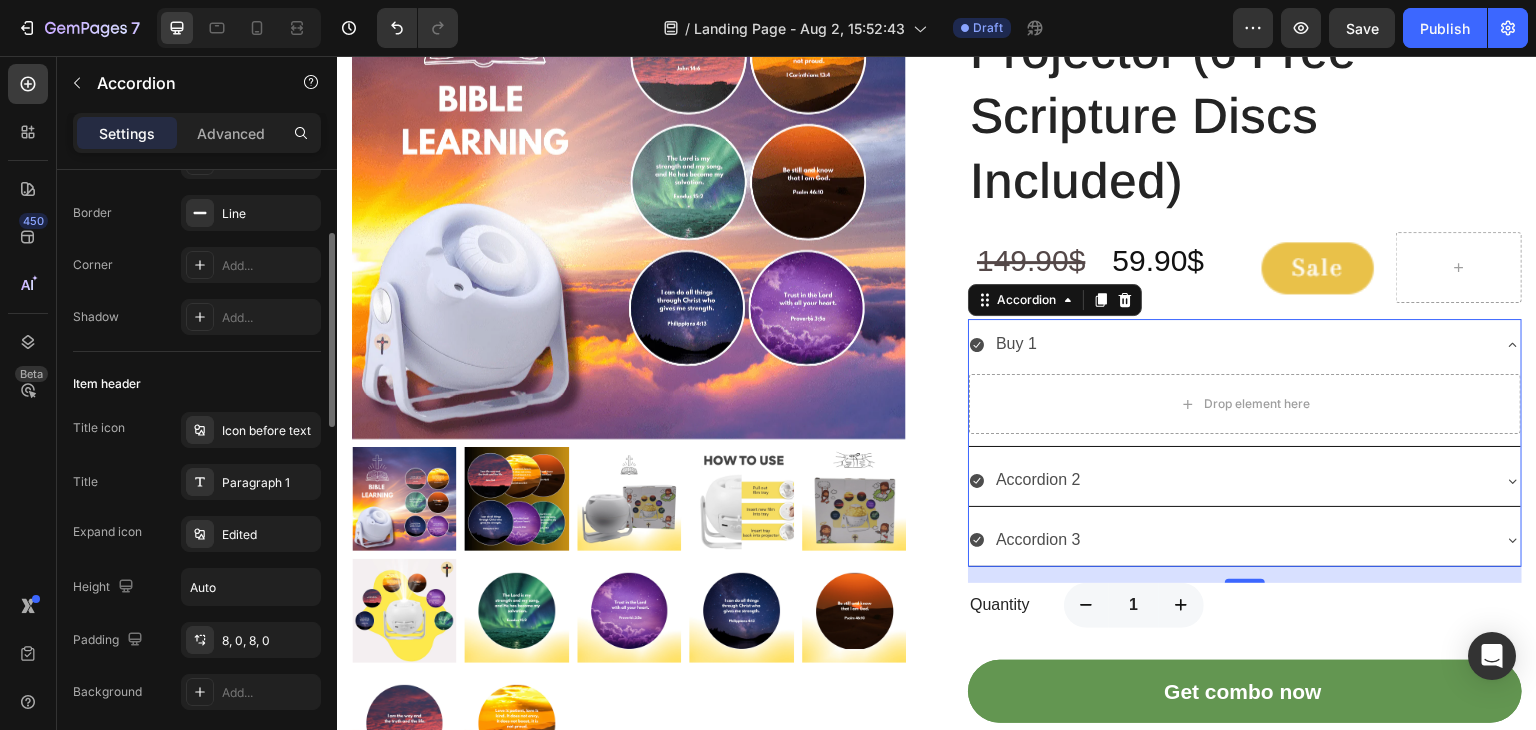 scroll, scrollTop: 0, scrollLeft: 0, axis: both 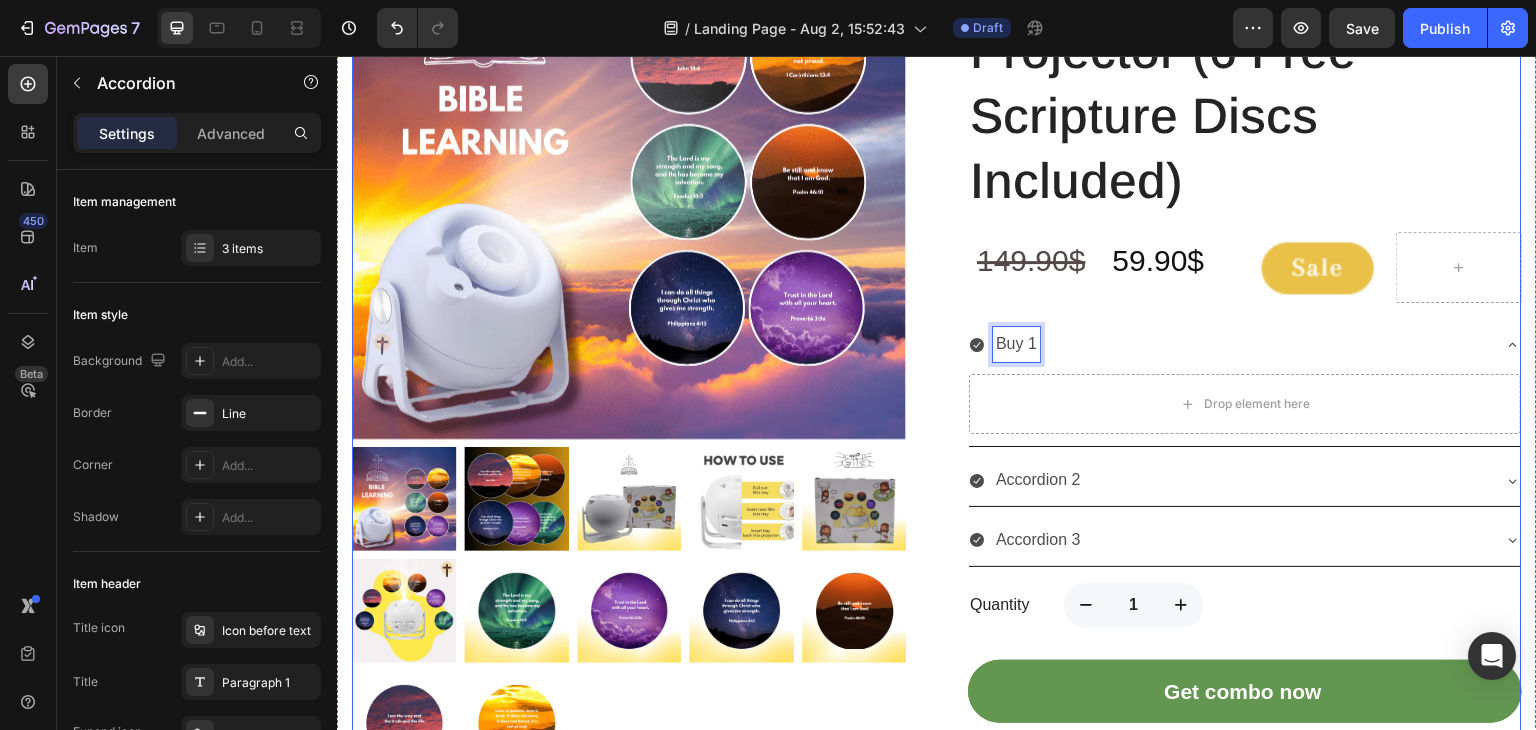 click on "Product Images Best Value! Save 0% Text block Row Godisabove Bible Verse Projector (6 Free Scripture Discs Included) (P) Title ⁠⁠⁠⁠⁠⁠⁠ 149.90$ Heading 59.90$ Heading Image
Row
Buy 1
Drop element here
Accordion 2
Accordion 3 Accordion   16 Quantity Text block
1
Product Quantity Row Get combo now (P) Cart Button Product" at bounding box center (937, 330) 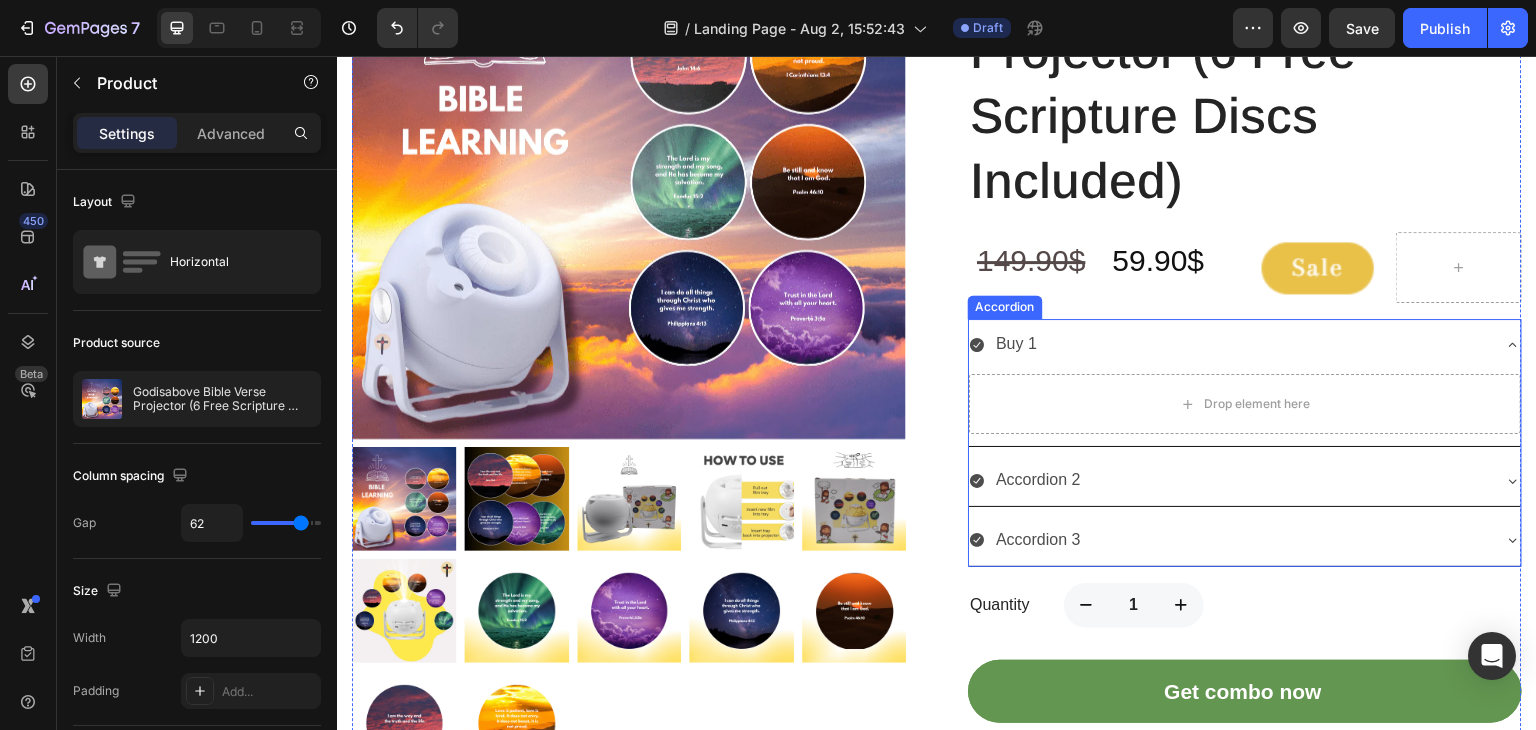 click on "Buy 1" at bounding box center [1016, 344] 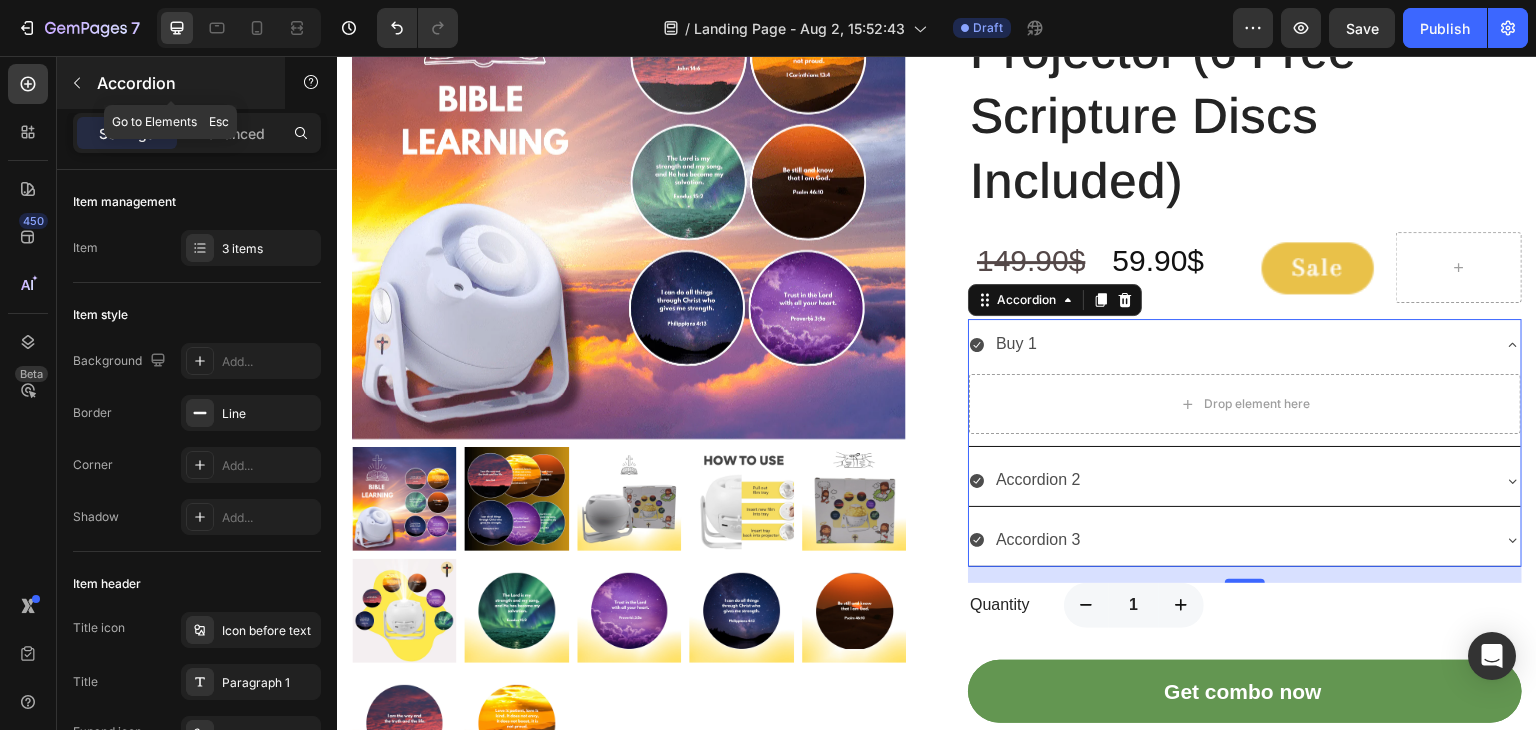 click 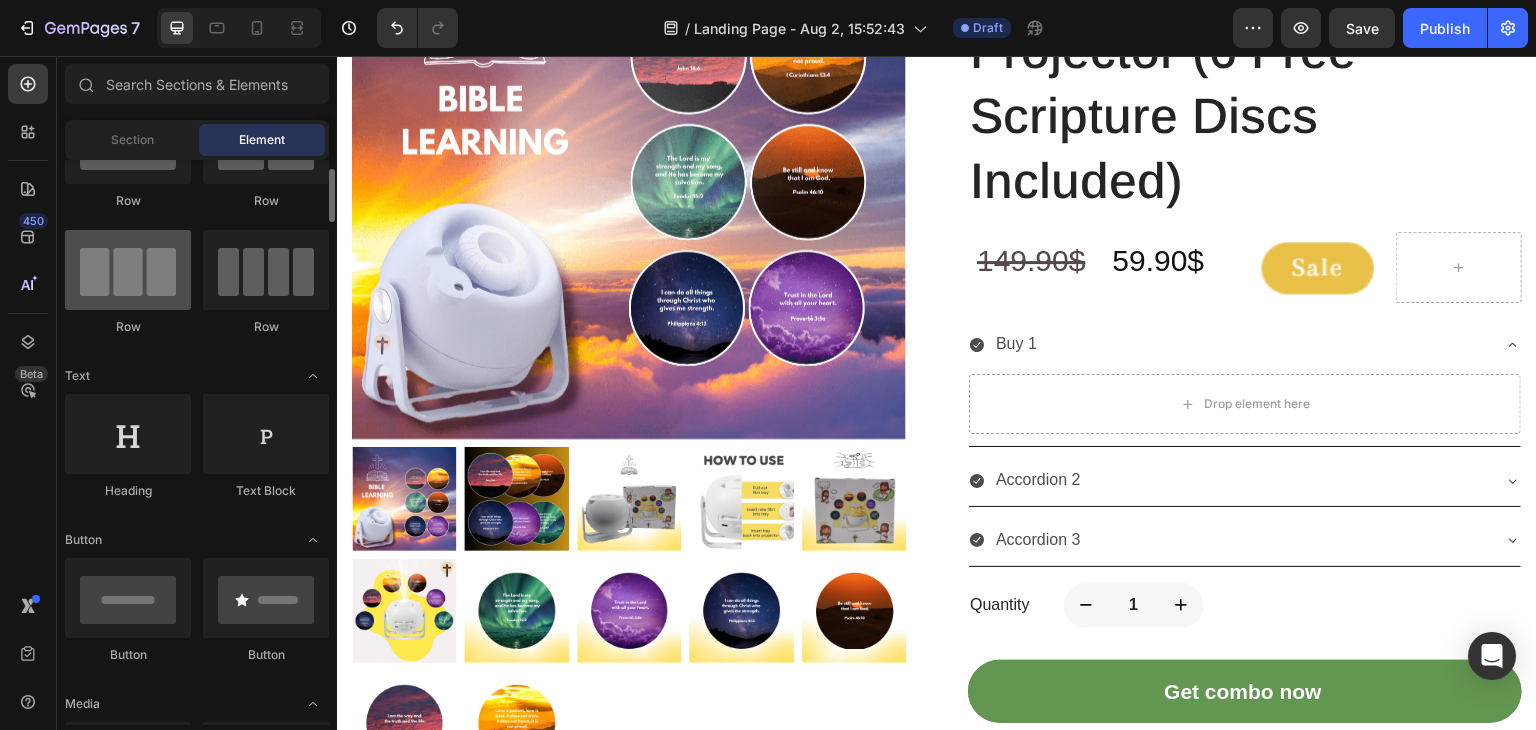 scroll, scrollTop: 0, scrollLeft: 0, axis: both 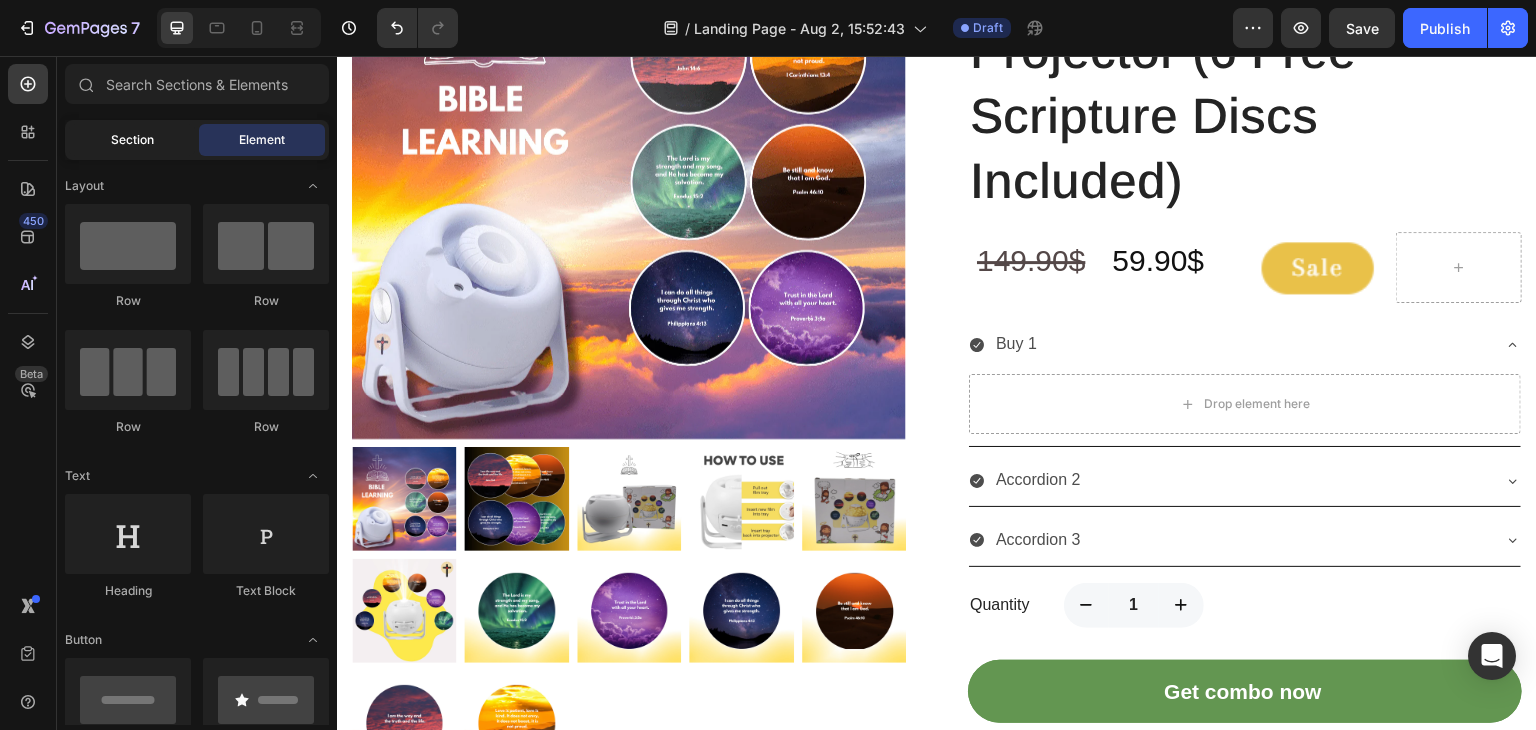 click on "Section" 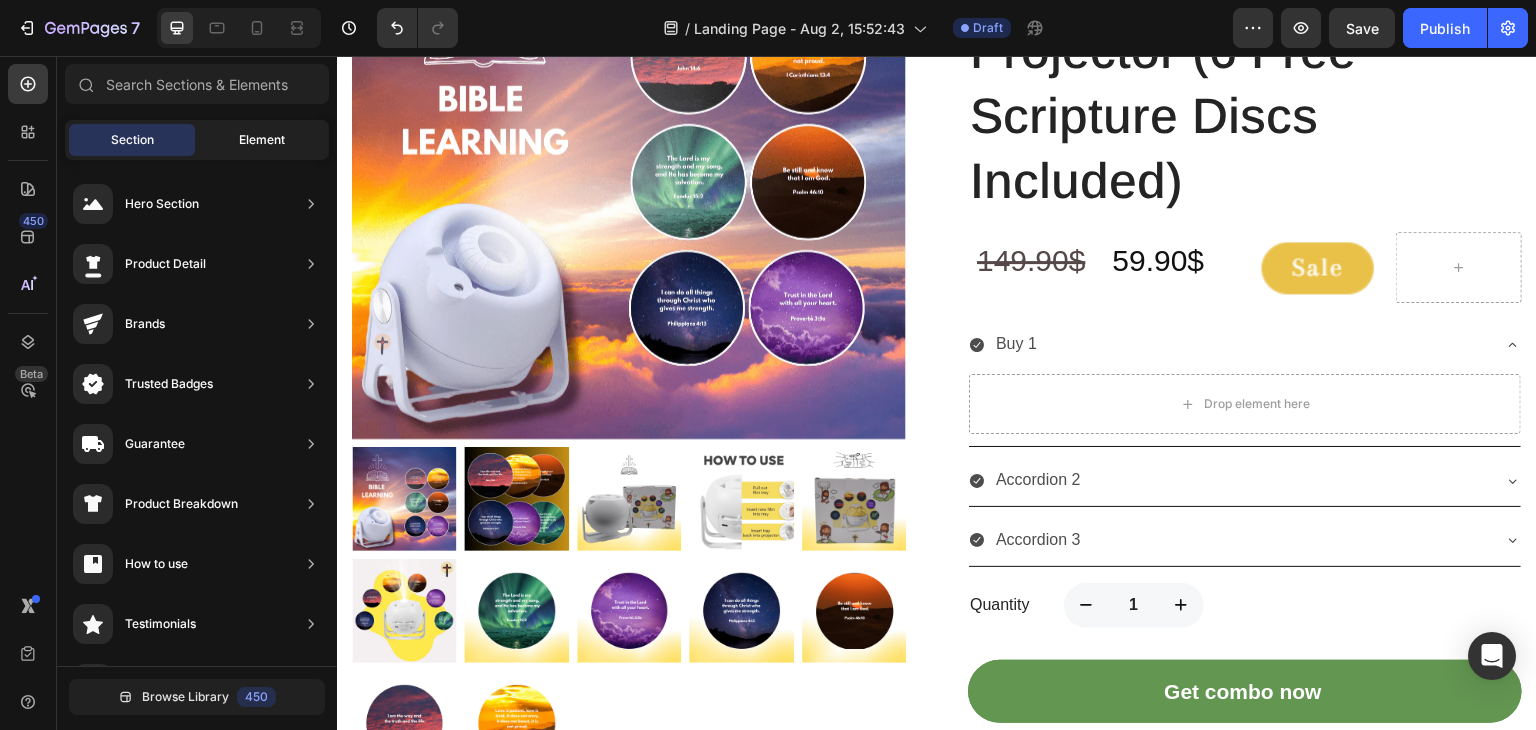 click on "Element" 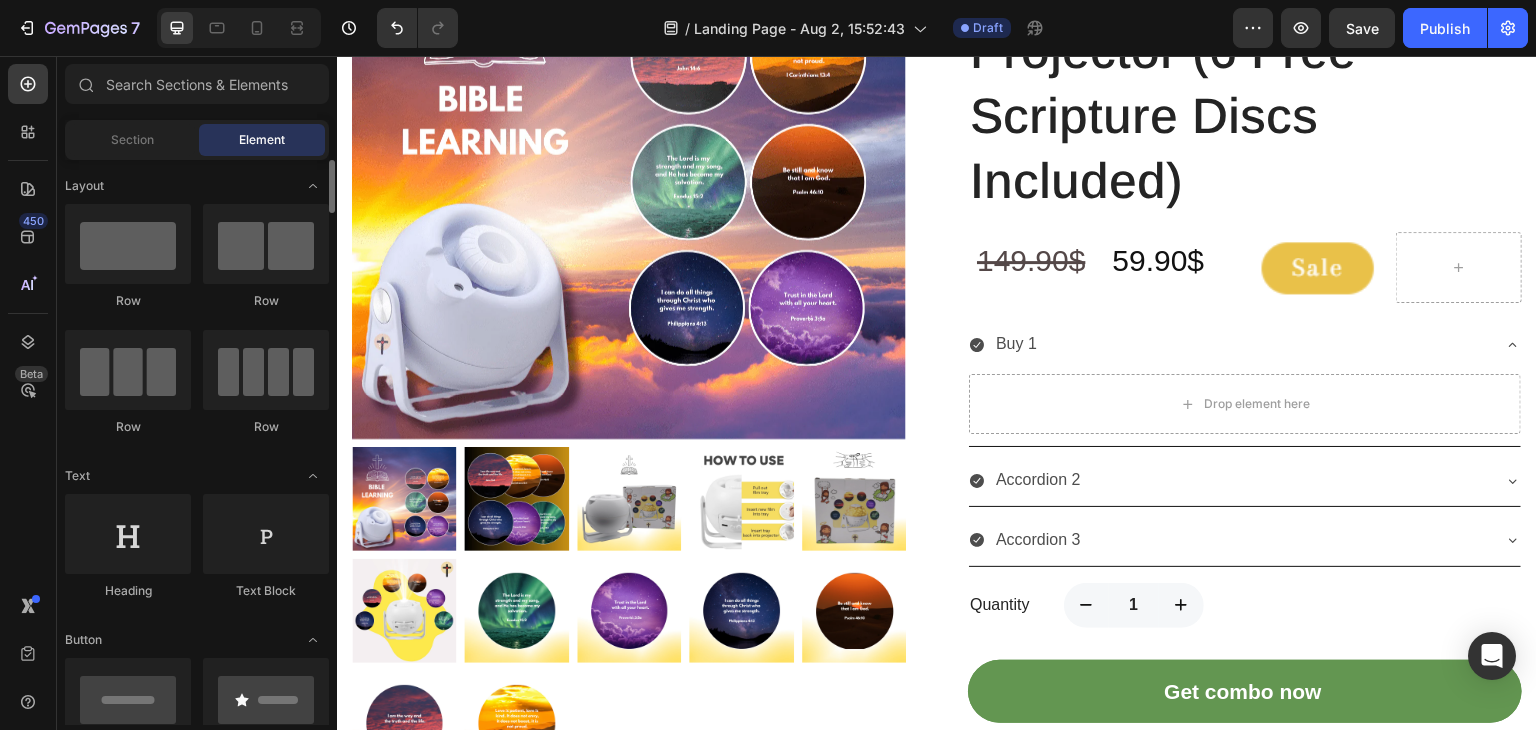 scroll, scrollTop: 100, scrollLeft: 0, axis: vertical 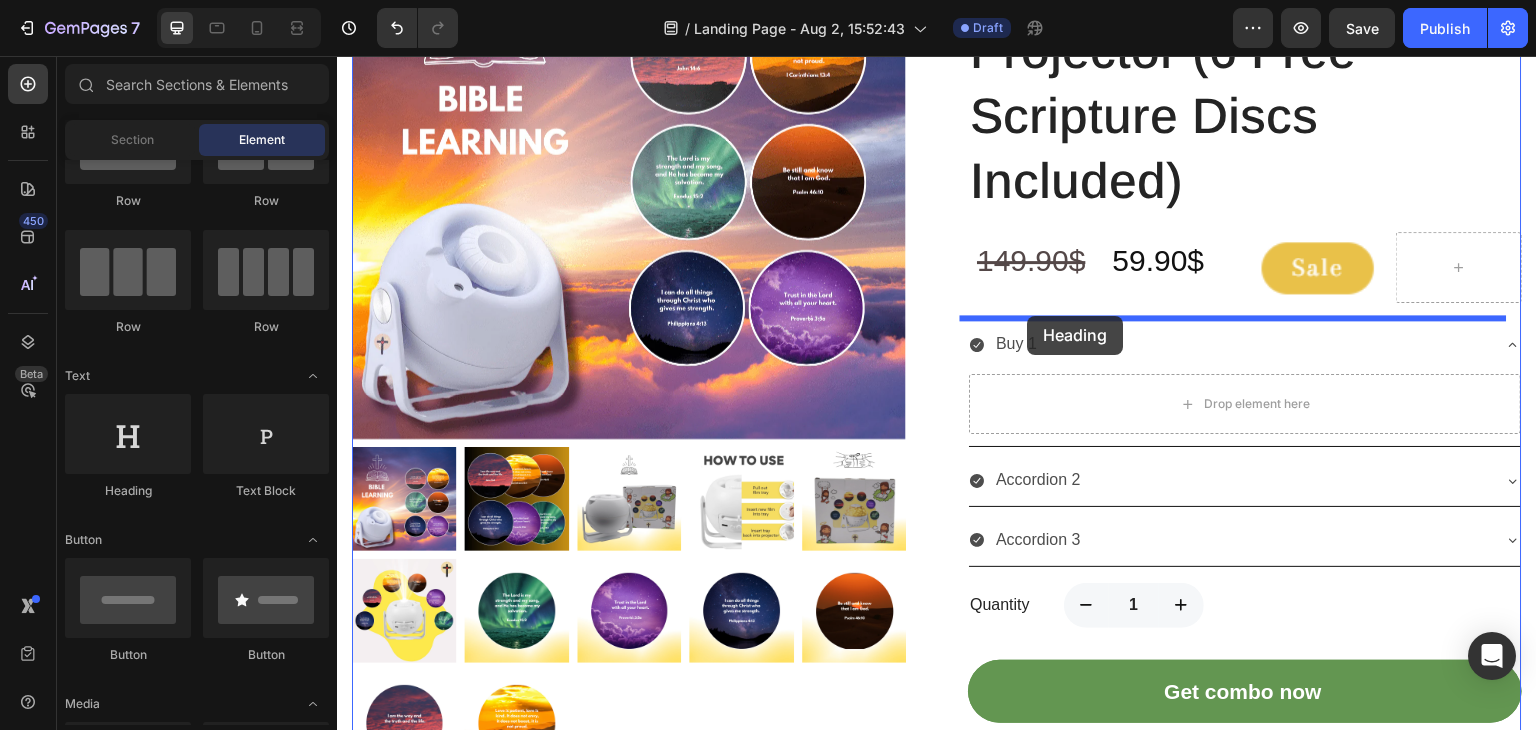 drag, startPoint x: 488, startPoint y: 492, endPoint x: 1028, endPoint y: 317, distance: 567.6487 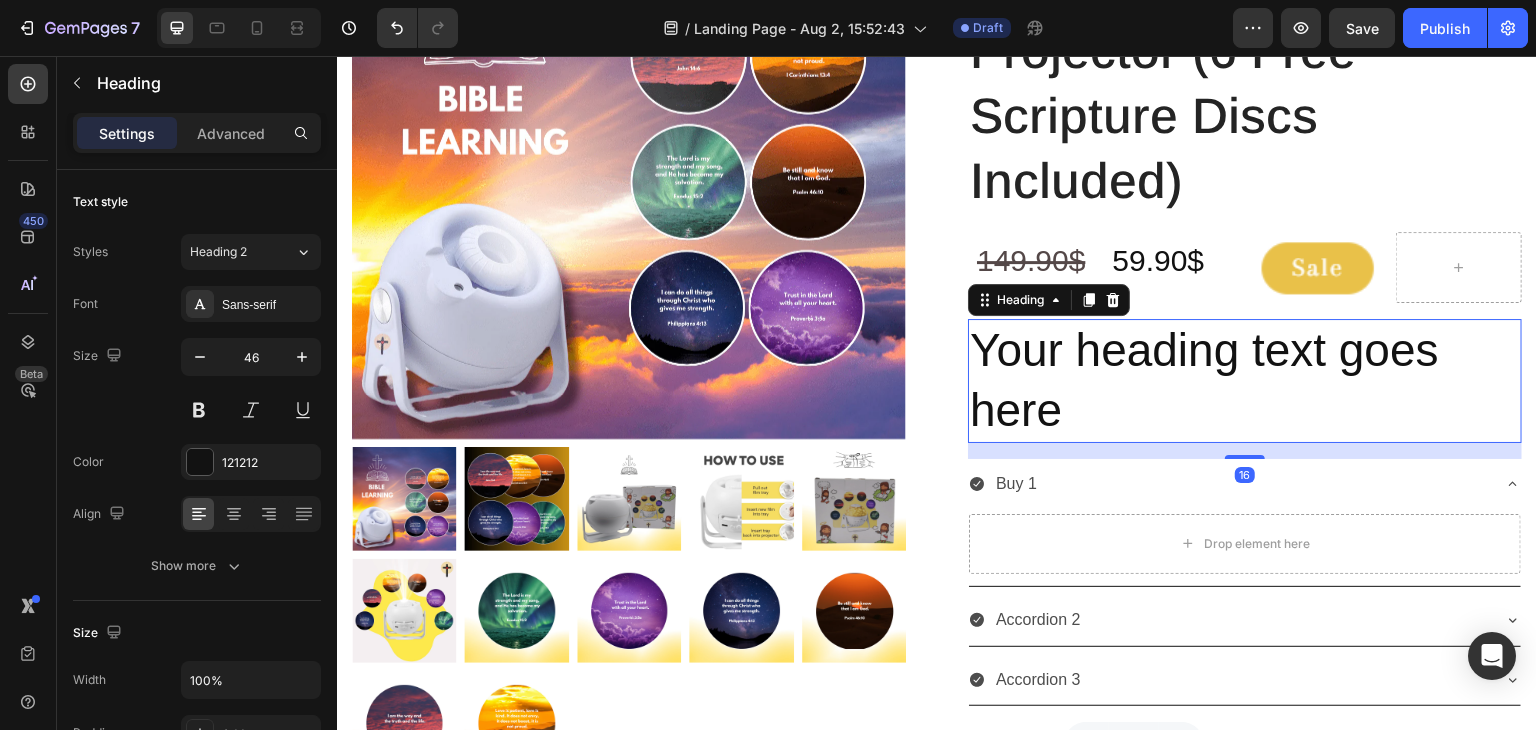 click on "Your heading text goes here" at bounding box center [1245, 381] 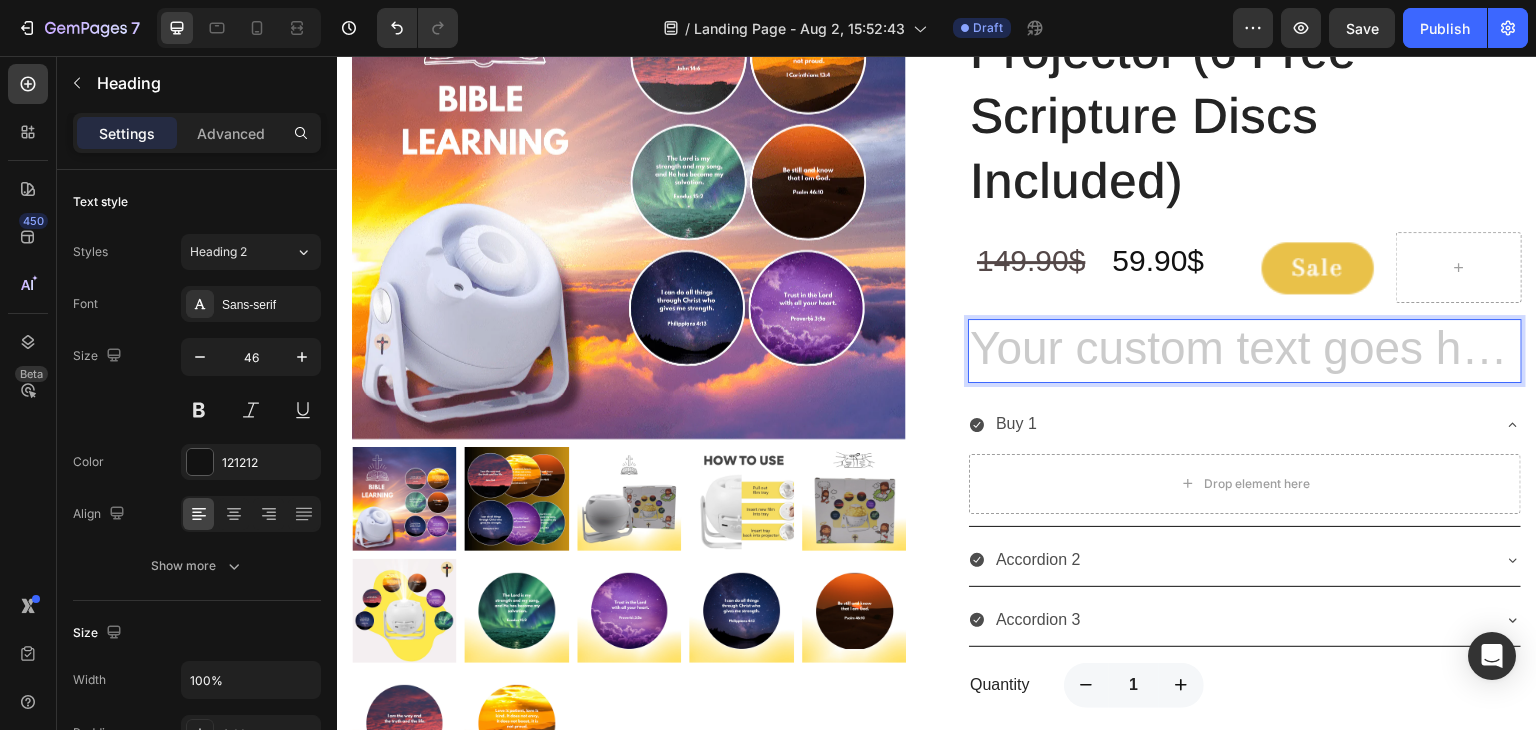 type 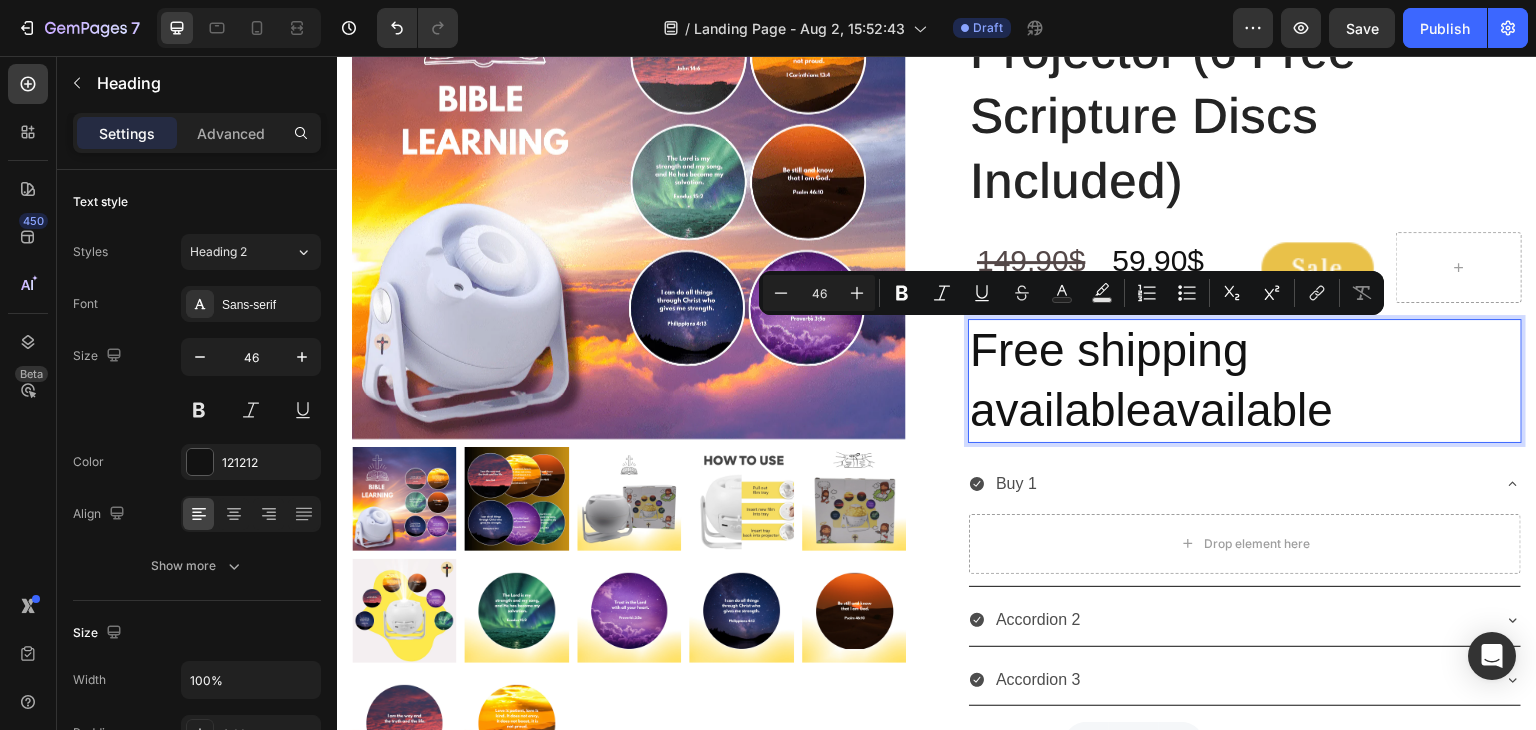 click on "Free shipping availableavailable" at bounding box center [1245, 381] 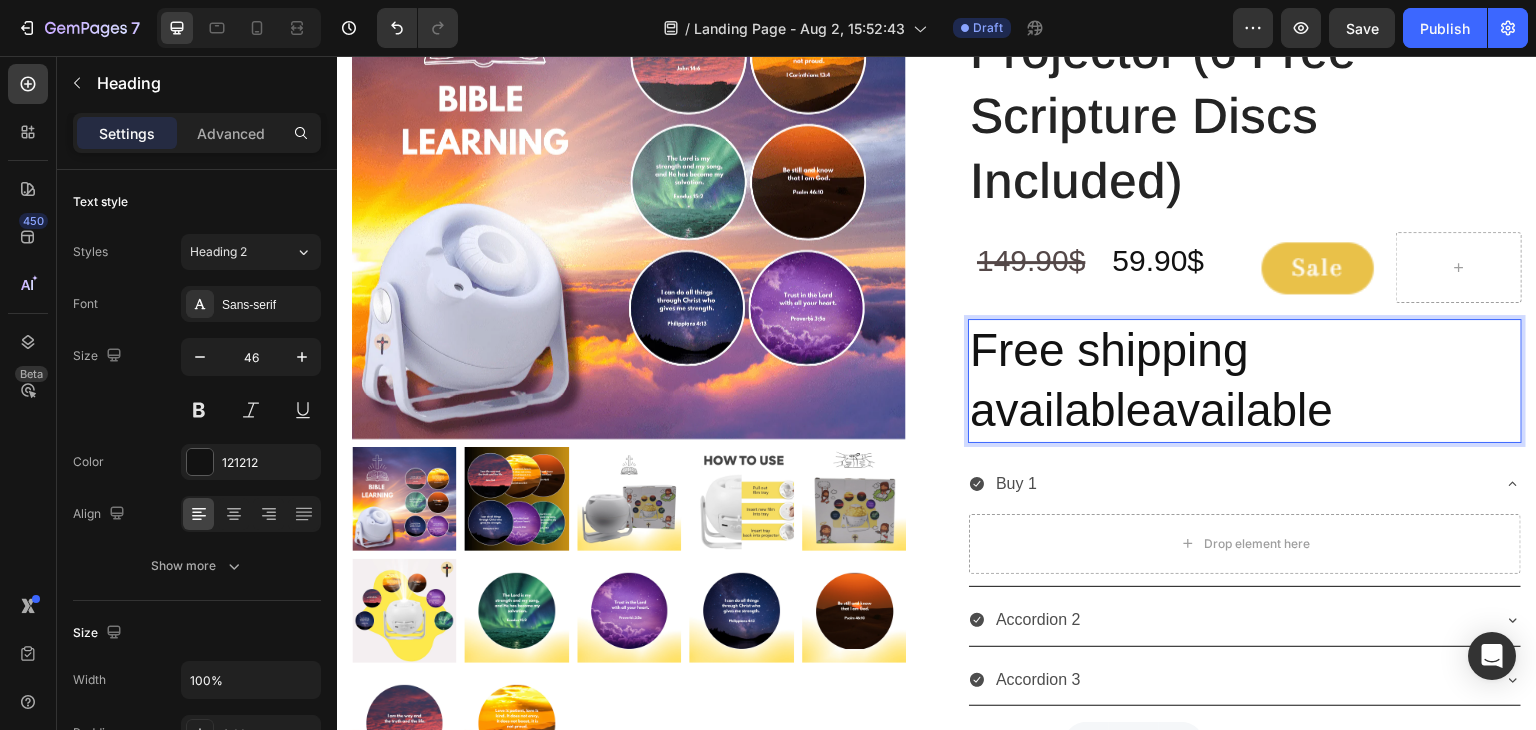 click on "Free shipping availableavailable" at bounding box center (1245, 381) 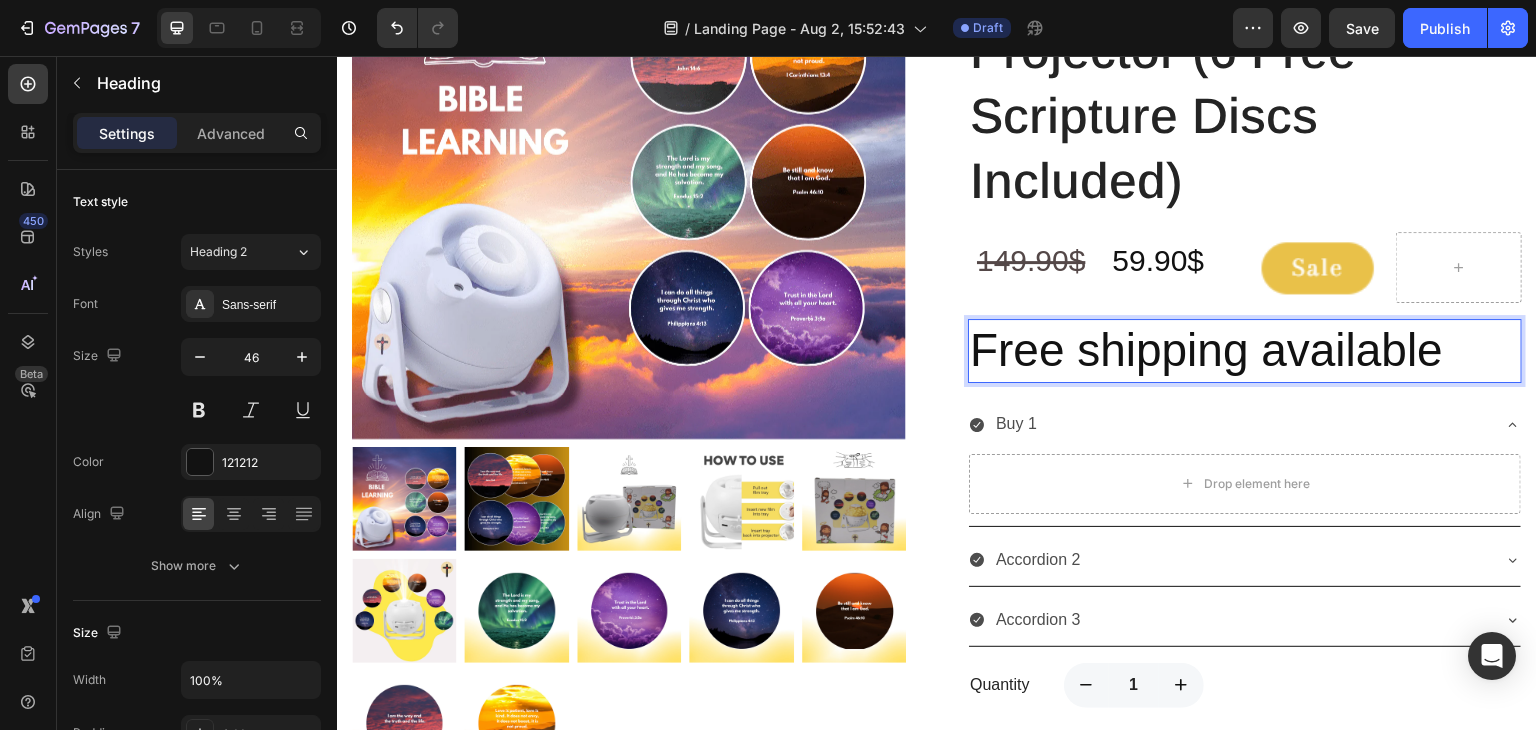 click on "Free shipping available" at bounding box center [1245, 351] 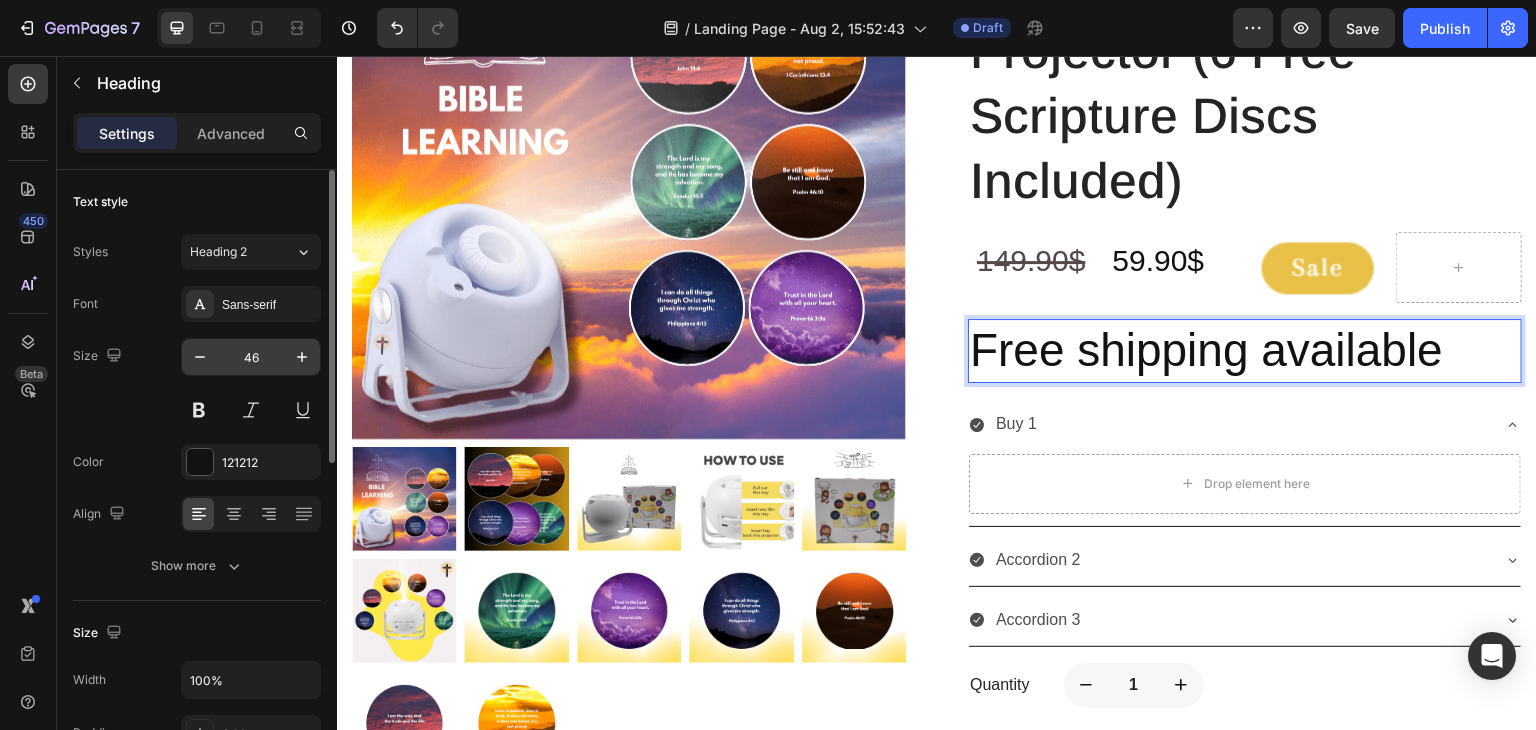 click on "46" at bounding box center (251, 357) 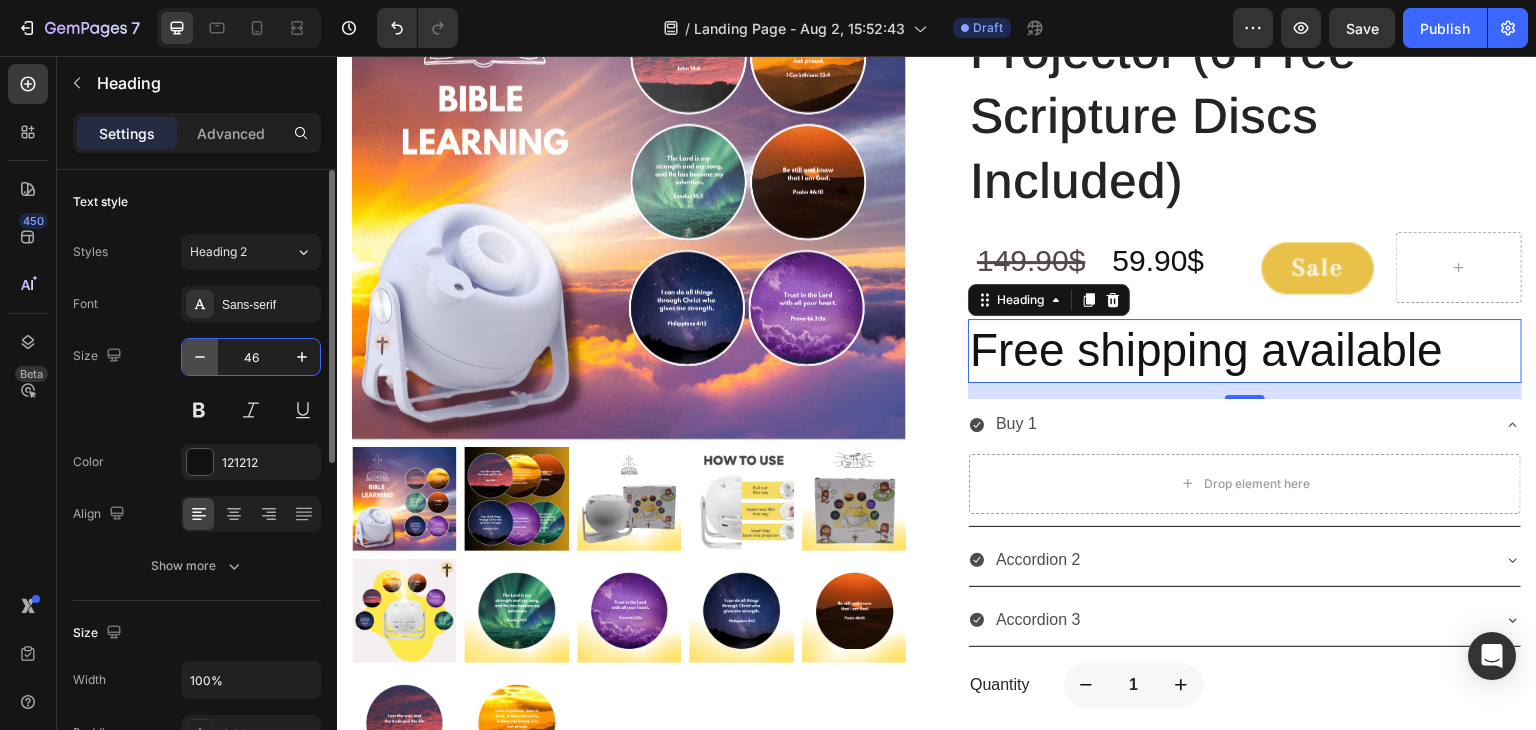 click at bounding box center [200, 357] 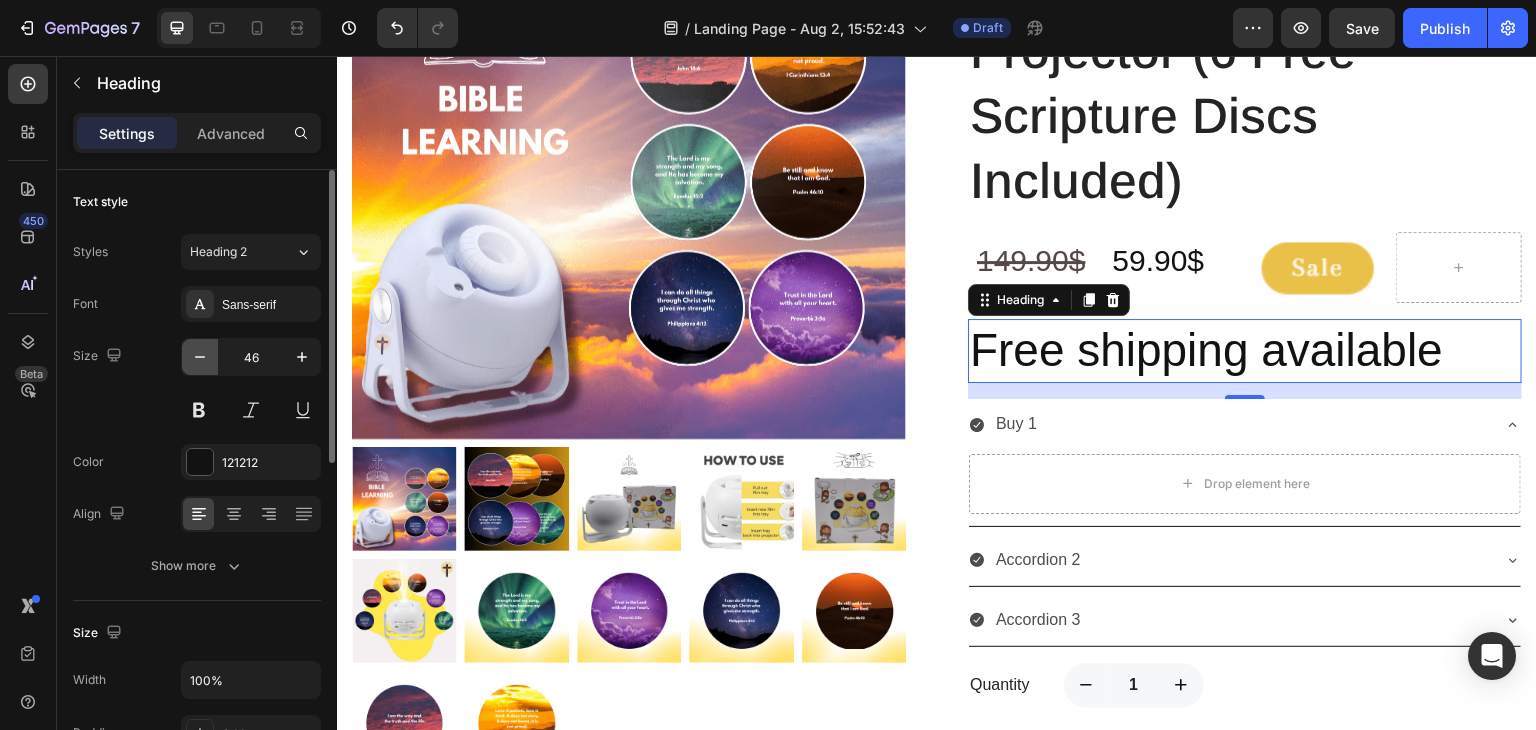 type on "45" 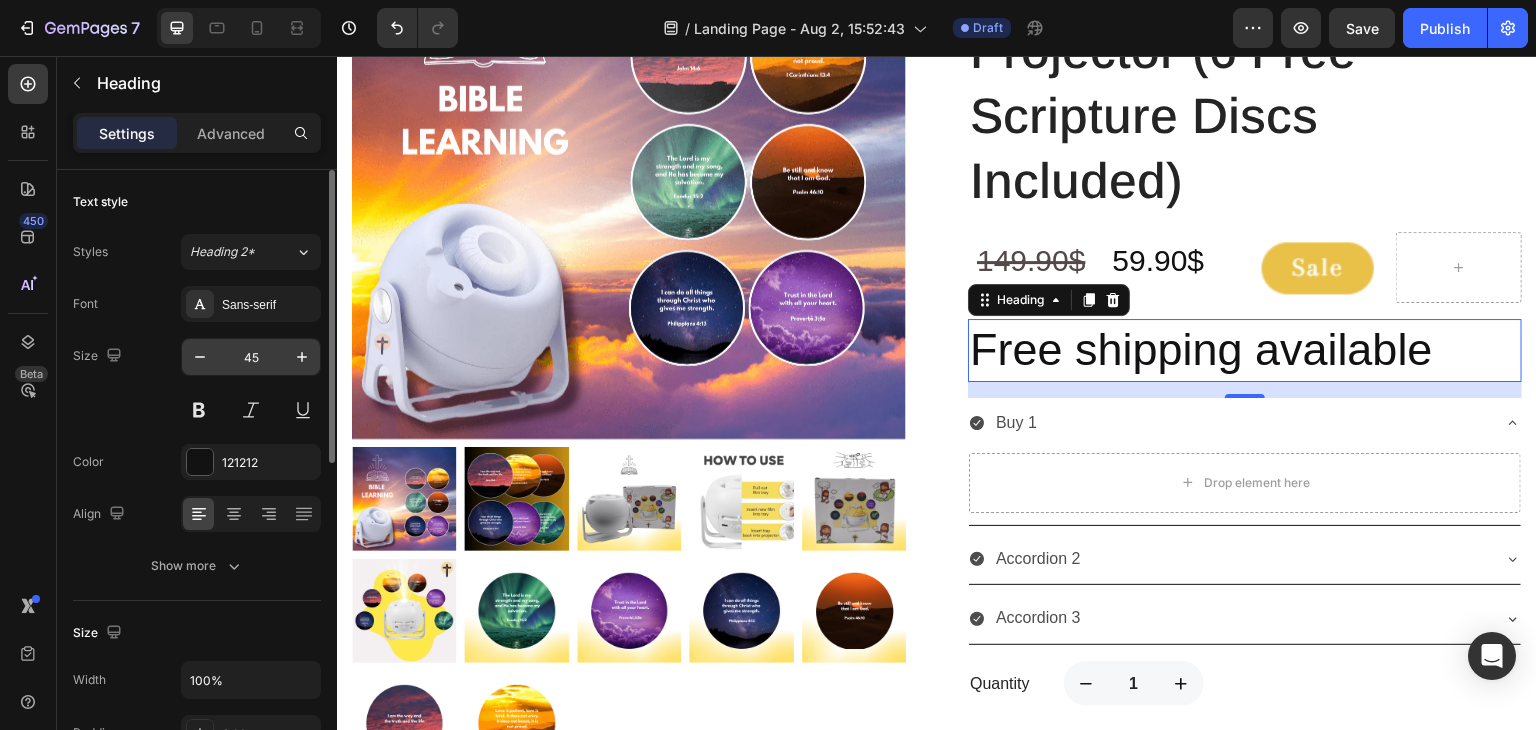 click on "45" at bounding box center (251, 357) 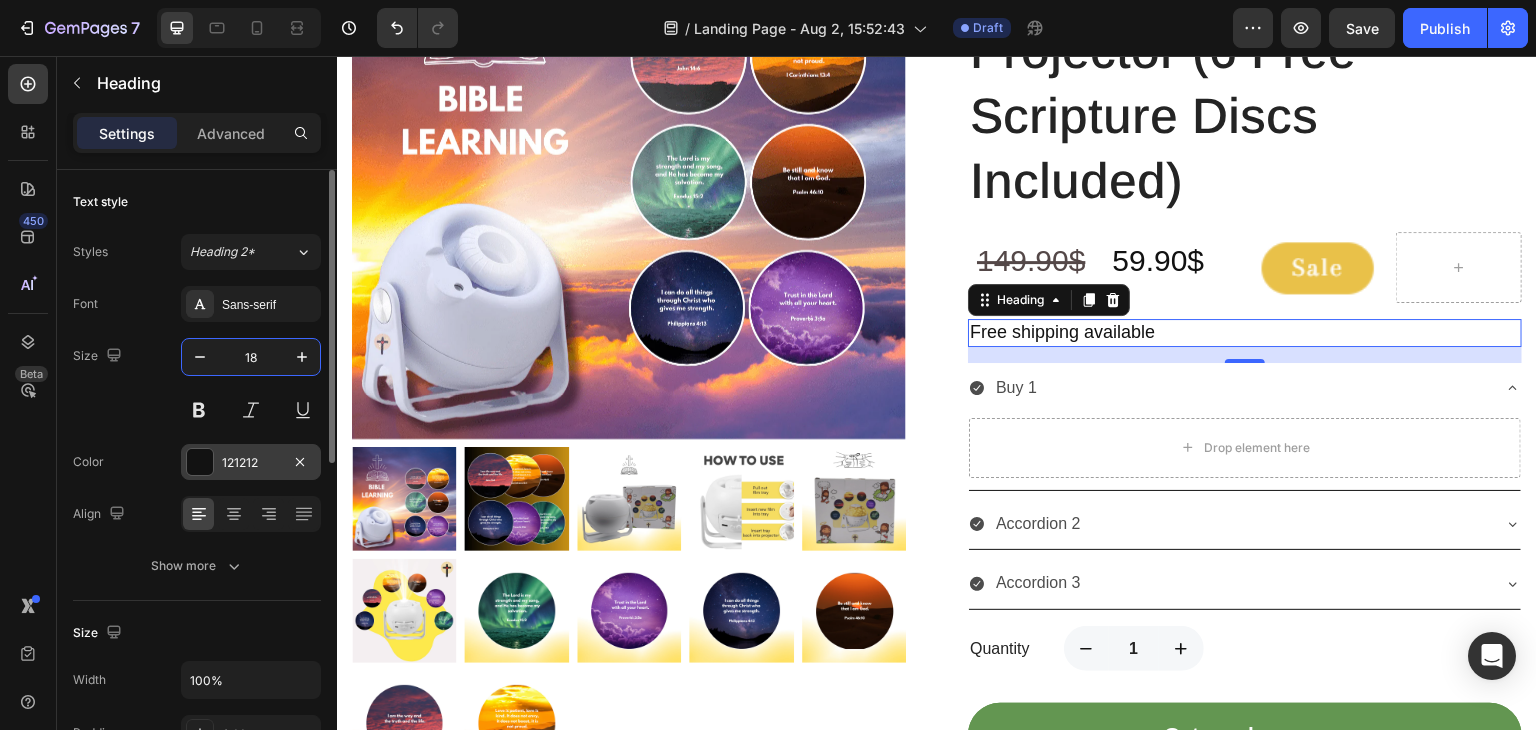 type on "18" 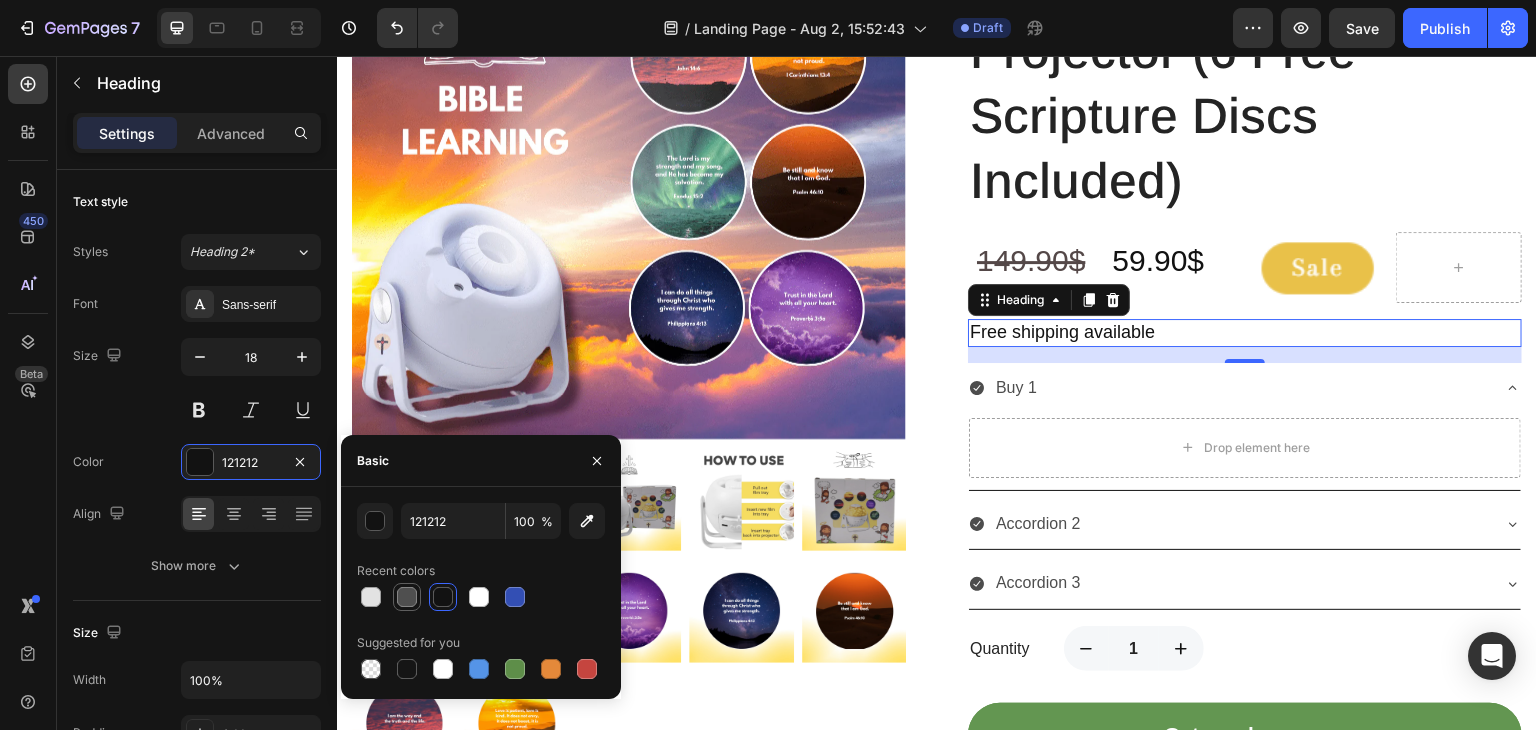 click at bounding box center [407, 597] 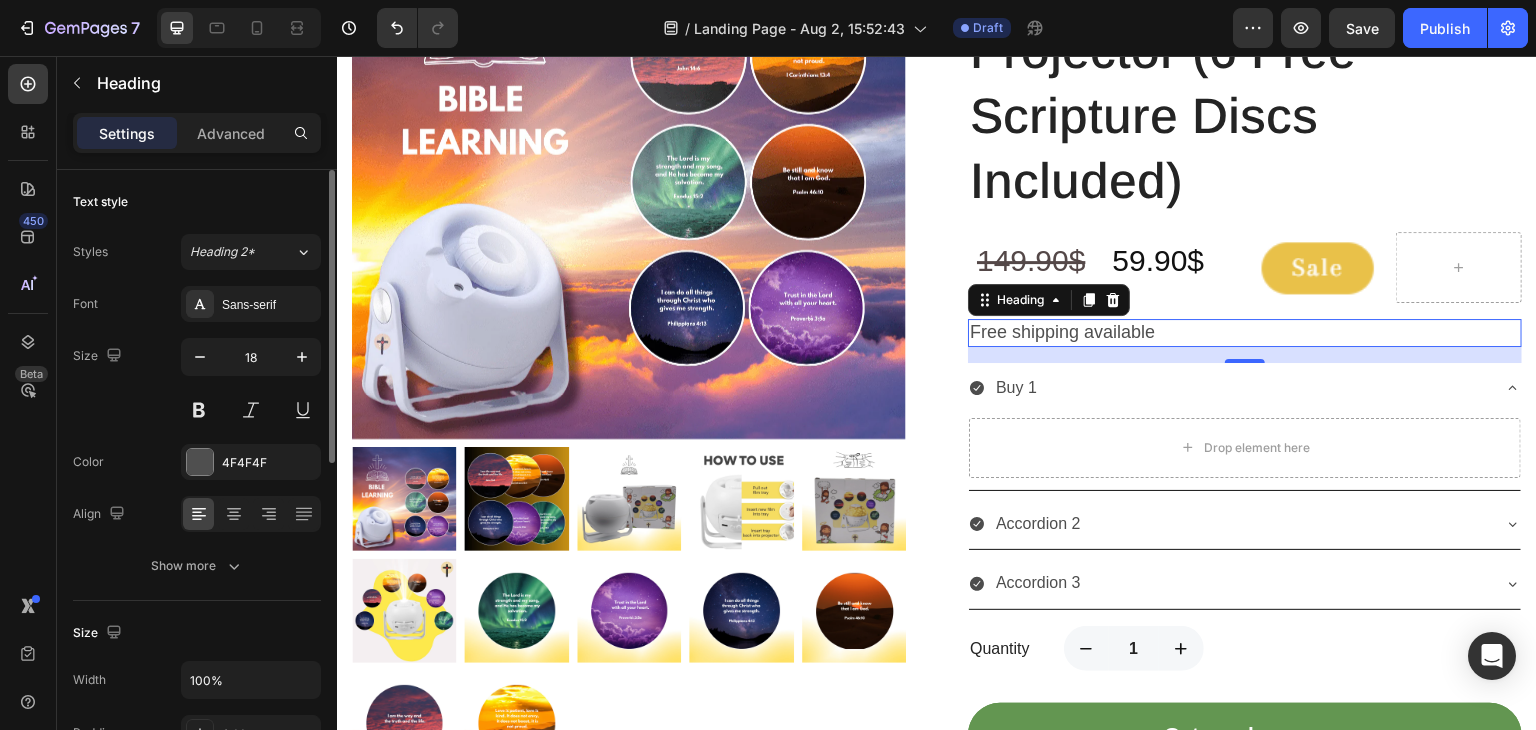 click on "Size 18" at bounding box center (197, 383) 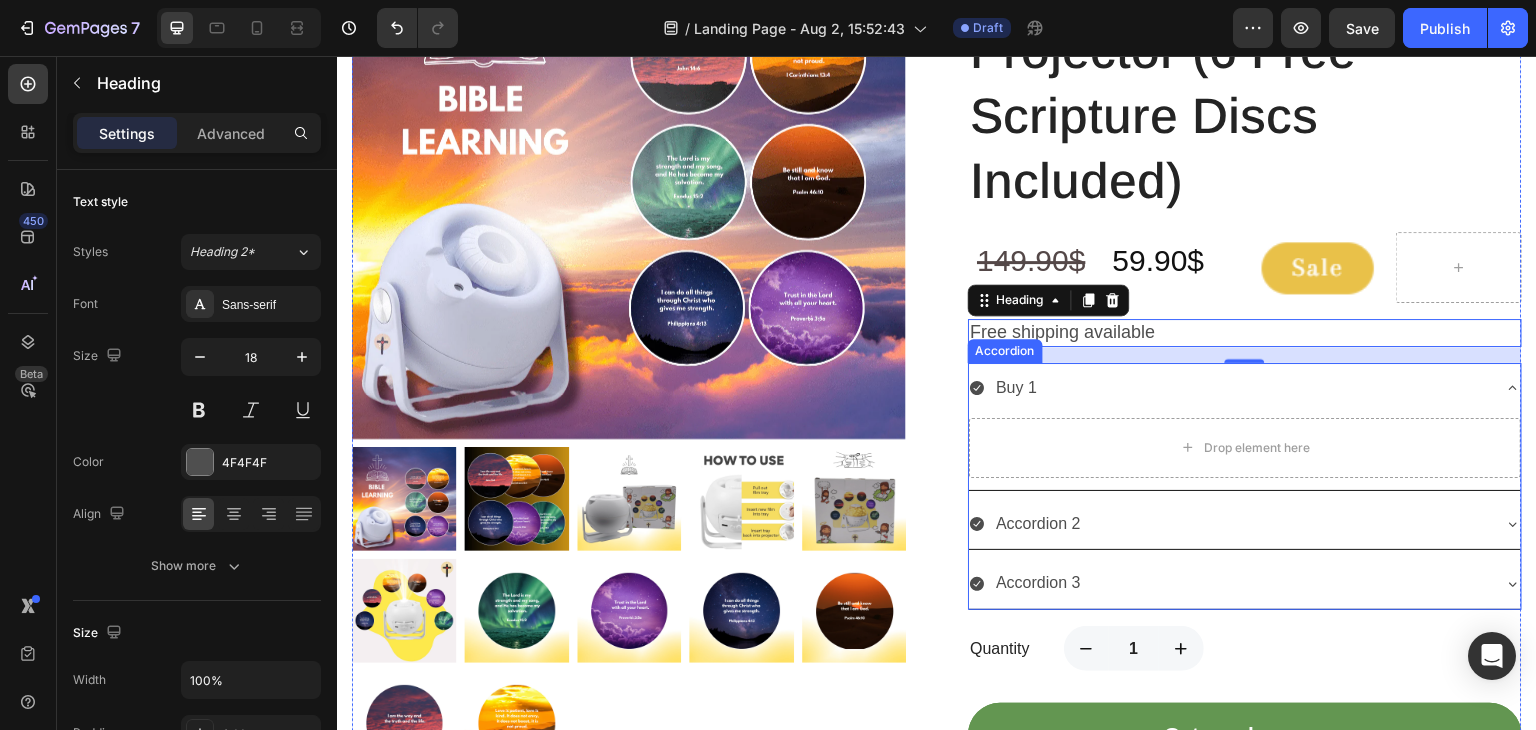 click on "Buy 1" at bounding box center (1229, 388) 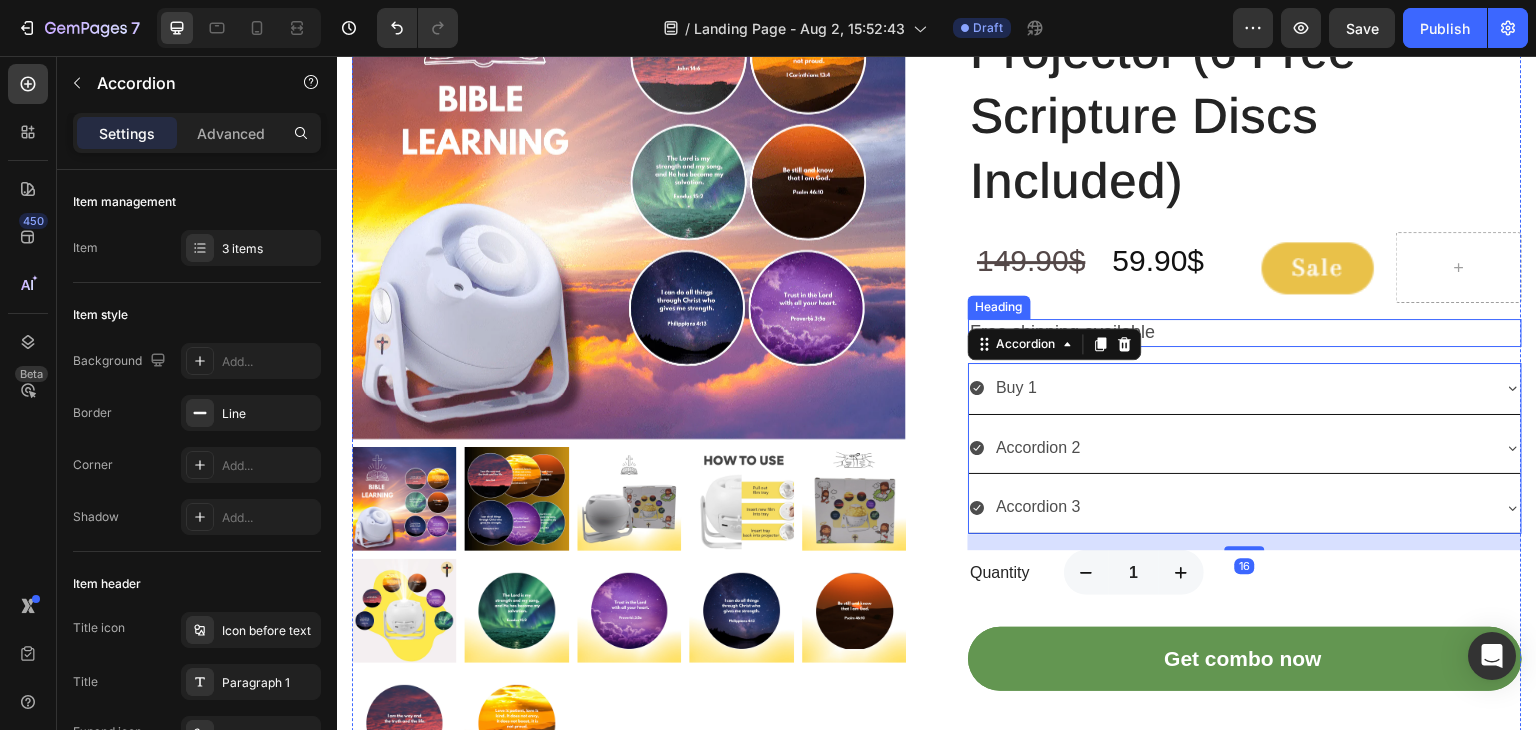 click on "Free shipping available" at bounding box center (1245, 332) 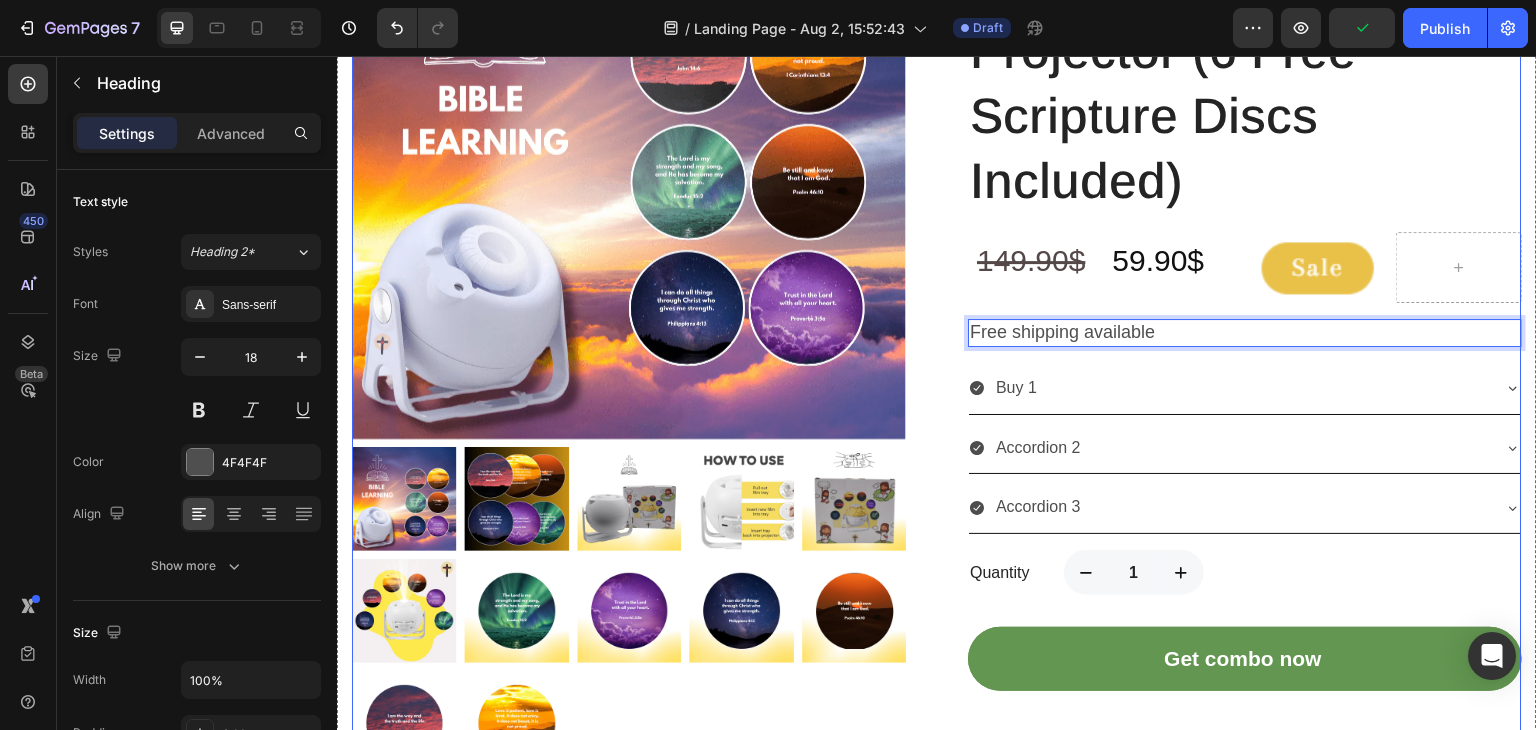 drag, startPoint x: 1183, startPoint y: 330, endPoint x: 949, endPoint y: 323, distance: 234.10468 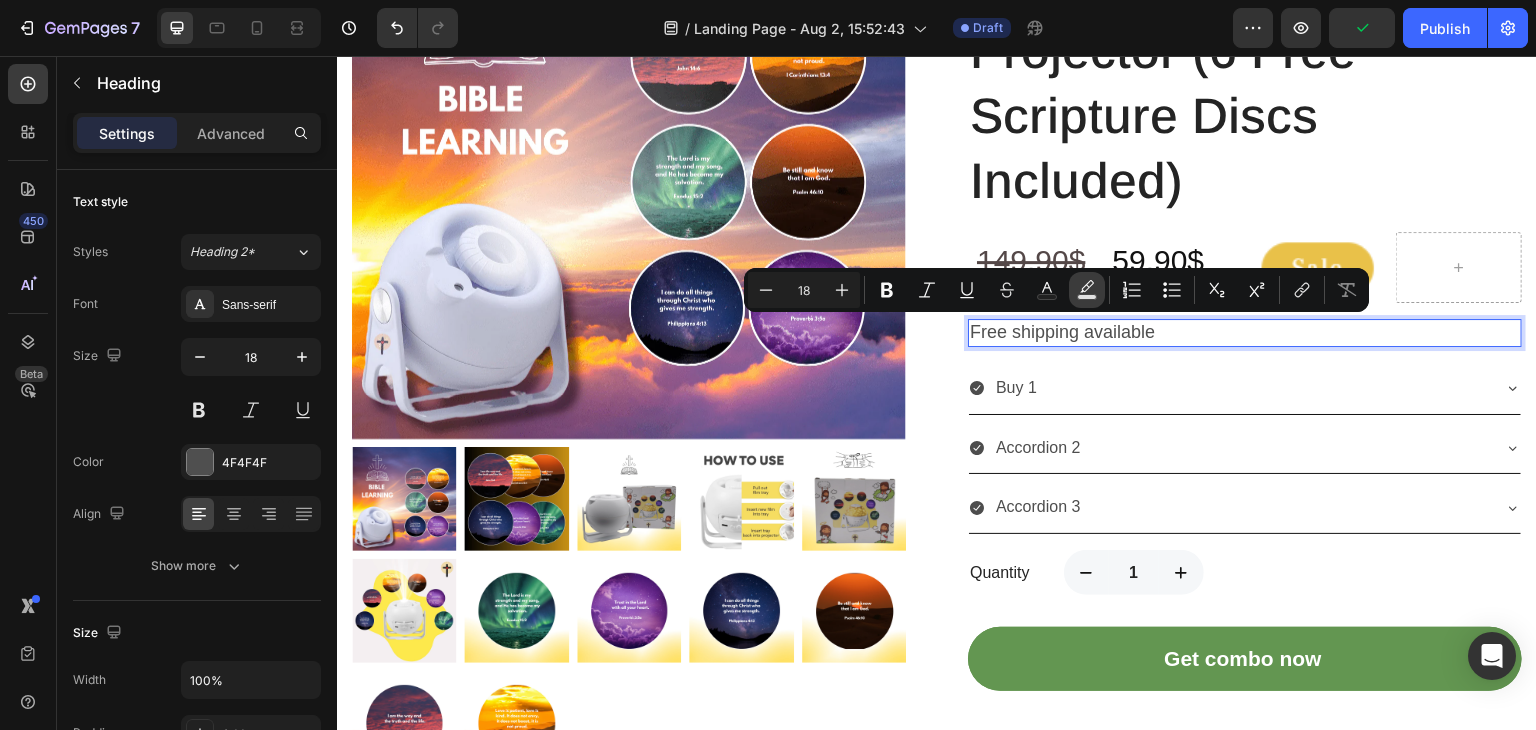 click on "Text Background Color" at bounding box center (1087, 290) 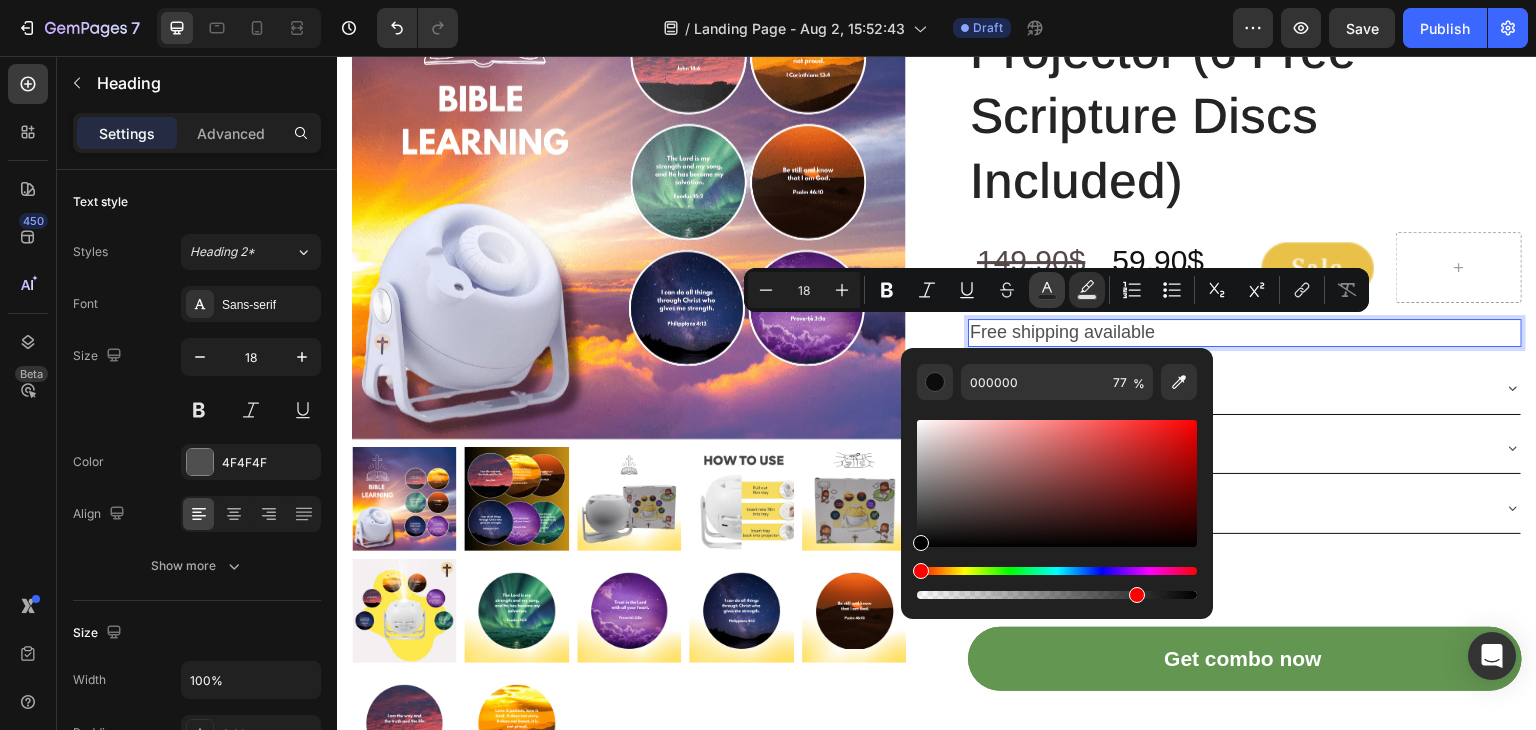 click 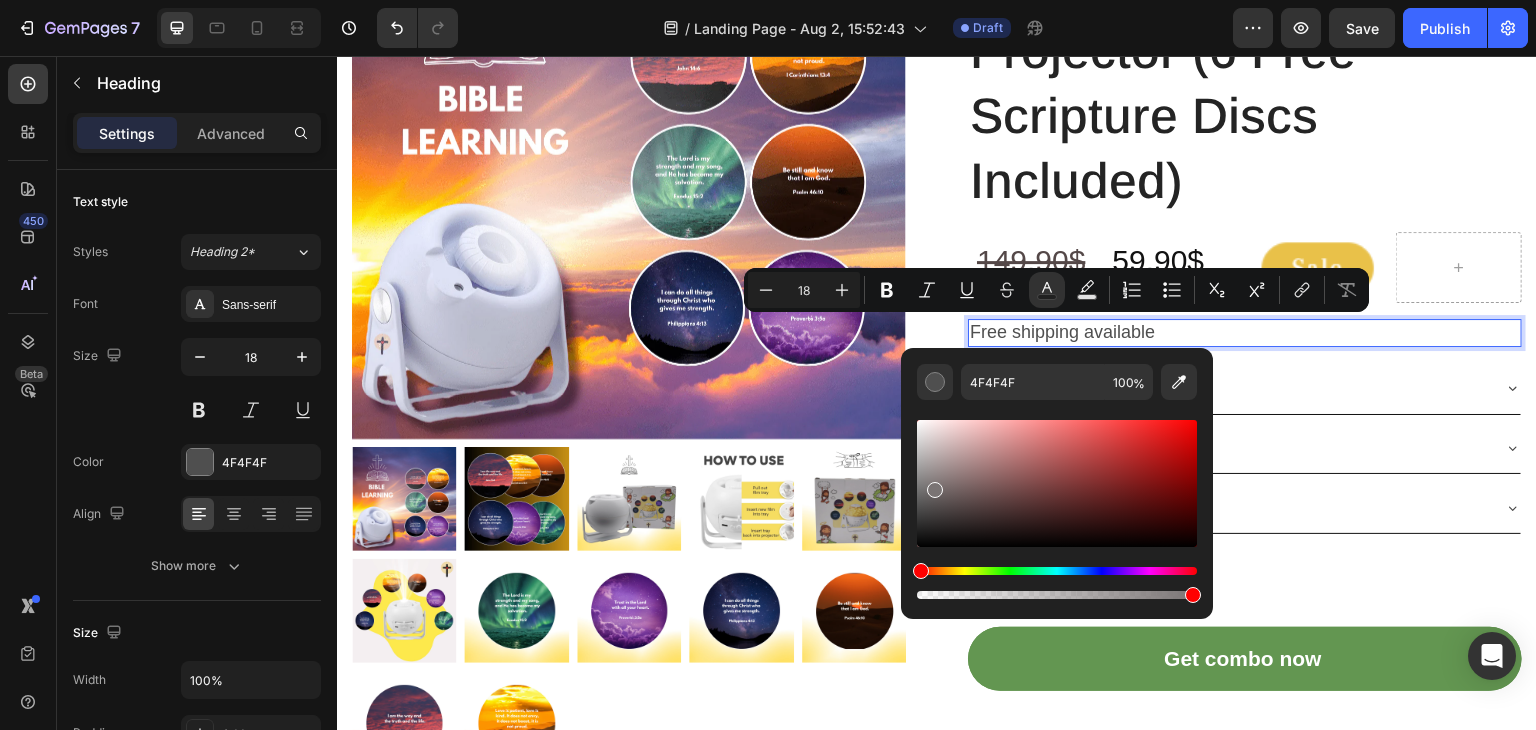 drag, startPoint x: 918, startPoint y: 509, endPoint x: 932, endPoint y: 486, distance: 26.925823 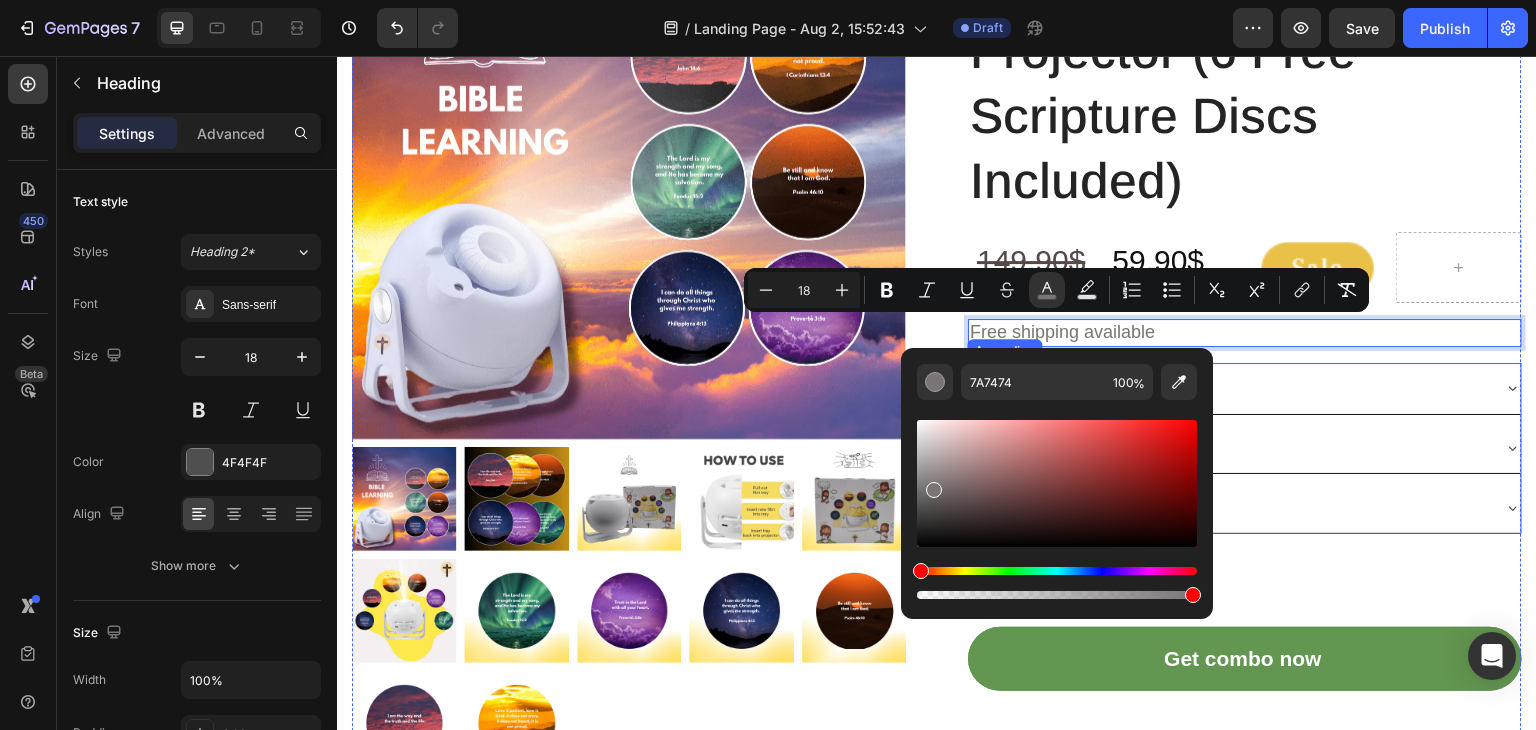 click on "Buy 1" at bounding box center (1229, 388) 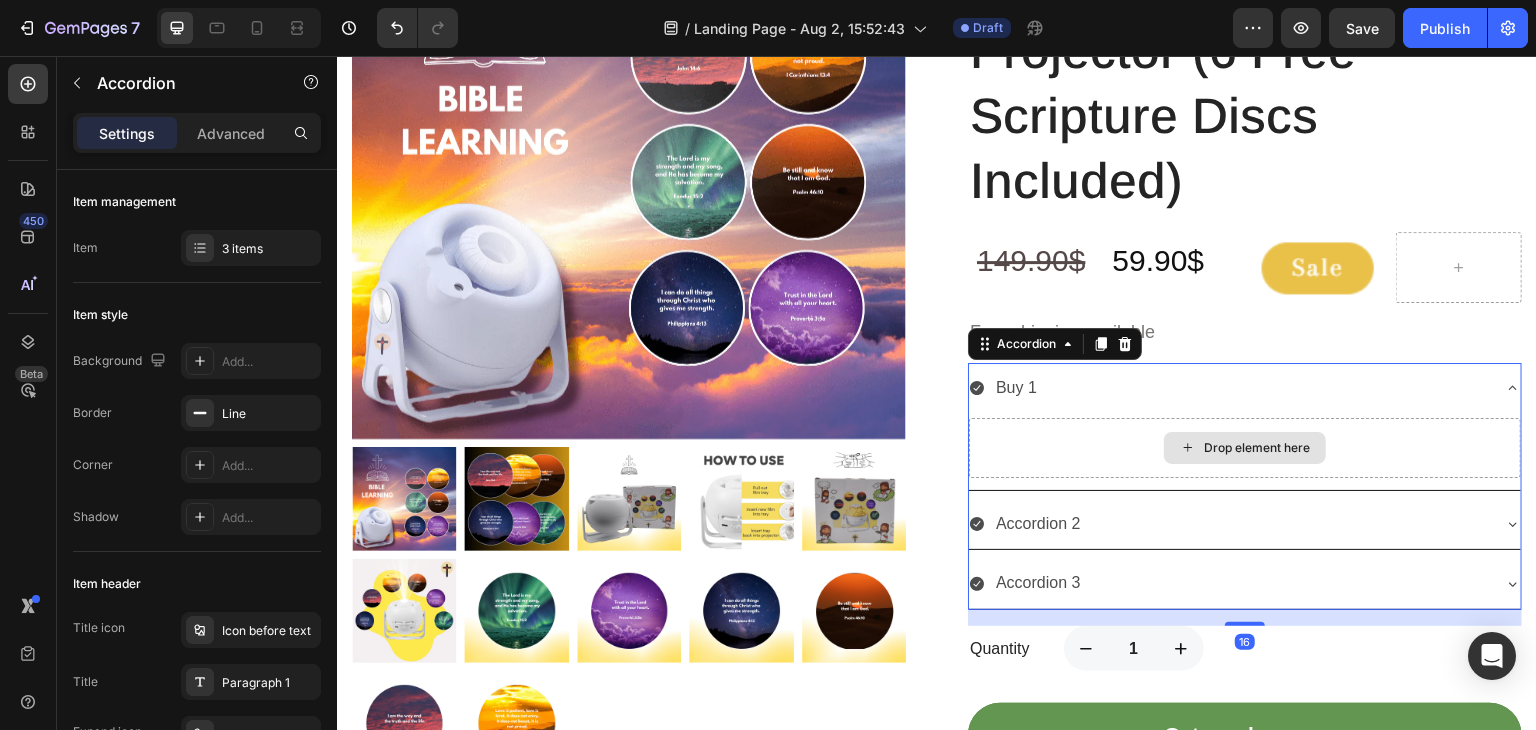 drag, startPoint x: 1367, startPoint y: 437, endPoint x: 1364, endPoint y: 422, distance: 15.297058 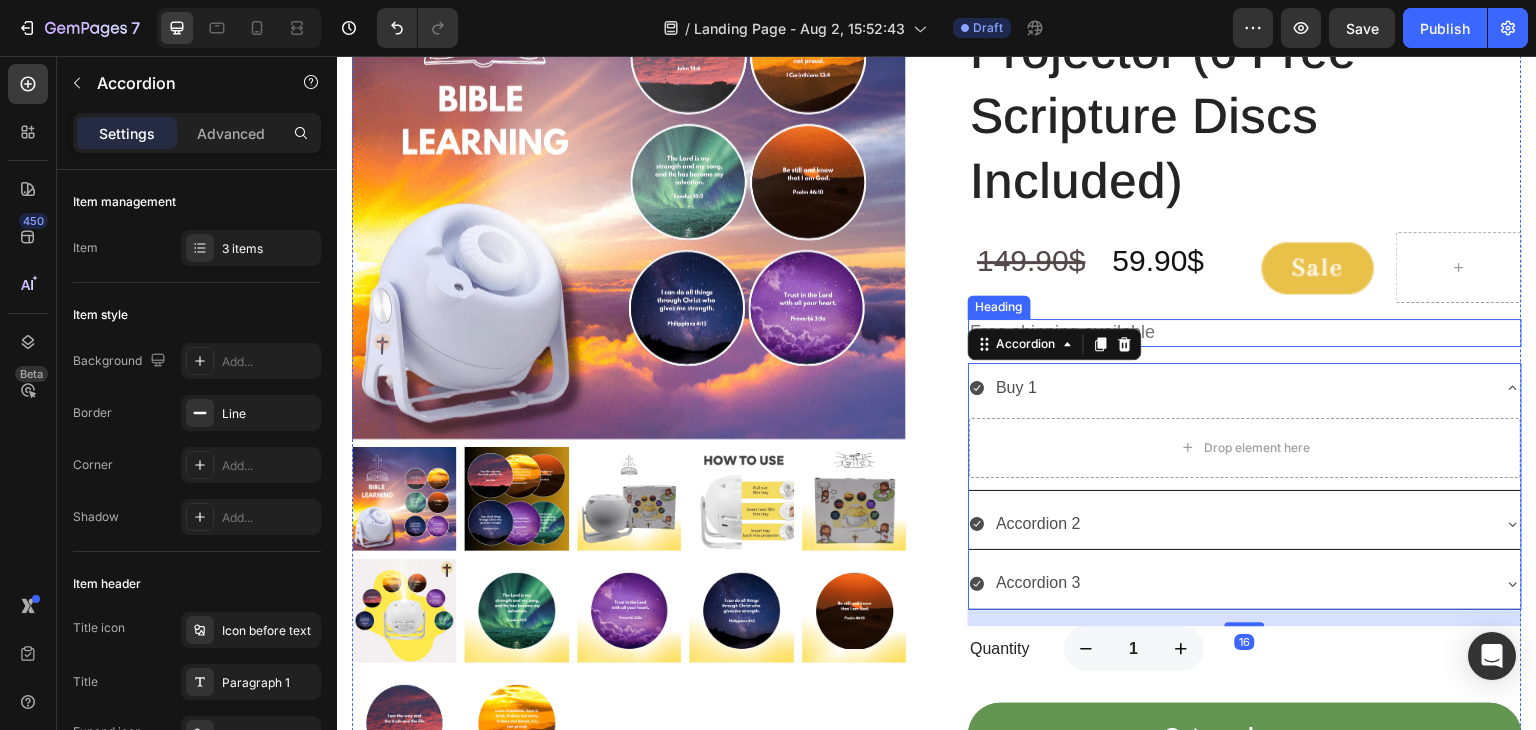click on "⁠⁠⁠⁠⁠⁠⁠ Free shipping available" at bounding box center [1245, 332] 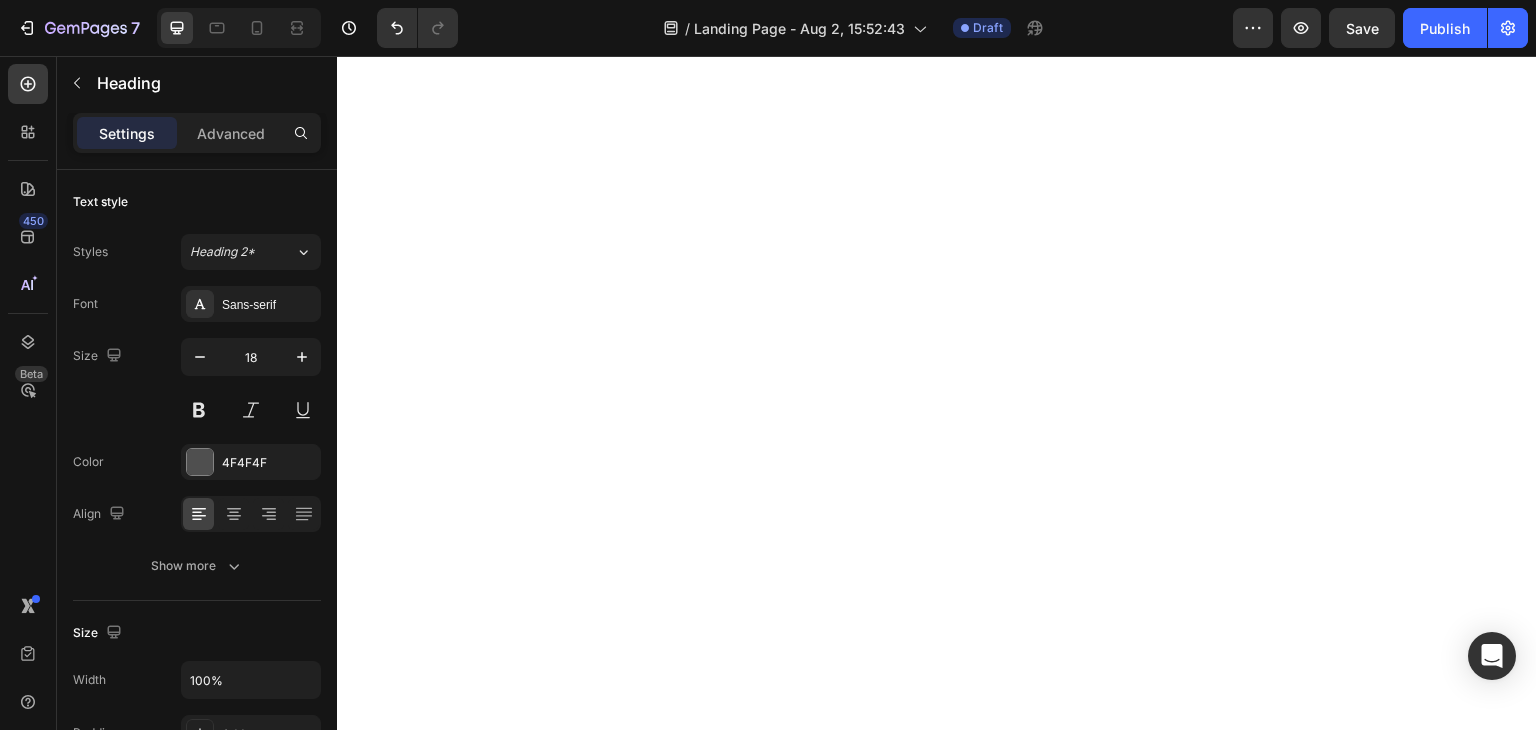 scroll, scrollTop: 0, scrollLeft: 0, axis: both 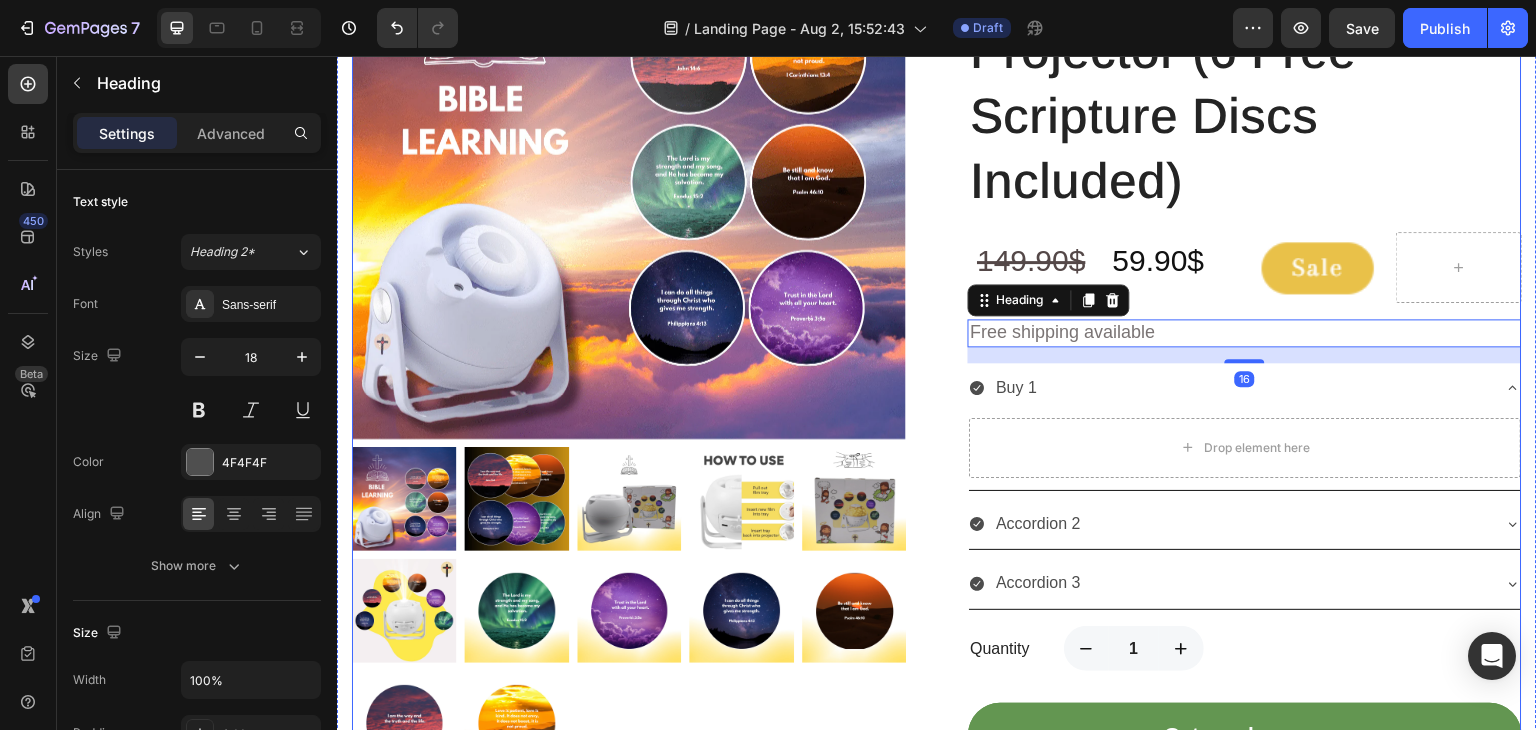 click on "Product Images Best Value! Save 0% Text block Row Godisabove Bible Verse Projector (6 Free Scripture Discs Included) (P) Title ⁠⁠⁠⁠⁠⁠⁠ 149.90$ Heading 59.90$ Heading Image
Row ⁠⁠⁠⁠⁠⁠⁠ Free shipping available  Heading   16
Buy 1
Drop element here
Accordion 2
Accordion 3 Accordion Quantity Text block
1
Product Quantity Row Get combo now (P) Cart Button Product" at bounding box center [937, 330] 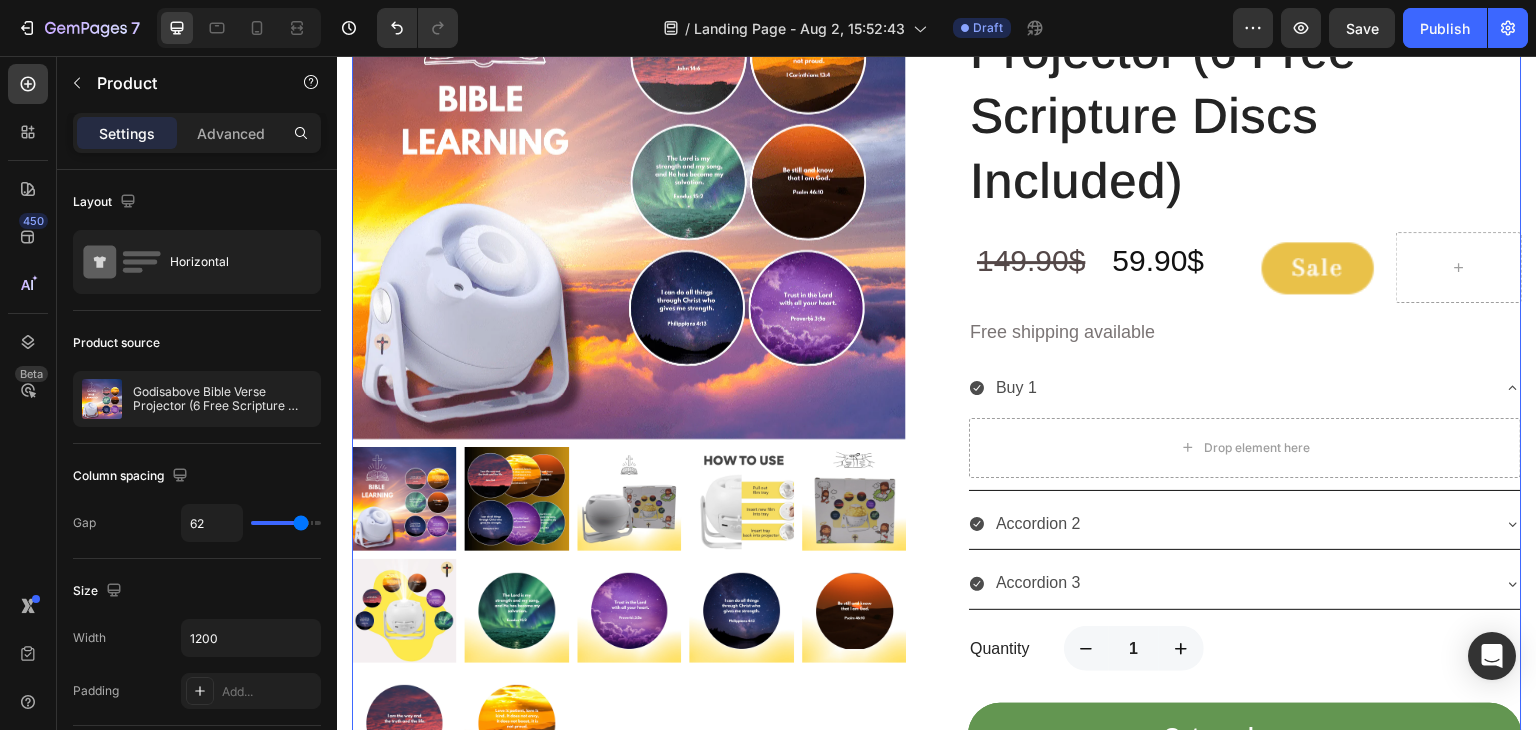 click on "Best Value! Save 0% Text block Row Godisabove Bible Verse Projector (6 Free Scripture Discs Included) (P) Title ⁠⁠⁠⁠⁠⁠⁠ 149.90$ Heading 59.90$ Heading Image
Row ⁠⁠⁠⁠⁠⁠⁠ Free shipping available  Heading
Buy 1
Drop element here
Accordion 2
Accordion 3 Accordion Quantity Text block
1
Product Quantity Row Get combo now (P) Cart Button" at bounding box center (1245, 330) 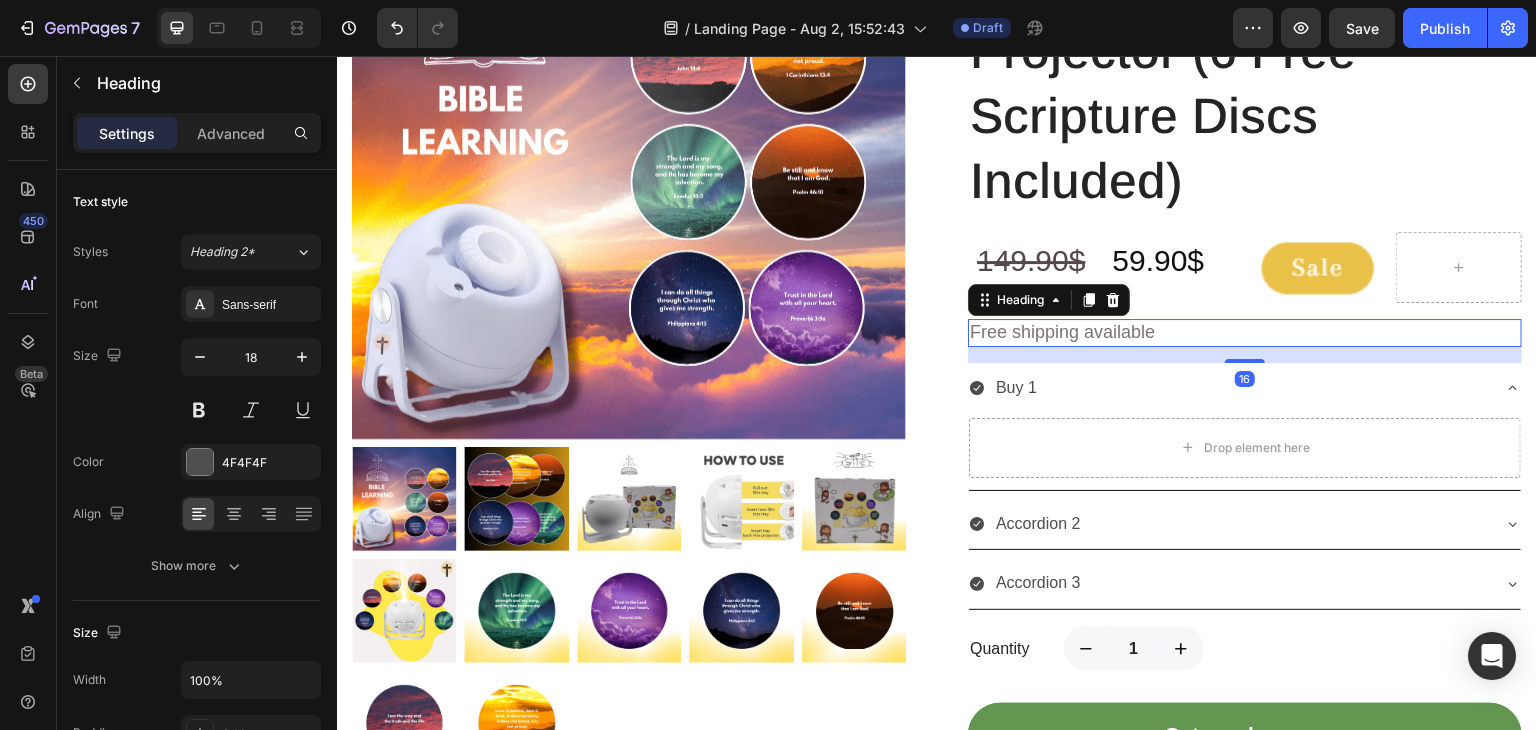 click on "Free shipping available" at bounding box center [1062, 332] 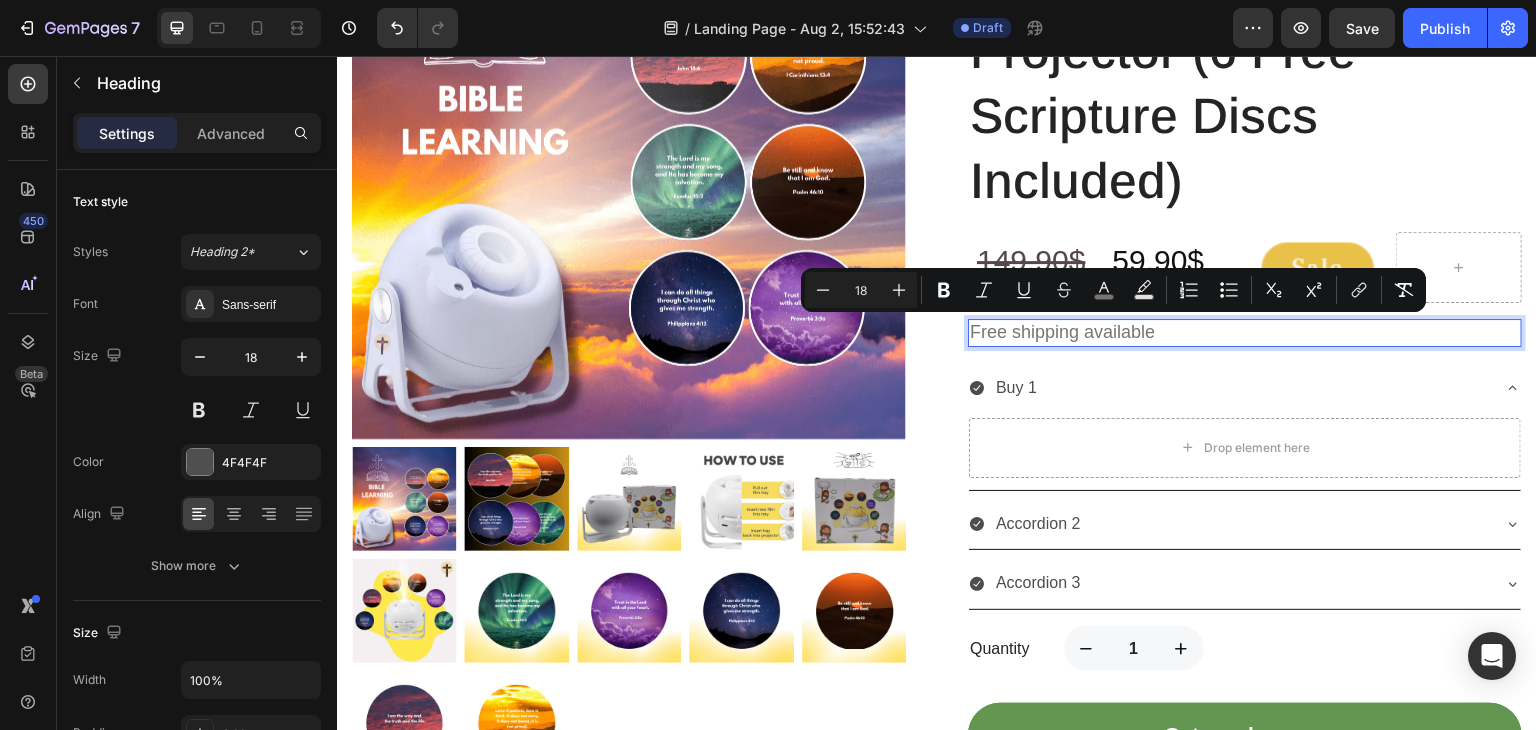 click on "Free shipping available" at bounding box center [1245, 332] 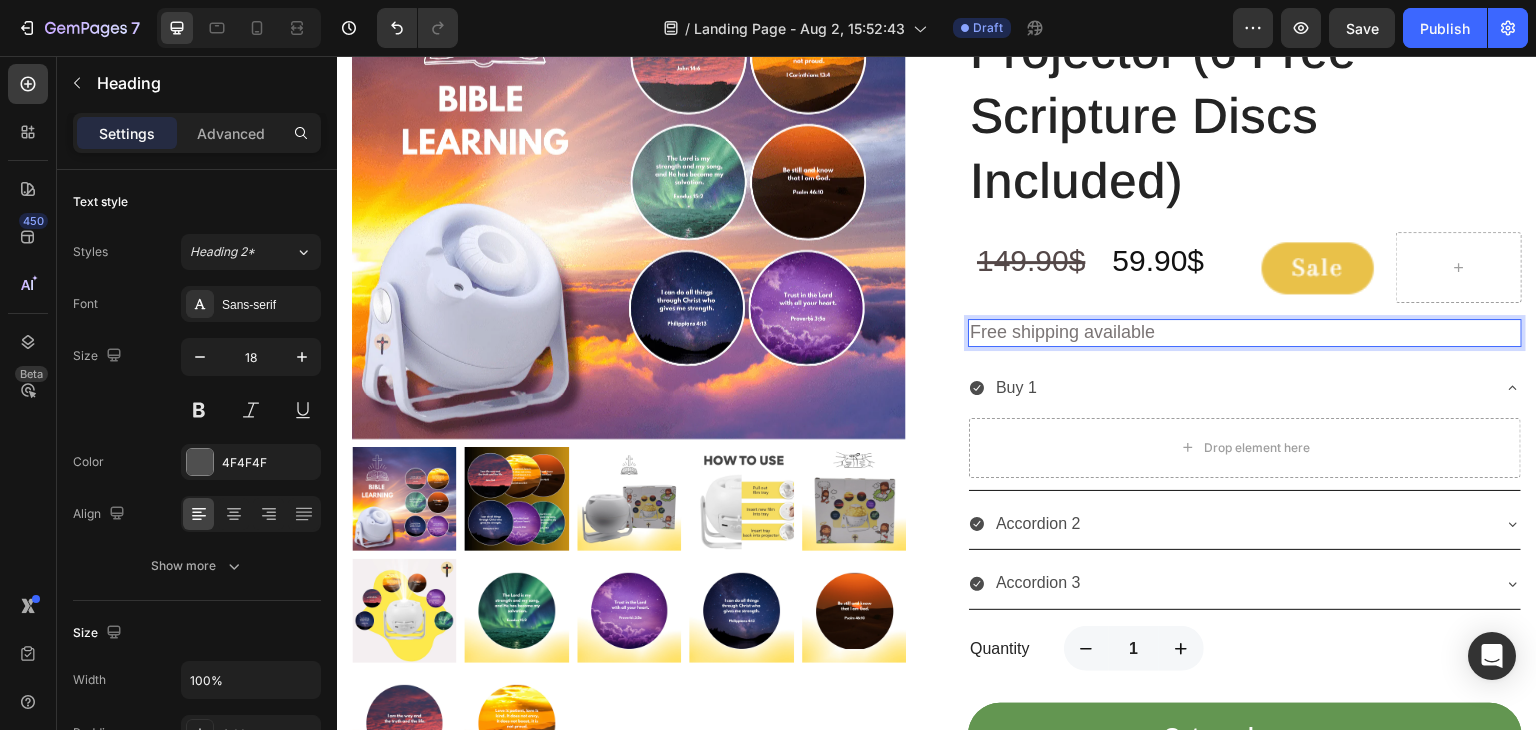 type 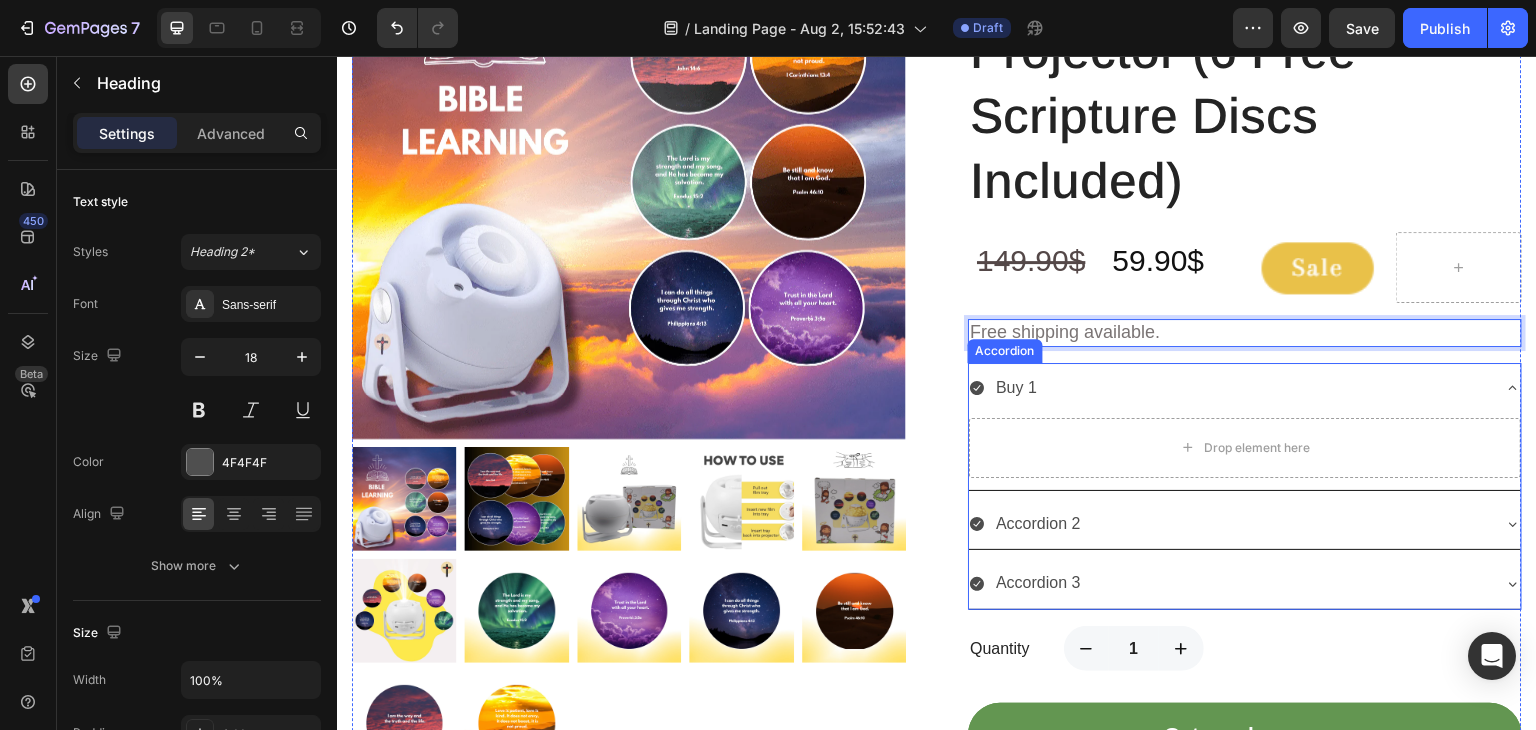 click on "Buy 1" at bounding box center (1229, 388) 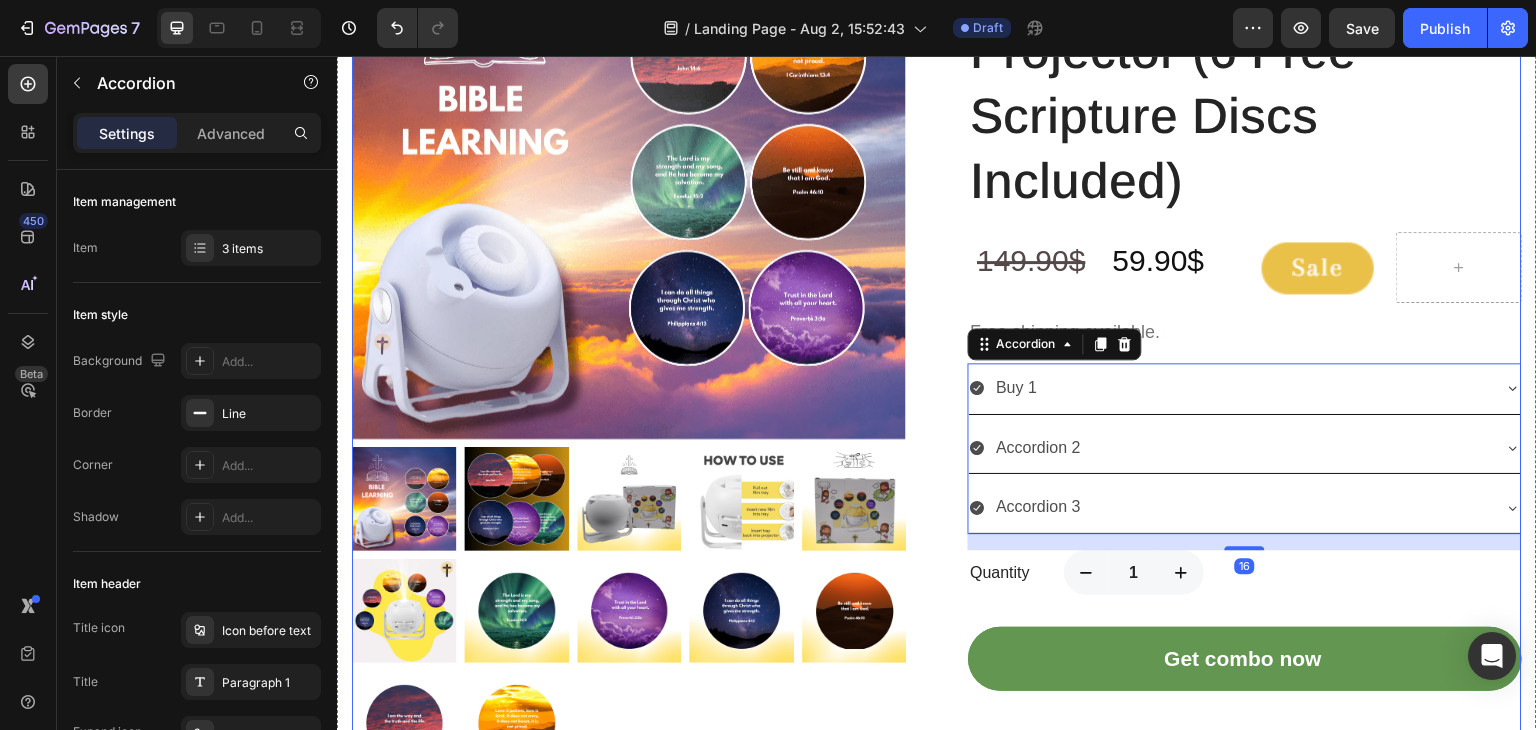 click on "Product Images Best Value! Save 0% Text block Row Godisabove Bible Verse Projector (6 Free Scripture Discs Included) (P) Title ⁠⁠⁠⁠⁠⁠⁠ 149.90$ Heading 59.90$ Heading Image
Row ⁠⁠⁠⁠⁠⁠⁠ Free shipping available. Heading
Buy 1
Accordion 2
Accordion 3 Accordion   16 Quantity Text block
1
Product Quantity Row Get combo now (P) Cart Button Product" at bounding box center (937, 330) 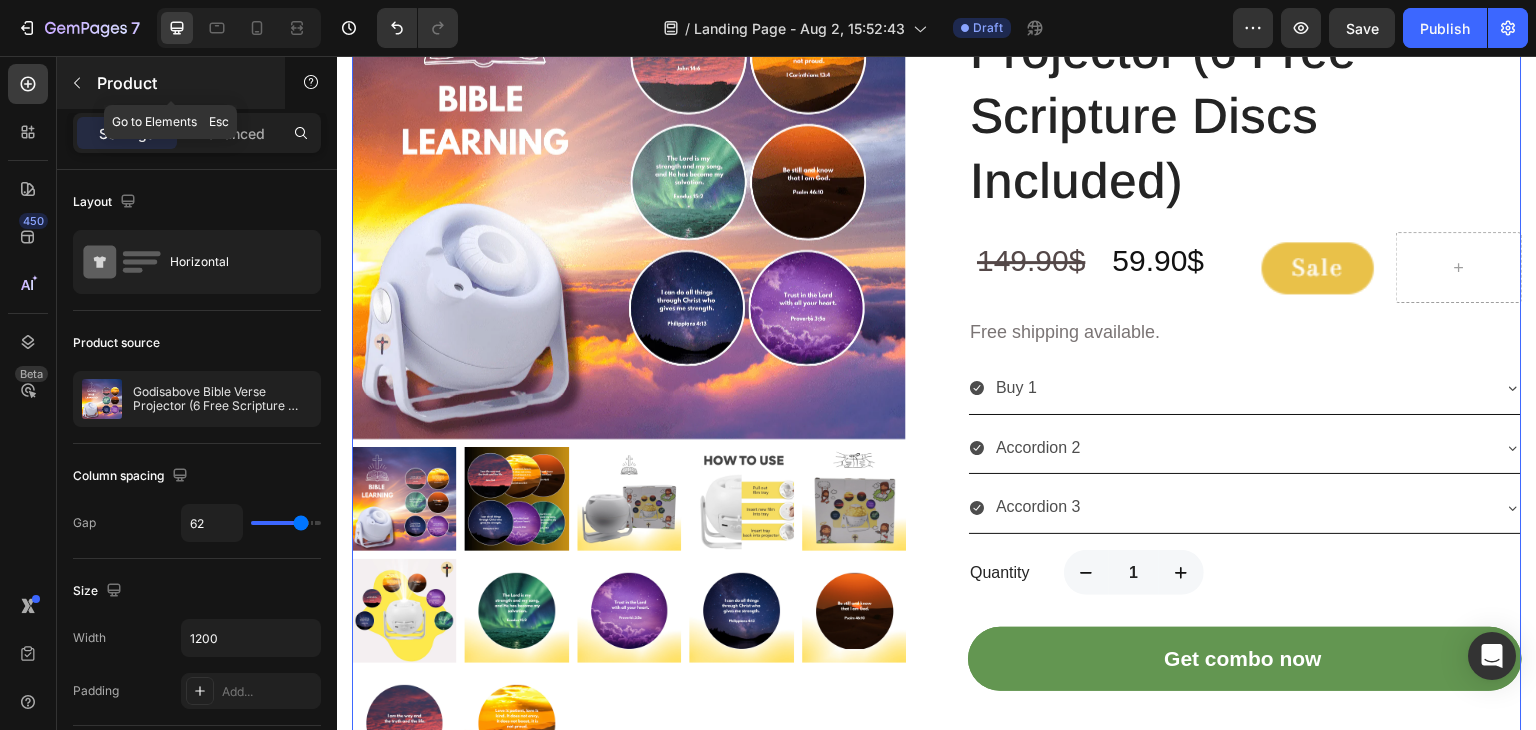 click at bounding box center [77, 83] 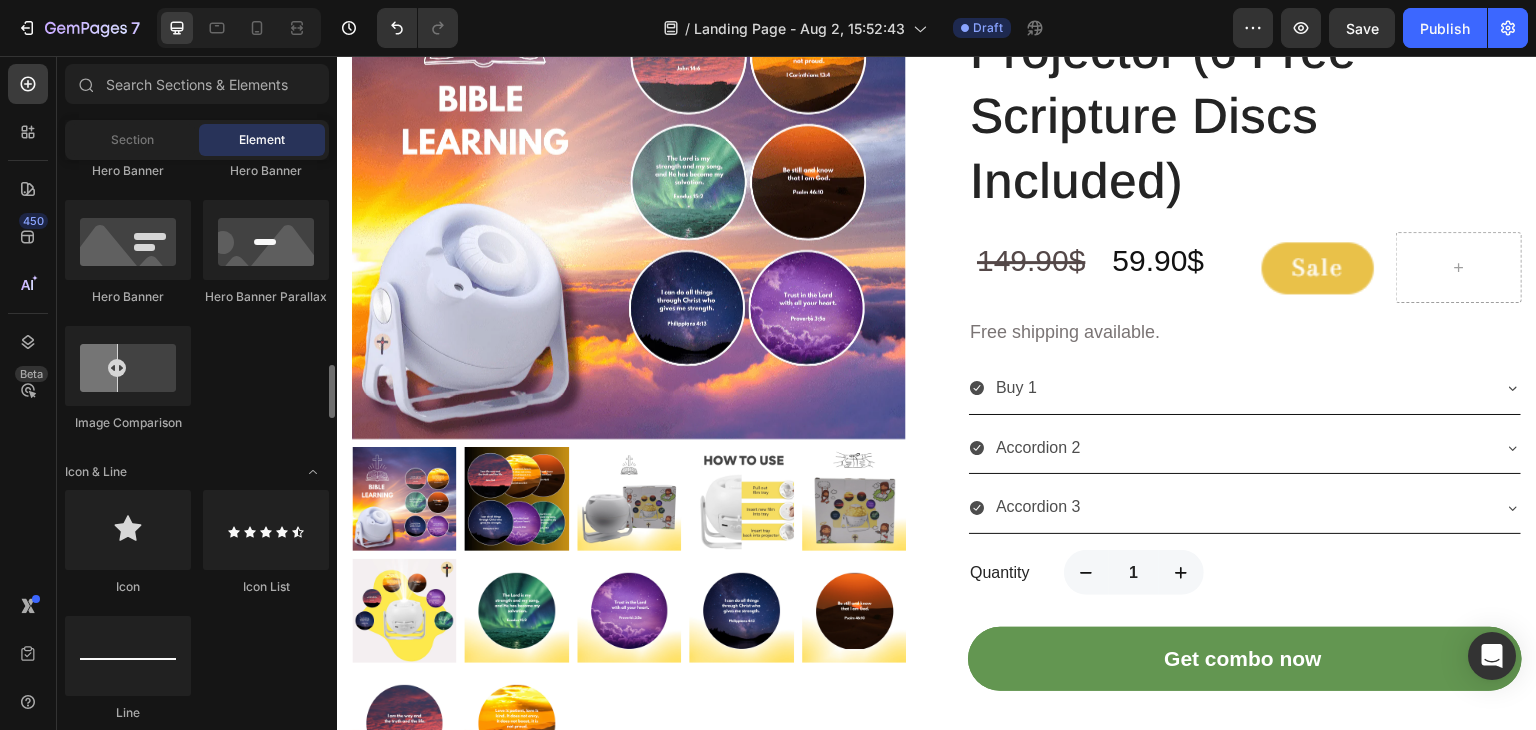 scroll, scrollTop: 1100, scrollLeft: 0, axis: vertical 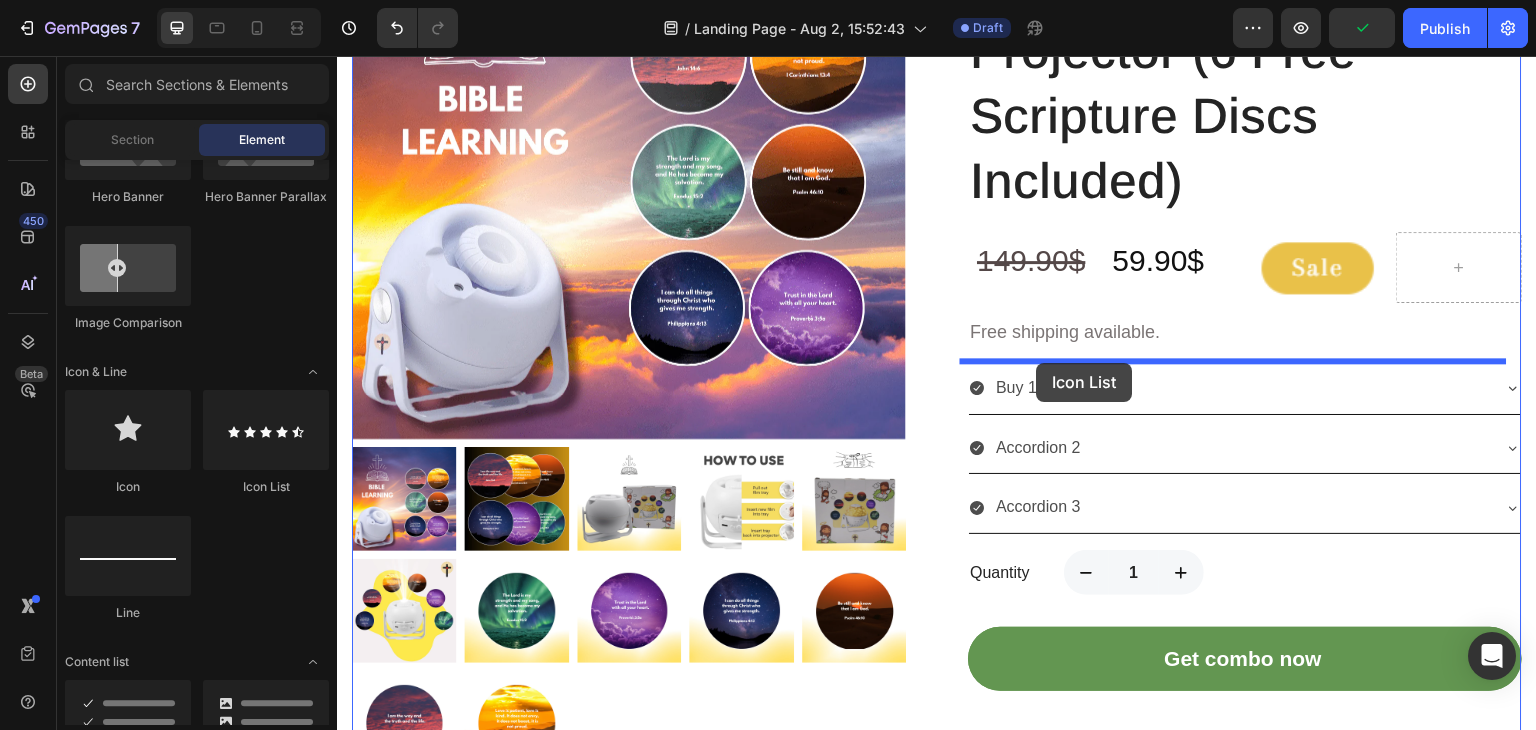 drag, startPoint x: 627, startPoint y: 513, endPoint x: 1036, endPoint y: 366, distance: 434.61478 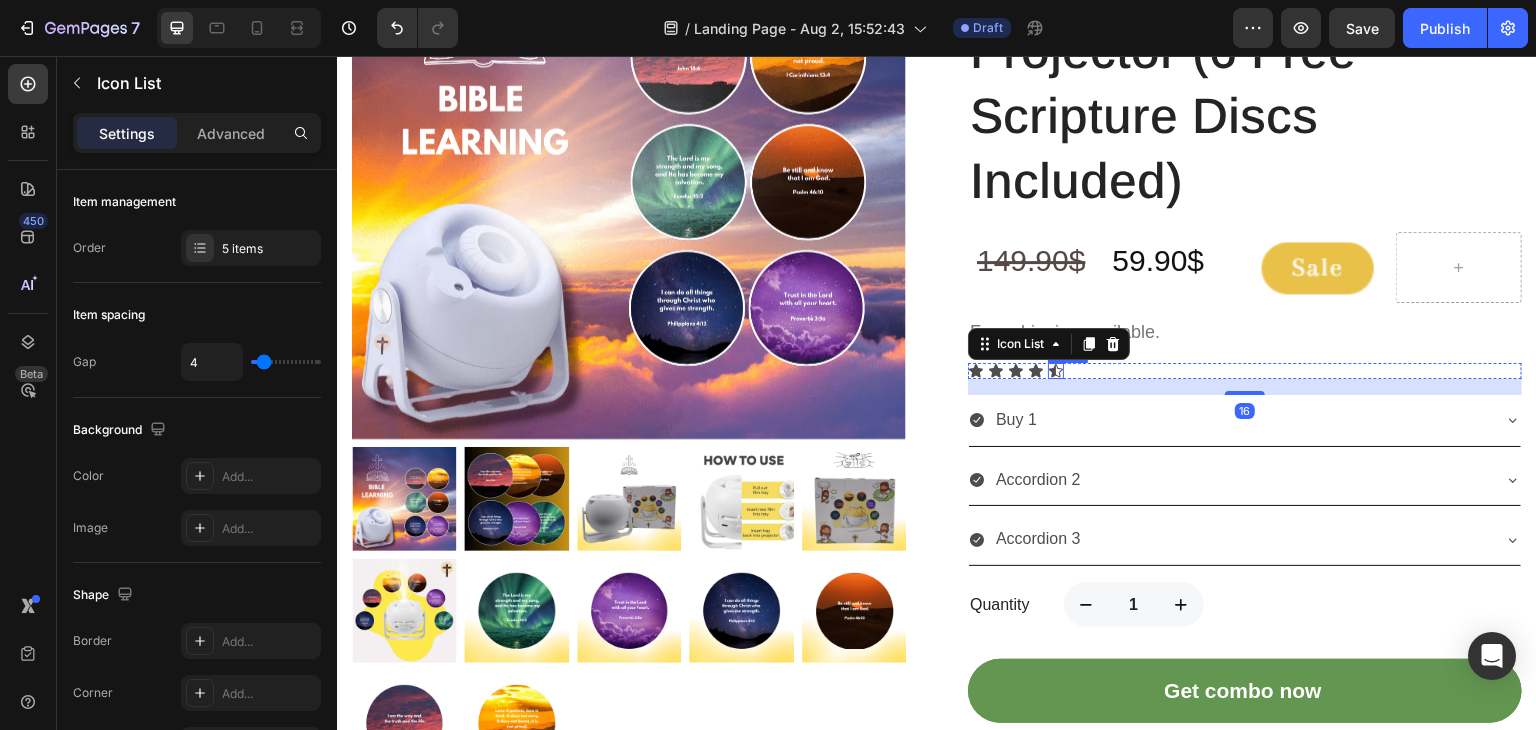 click 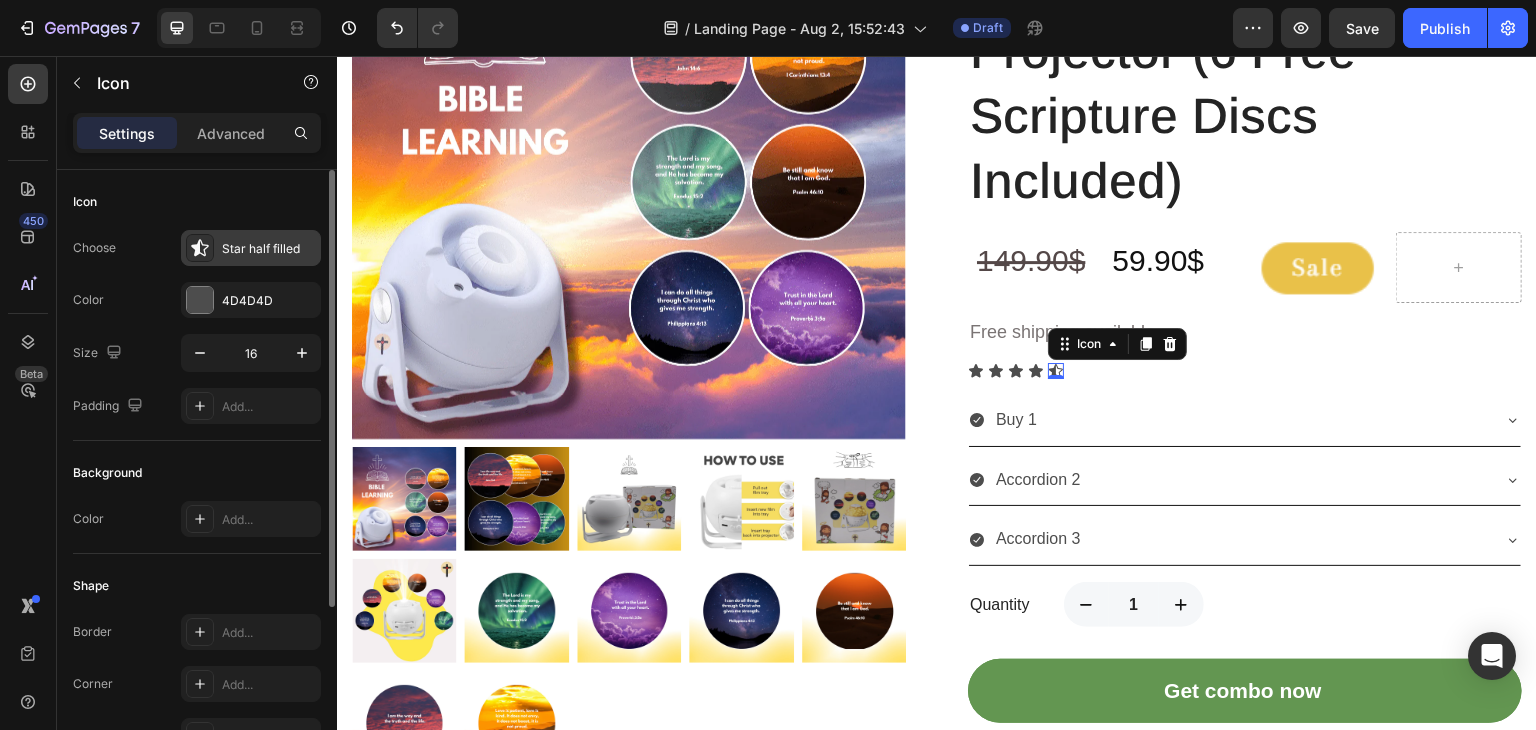 click on "Star half filled" at bounding box center [251, 248] 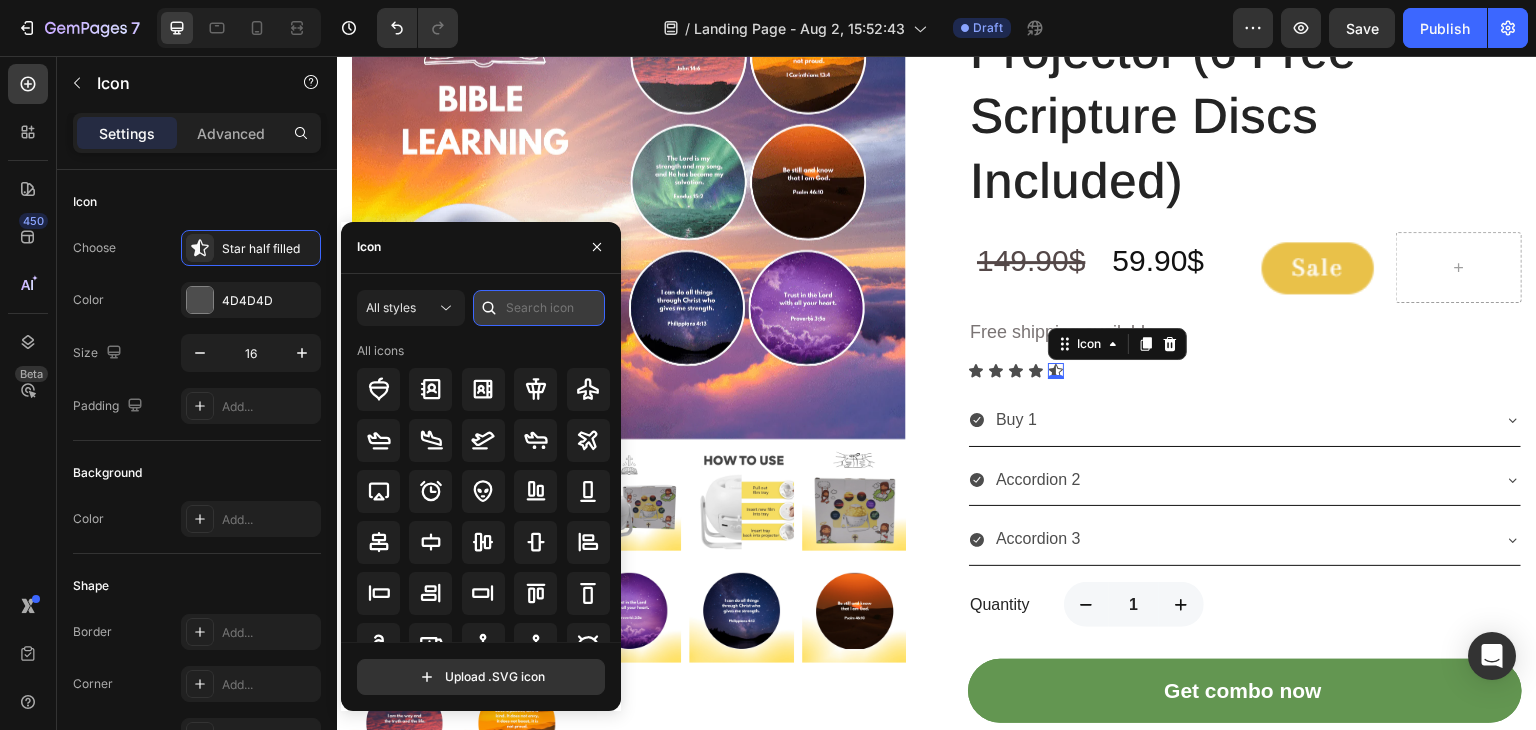 click at bounding box center (539, 308) 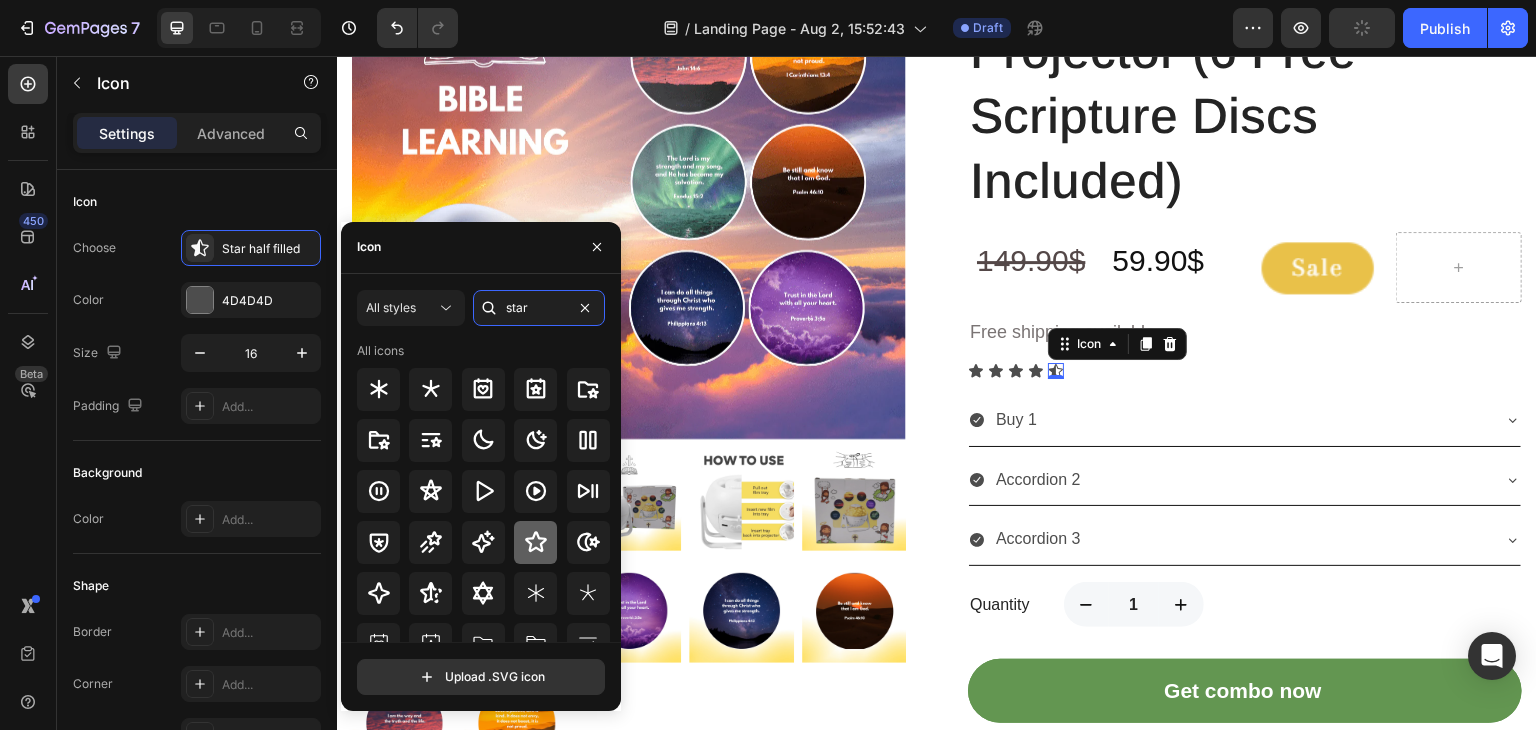 type on "star" 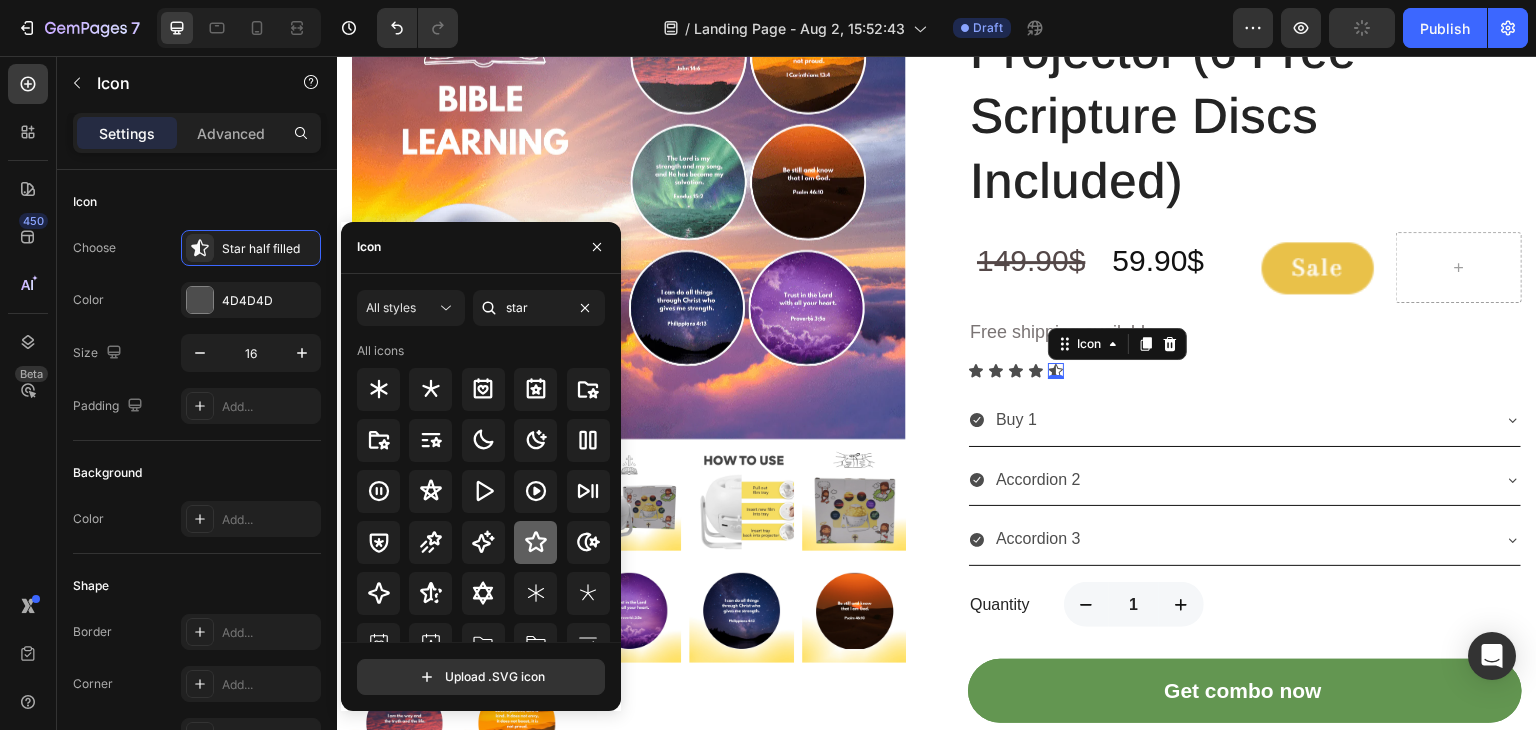click 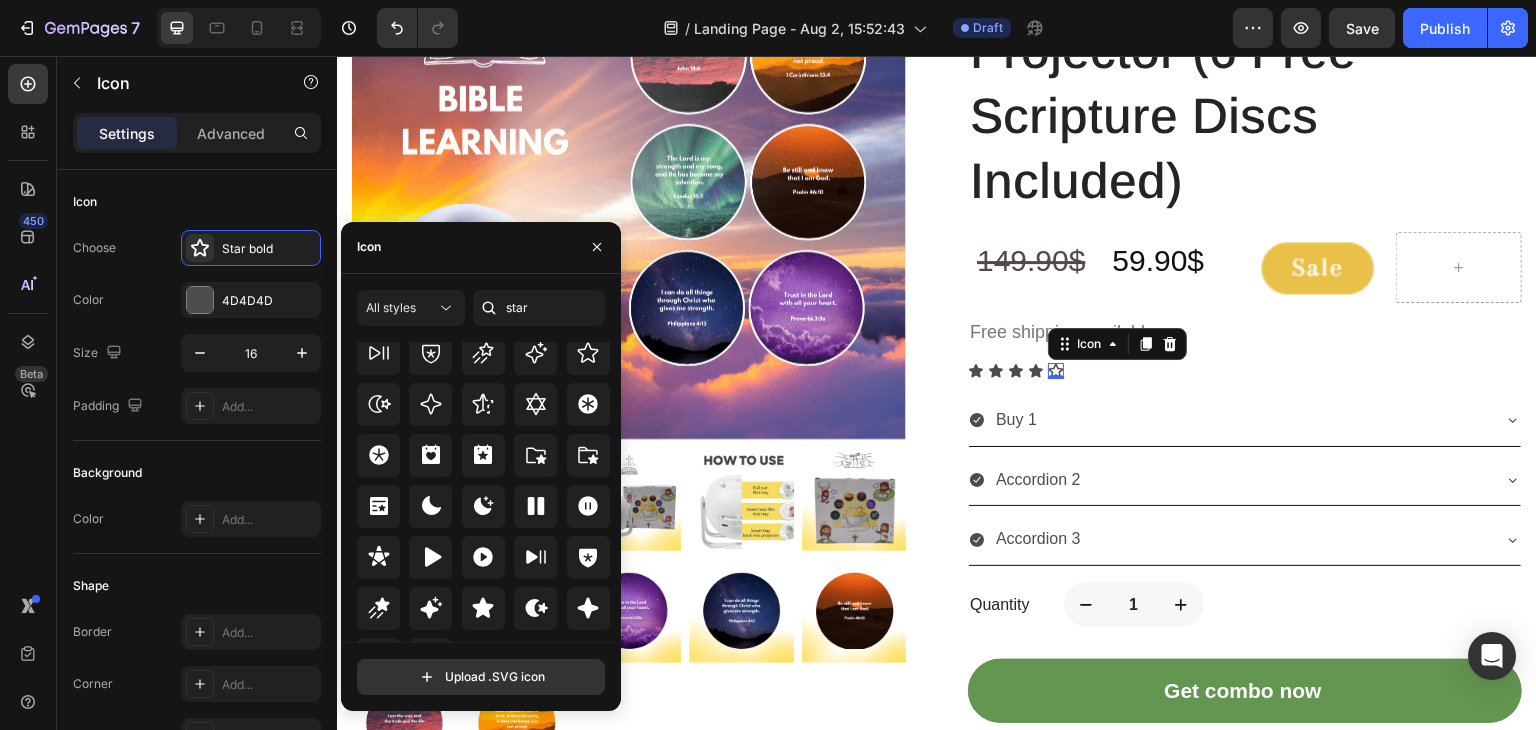 scroll, scrollTop: 607, scrollLeft: 0, axis: vertical 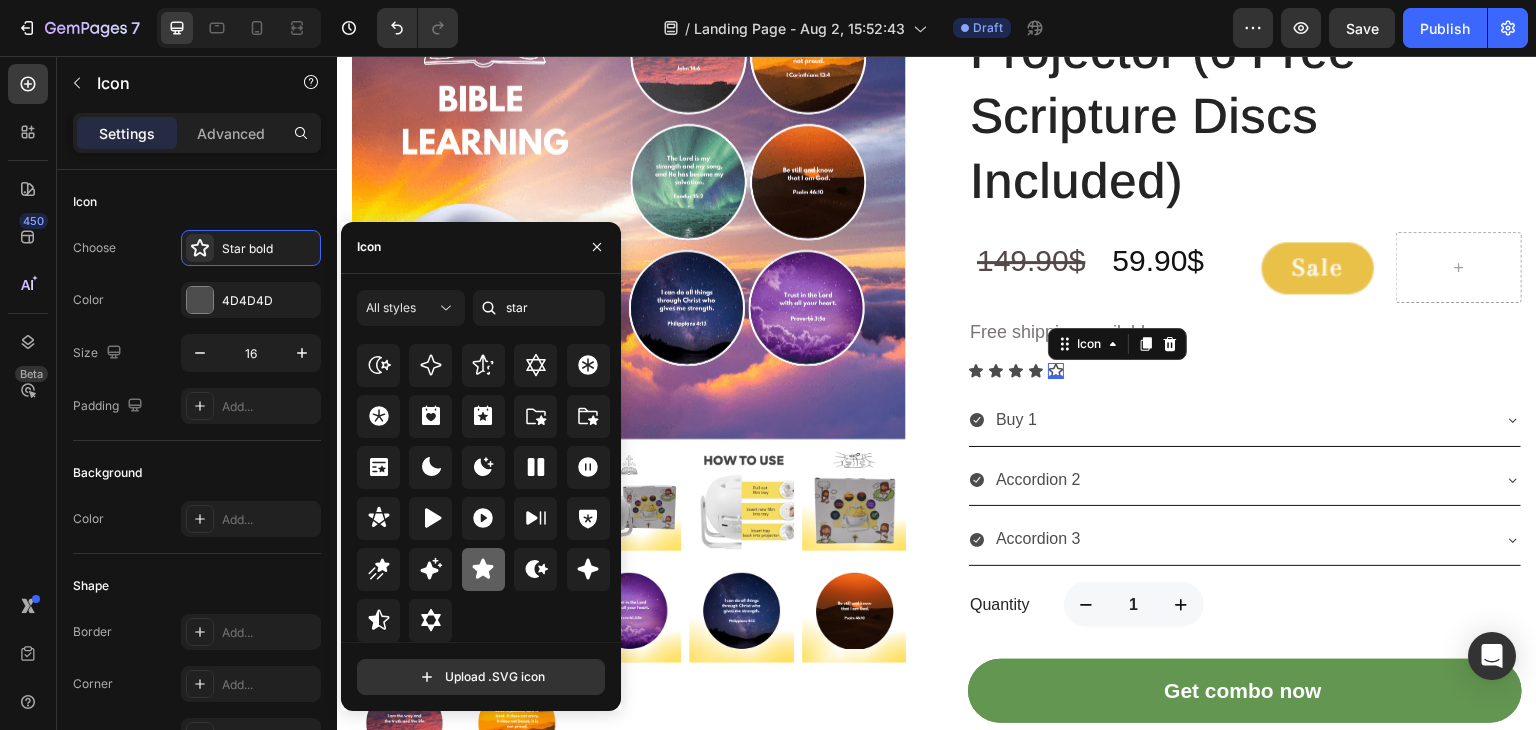 click 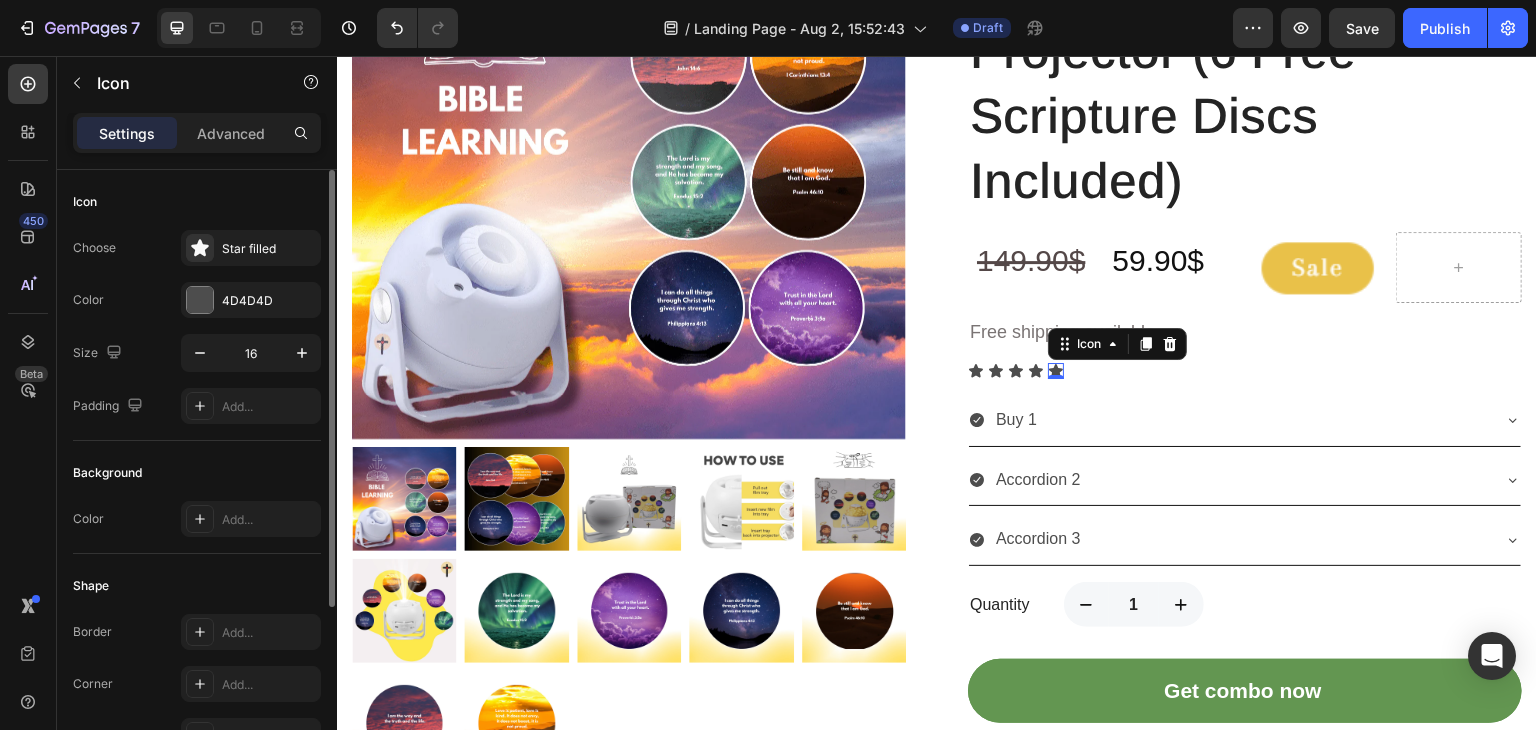 click on "Color 4D4D4D" at bounding box center [197, 300] 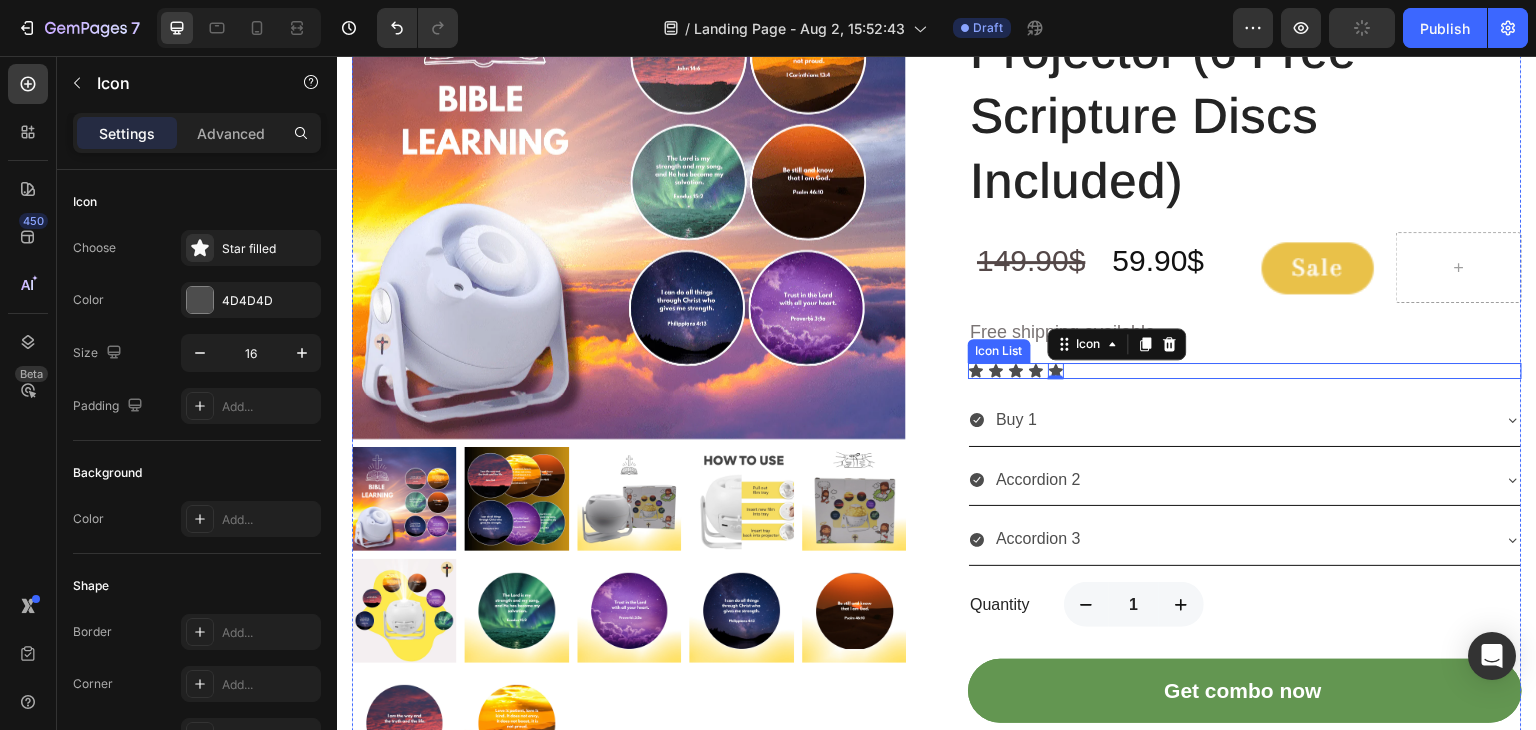 click on "Icon" at bounding box center [1036, 371] 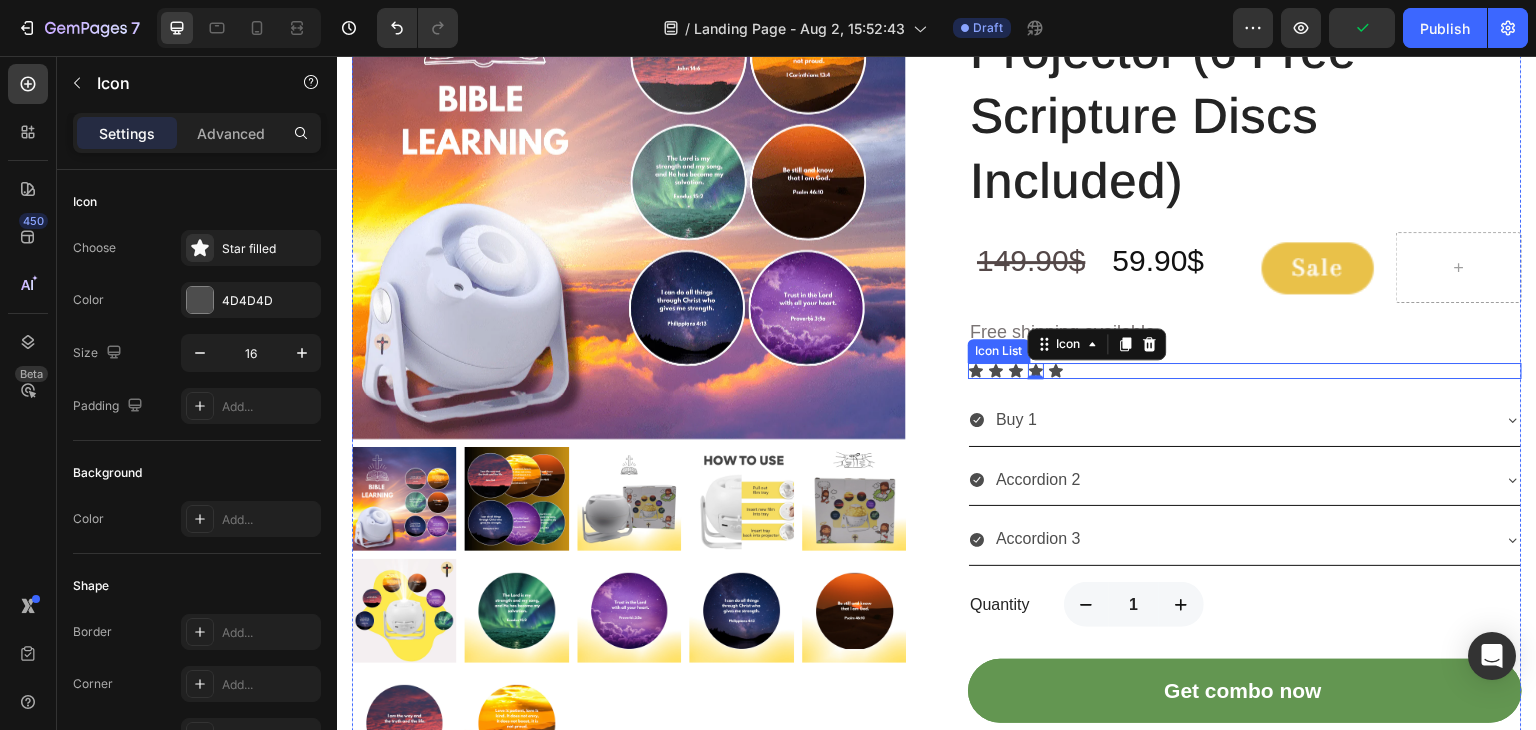 click on "Icon Icon Icon Icon   0
Icon" at bounding box center (1245, 371) 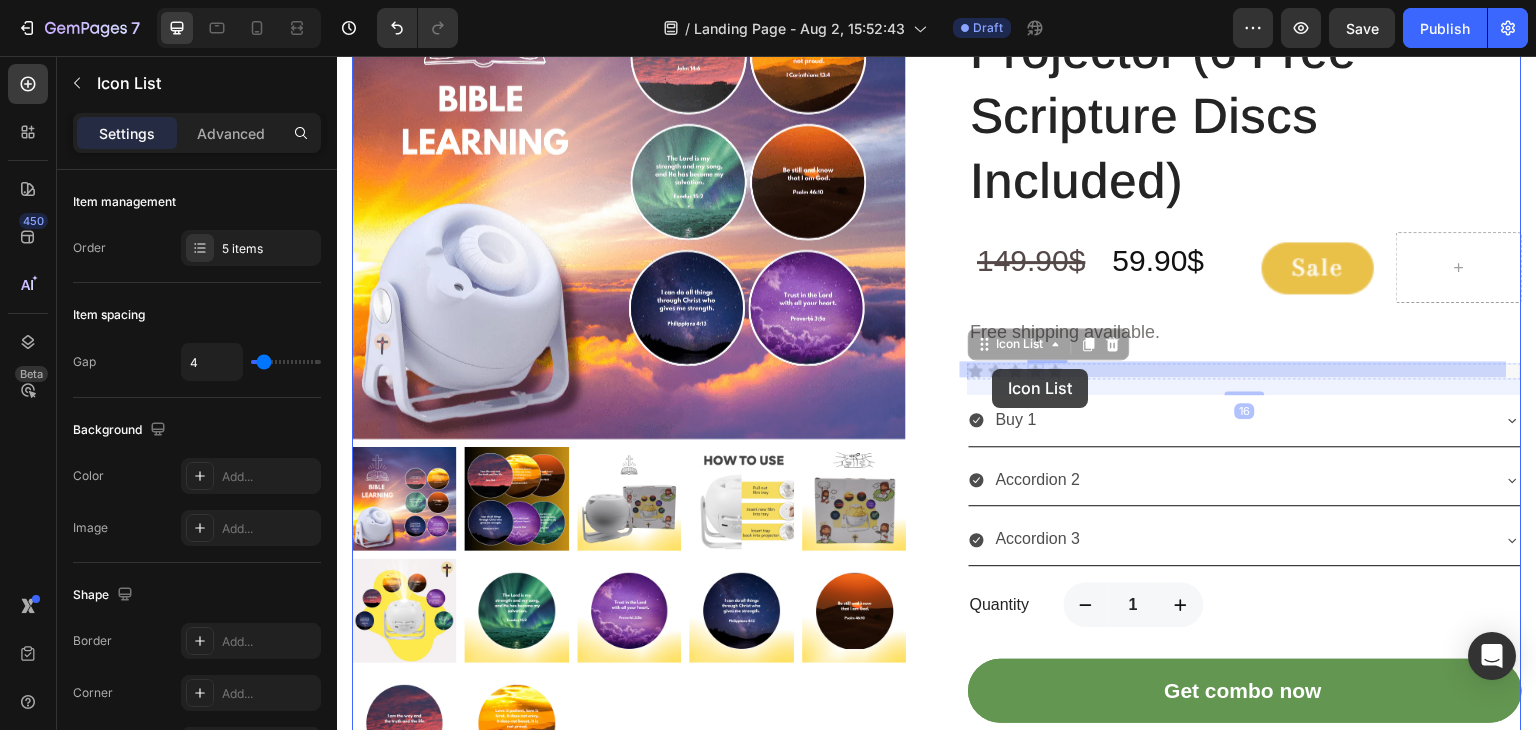 drag, startPoint x: 1067, startPoint y: 370, endPoint x: 993, endPoint y: 369, distance: 74.00676 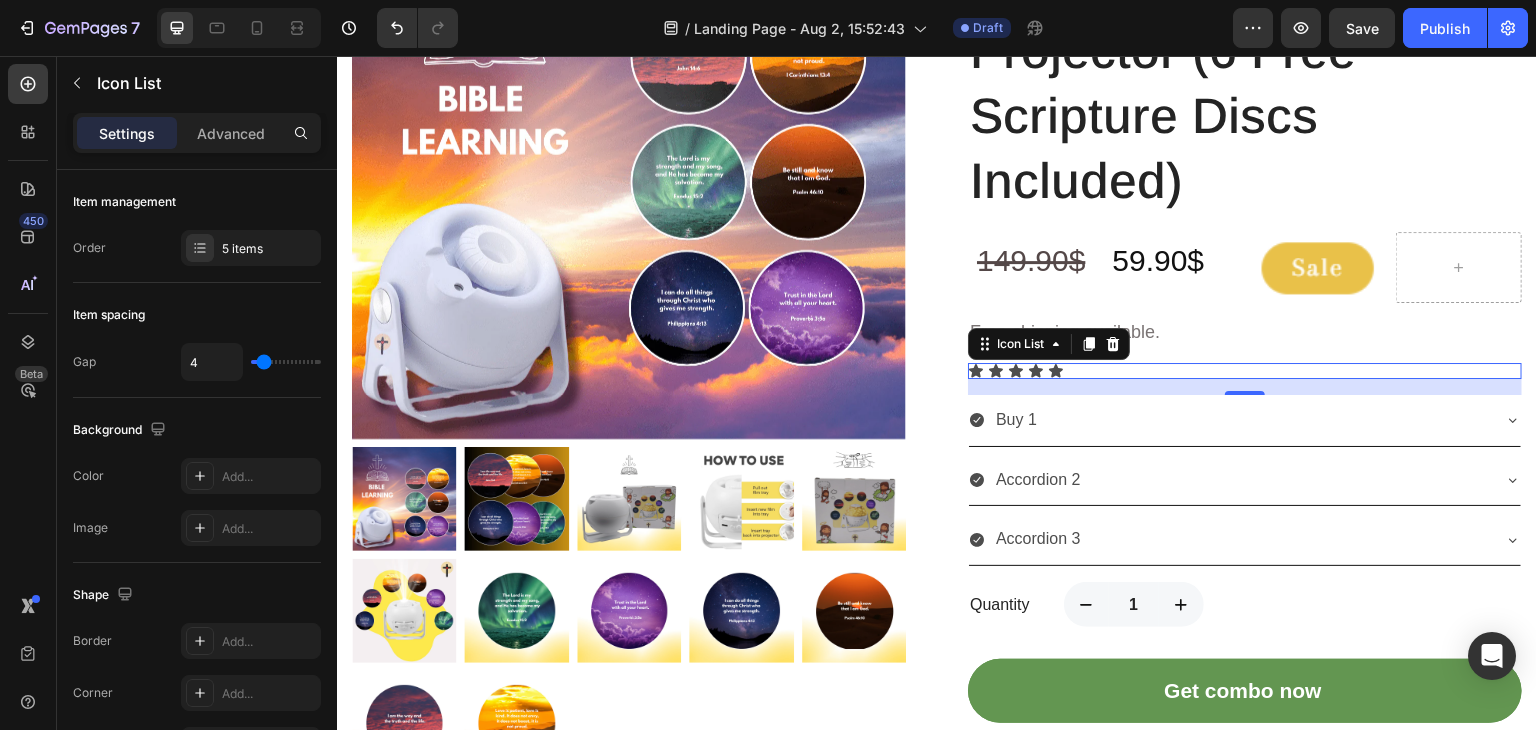 click on "16" at bounding box center [1245, 387] 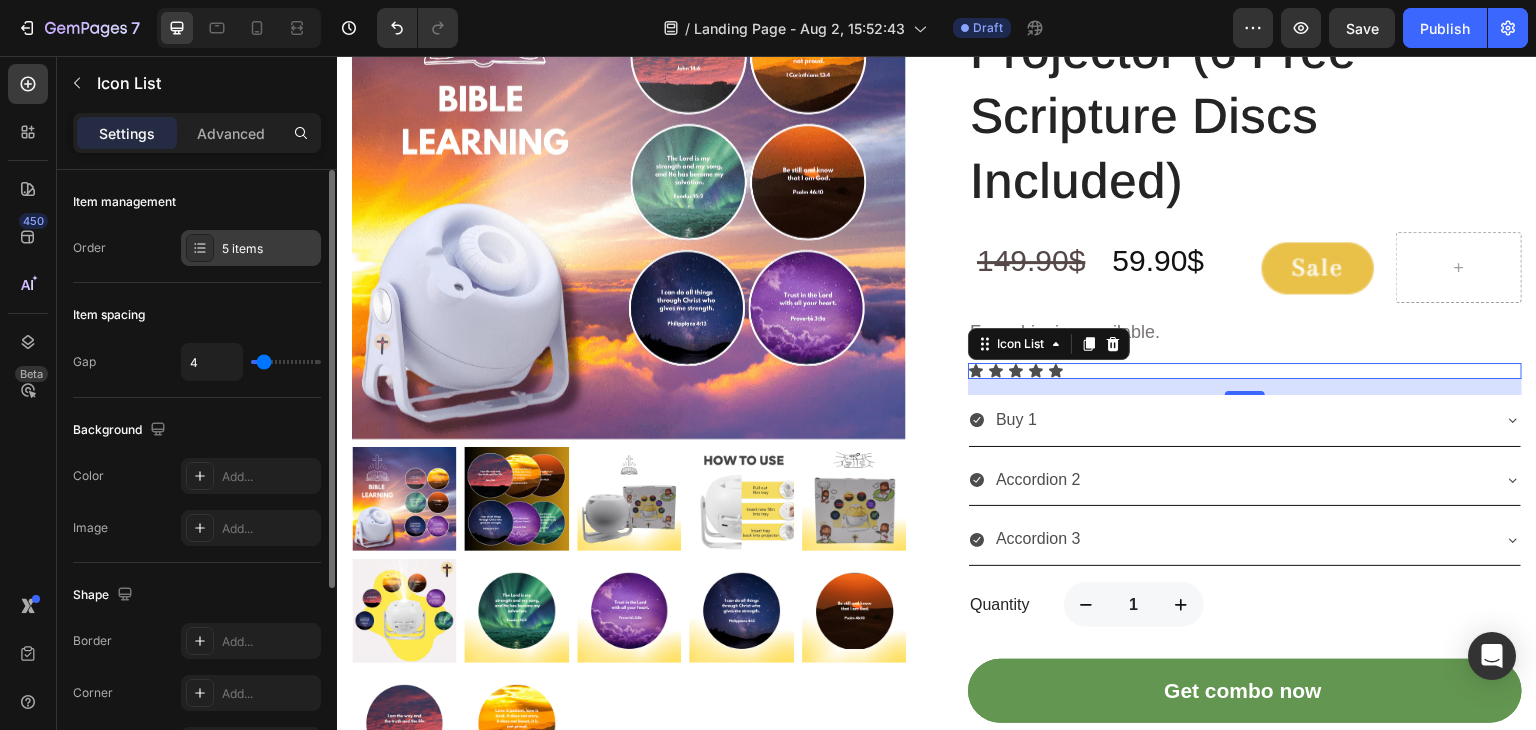 click 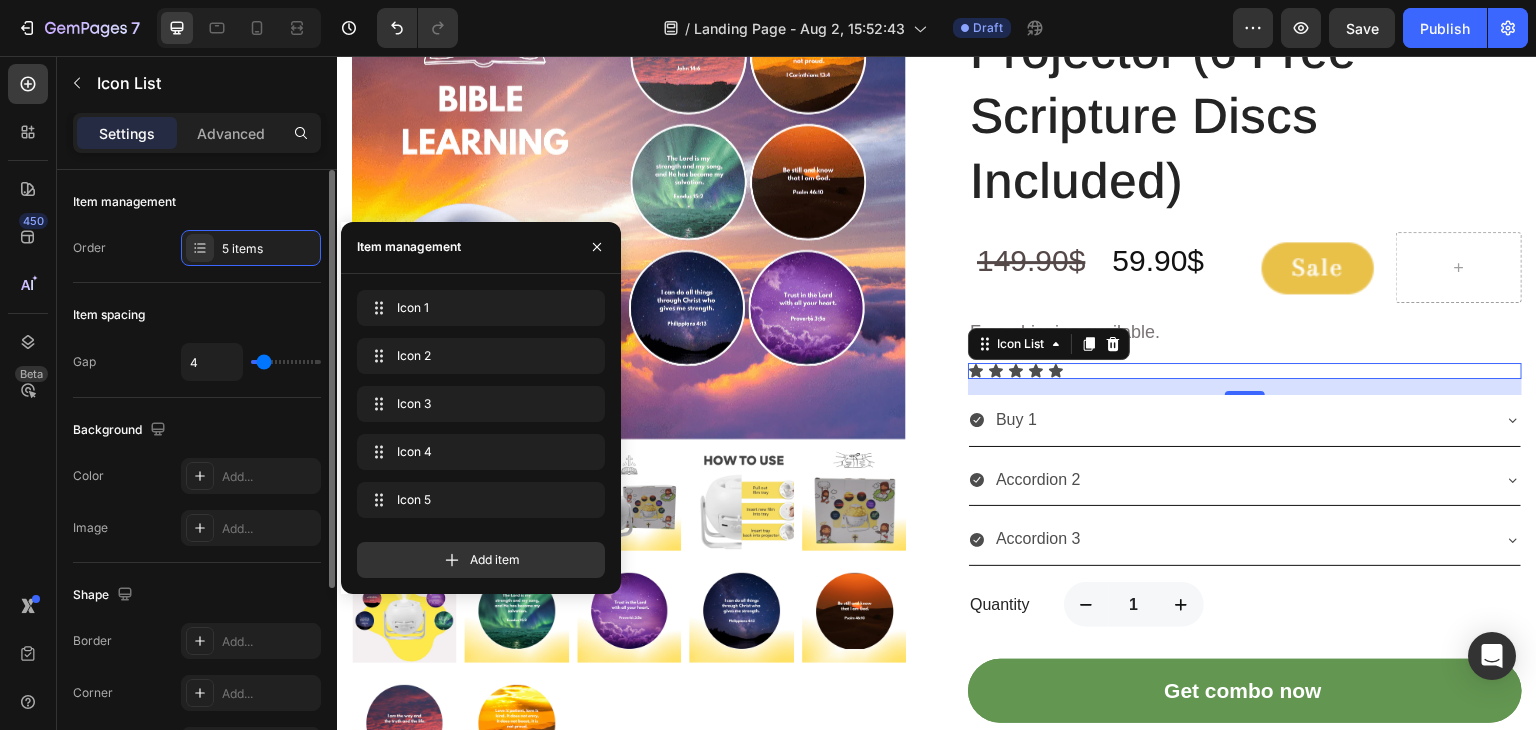 click on "Item spacing" at bounding box center [197, 315] 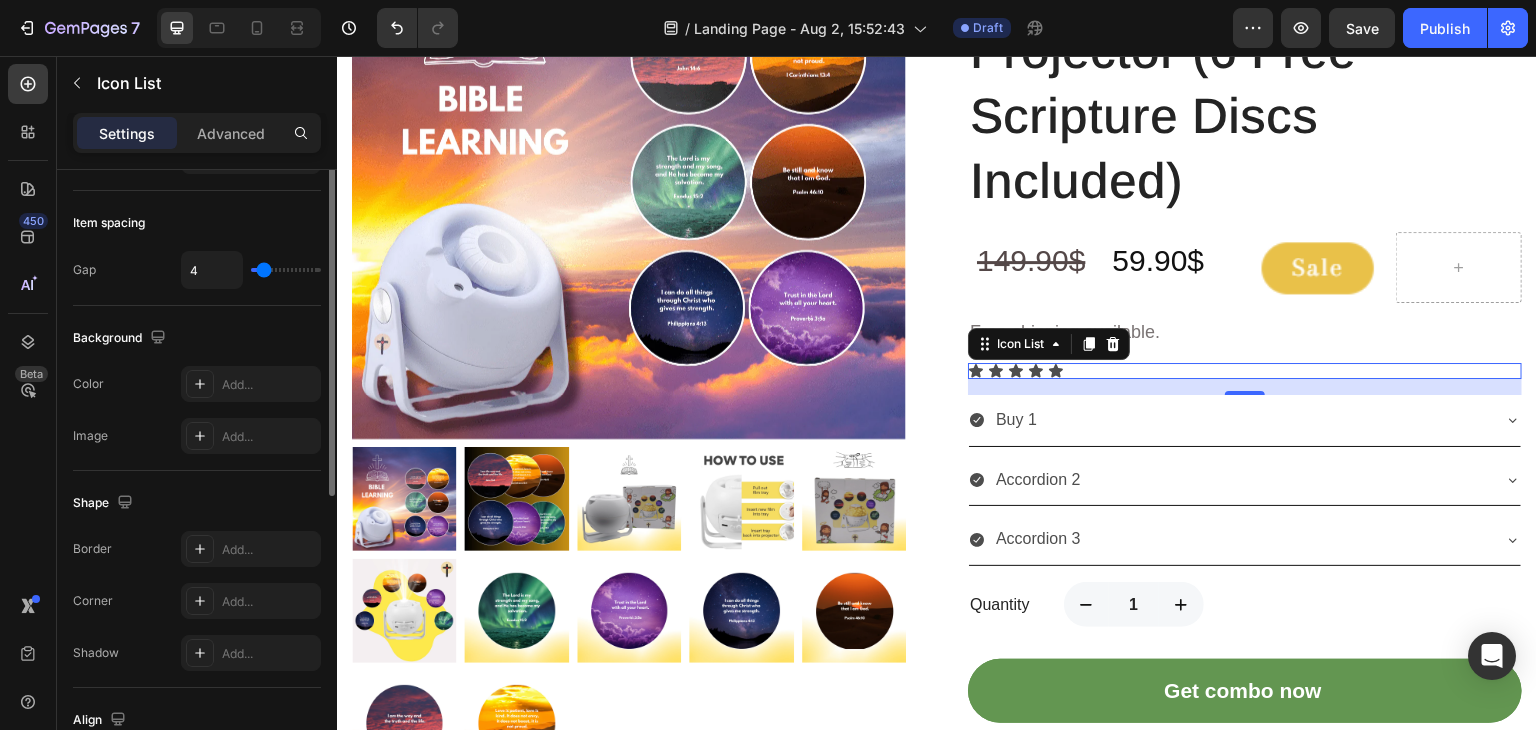 scroll, scrollTop: 0, scrollLeft: 0, axis: both 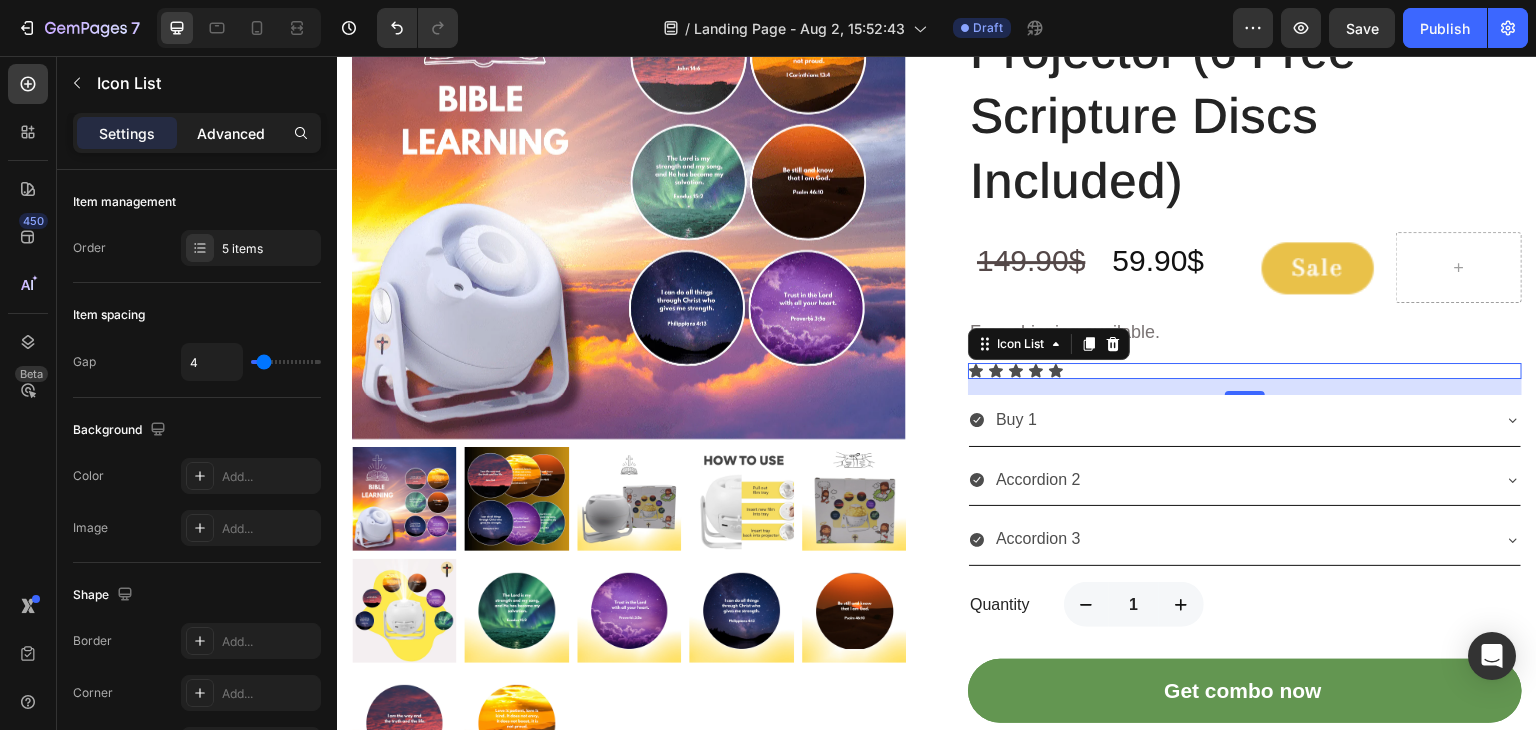 click on "Advanced" at bounding box center (231, 133) 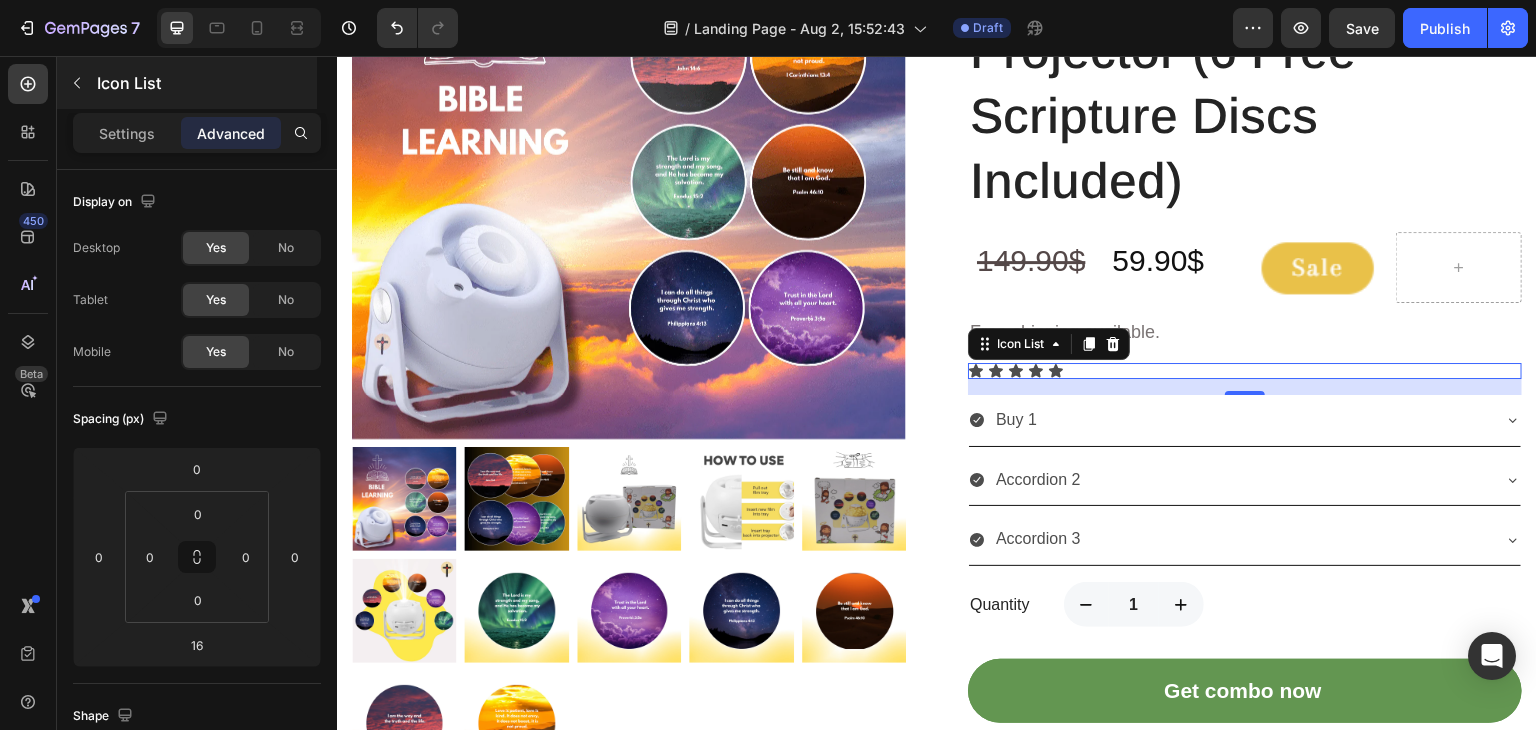 click on "Settings" at bounding box center [127, 133] 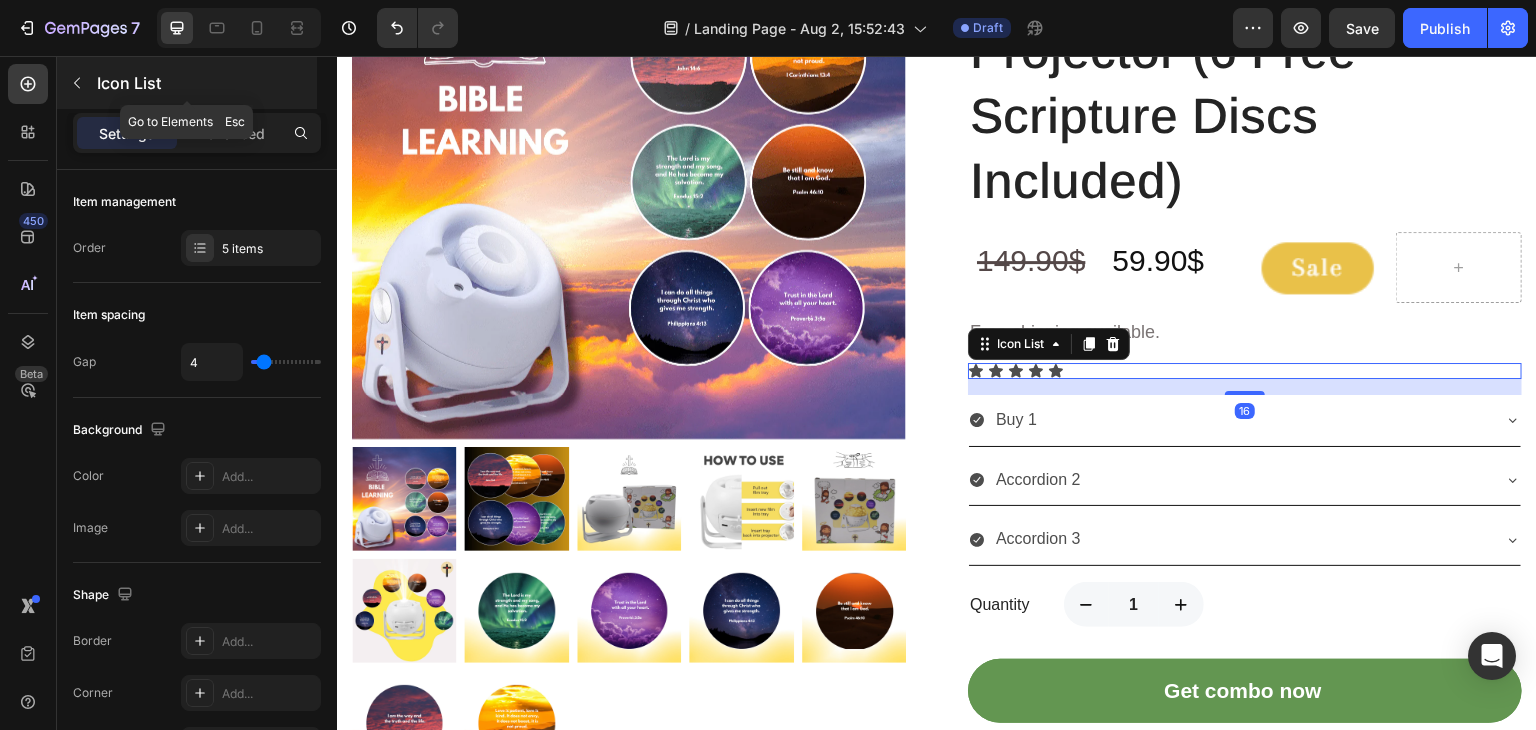 click at bounding box center [77, 83] 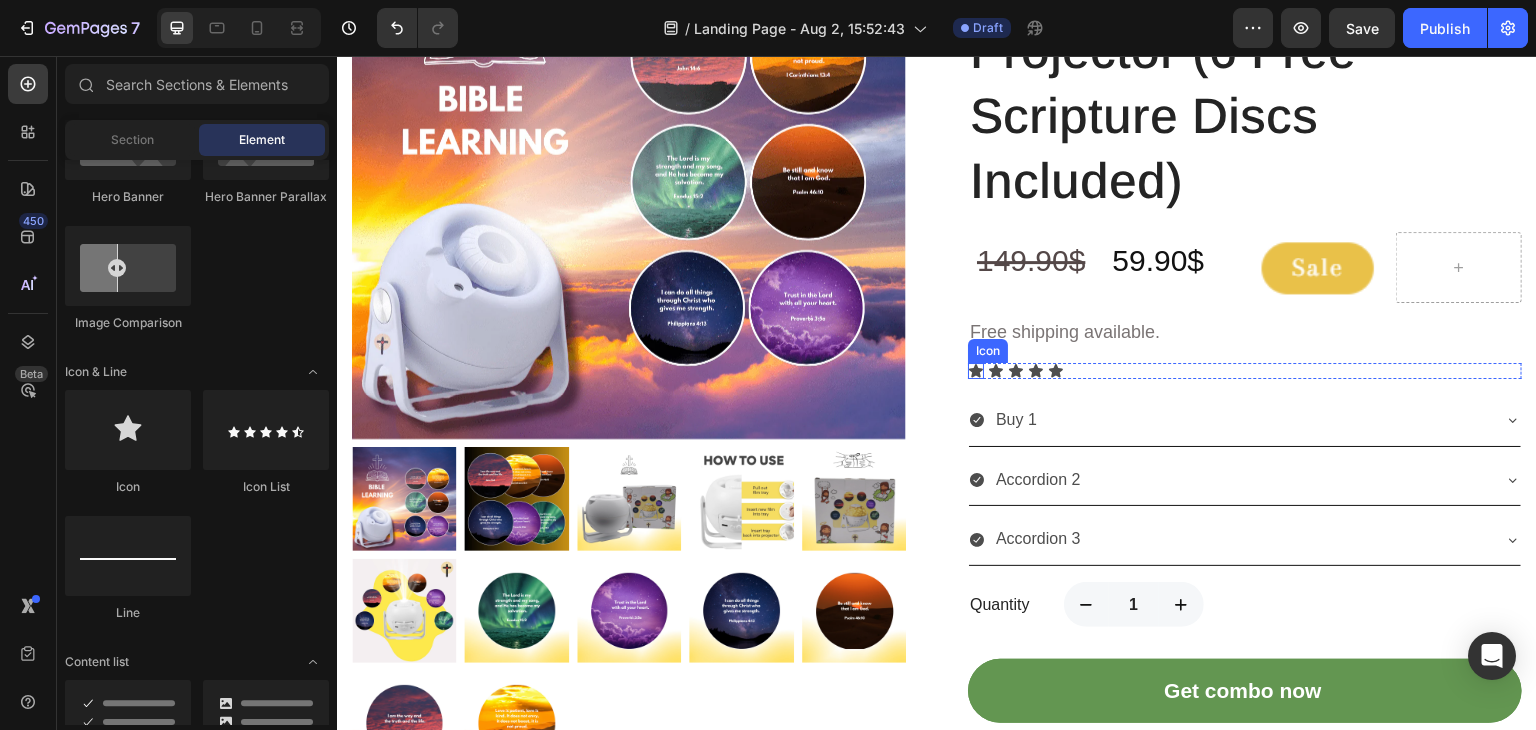 click 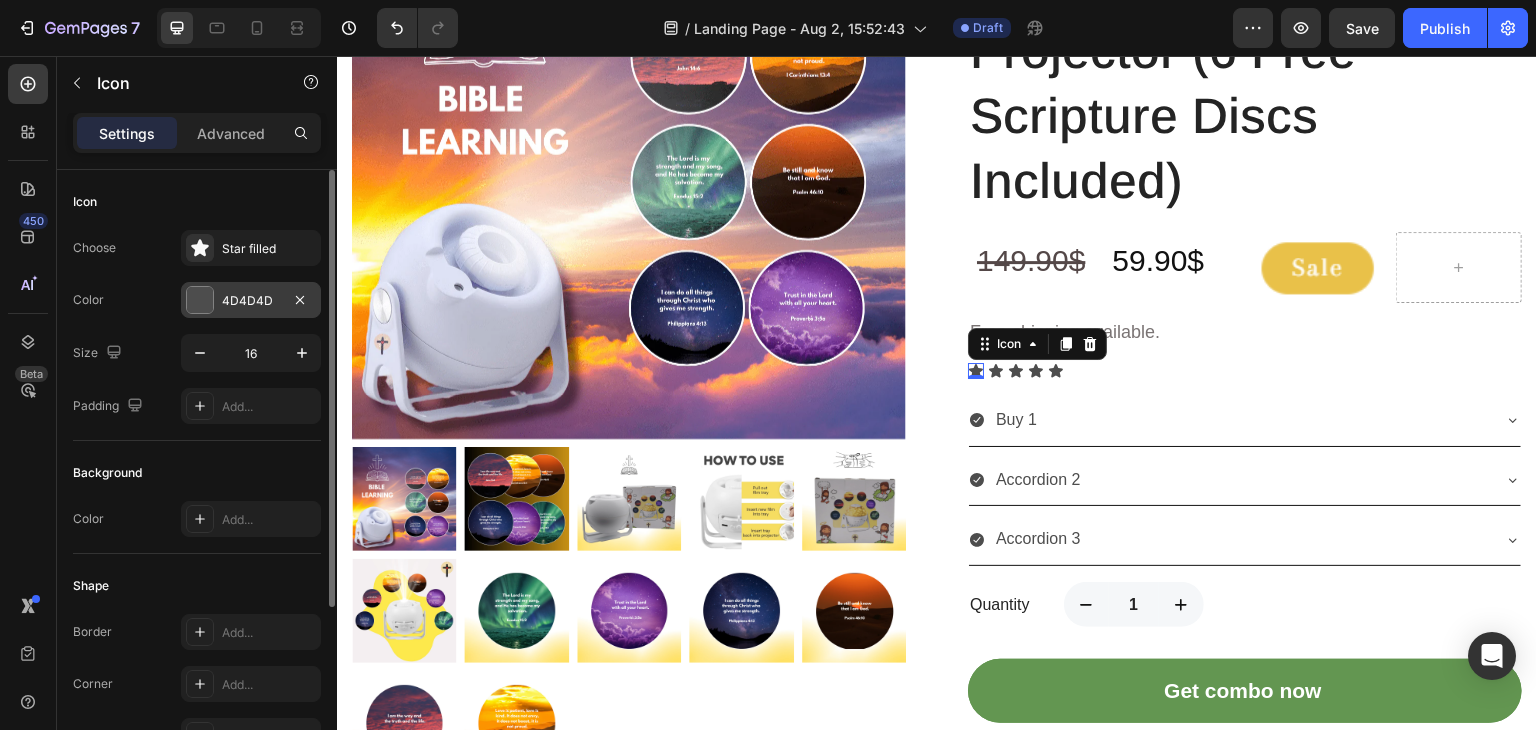 click at bounding box center (200, 300) 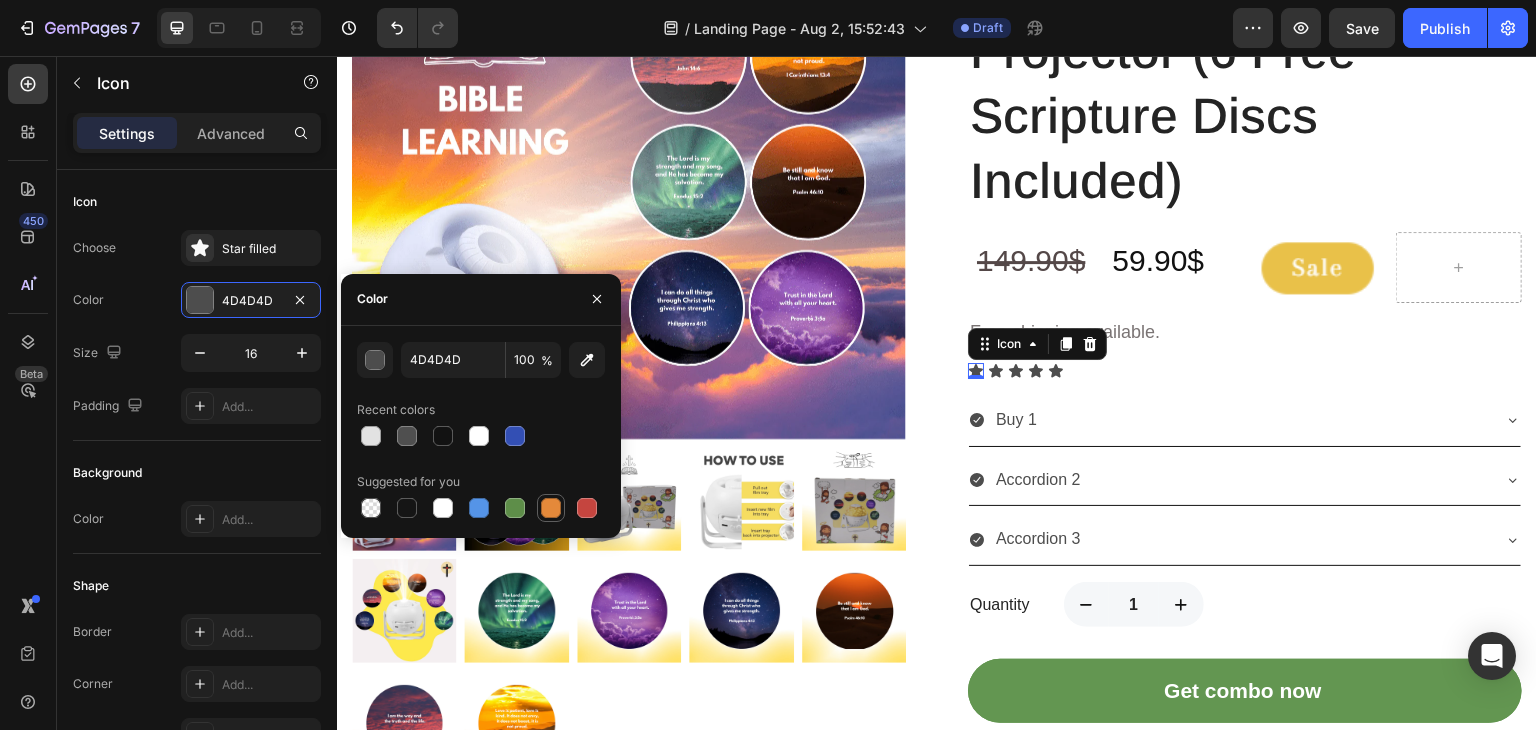 click at bounding box center [551, 508] 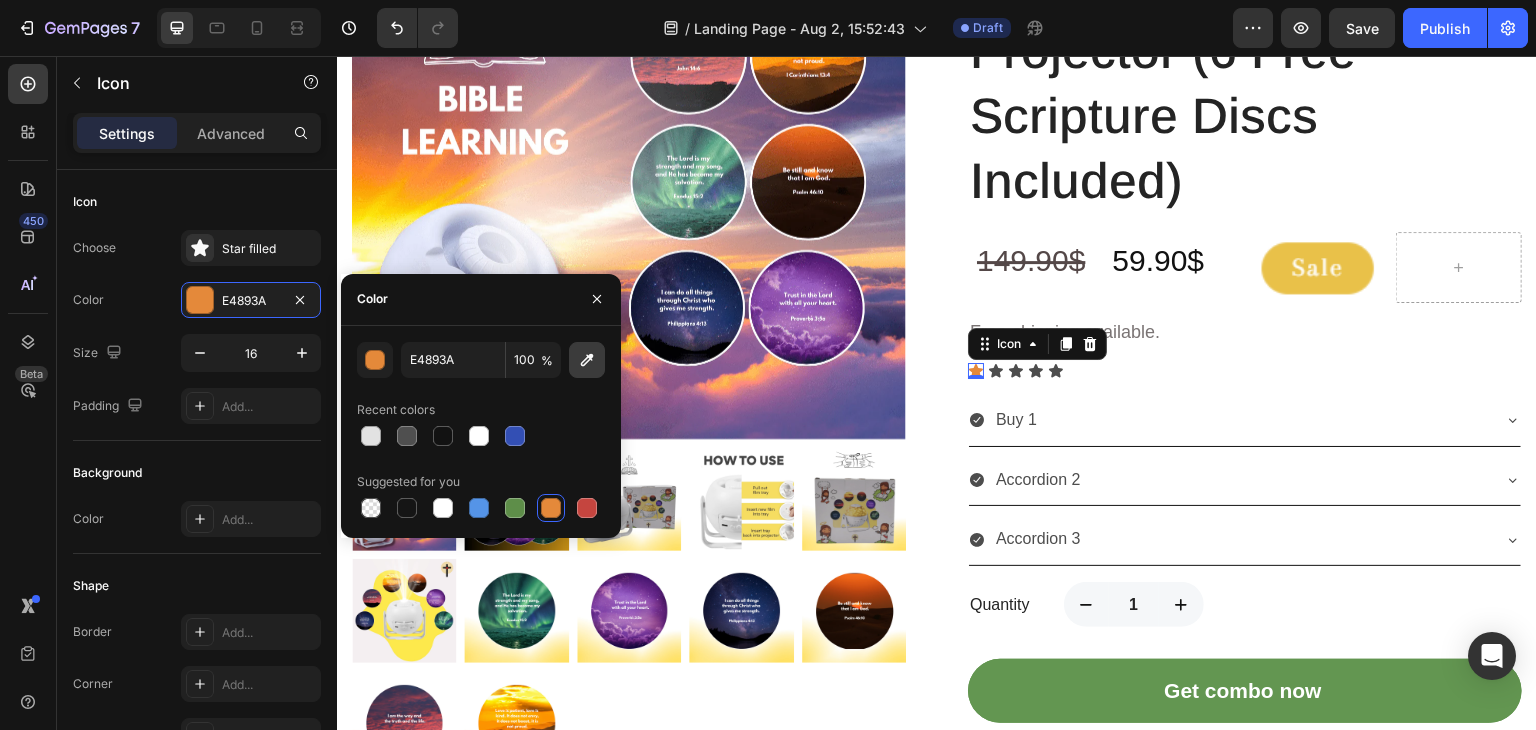 click 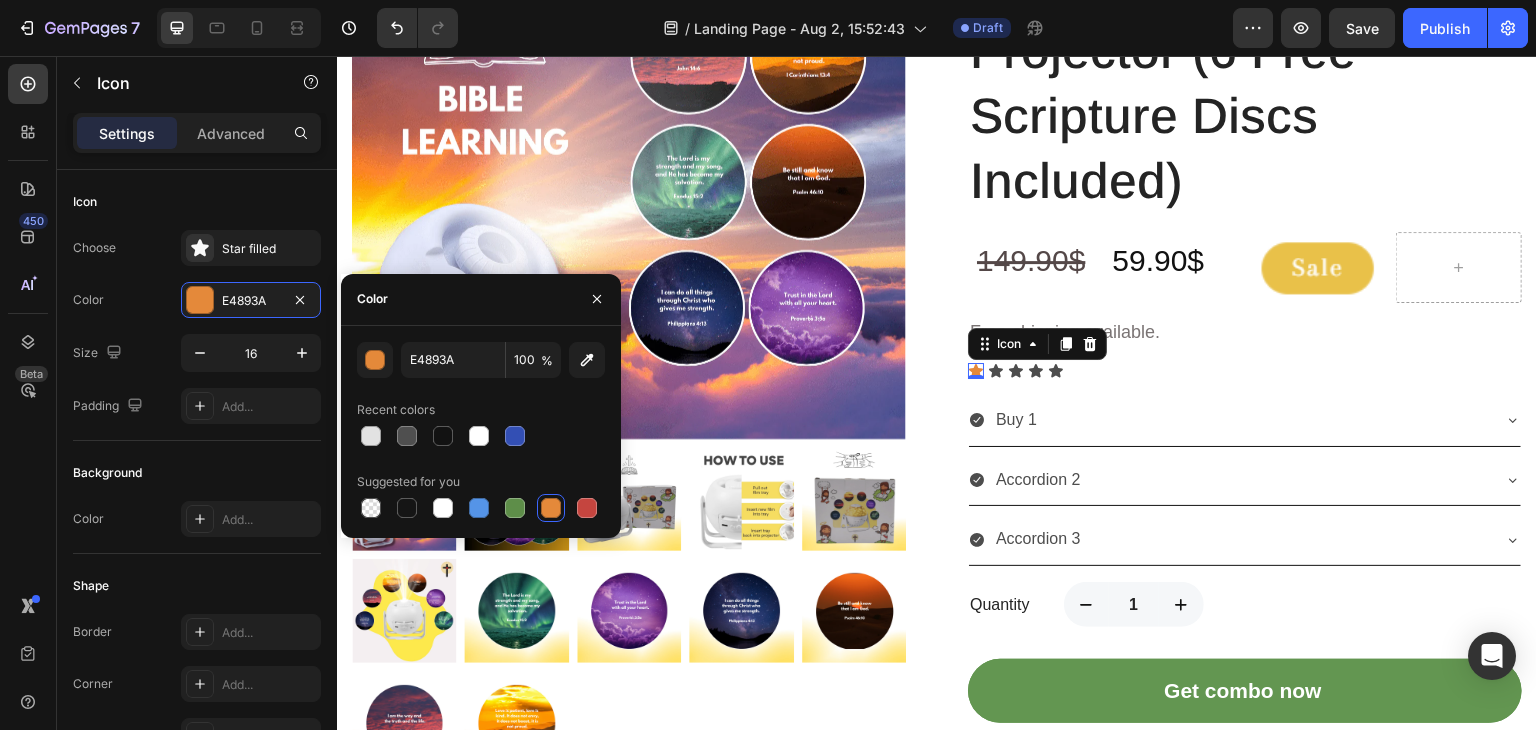 type on "E9C049" 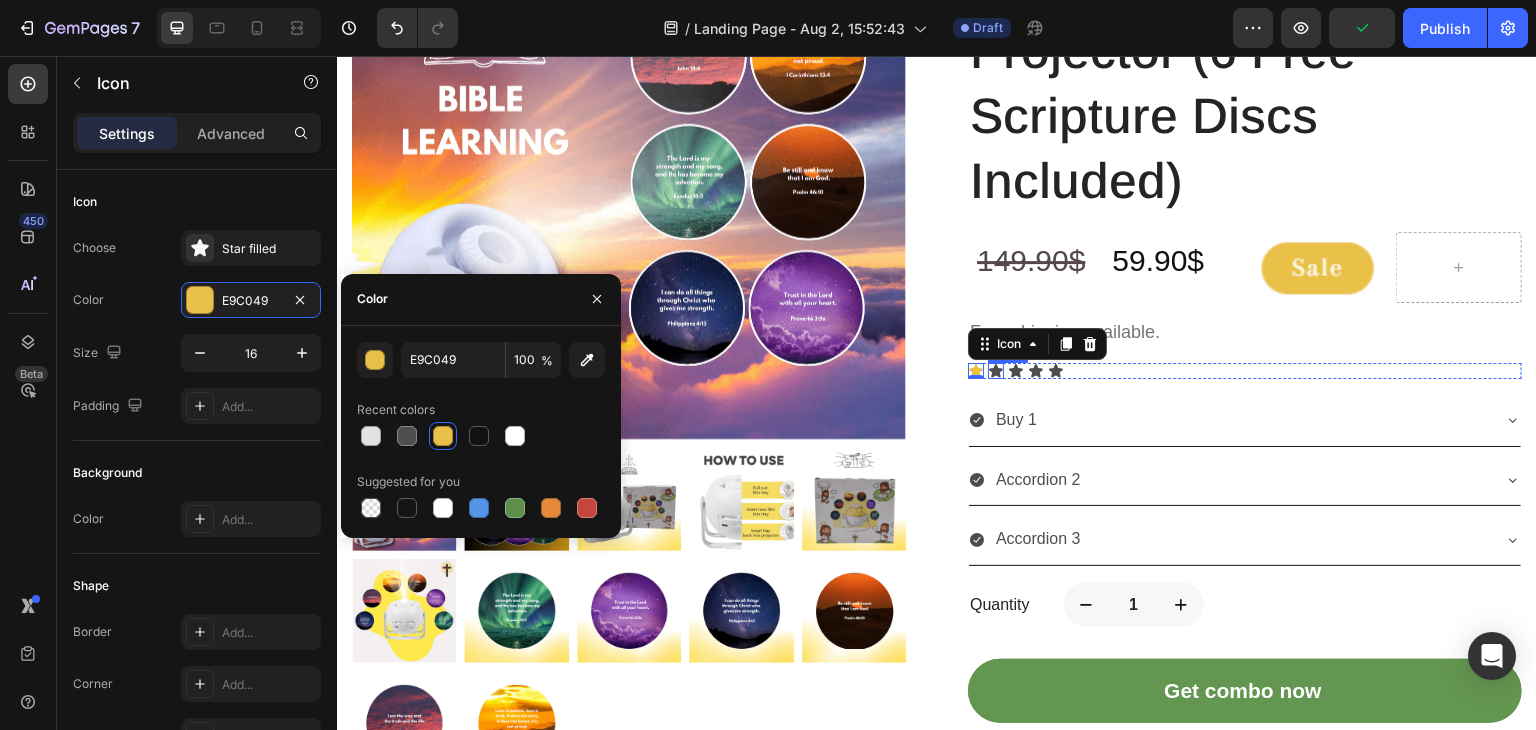 click 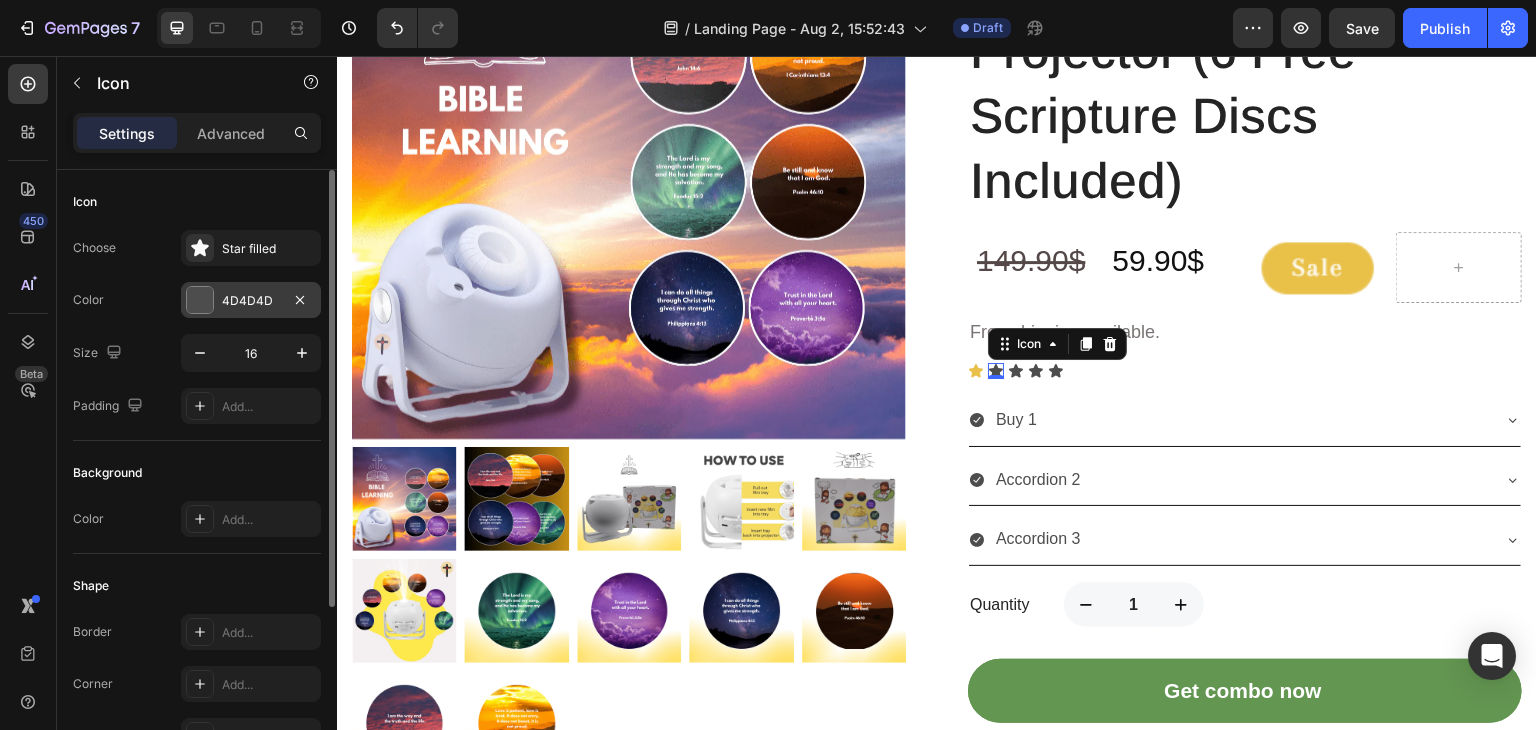 click at bounding box center [200, 300] 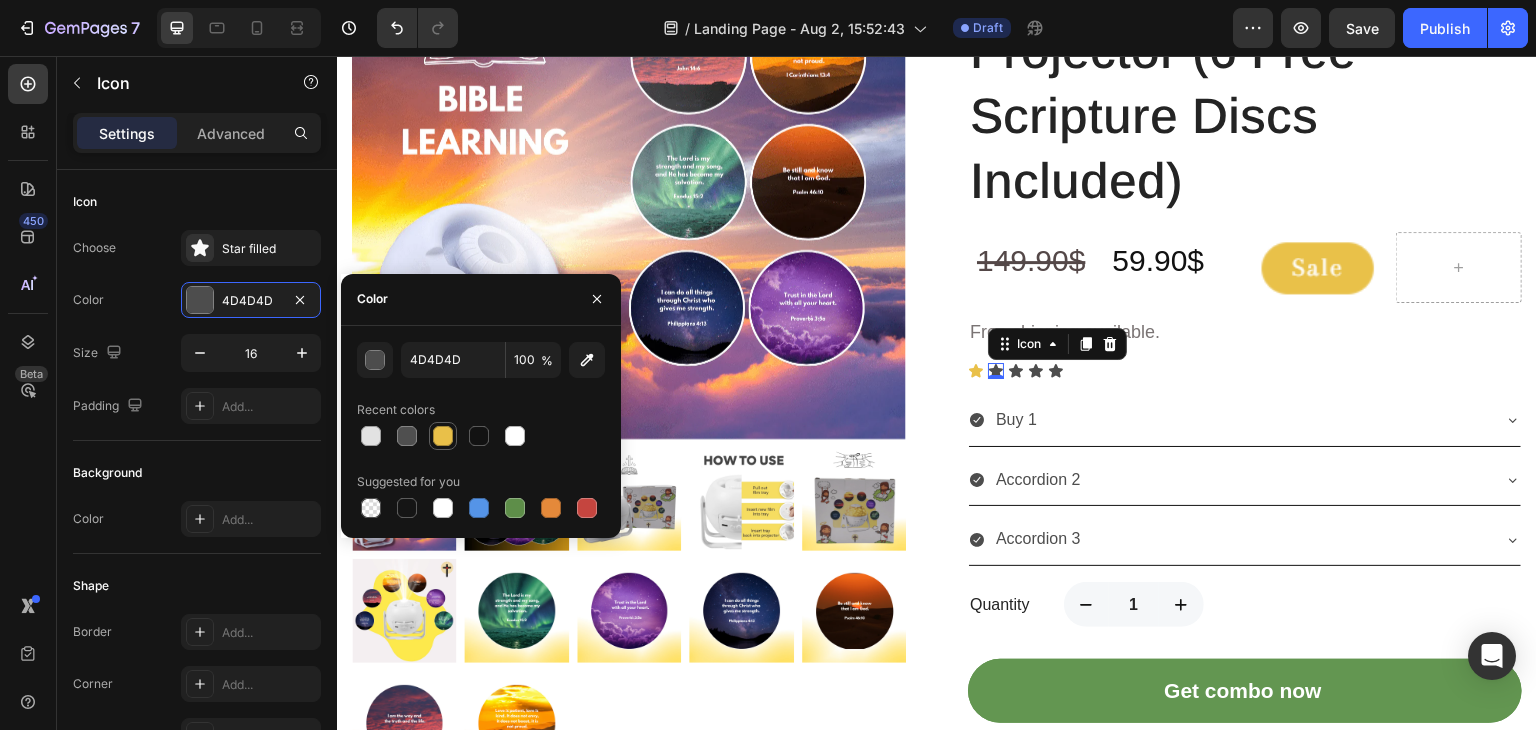 click at bounding box center (443, 436) 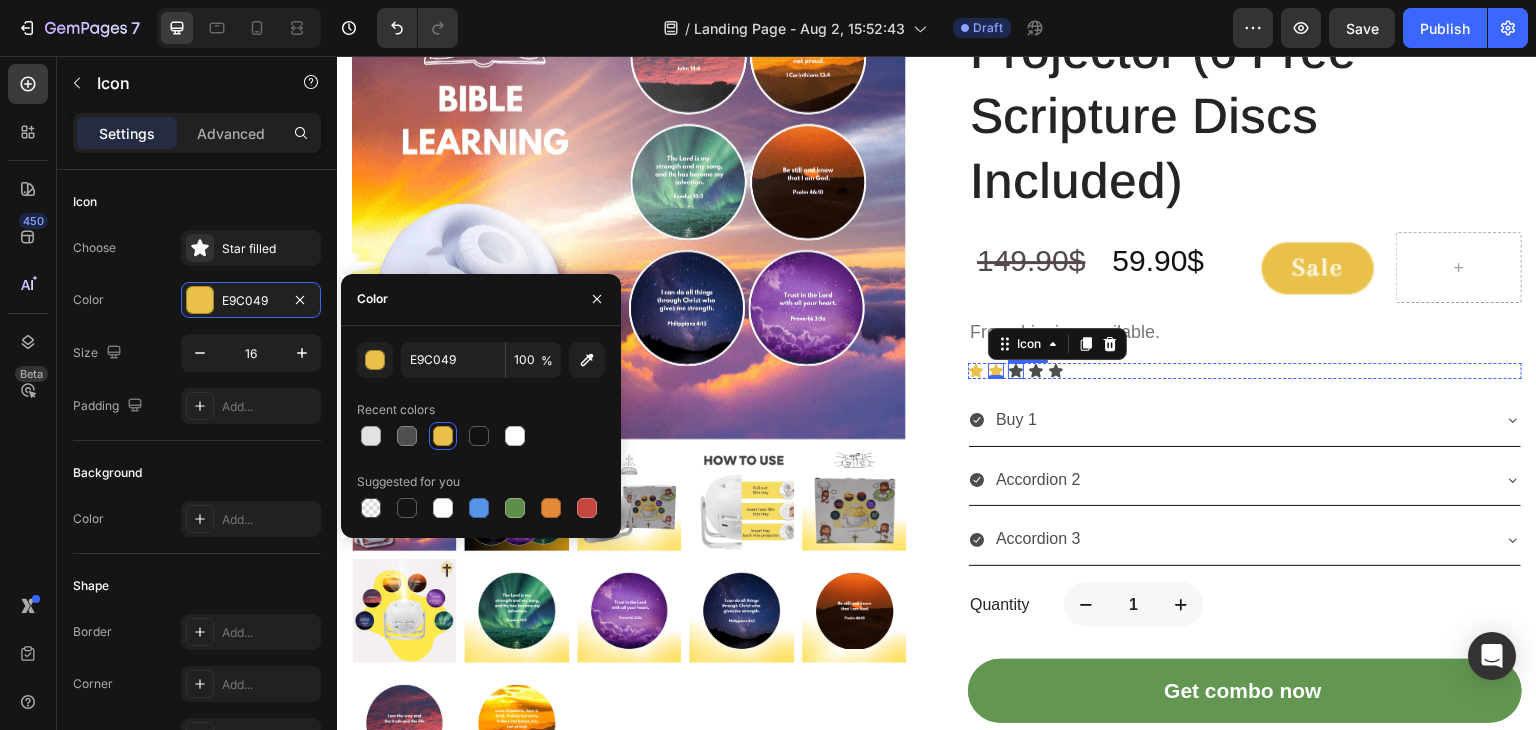 click on "Icon" at bounding box center (1016, 371) 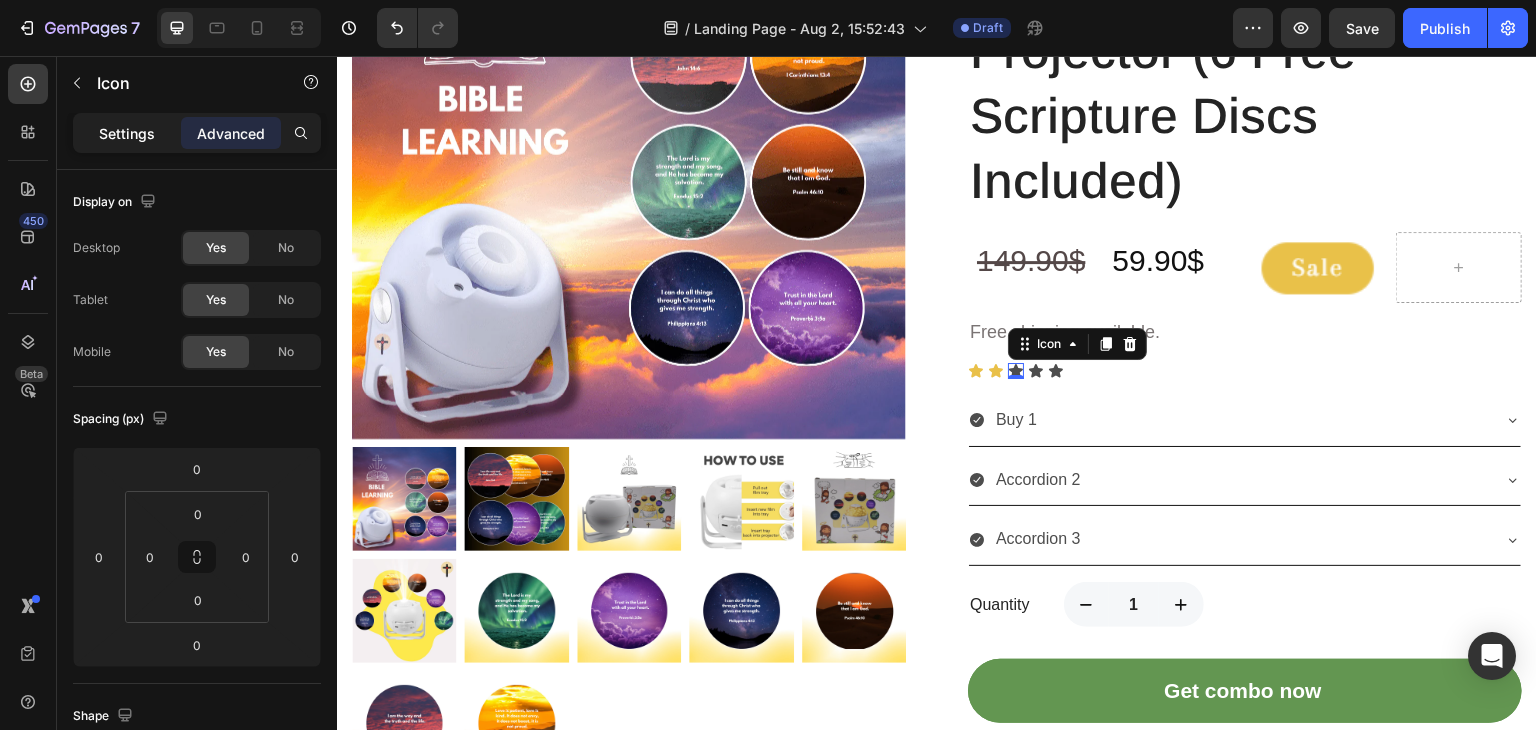 click on "Settings" at bounding box center [127, 133] 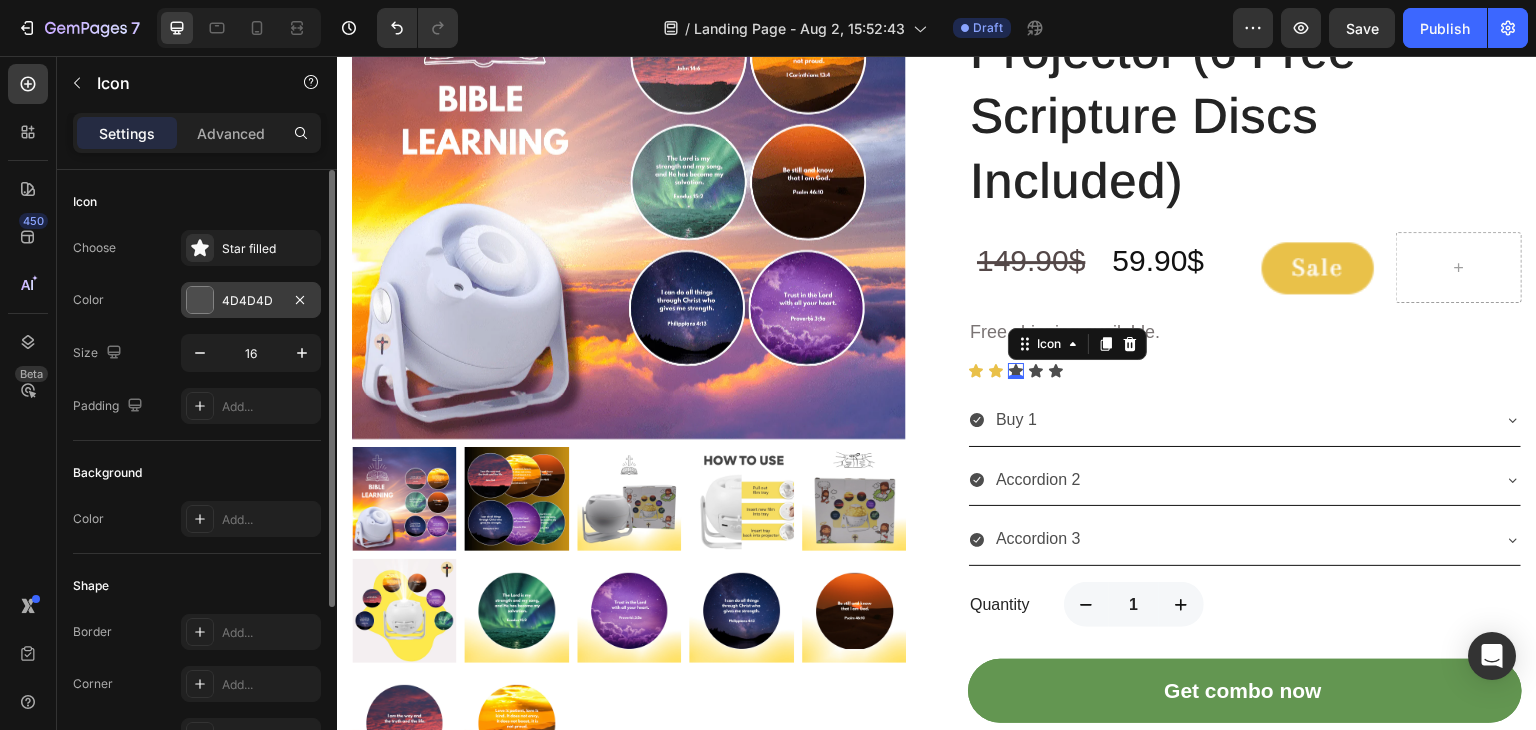 click on "4D4D4D" at bounding box center [251, 300] 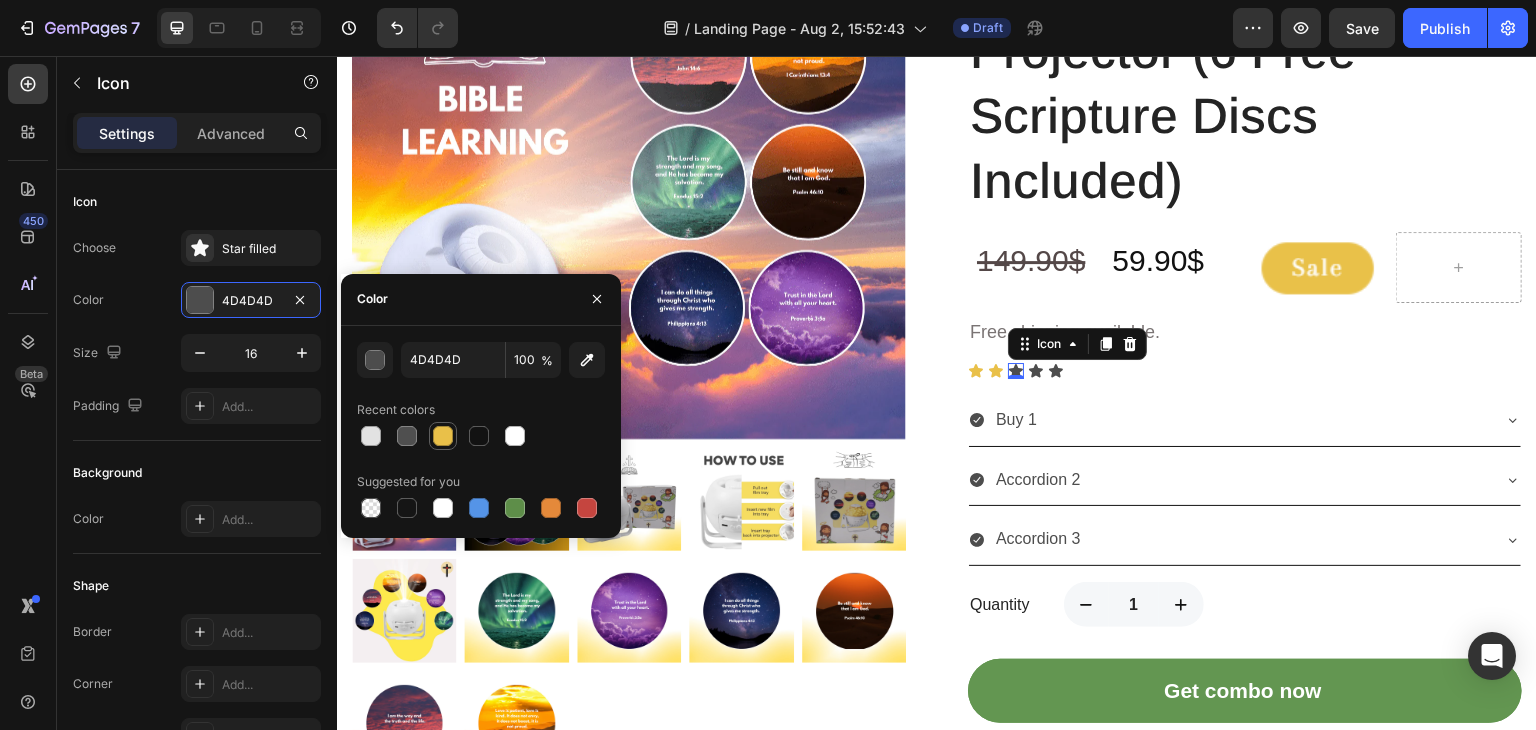 click at bounding box center (443, 436) 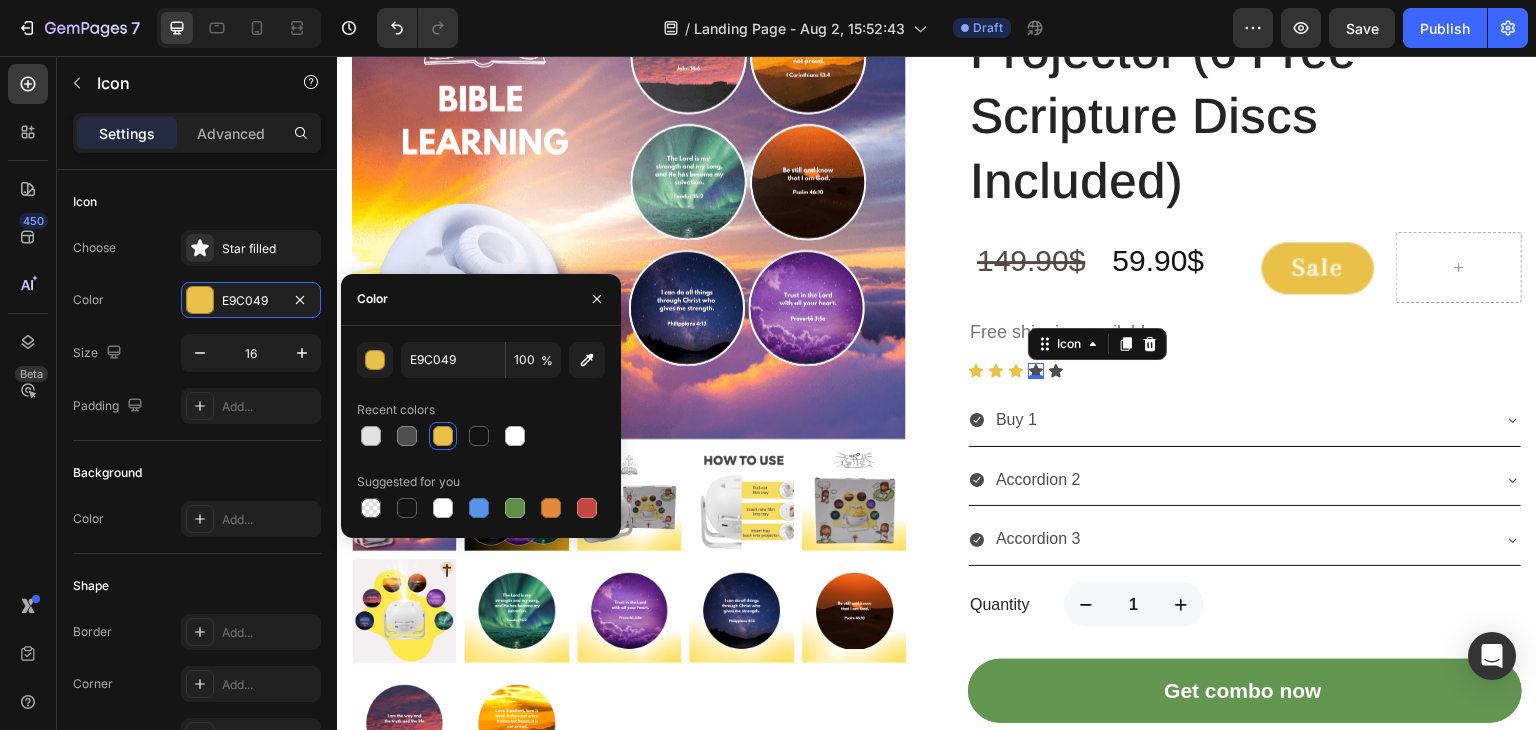 click on "Icon   0" at bounding box center (1036, 371) 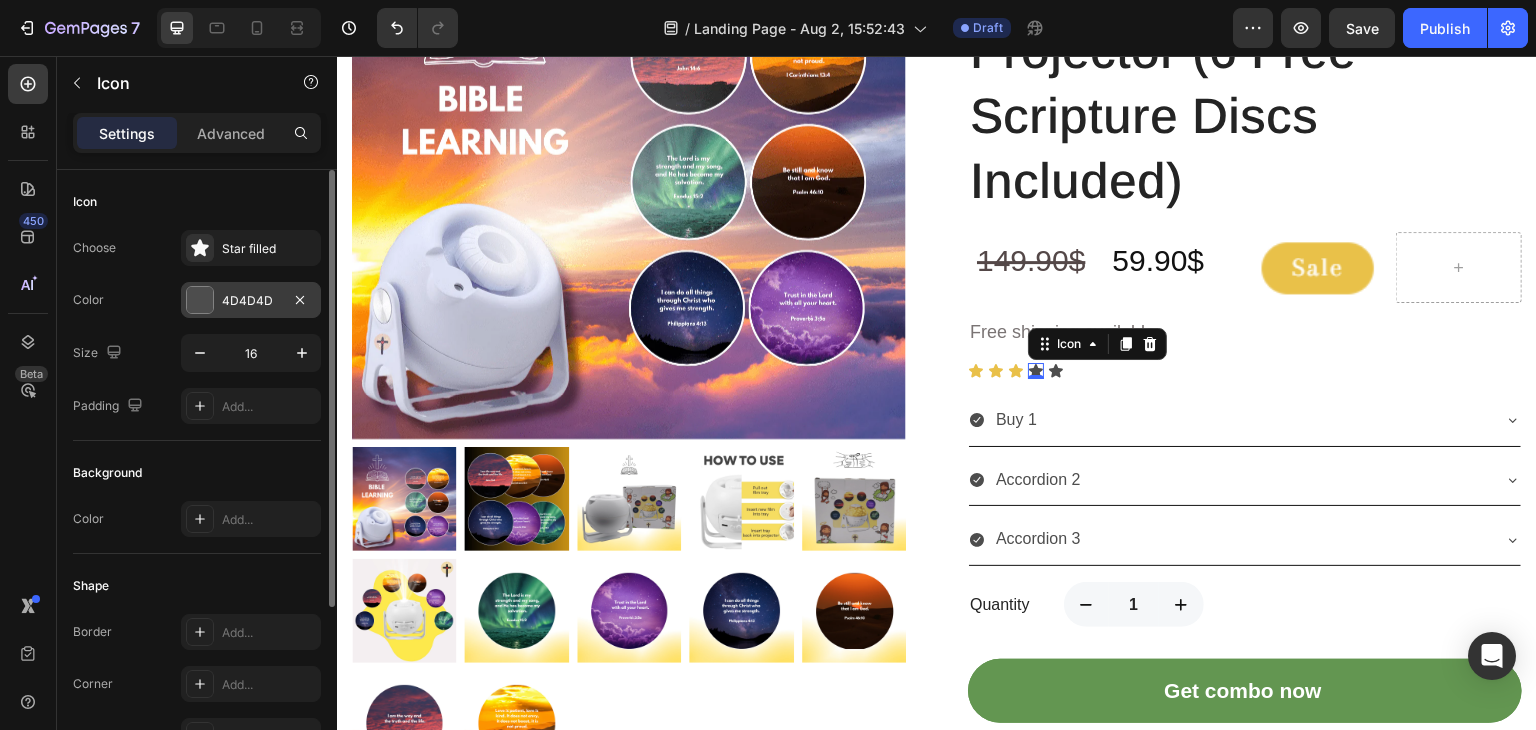 click at bounding box center [200, 300] 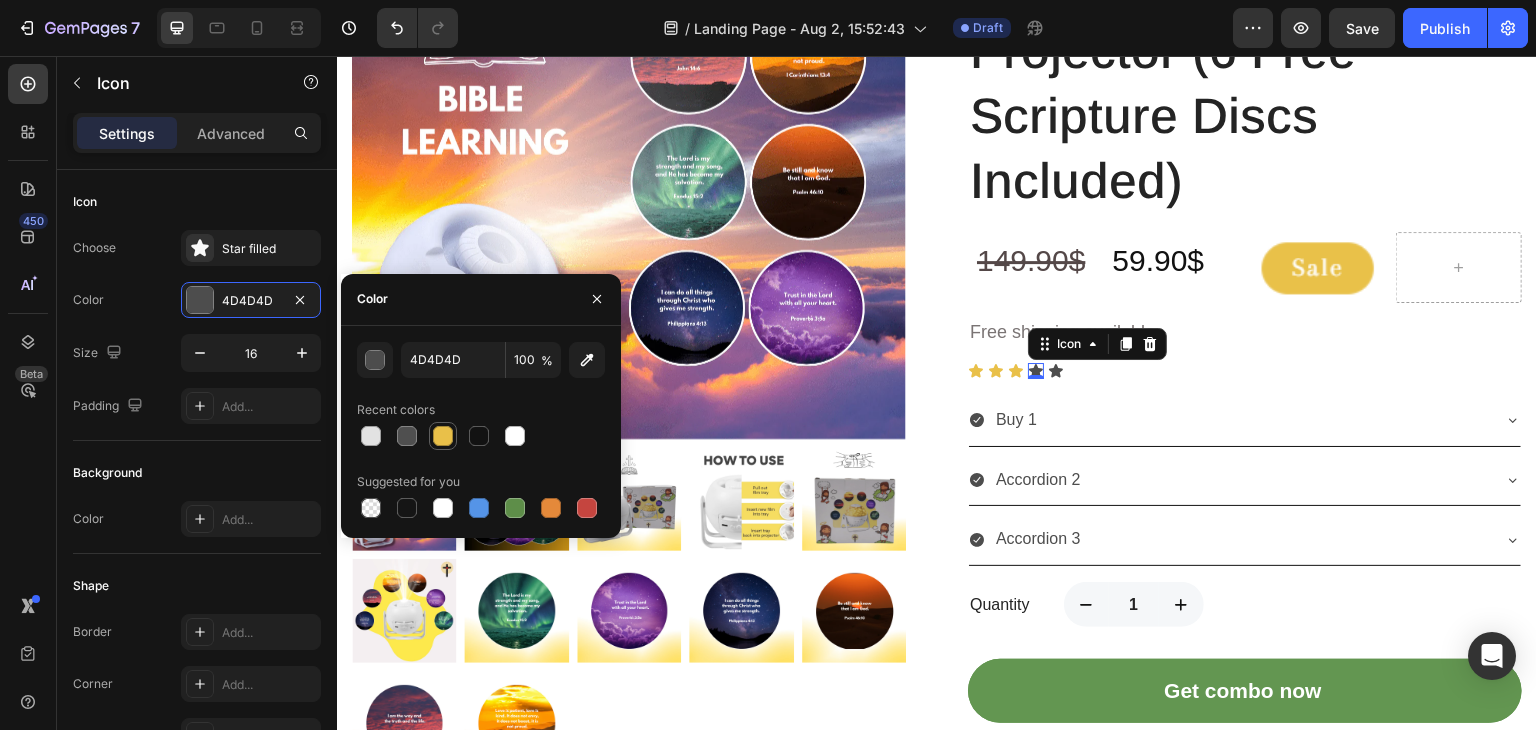 click at bounding box center (443, 436) 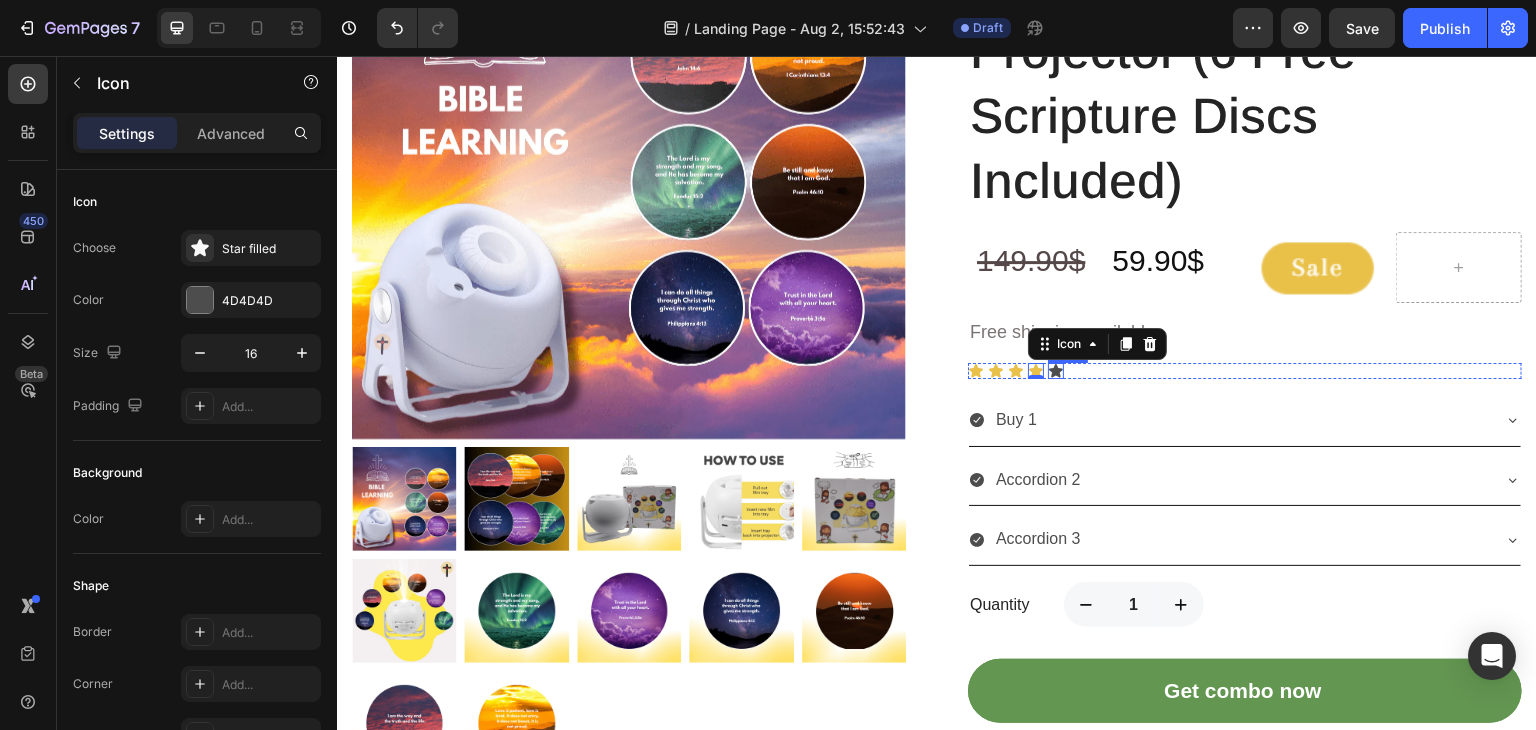 click on "Icon" at bounding box center [1056, 371] 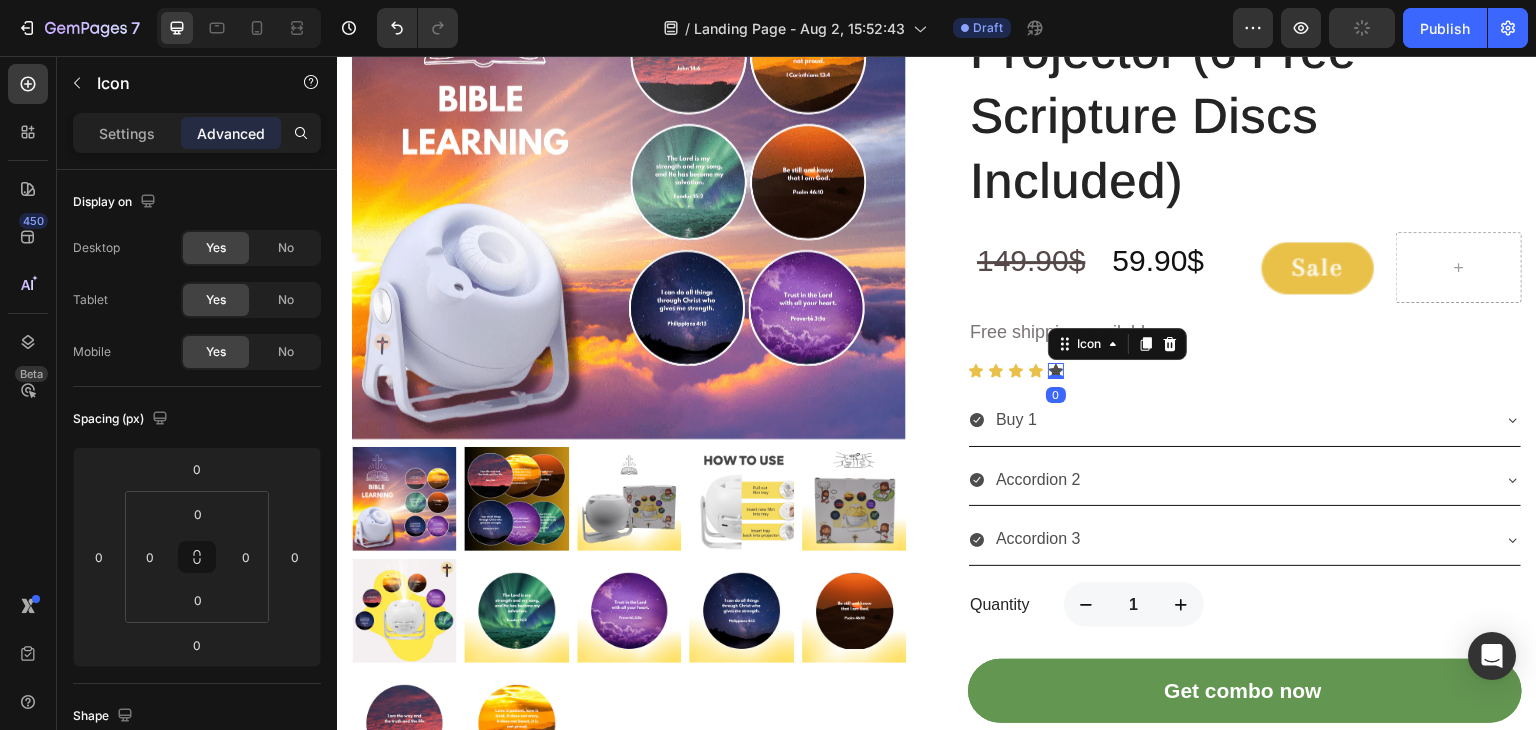 click on "Icon" at bounding box center [171, 83] 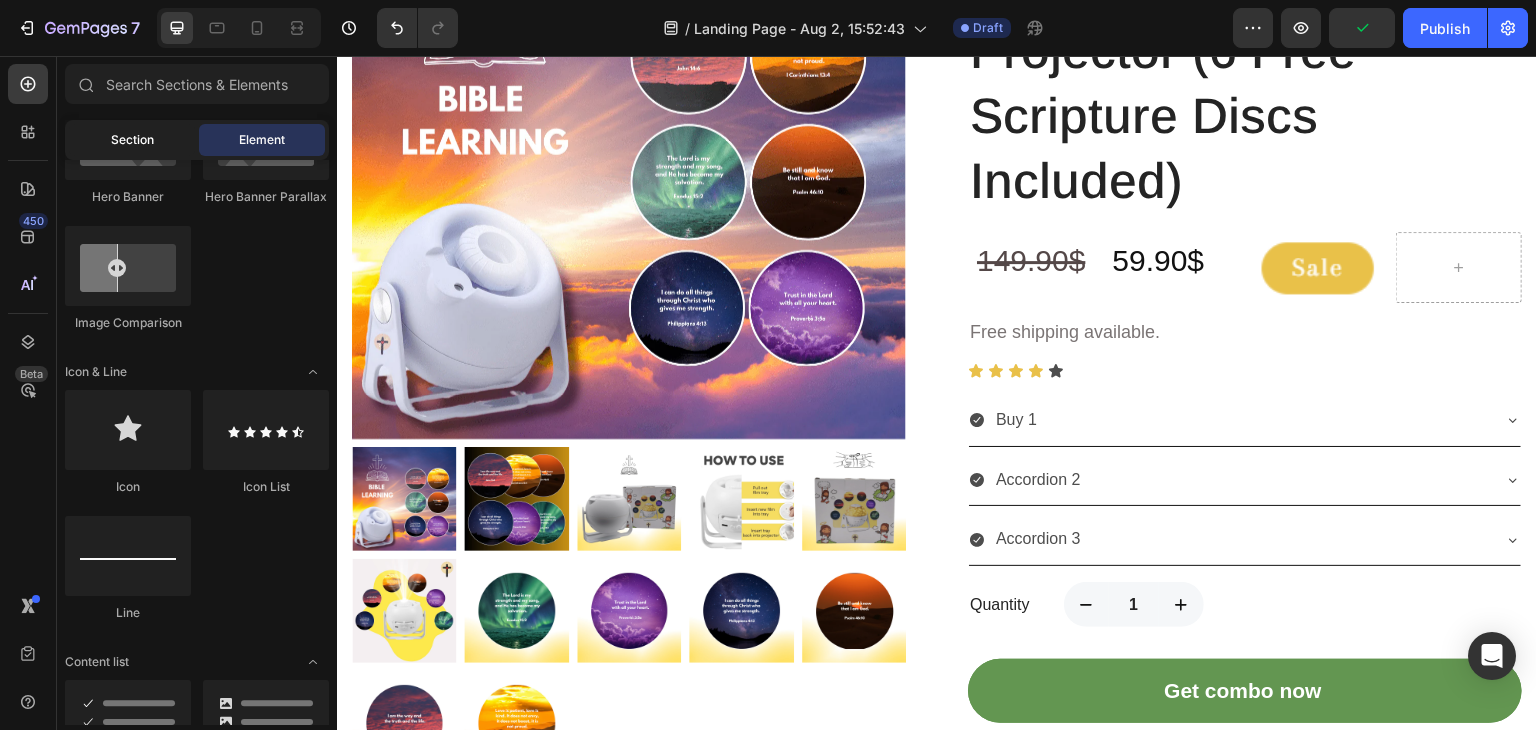 click on "Section" at bounding box center [132, 140] 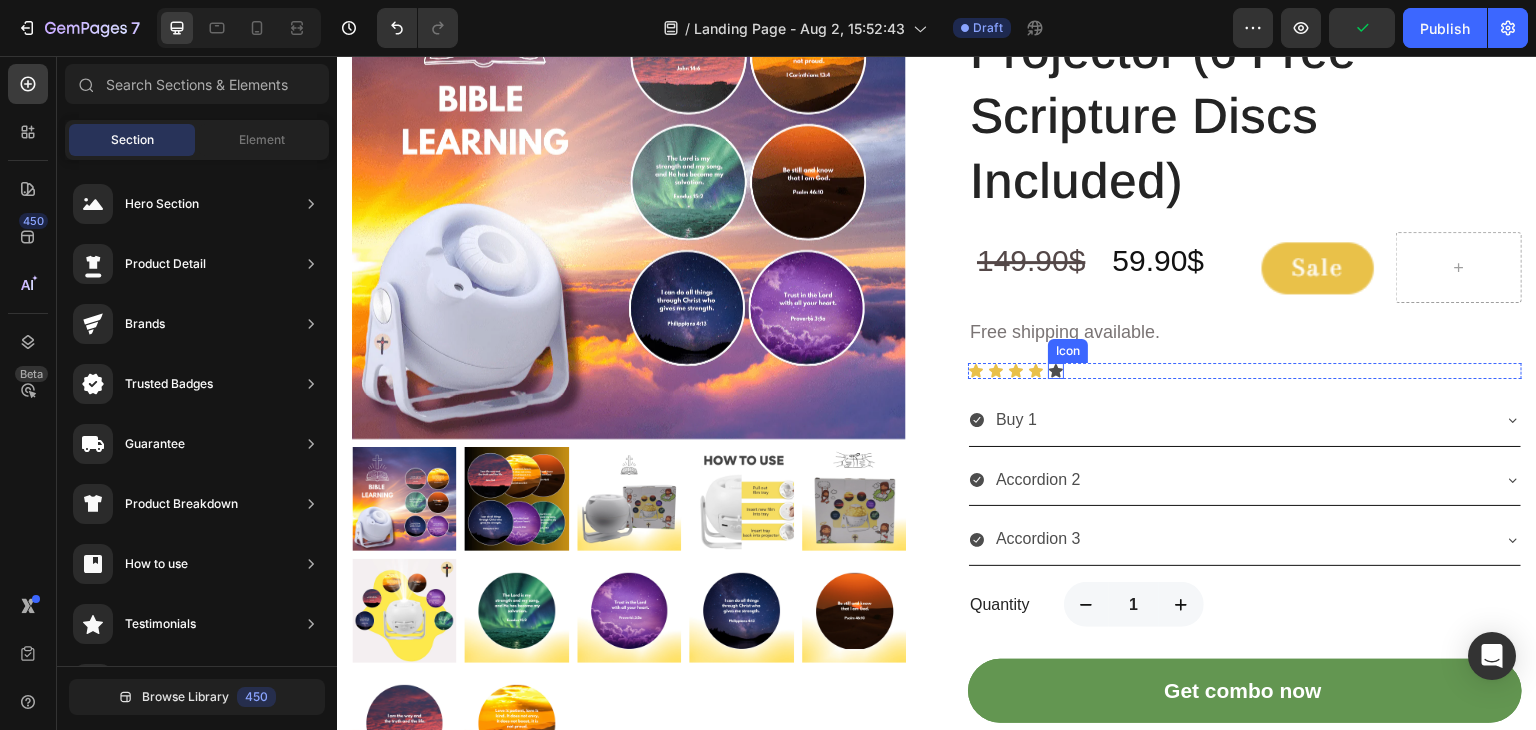 click on "Icon Icon Icon Icon
Icon" at bounding box center (1245, 371) 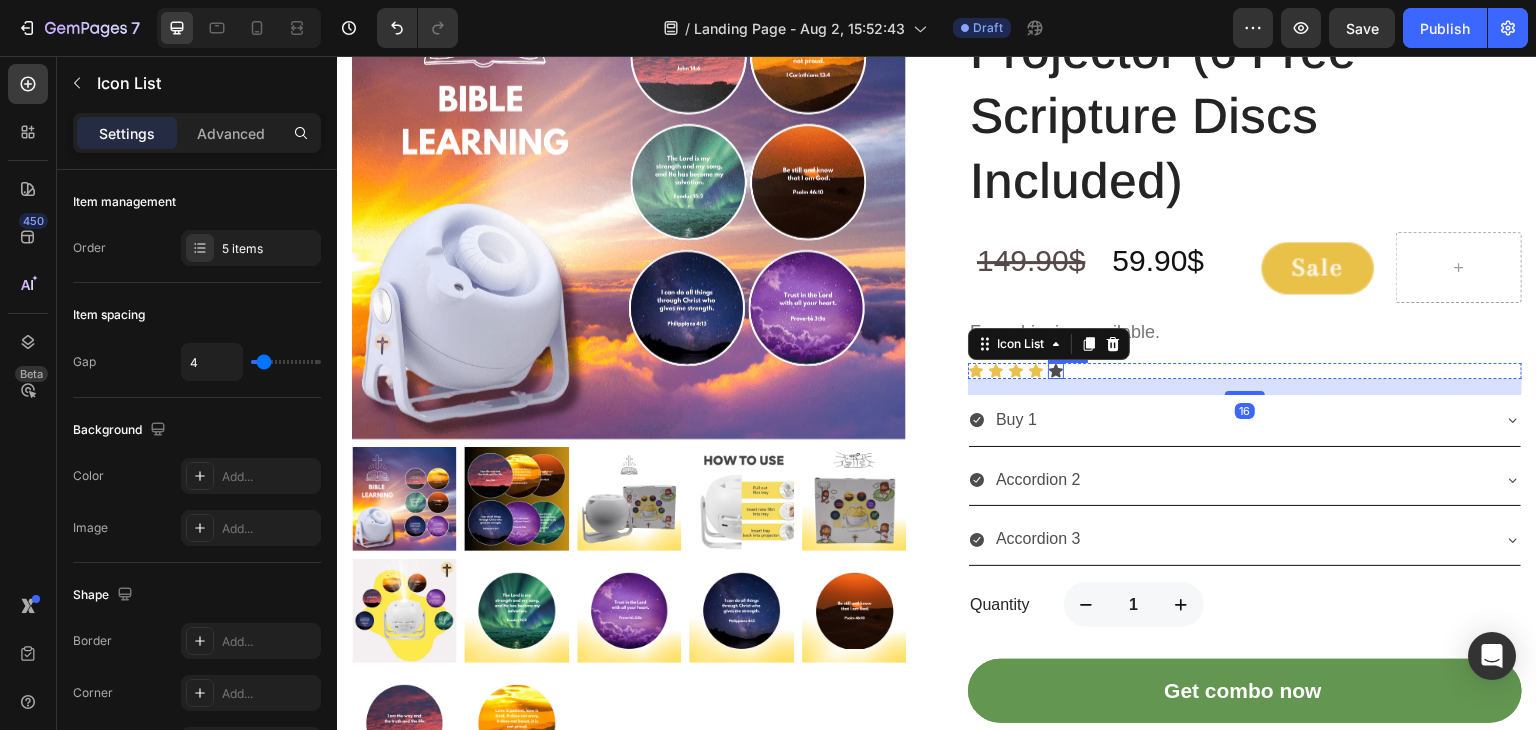 click 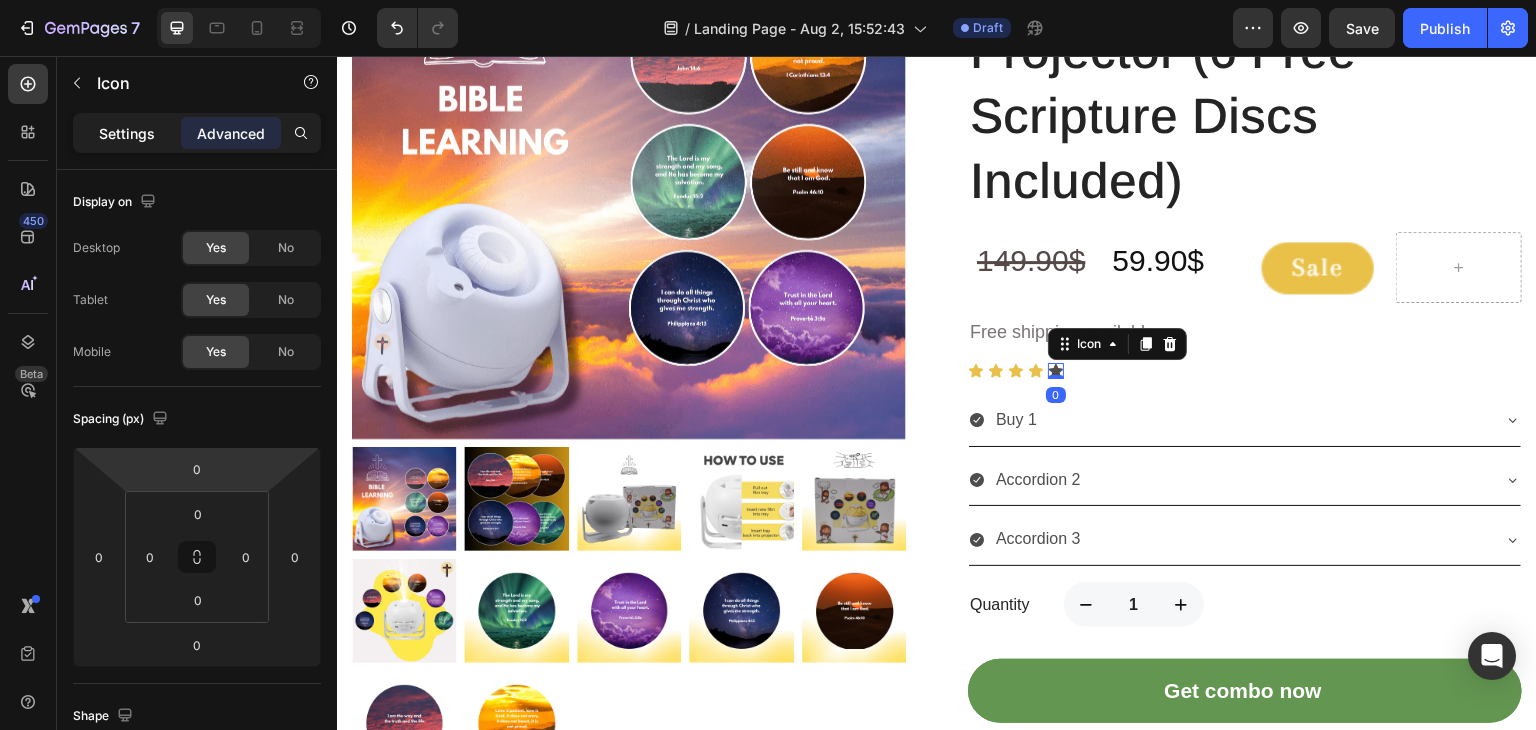 click on "Settings" at bounding box center (127, 133) 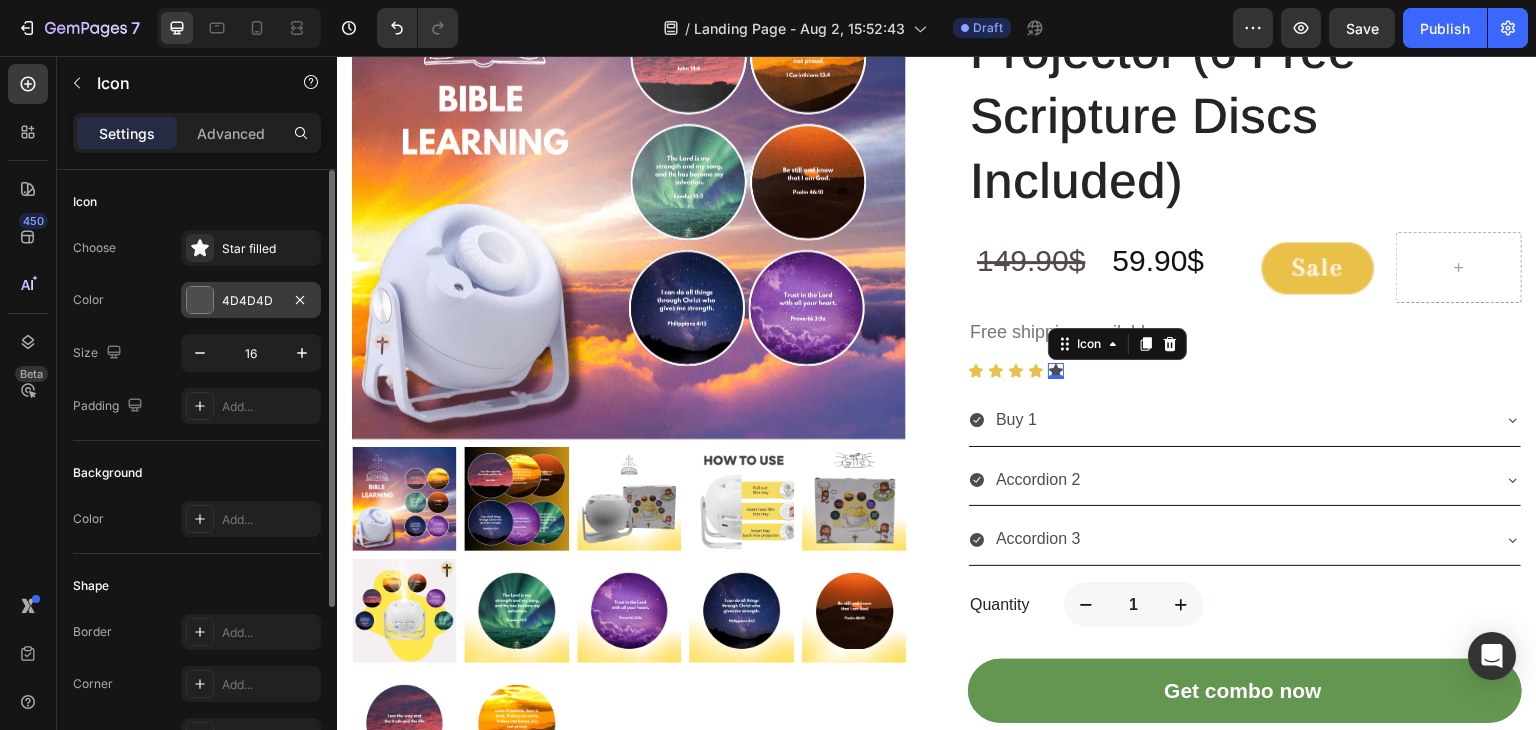 click at bounding box center (200, 300) 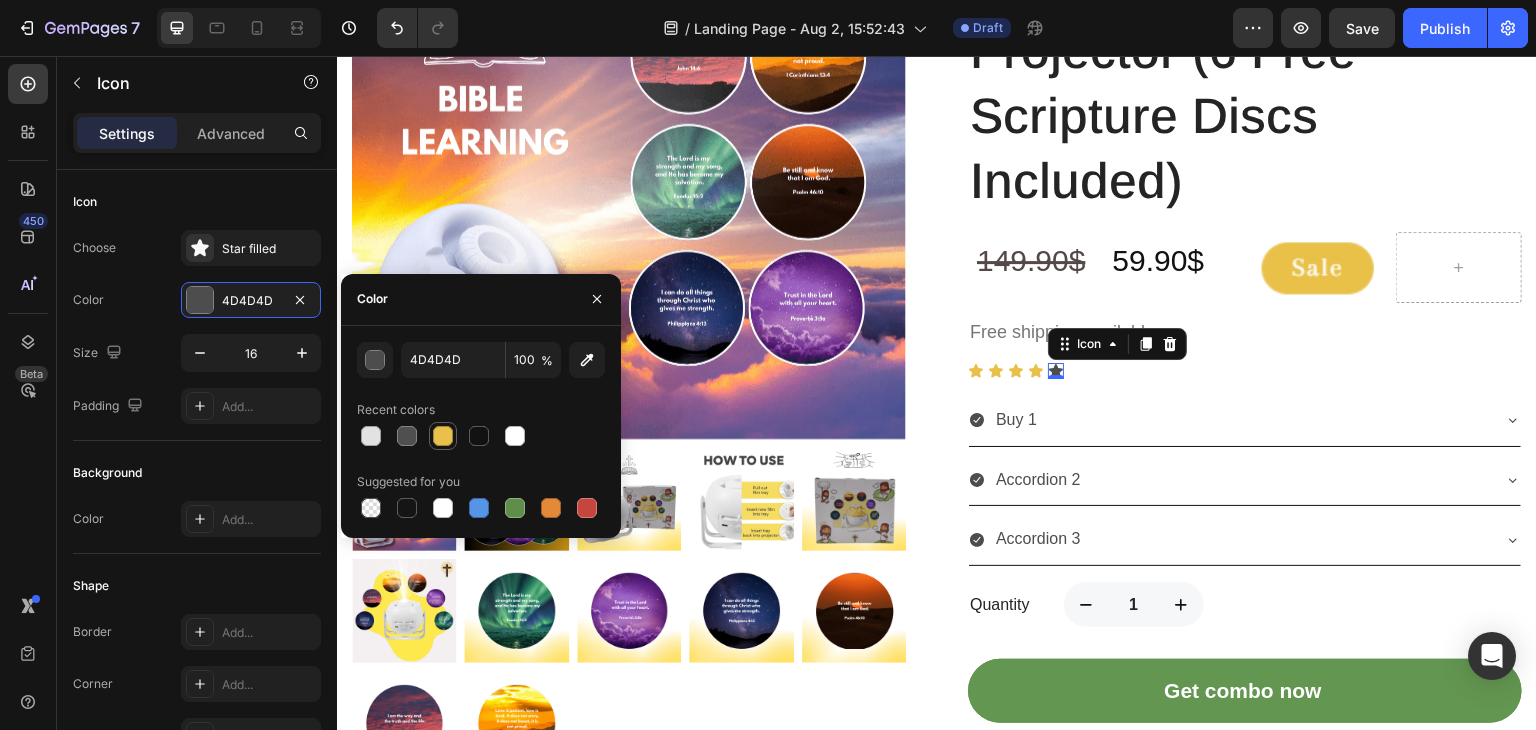 click at bounding box center [443, 436] 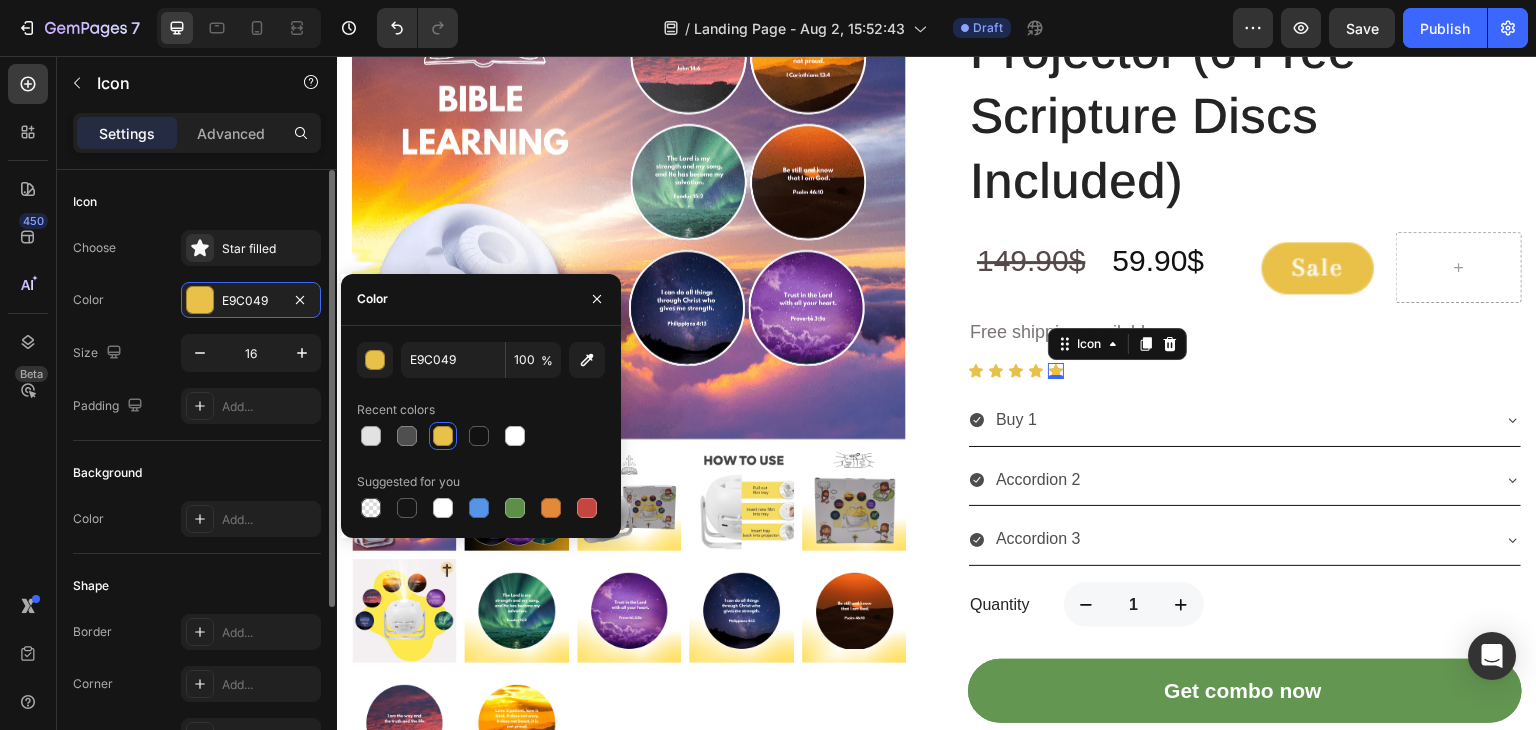 click on "Choose
Star filled Color E9C049 Size 16 Padding Add..." at bounding box center [197, 327] 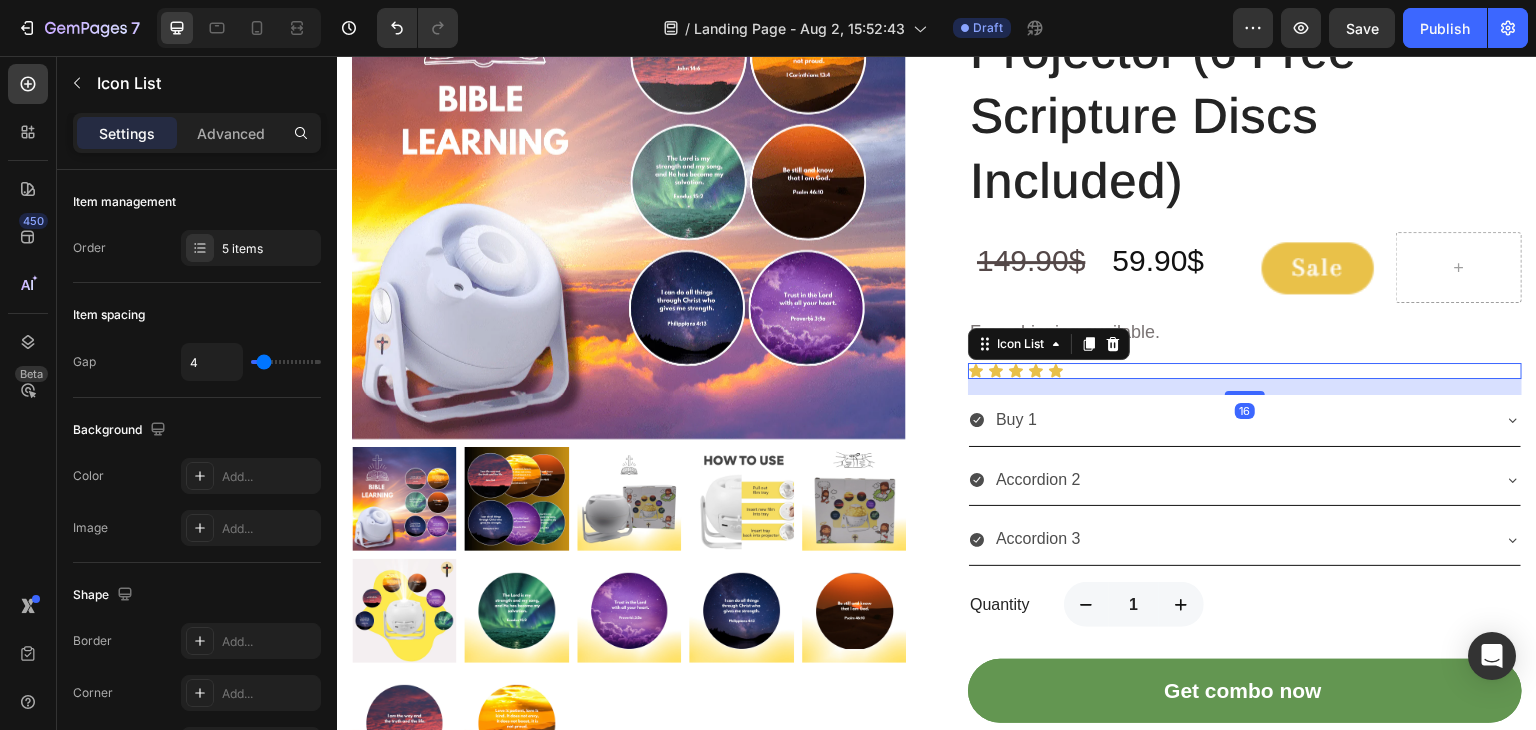 click on "Icon Icon Icon Icon
Icon" at bounding box center (1245, 371) 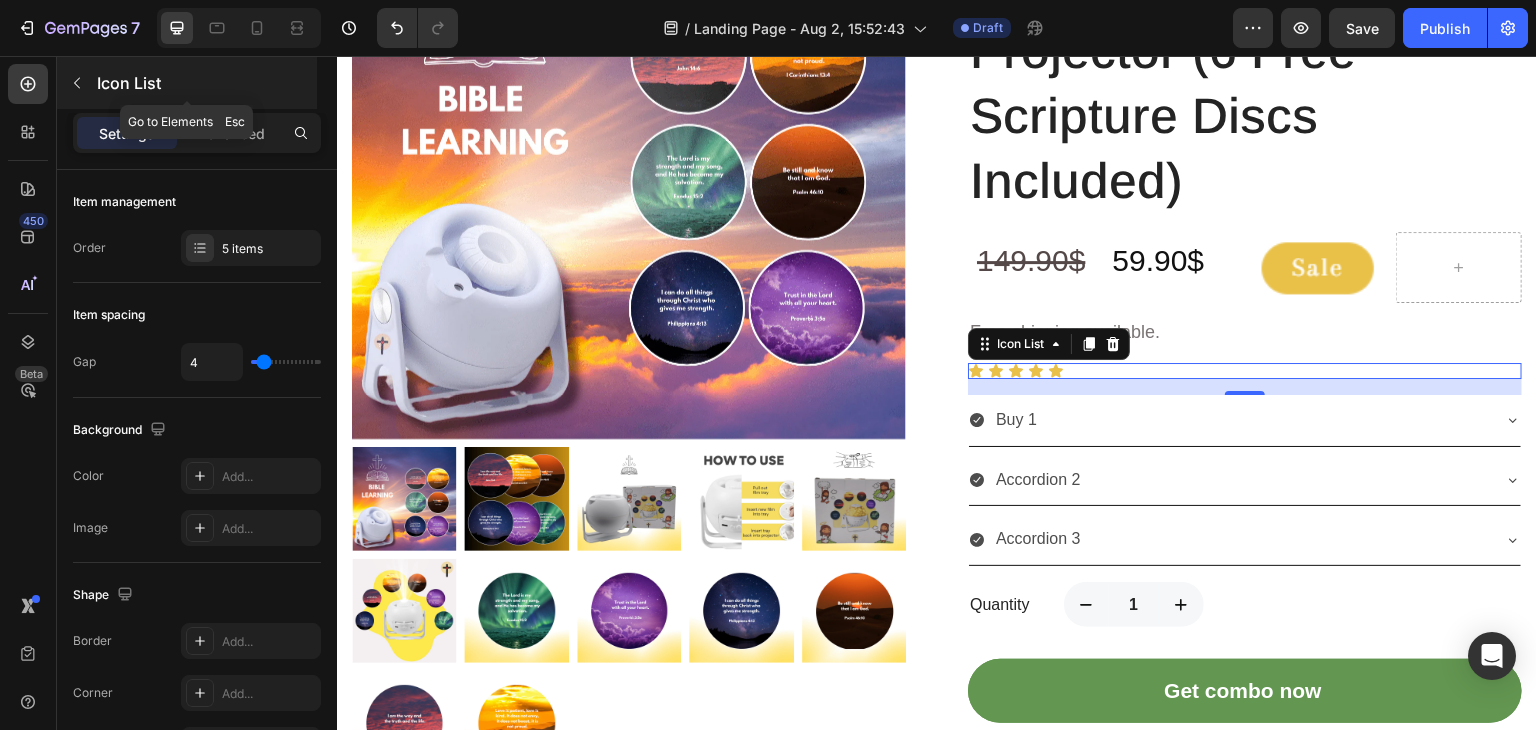 click 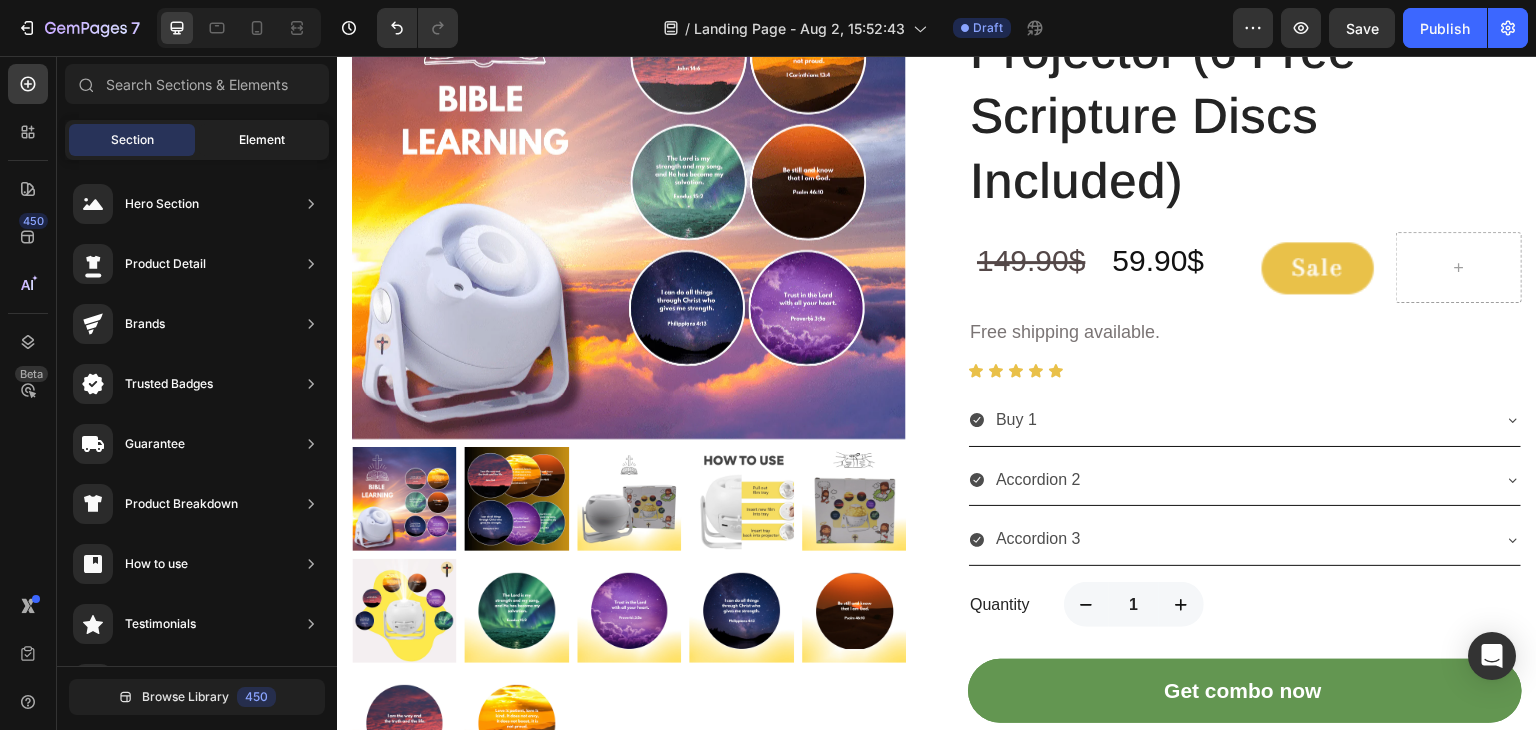 click on "Element" 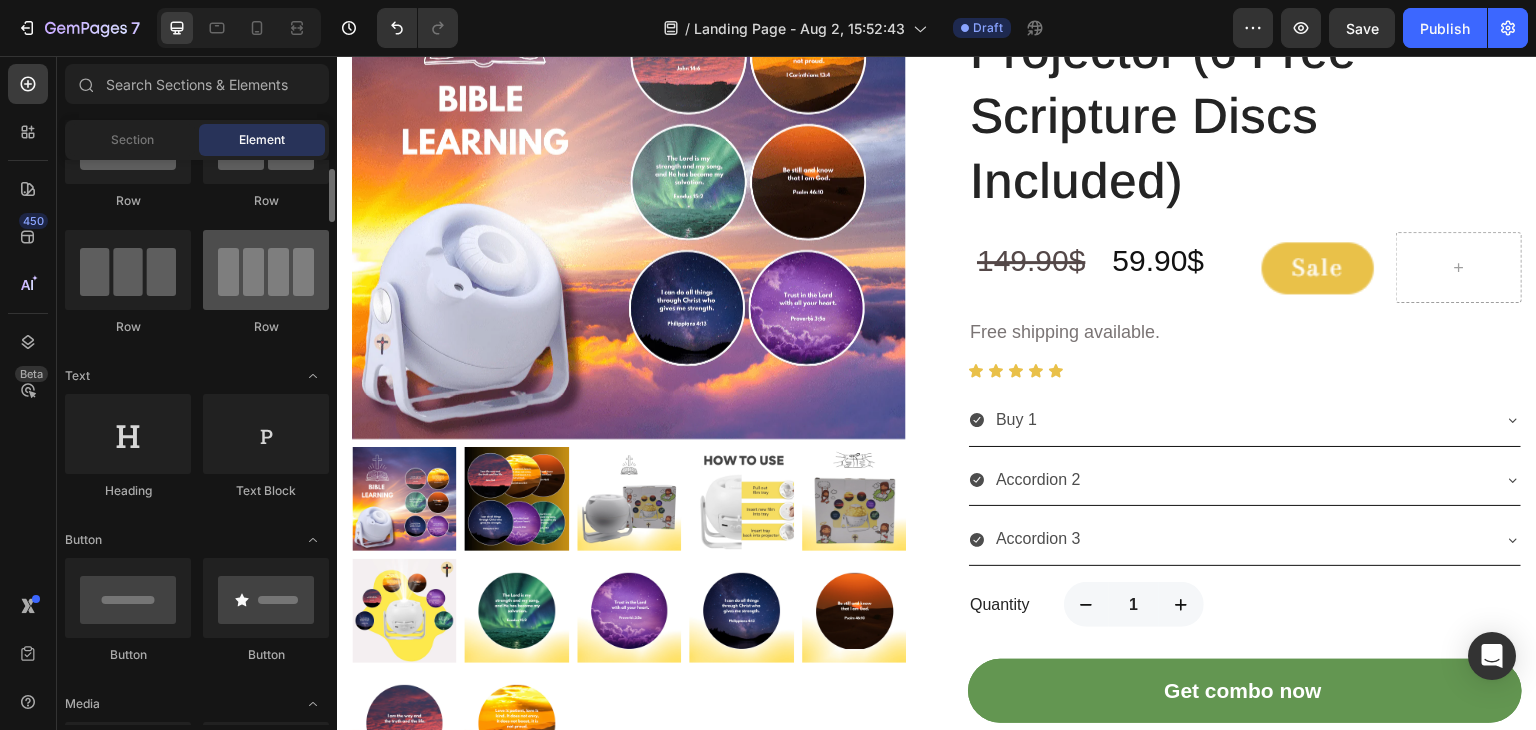 scroll, scrollTop: 0, scrollLeft: 0, axis: both 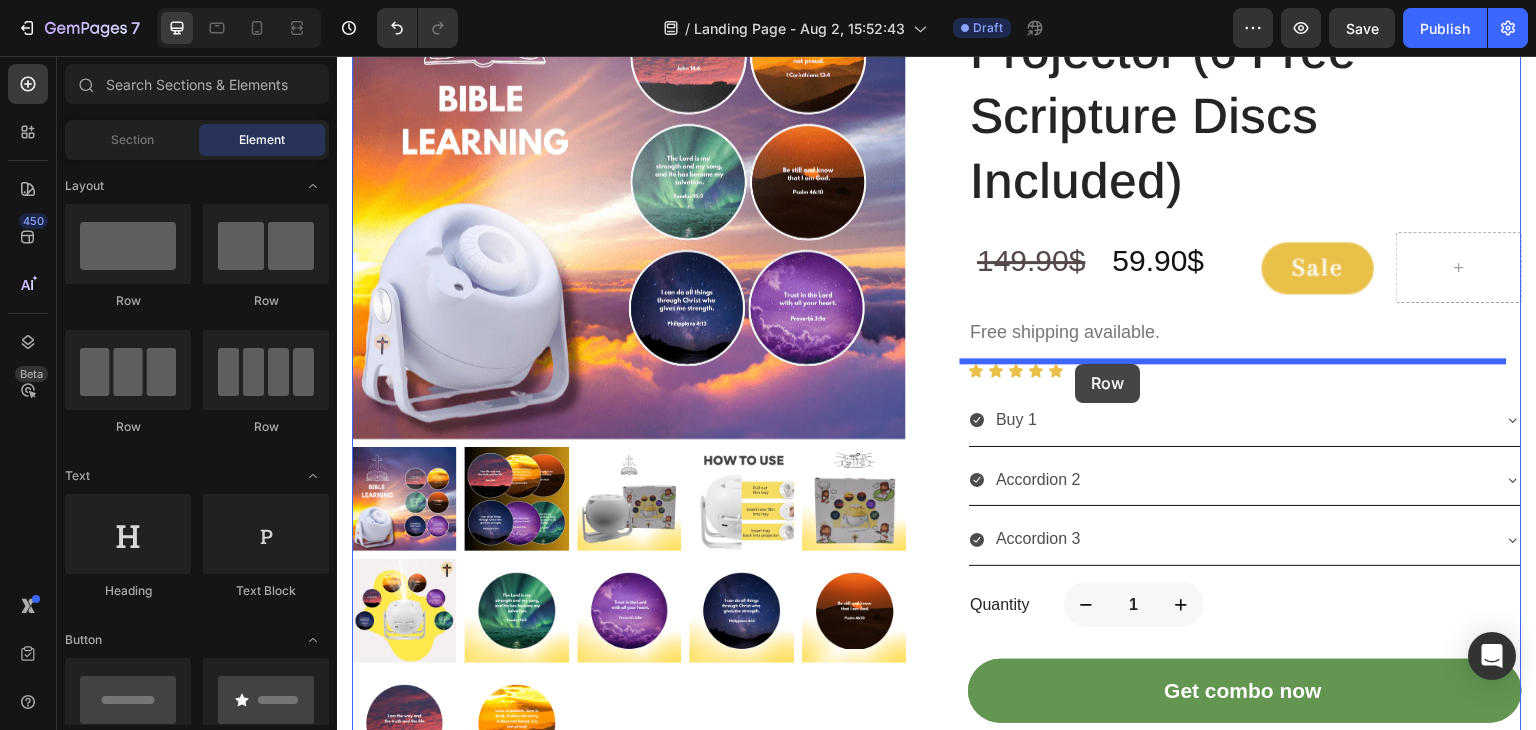 drag, startPoint x: 569, startPoint y: 331, endPoint x: 1076, endPoint y: 364, distance: 508.0728 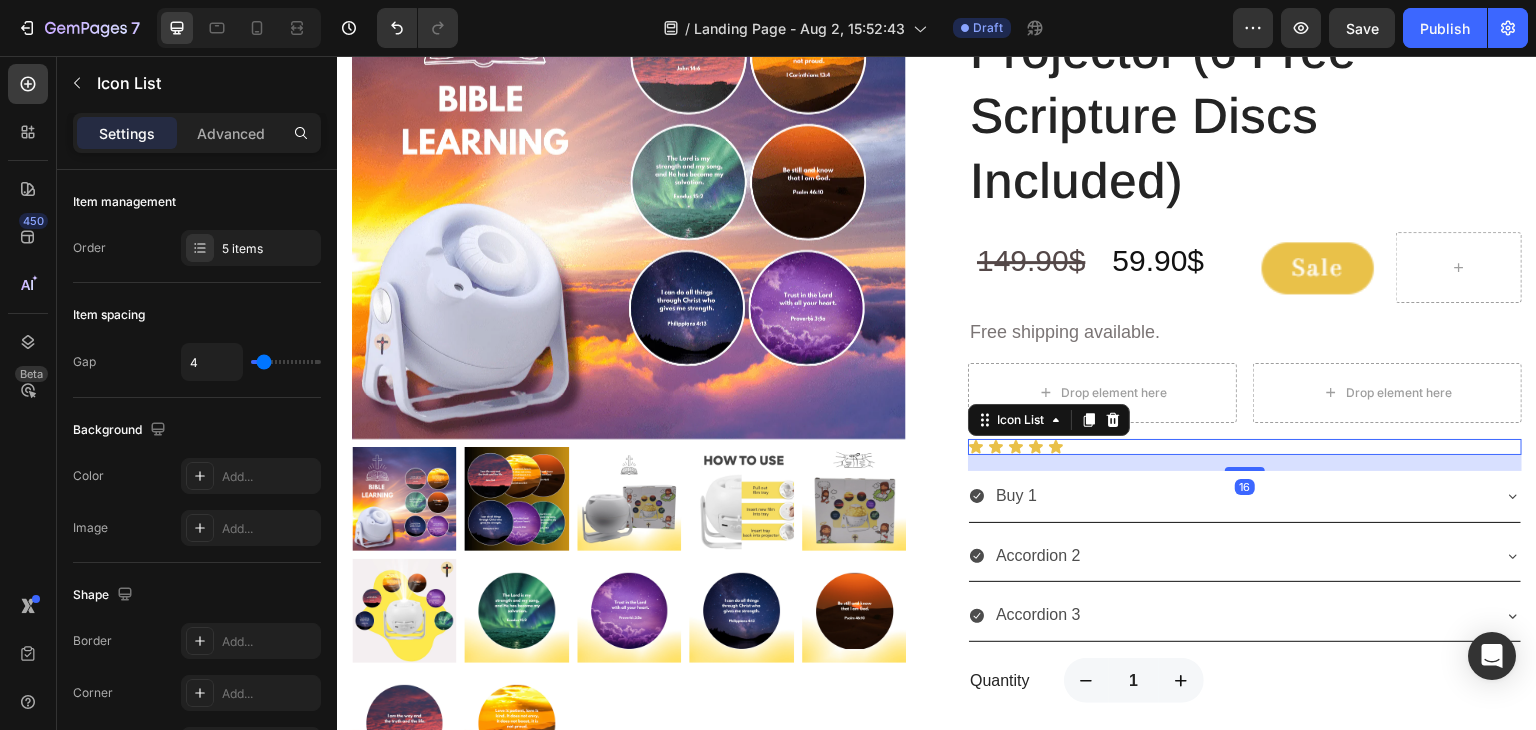 click on "Icon Icon Icon Icon
Icon" at bounding box center (1245, 447) 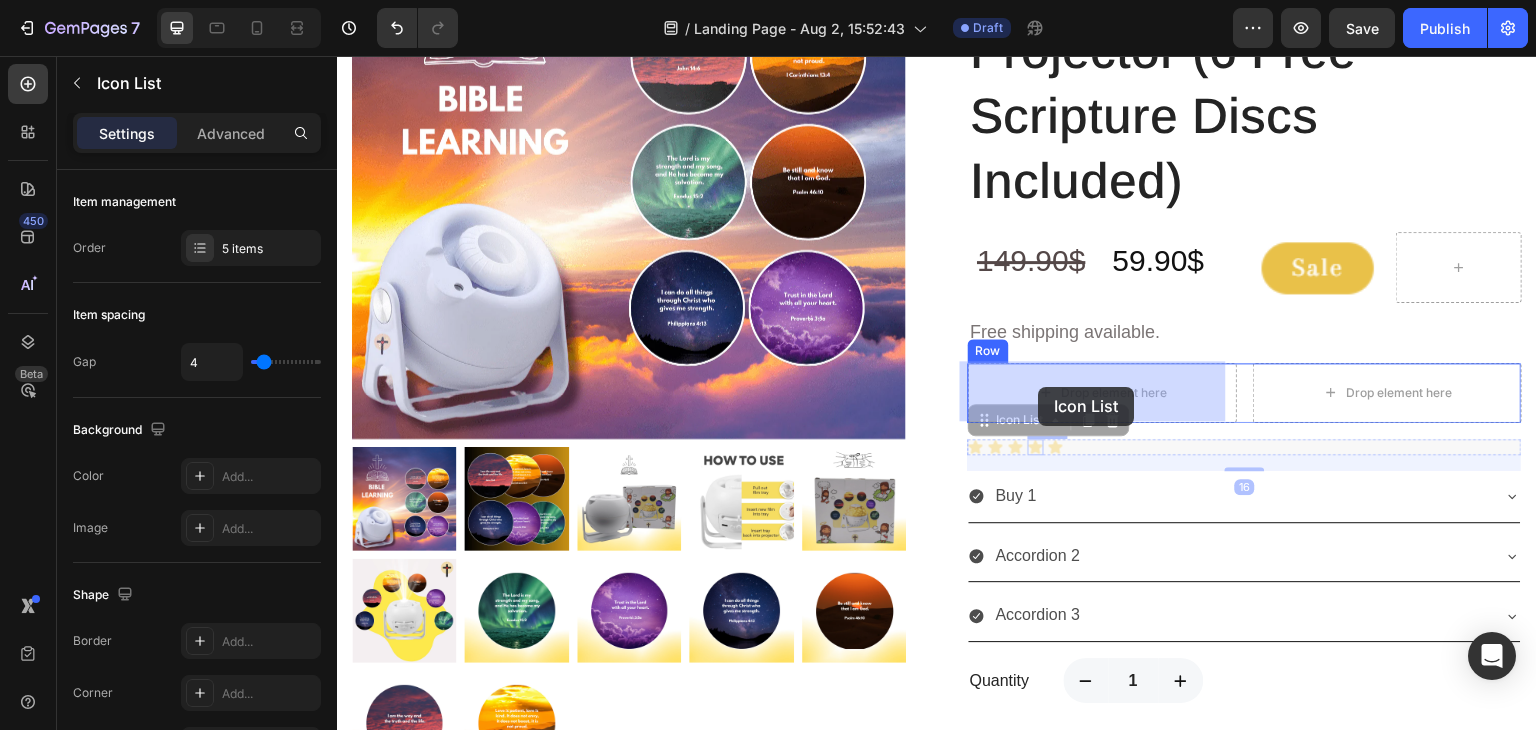 drag, startPoint x: 1018, startPoint y: 444, endPoint x: 1039, endPoint y: 387, distance: 60.74537 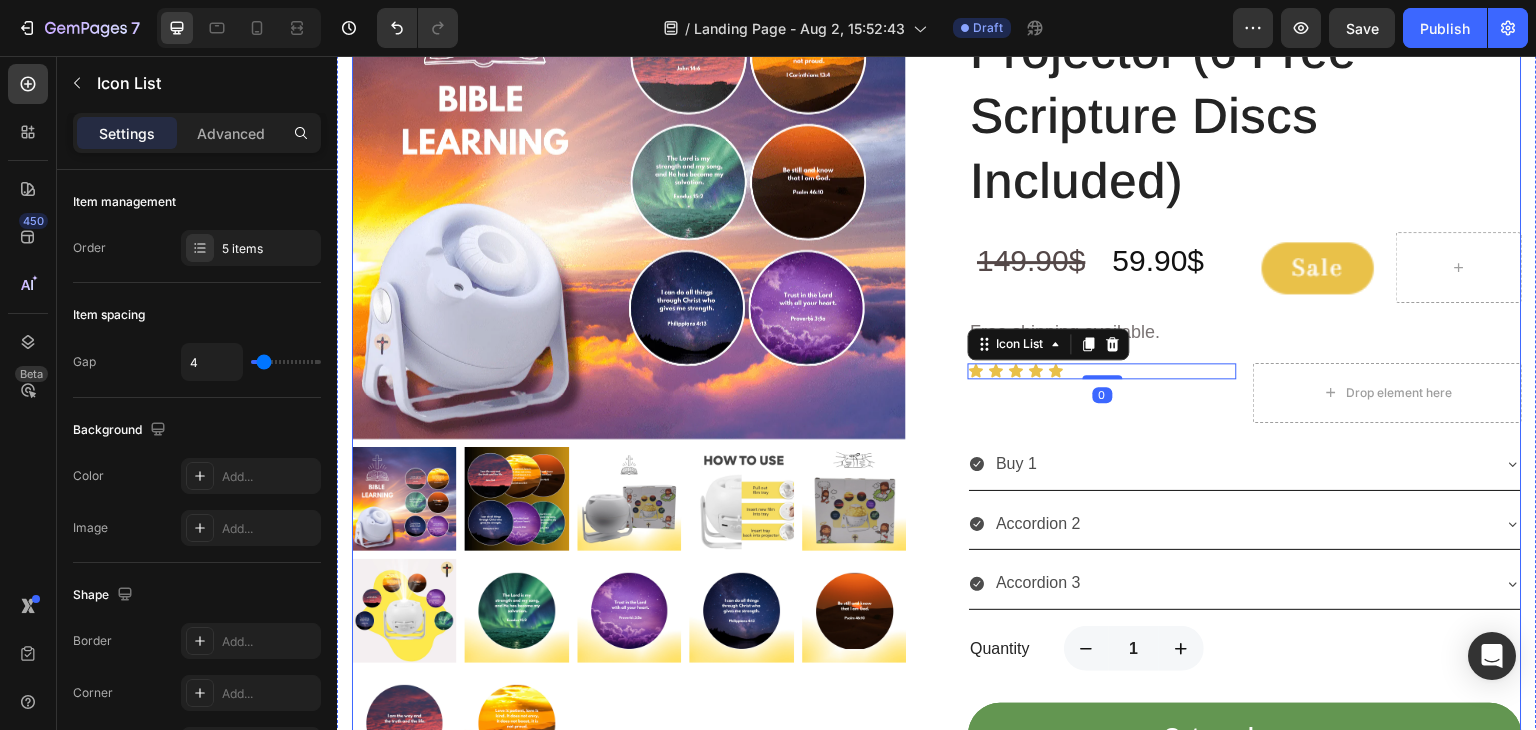 click on "Buy 1" at bounding box center [1245, 464] 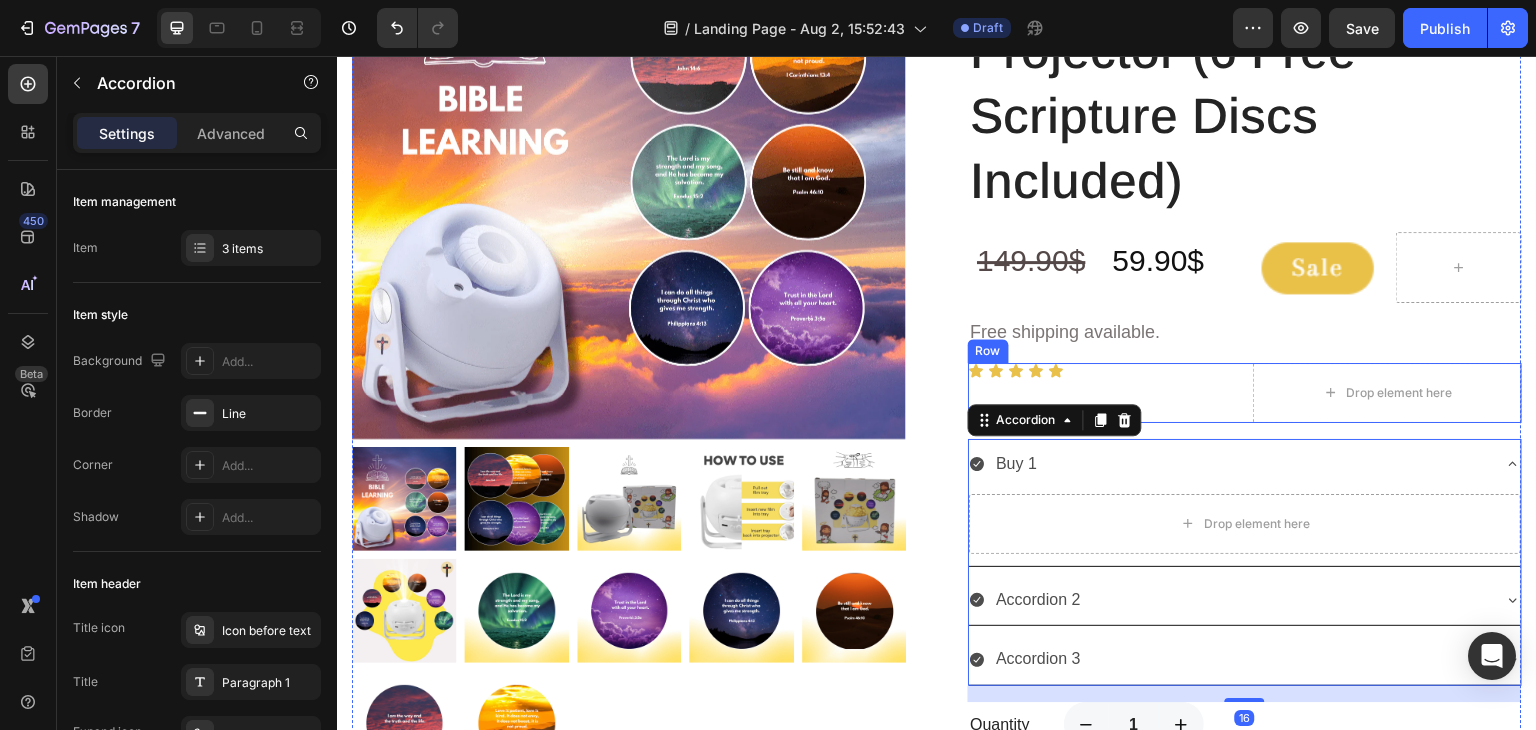 click on "Icon Icon Icon Icon
Icon Icon List" at bounding box center (1102, 393) 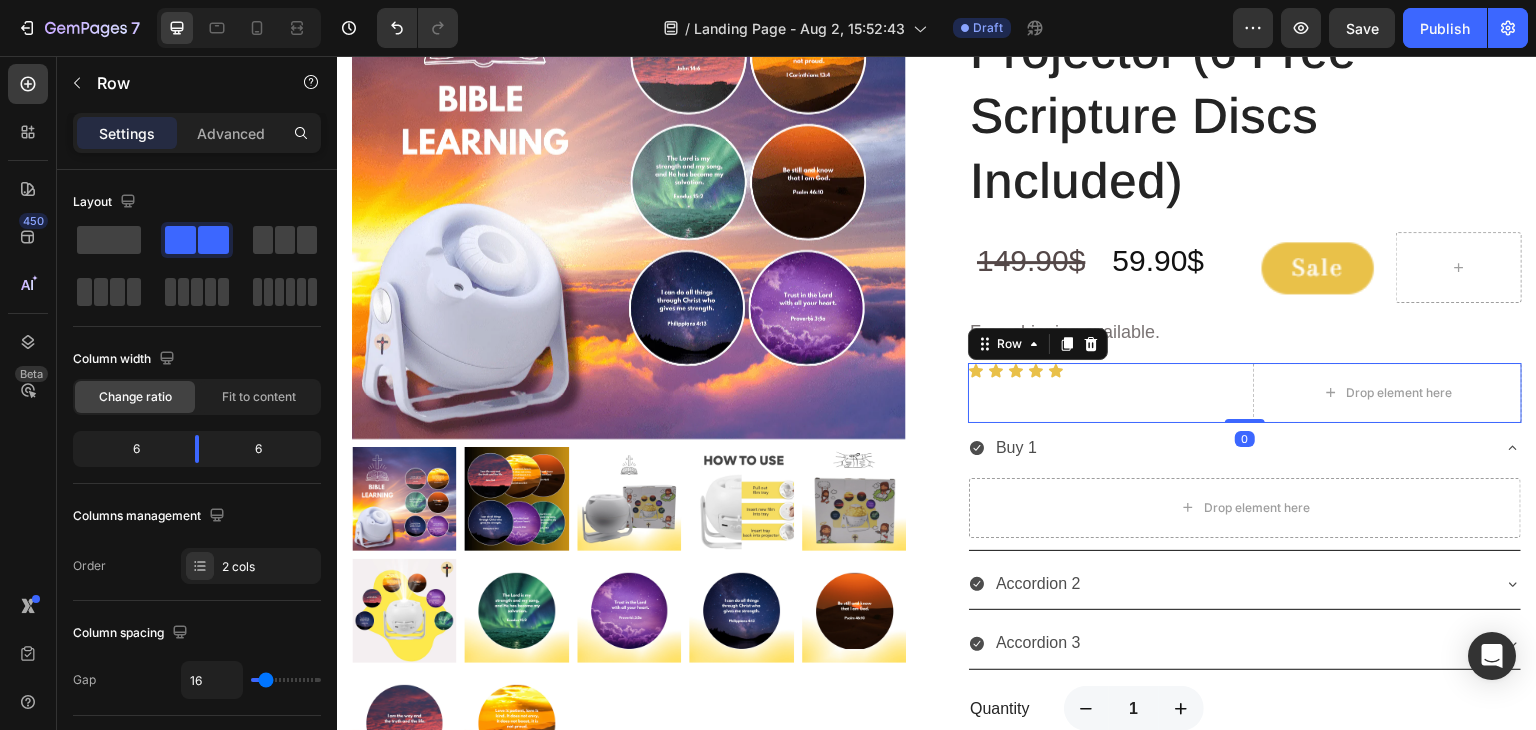 drag, startPoint x: 1228, startPoint y: 432, endPoint x: 1151, endPoint y: 406, distance: 81.27115 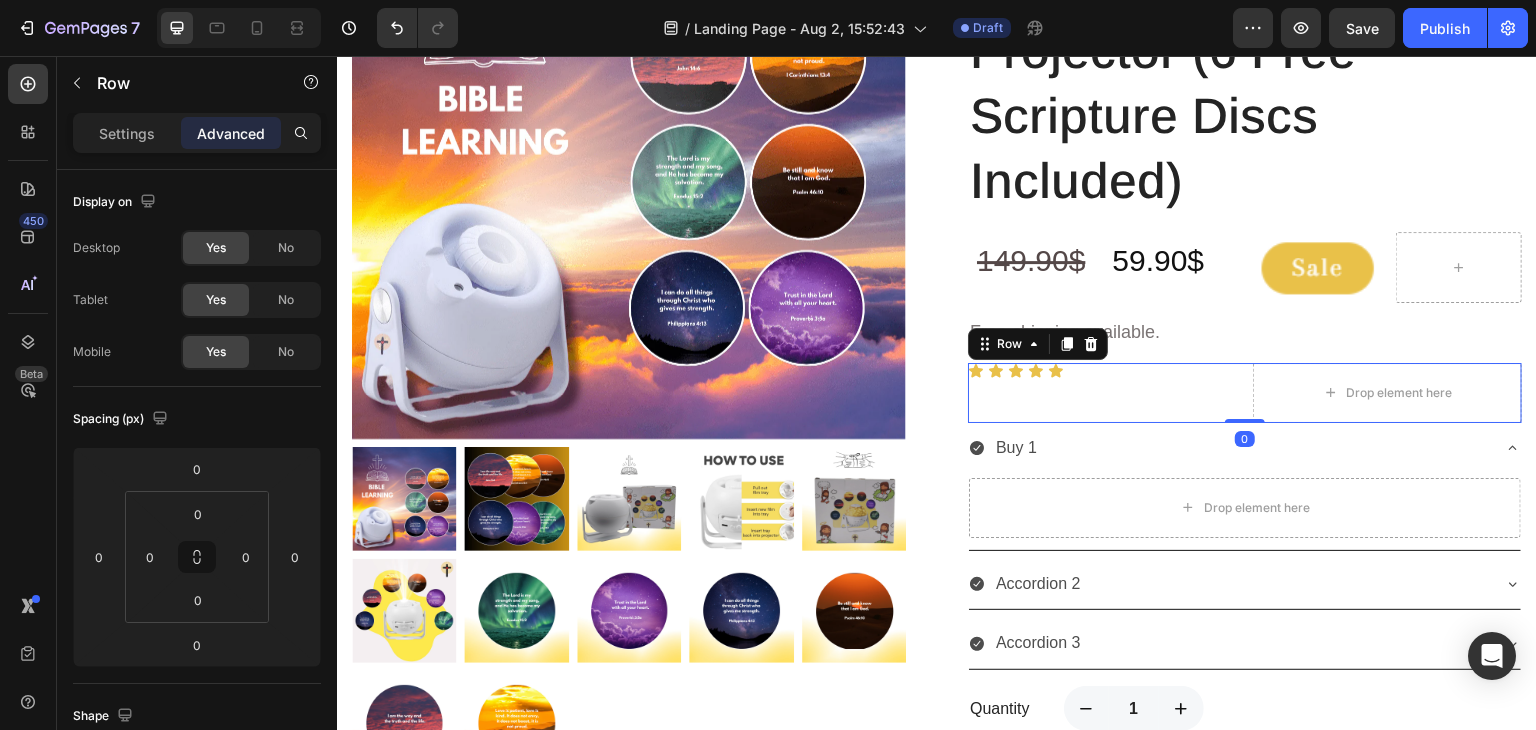 drag, startPoint x: 1053, startPoint y: 382, endPoint x: 1014, endPoint y: 390, distance: 39.812057 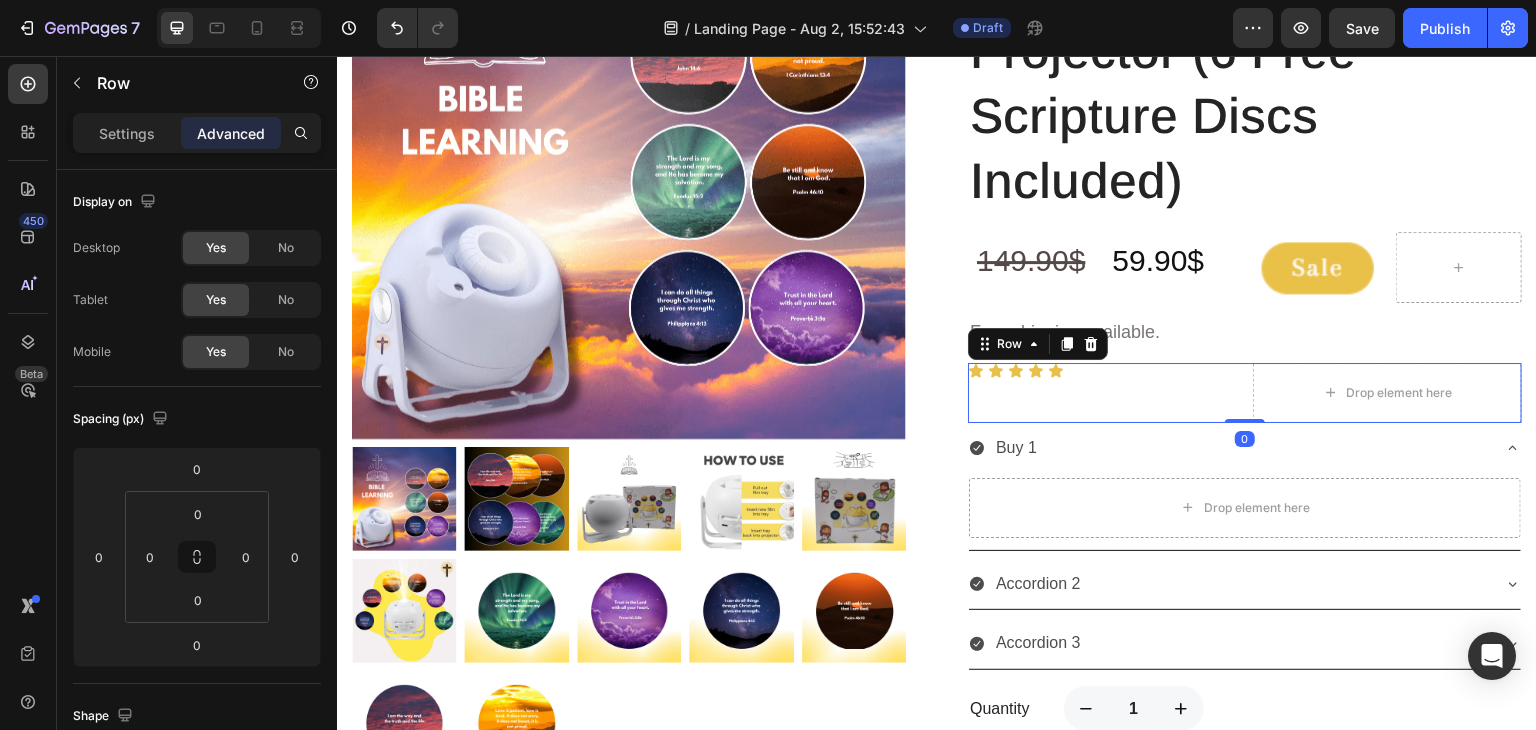 click on "Icon Icon Icon Icon
Icon Icon List" at bounding box center [1102, 393] 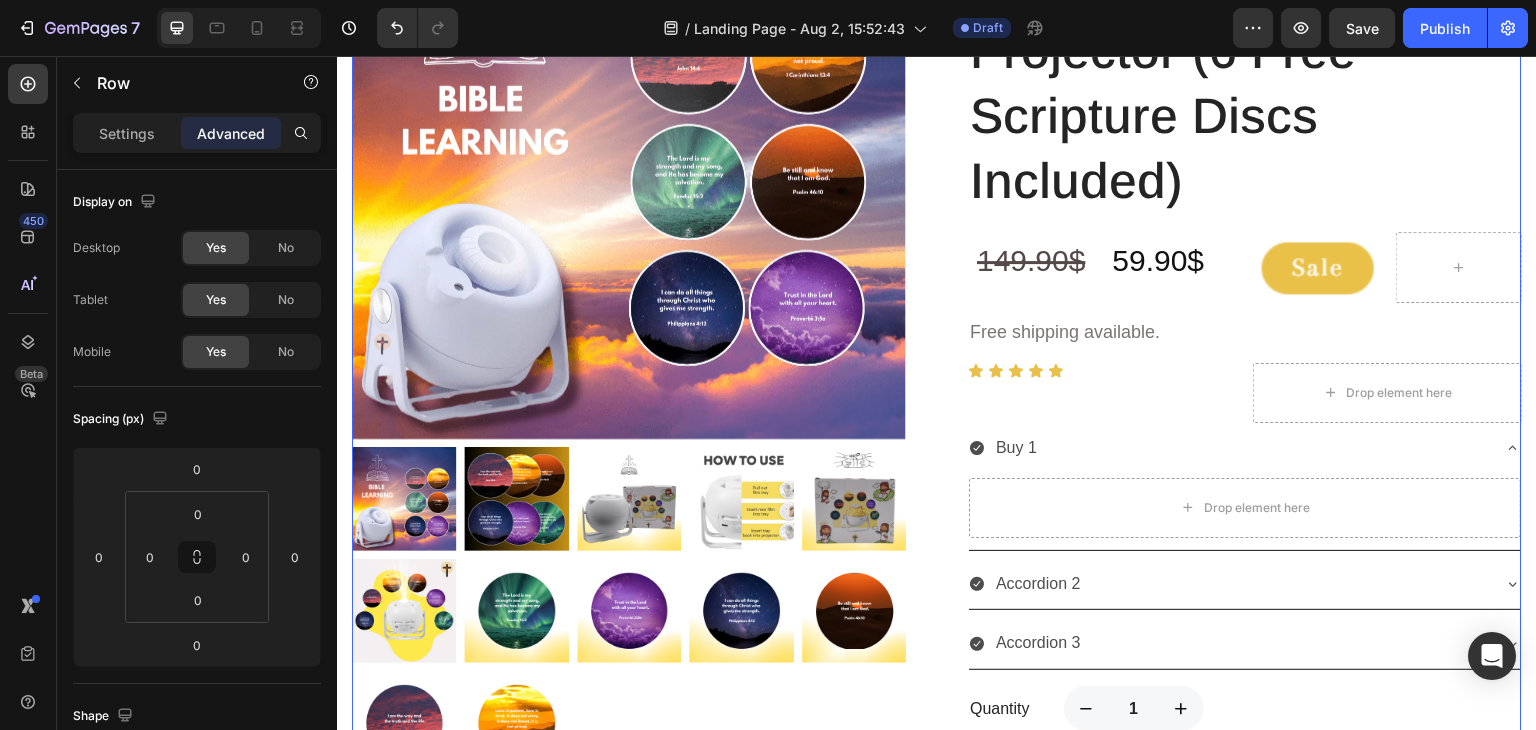 click on "Product Images Best Value! Save 0% Text block Row Godisabove Bible Verse Projector (6 Free Scripture Discs Included) (P) Title ⁠⁠⁠⁠⁠⁠⁠ 149.90$ Heading 59.90$ Heading Image
Row ⁠⁠⁠⁠⁠⁠⁠ Free shipping available. Heading Icon Icon Icon Icon
Icon Icon List
Drop element here Row
Buy 1
Drop element here
Accordion 2
Accordion 3 Accordion Quantity Text block
1
Product Quantity Row Get combo now (P) Cart Button Product   0" at bounding box center [937, 356] 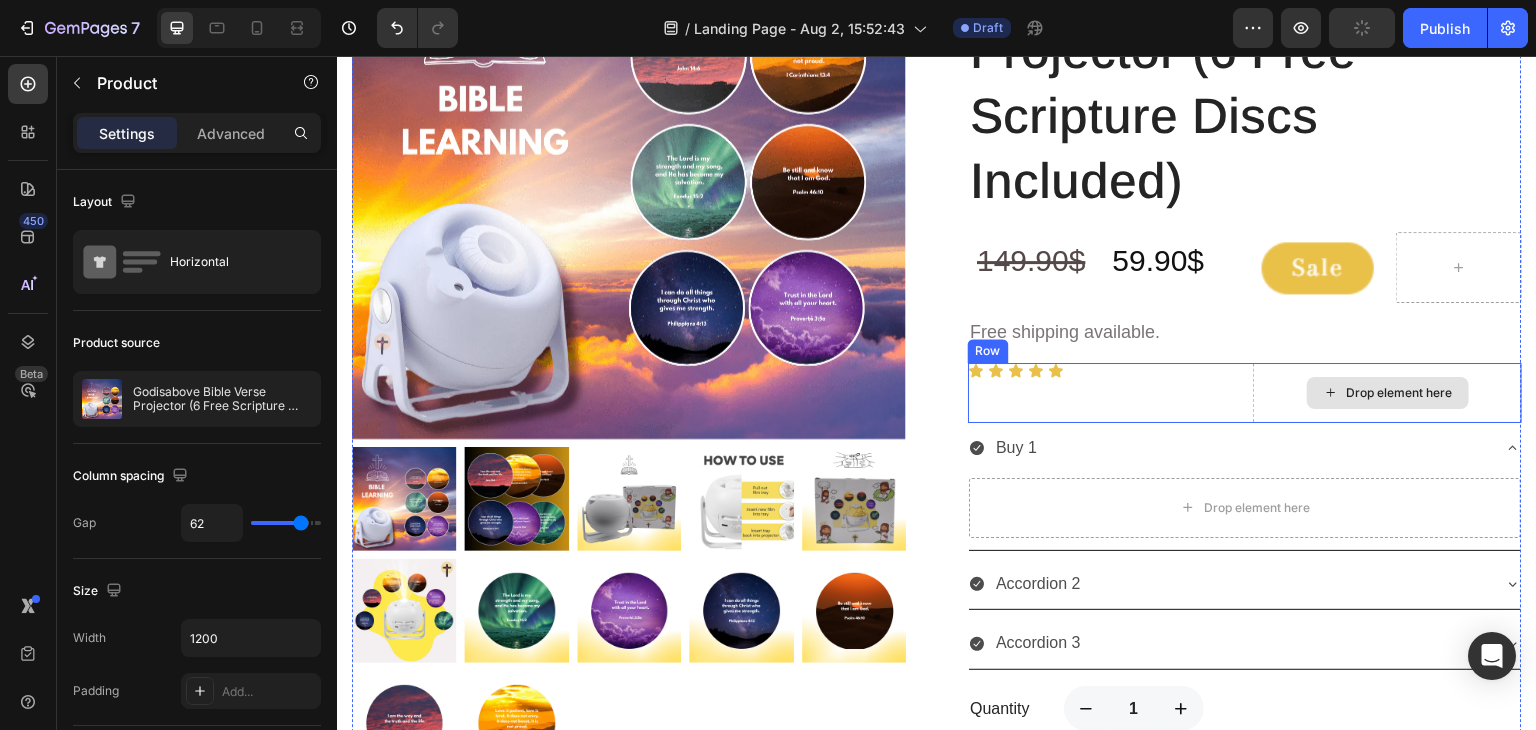 click on "Icon Icon Icon Icon
Icon Icon List" at bounding box center [1102, 393] 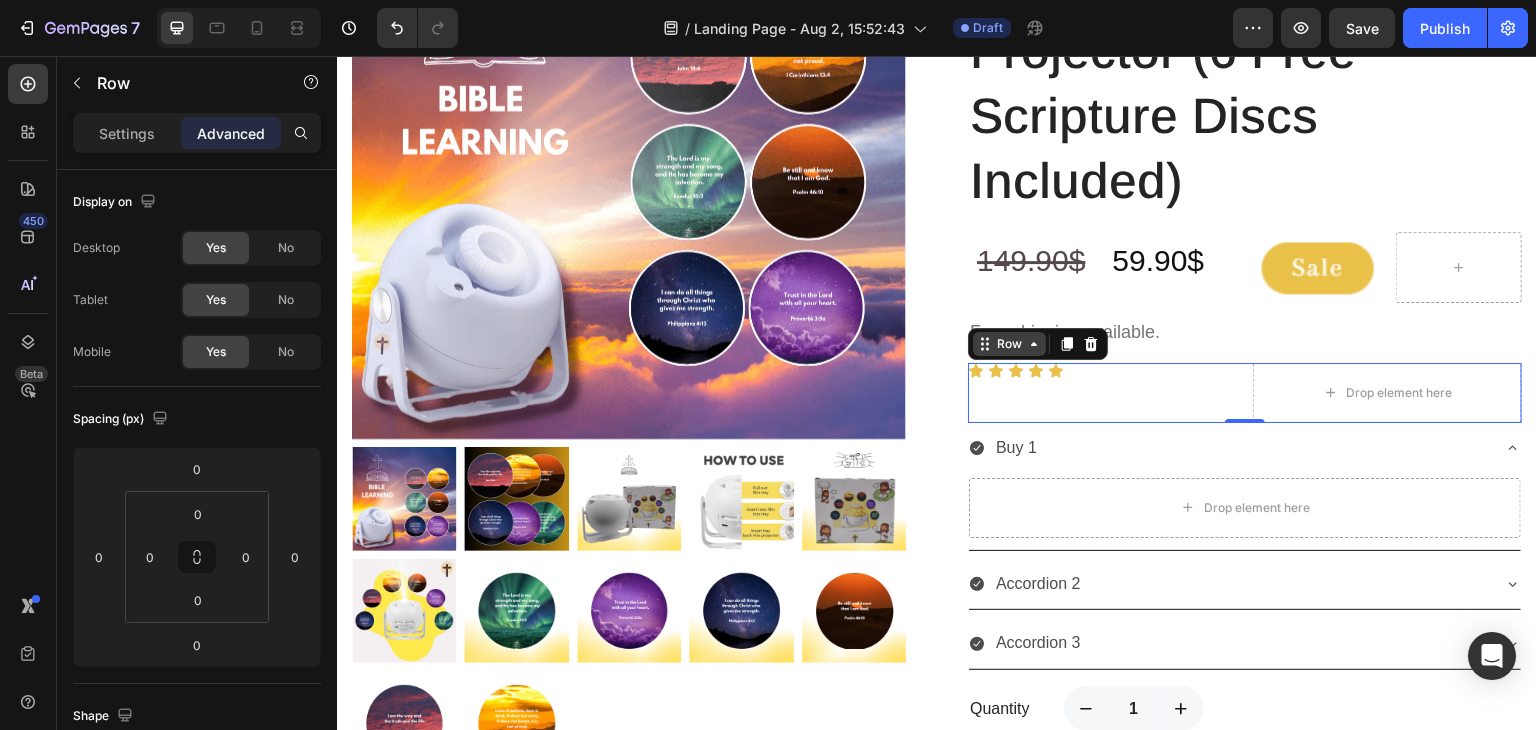 click 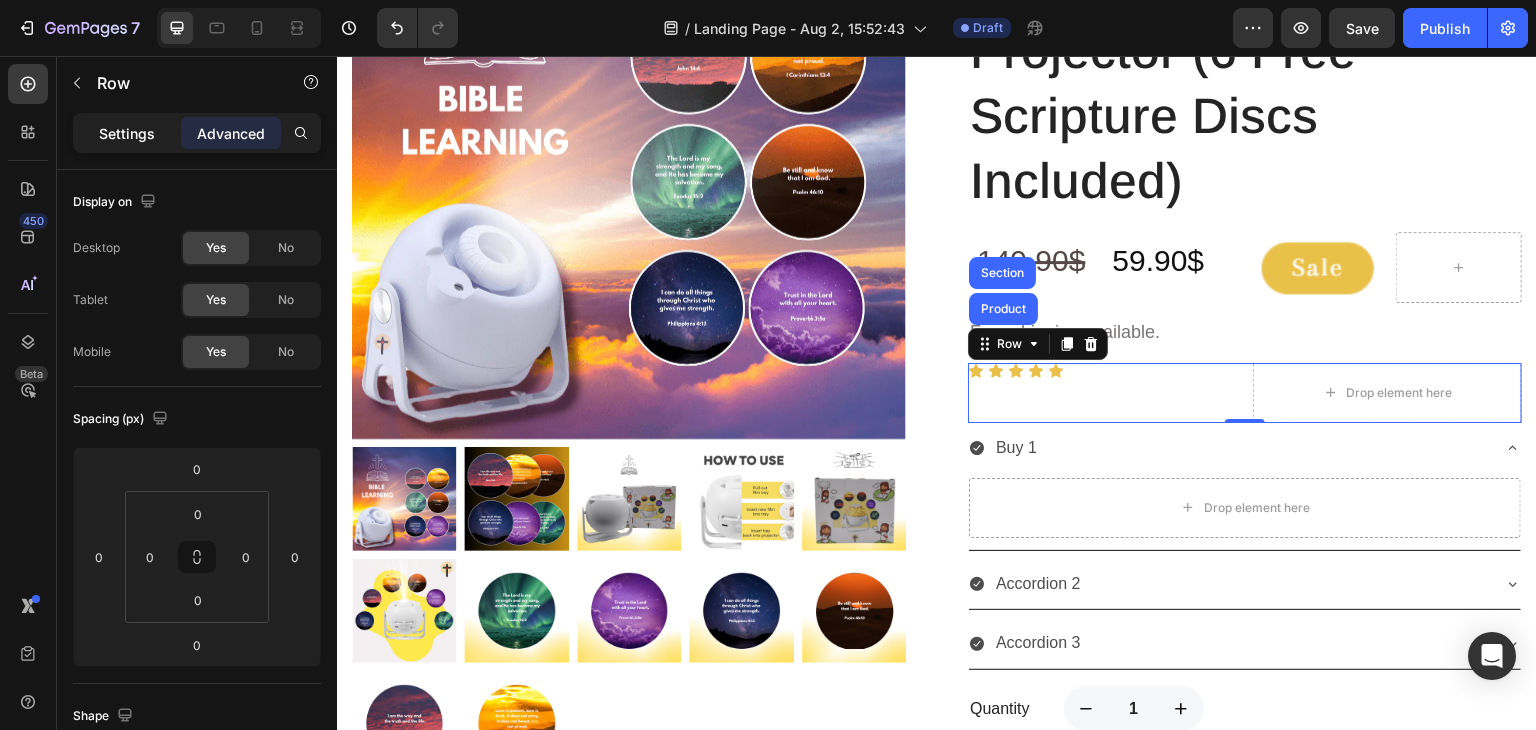 click on "Settings" at bounding box center (127, 133) 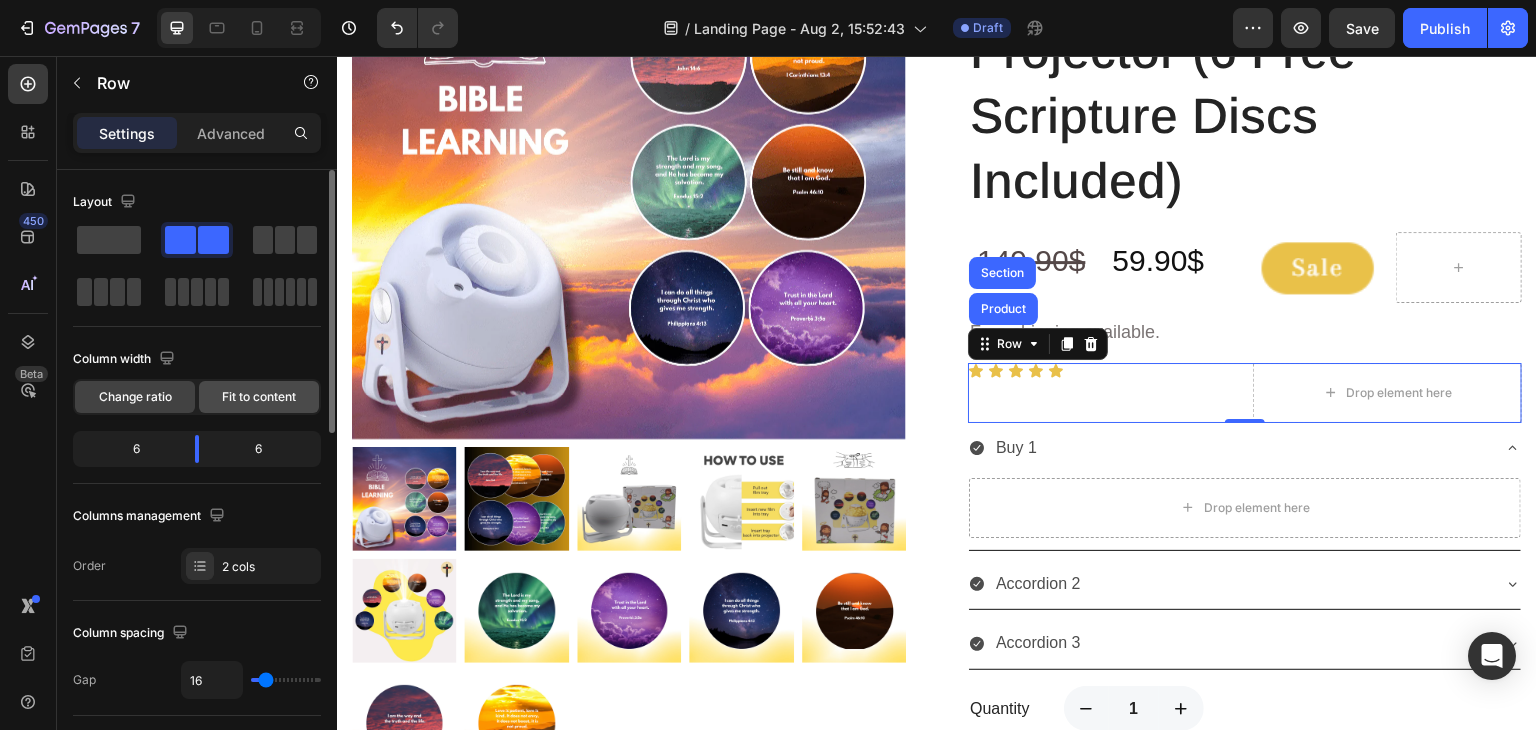 click on "Fit to content" 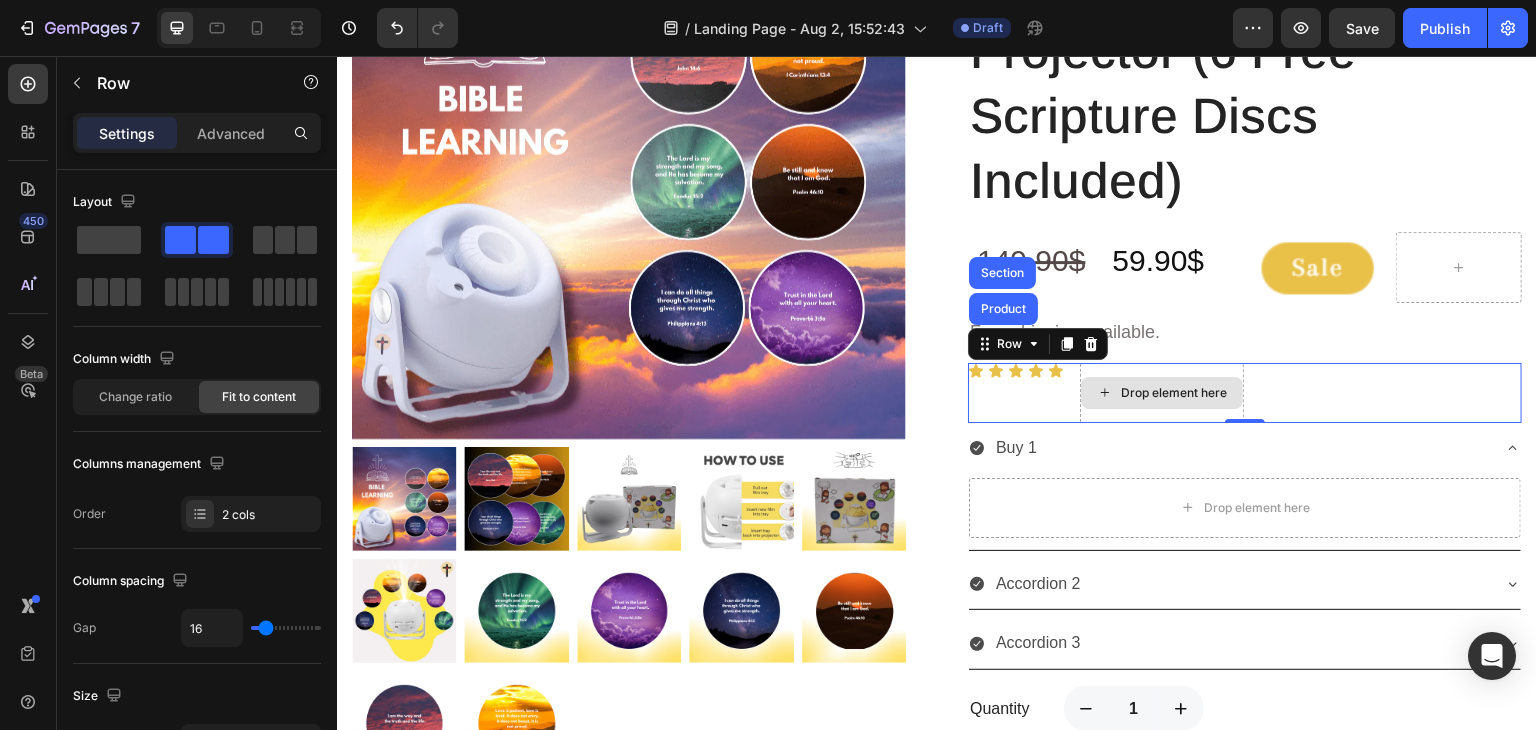 click on "Drop element here" at bounding box center [1174, 393] 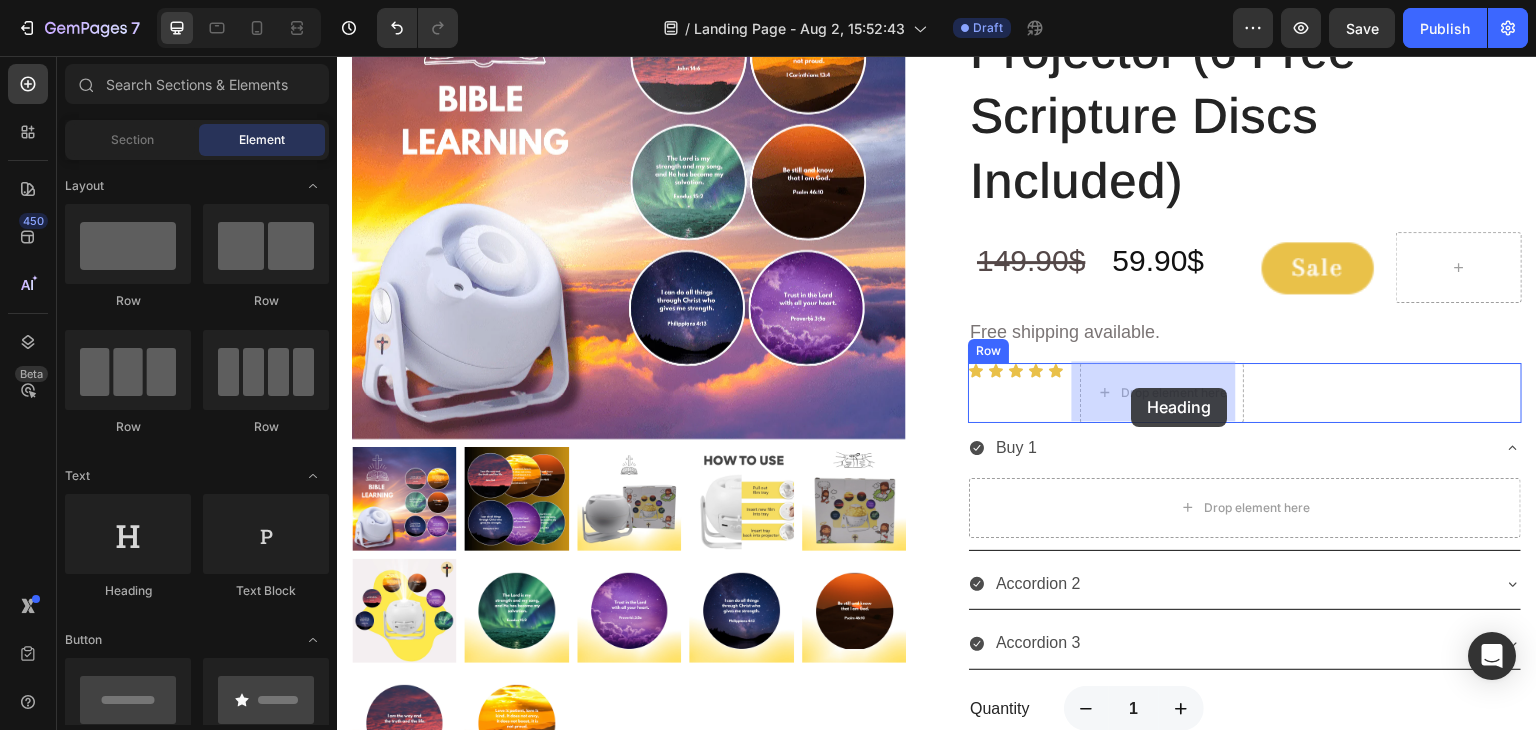 drag, startPoint x: 474, startPoint y: 586, endPoint x: 1132, endPoint y: 388, distance: 687.14484 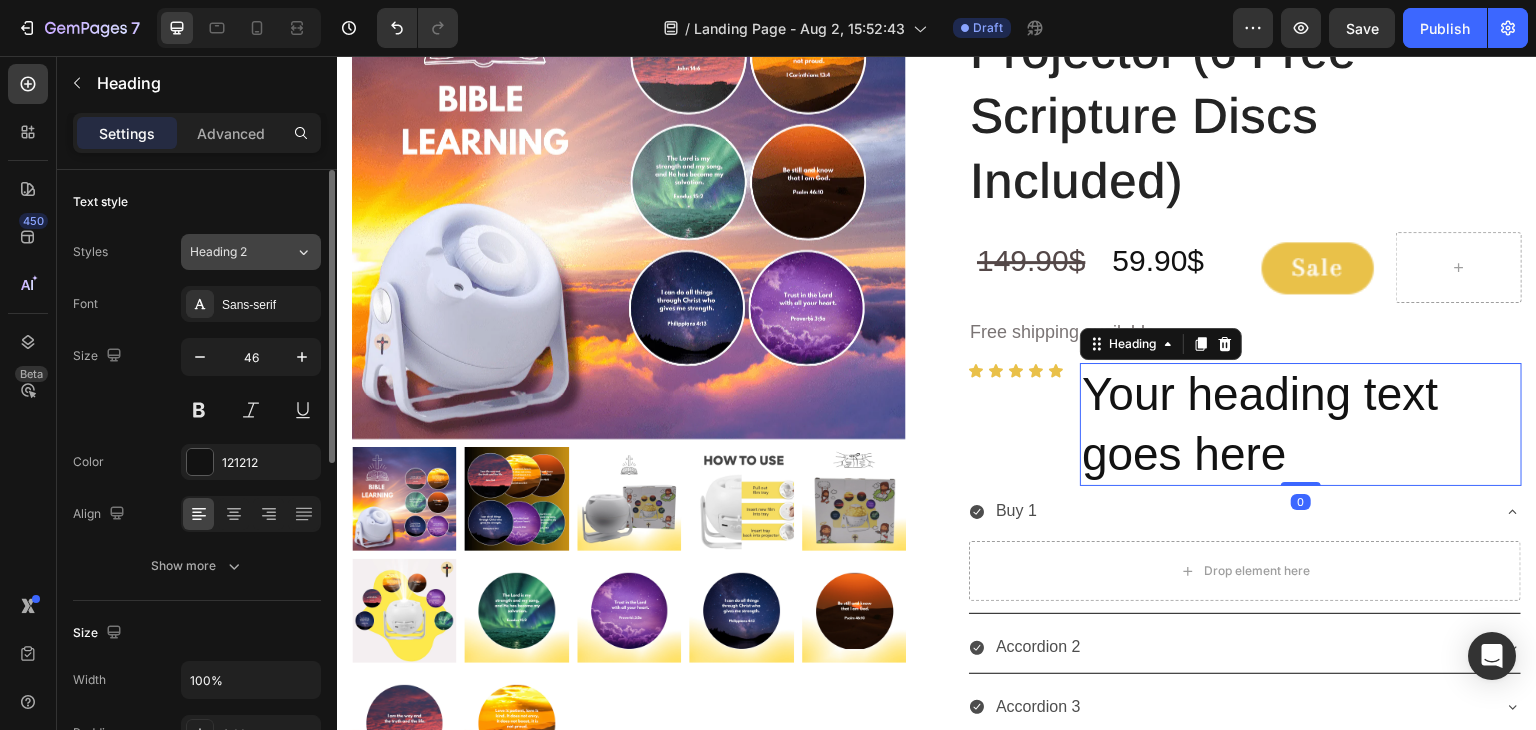 click on "Heading 2" 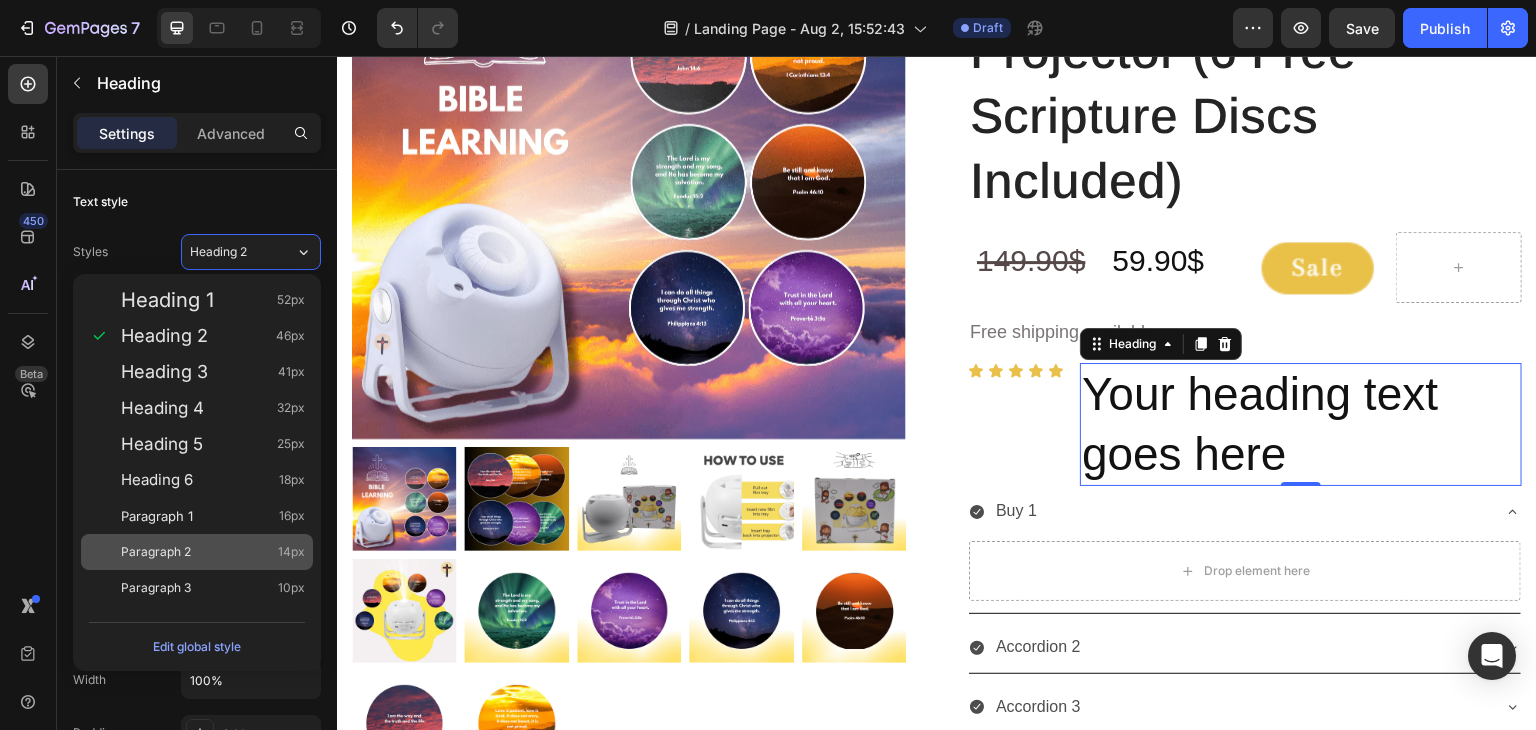 click on "Paragraph 2" at bounding box center (156, 552) 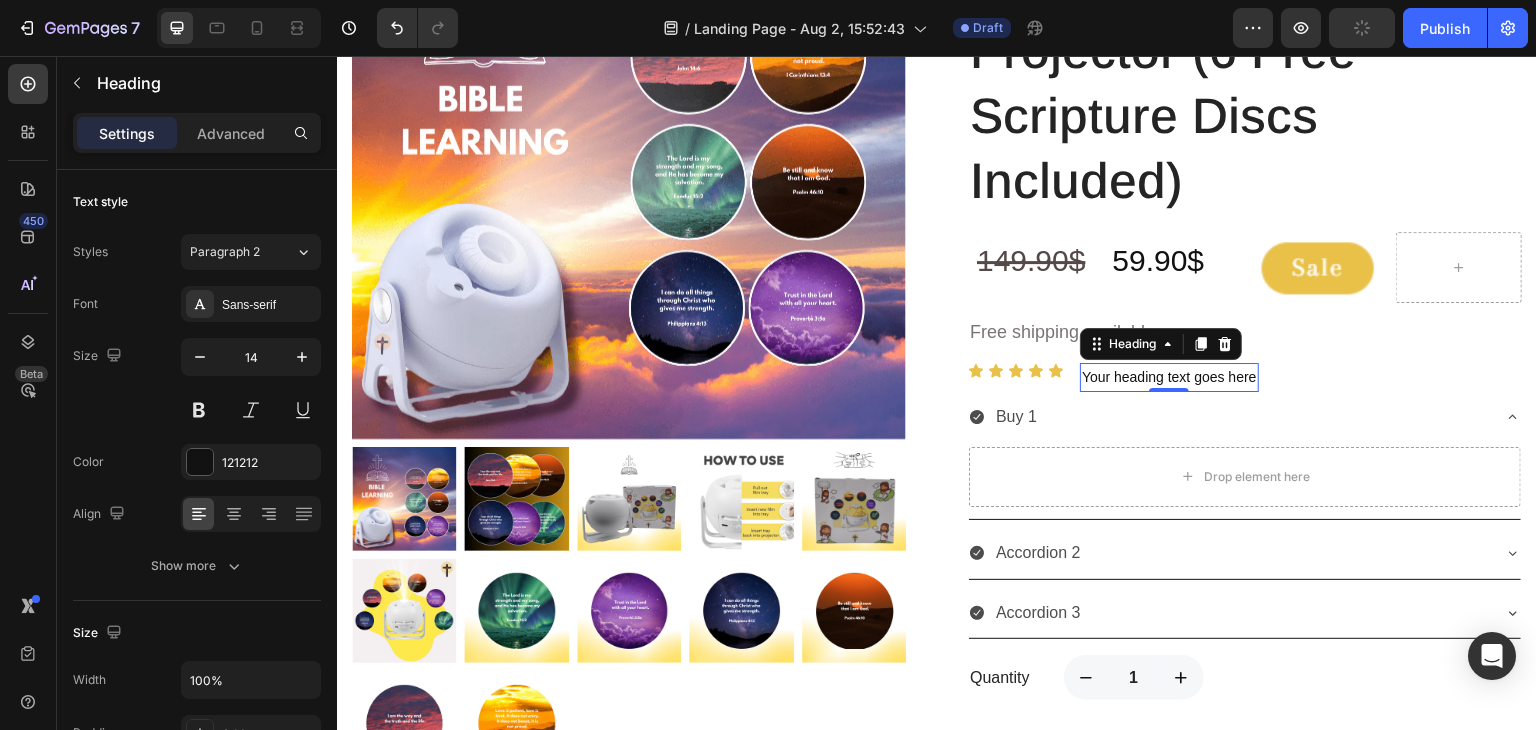 click on "Your heading text goes here" at bounding box center [1169, 377] 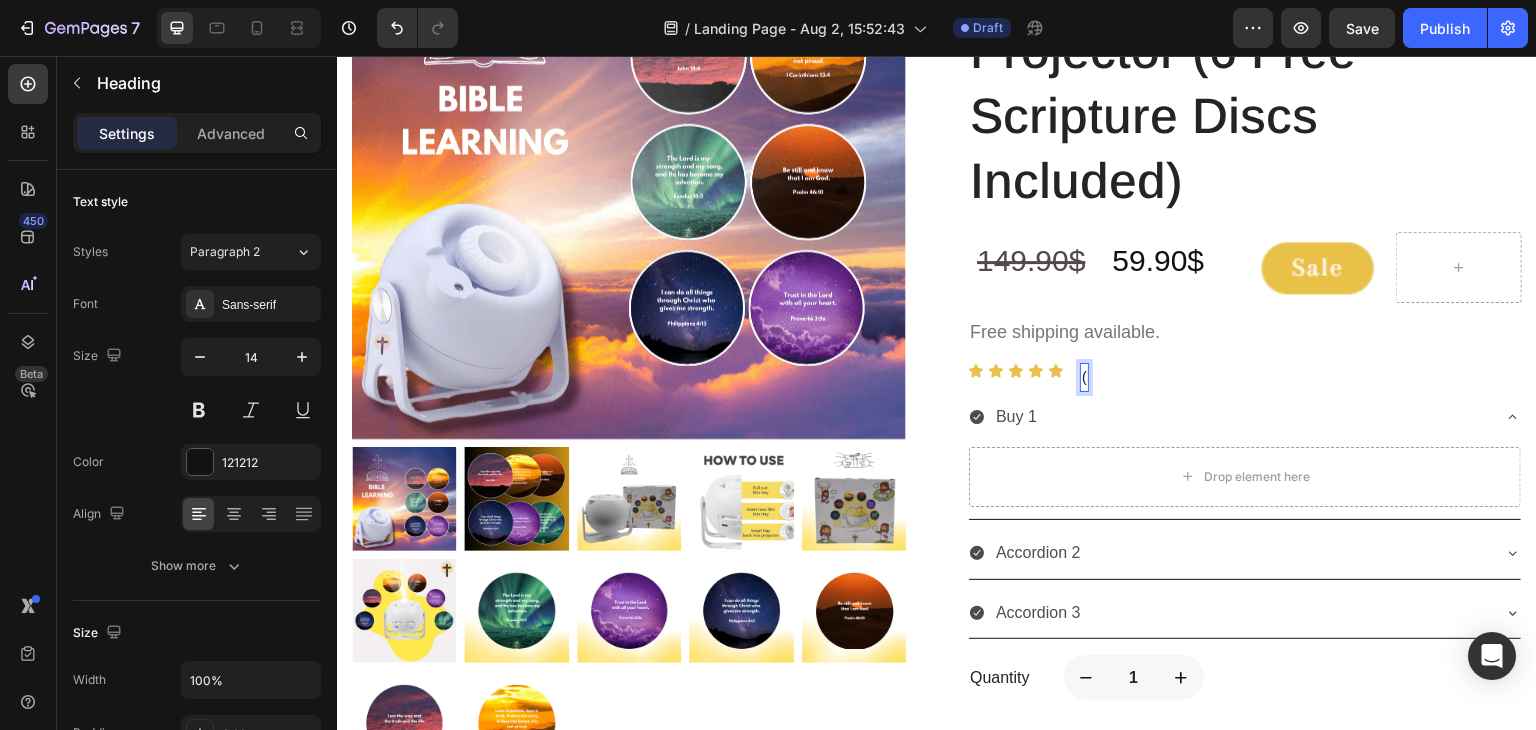 type 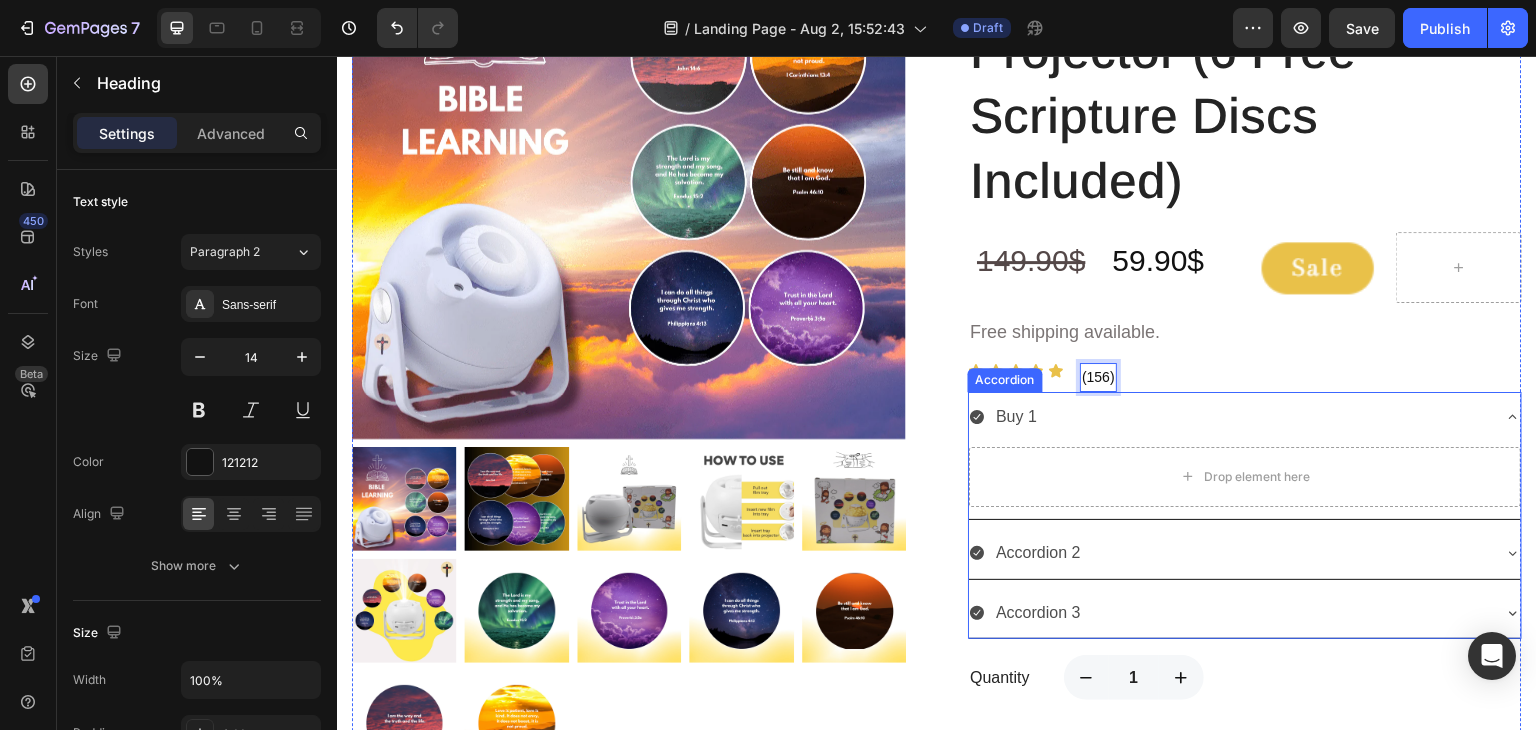 click on "Buy 1" at bounding box center (1229, 417) 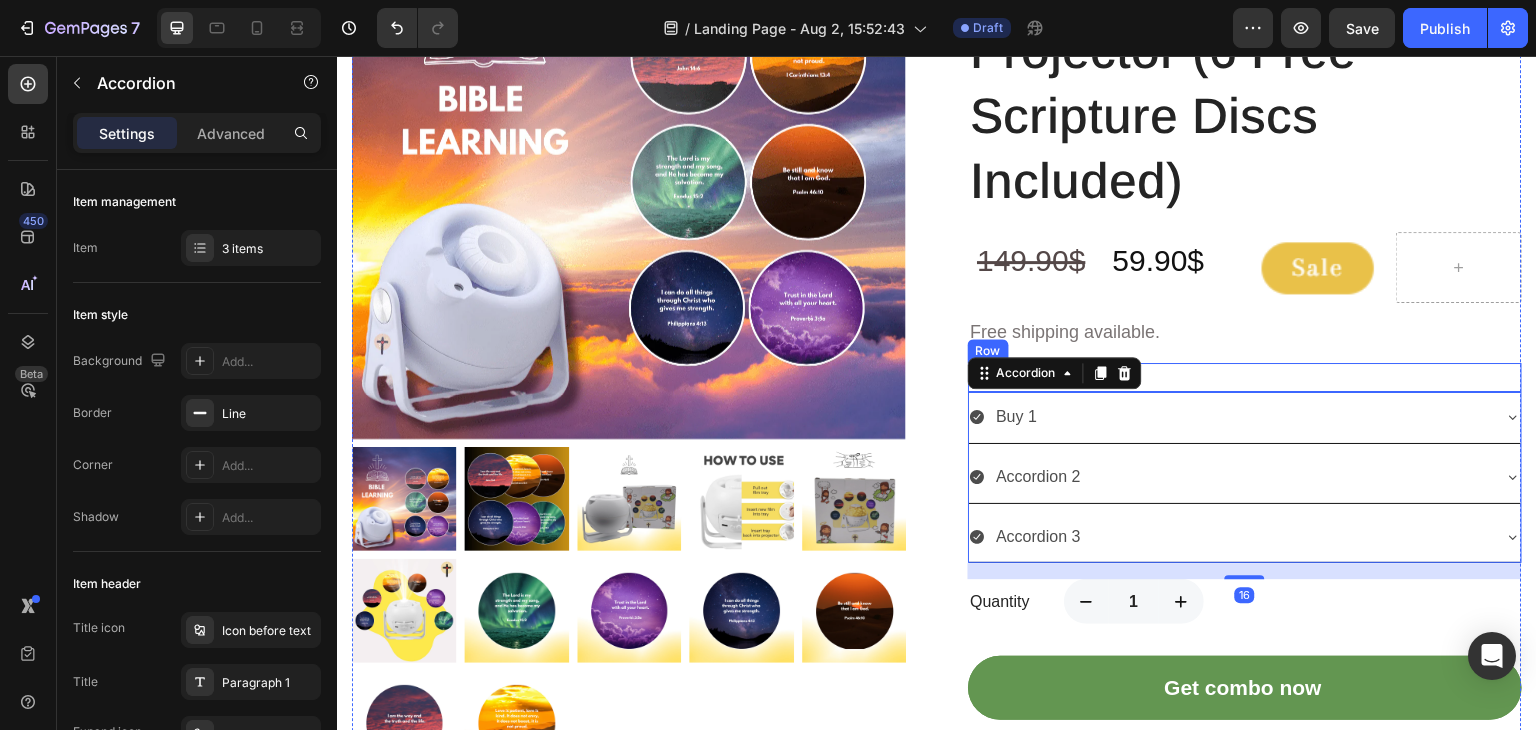 click on "Icon Icon Icon Icon
Icon Icon List (156) Heading Row" at bounding box center [1245, 377] 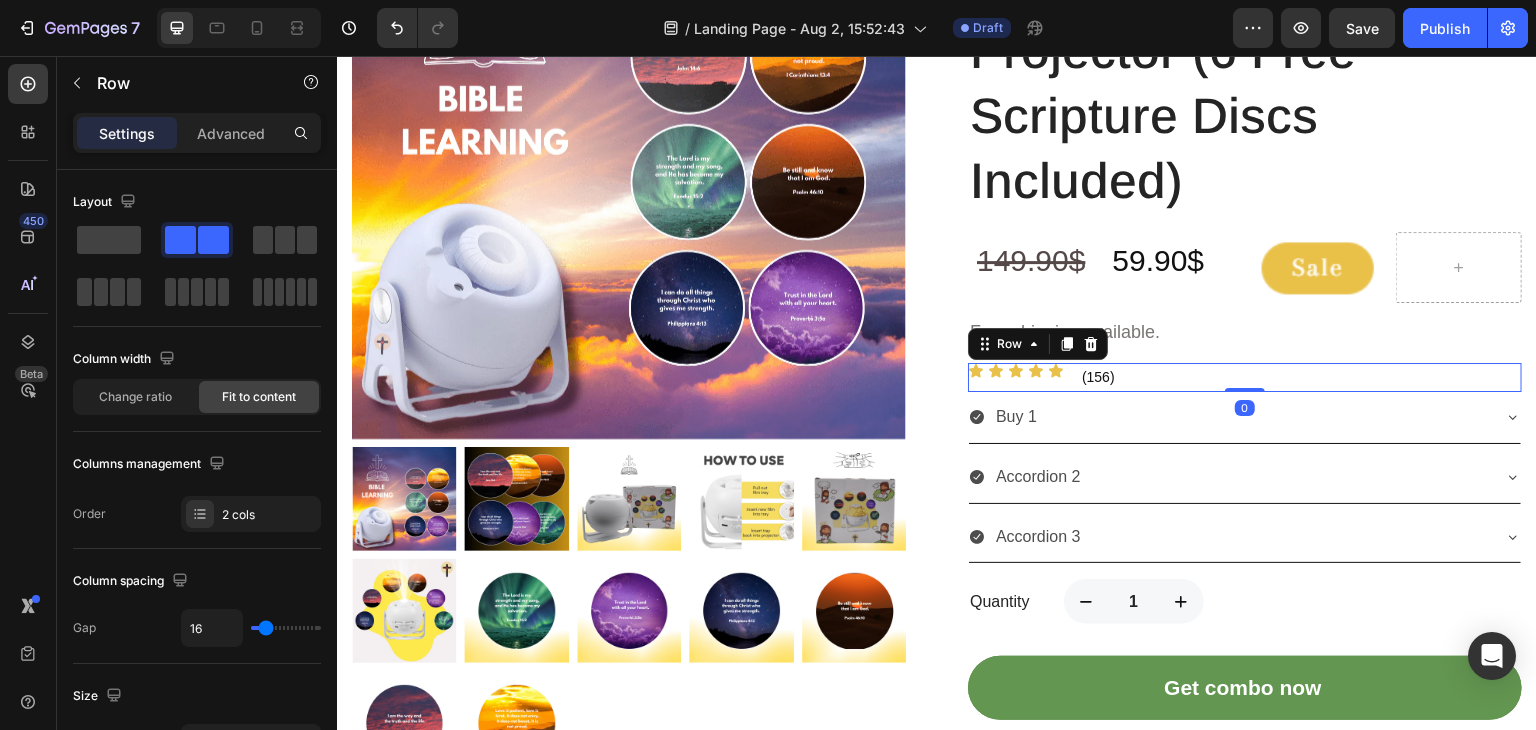 click on "Icon Icon Icon Icon
Icon Icon List" at bounding box center (1016, 377) 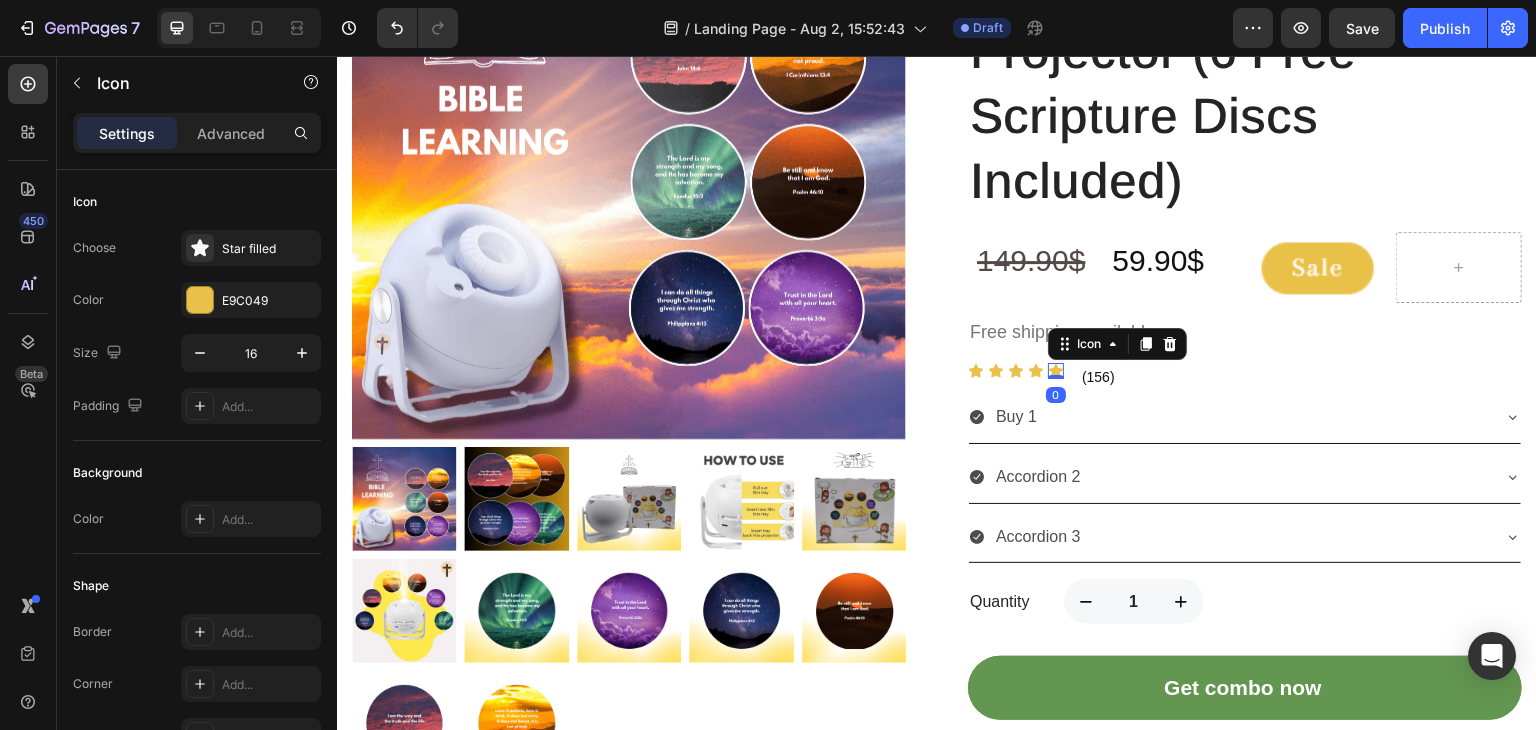 click 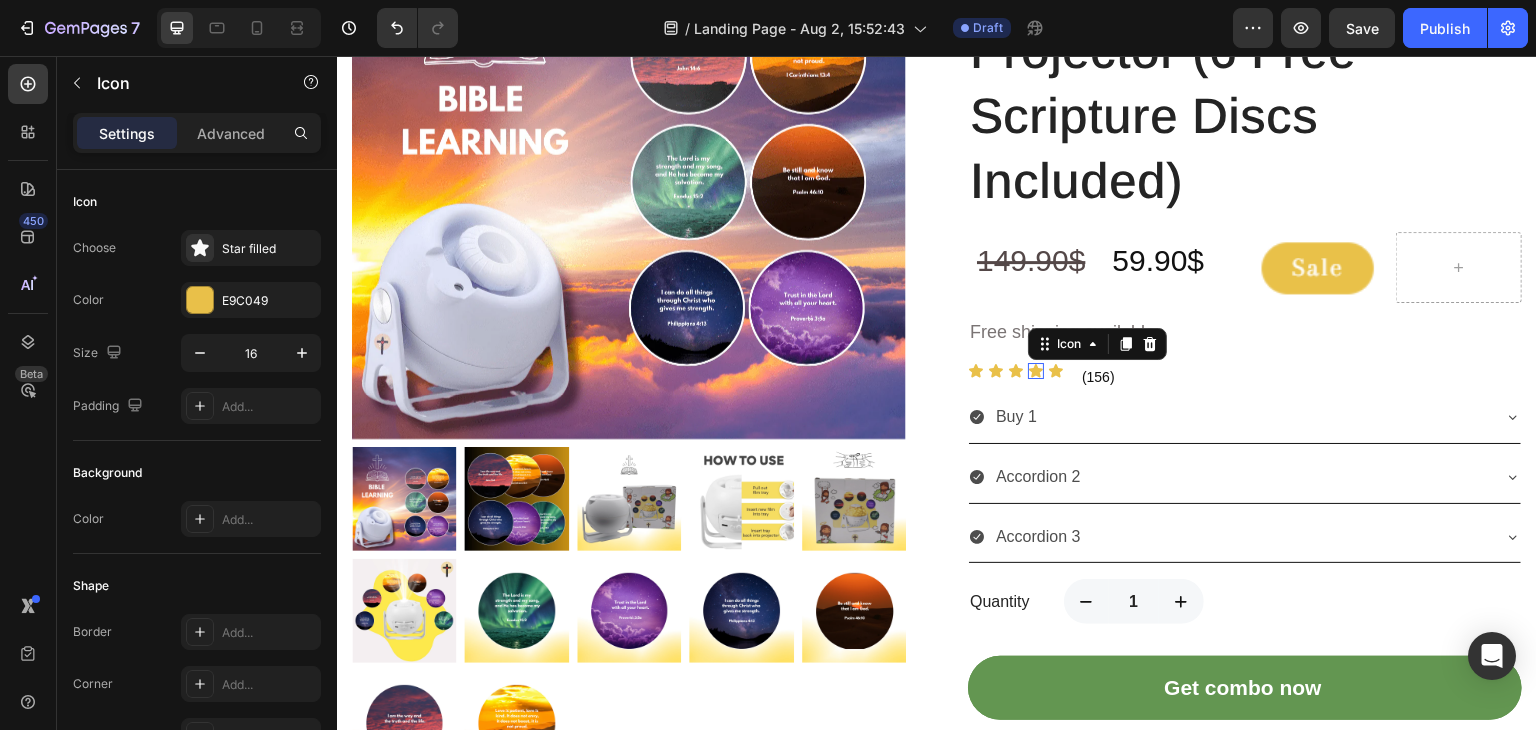 click on "Icon   0" at bounding box center (1036, 371) 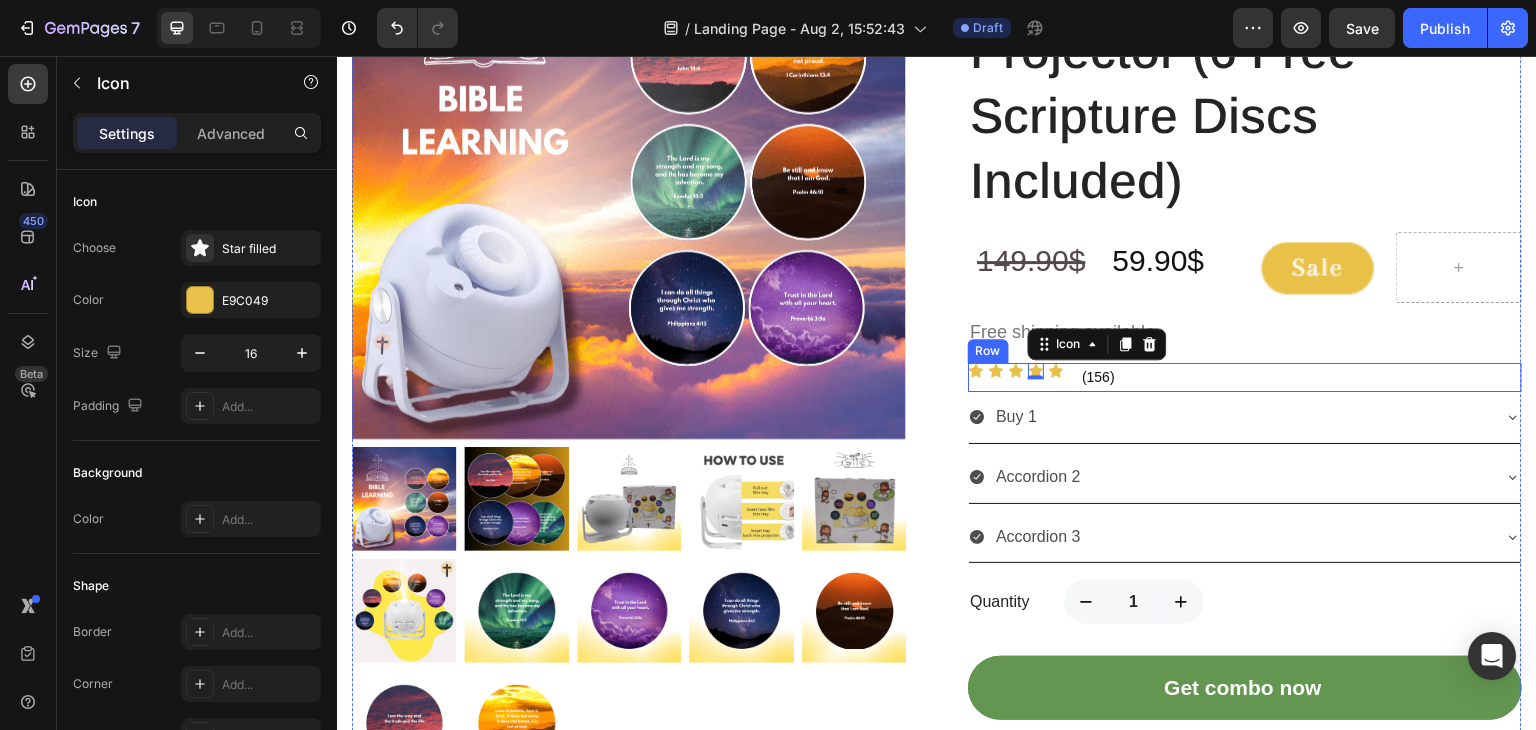 click on "Buy 1" at bounding box center [1245, 417] 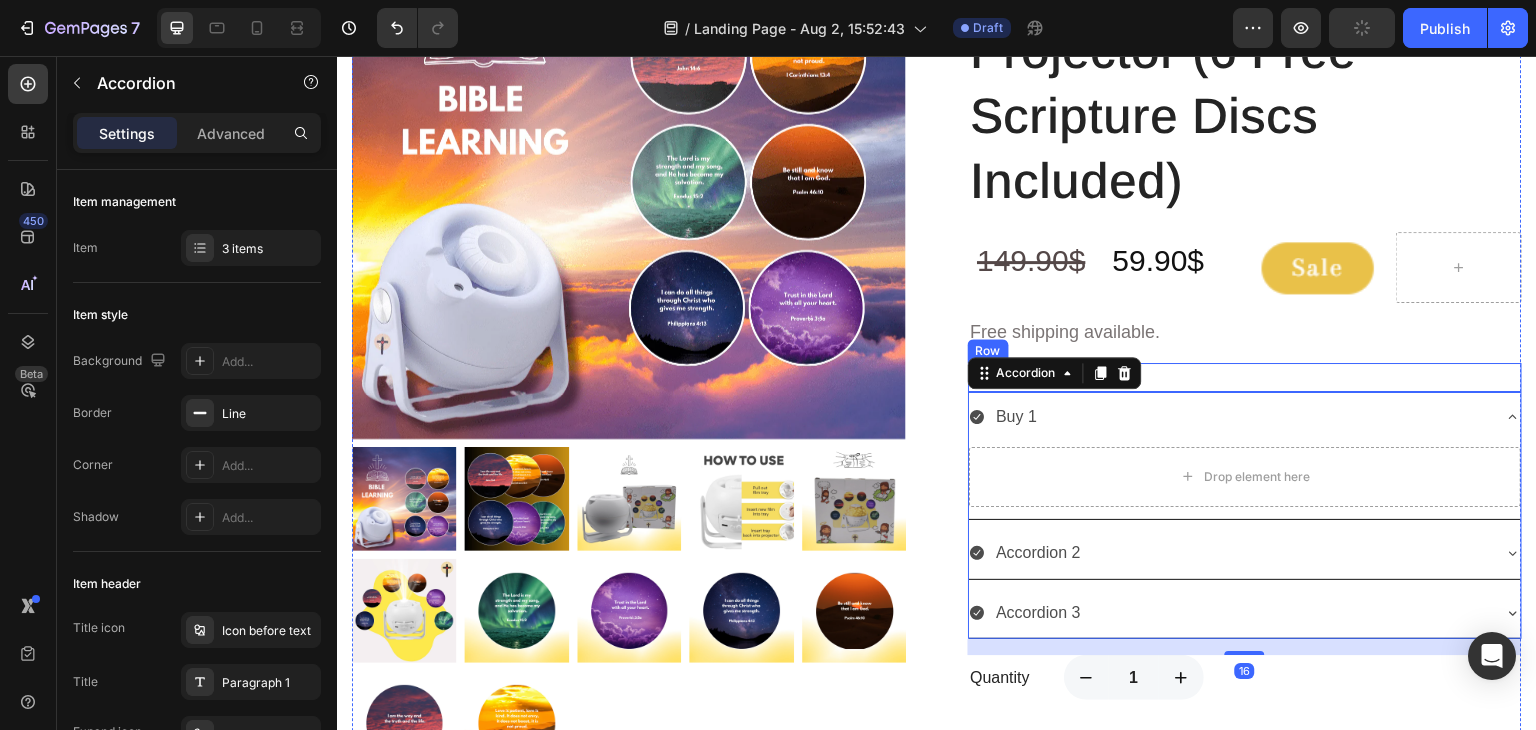 click on "Icon Icon Icon Icon
Icon Icon List (156) Heading Row" at bounding box center [1245, 377] 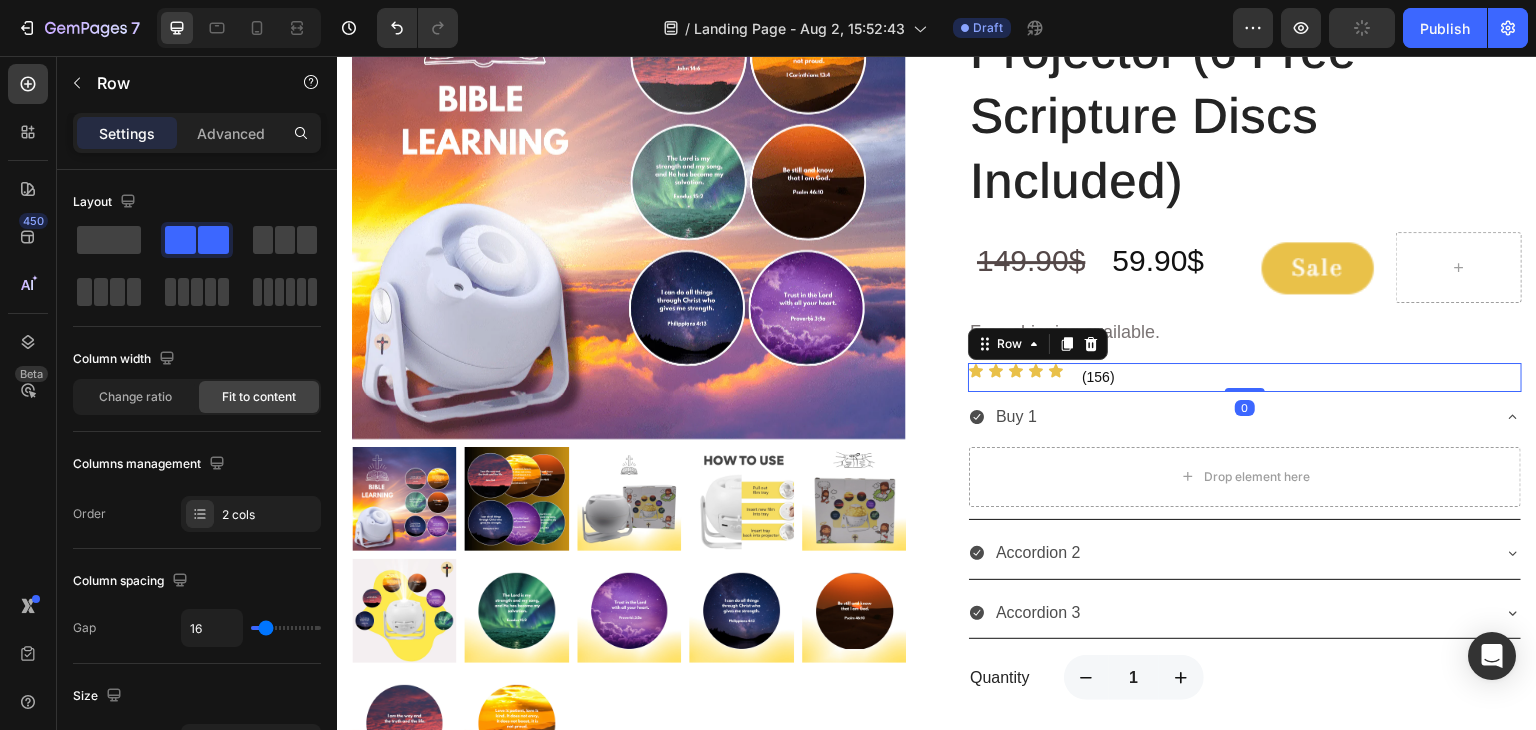 click on "Icon Icon Icon Icon
Icon Icon List" at bounding box center (1016, 377) 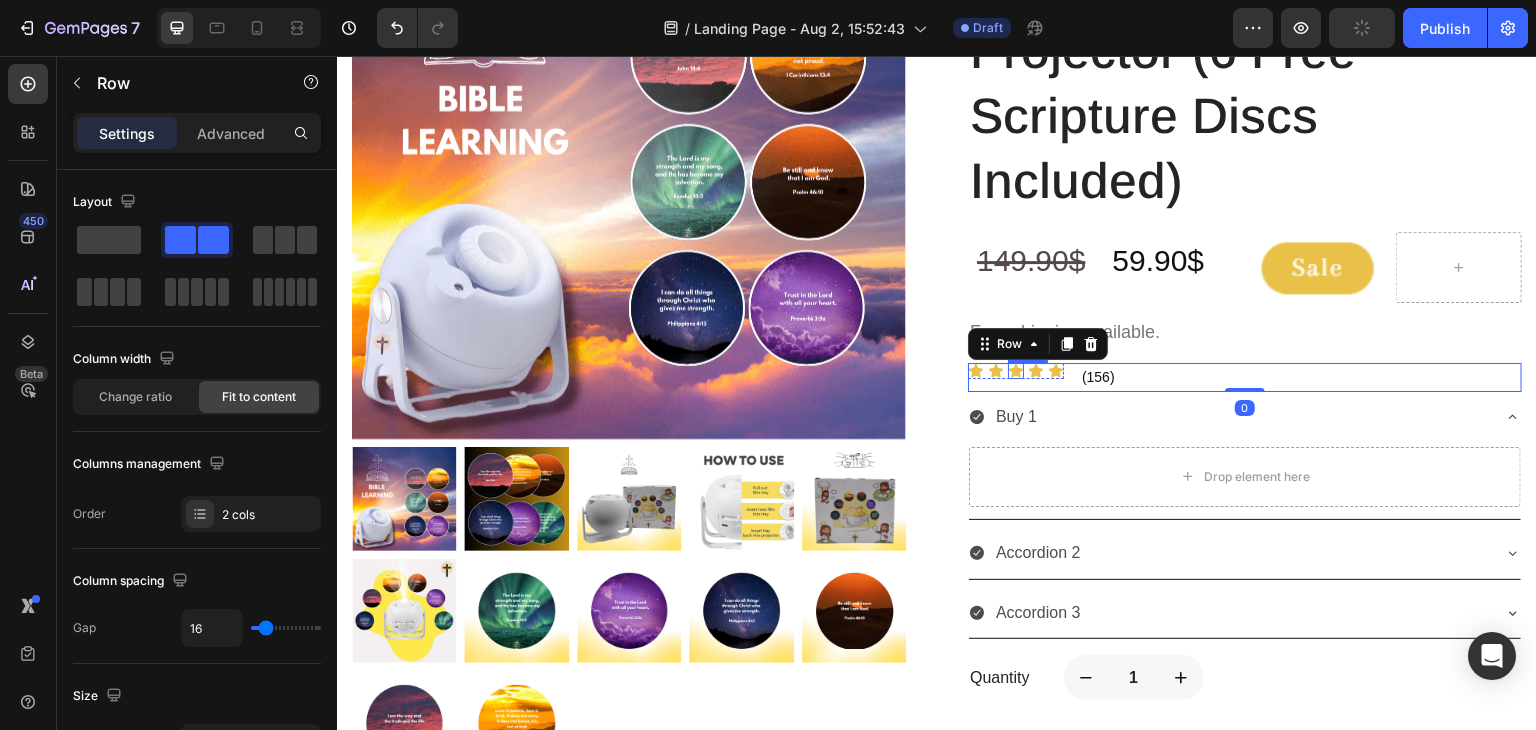 click on "Icon" at bounding box center [1016, 371] 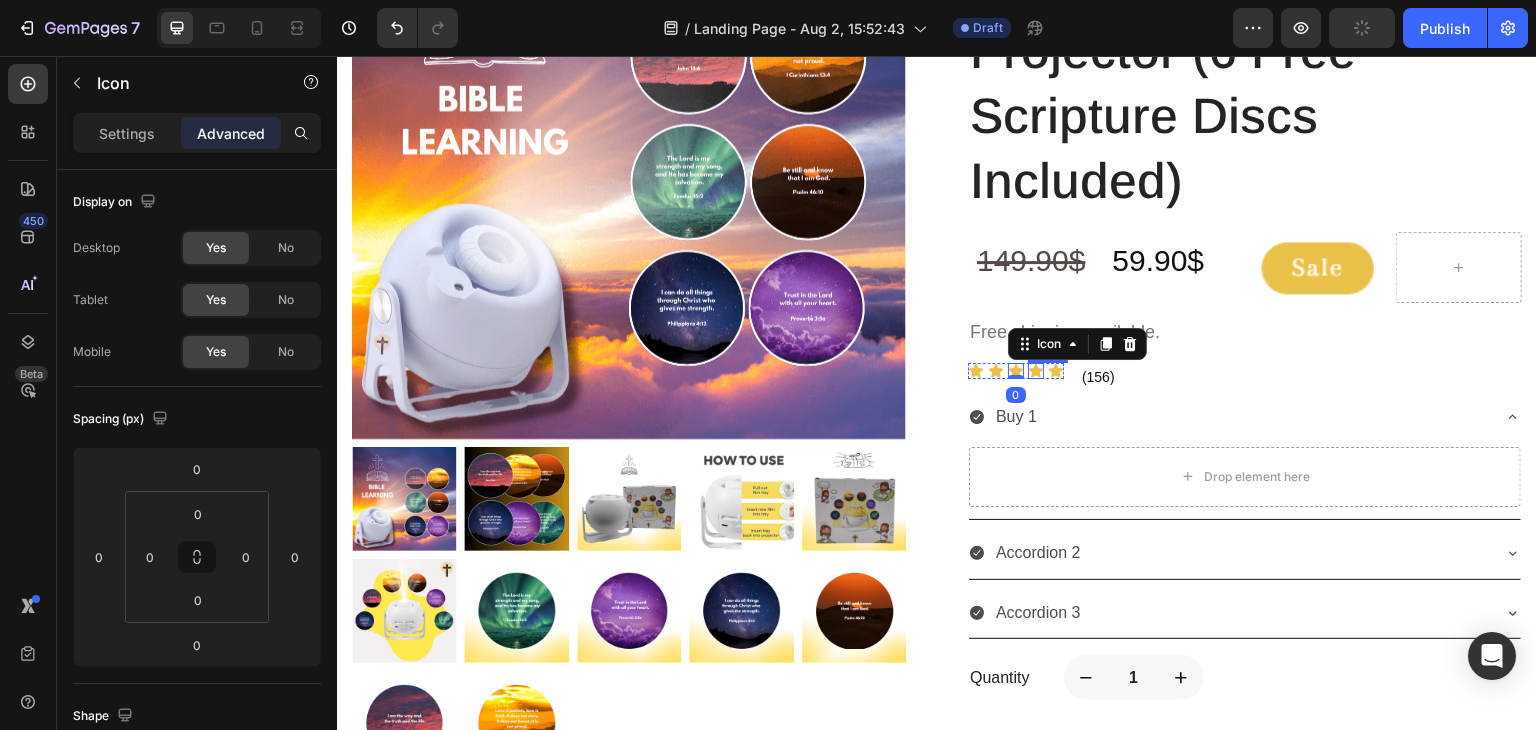 click on "Icon Icon Icon   0 Icon
Icon Icon List (156) Heading Row" at bounding box center (1245, 377) 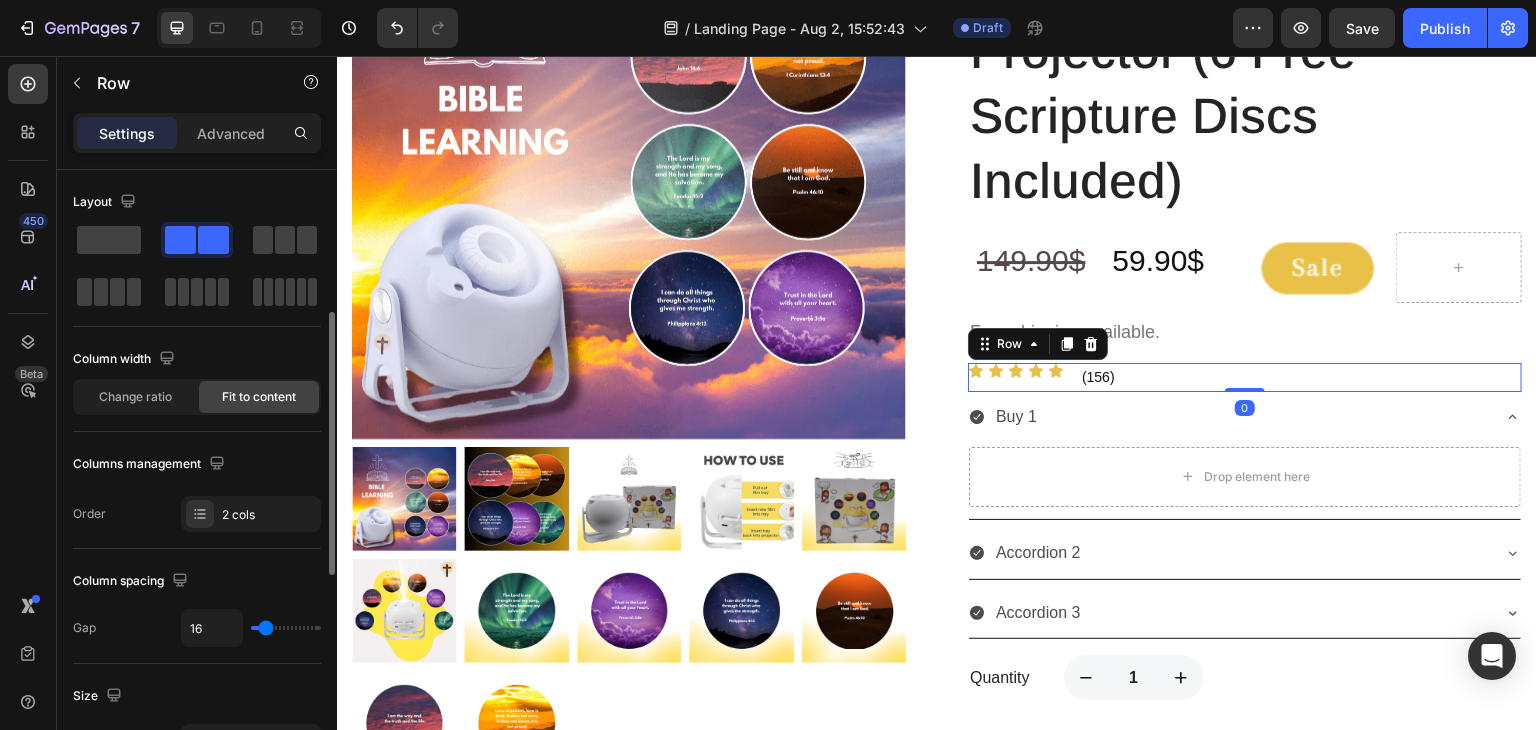 scroll, scrollTop: 100, scrollLeft: 0, axis: vertical 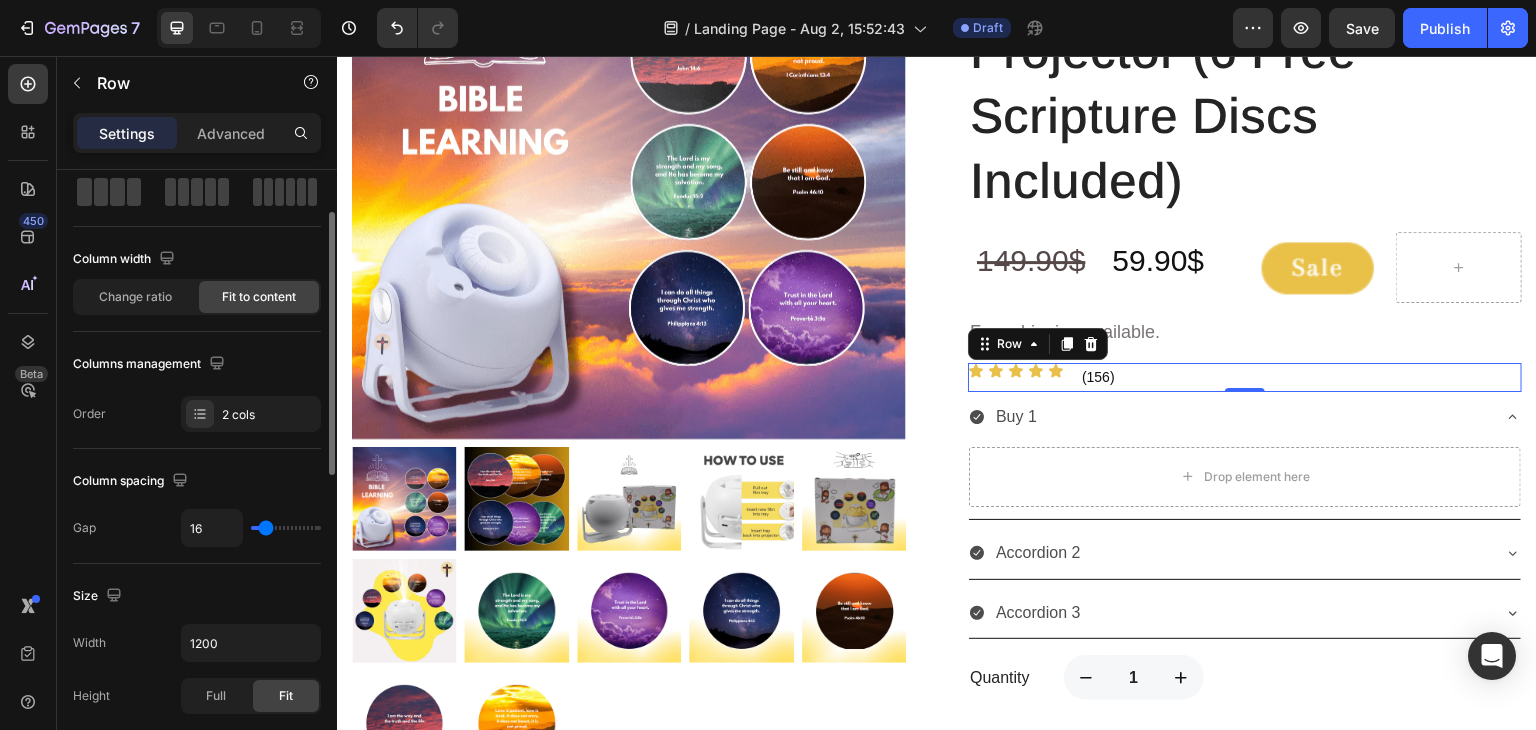 type on "18" 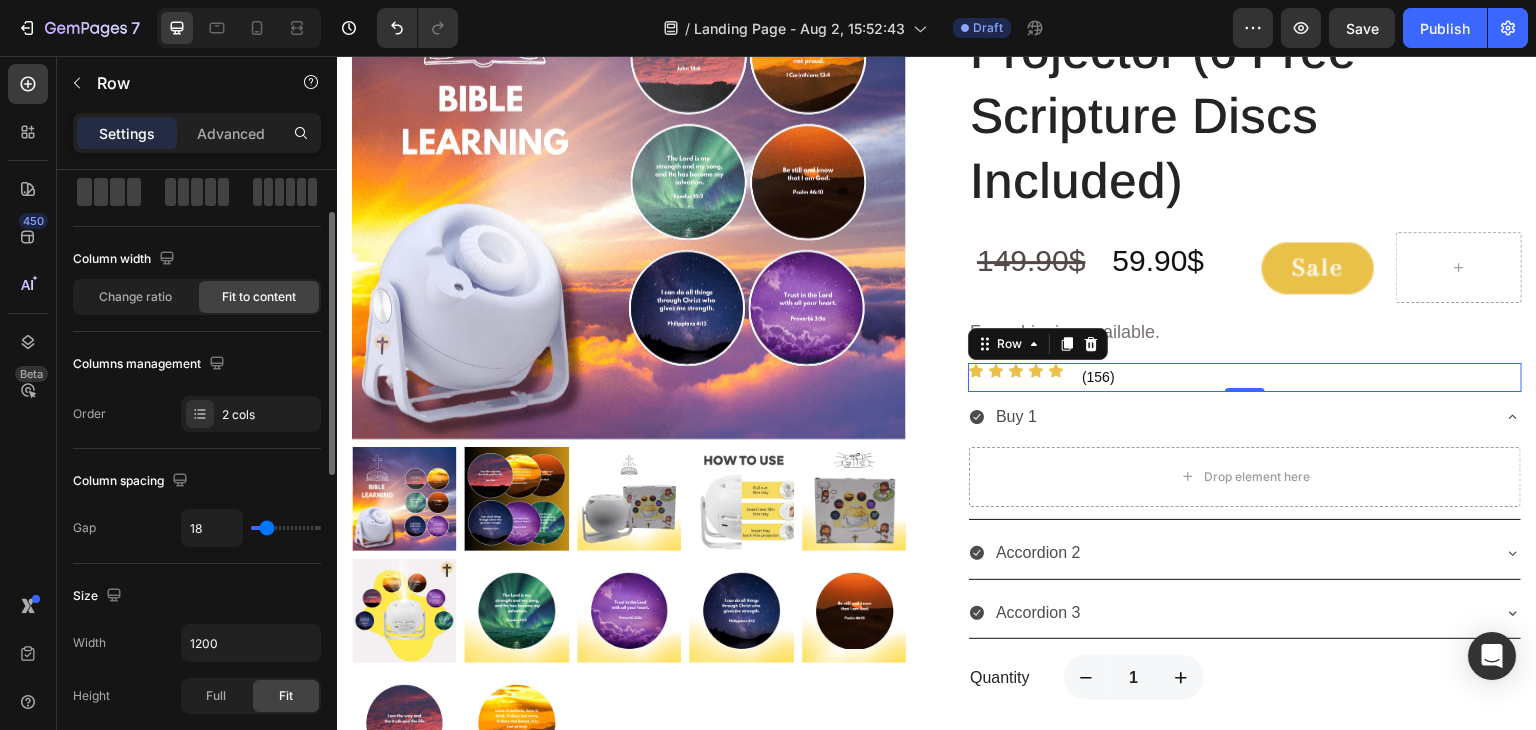 type on "15" 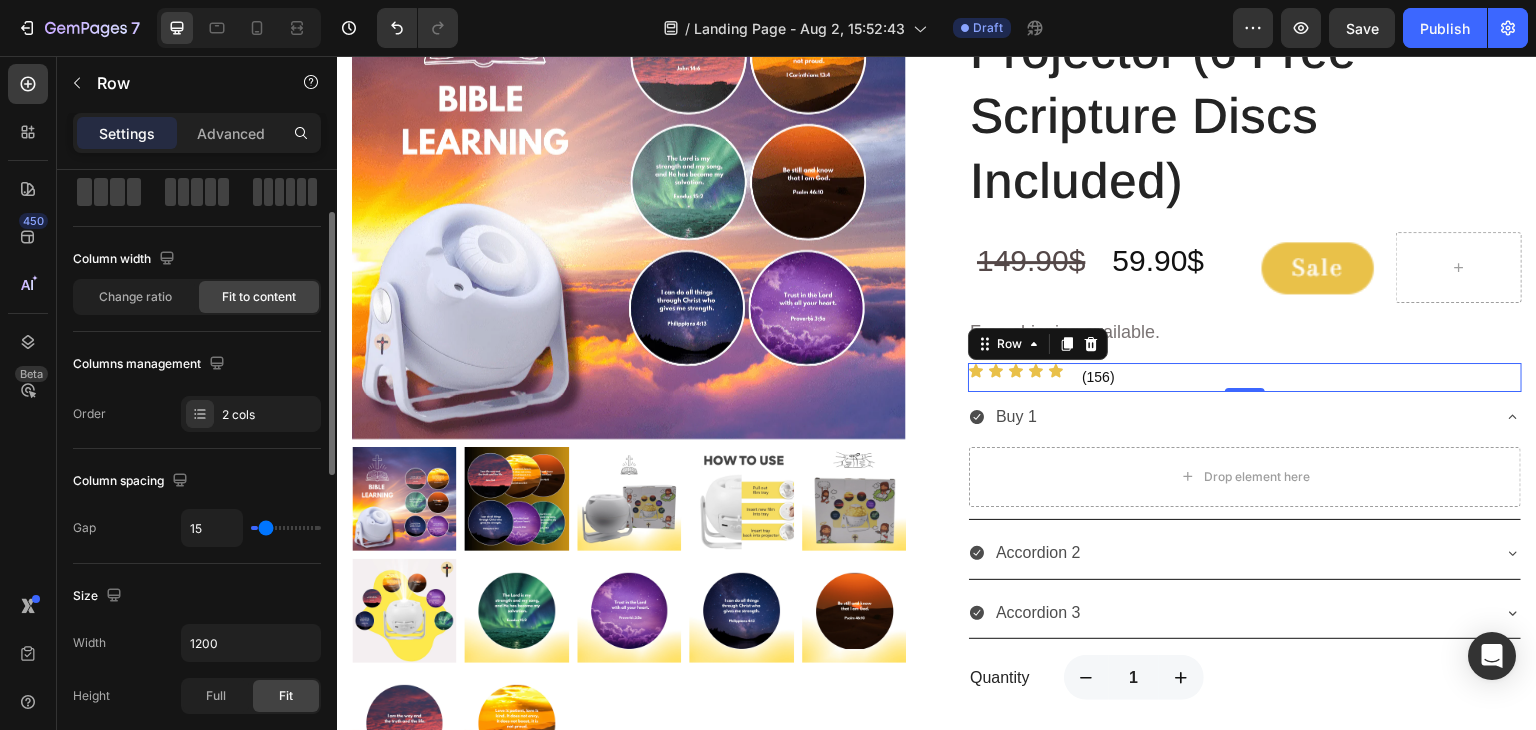 type on "0" 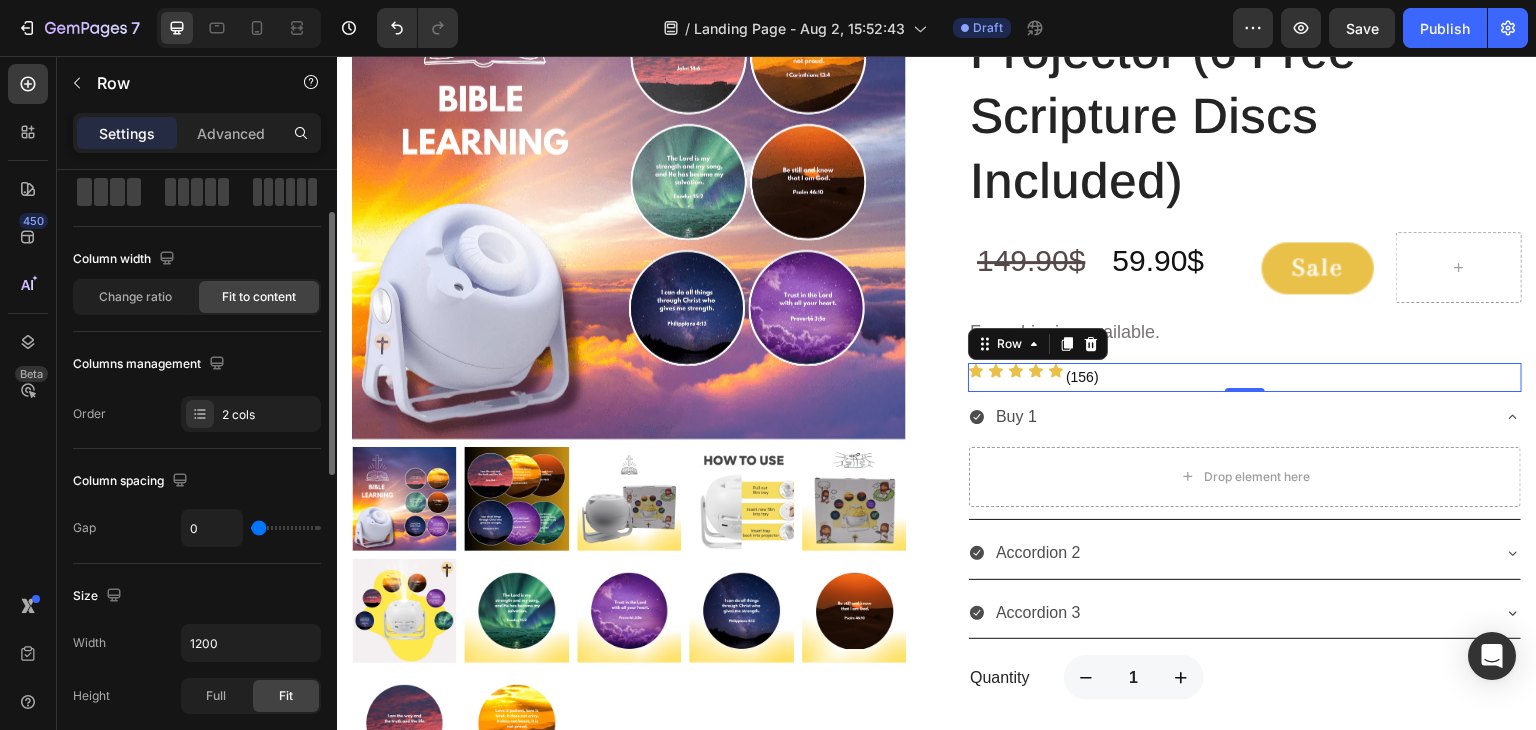 type on "2" 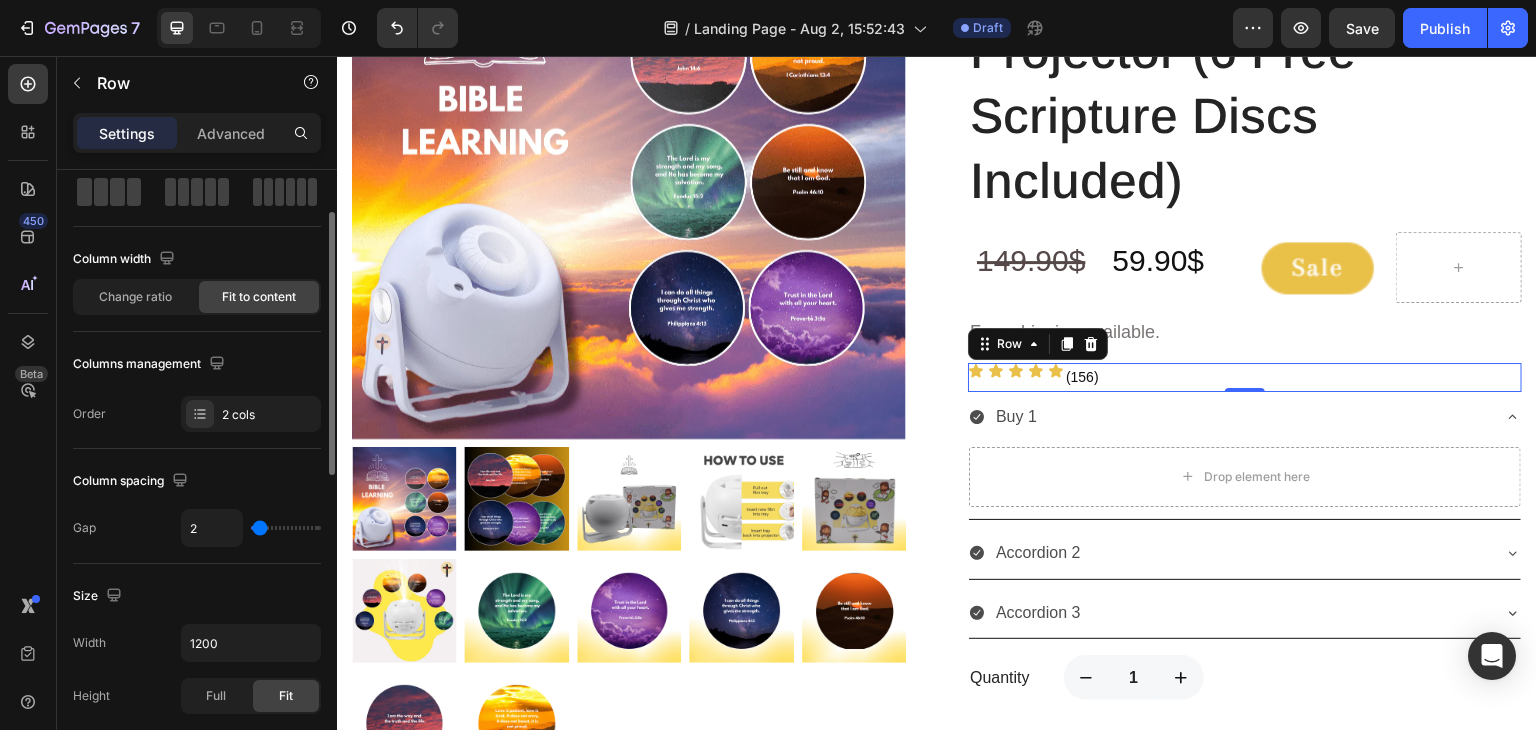 type on "27" 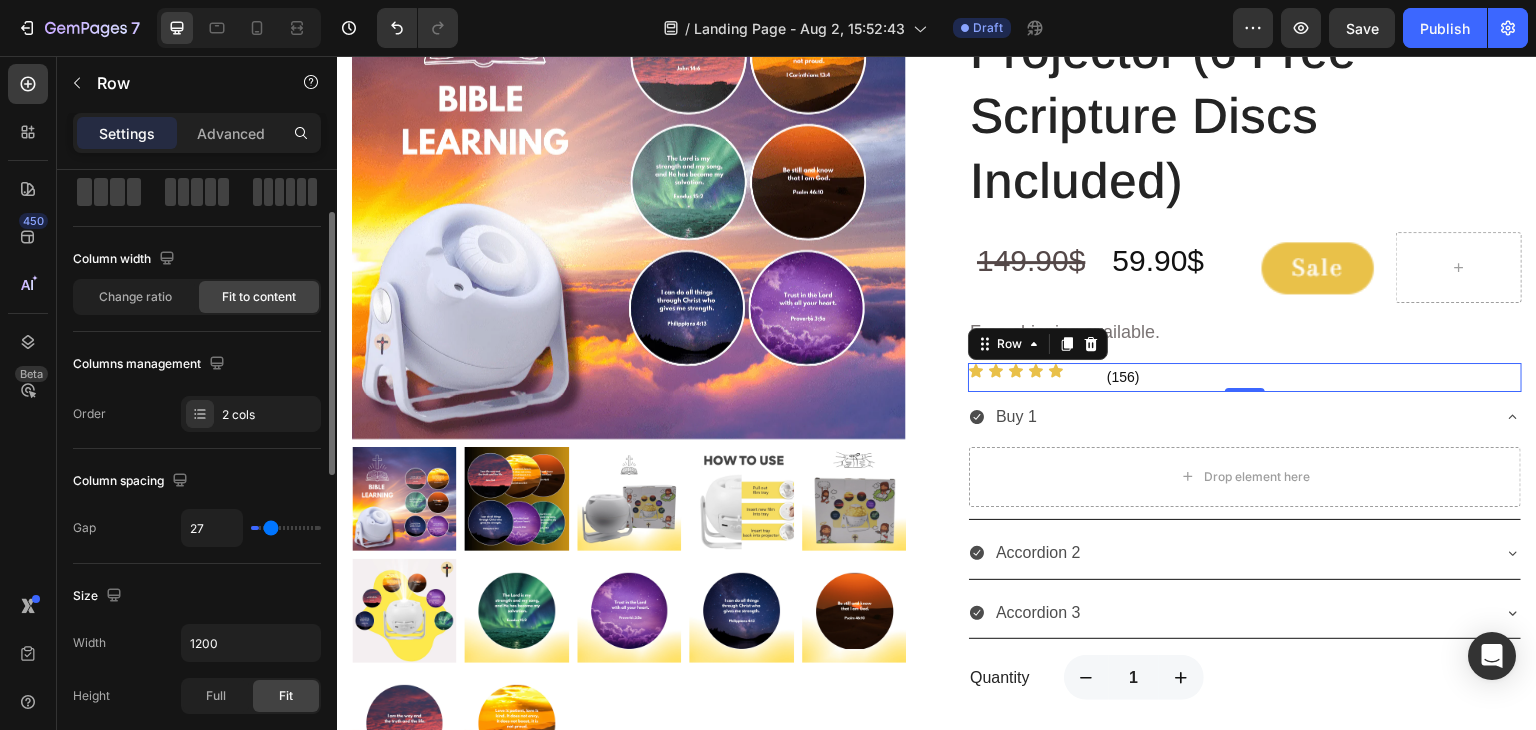 type on "41" 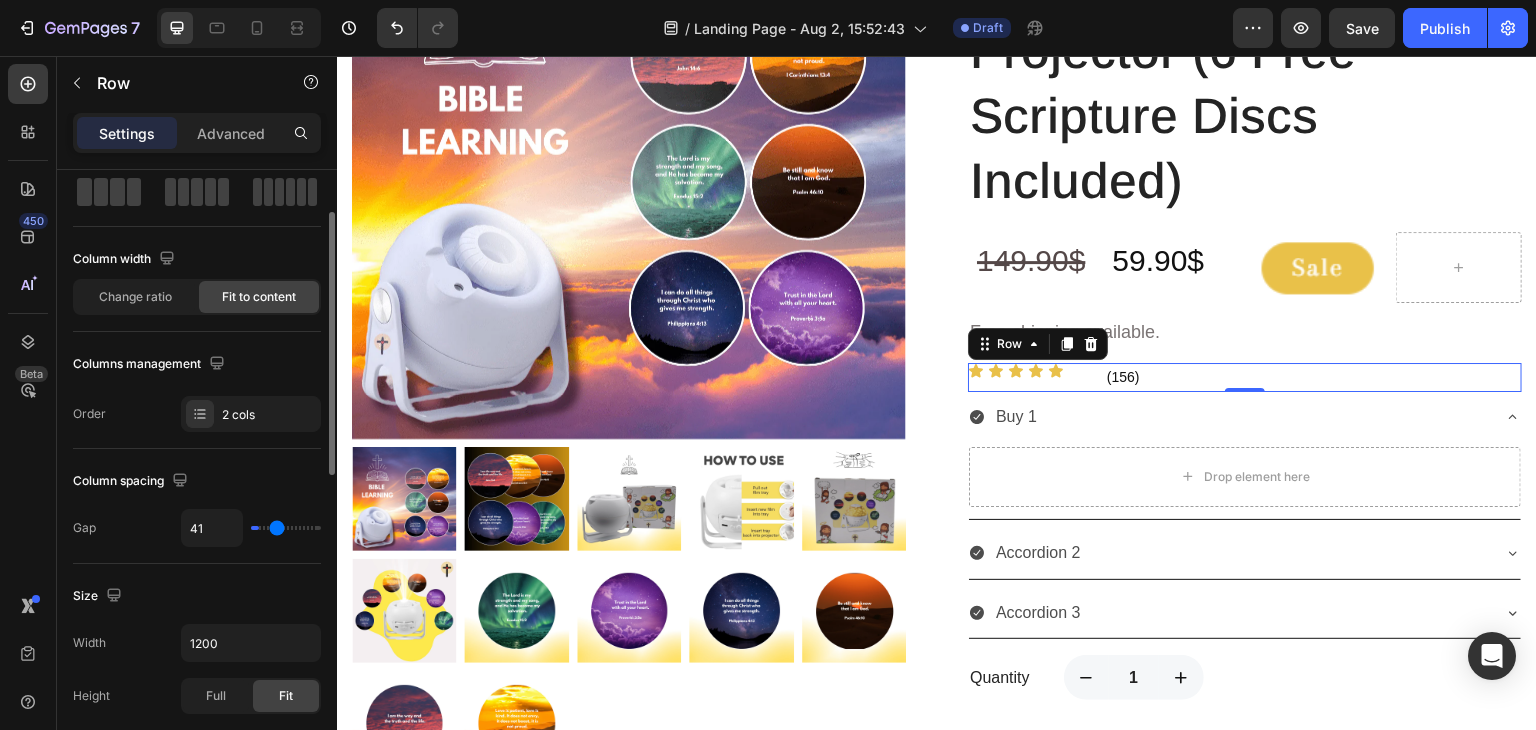 type on "47" 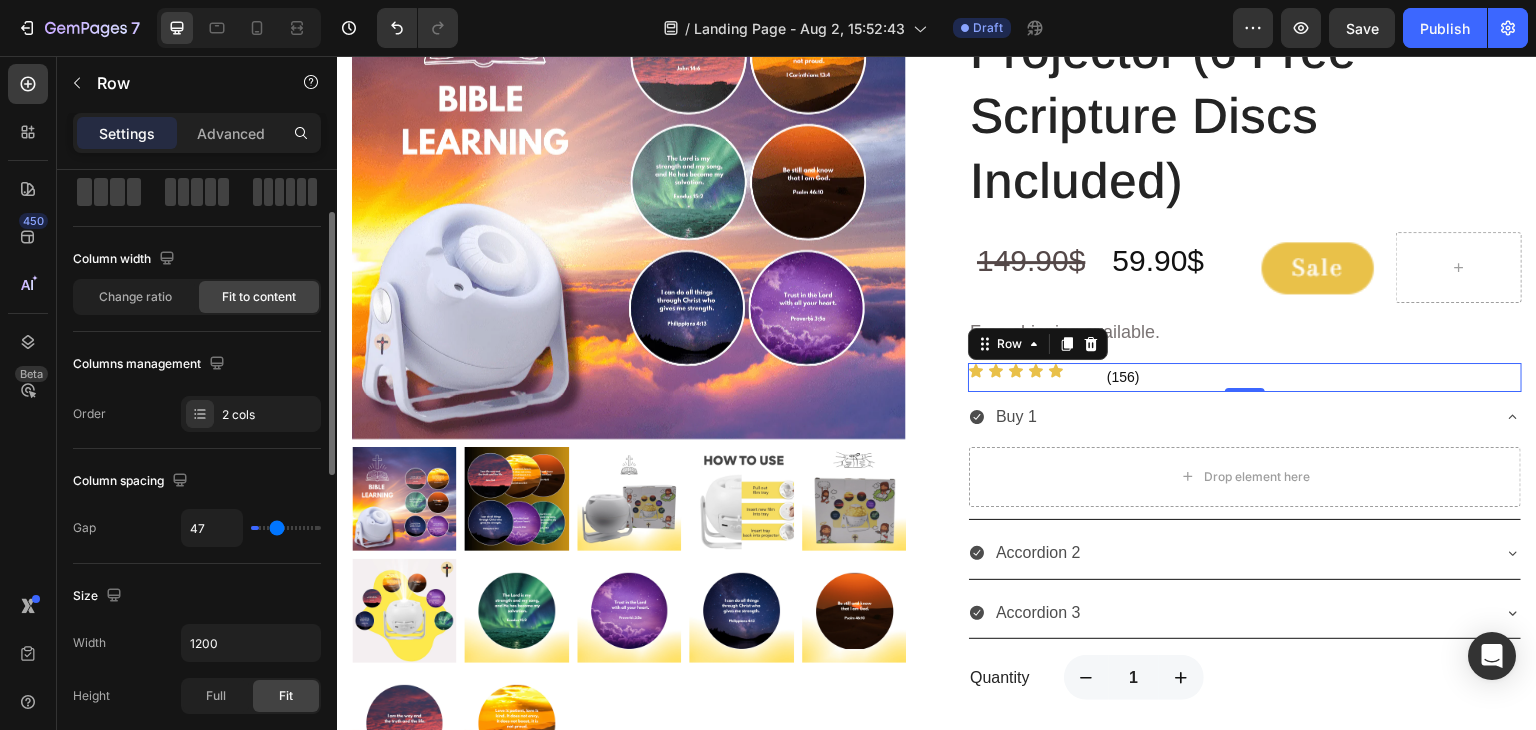 type on "47" 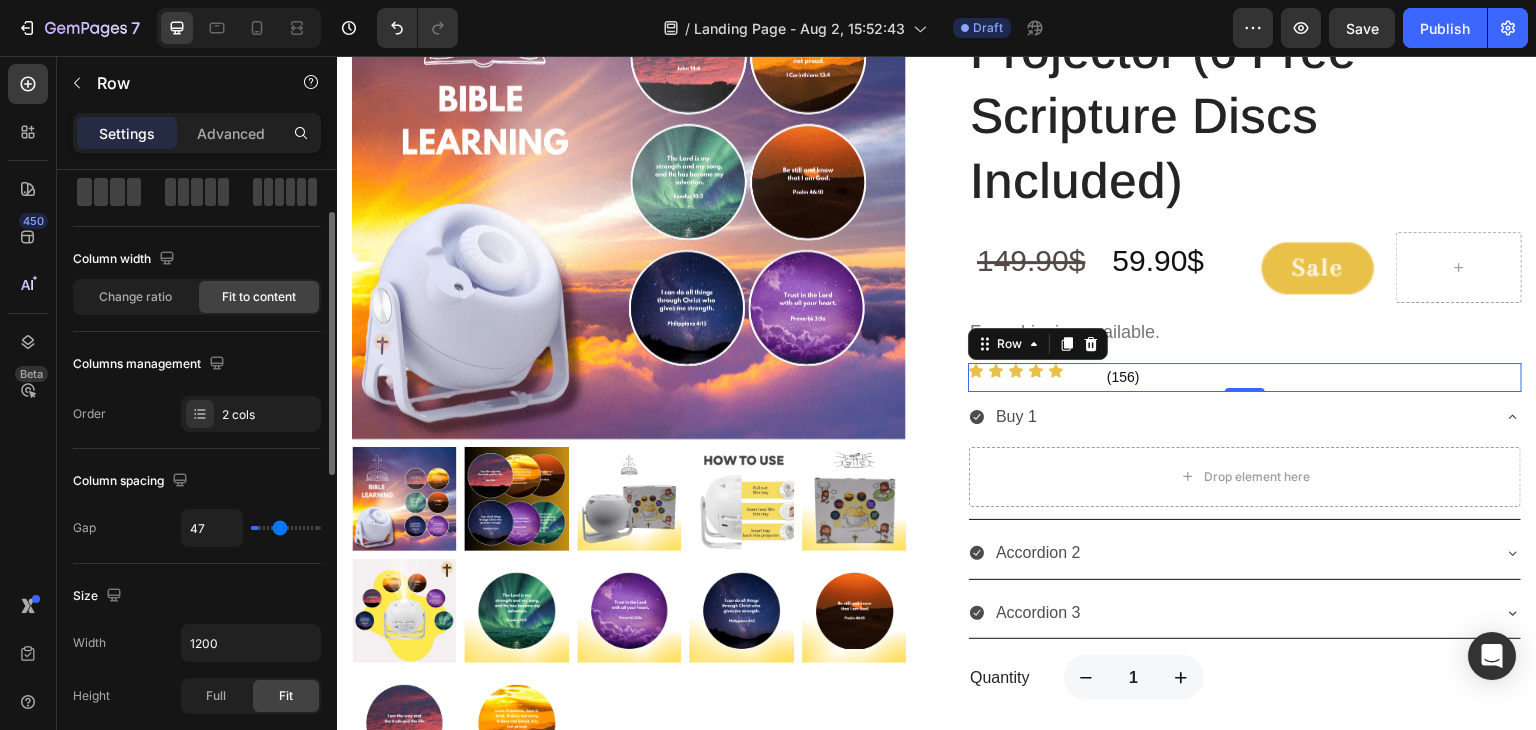 type on "48" 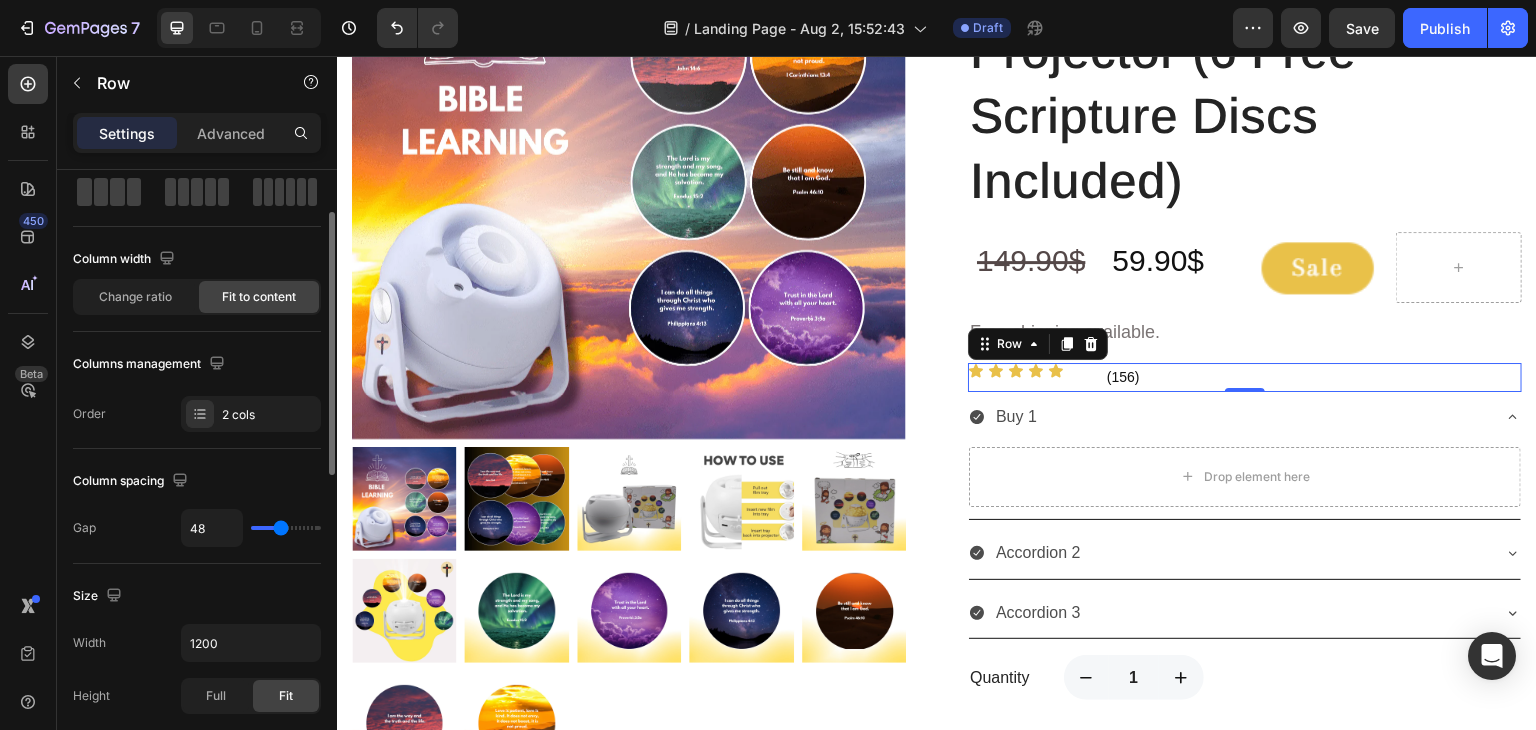 type on "57" 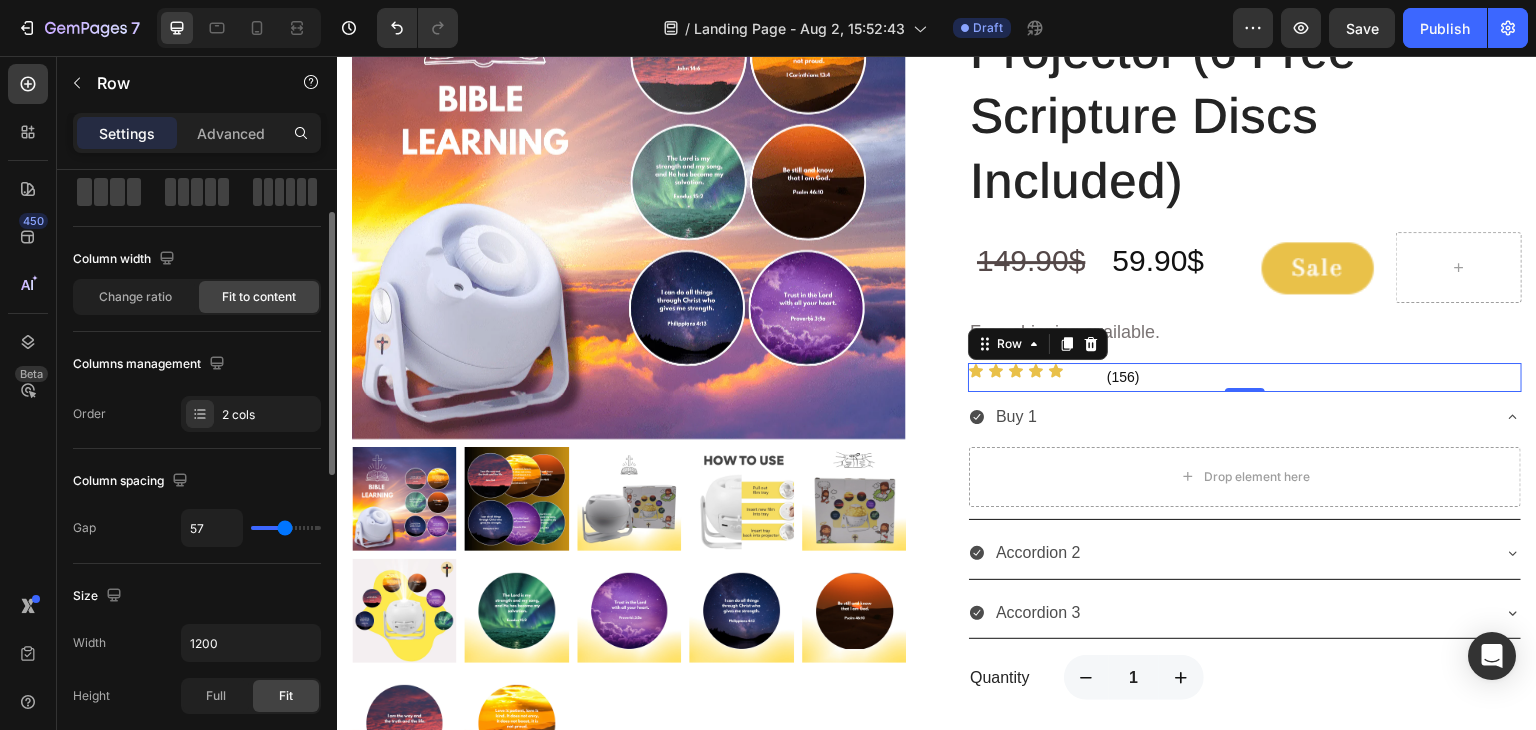 type on "59" 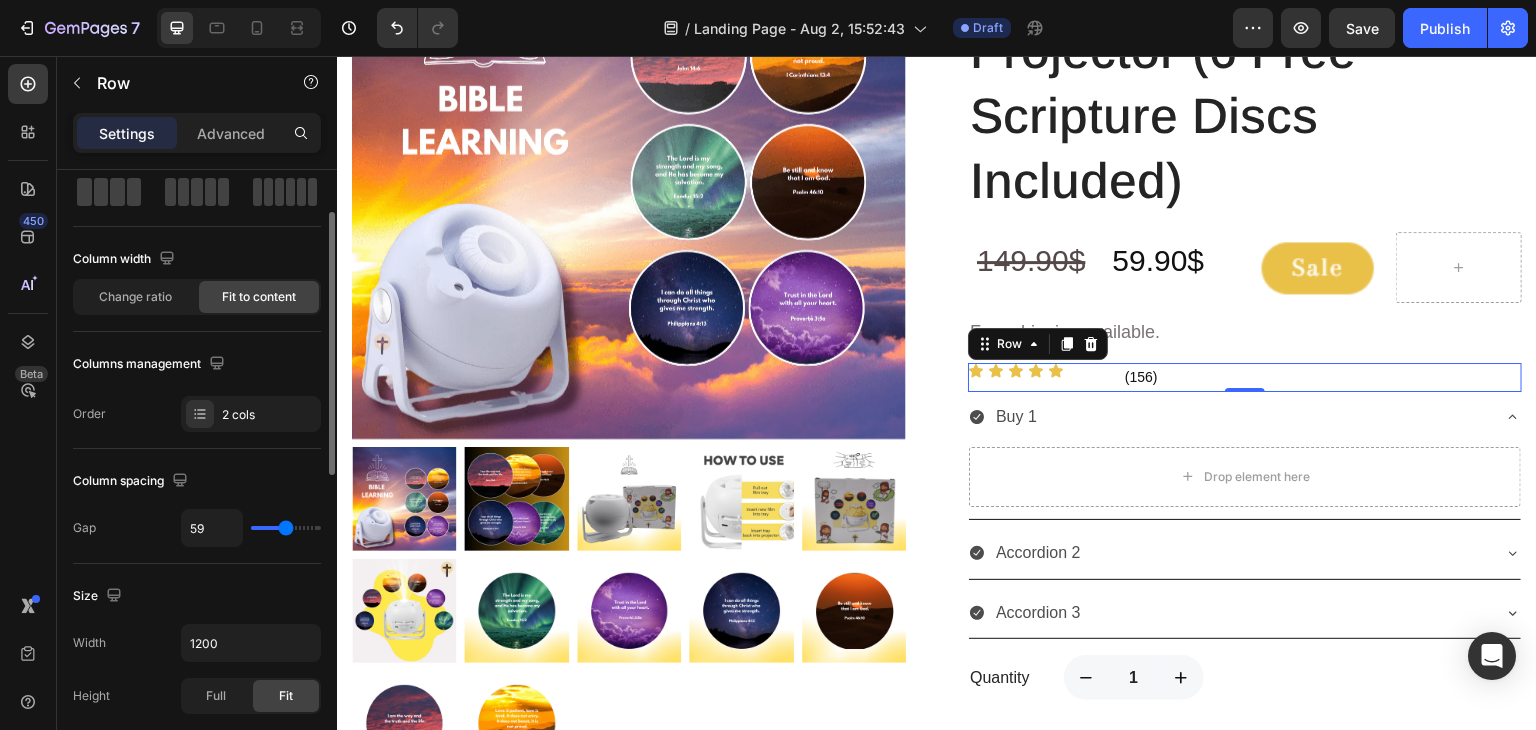 type on "61" 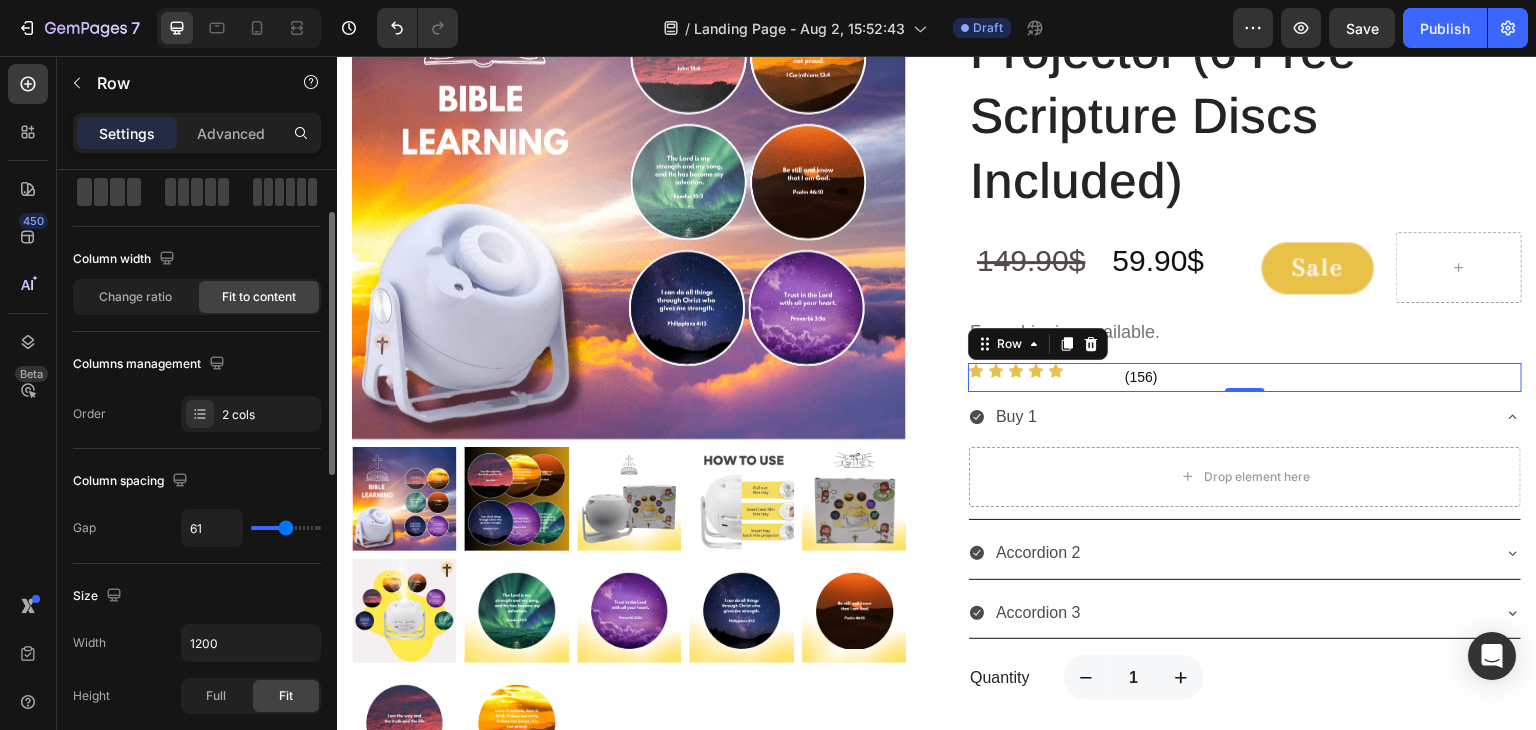type on "63" 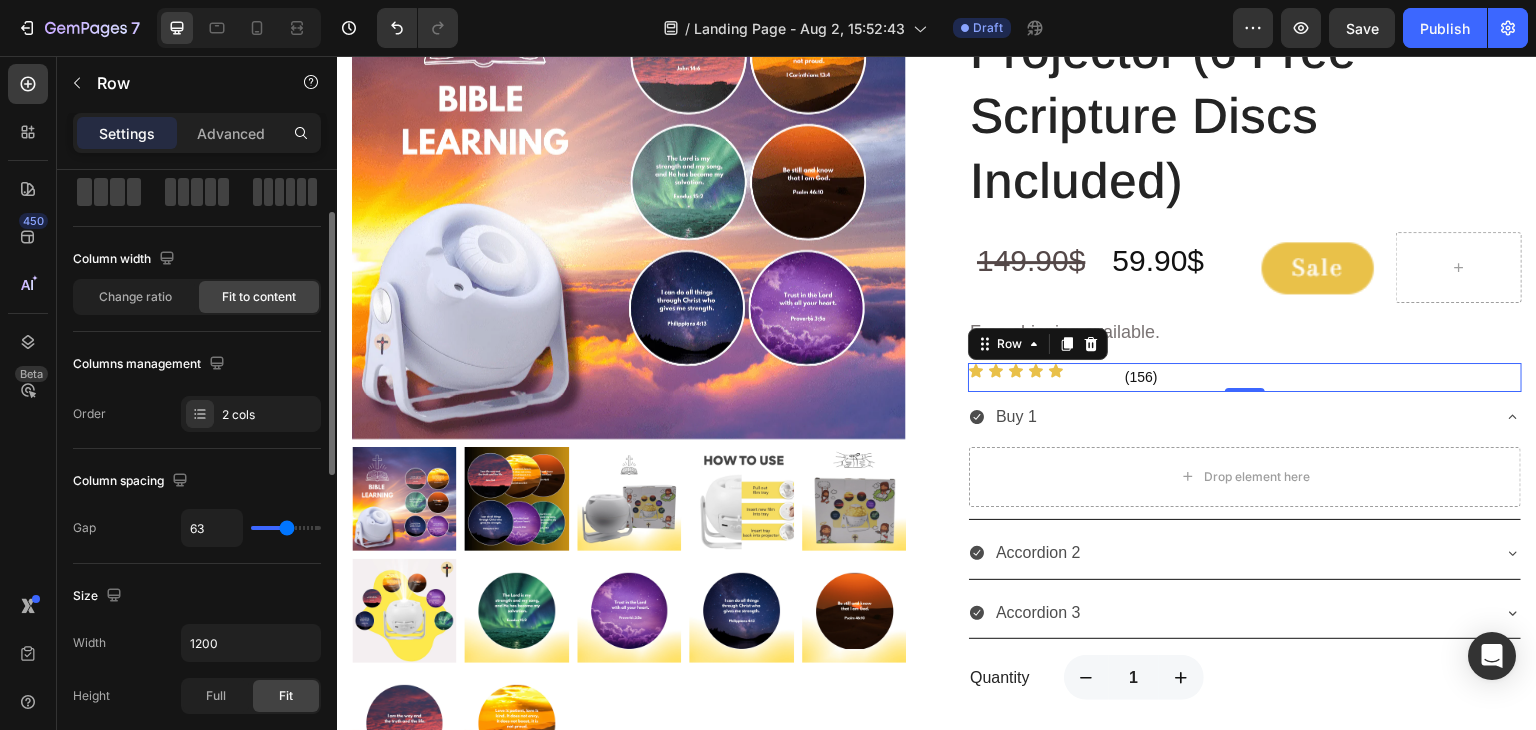 type on "75" 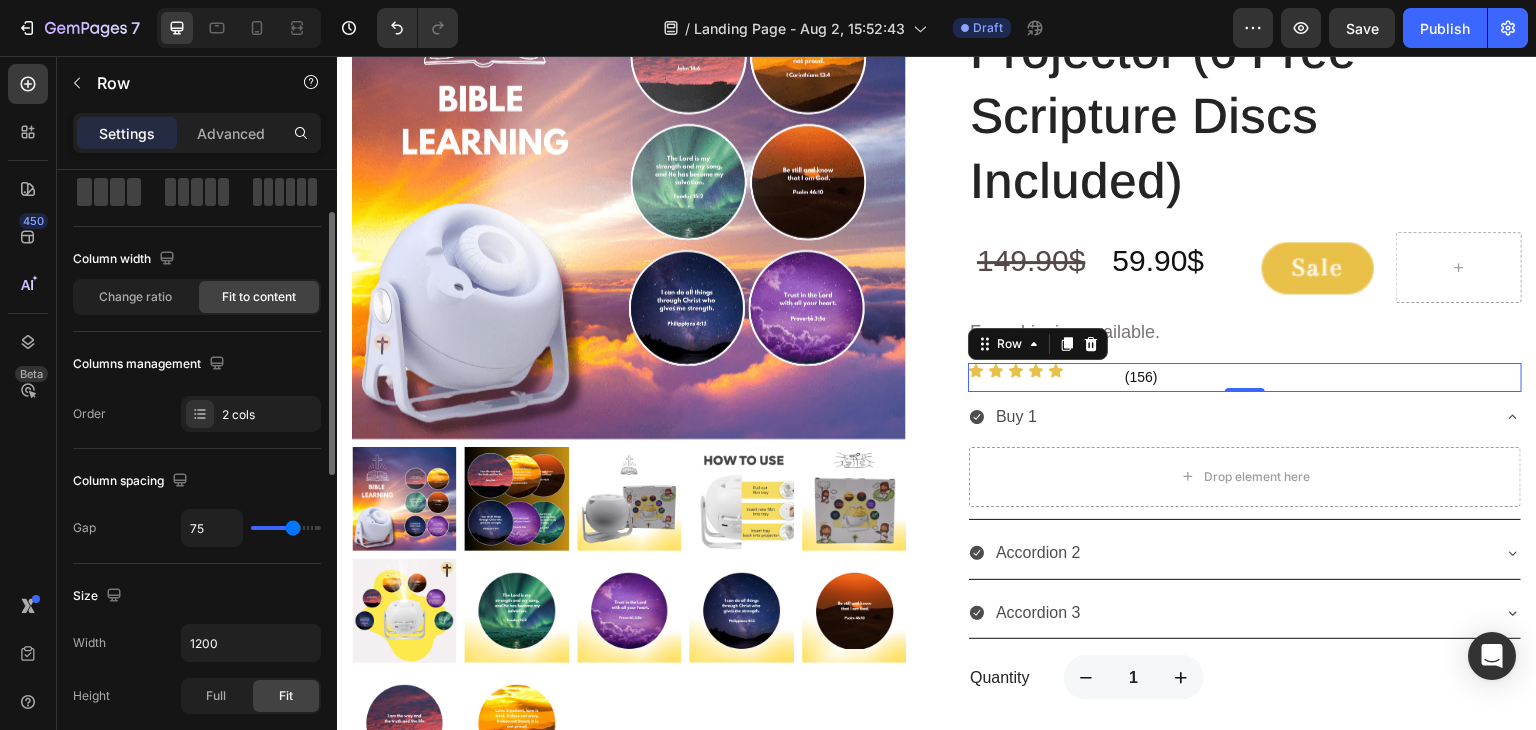 type on "77" 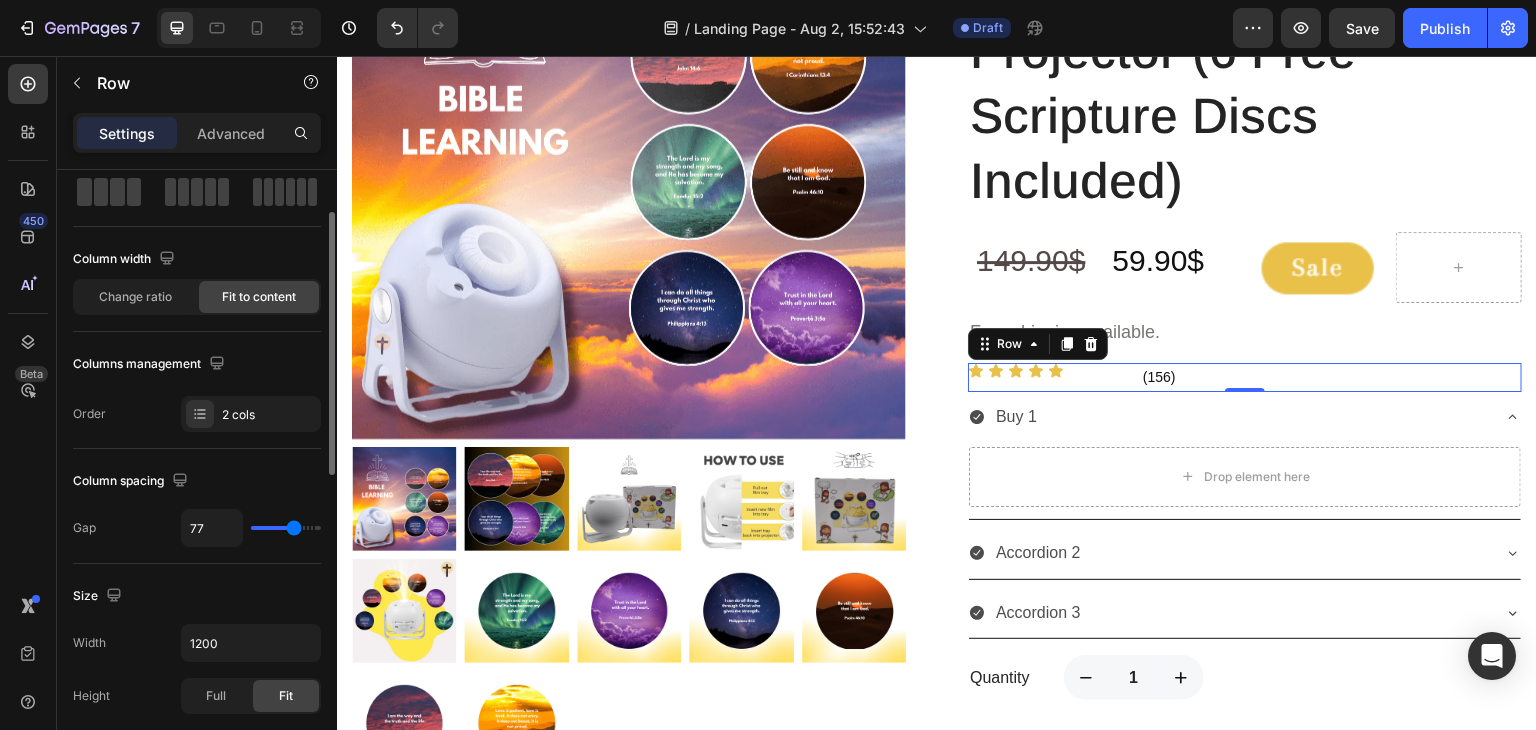 type on "79" 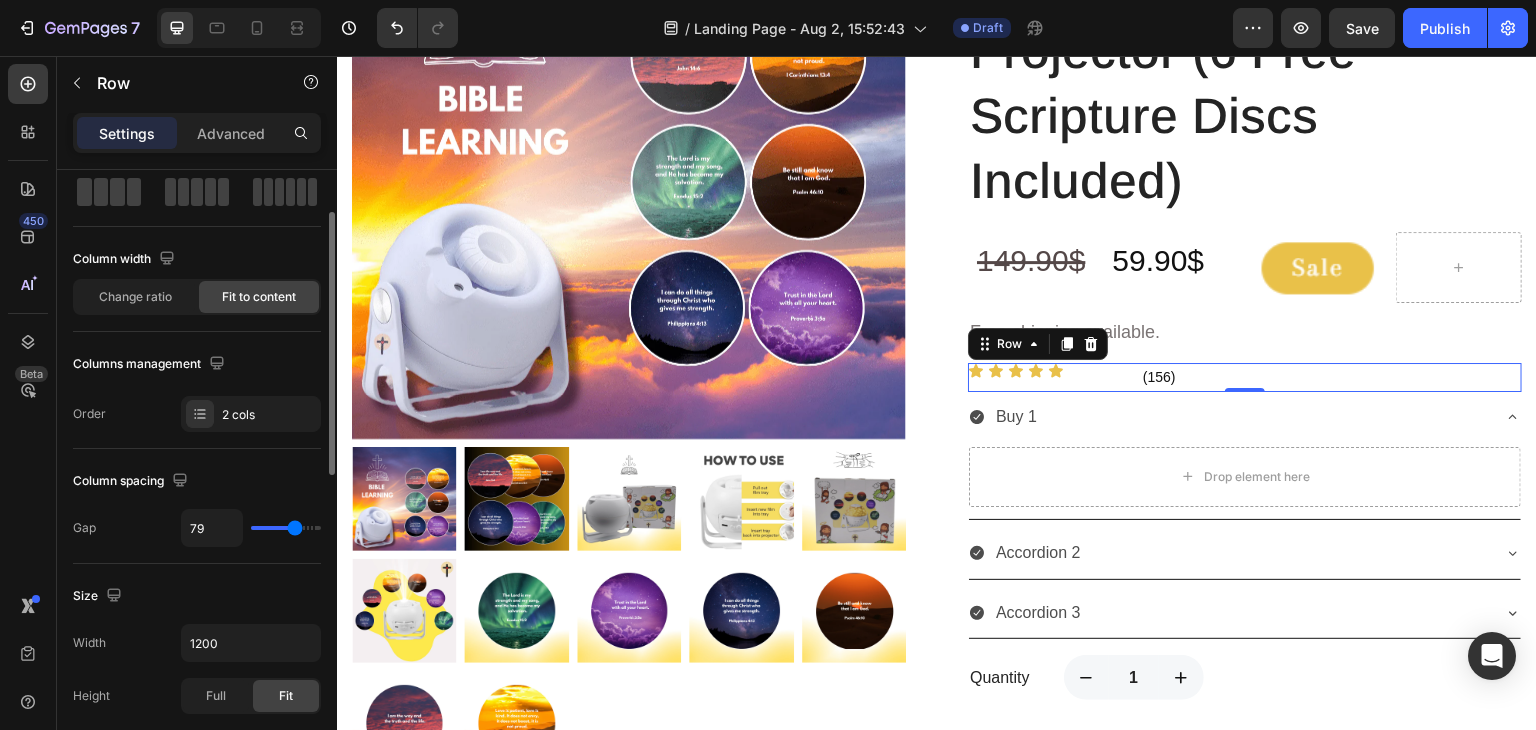 type on "80" 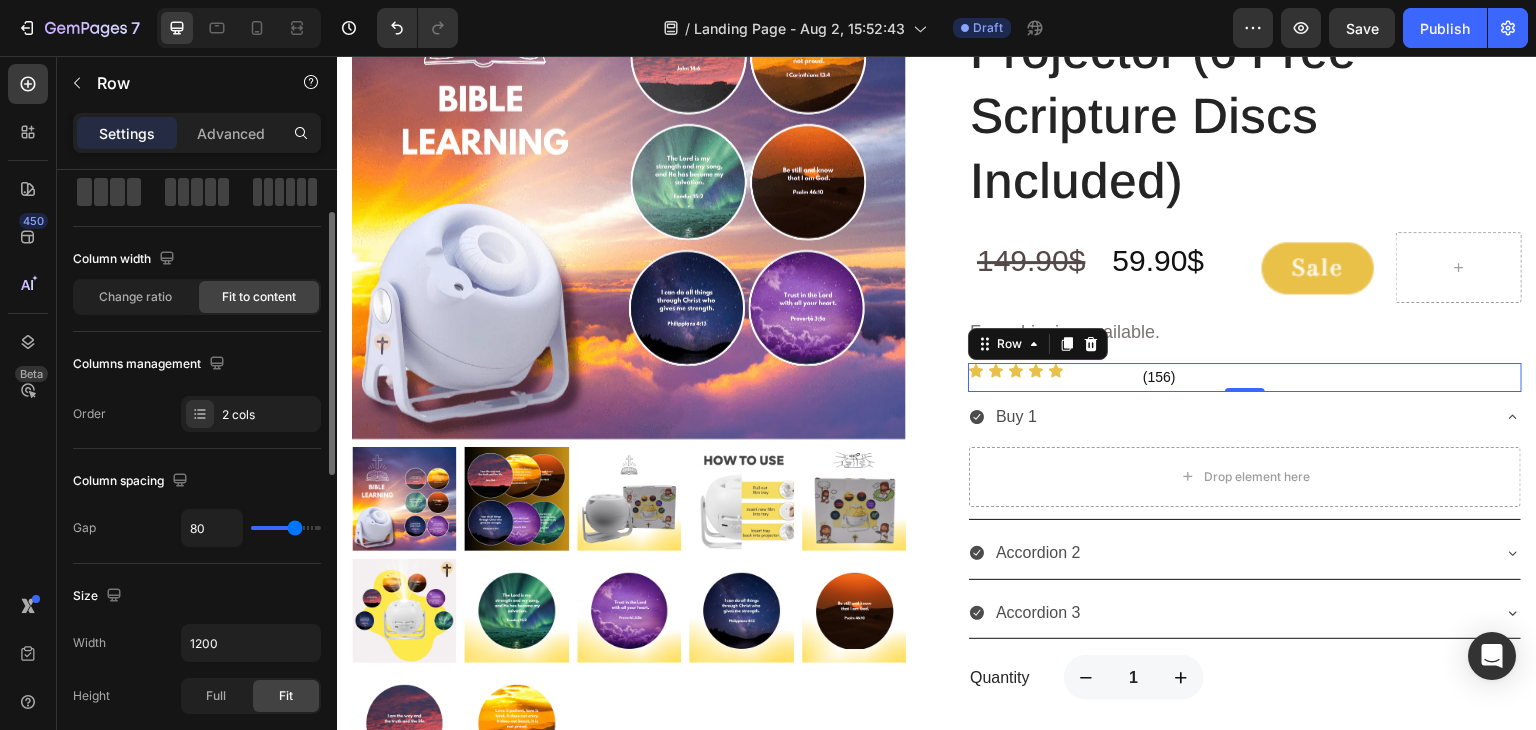 type on "86" 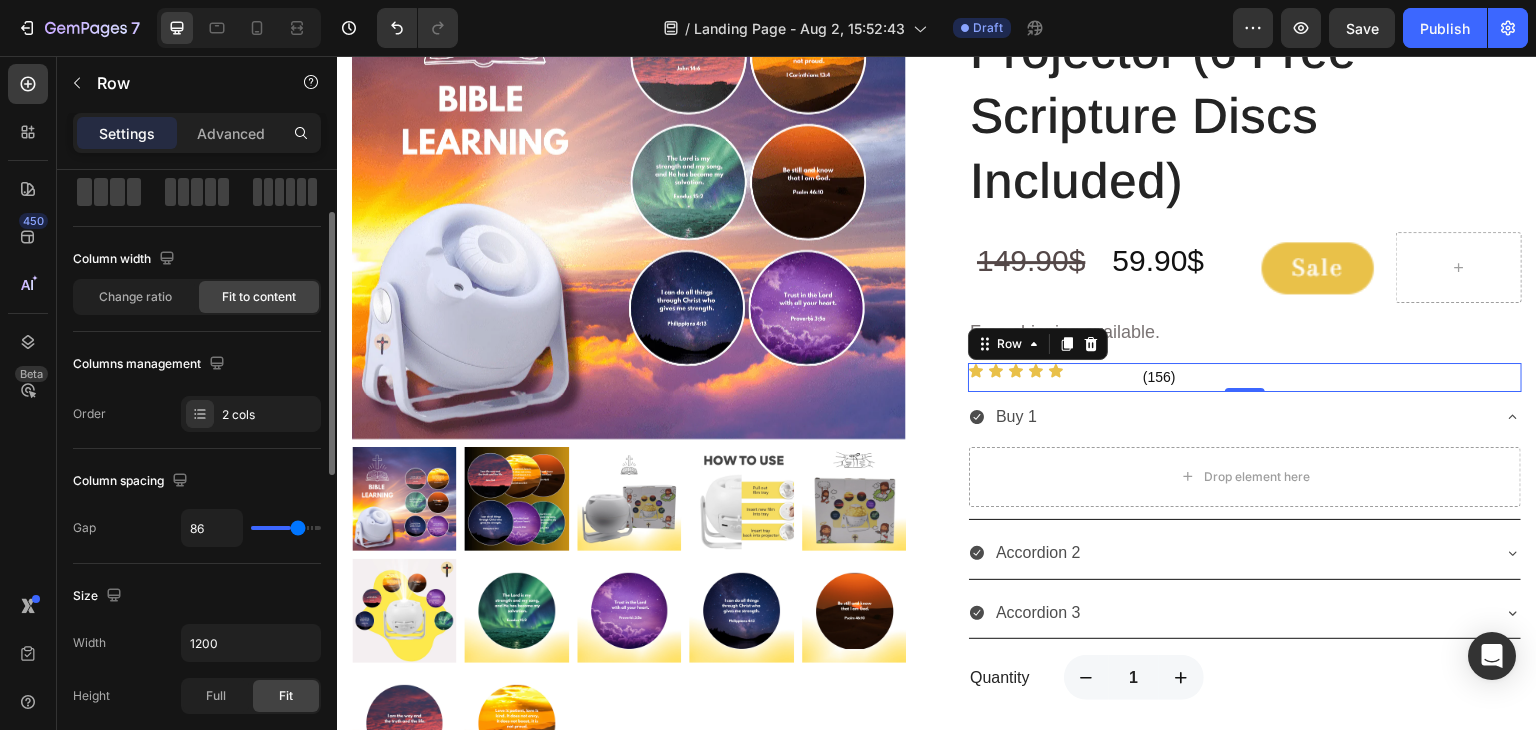 type on "116" 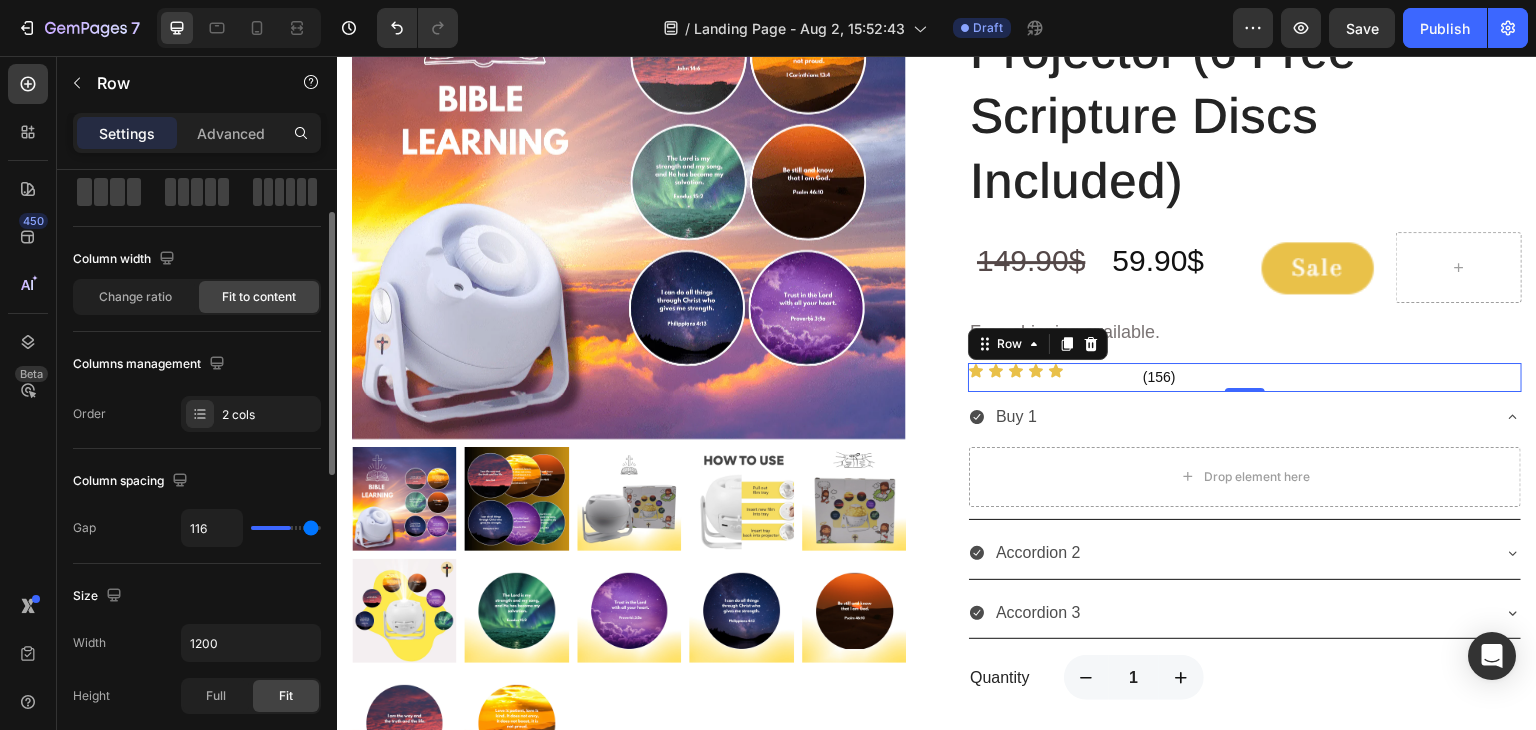 type on "120" 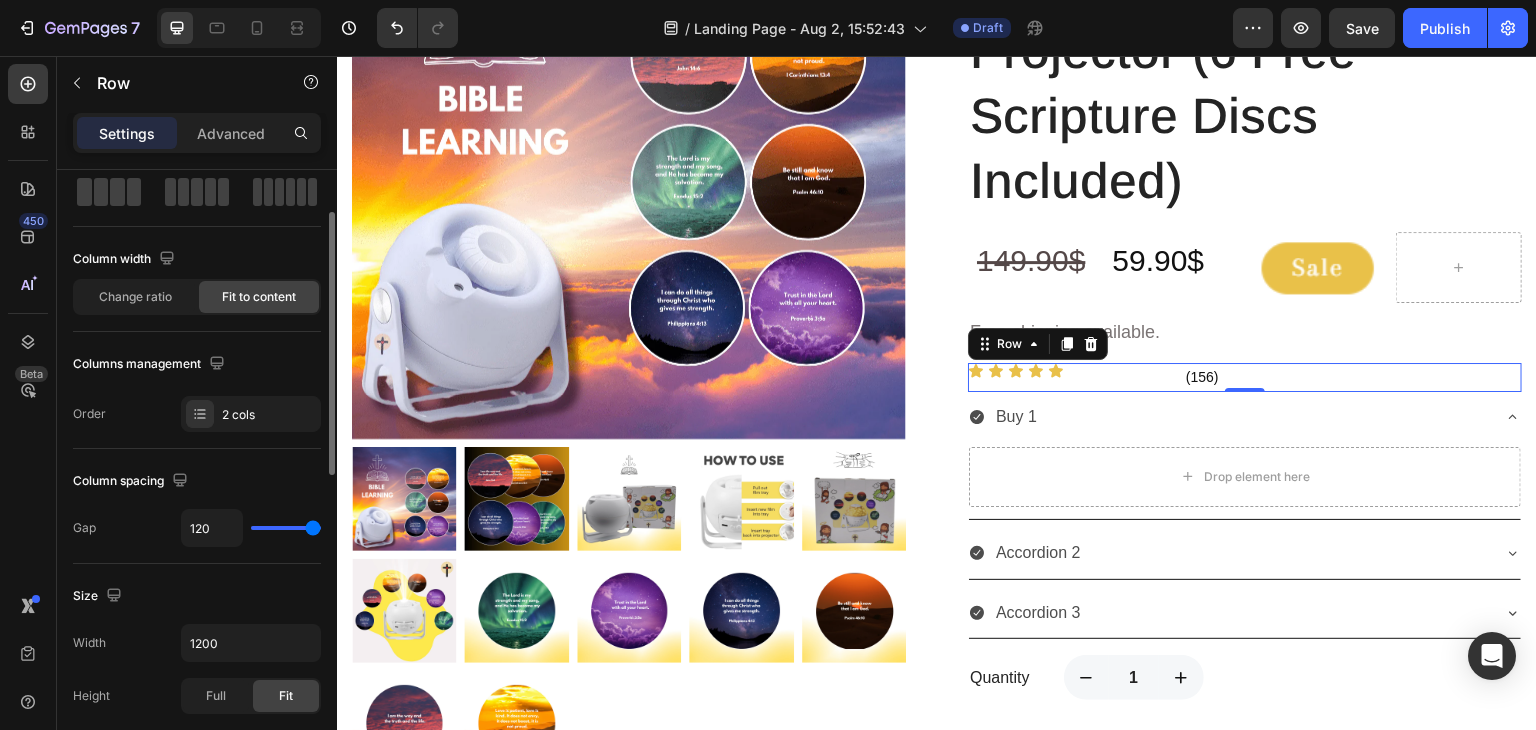 type on "114" 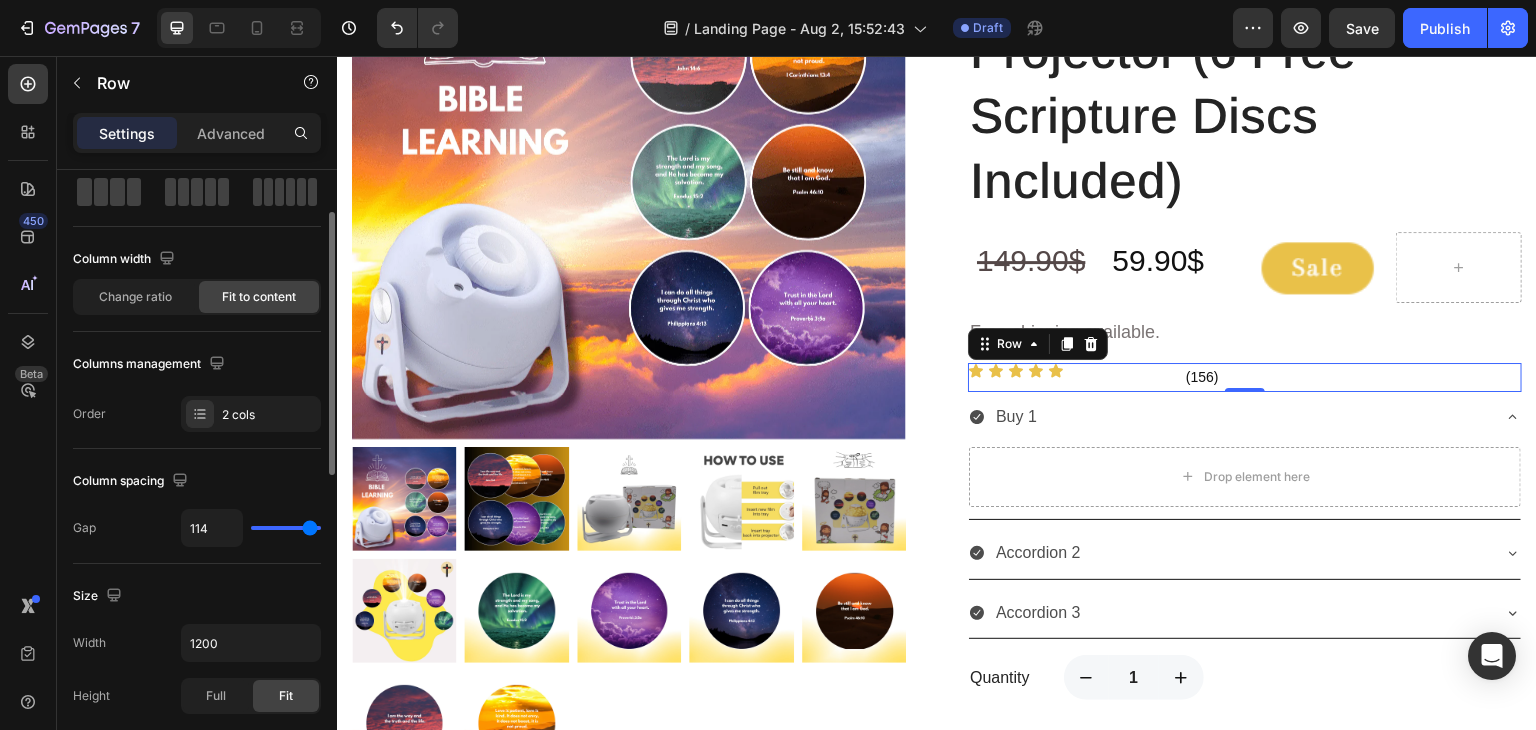 type on "61" 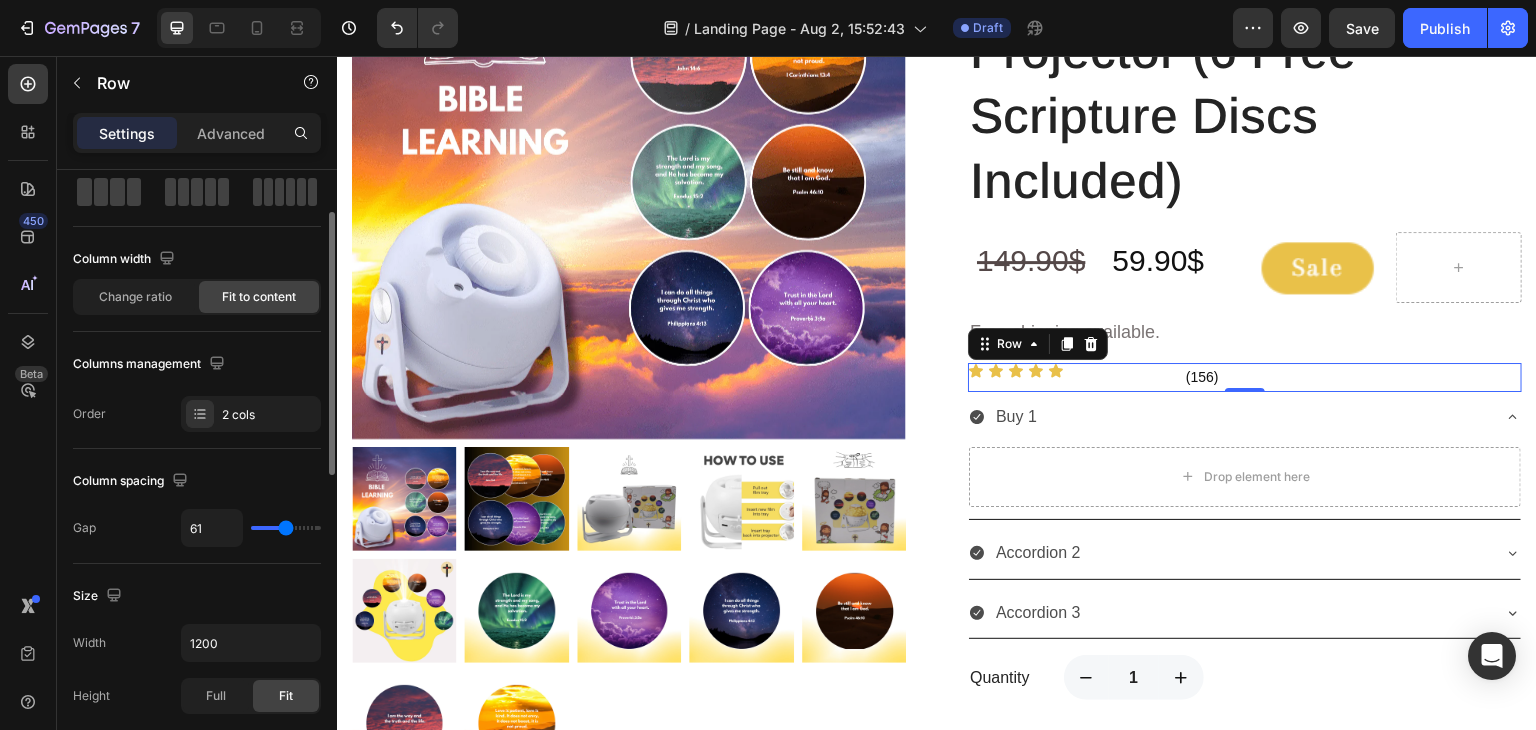 type on "43" 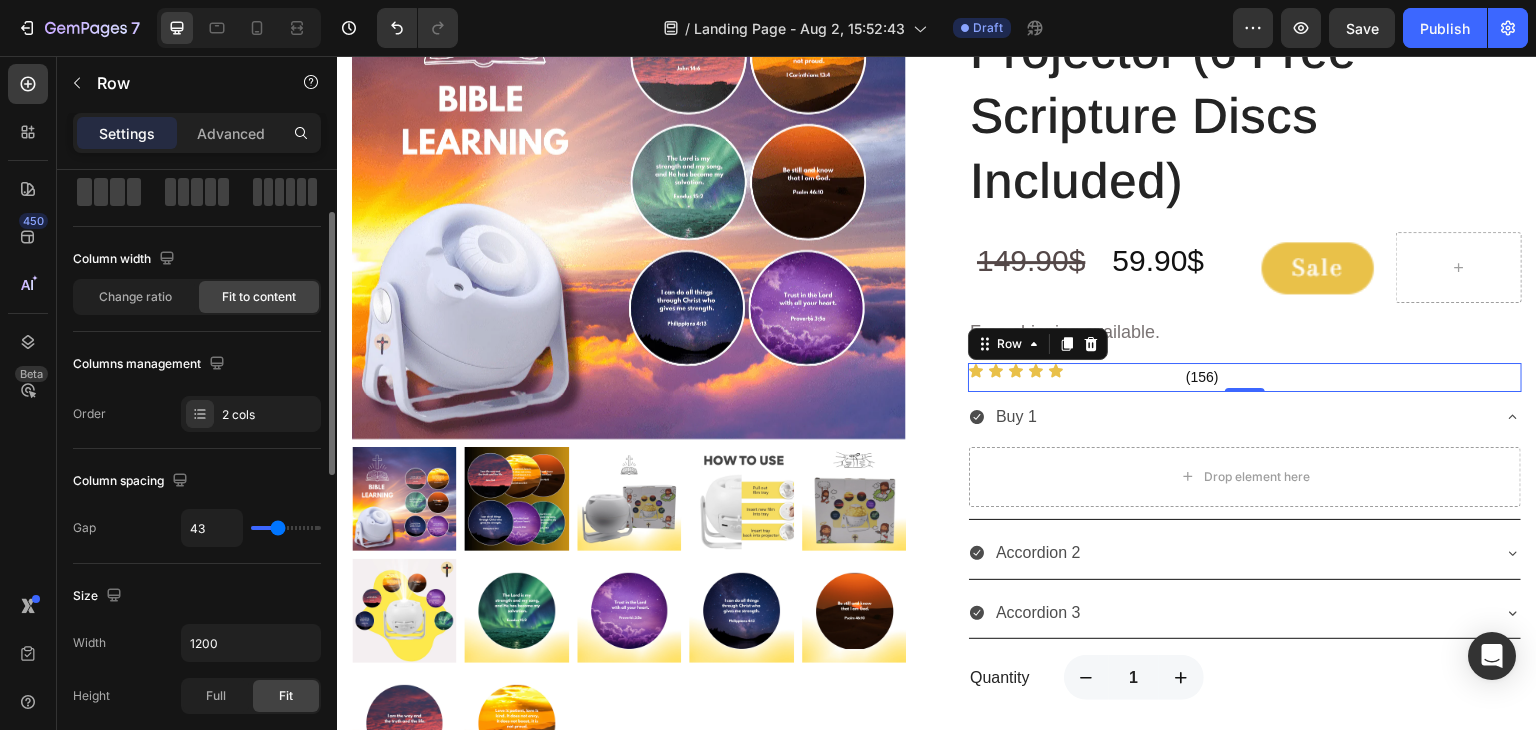 type on "34" 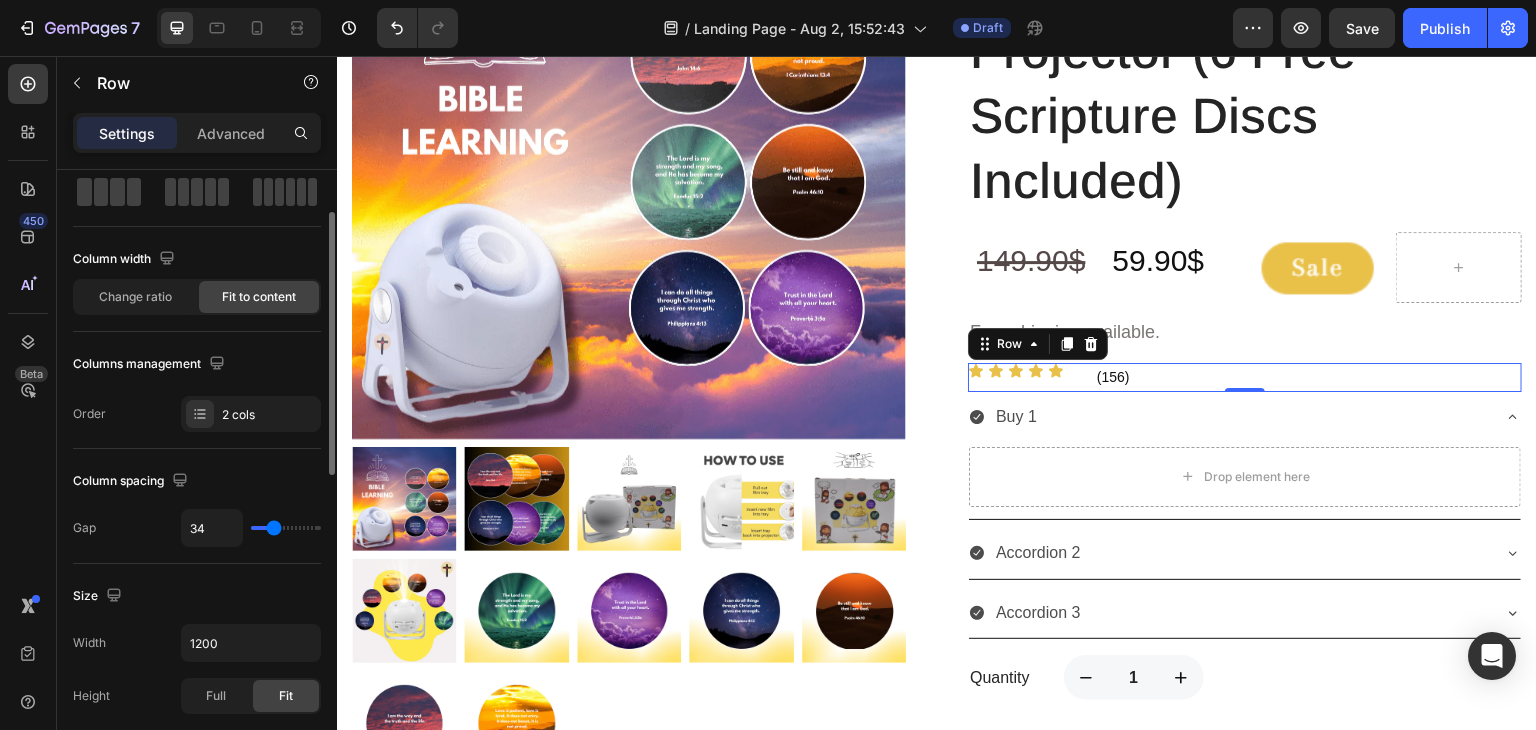 type on "31" 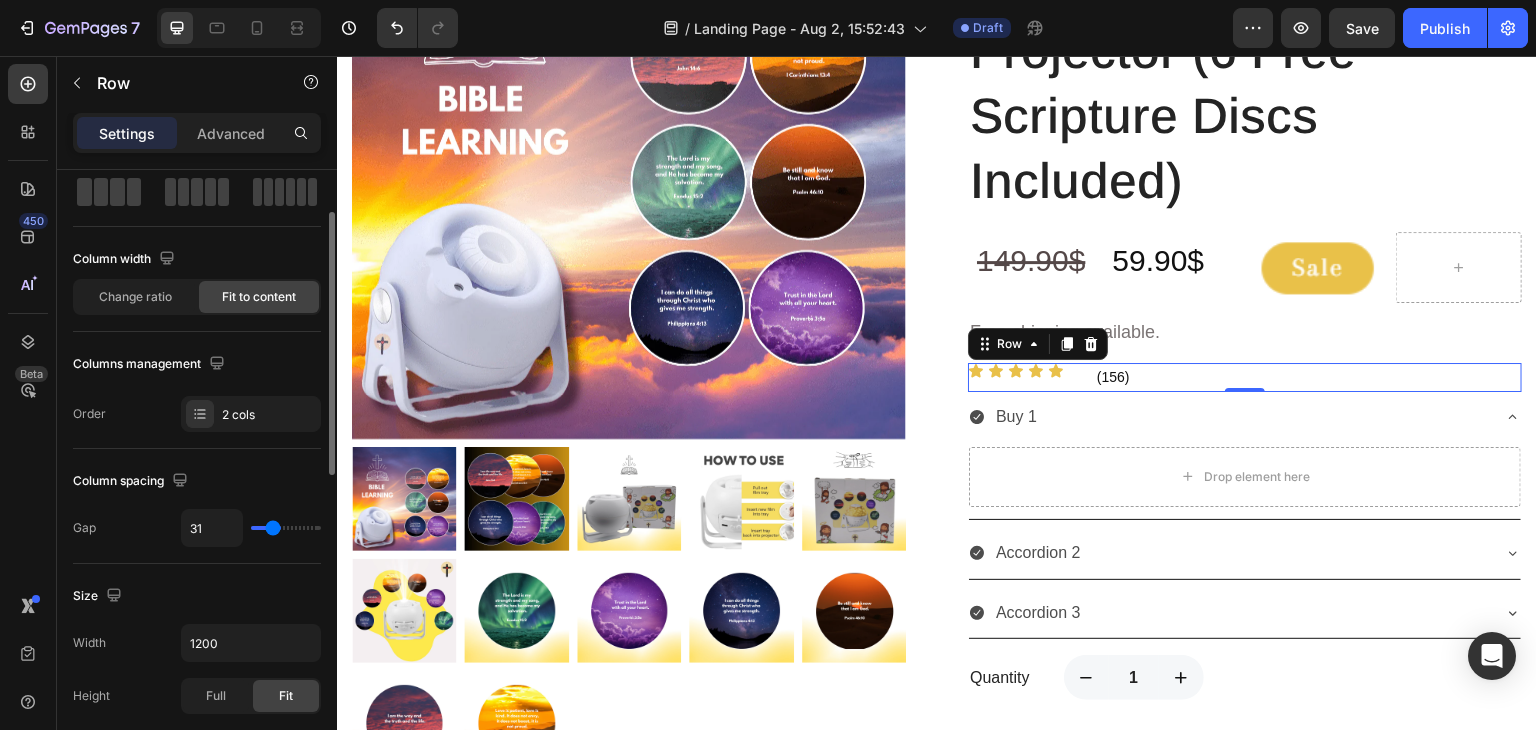 type on "25" 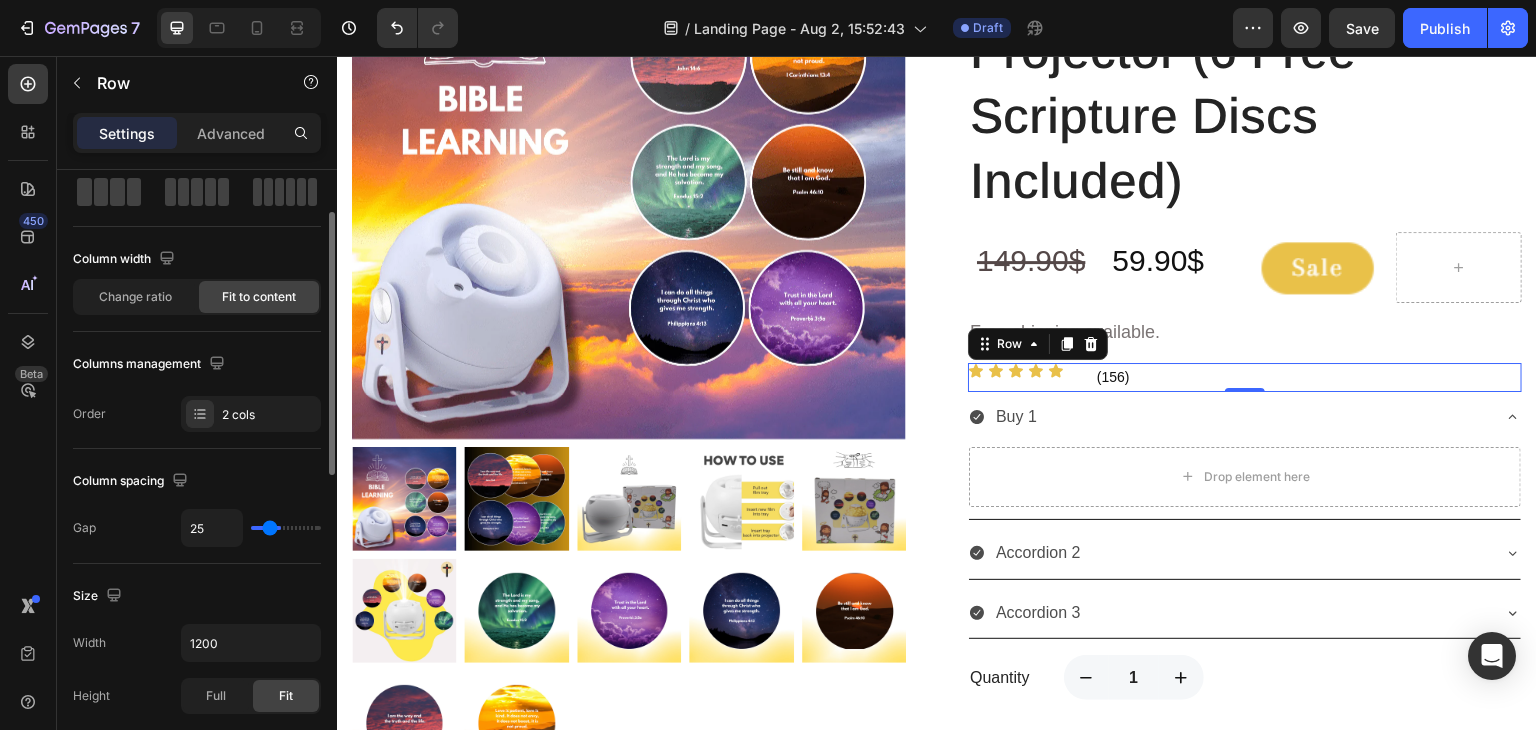 type on "22" 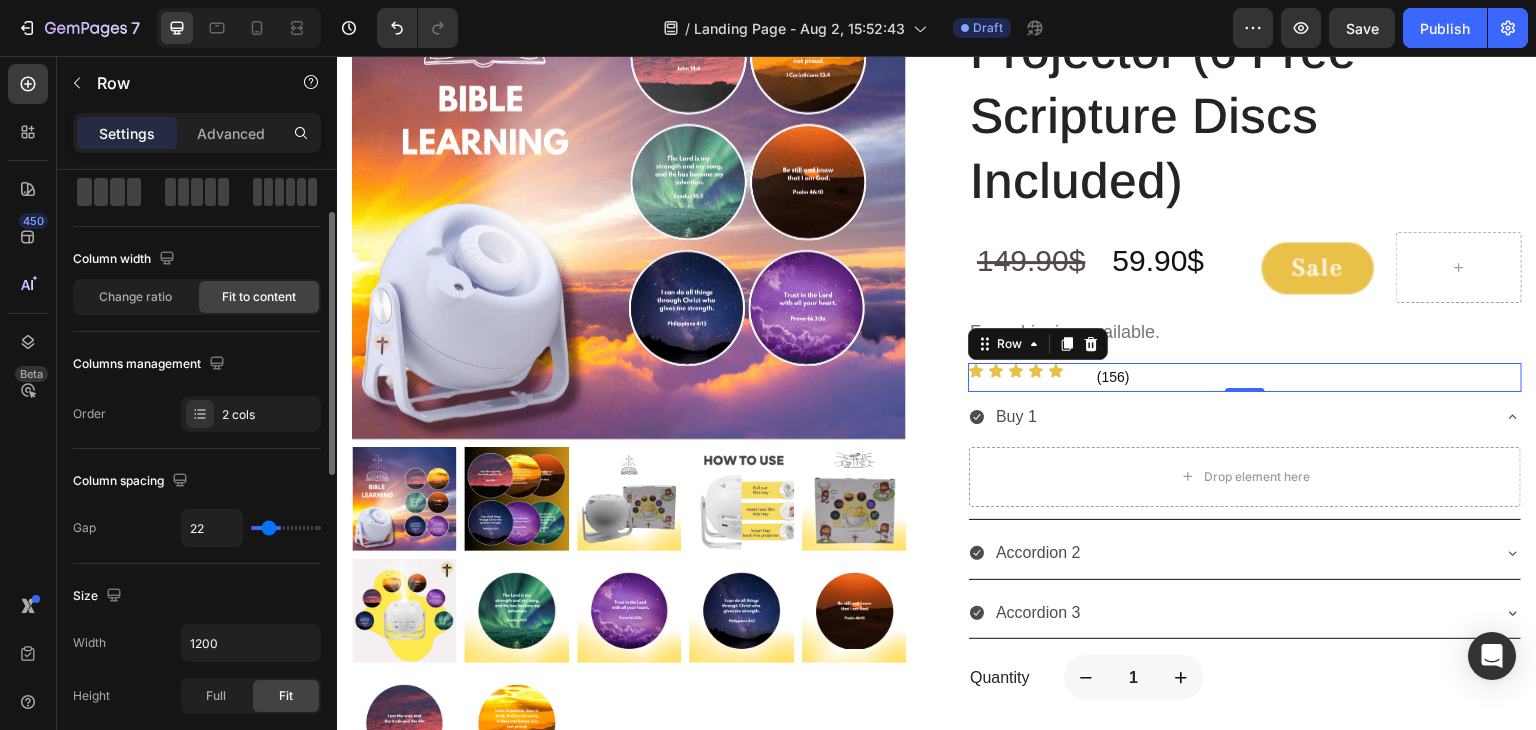 type on "20" 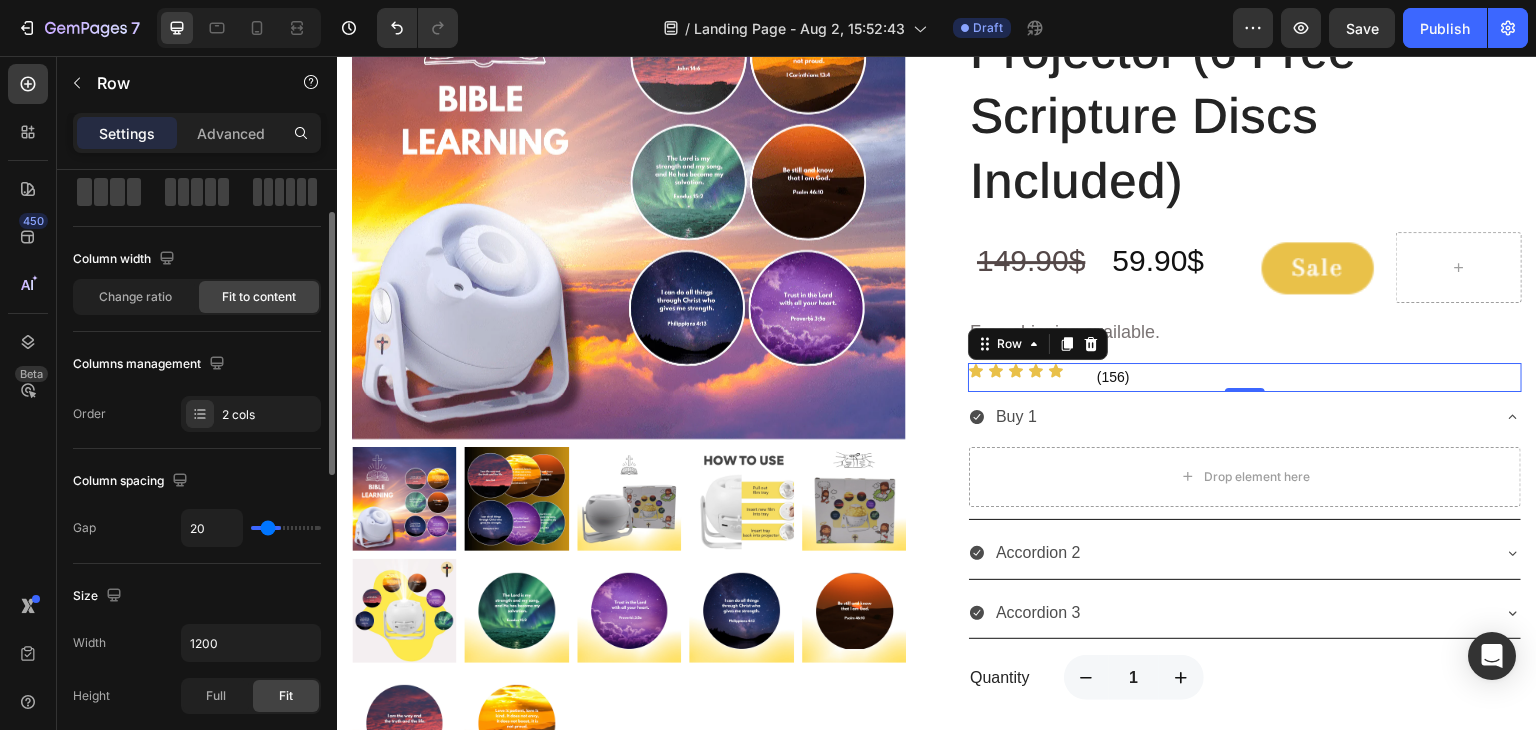 type on "18" 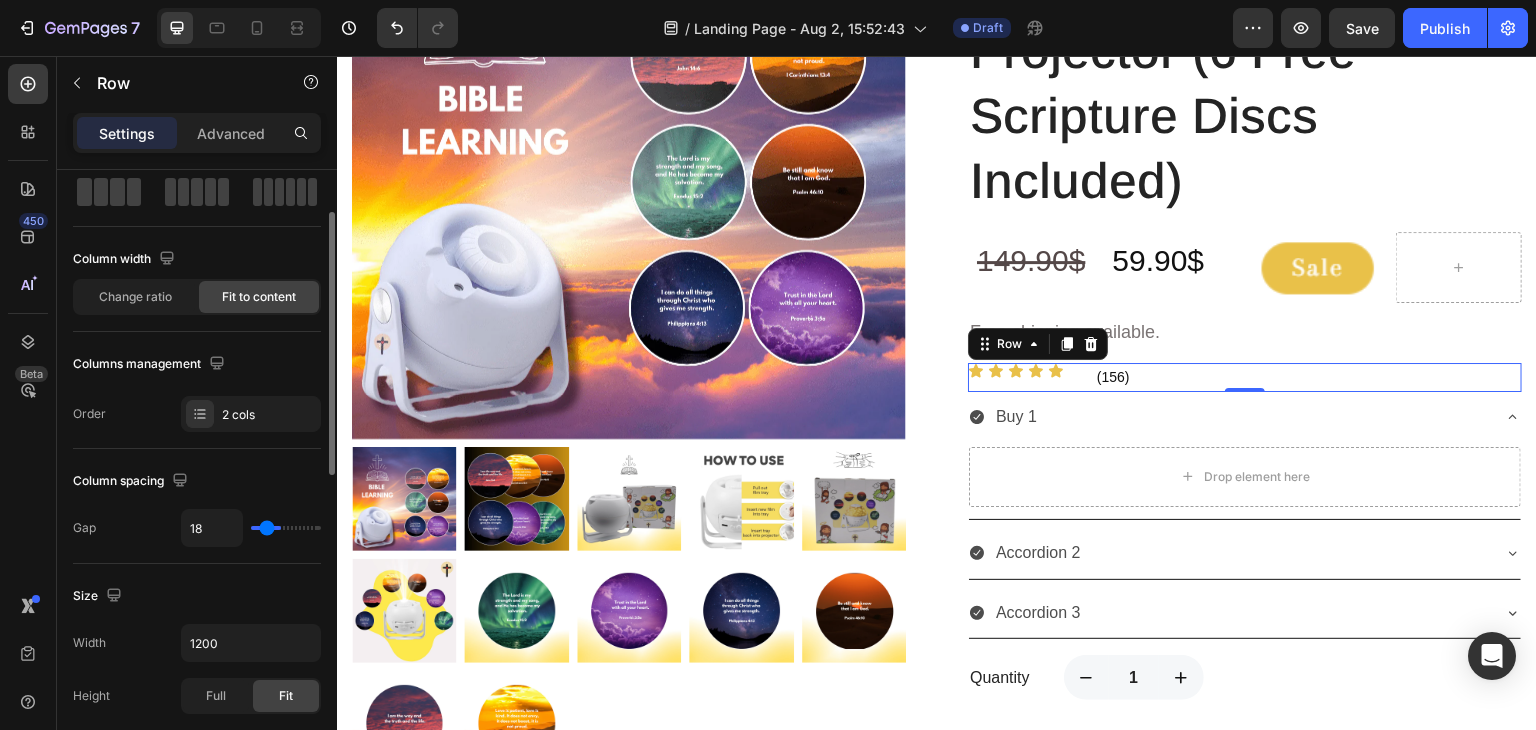 type on "15" 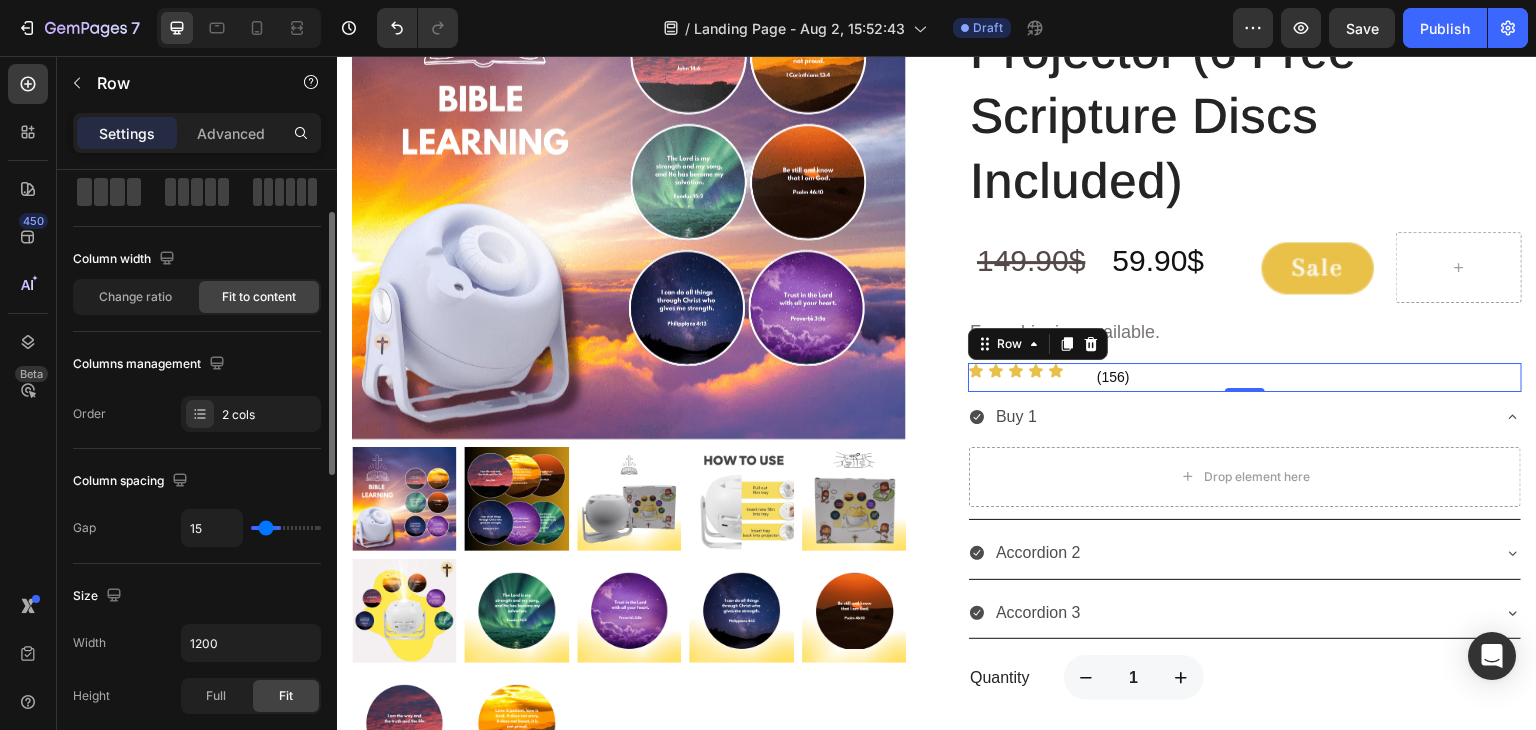 type on "9" 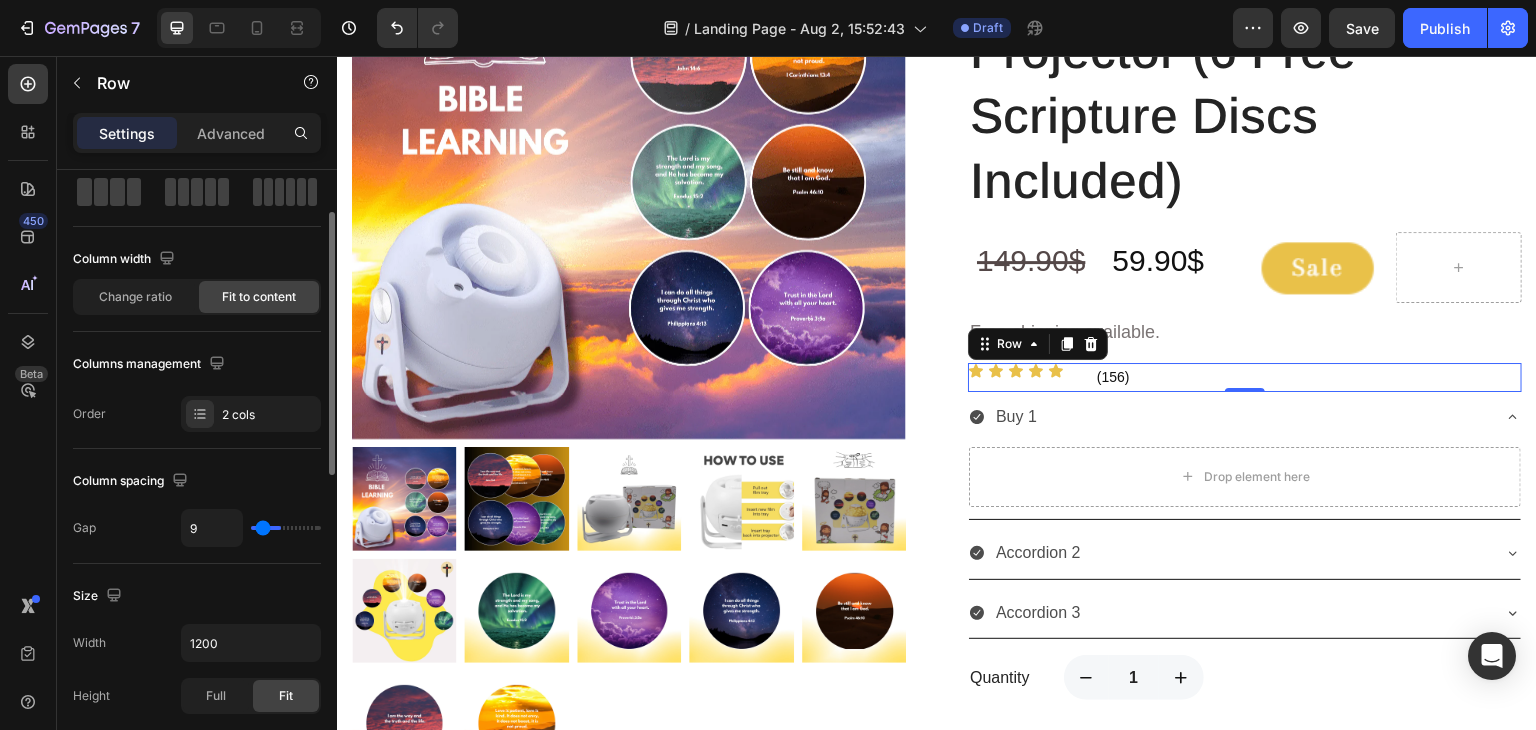 type on "6" 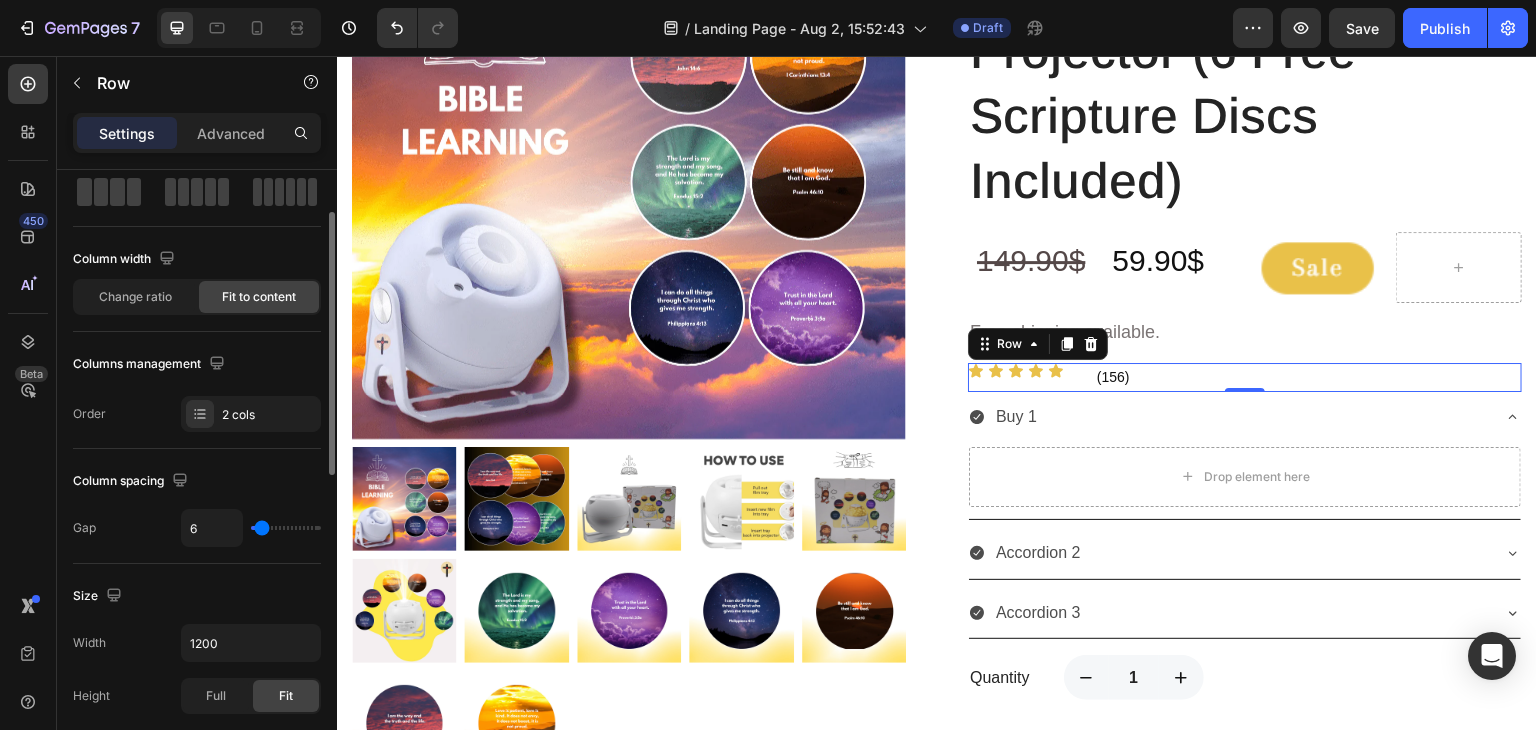 type on "4" 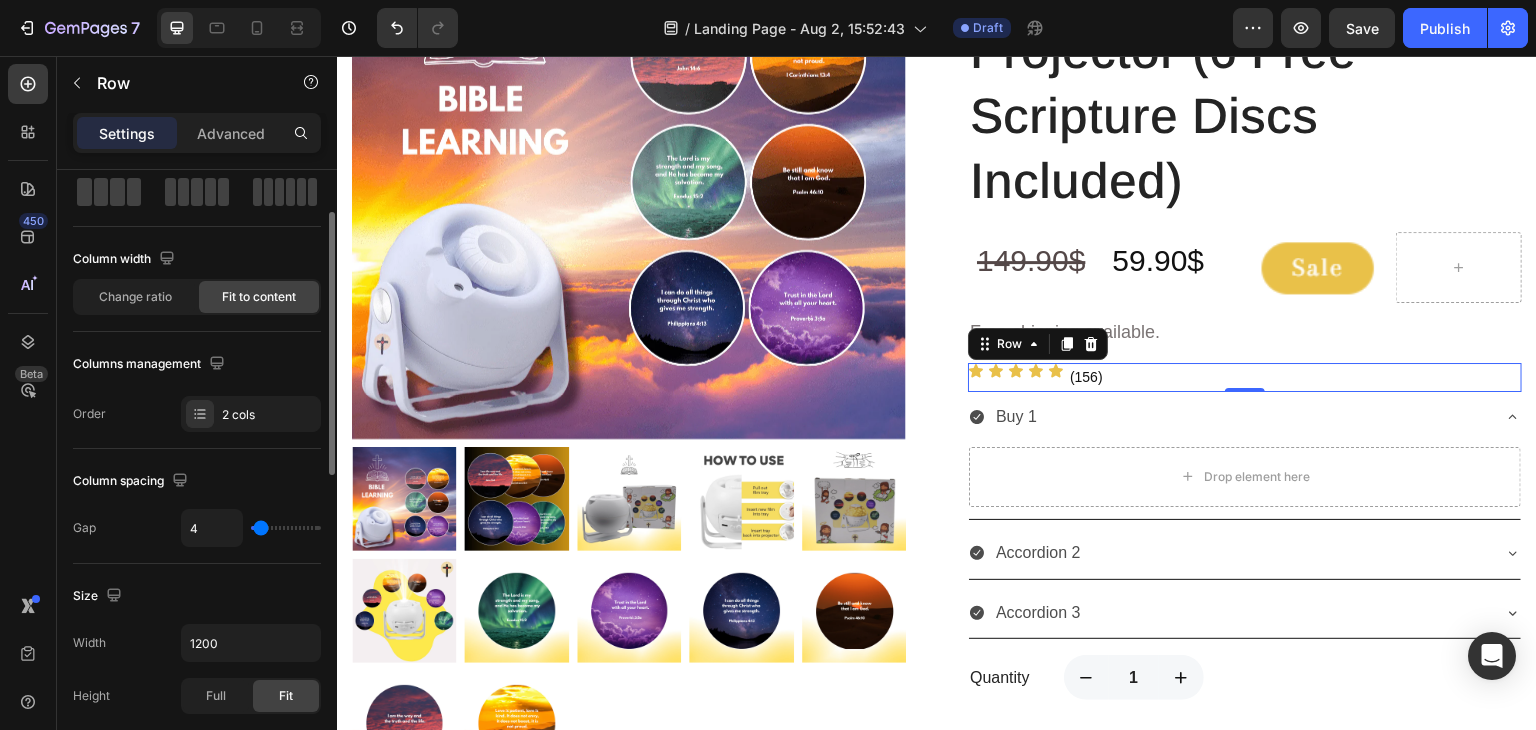 type on "4" 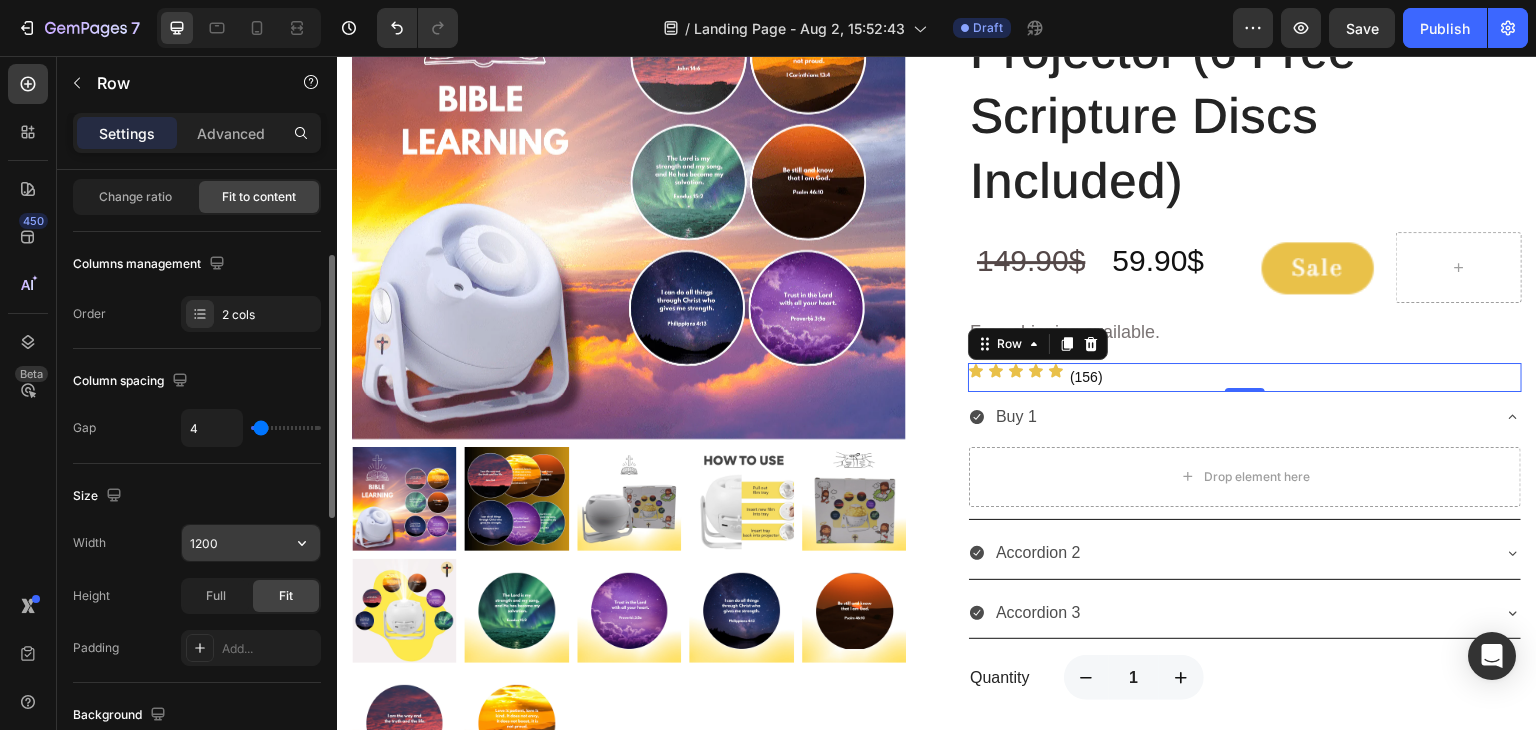 click on "1200" at bounding box center [251, 543] 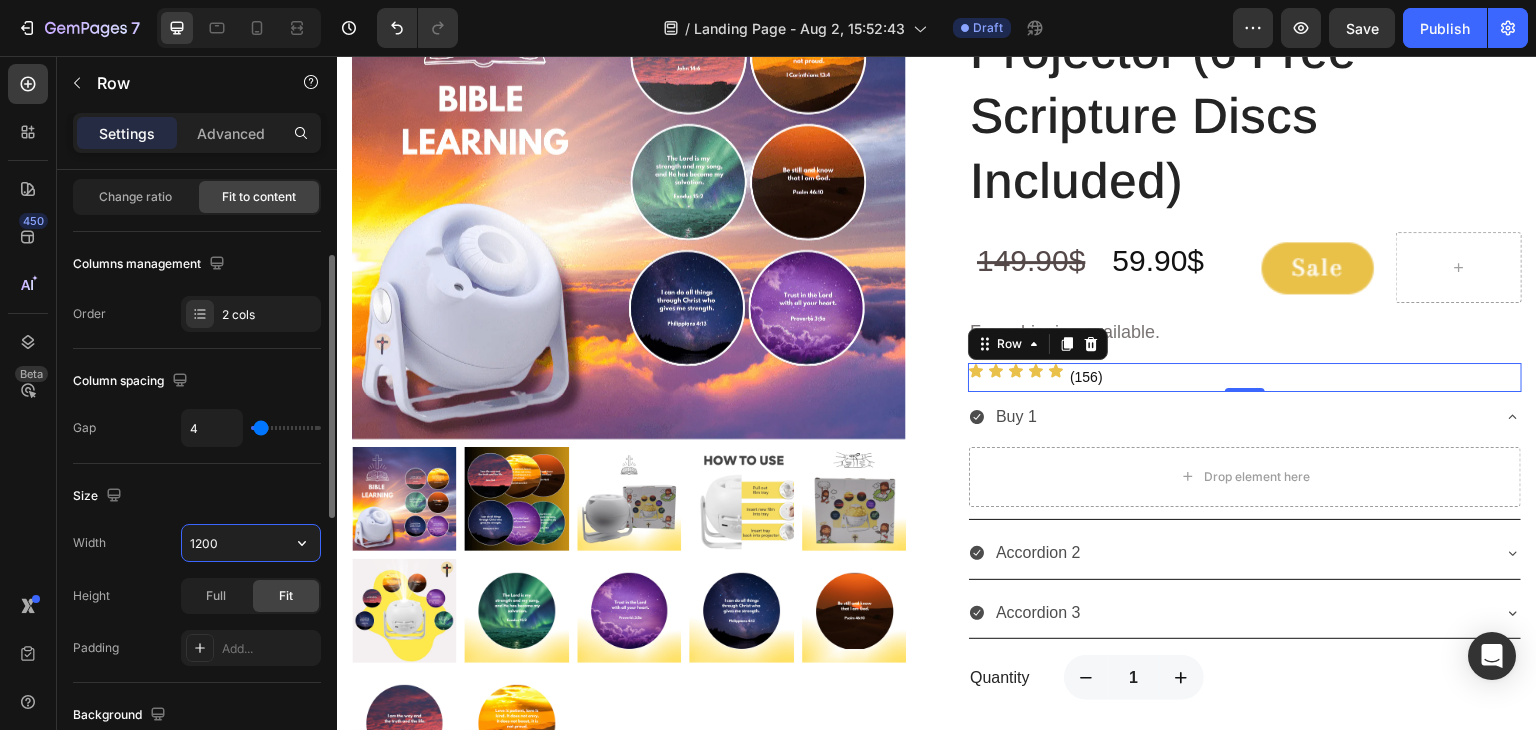 click on "1200" at bounding box center [251, 543] 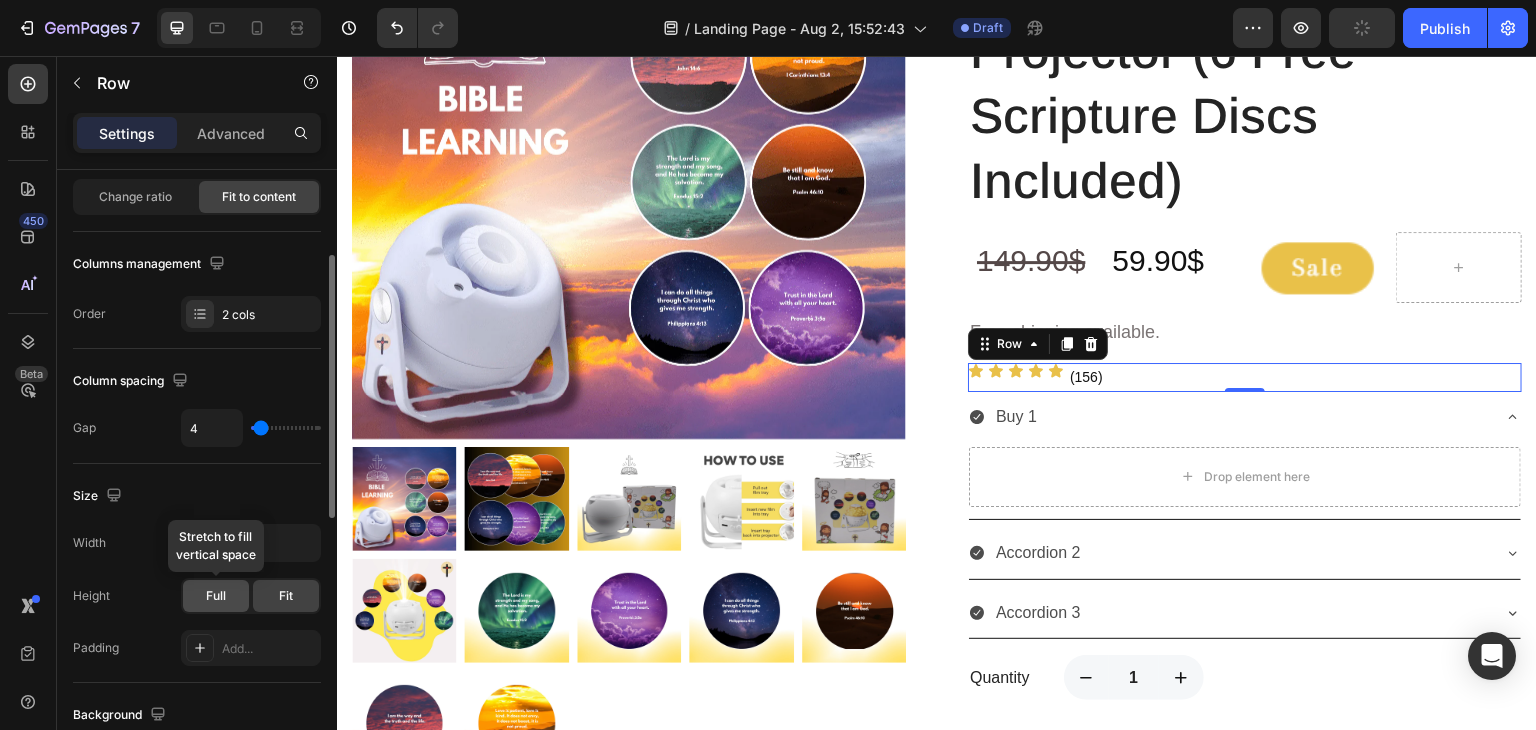 click on "Full" 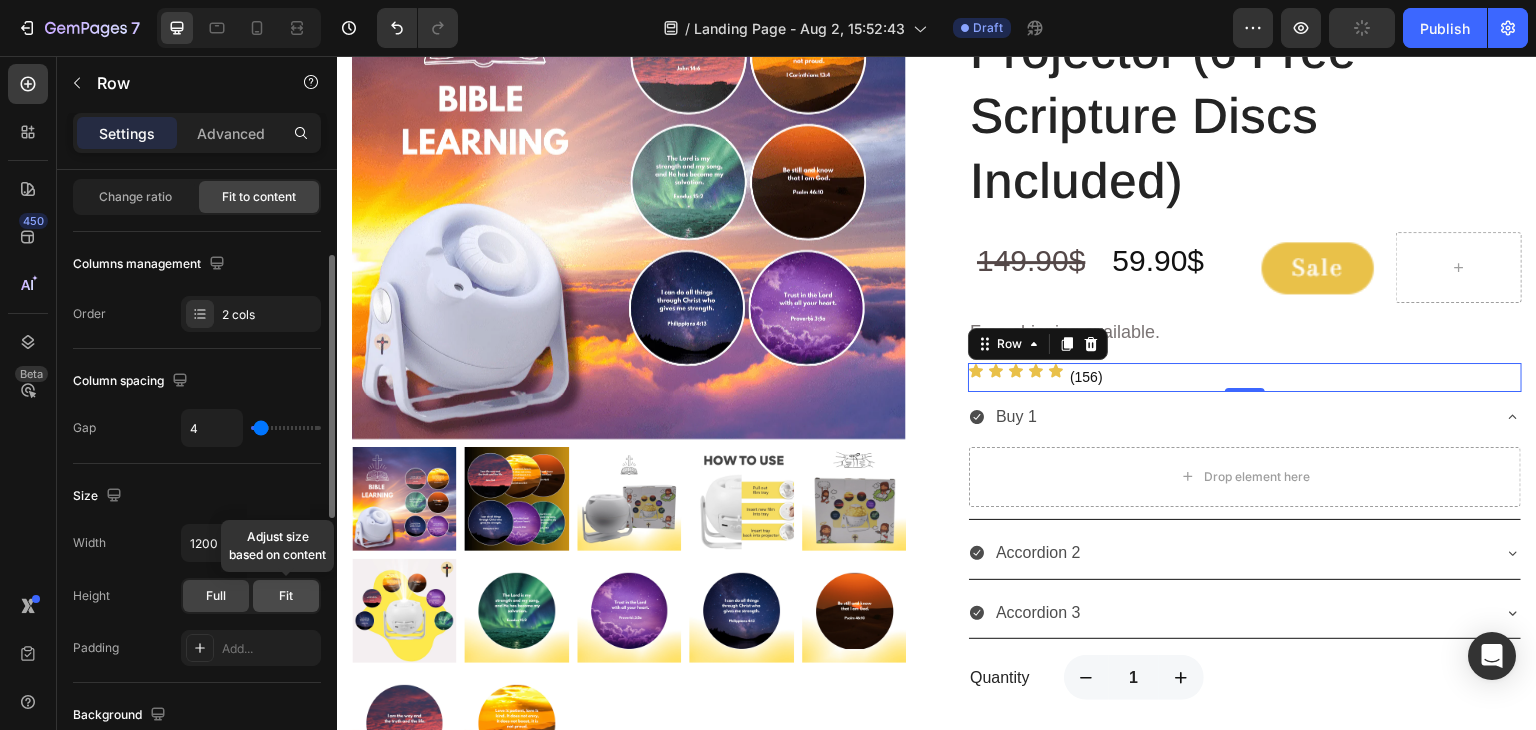 click on "Fit" 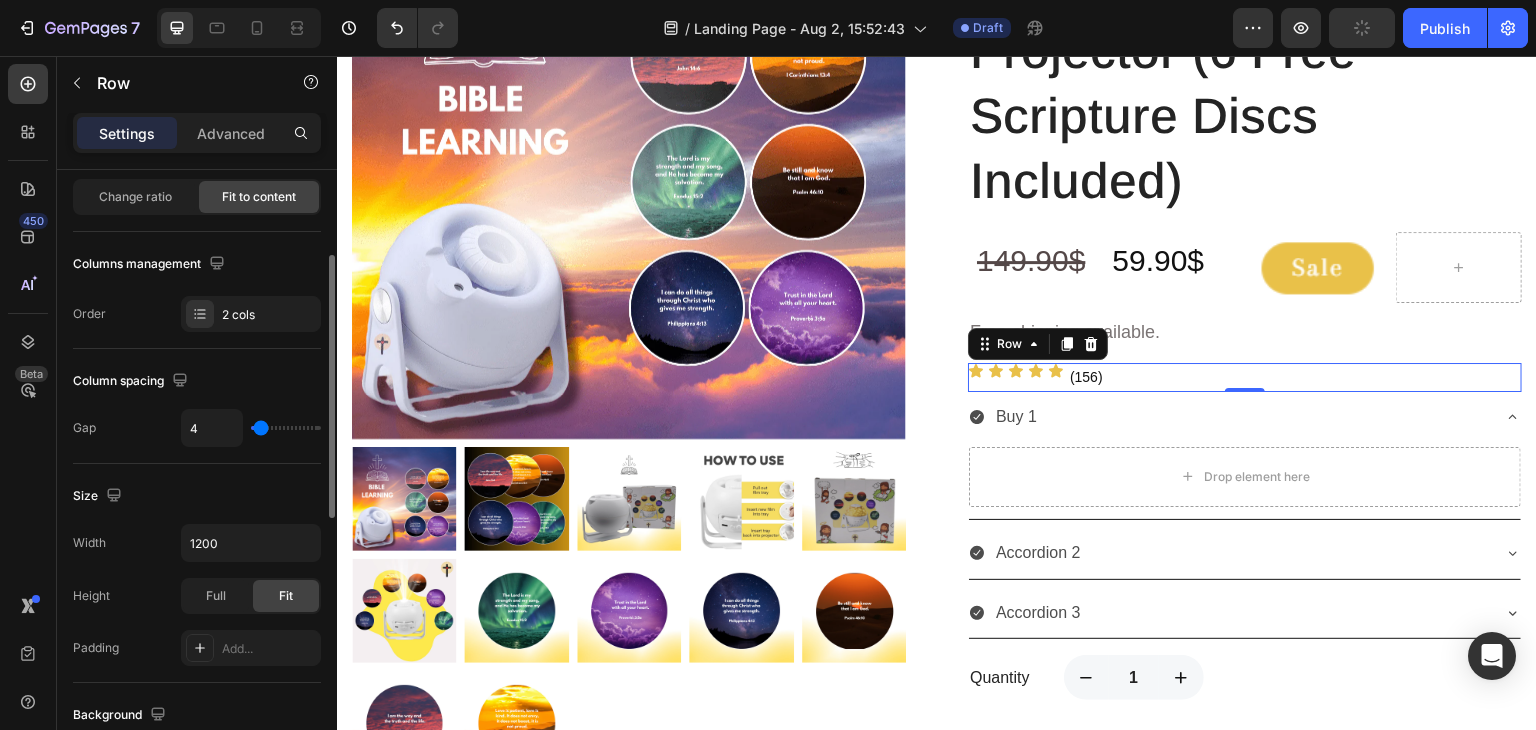 click on "Height Full Fit" at bounding box center [197, 596] 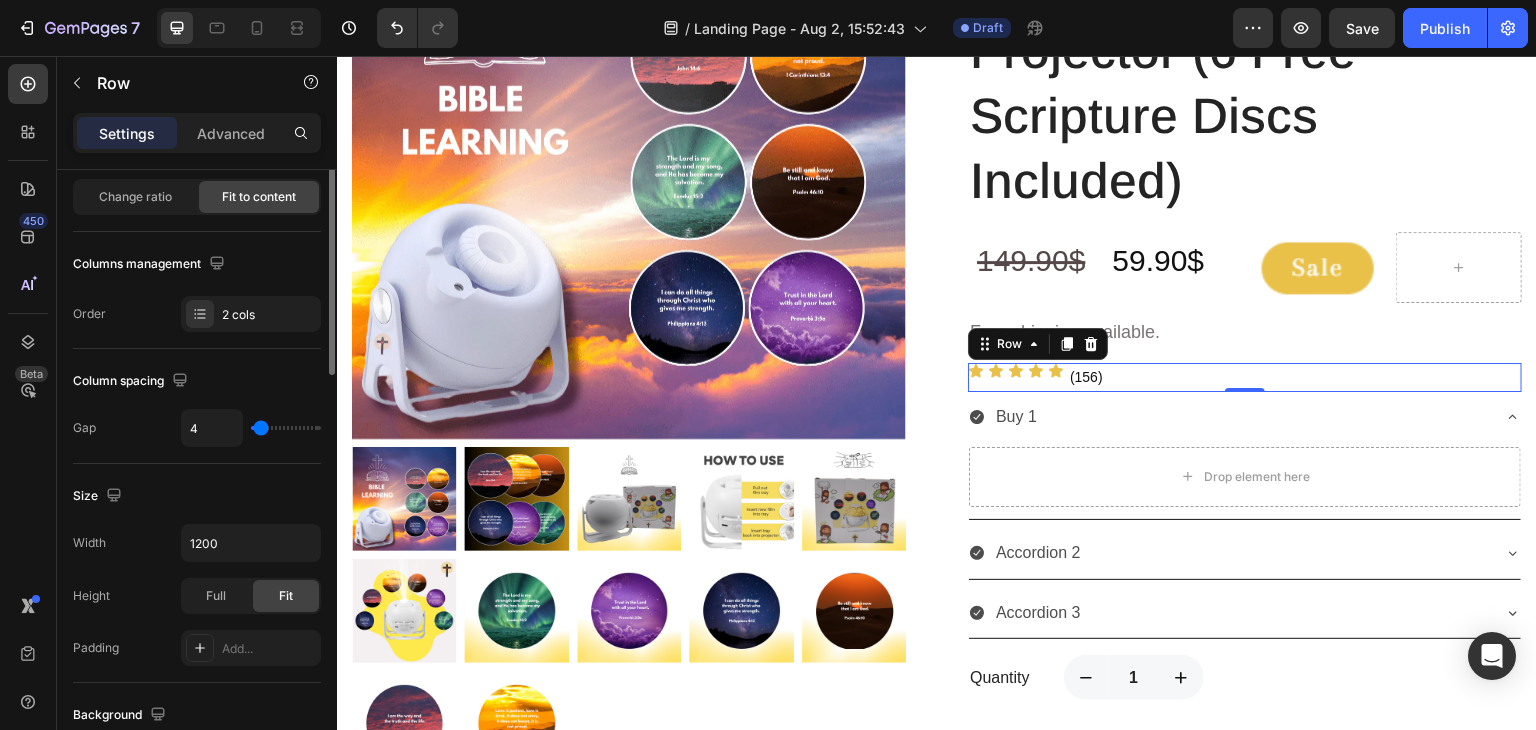 scroll, scrollTop: 0, scrollLeft: 0, axis: both 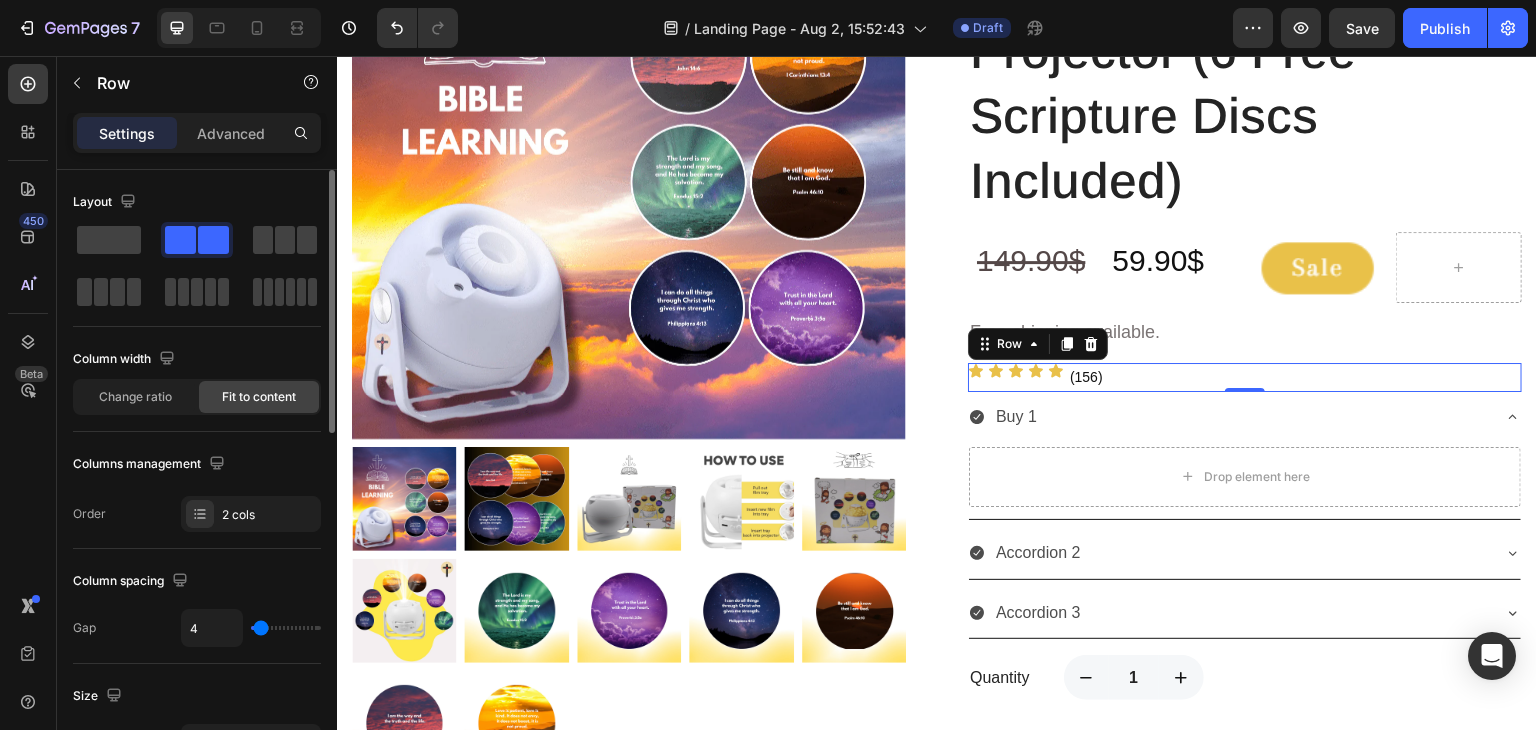 click on "Column width" at bounding box center [197, 359] 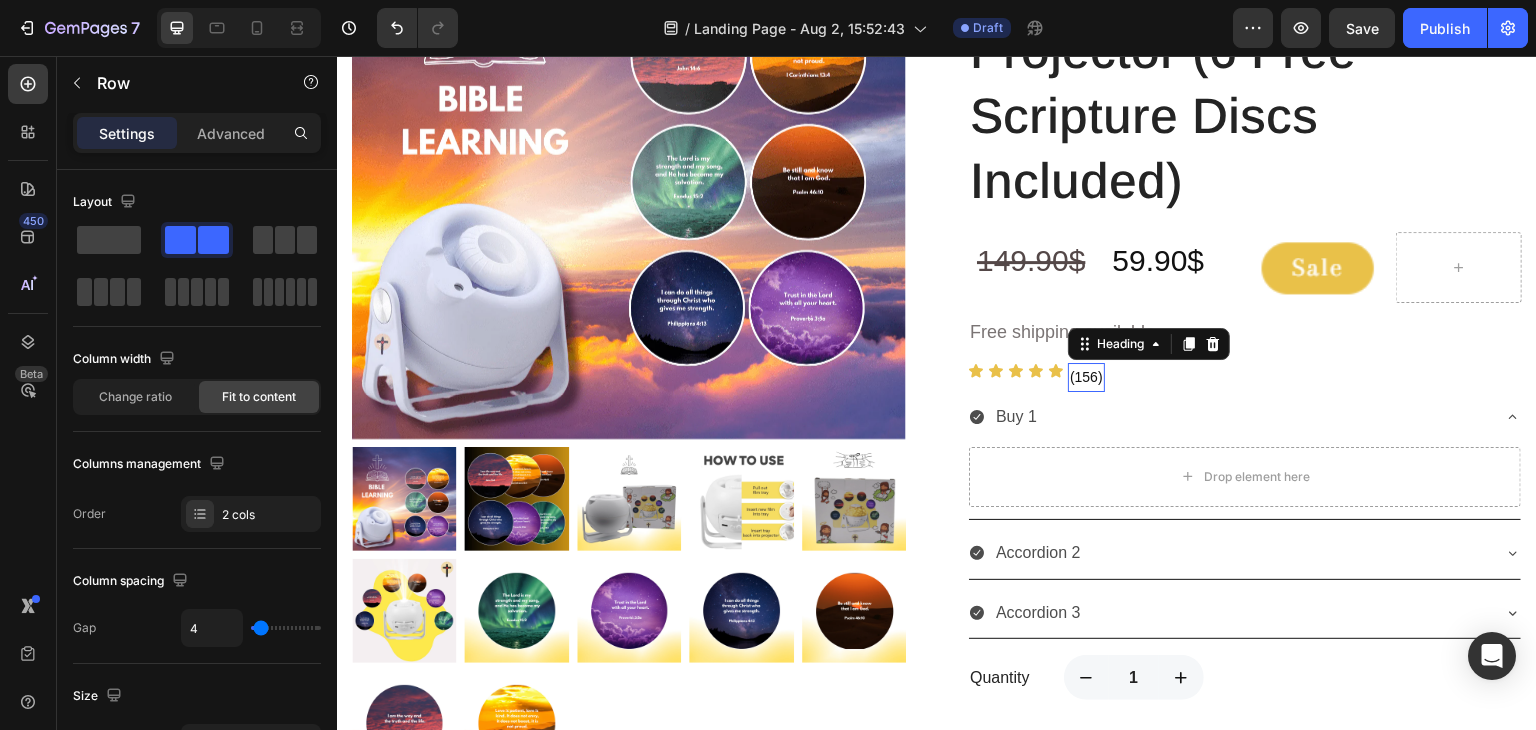 click on "(156)" at bounding box center (1086, 377) 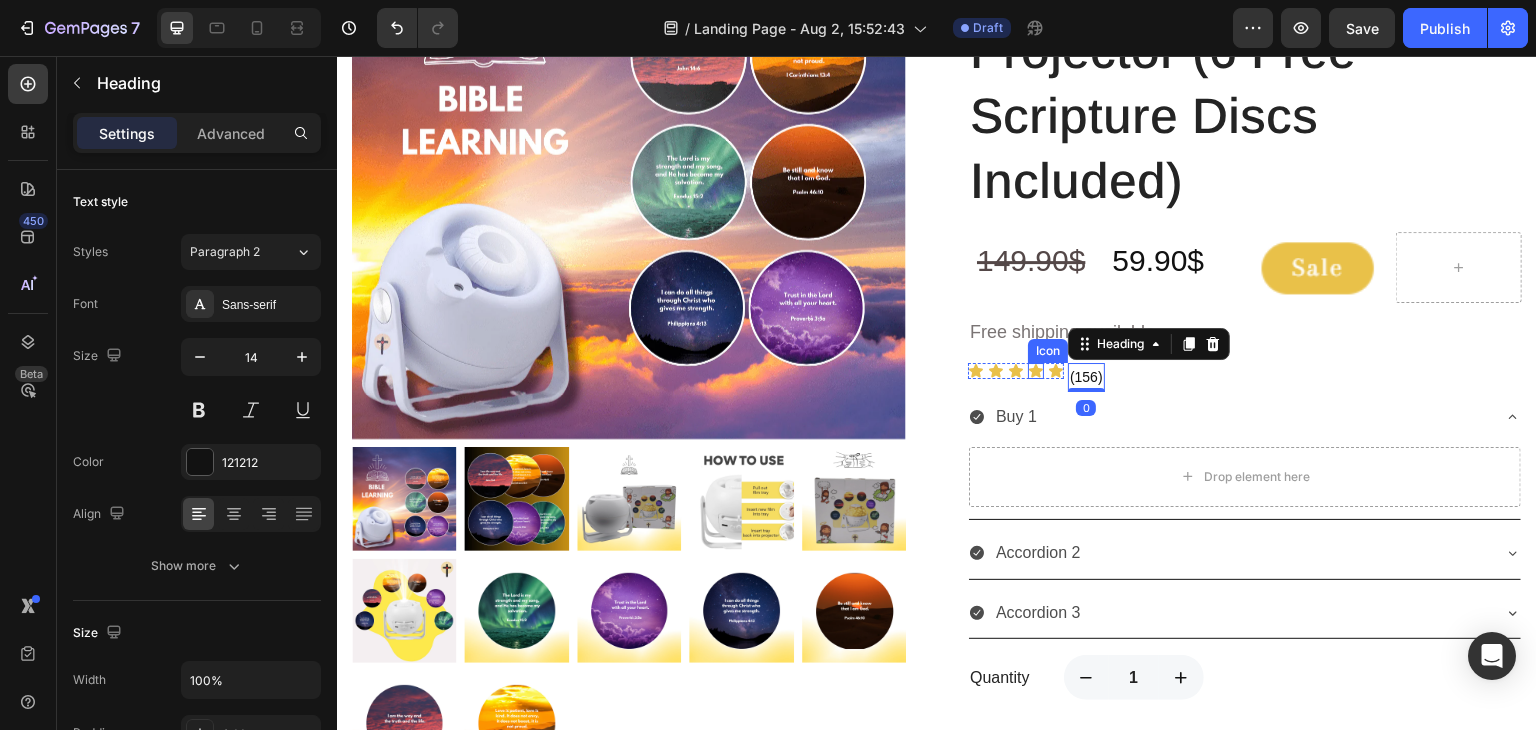 click on "Icon" at bounding box center [1036, 371] 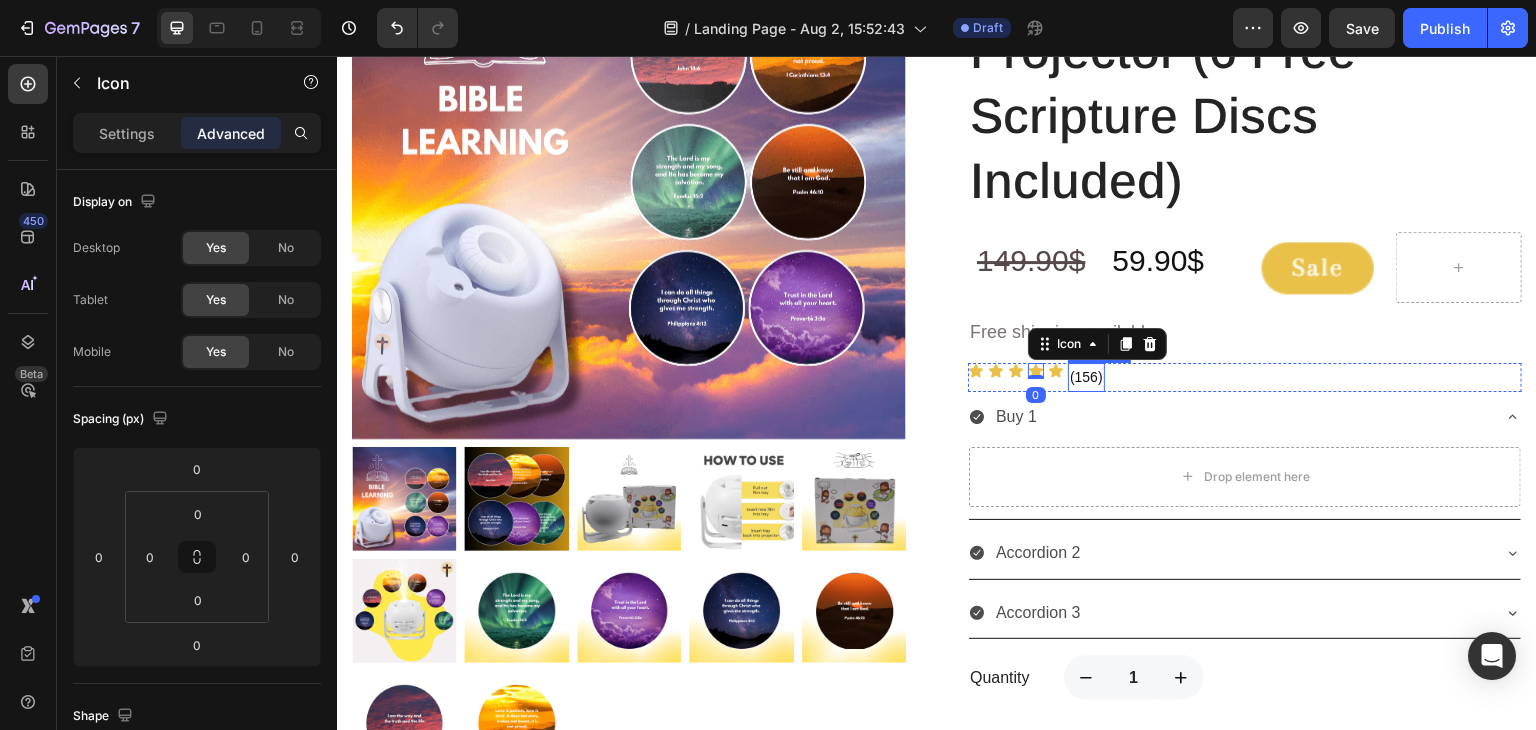 click on "(156)" at bounding box center (1086, 377) 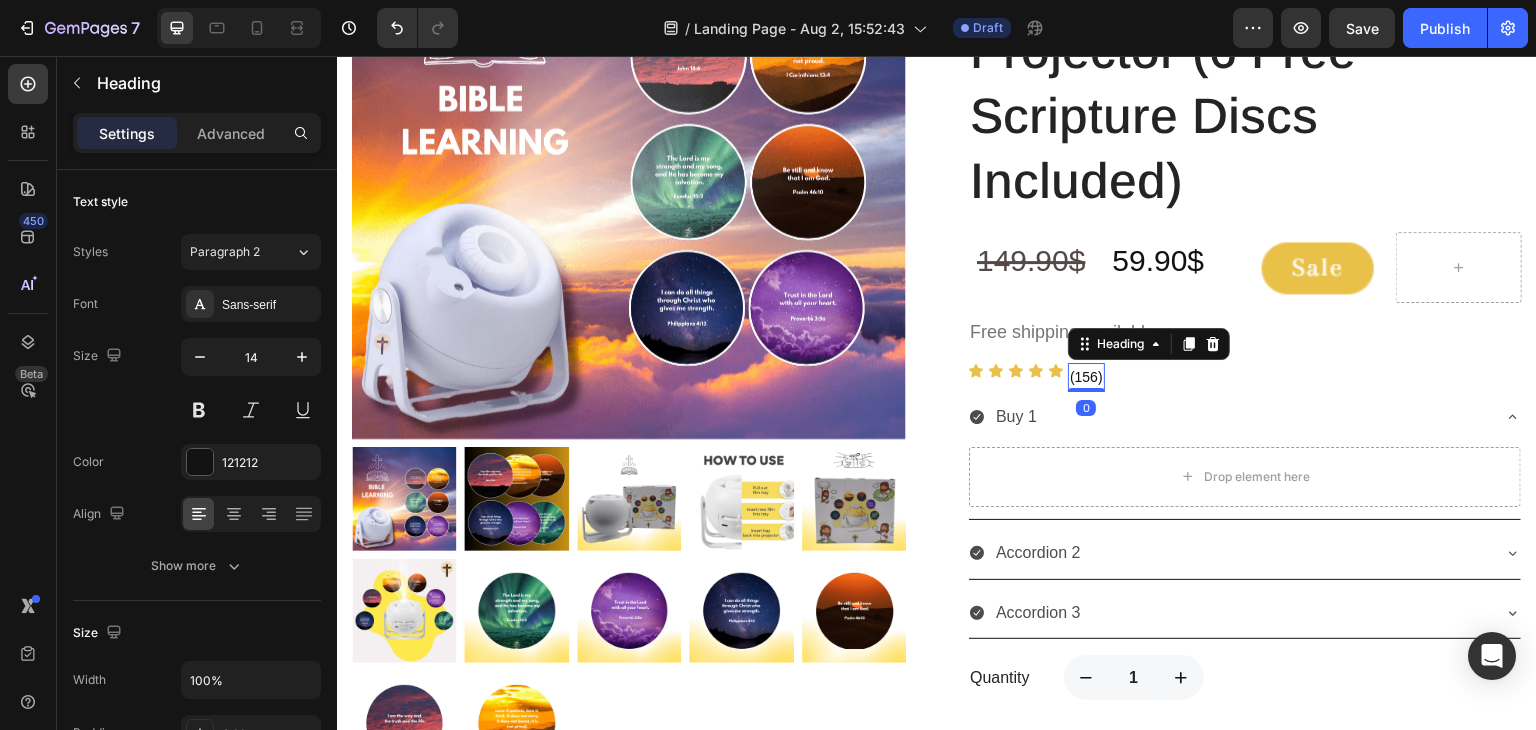 drag, startPoint x: 1083, startPoint y: 386, endPoint x: 1083, endPoint y: 370, distance: 16 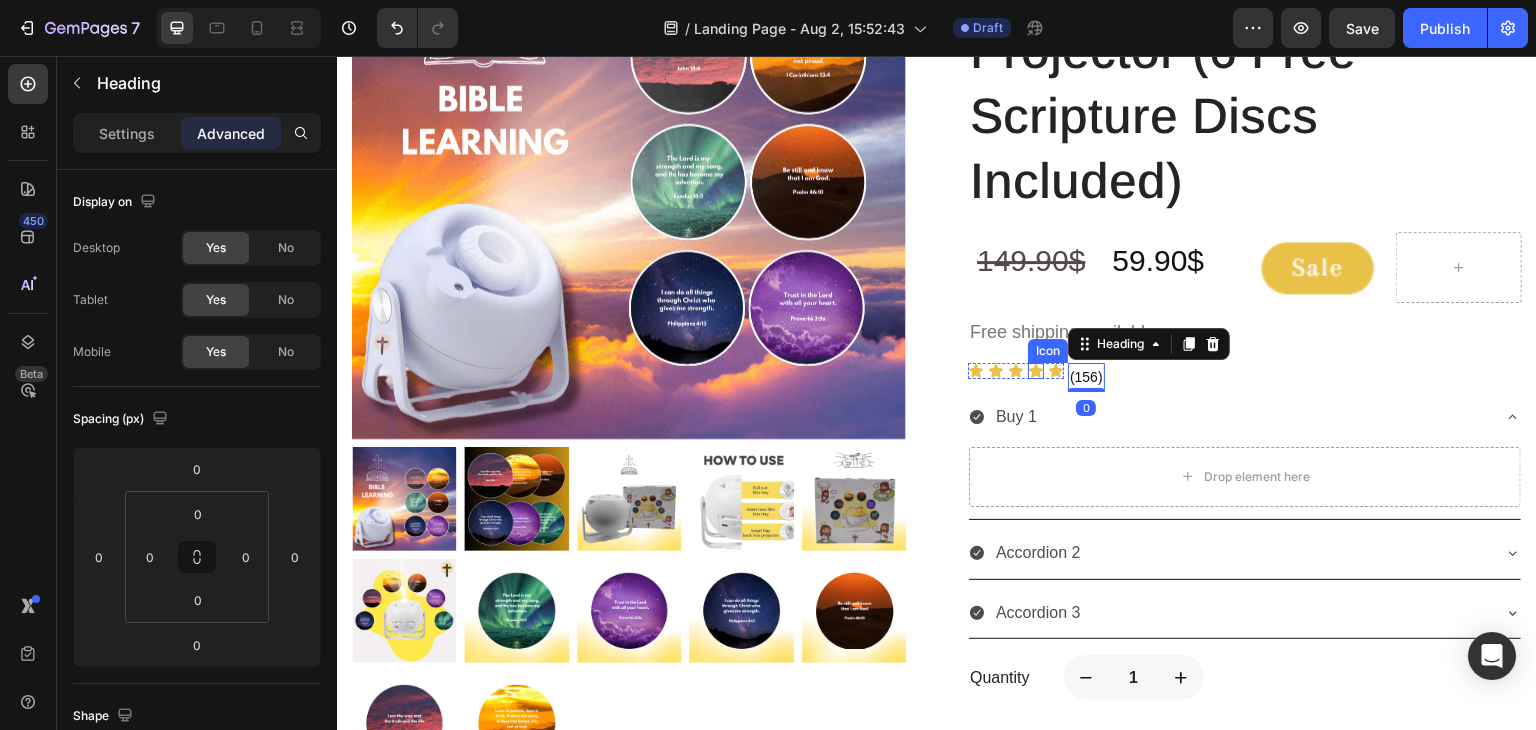 click 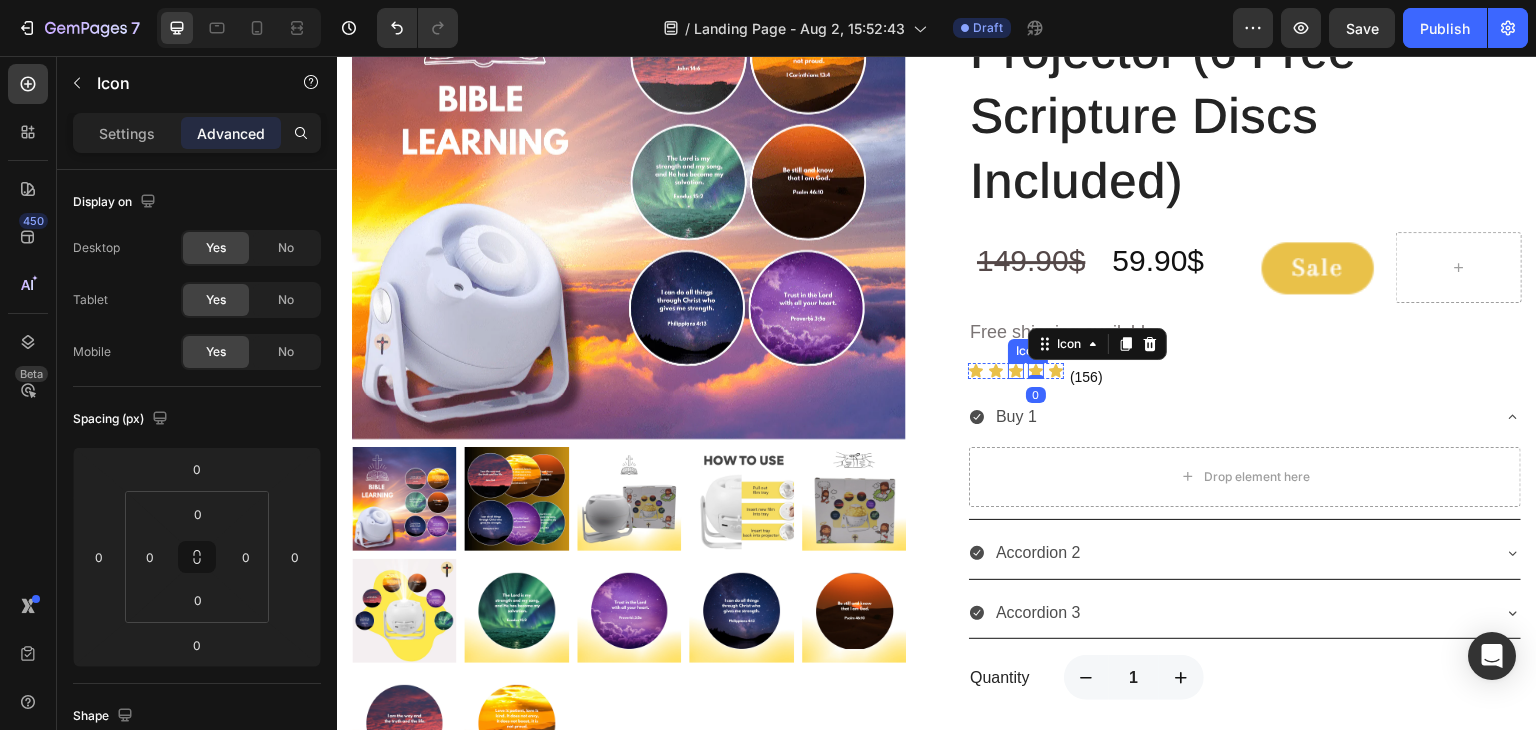 click 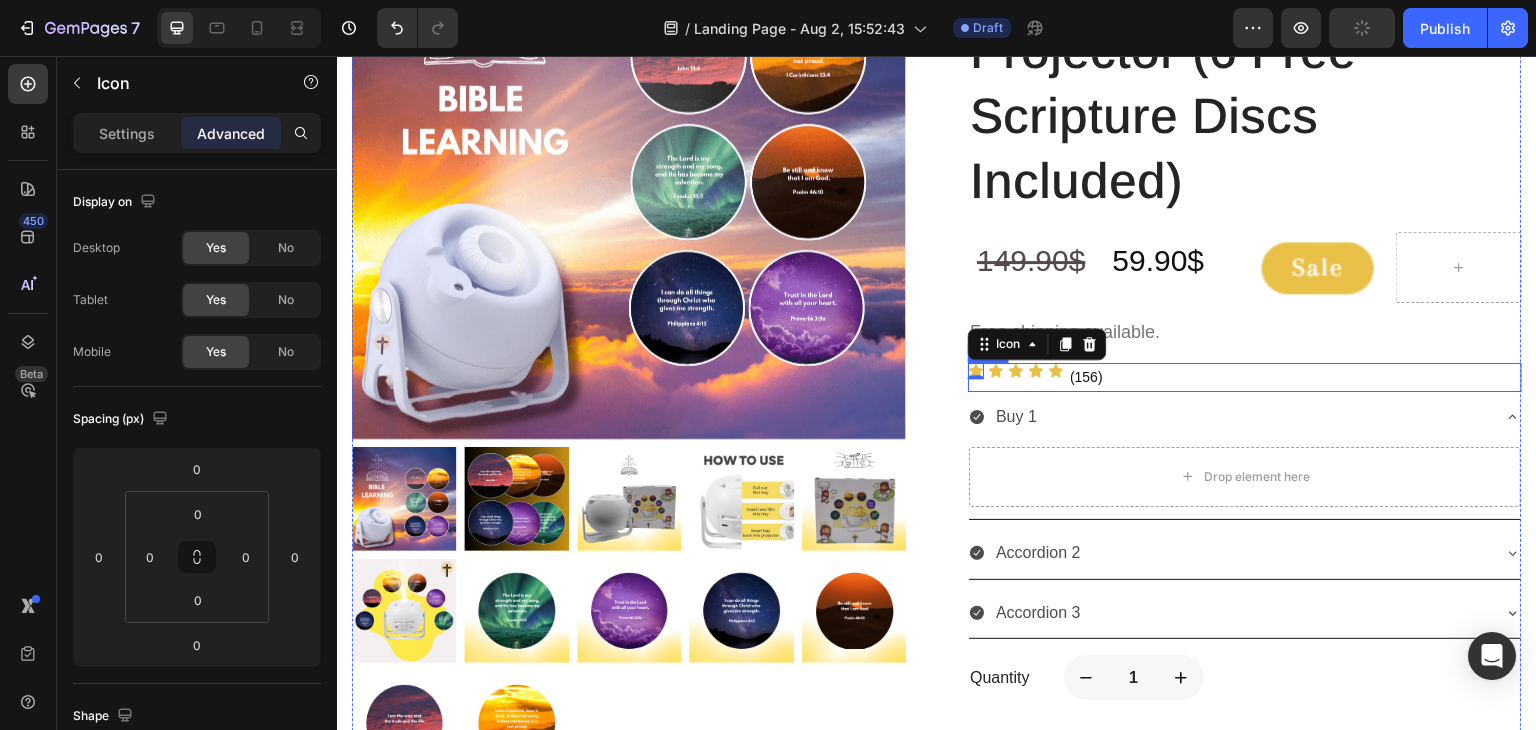 click on "Icon   0 Icon Icon Icon
Icon Icon List" at bounding box center (1016, 377) 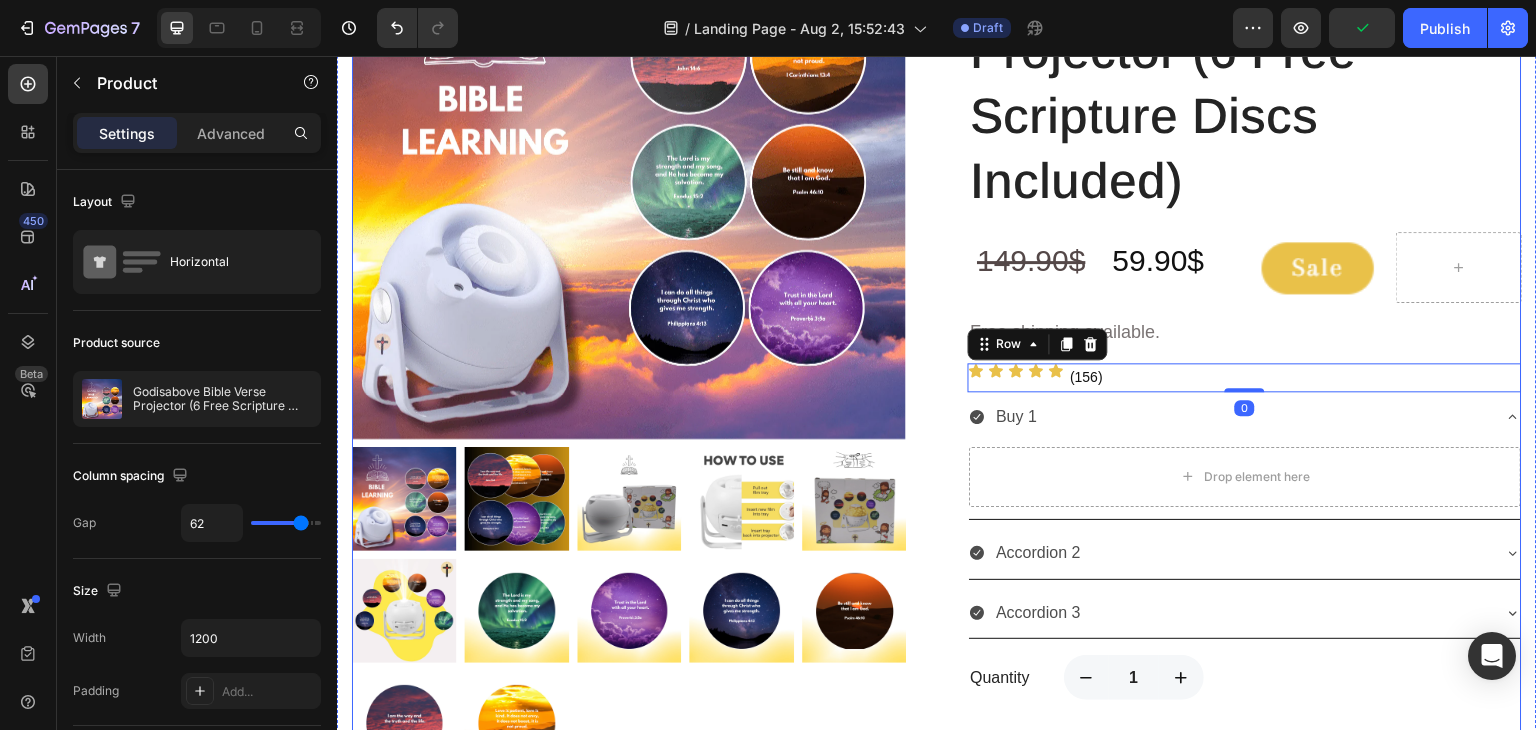 click on "Product Images Best Value! Save 0% Text block Row Godisabove Bible Verse Projector (6 Free Scripture Discs Included) (P) Title ⁠⁠⁠⁠⁠⁠⁠ 149.90$ Heading 59.90$ Heading Image
Row ⁠⁠⁠⁠⁠⁠⁠ Free shipping available. Heading Icon Icon Icon Icon
Icon Icon List (156) Heading Row   0
Buy 1
Drop element here
Accordion 2
Accordion 3 Accordion Quantity Text block
1
Product Quantity Row Get combo now (P) Cart Button Product" at bounding box center (937, 340) 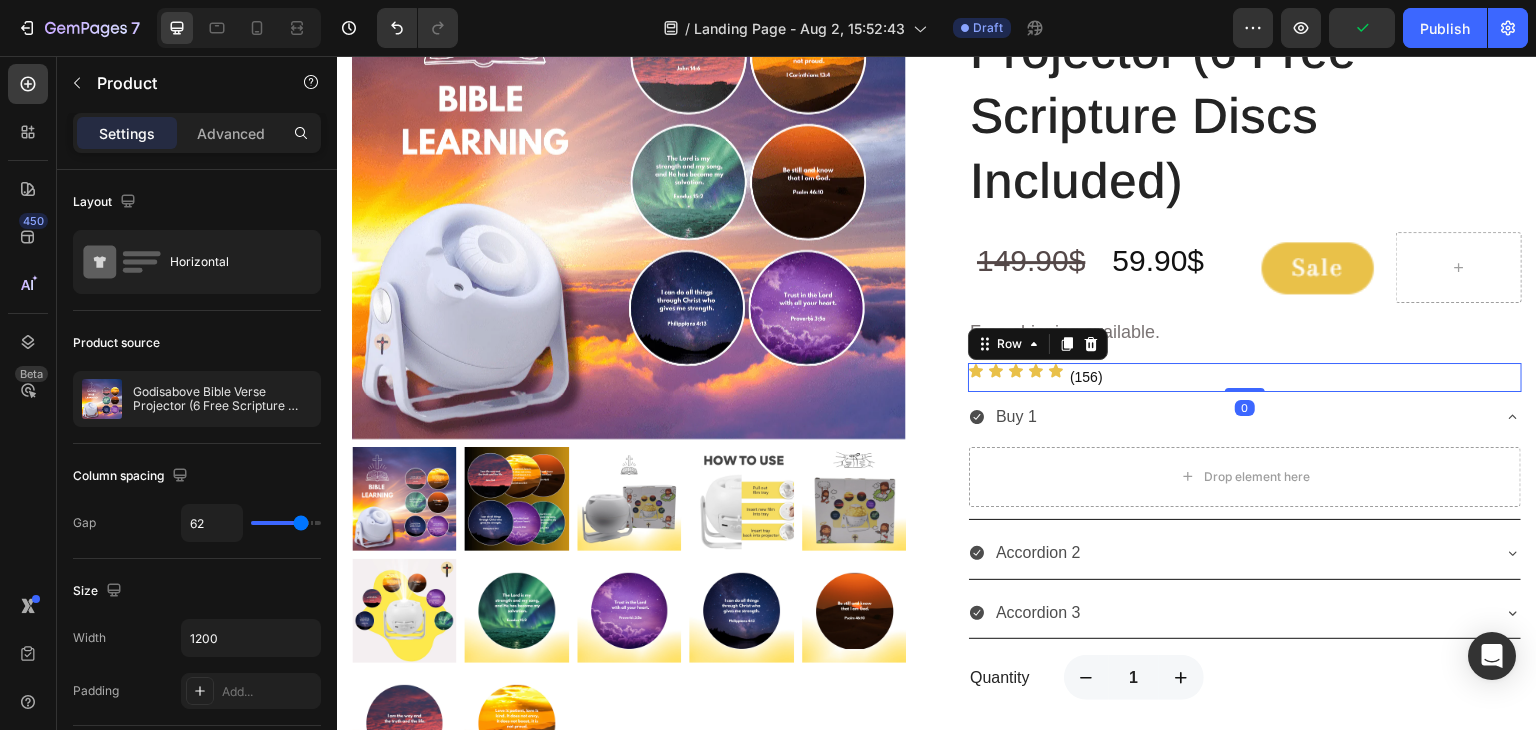 click on "Icon Icon Icon Icon
Icon Icon List" at bounding box center [1016, 377] 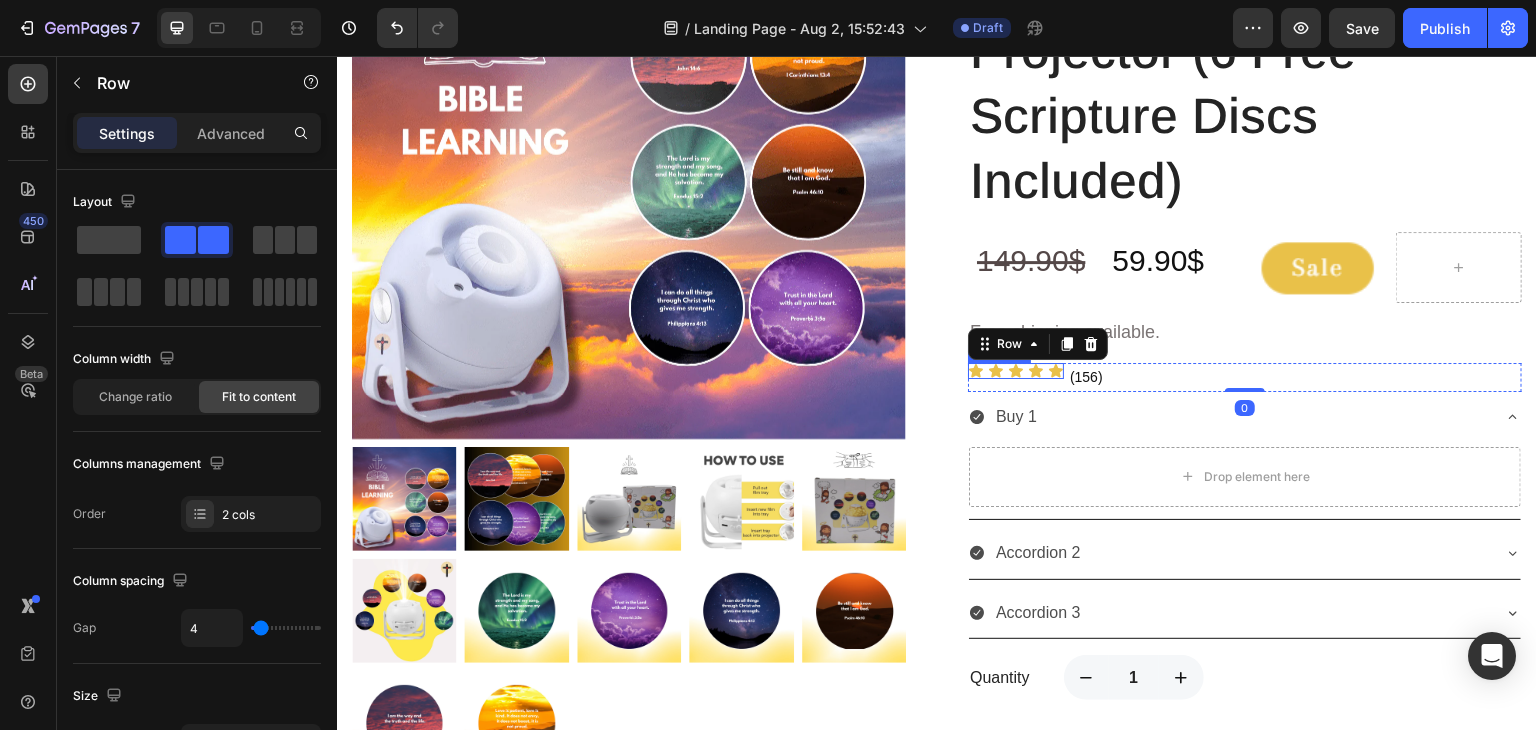 click on "Icon Icon Icon Icon
Icon" at bounding box center [1016, 371] 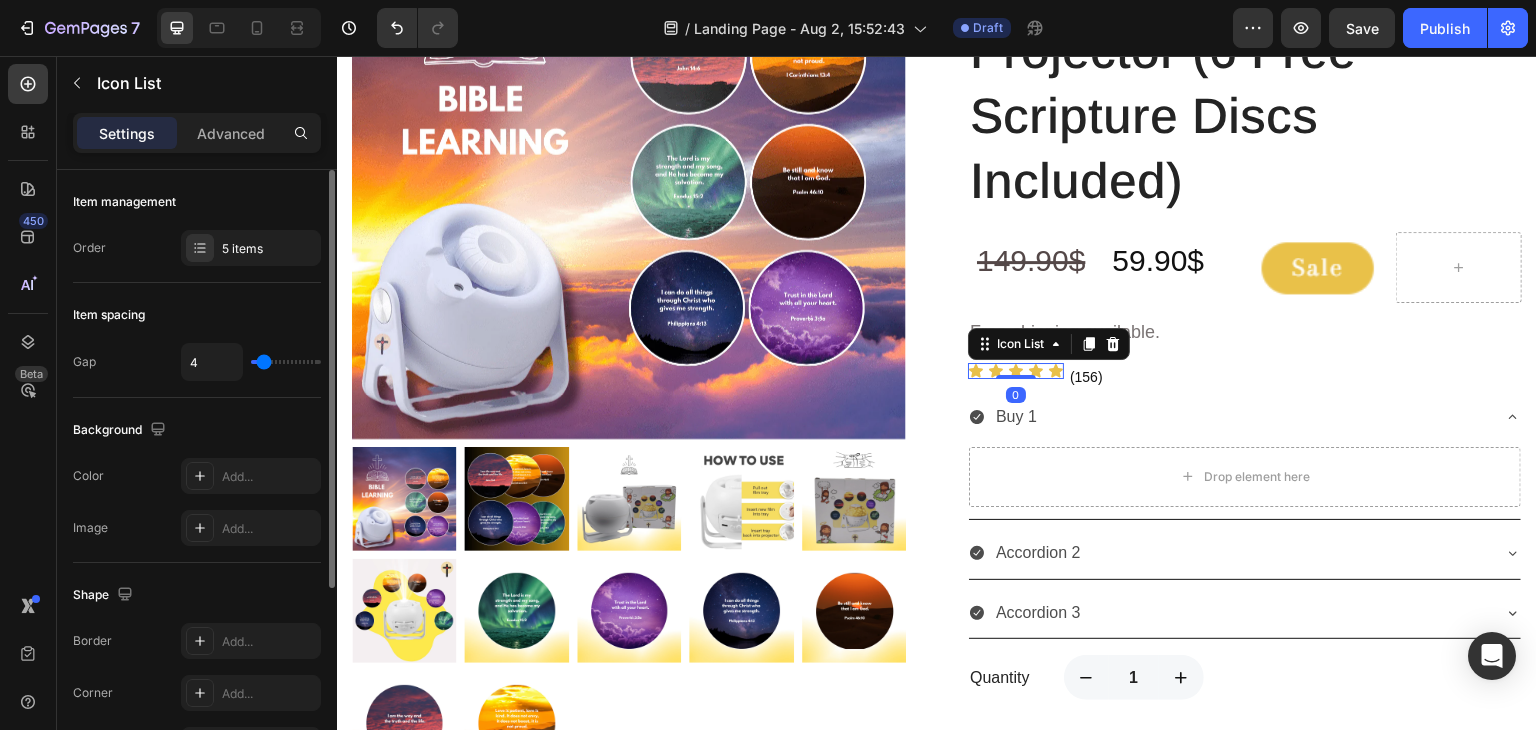 type on "7" 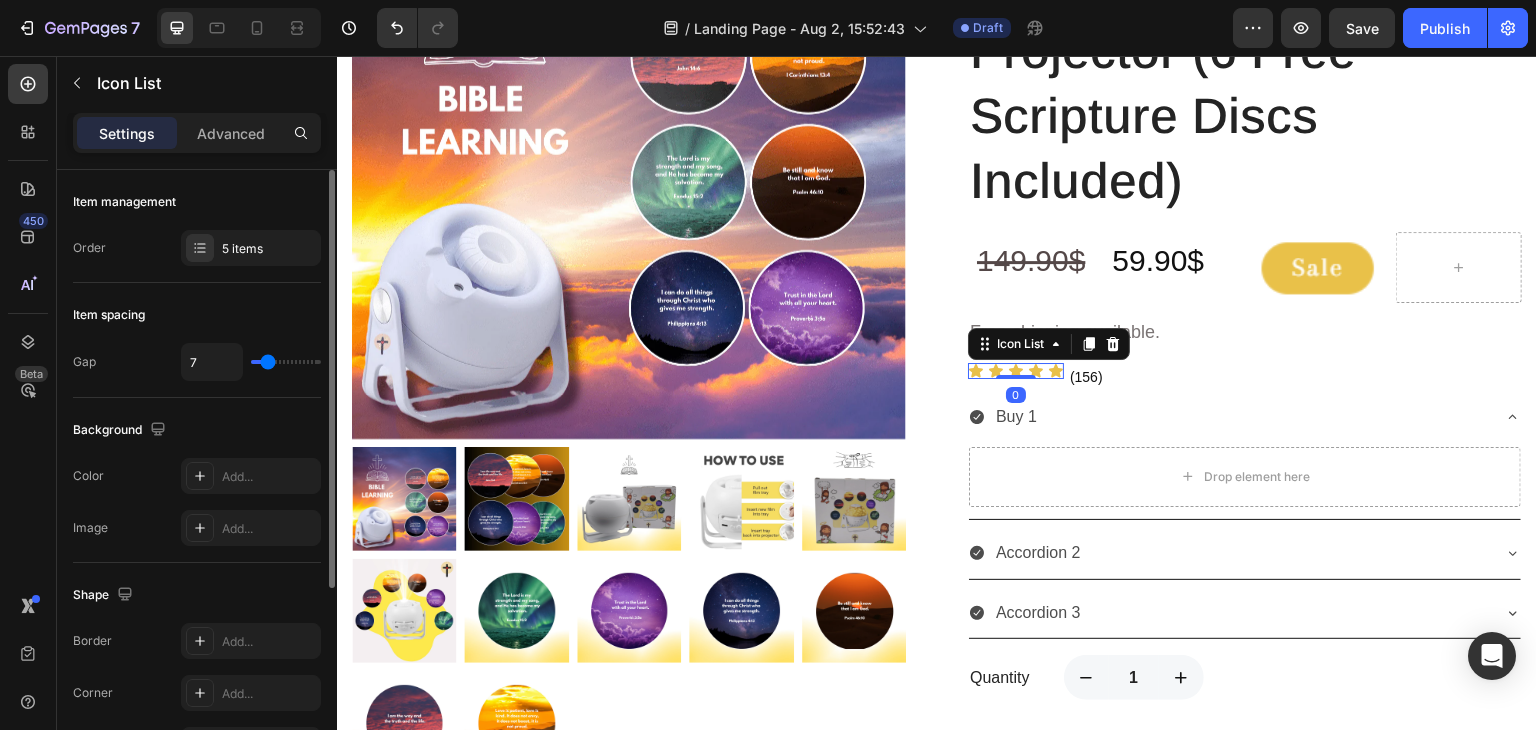 type on "6" 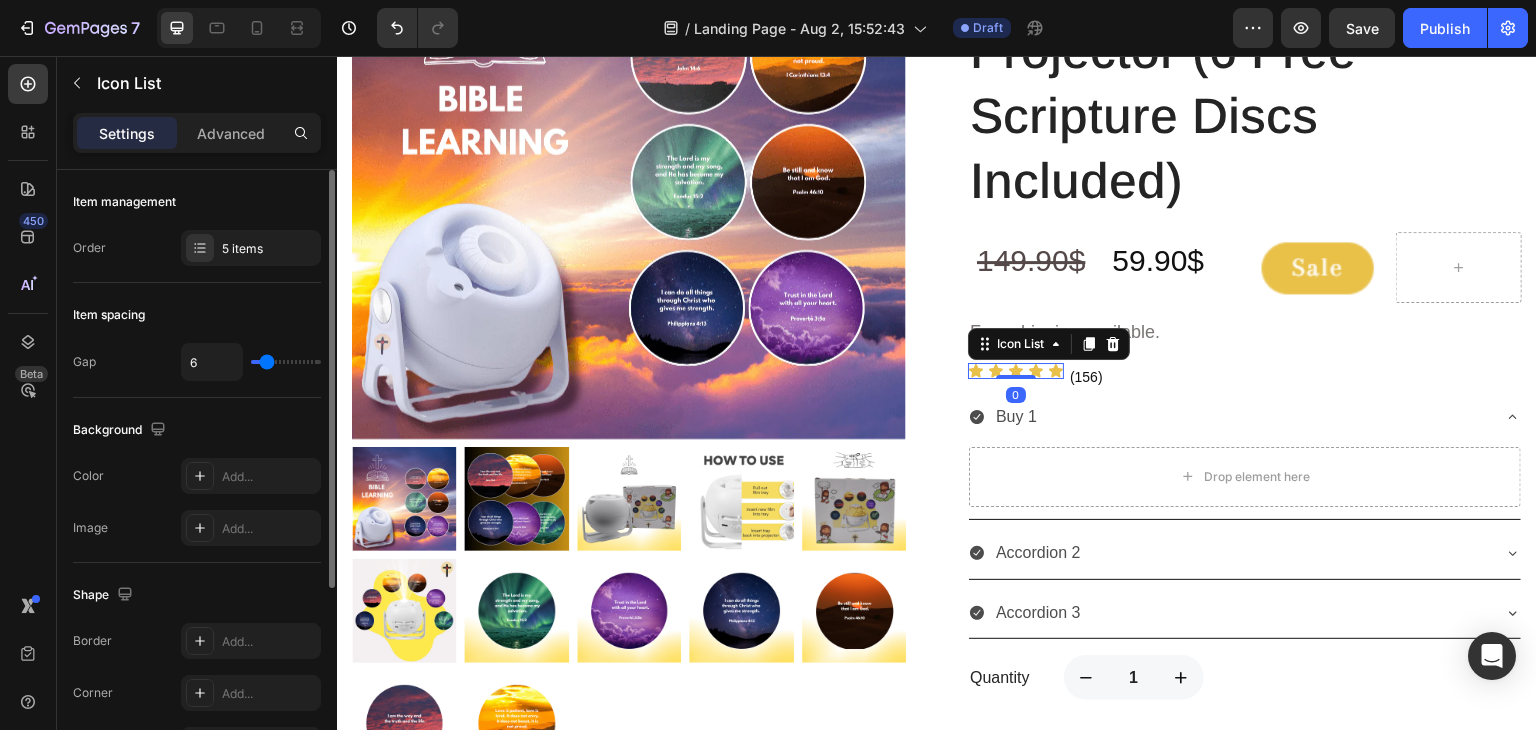 type on "4" 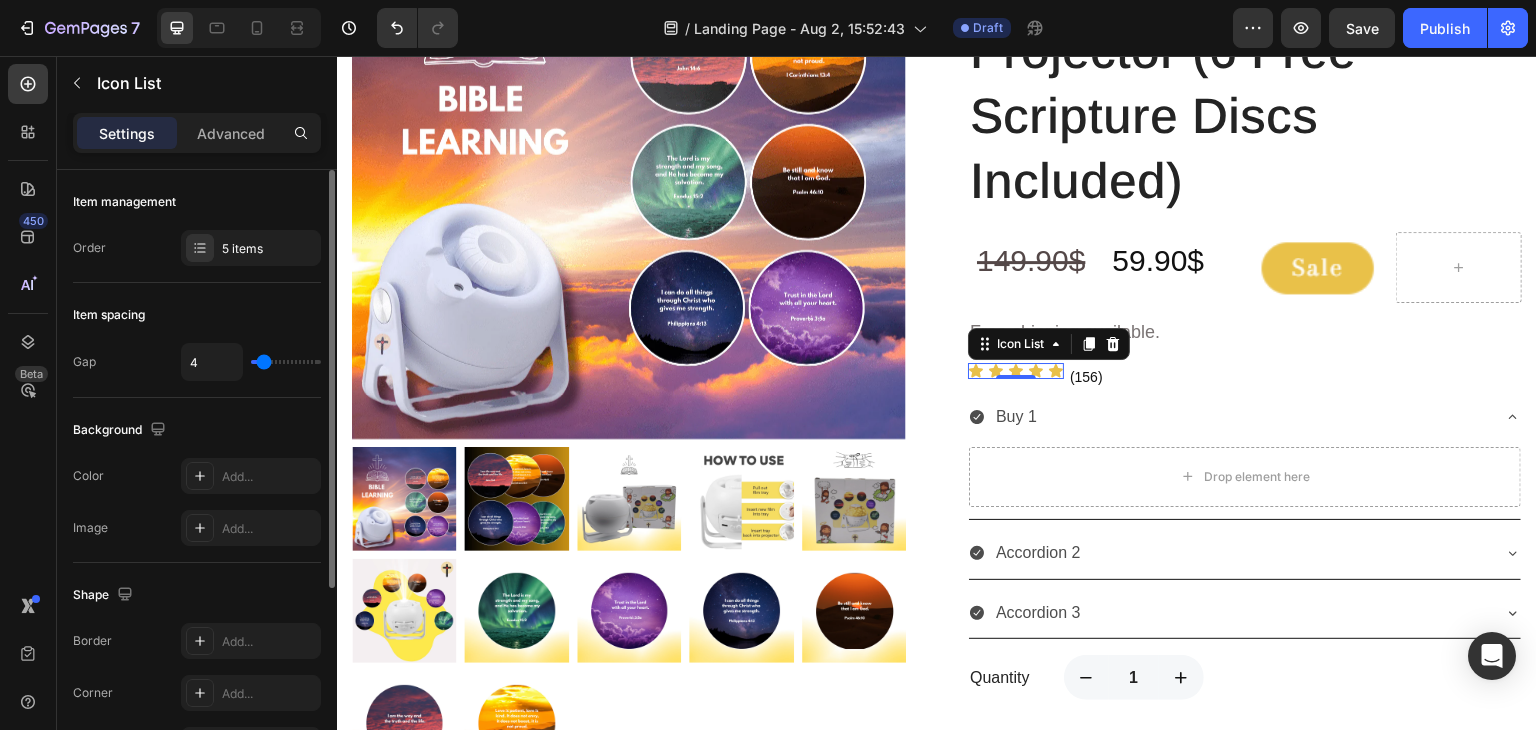 type on "3" 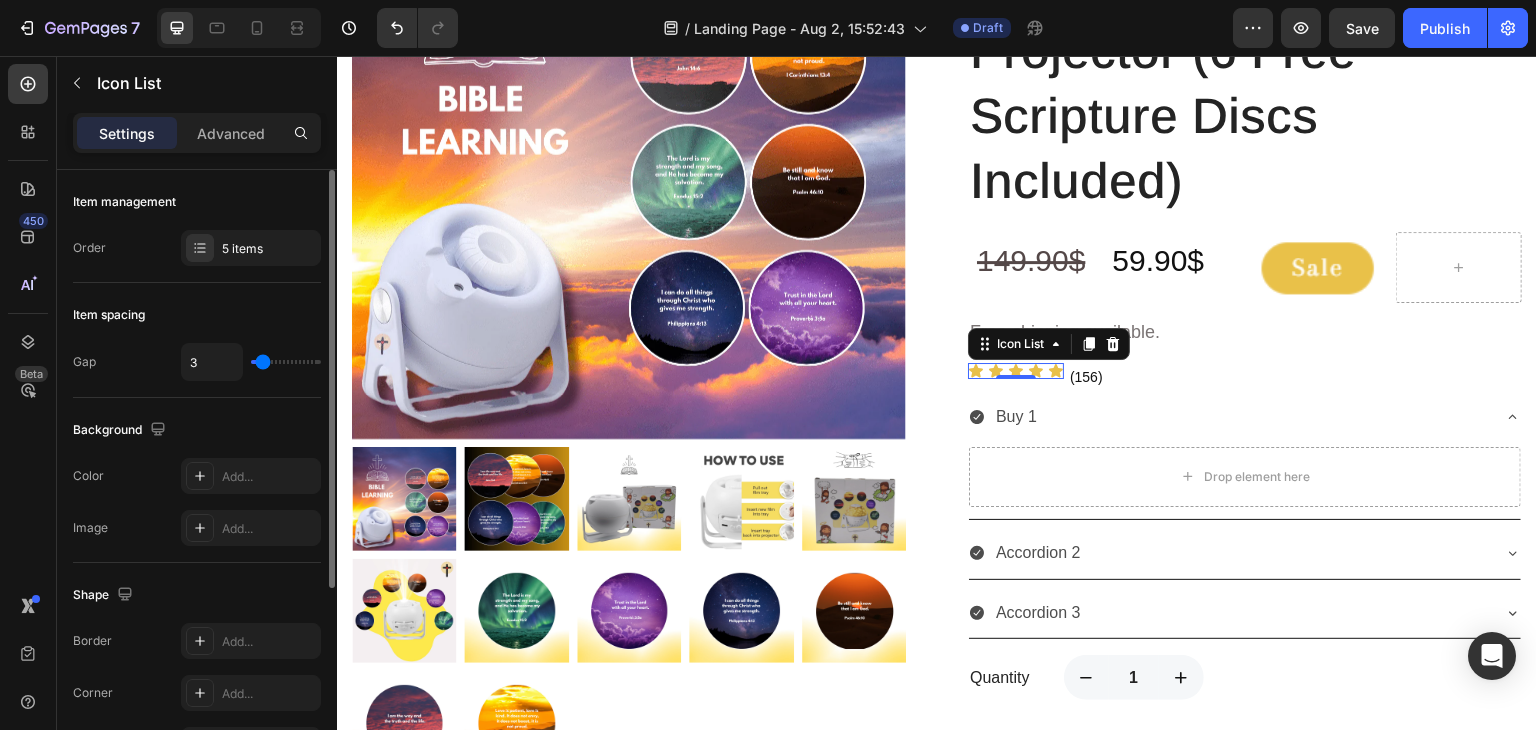 type on "0" 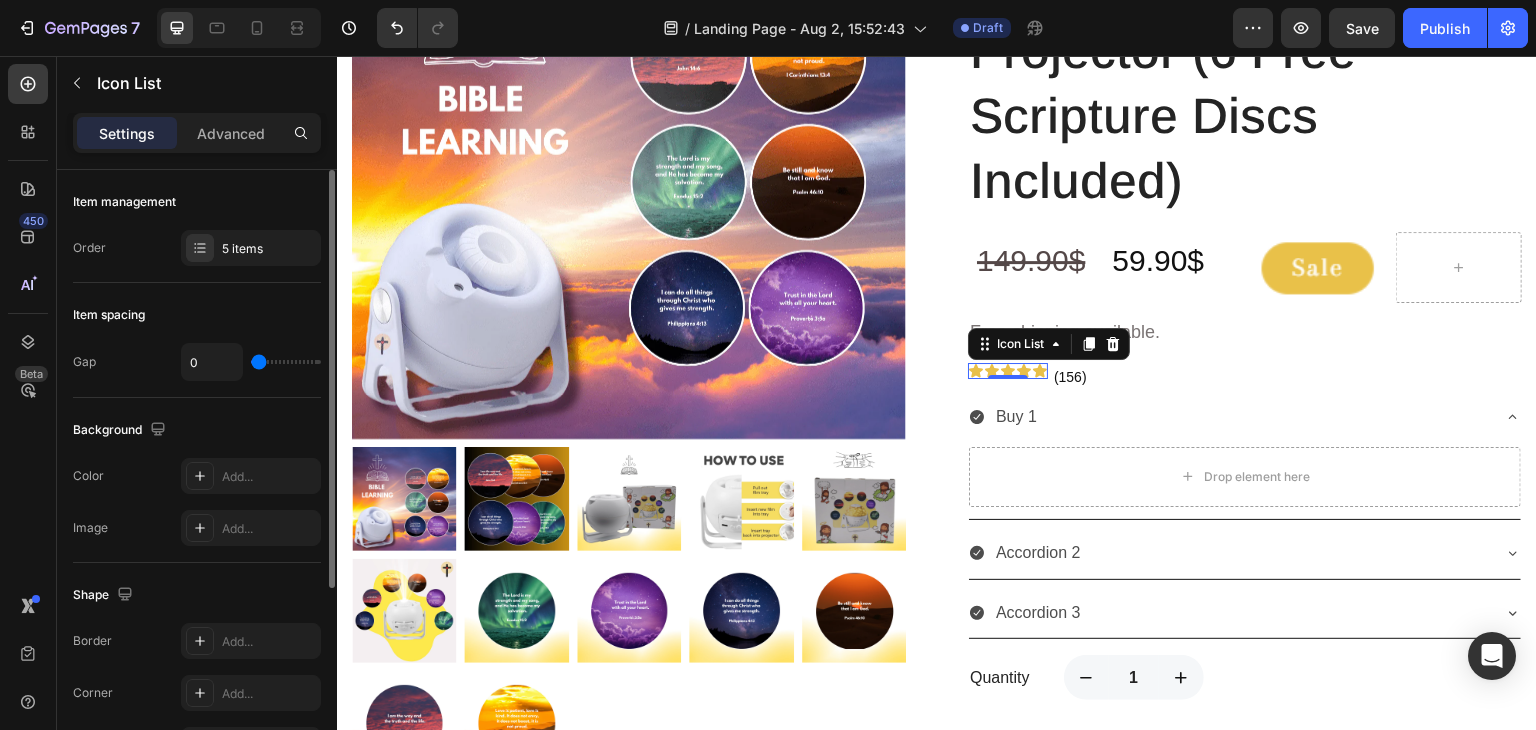 type on "1" 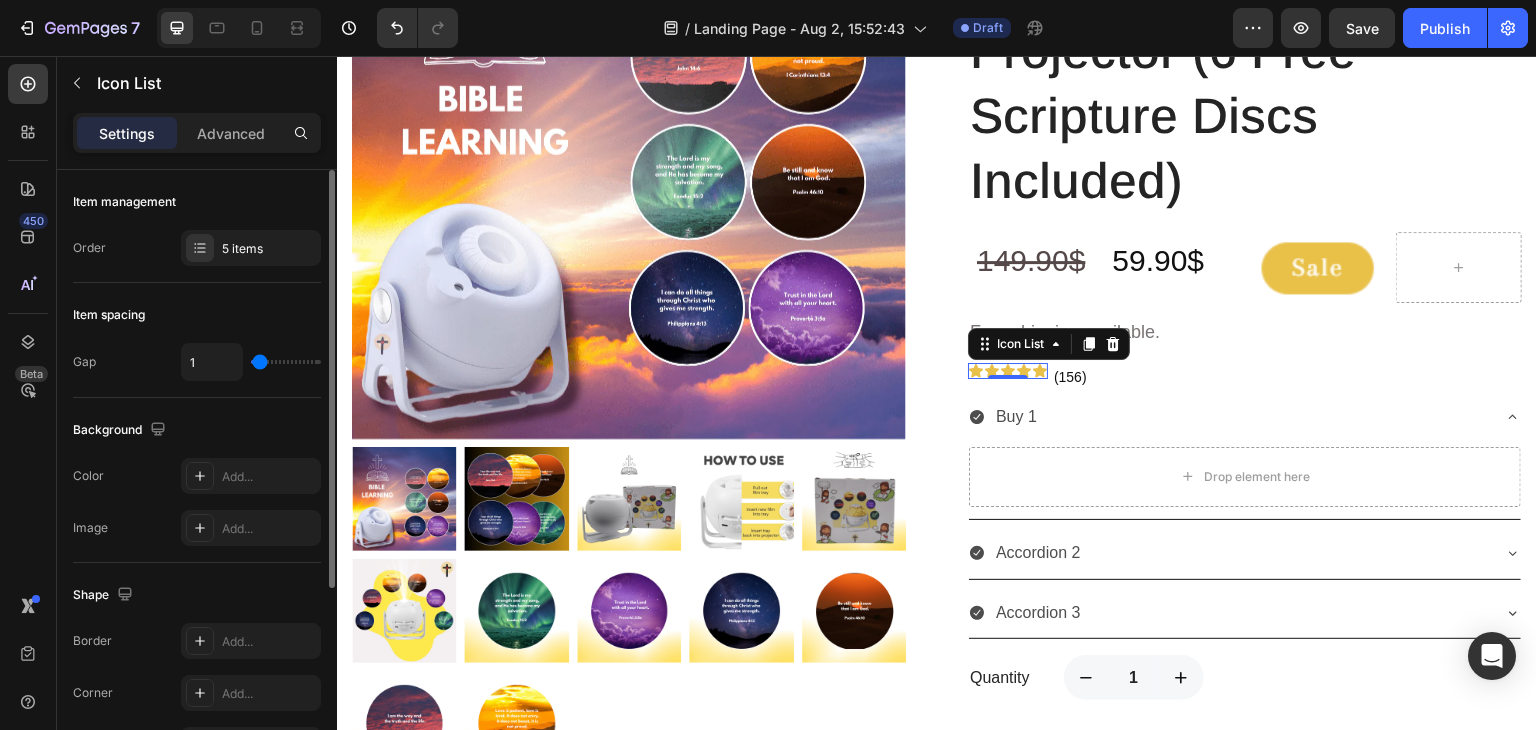 type on "8" 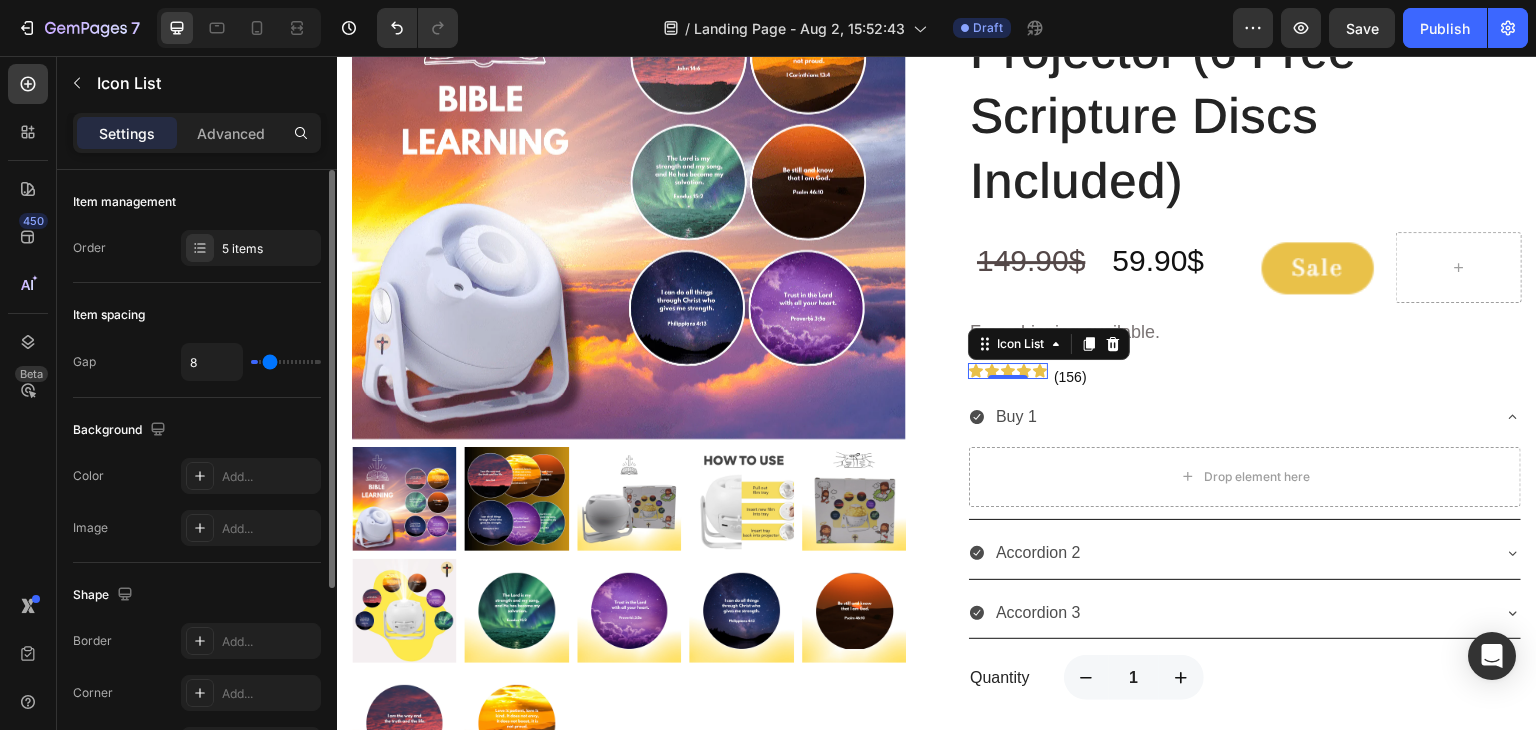 type on "16" 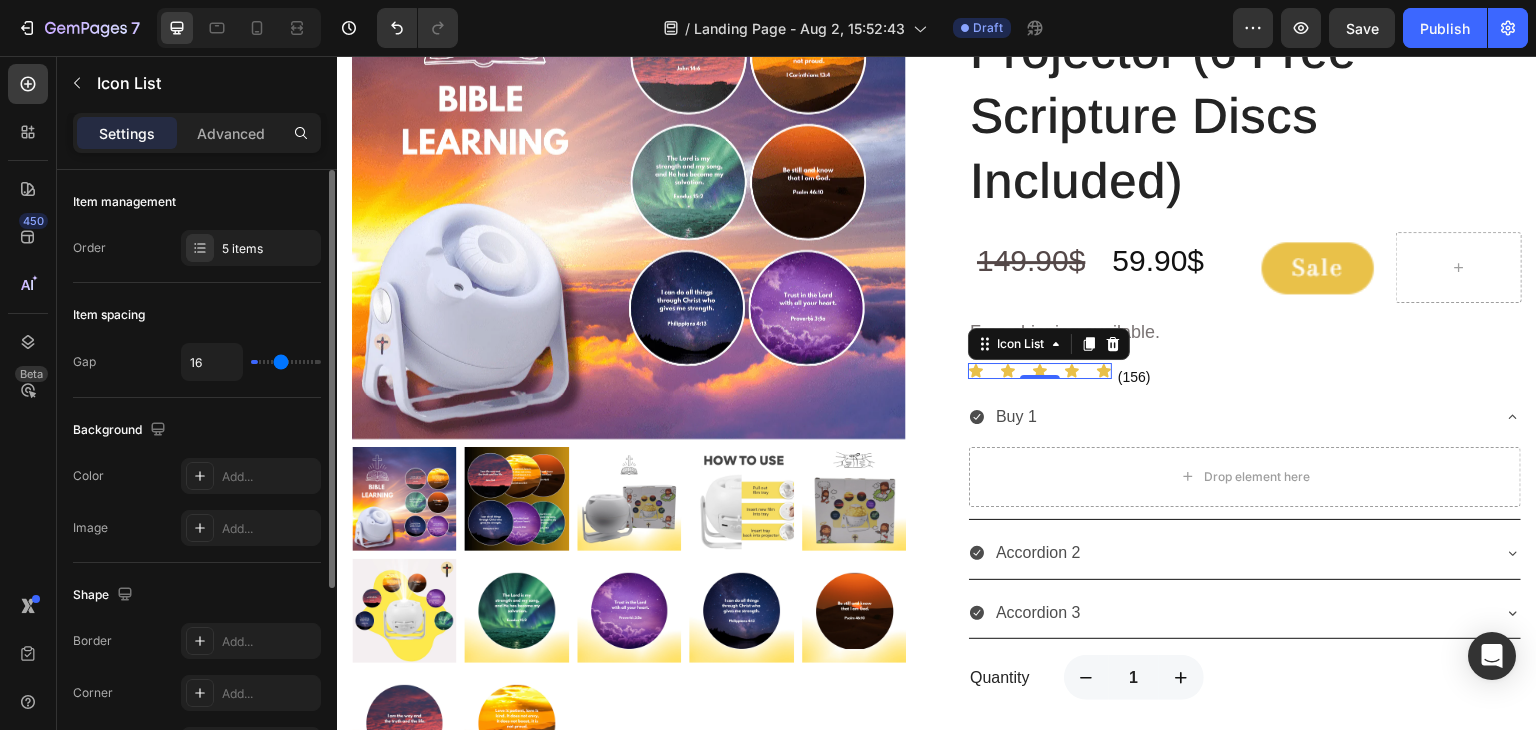 type on "20" 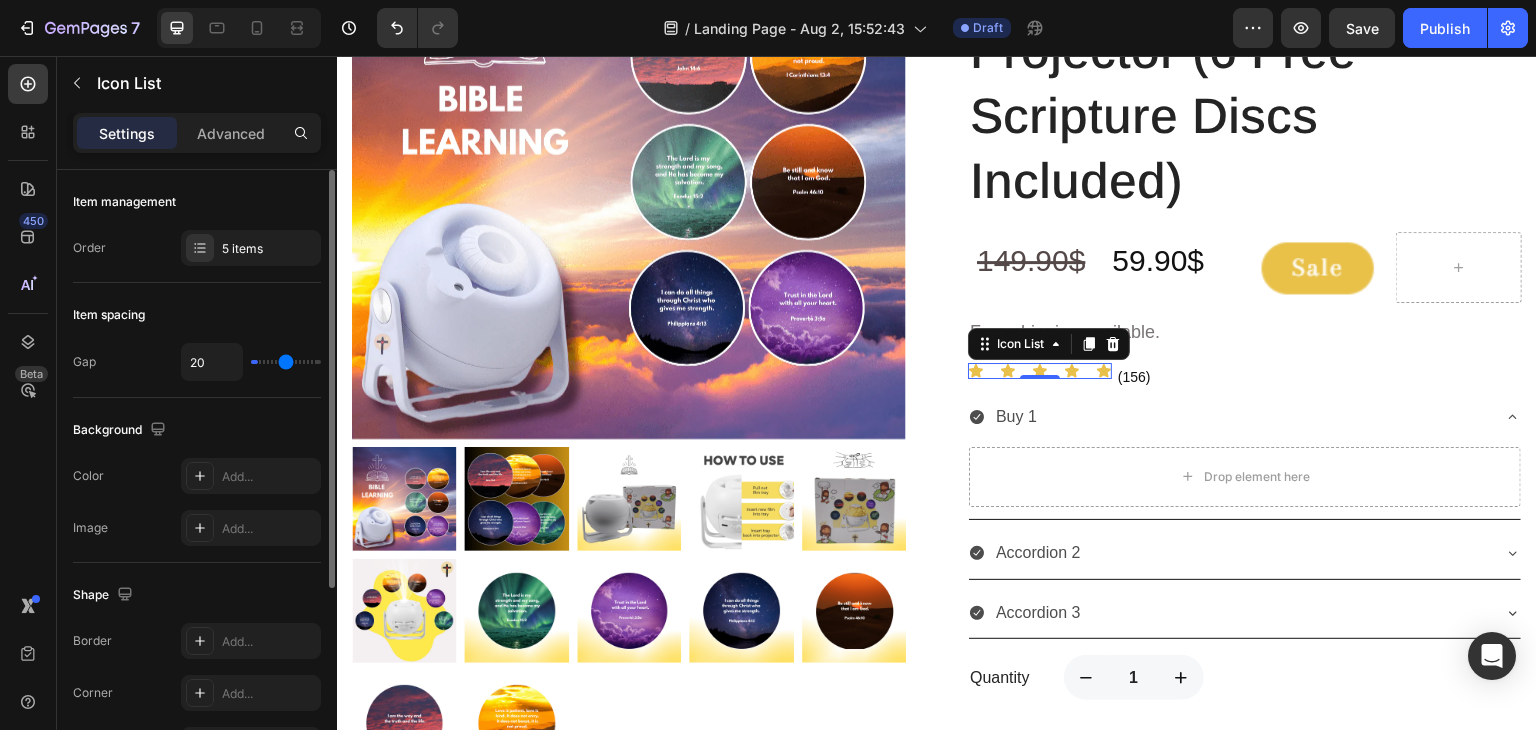 type on "23" 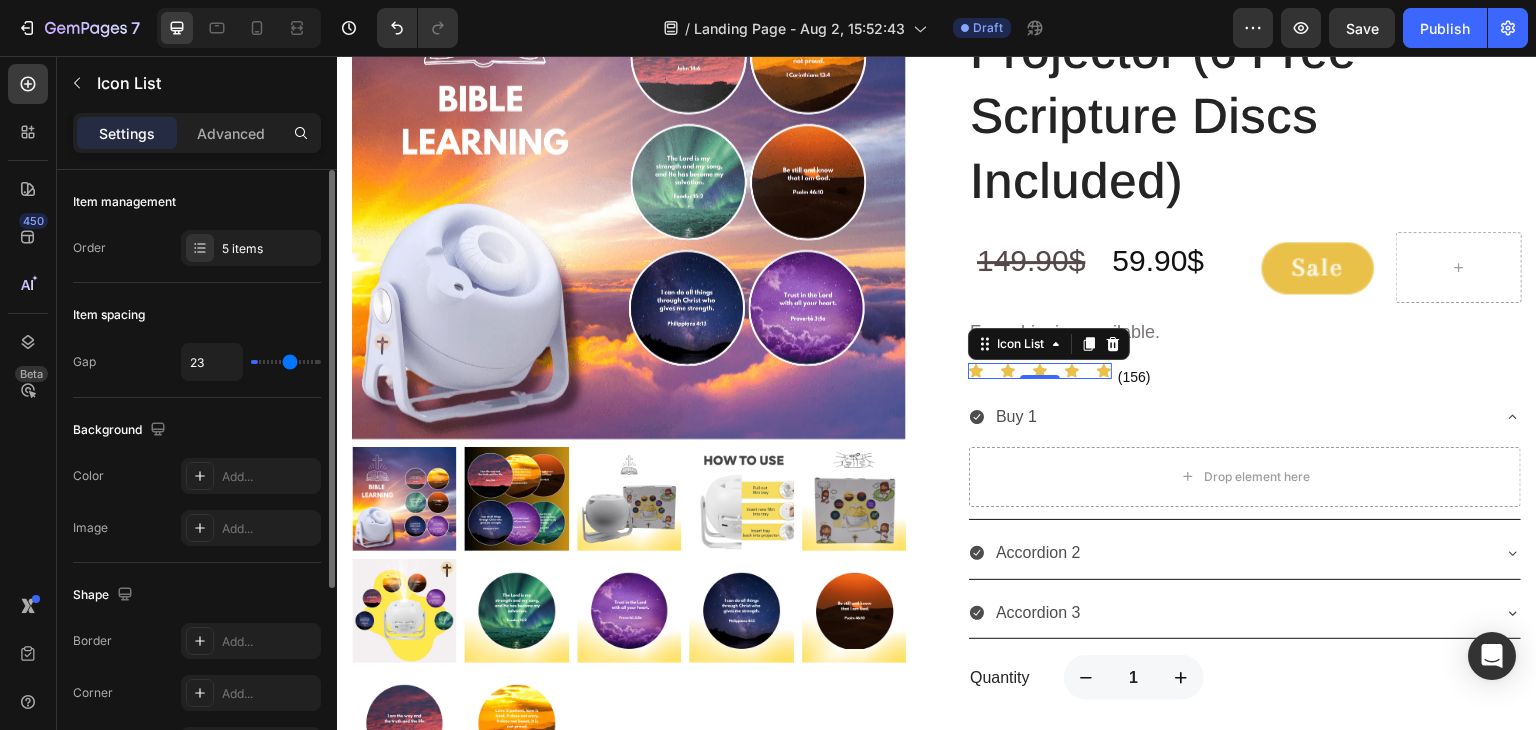 type on "26" 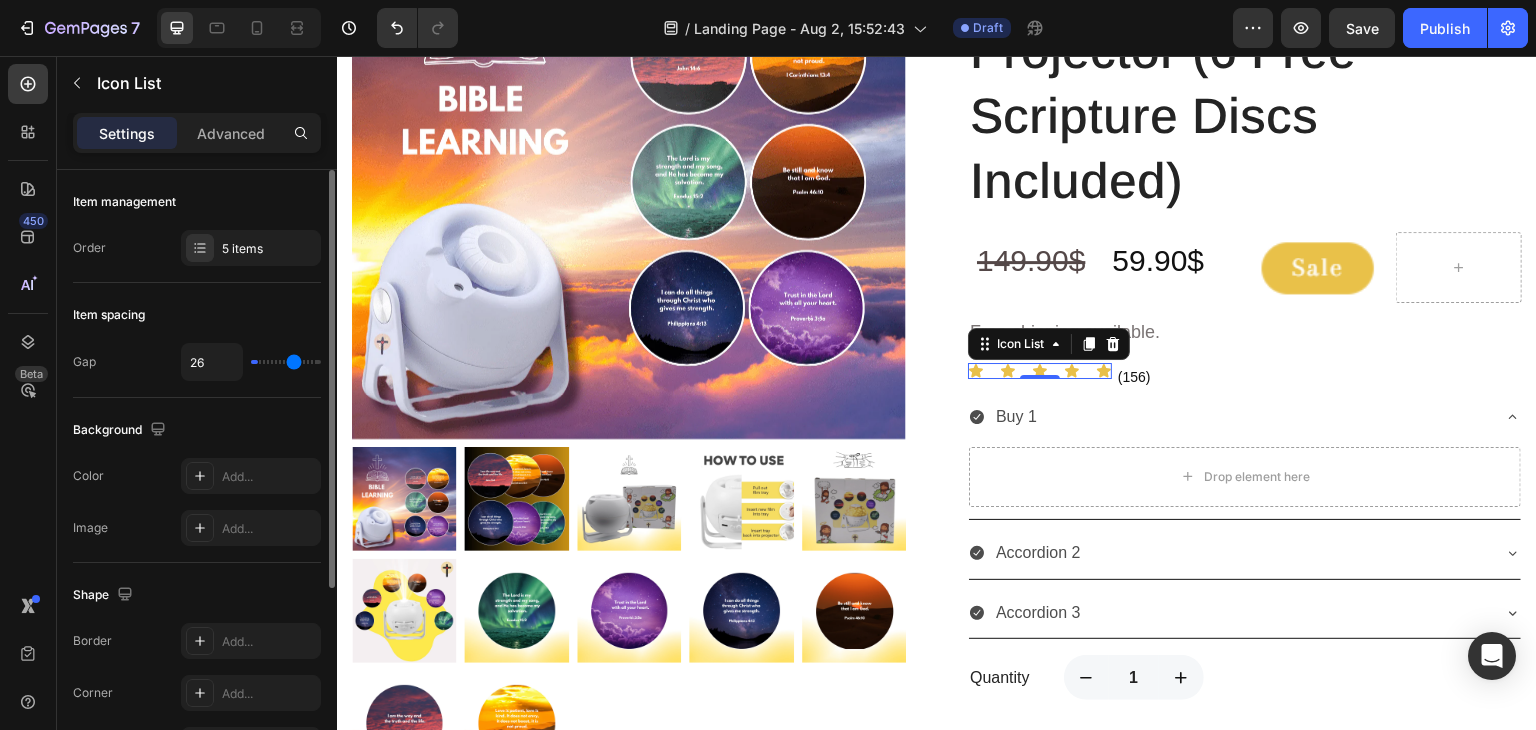 type on "29" 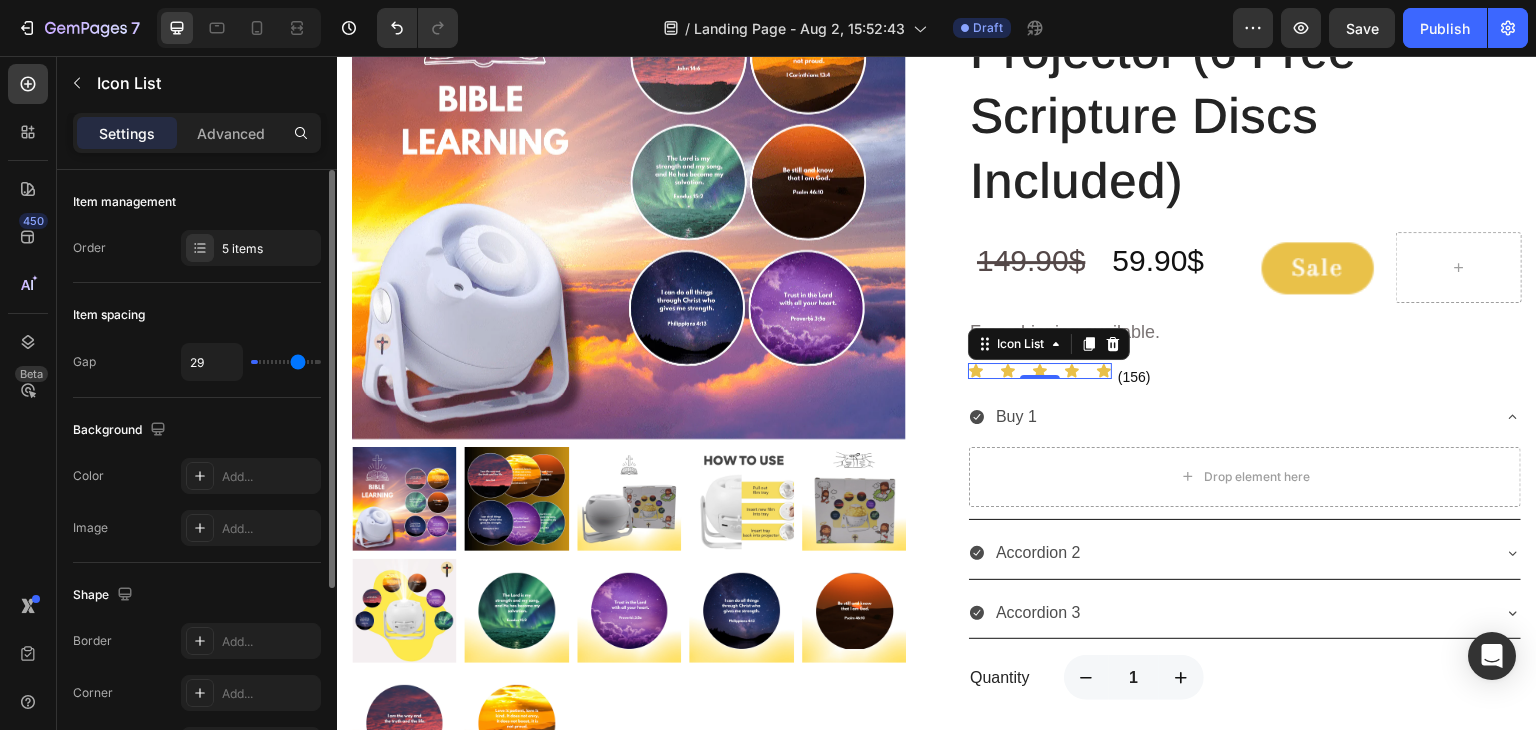 type on "32" 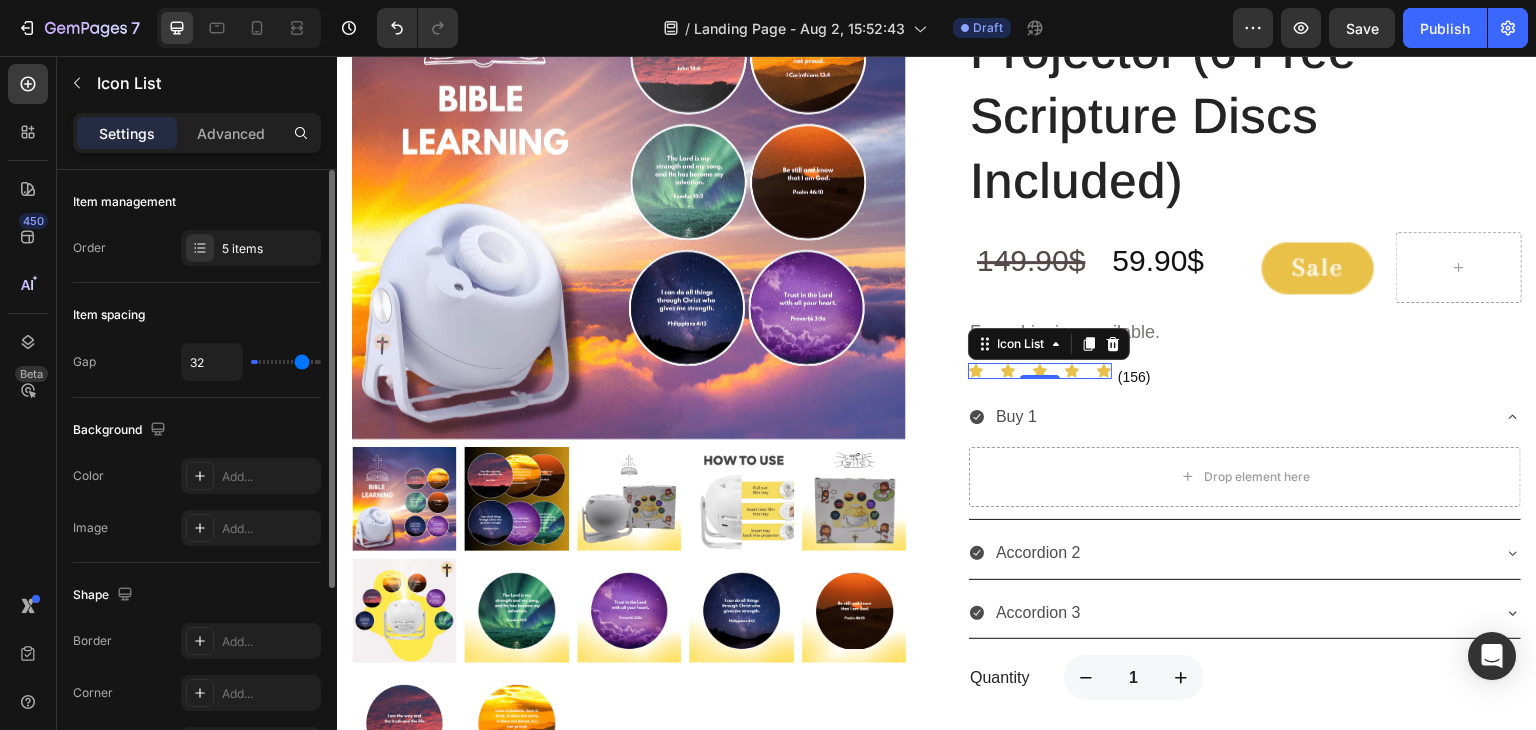 type on "35" 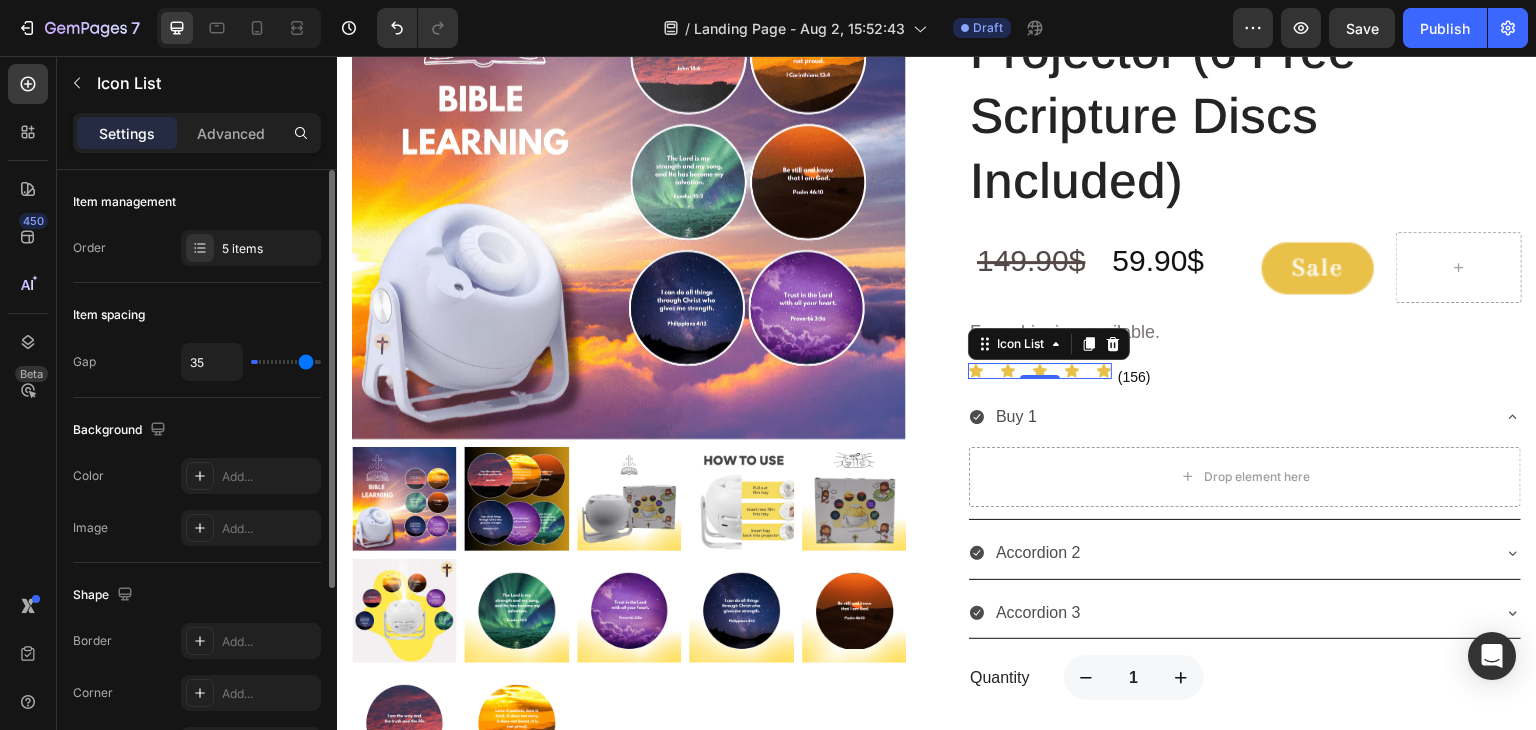 type on "37" 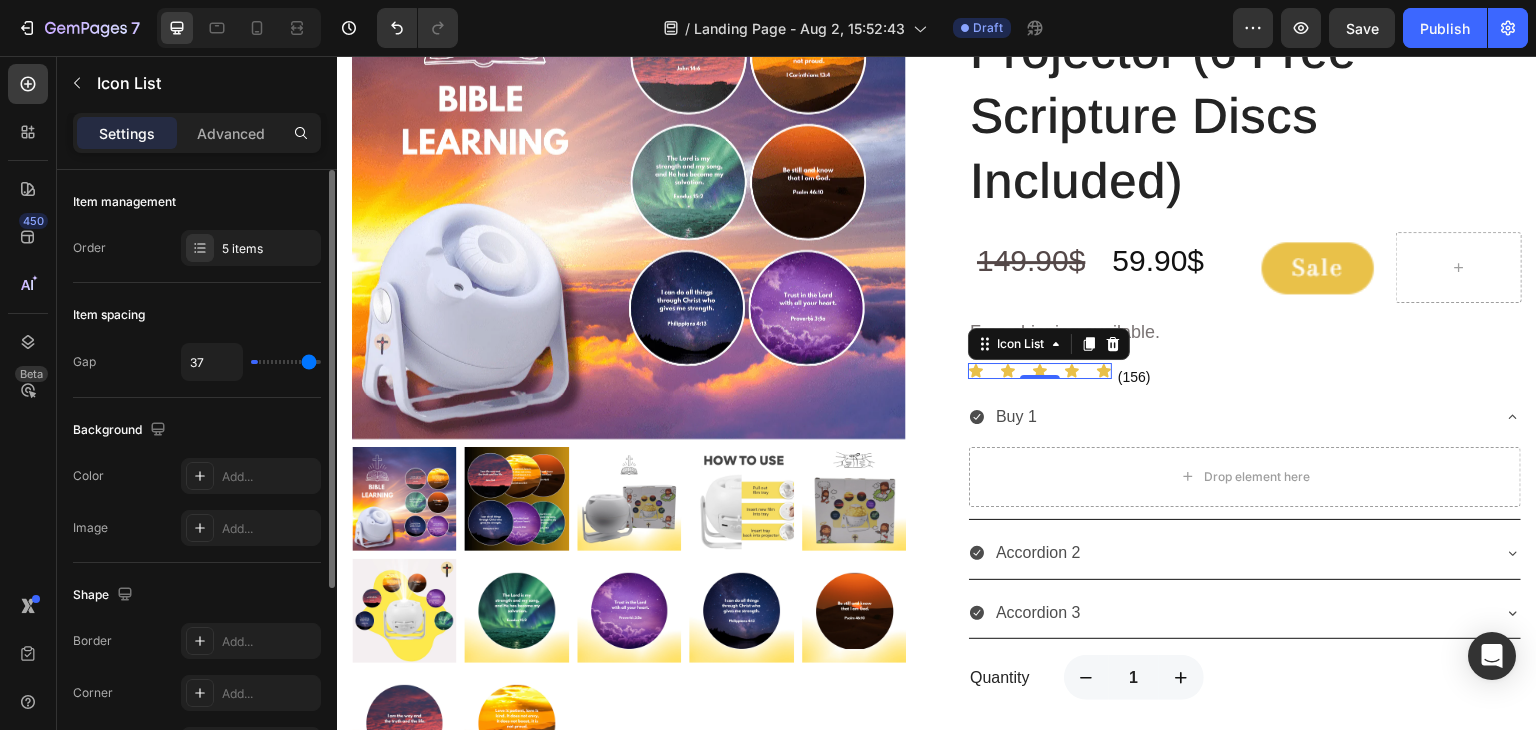 type on "38" 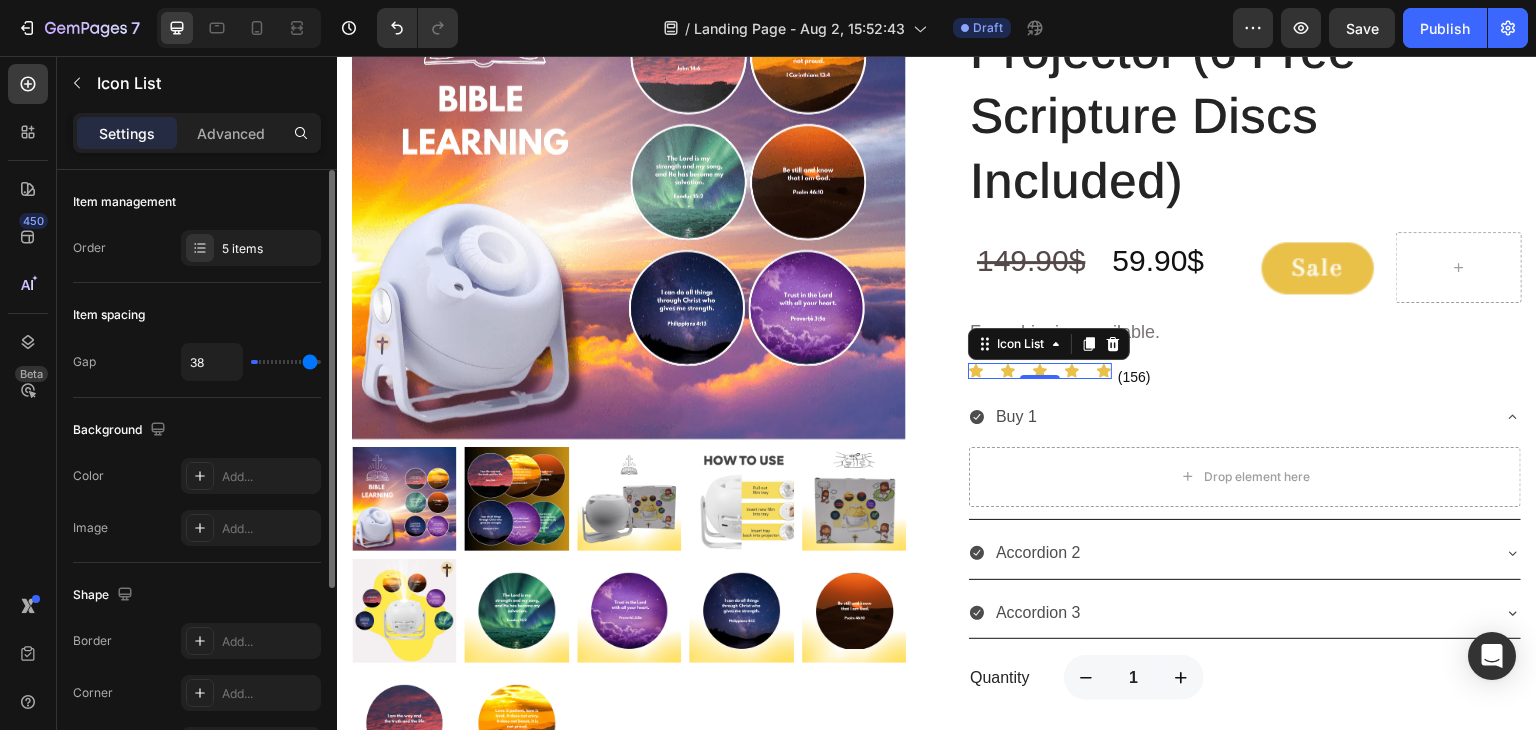 type on "39" 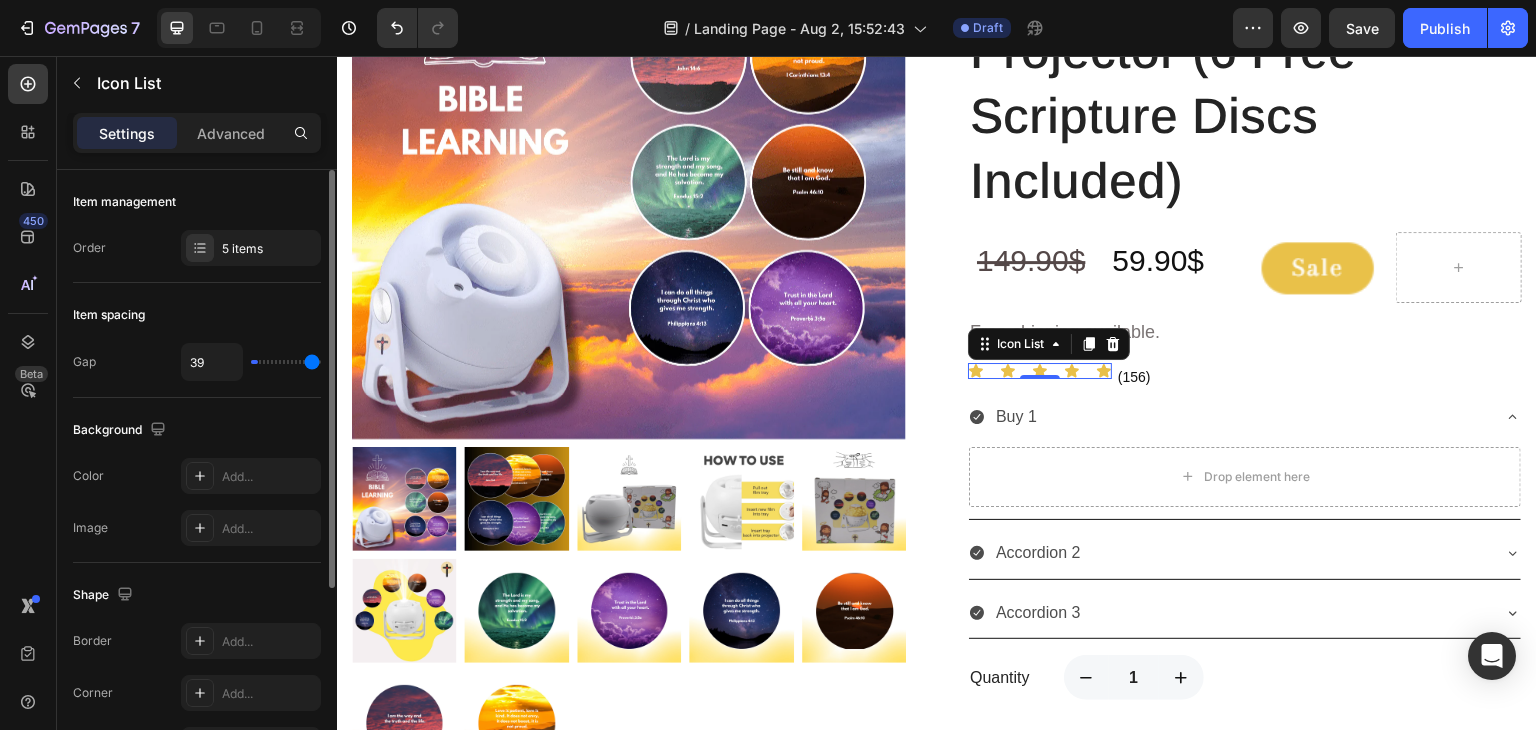 type on "40" 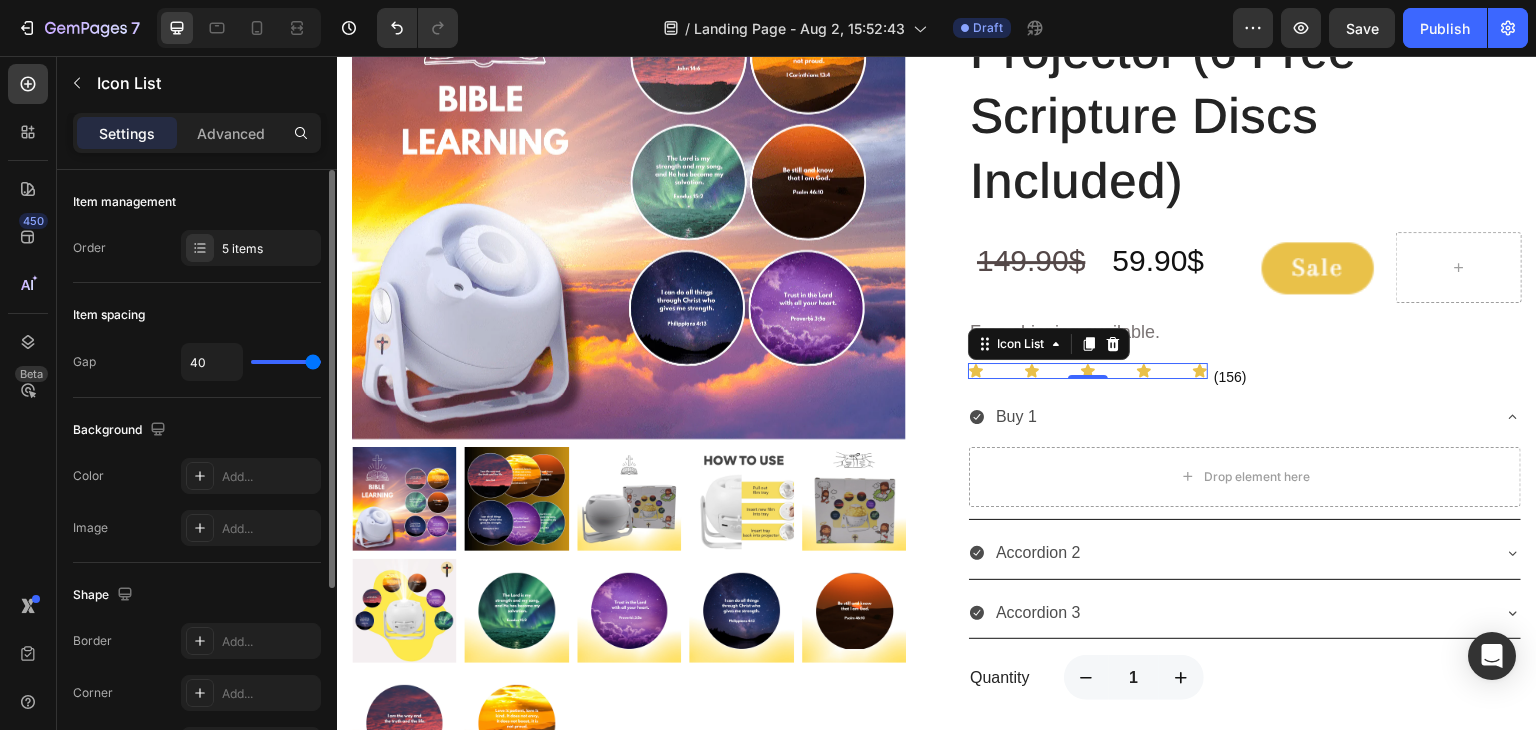 type on "37" 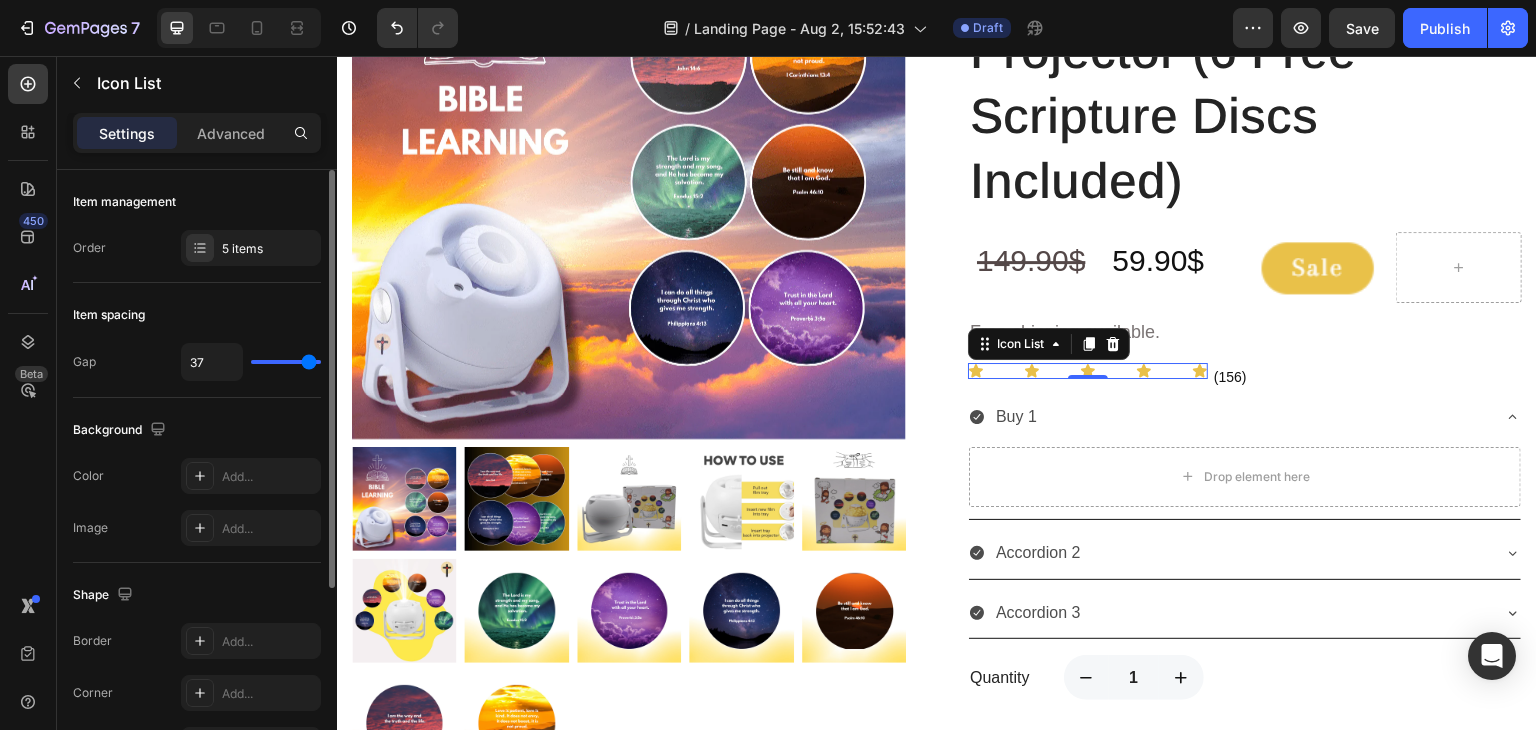 type on "30" 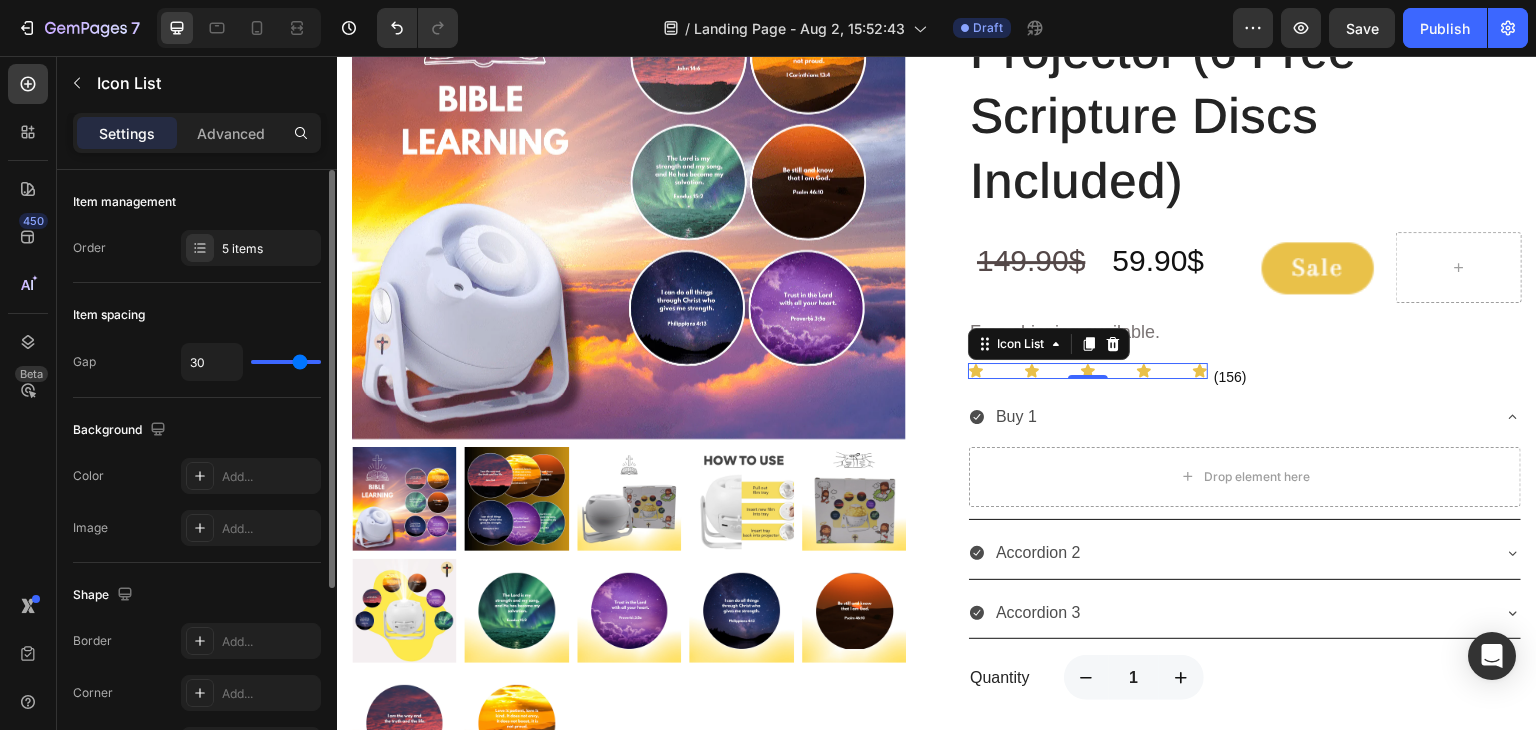 type on "28" 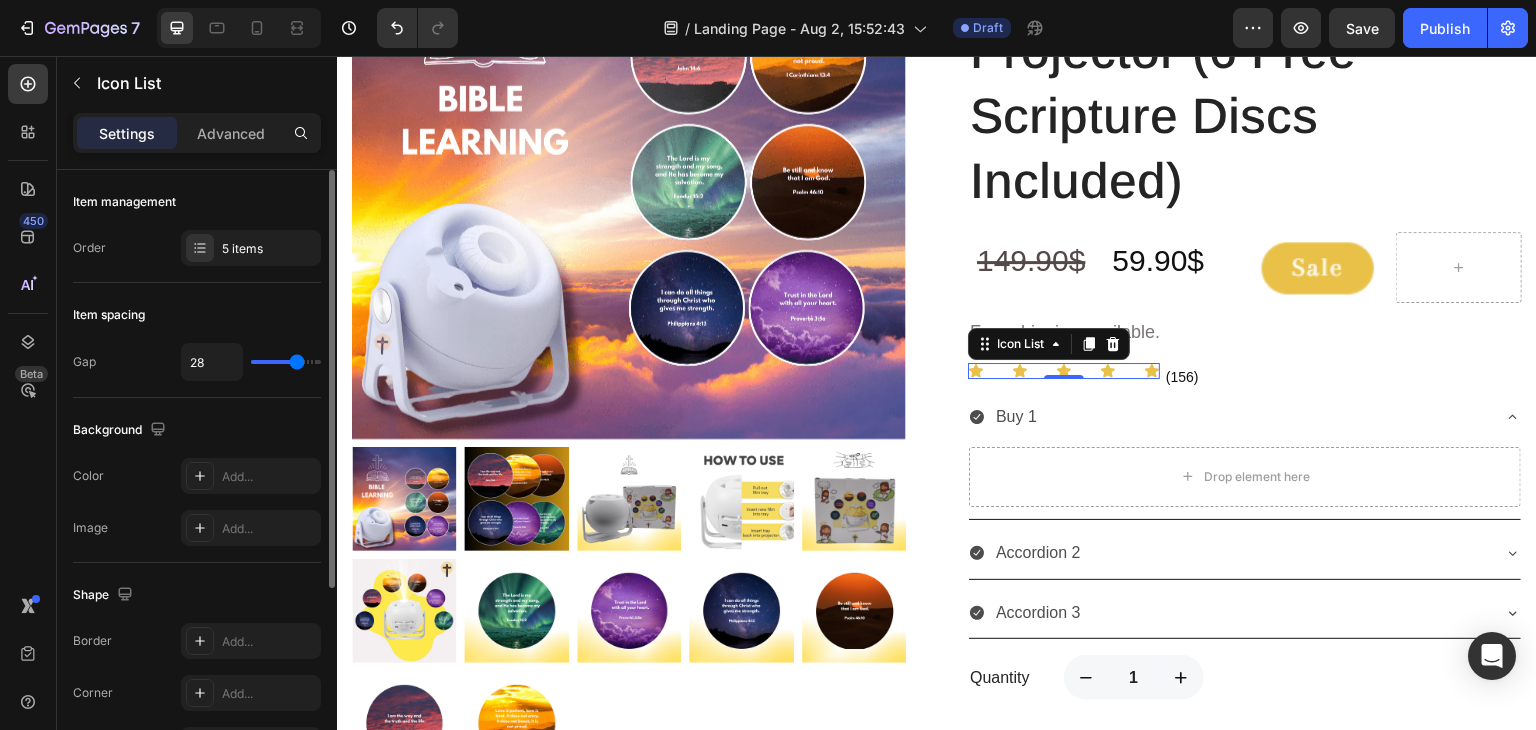 type on "27" 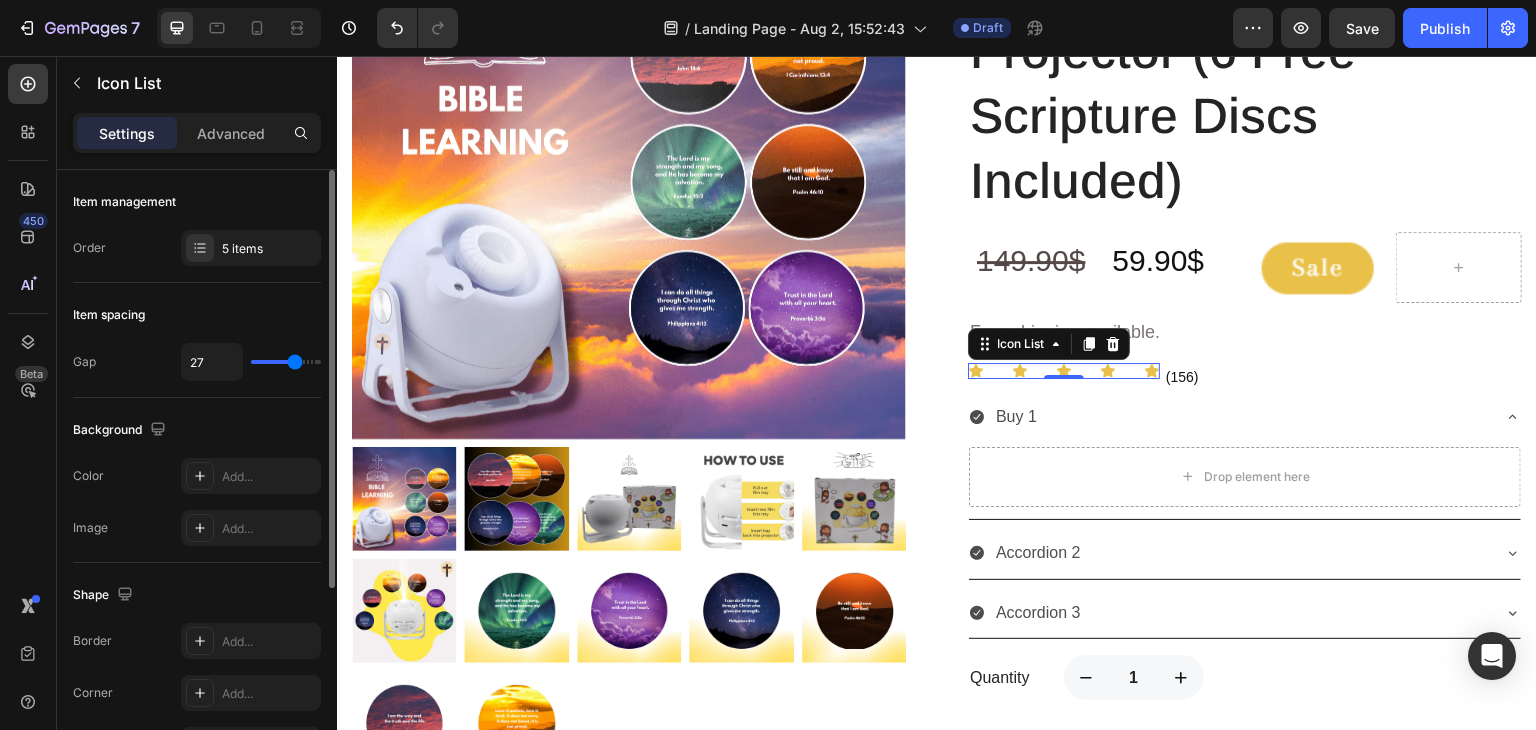 type on "26" 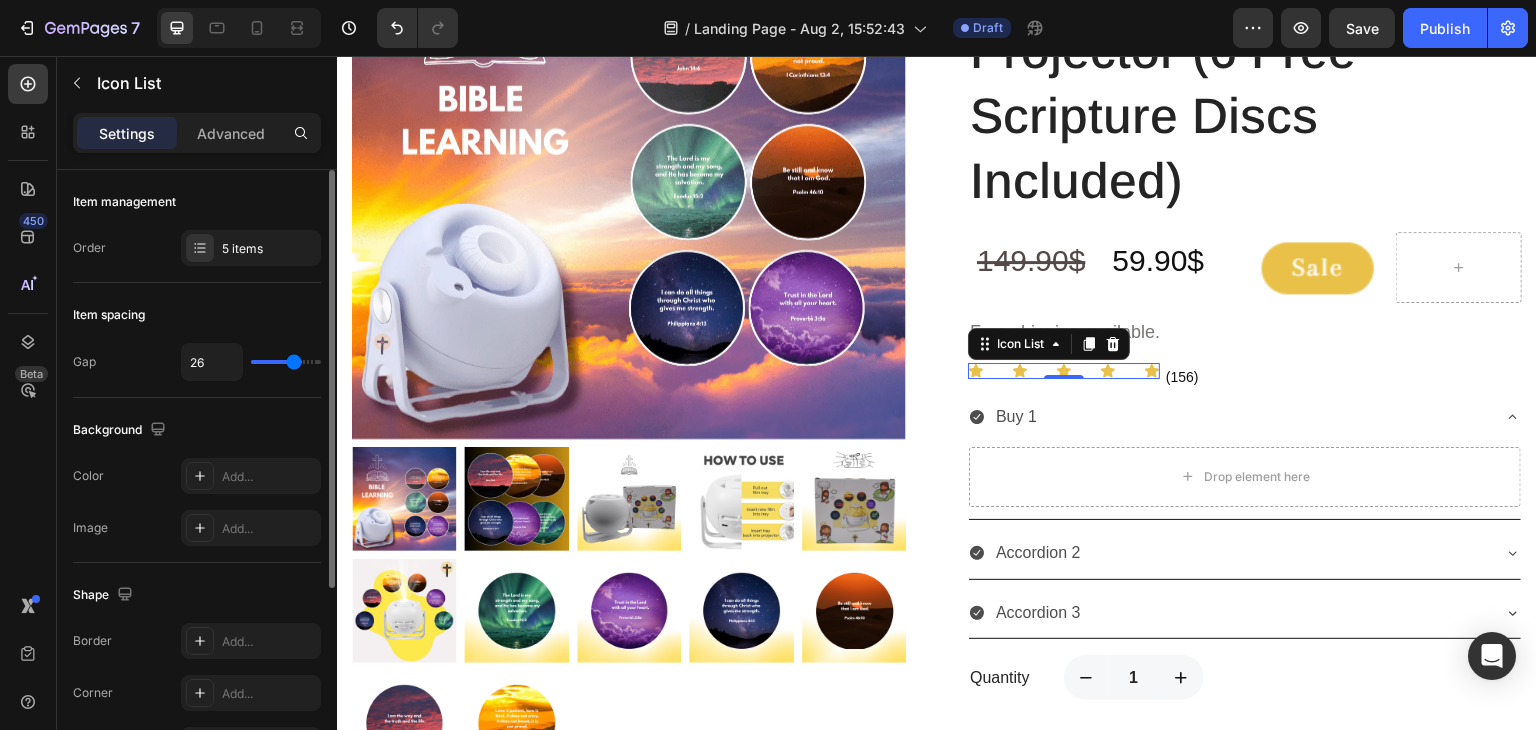 type on "24" 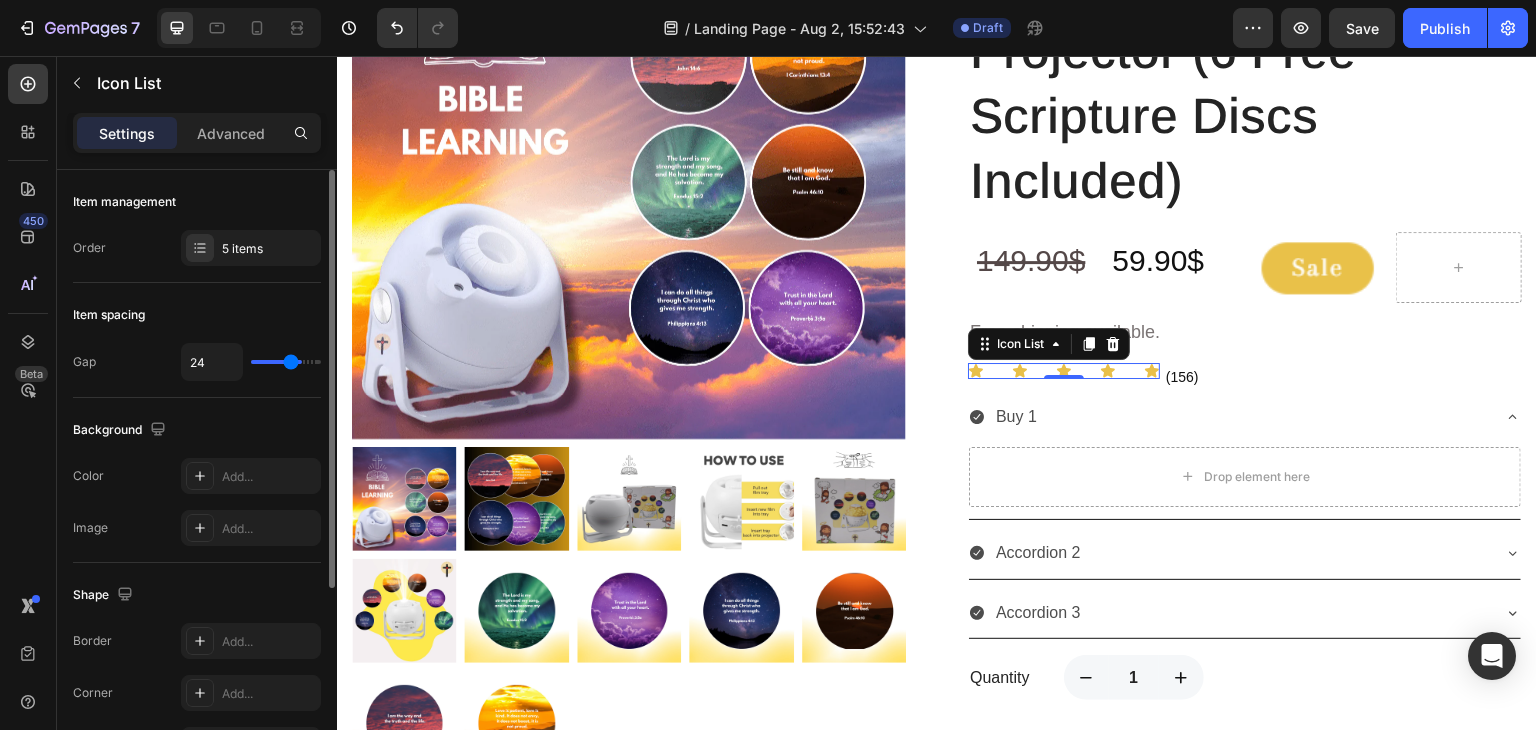 type on "22" 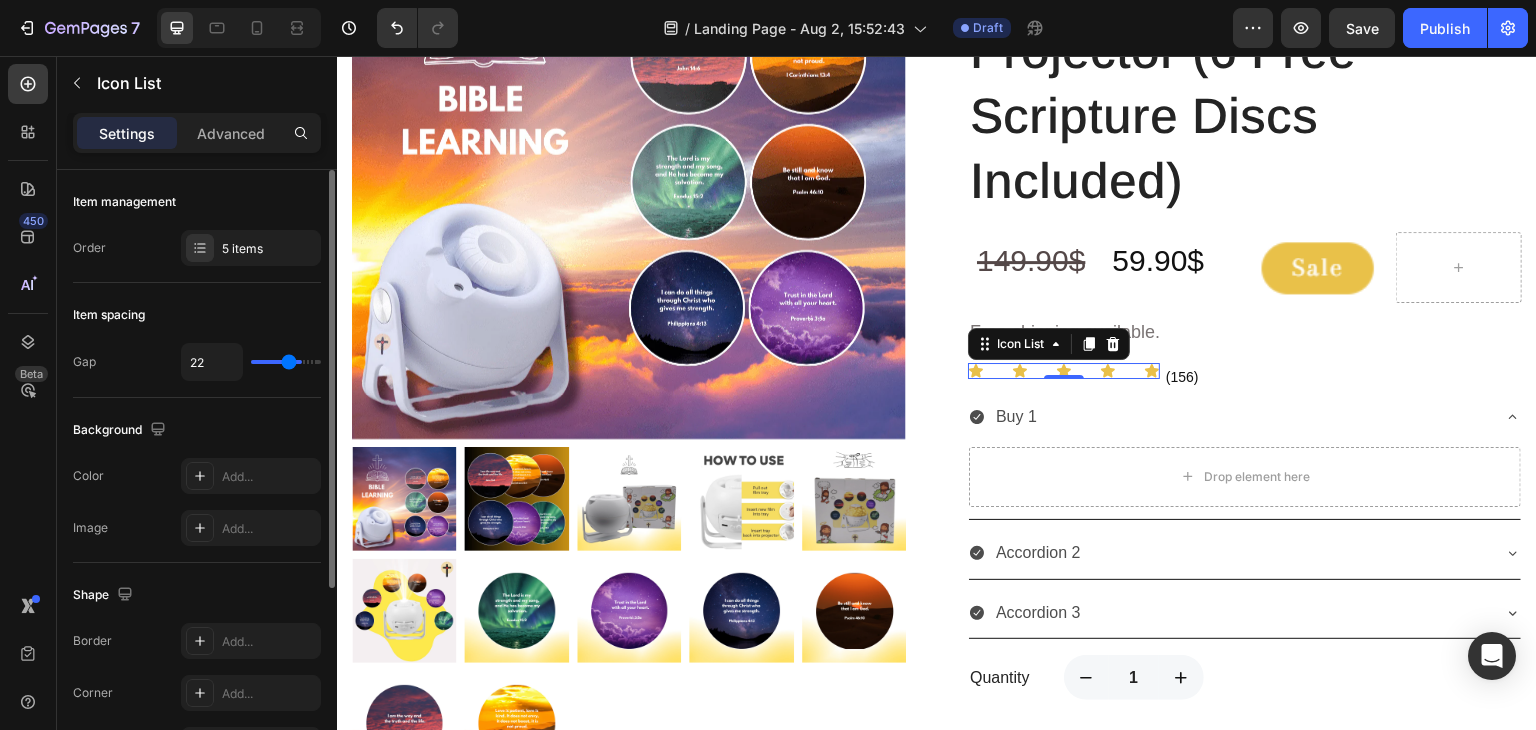 type on "20" 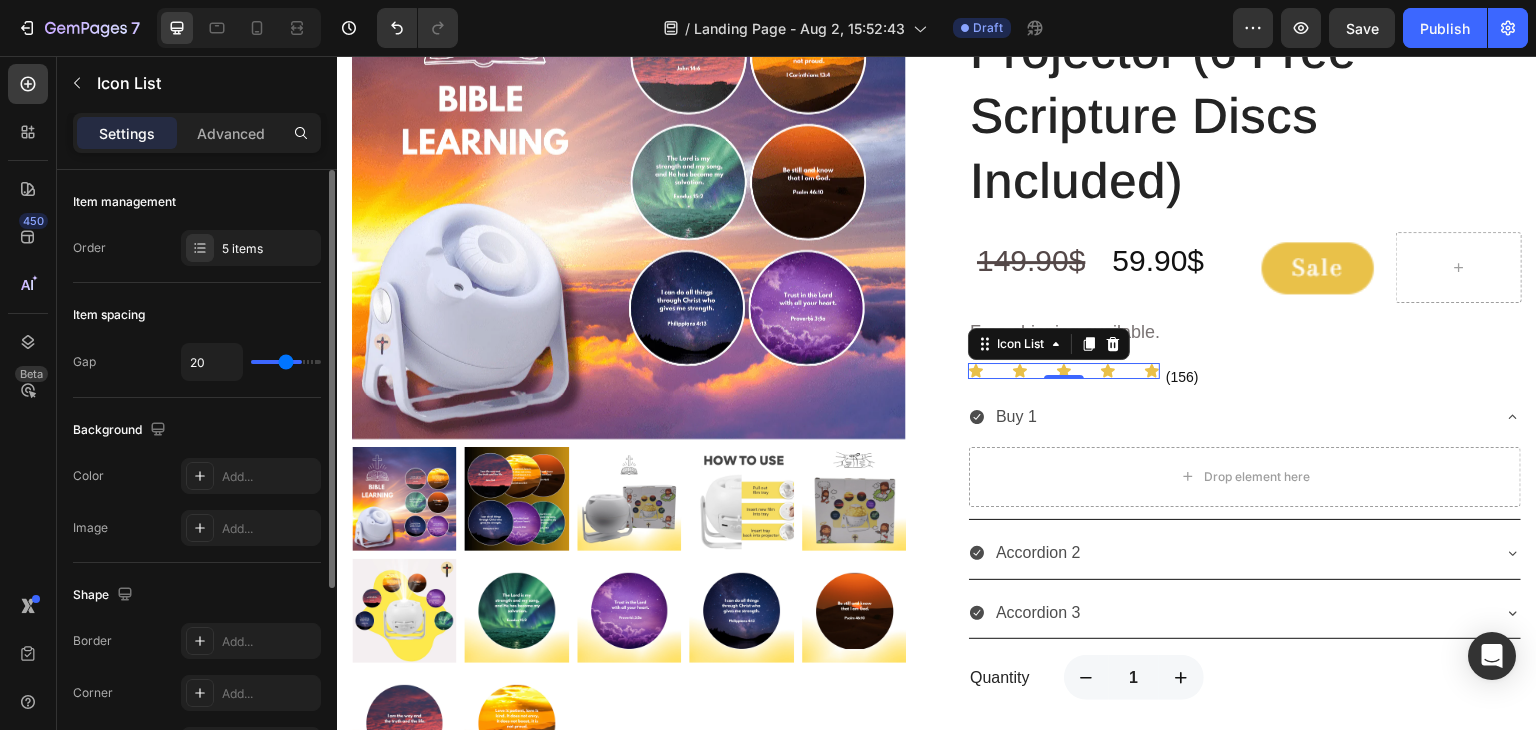 type on "19" 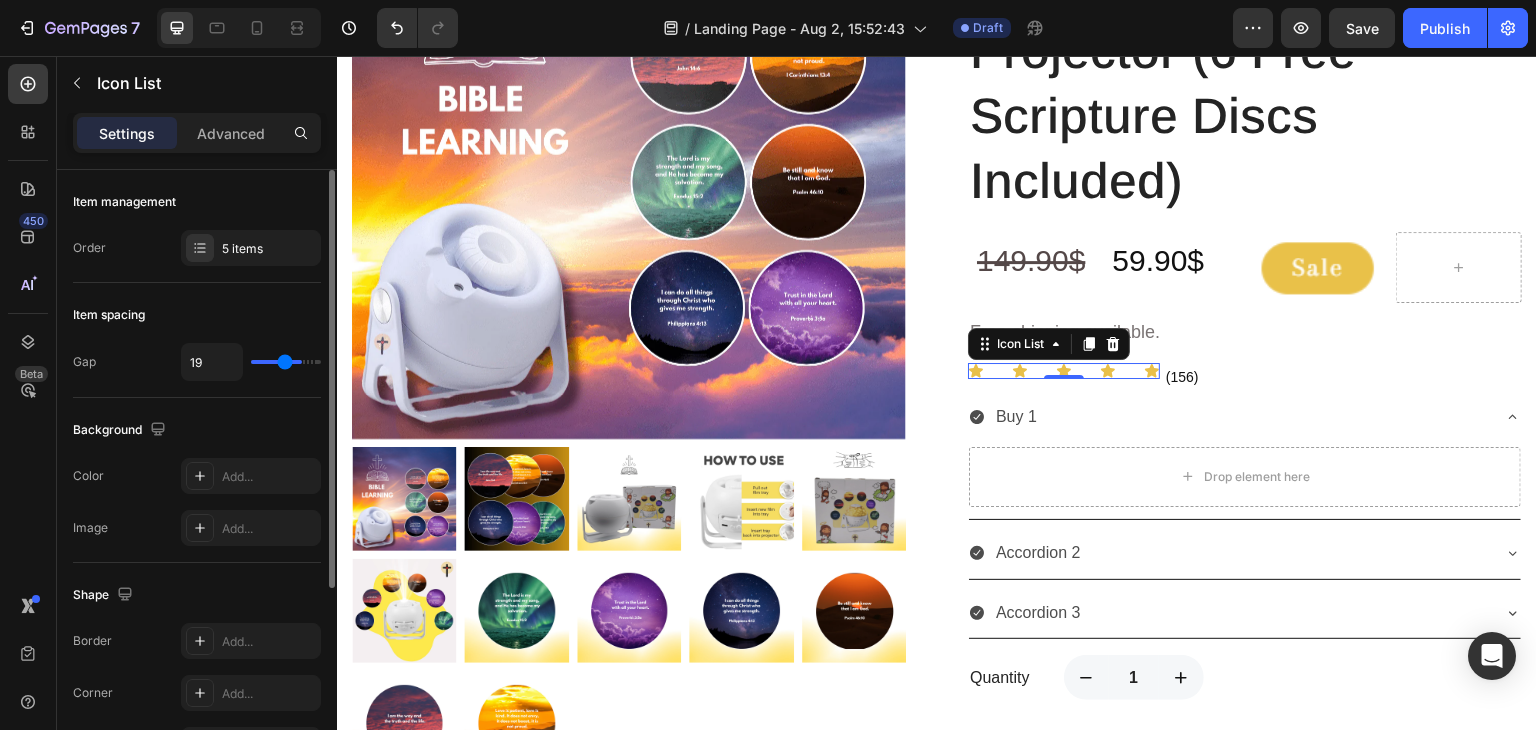 type on "16" 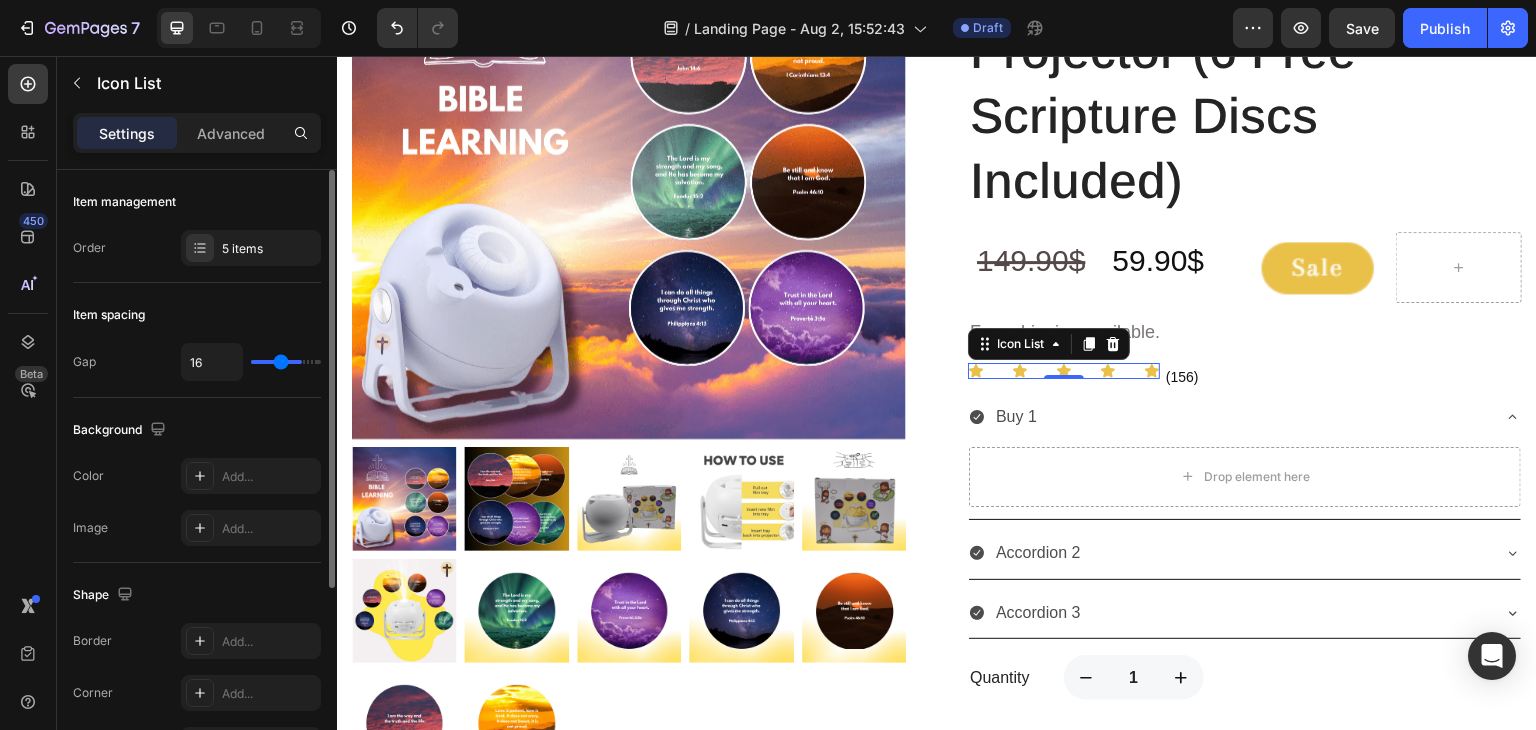 type on "13" 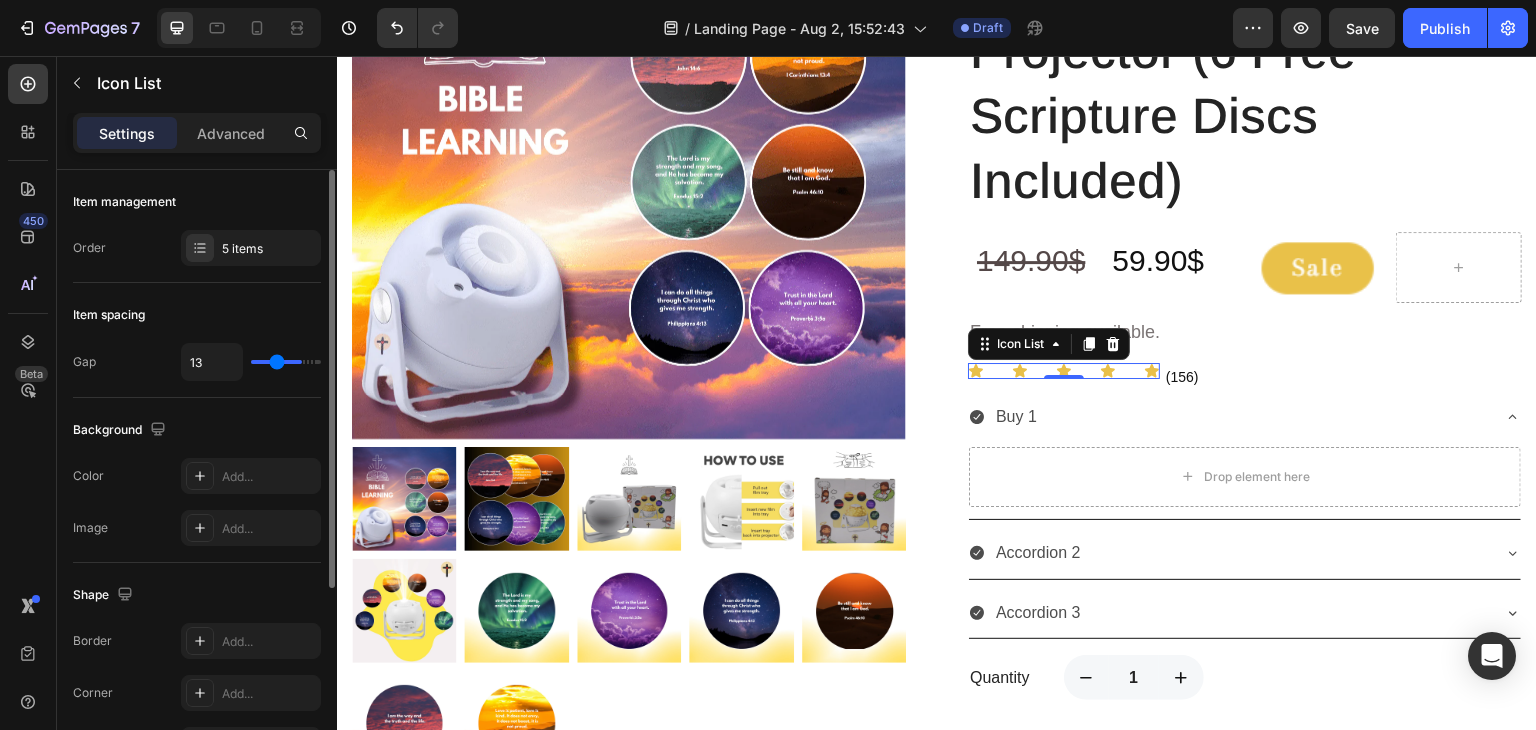 type on "12" 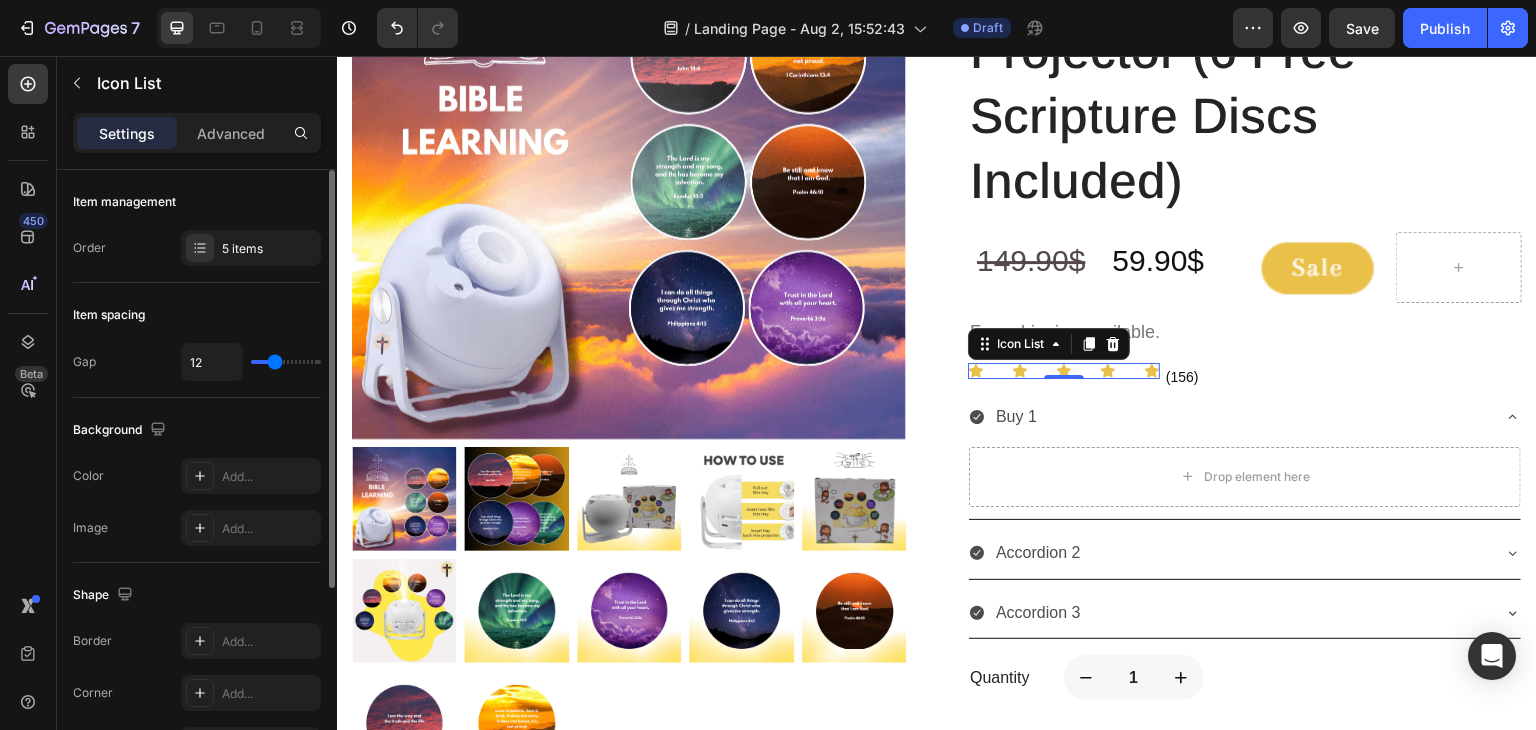 type on "11" 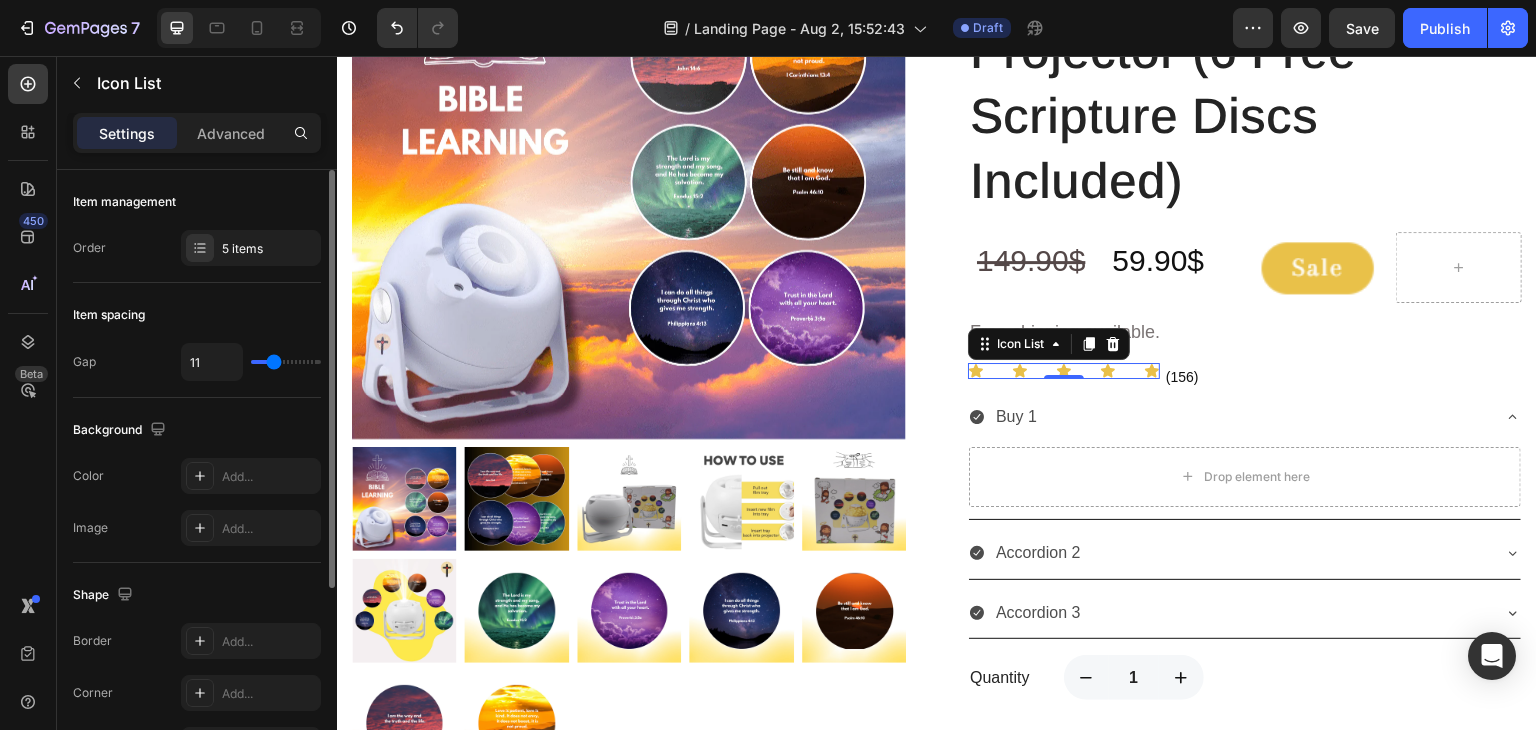 type on "10" 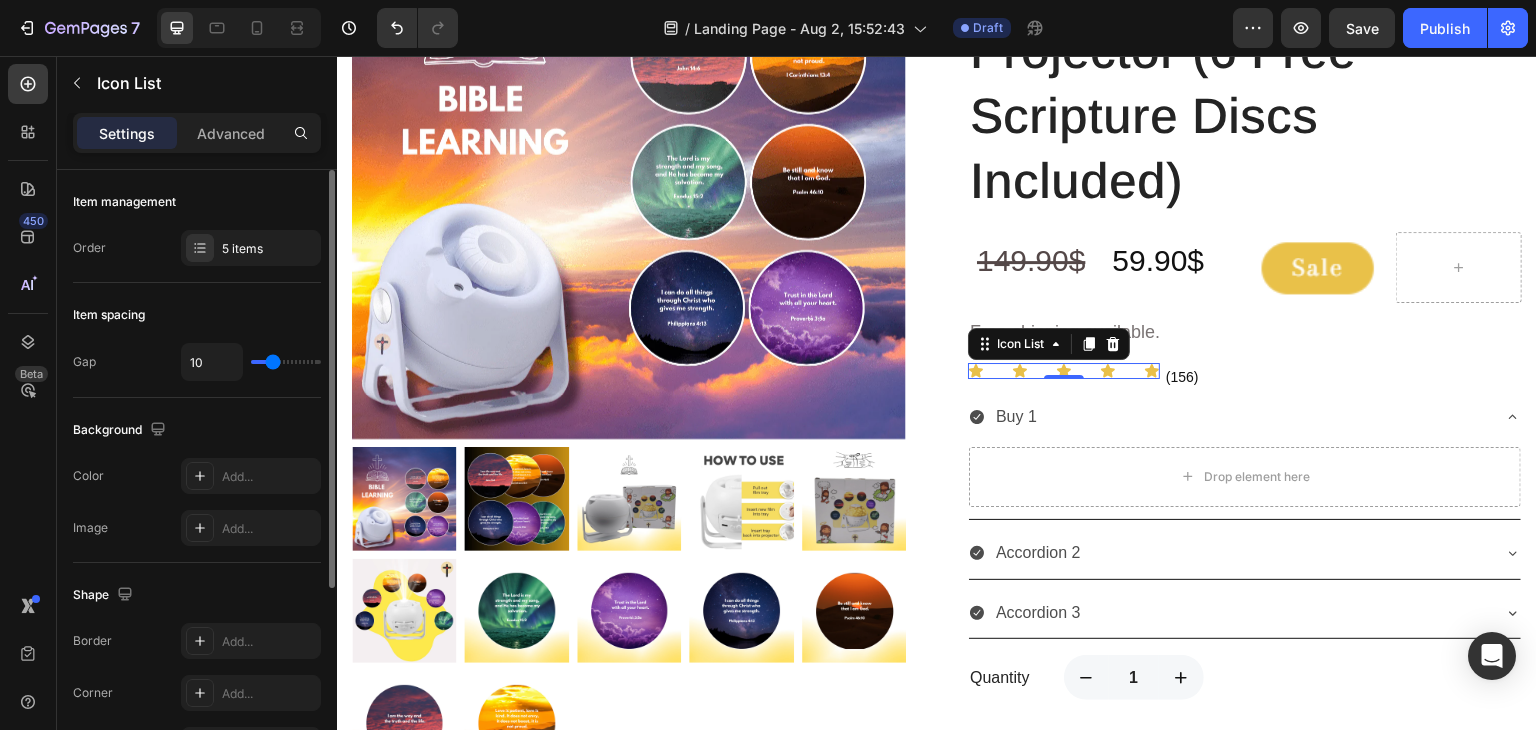 type on "8" 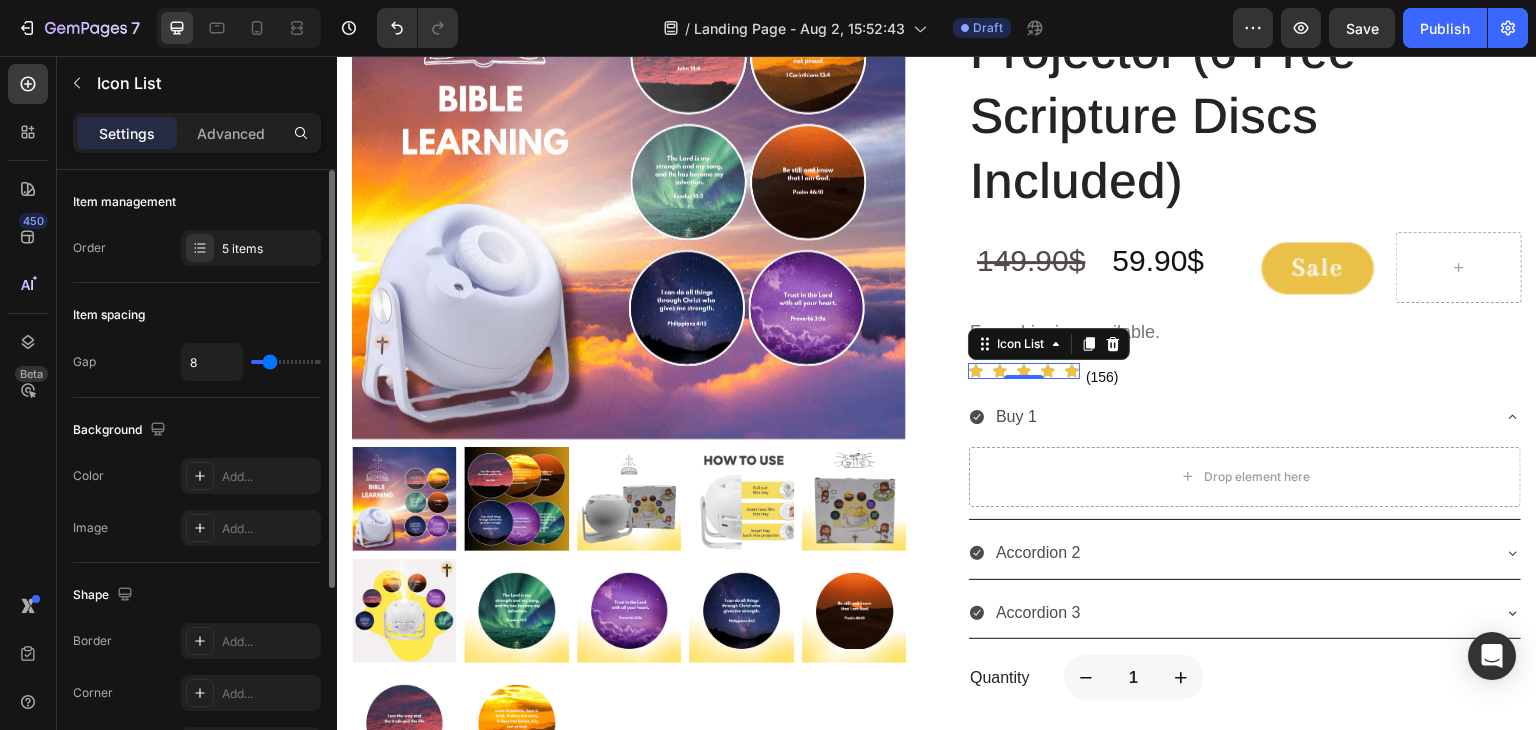 type on "7" 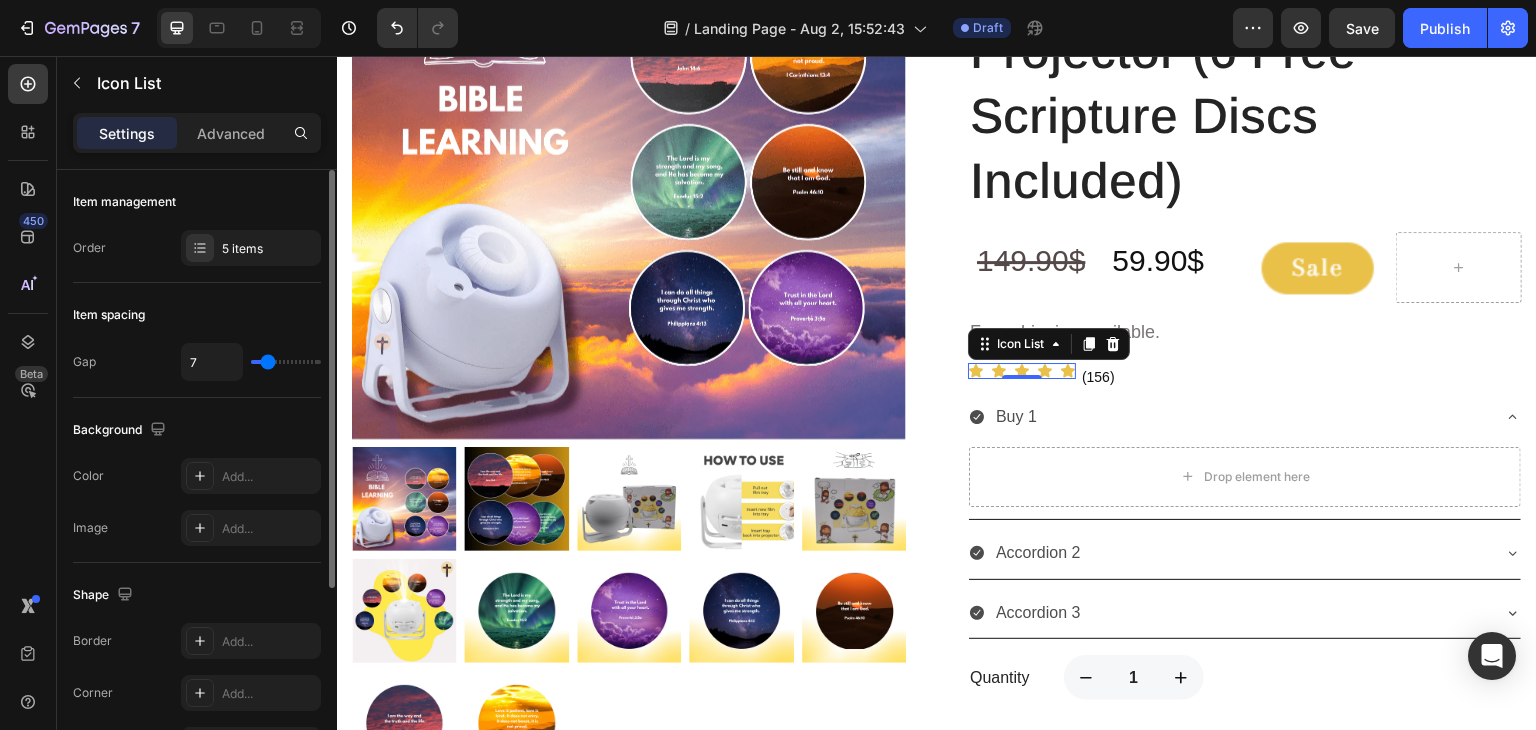 type on "6" 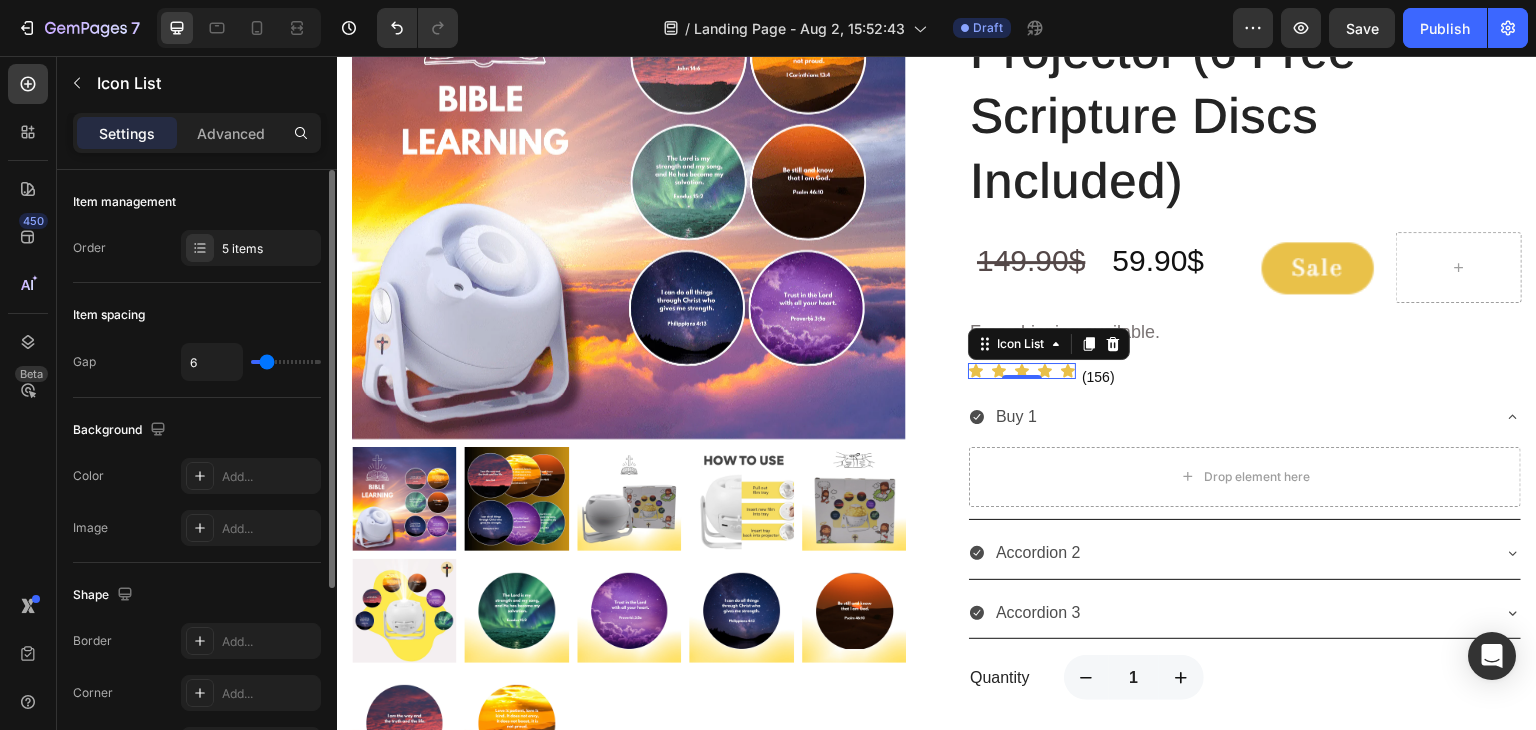 type on "5" 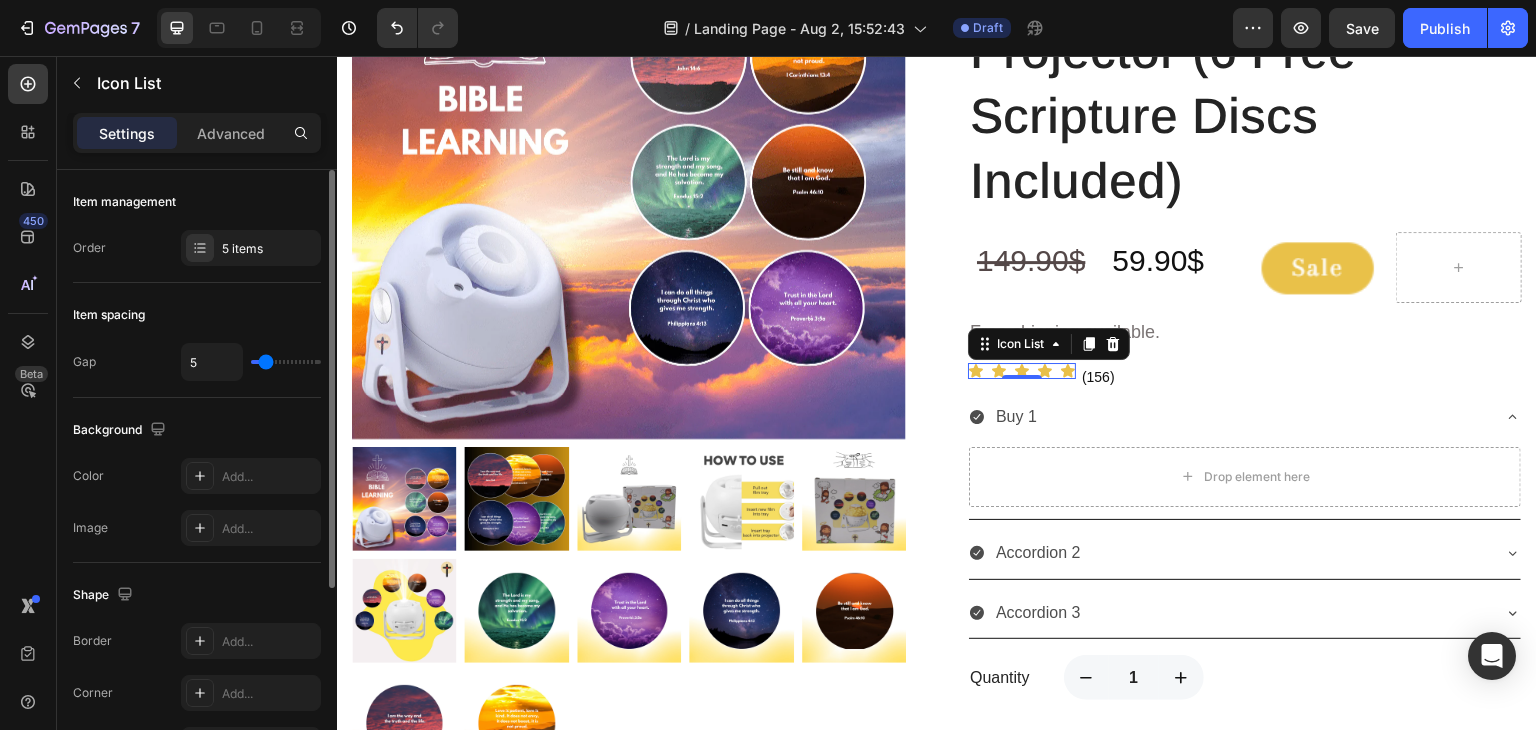 type on "4" 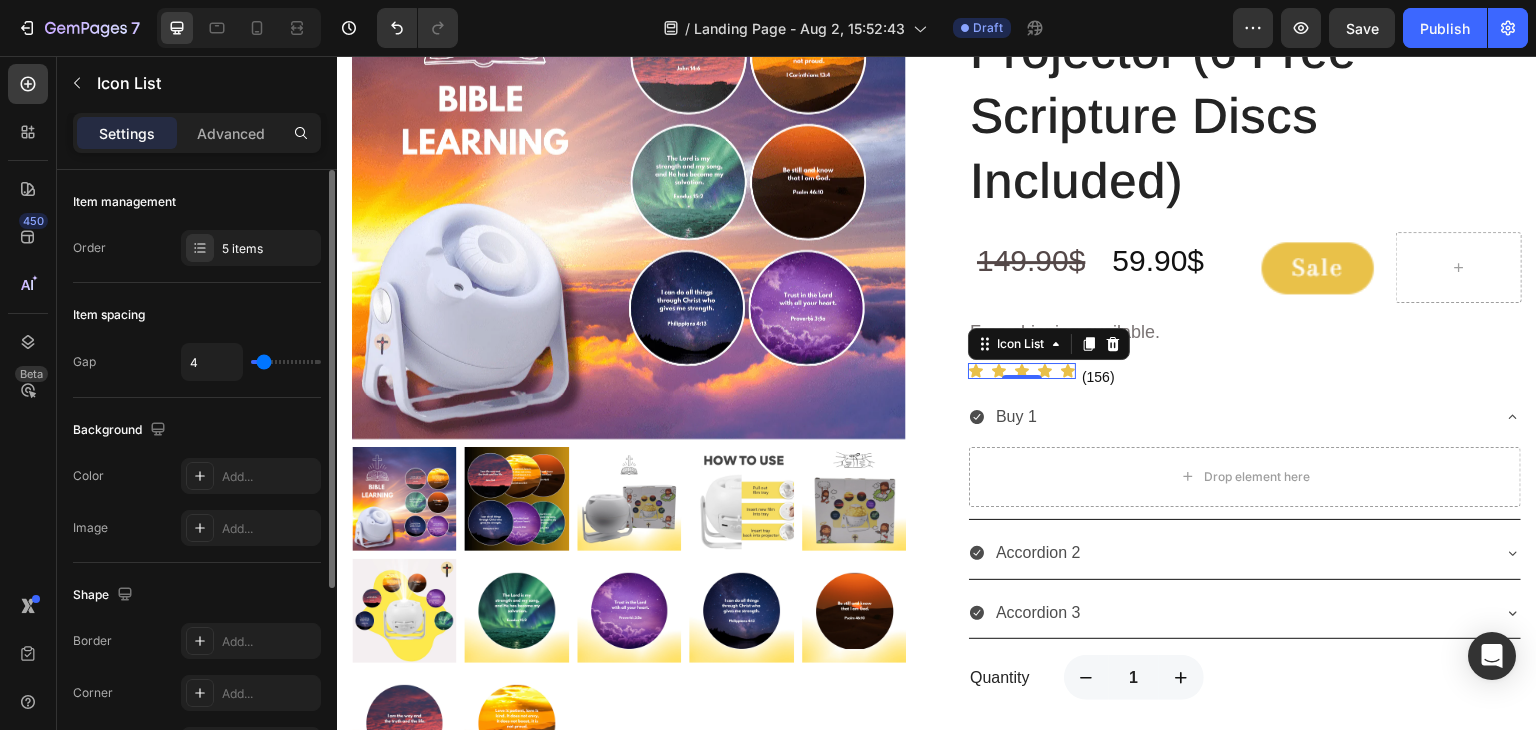 type on "3" 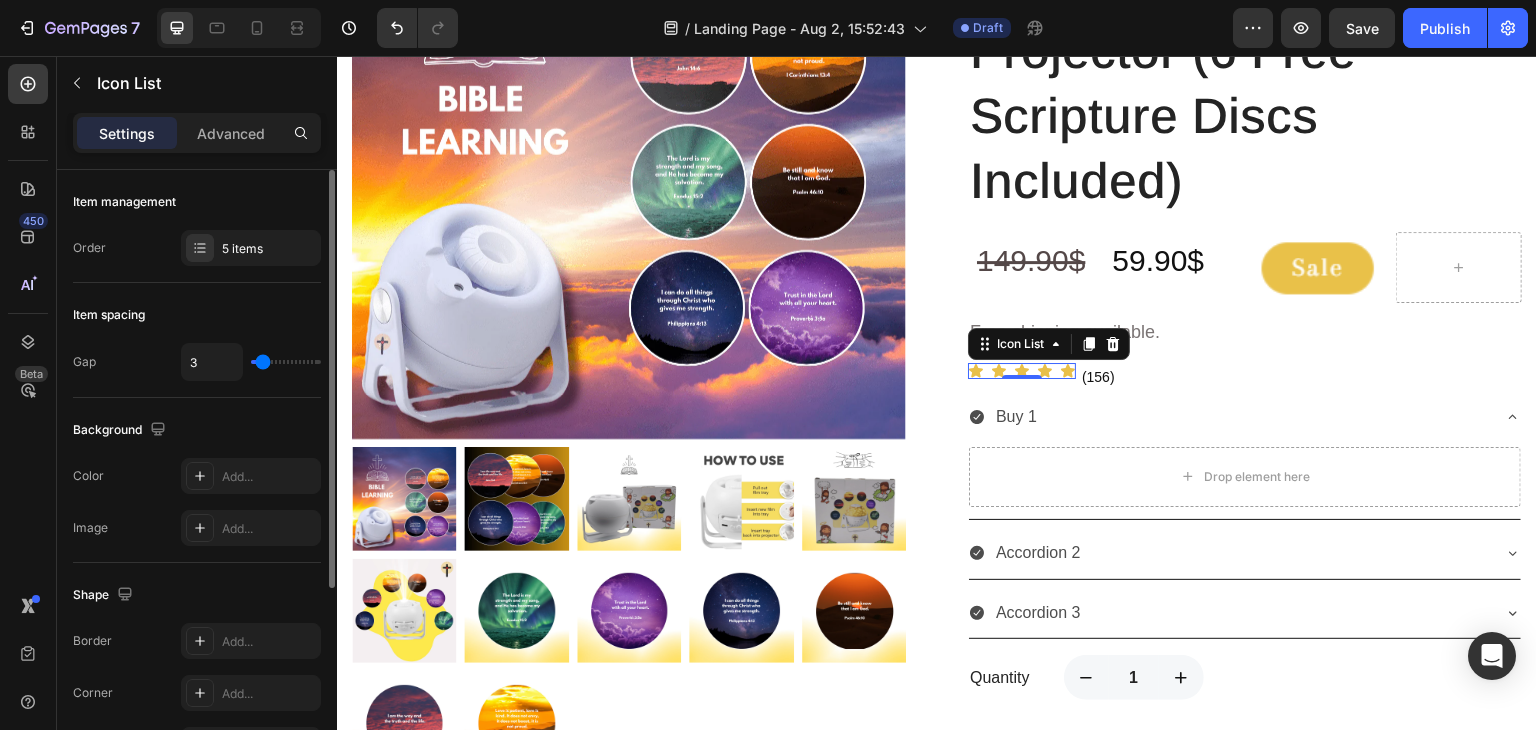 type on "2" 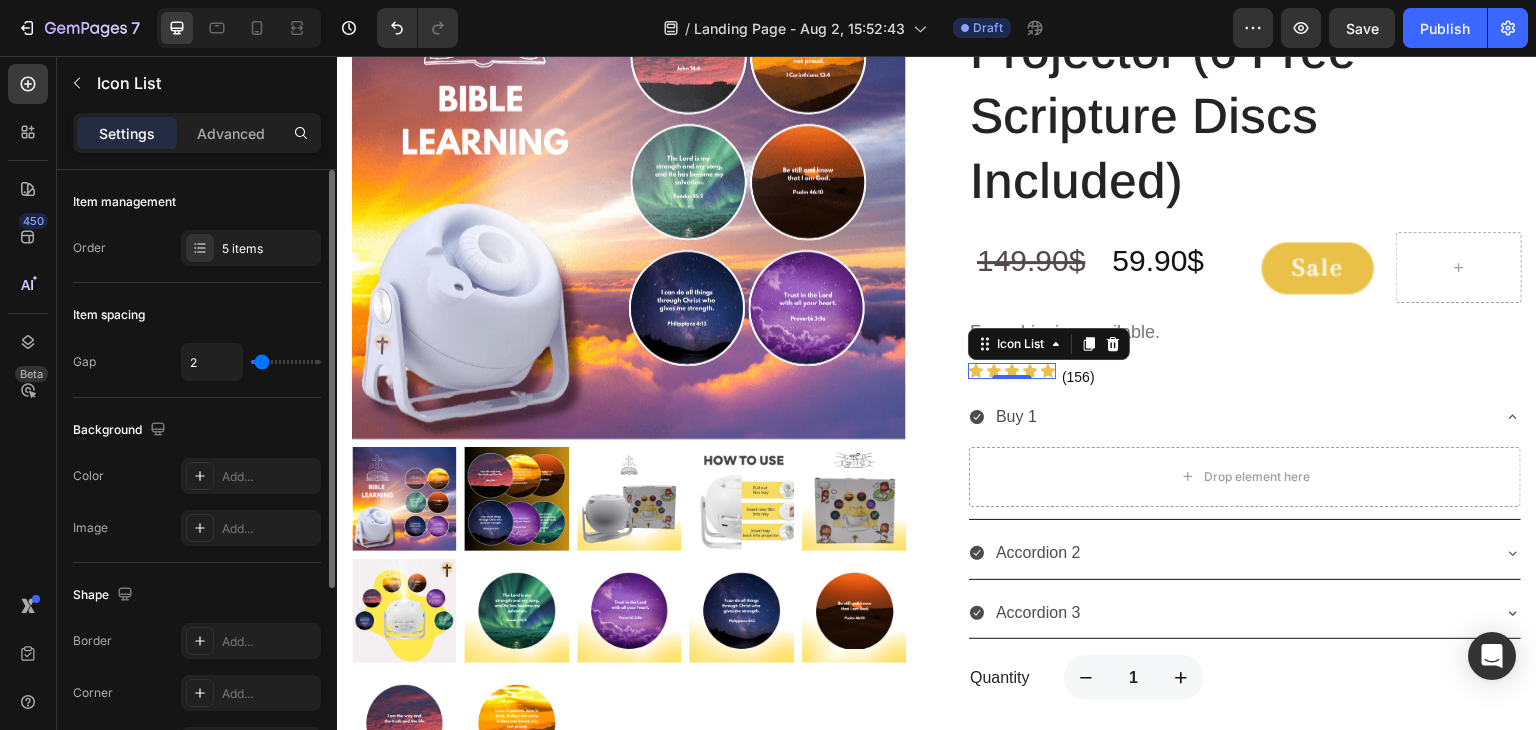 type on "3" 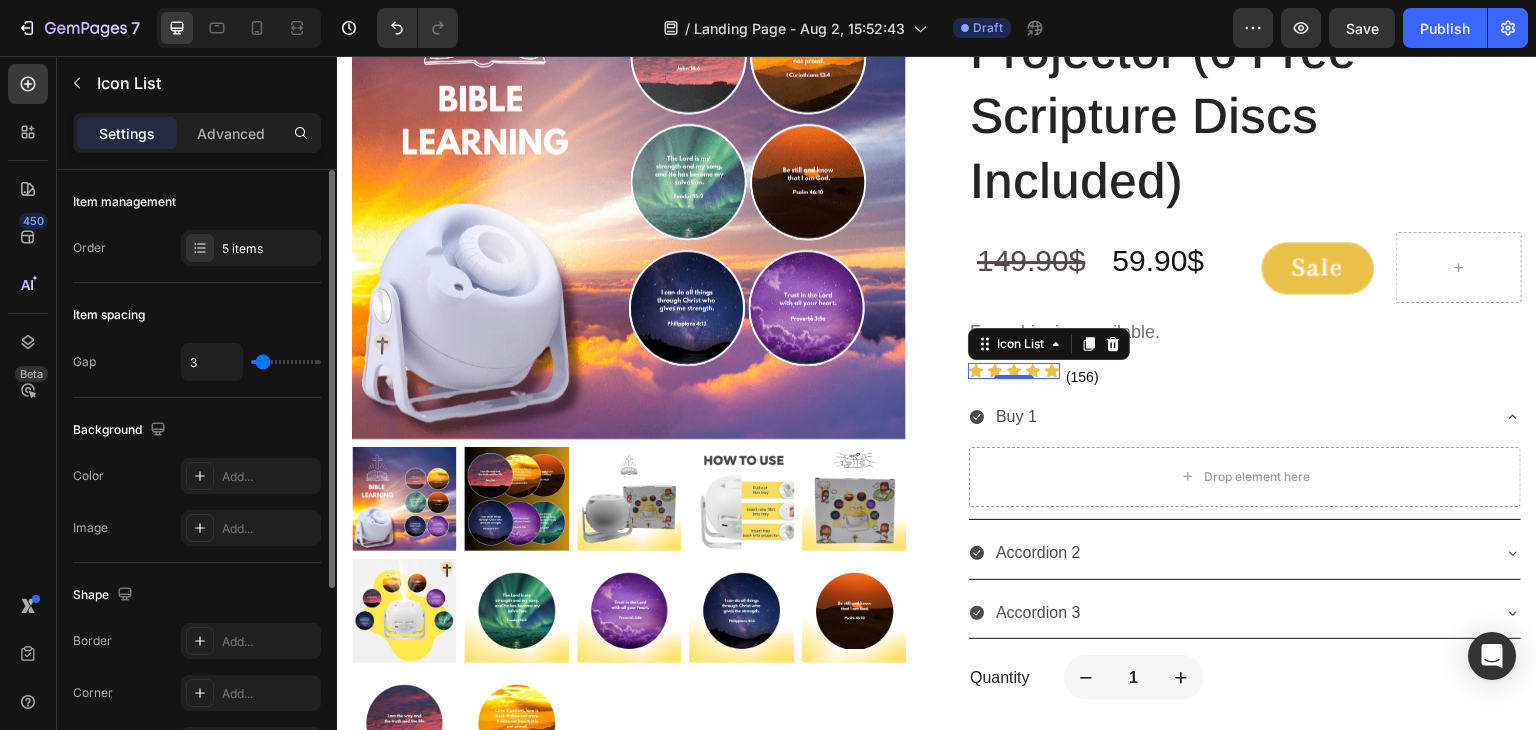 type on "4" 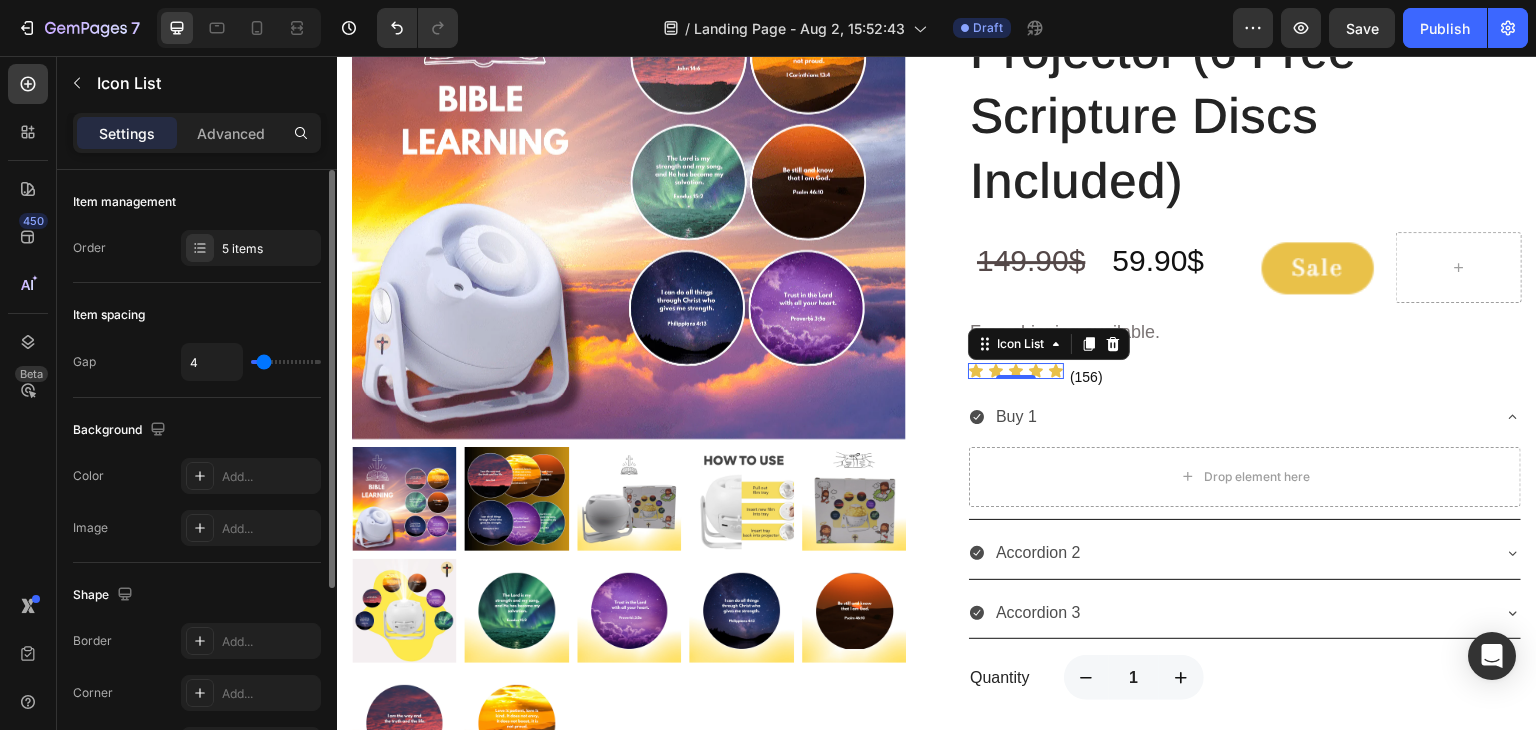click at bounding box center [286, 362] 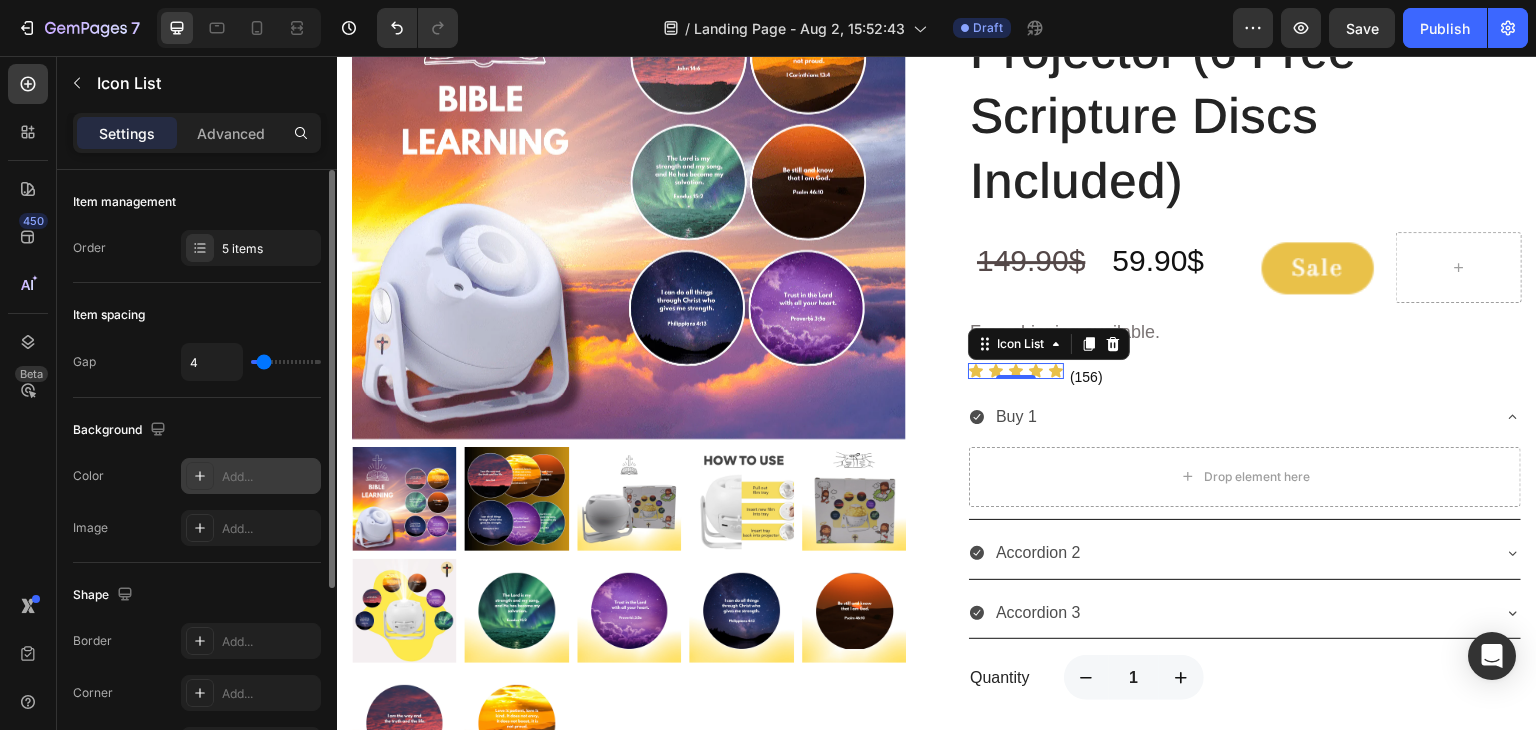 scroll, scrollTop: 292, scrollLeft: 0, axis: vertical 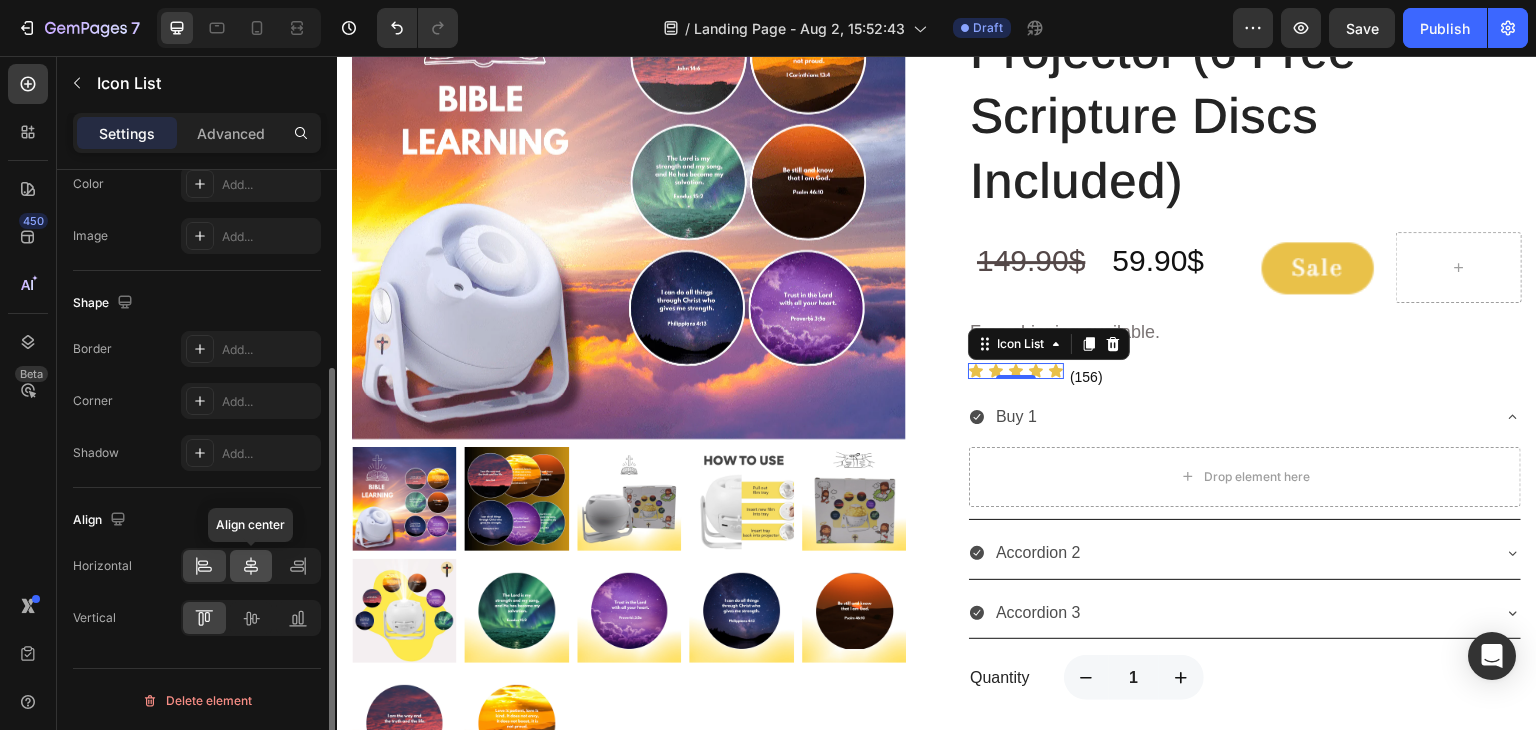 click 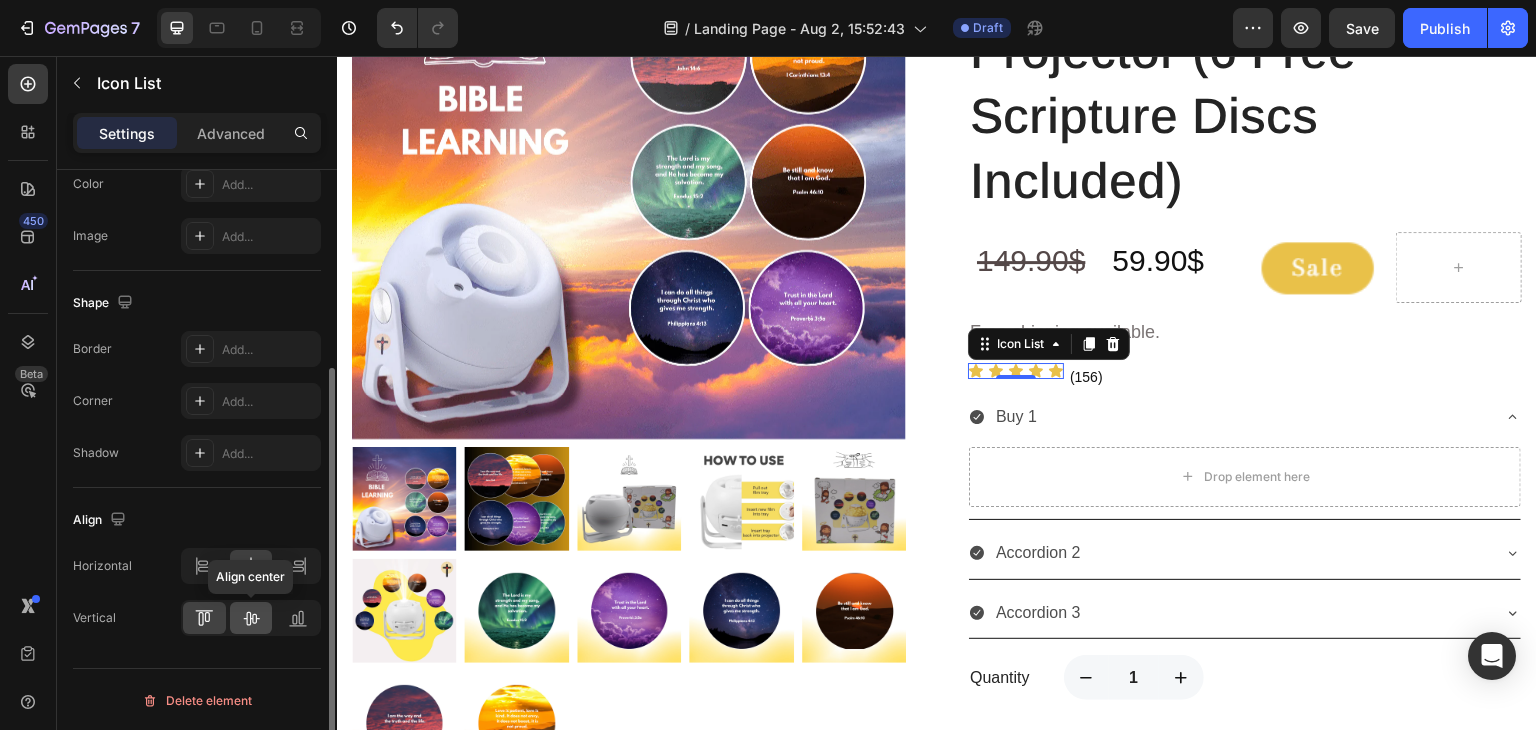 click 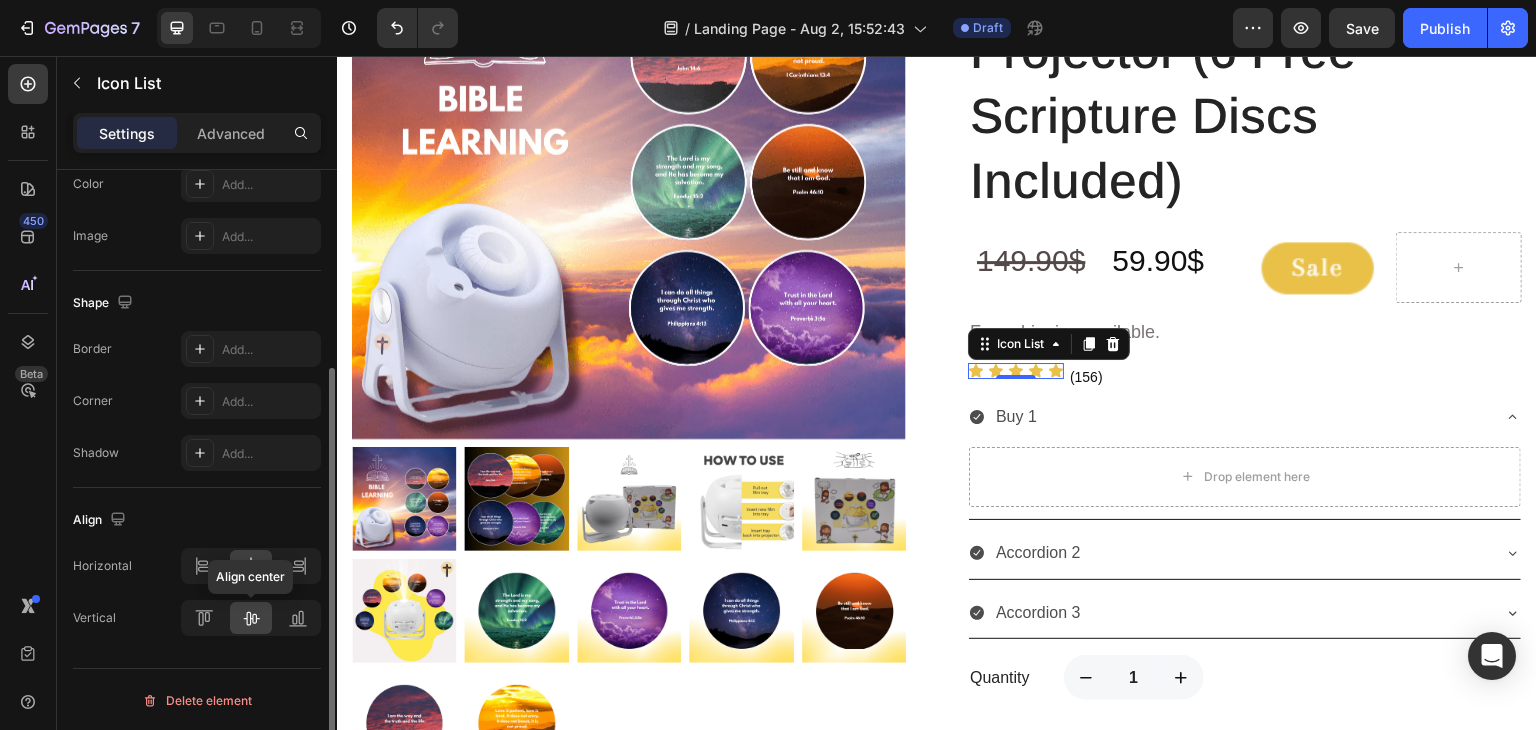 click 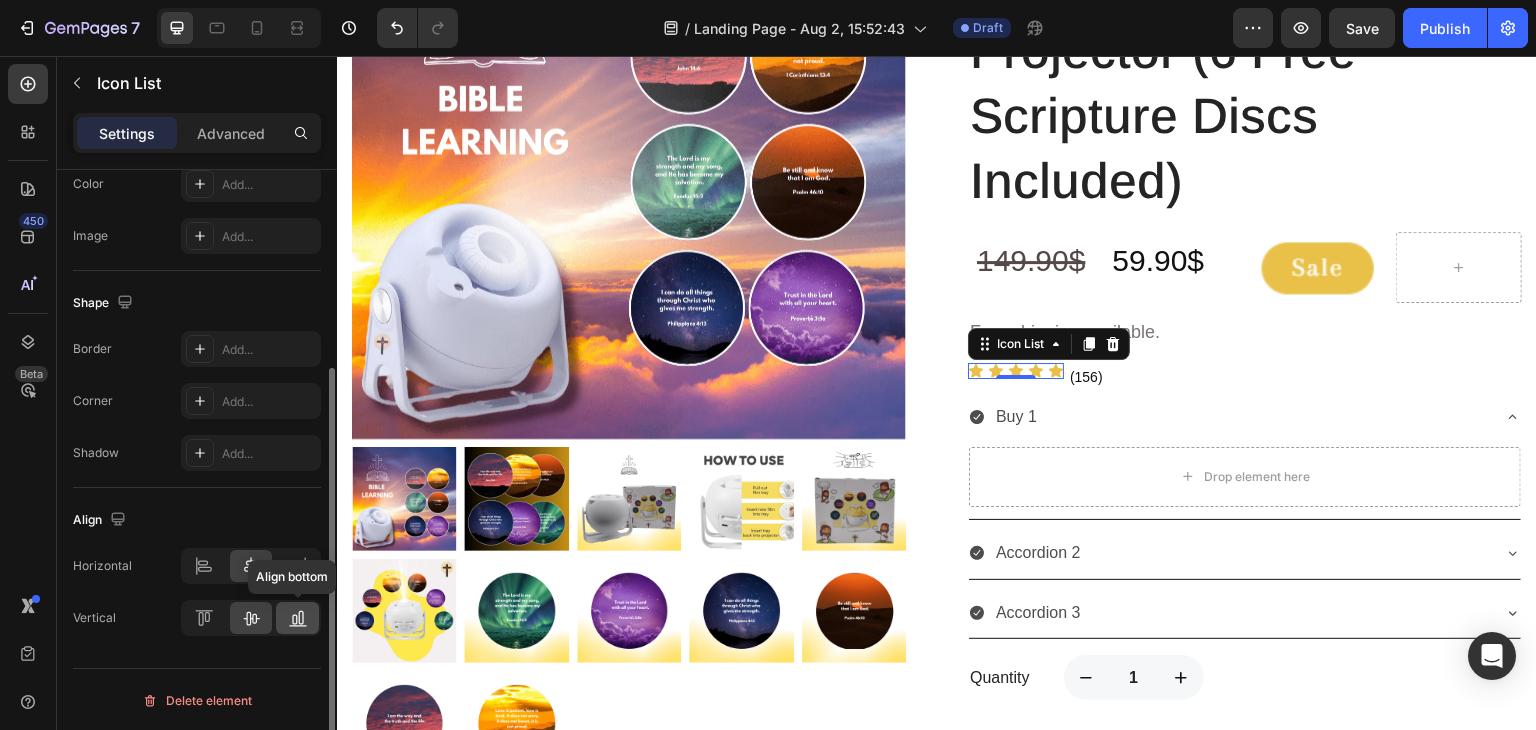 click 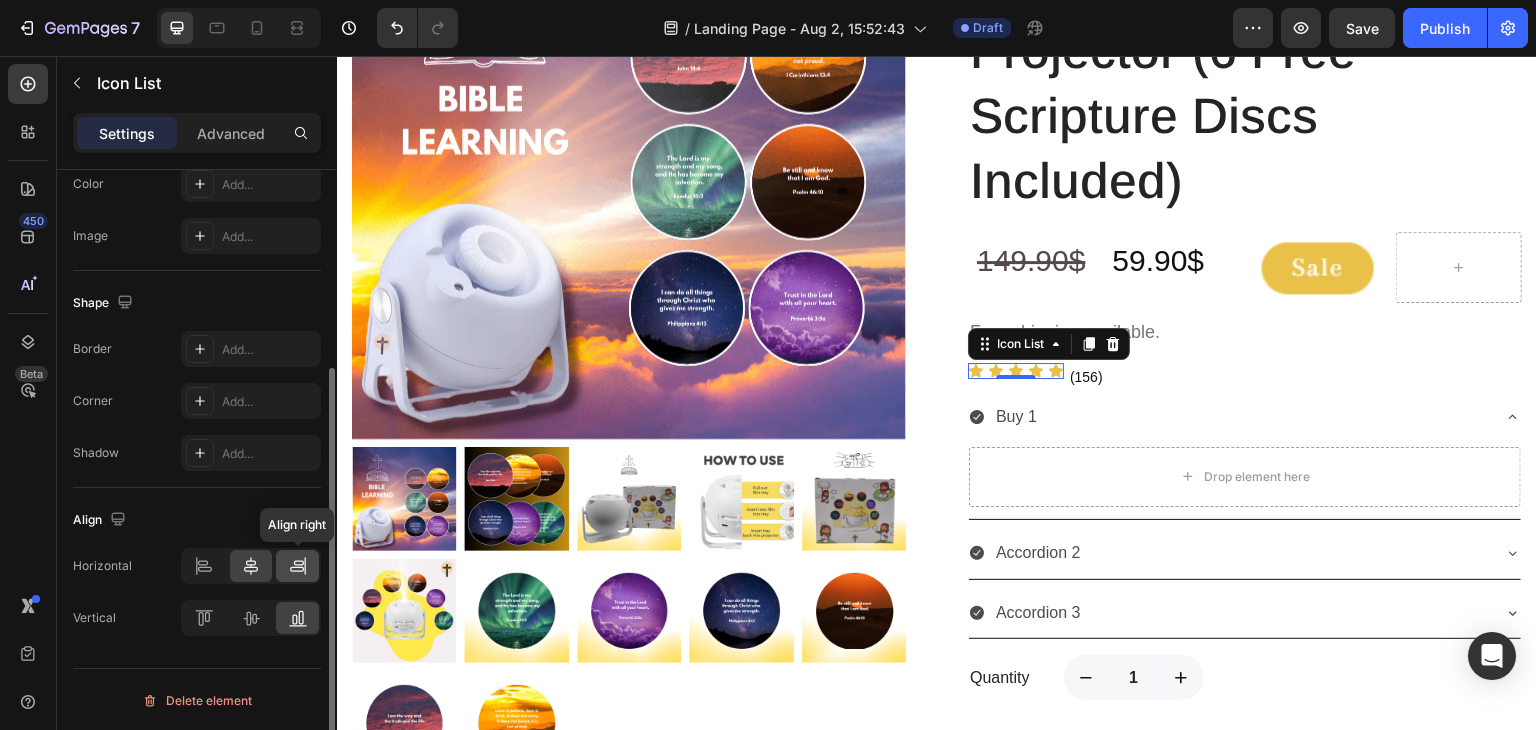 click 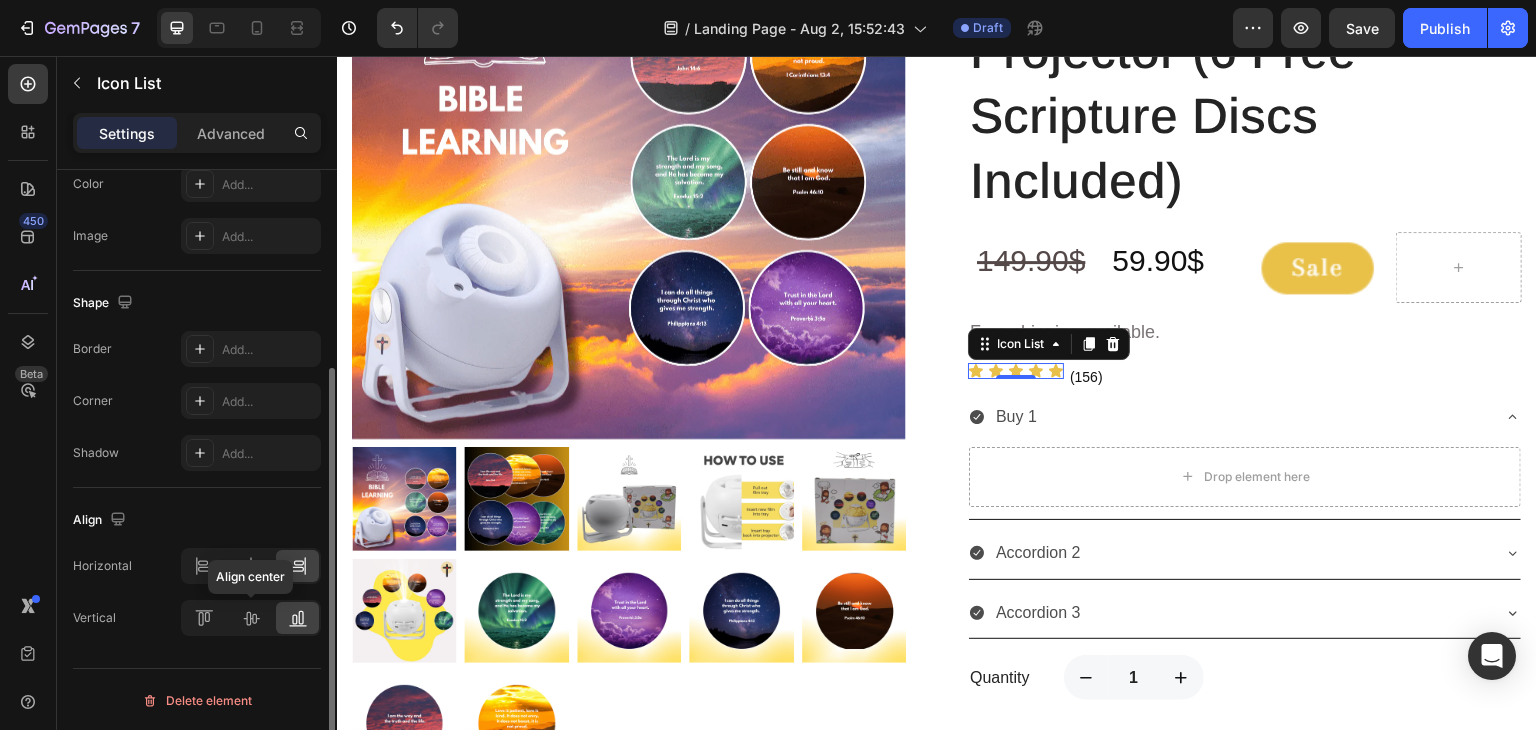 drag, startPoint x: 232, startPoint y: 609, endPoint x: 244, endPoint y: 598, distance: 16.27882 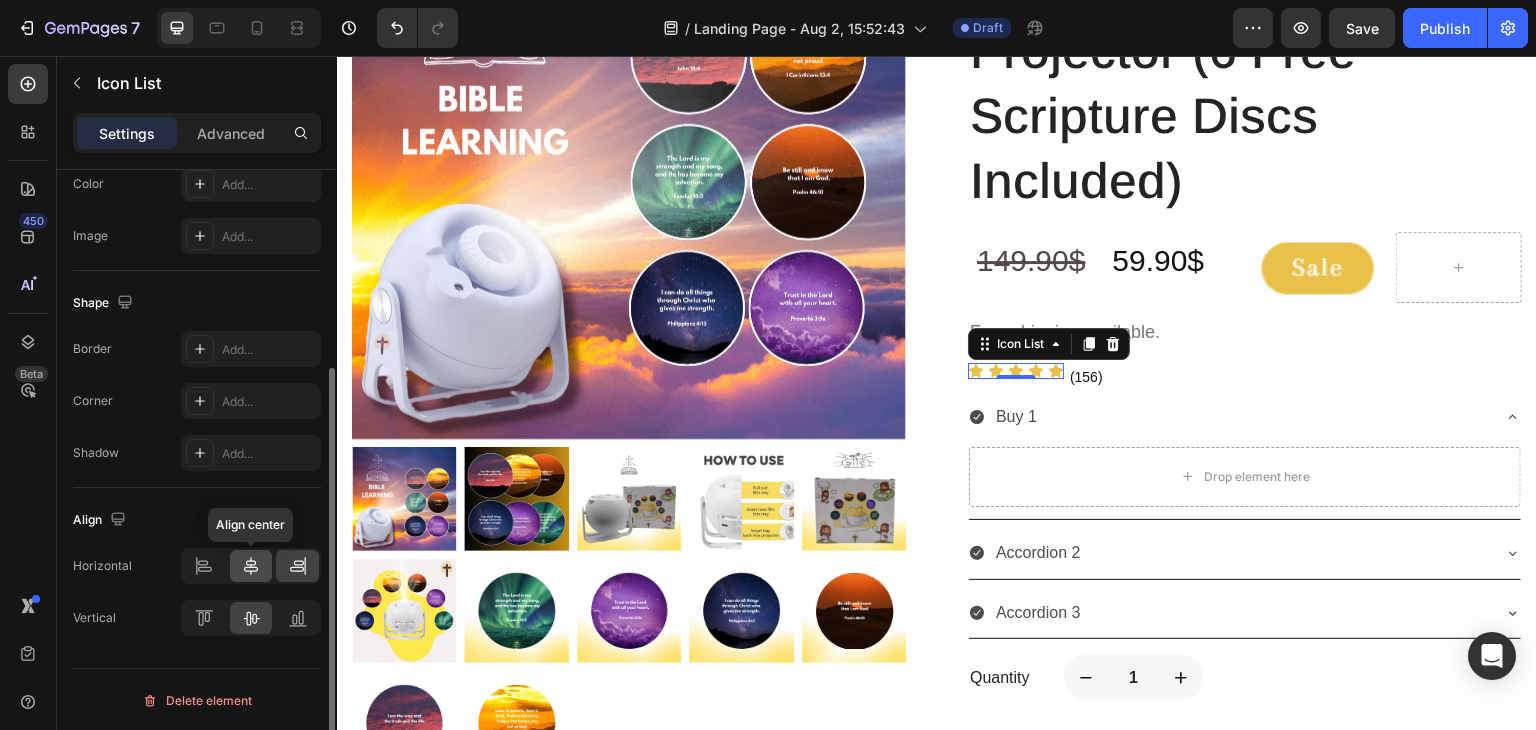 click 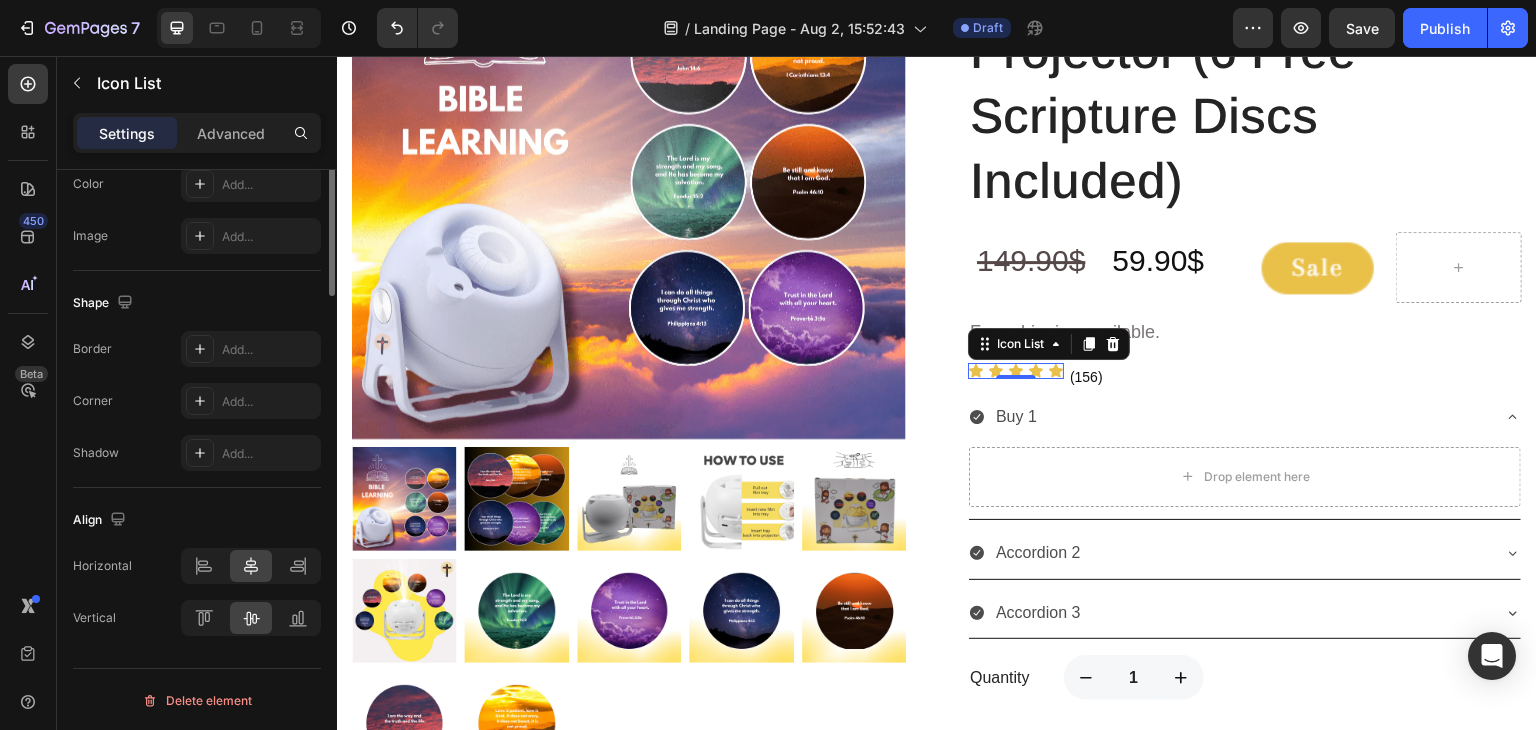 scroll, scrollTop: 0, scrollLeft: 0, axis: both 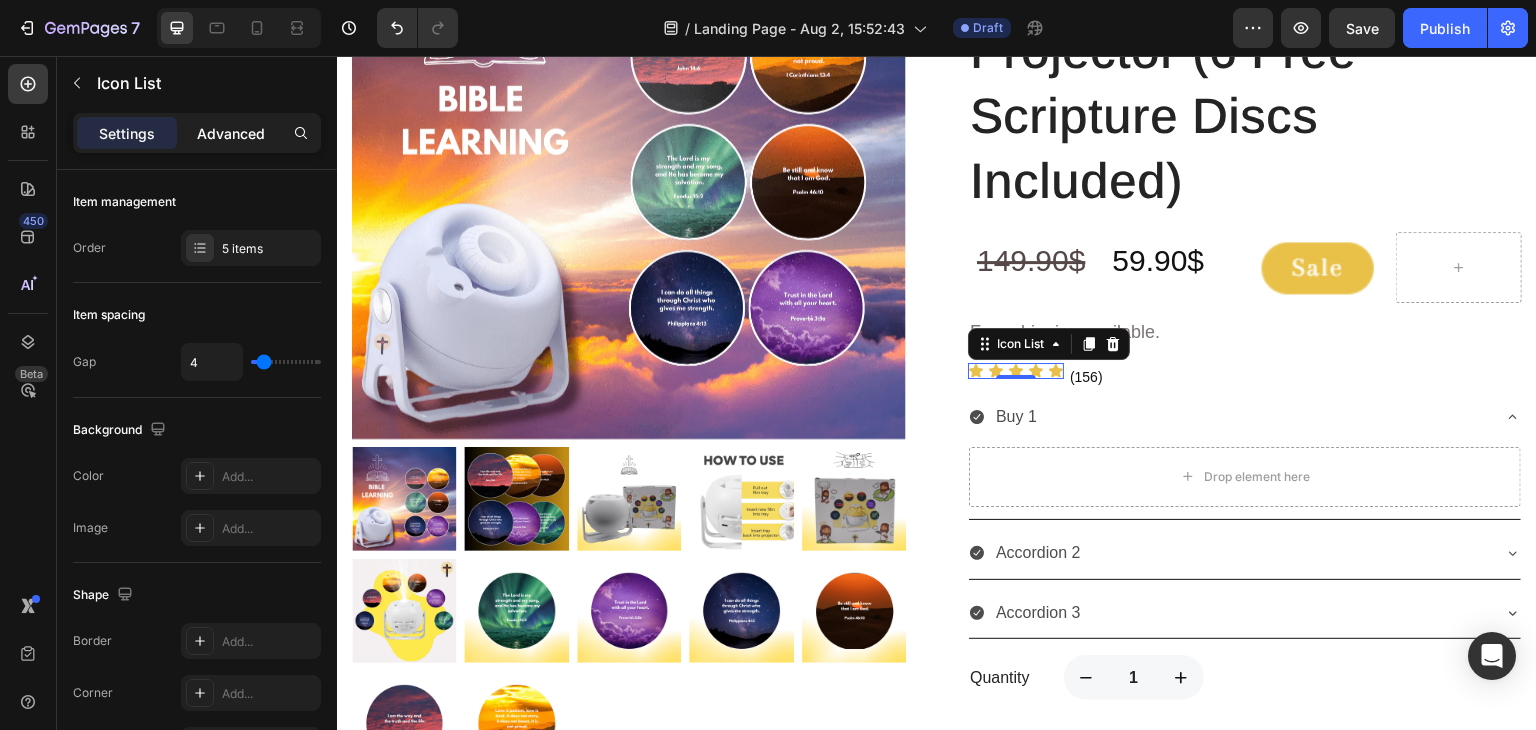 click on "Advanced" at bounding box center [231, 133] 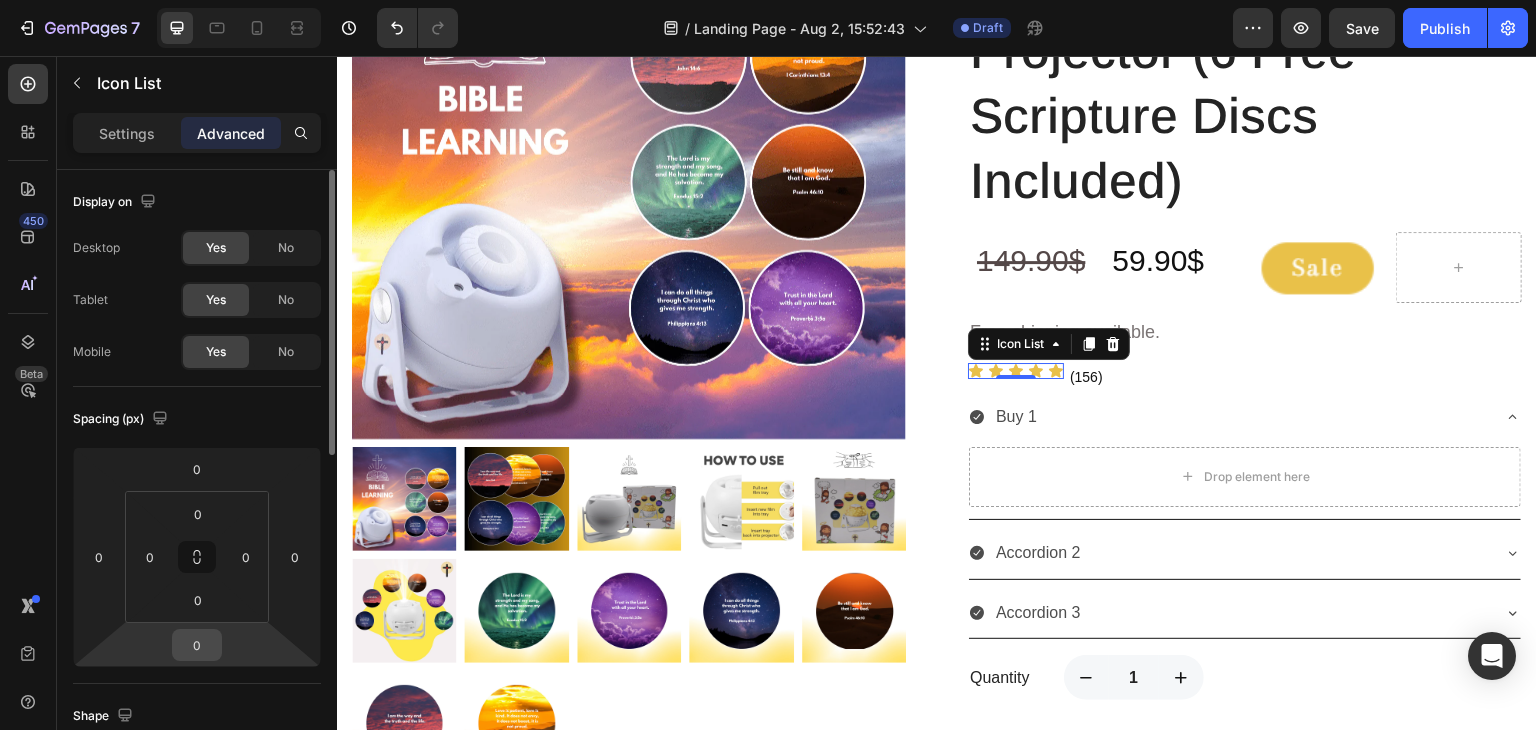 click on "0" at bounding box center [197, 645] 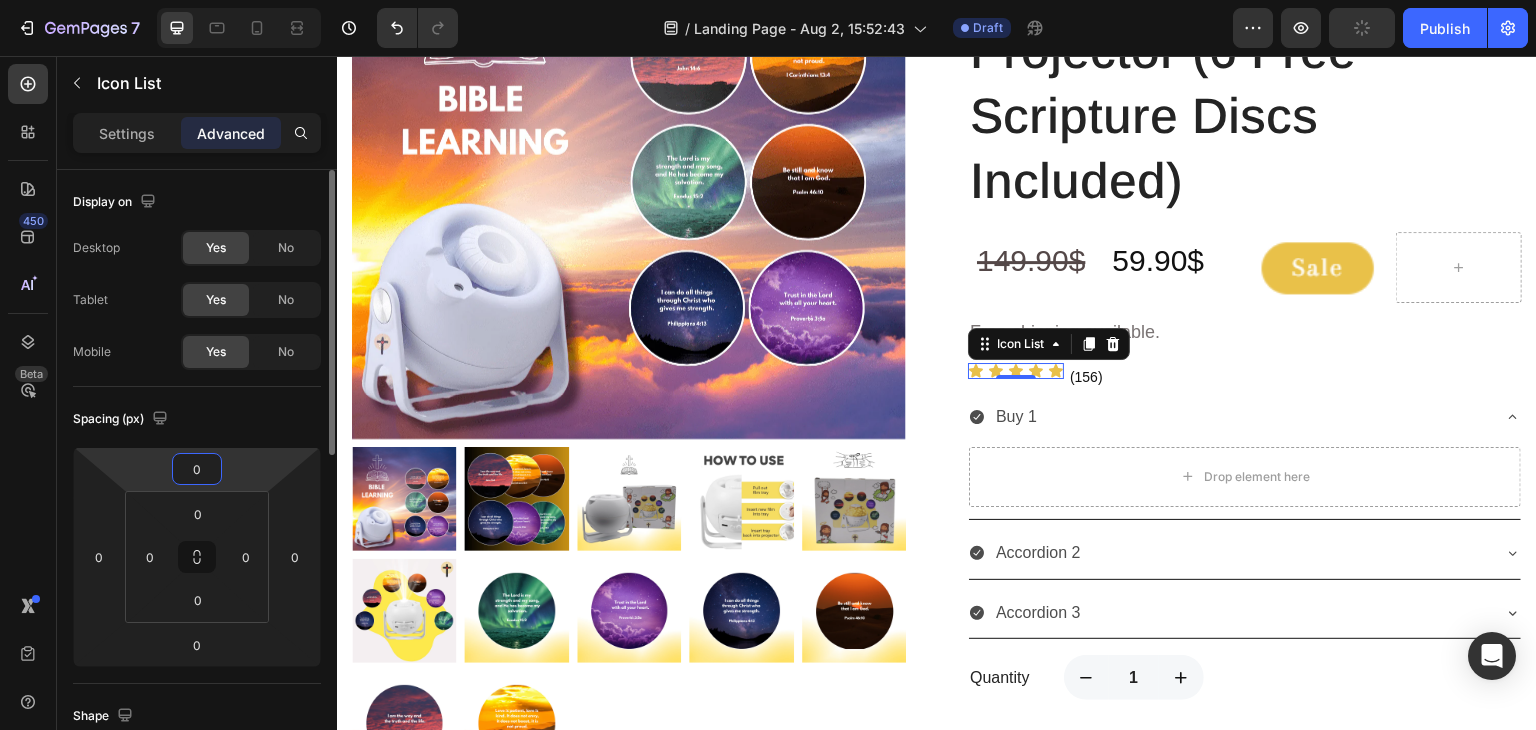 click on "0" at bounding box center [197, 469] 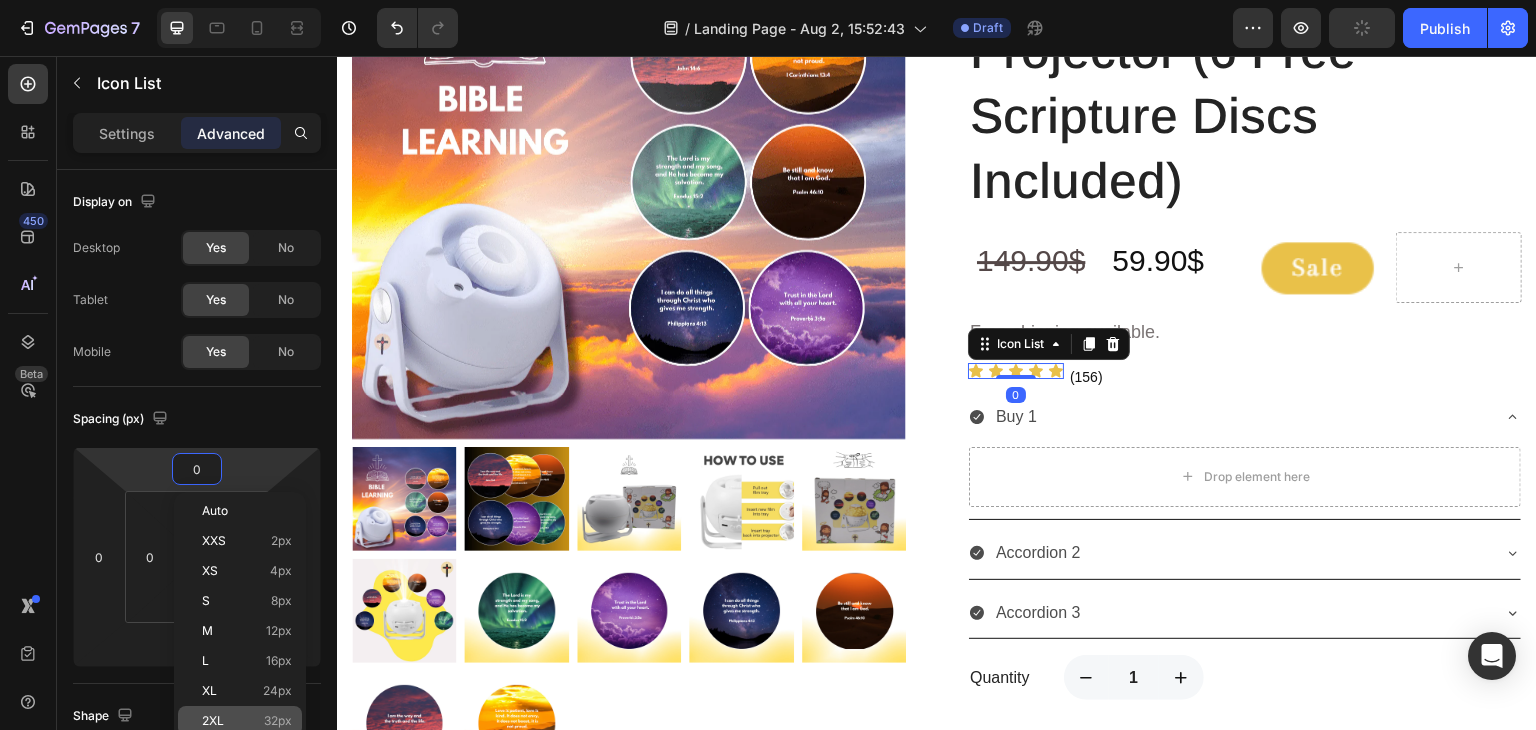 click on "2XL 32px" 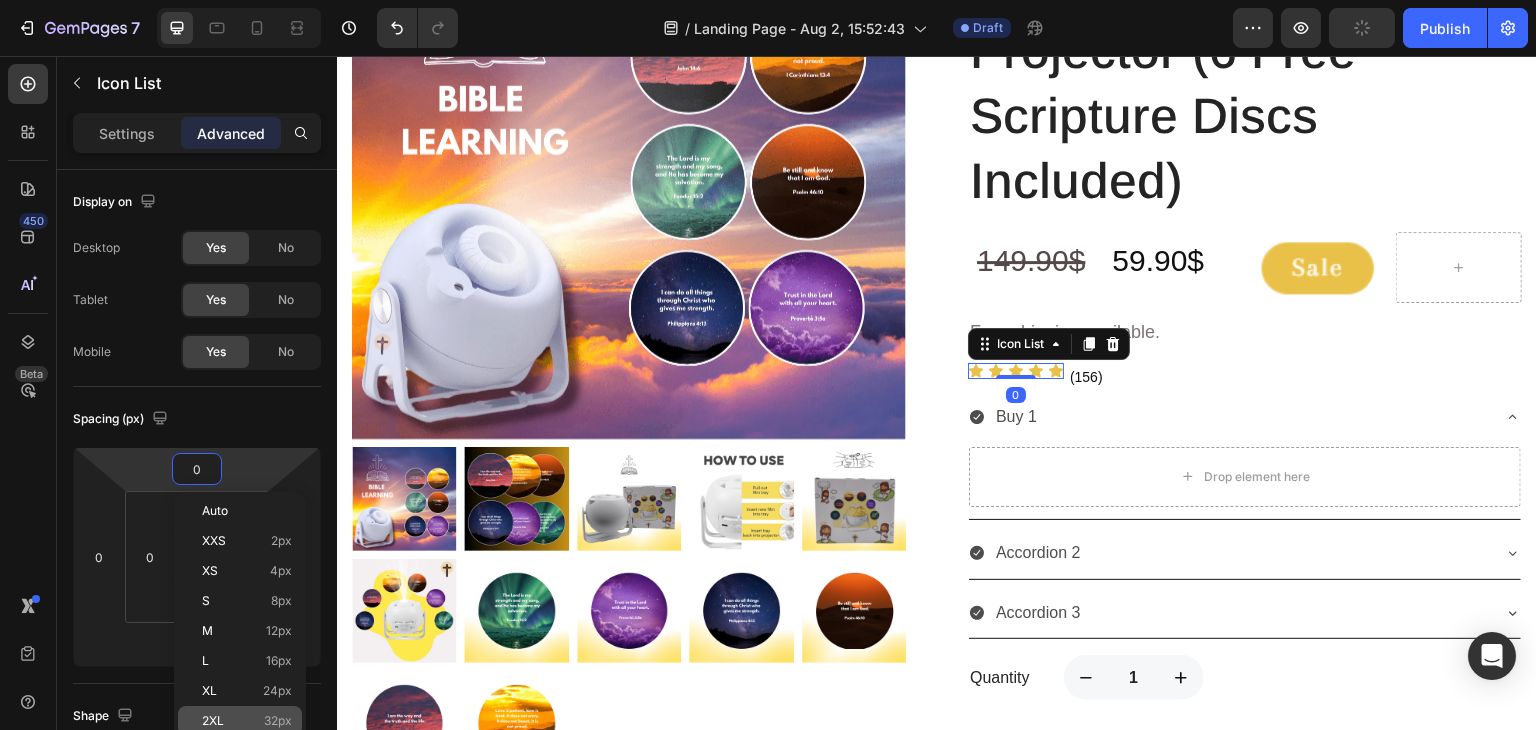 type on "32" 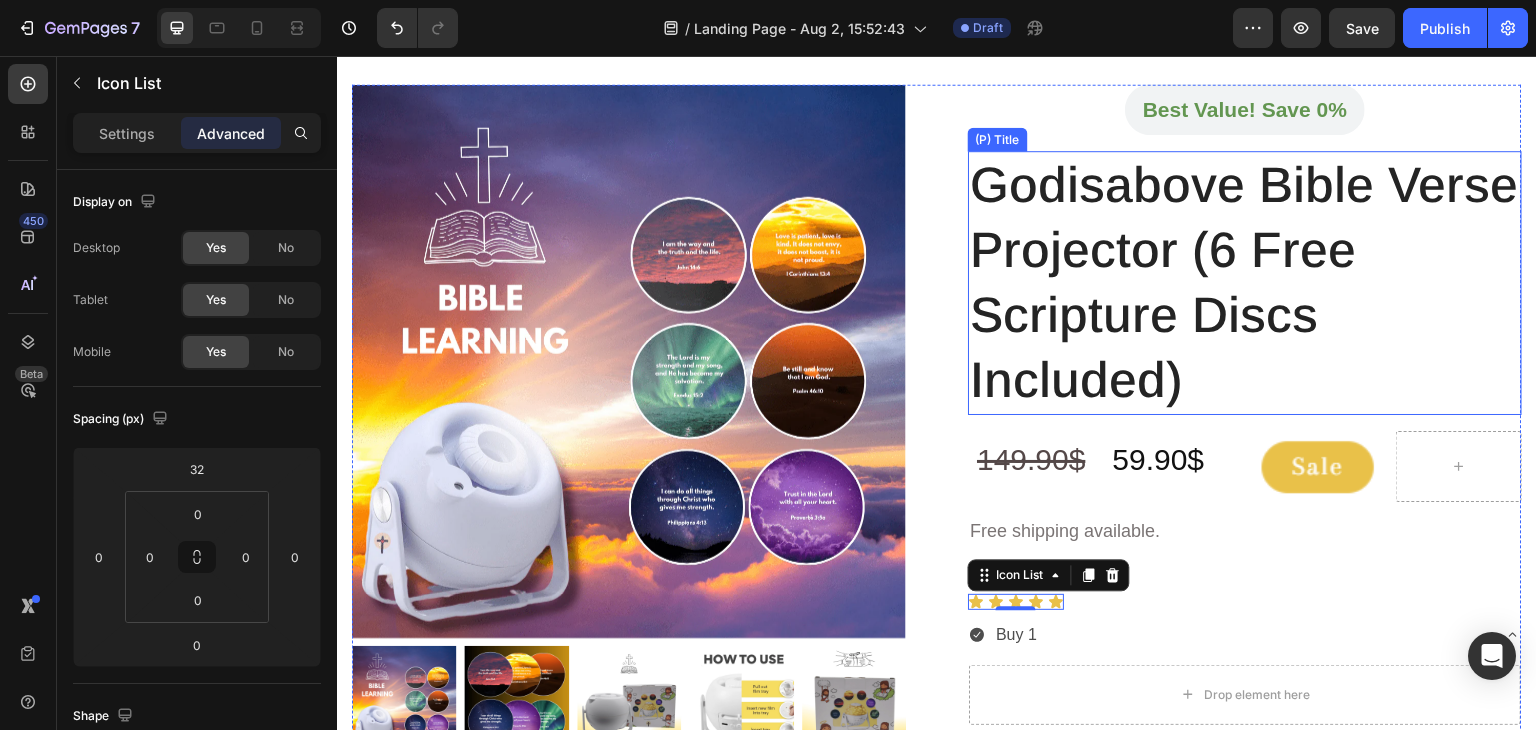 scroll, scrollTop: 277, scrollLeft: 0, axis: vertical 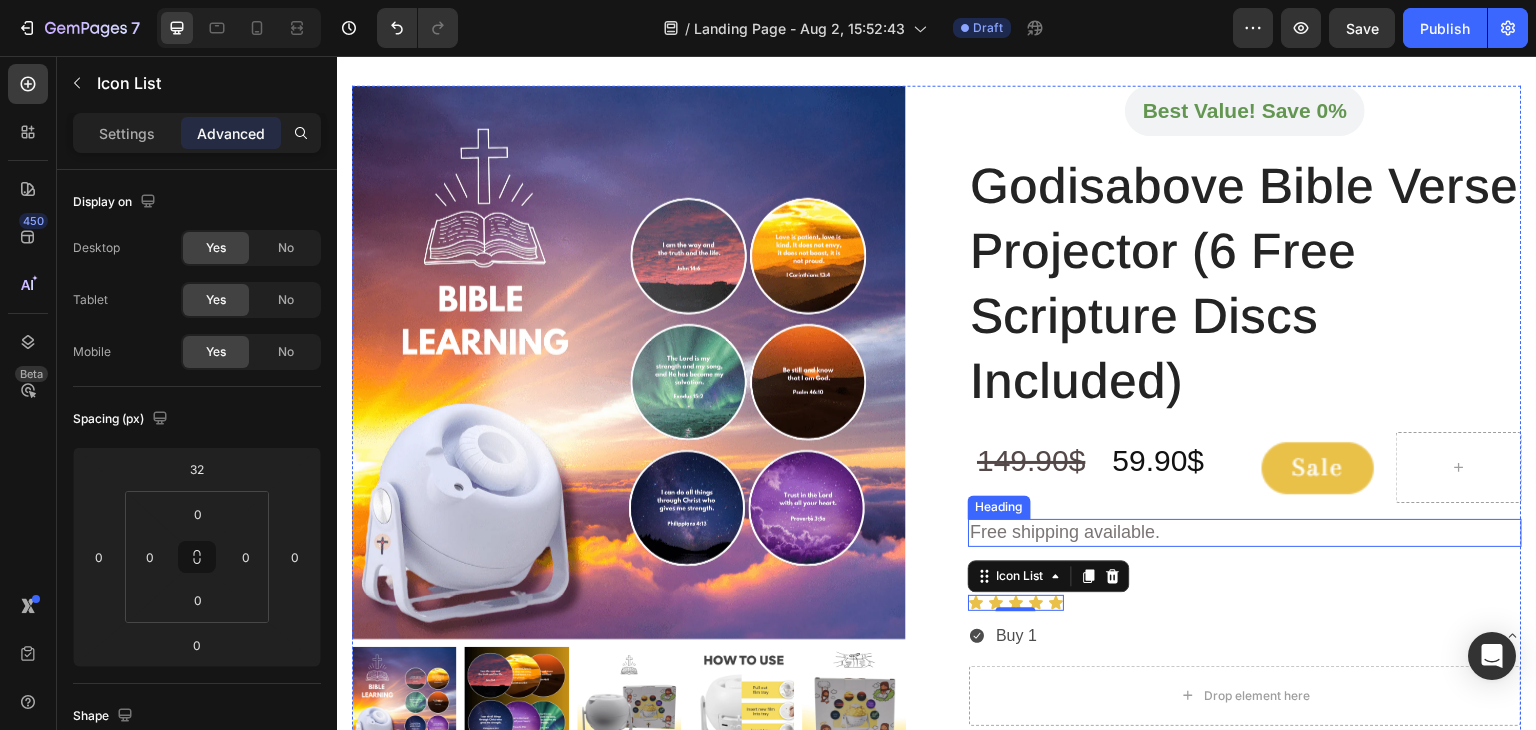 click on "⁠⁠⁠⁠⁠⁠⁠ Free shipping available." at bounding box center [1245, 532] 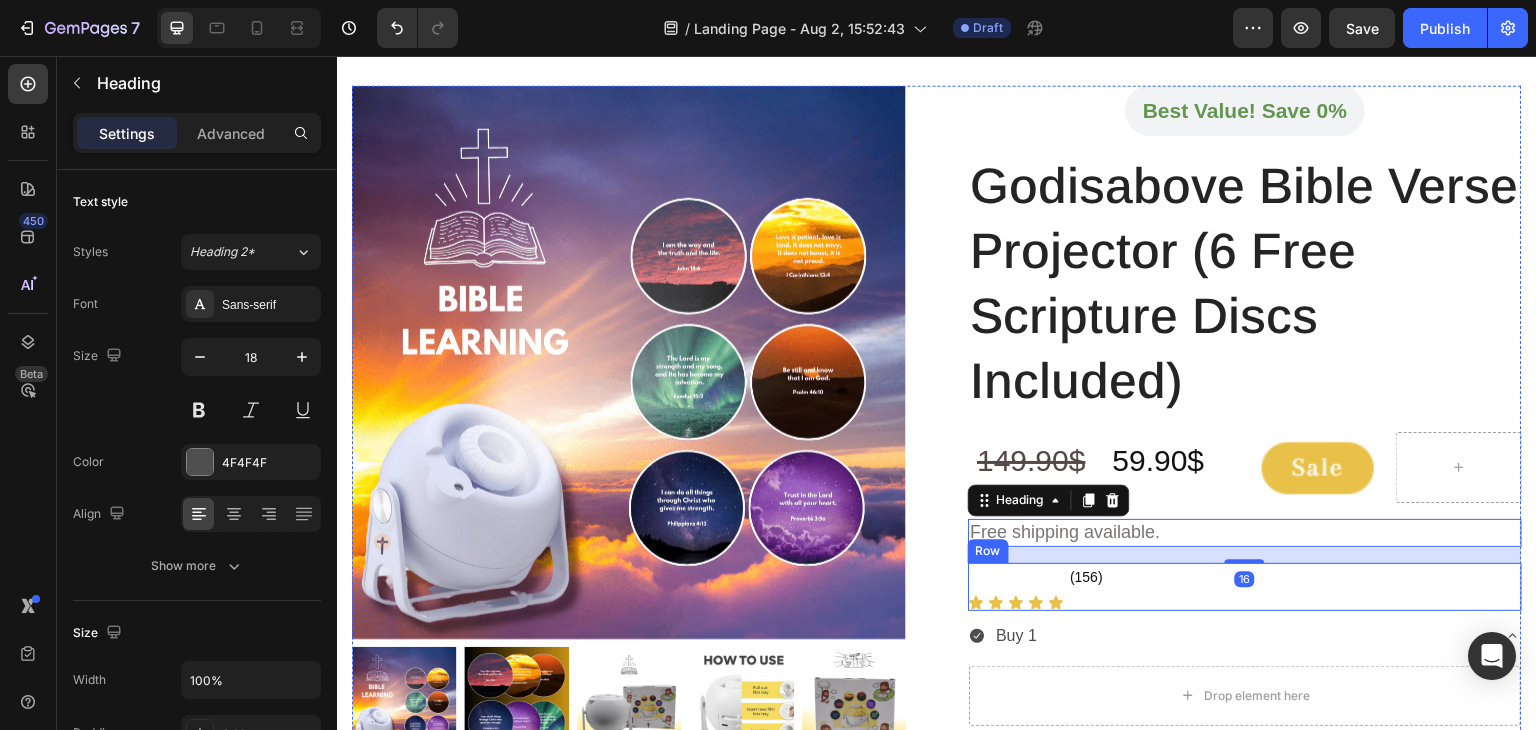 click on "(156) Heading" at bounding box center [1086, 587] 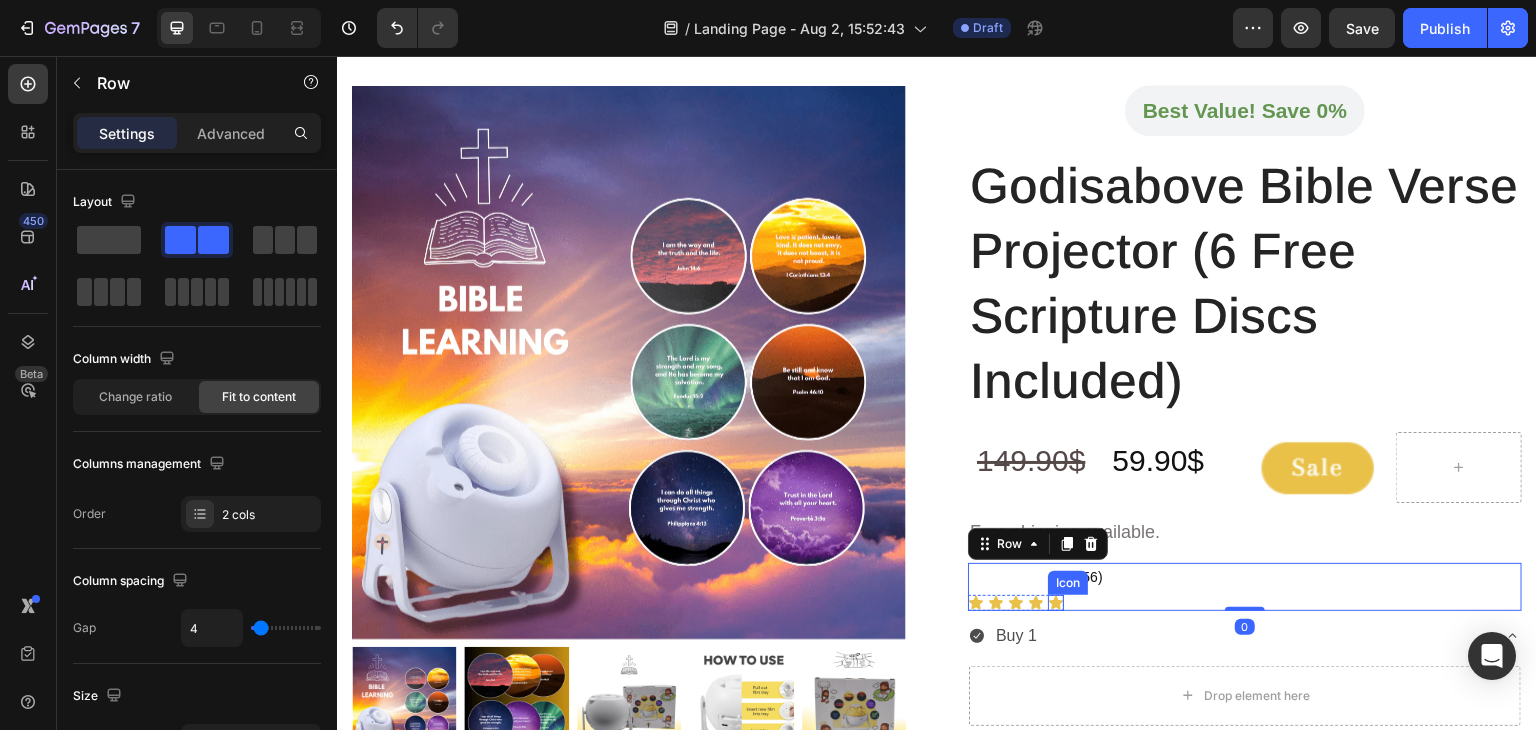 click 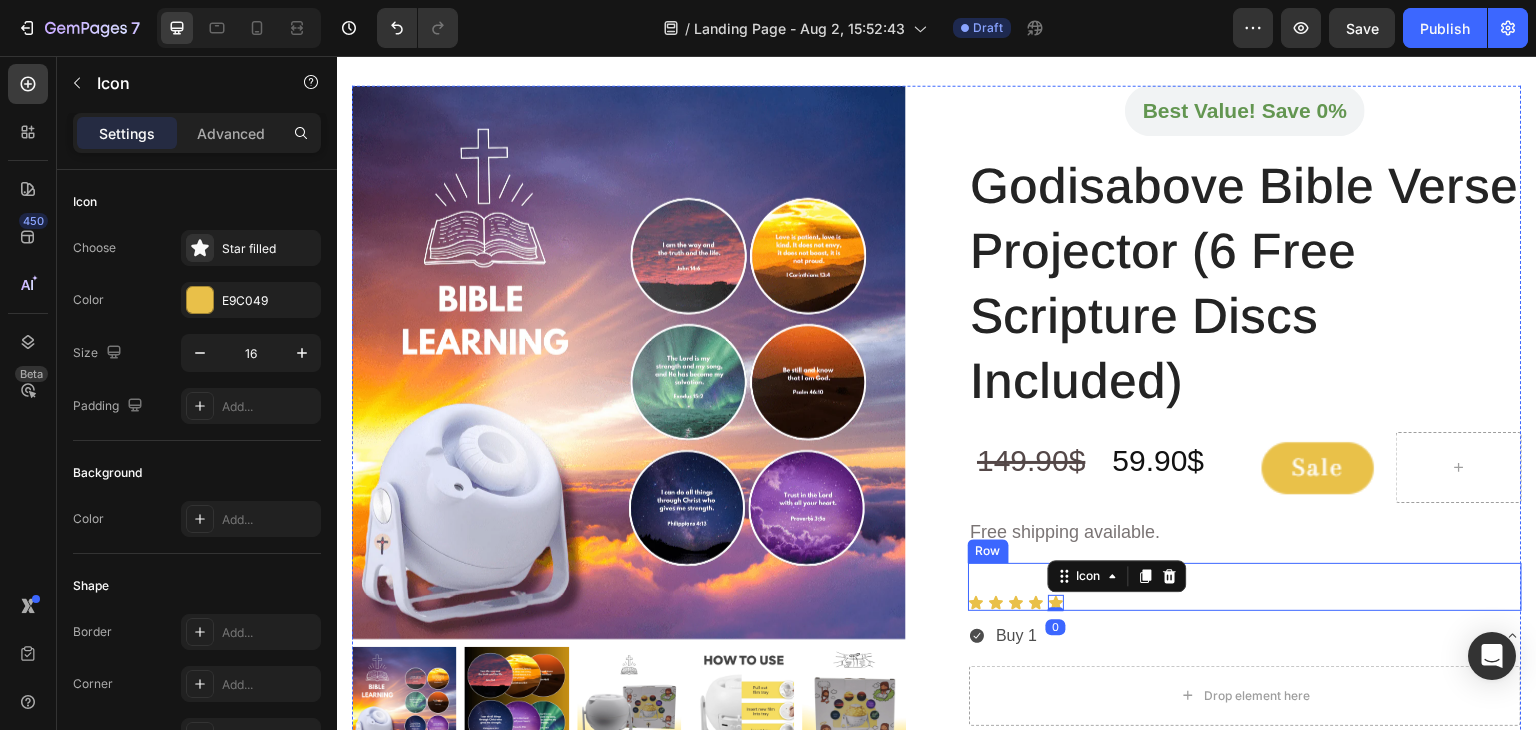 click on "(156) Heading" at bounding box center (1086, 587) 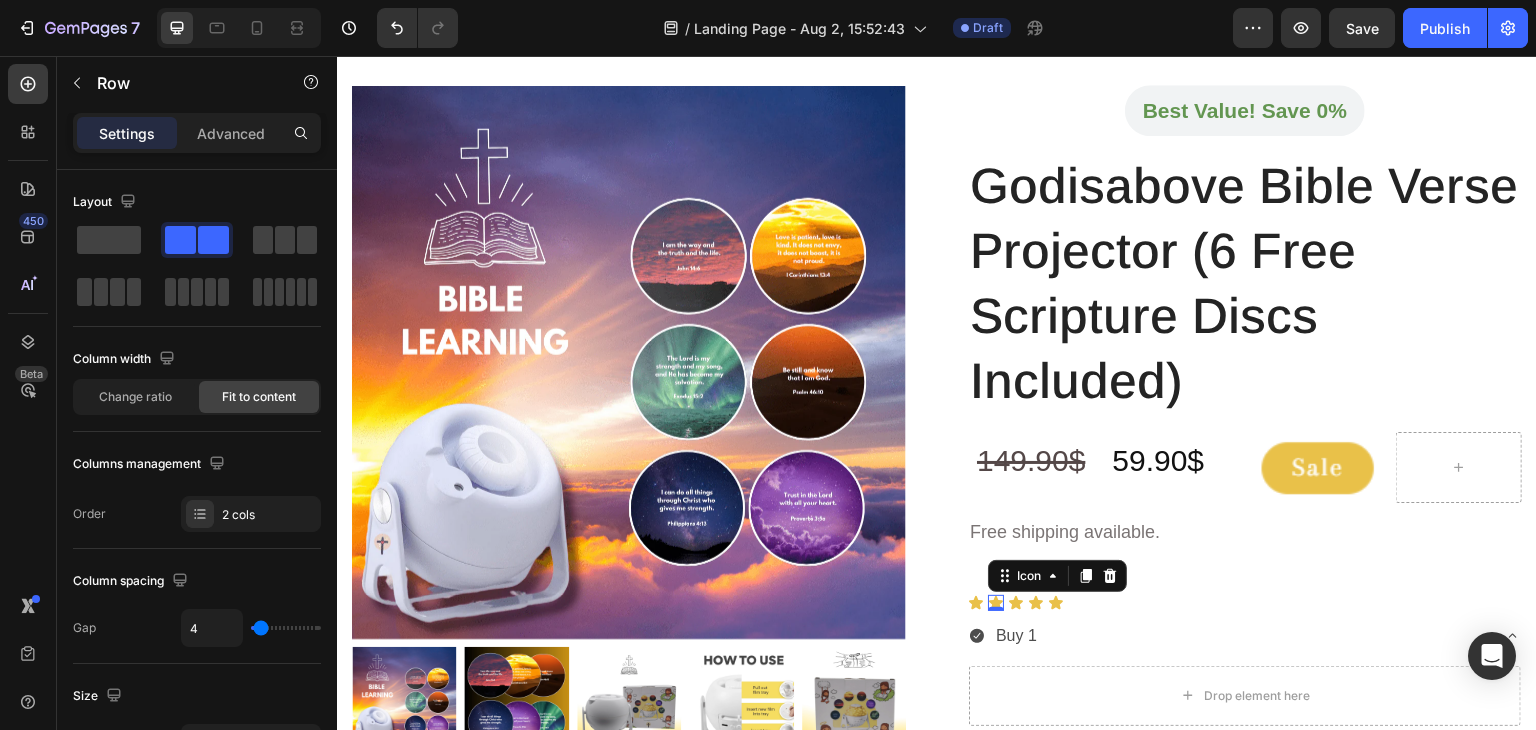 click 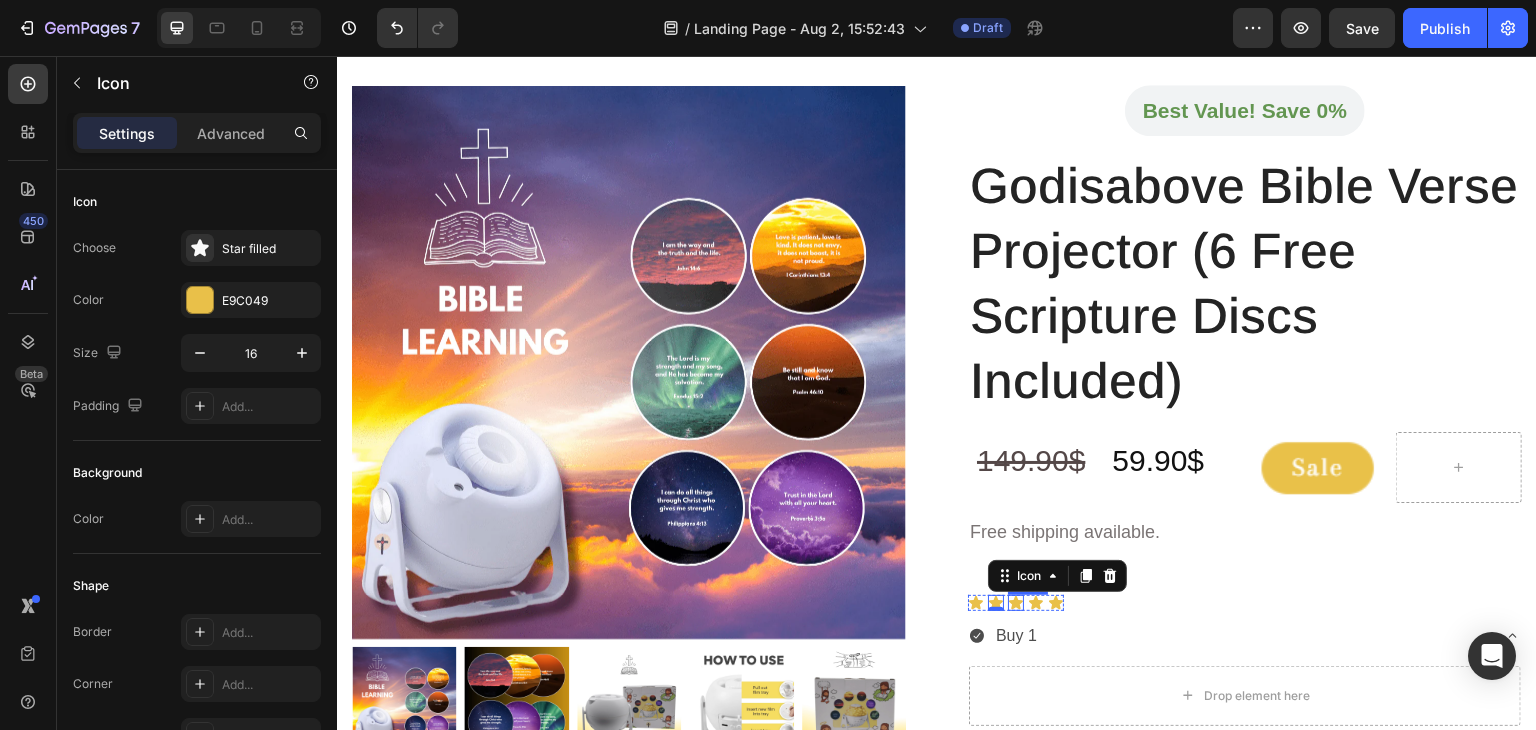 click 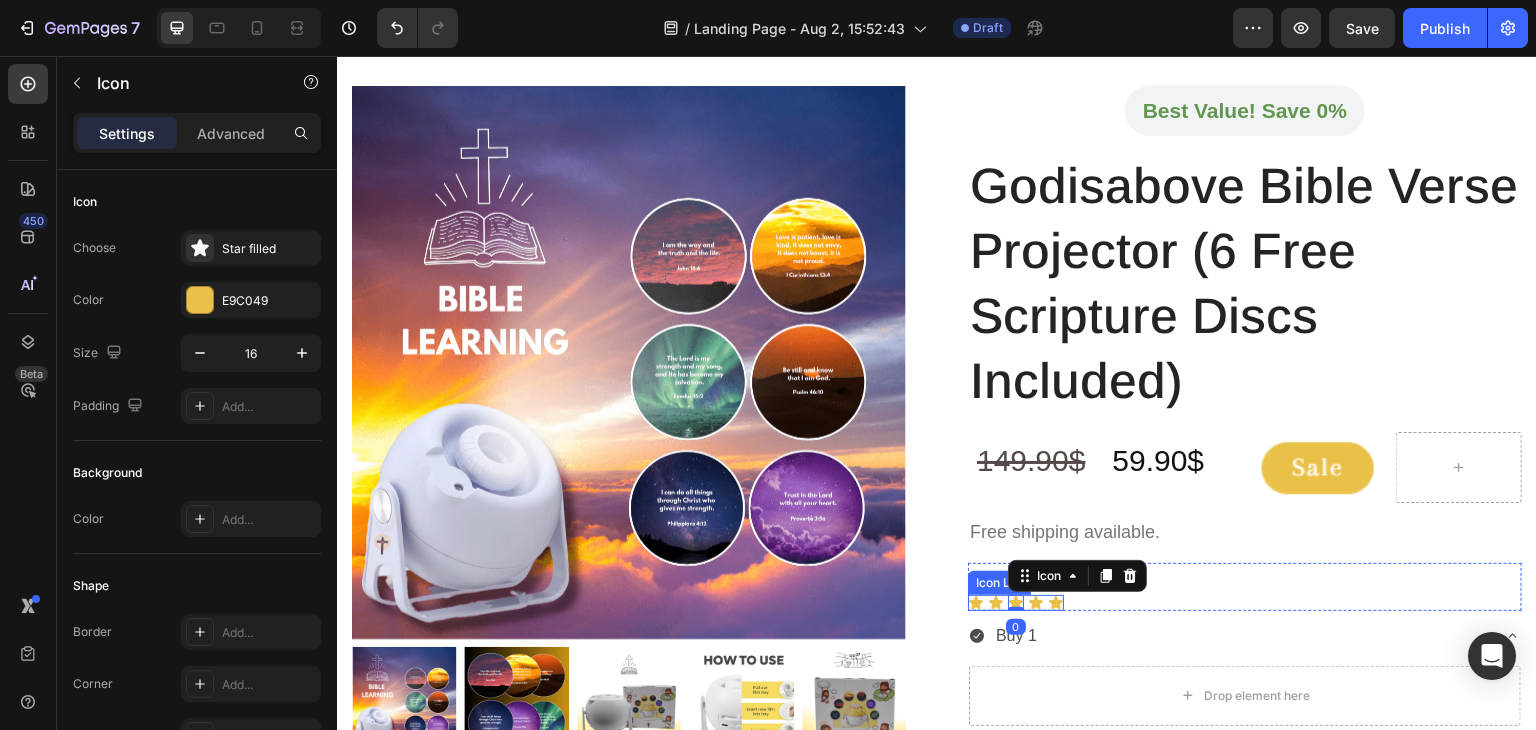 click on "Icon Icon Icon   0 Icon
Icon" at bounding box center (1016, 603) 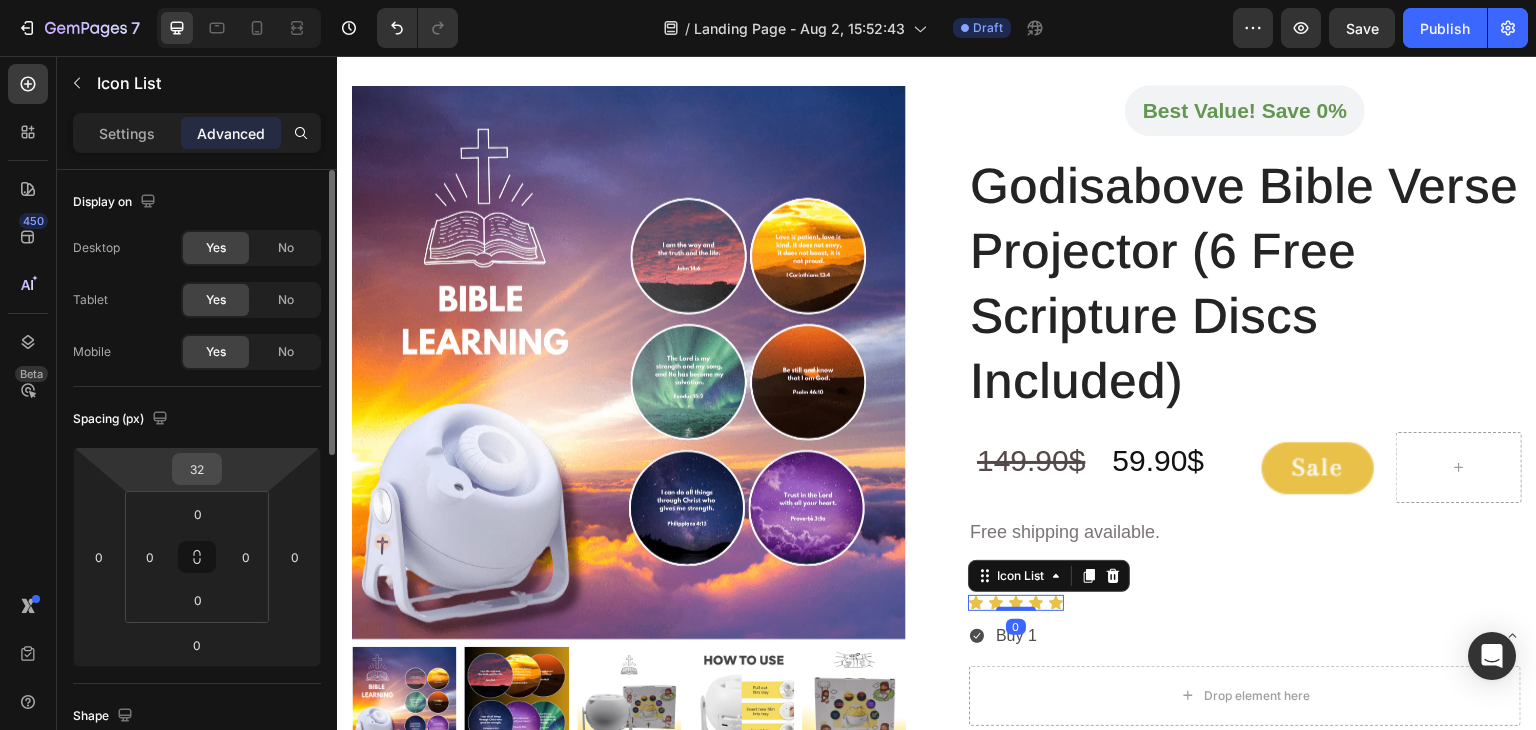 click on "32" at bounding box center (197, 469) 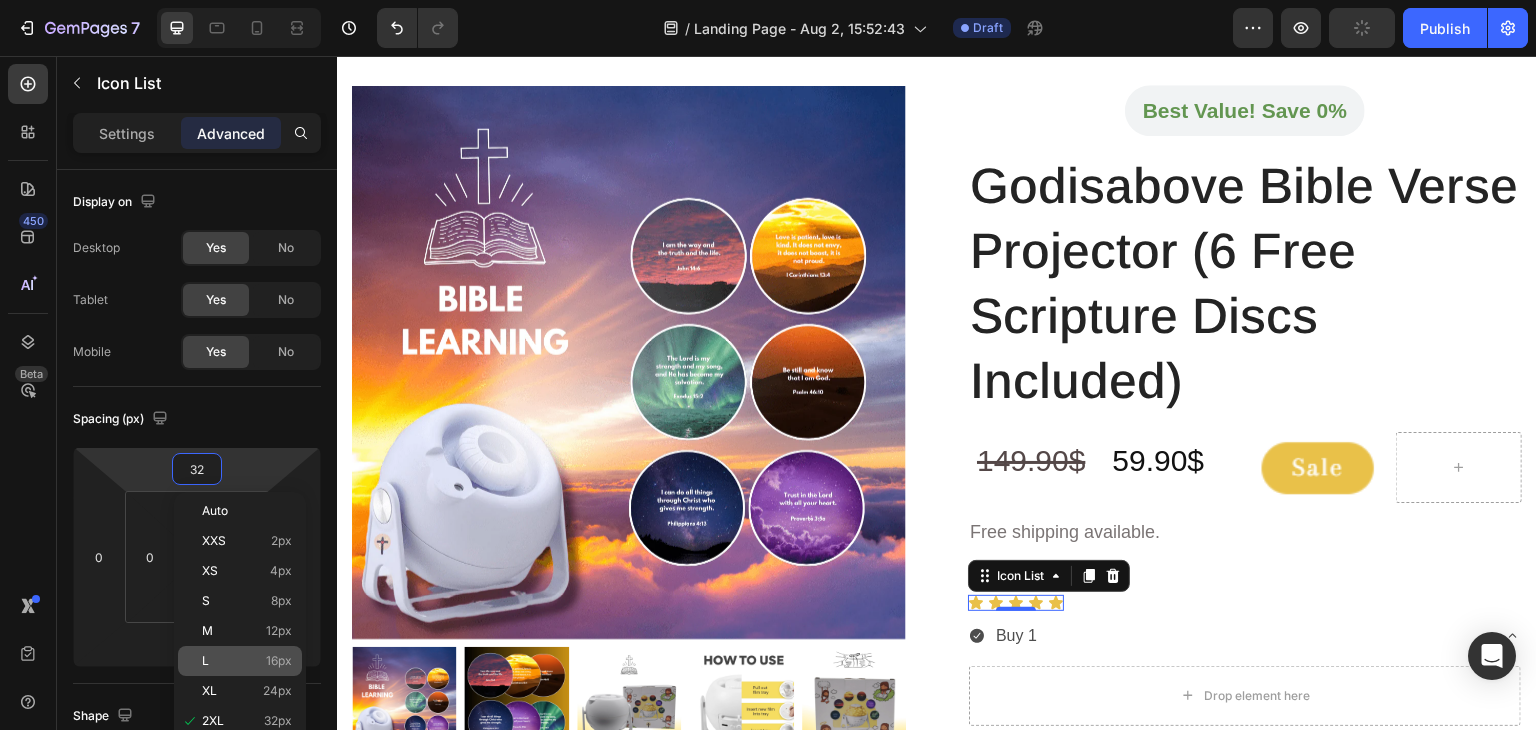 click on "L 16px" at bounding box center (247, 661) 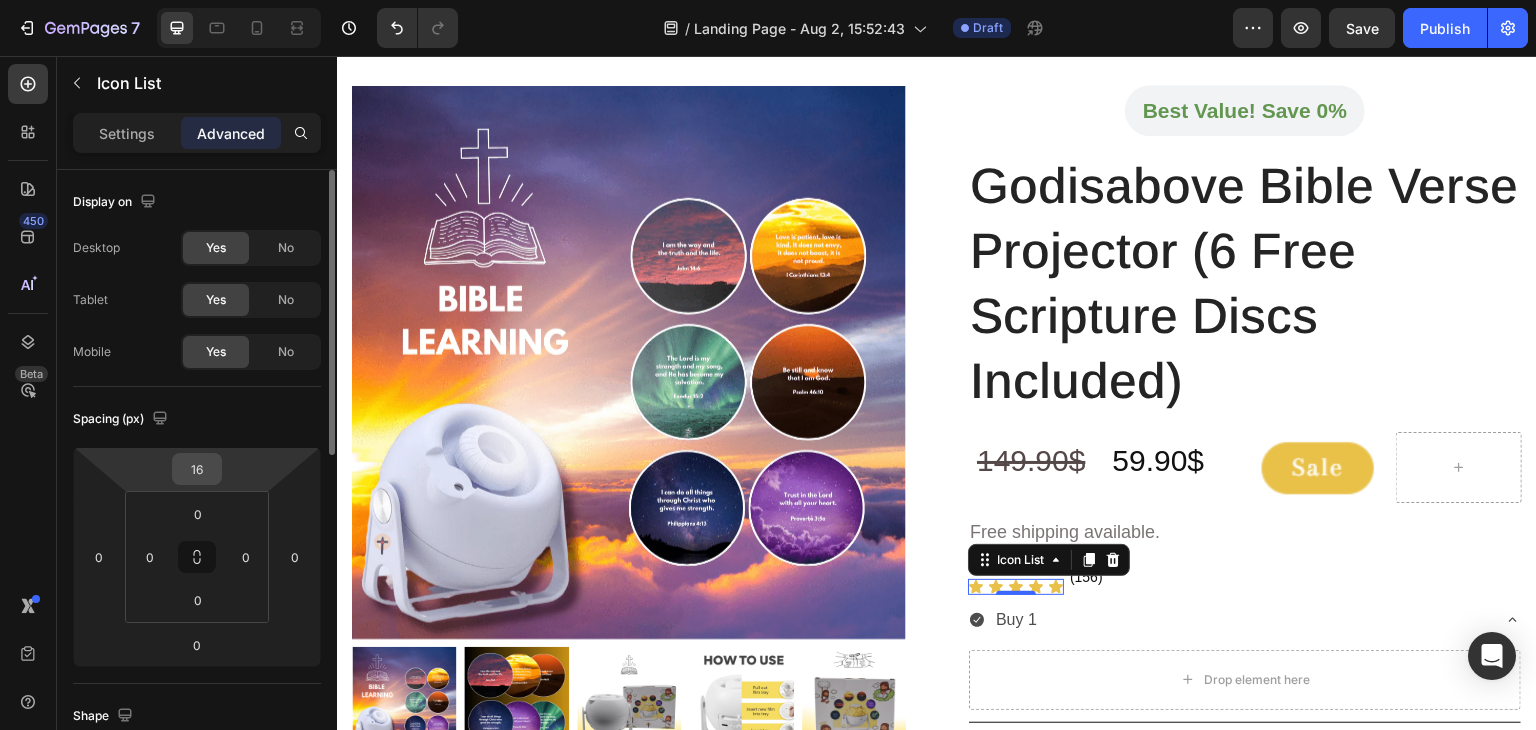 click on "16" at bounding box center [197, 469] 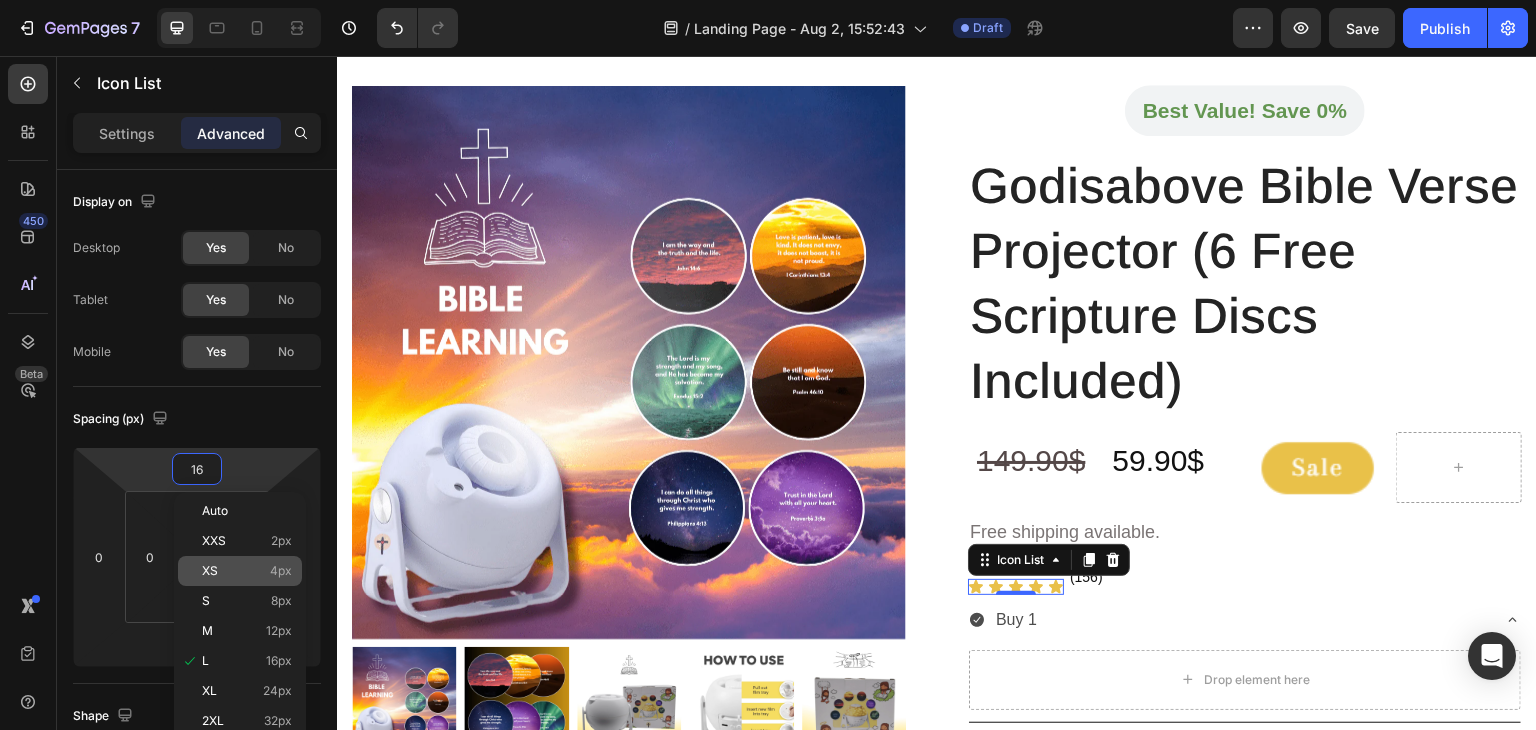 click on "XS" at bounding box center (210, 571) 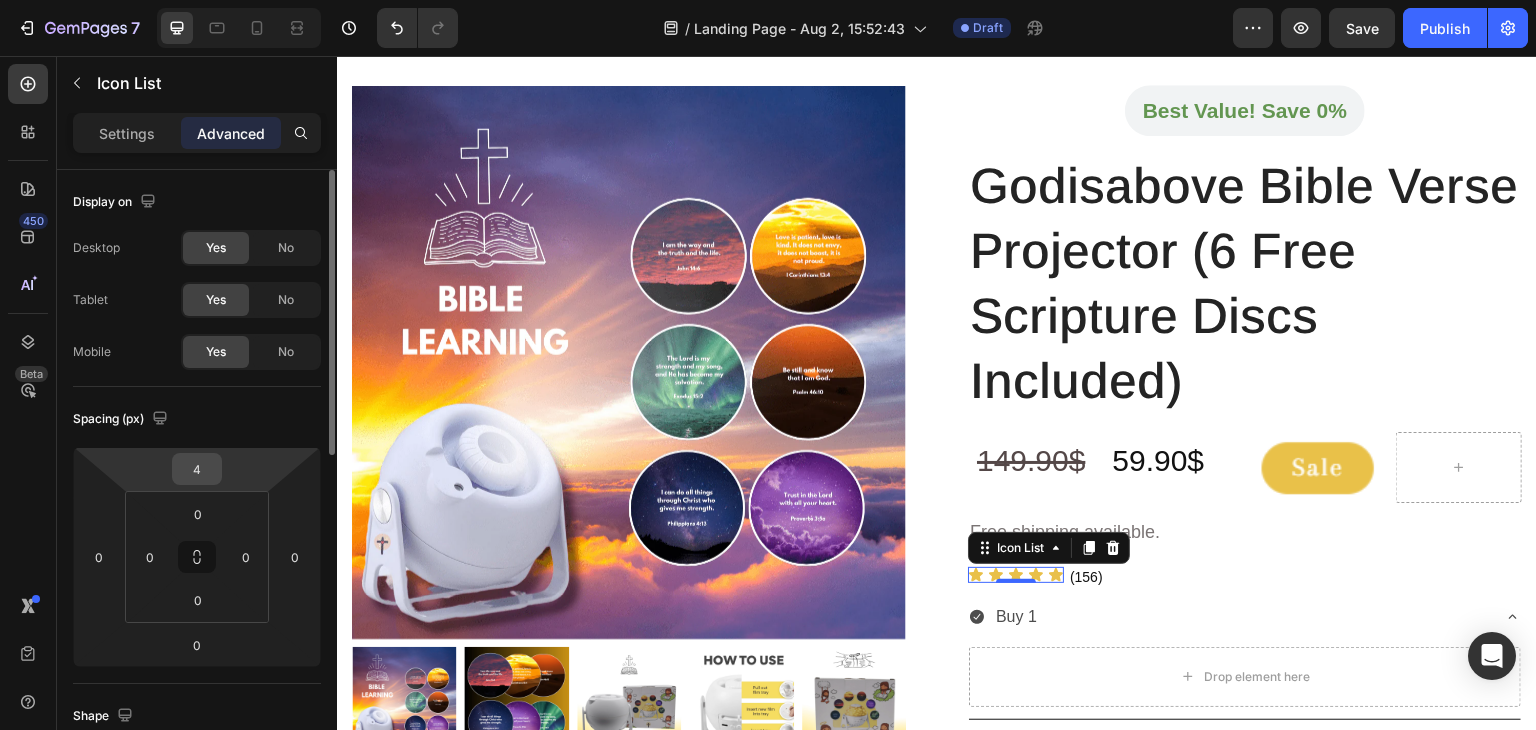 click on "4" at bounding box center (197, 469) 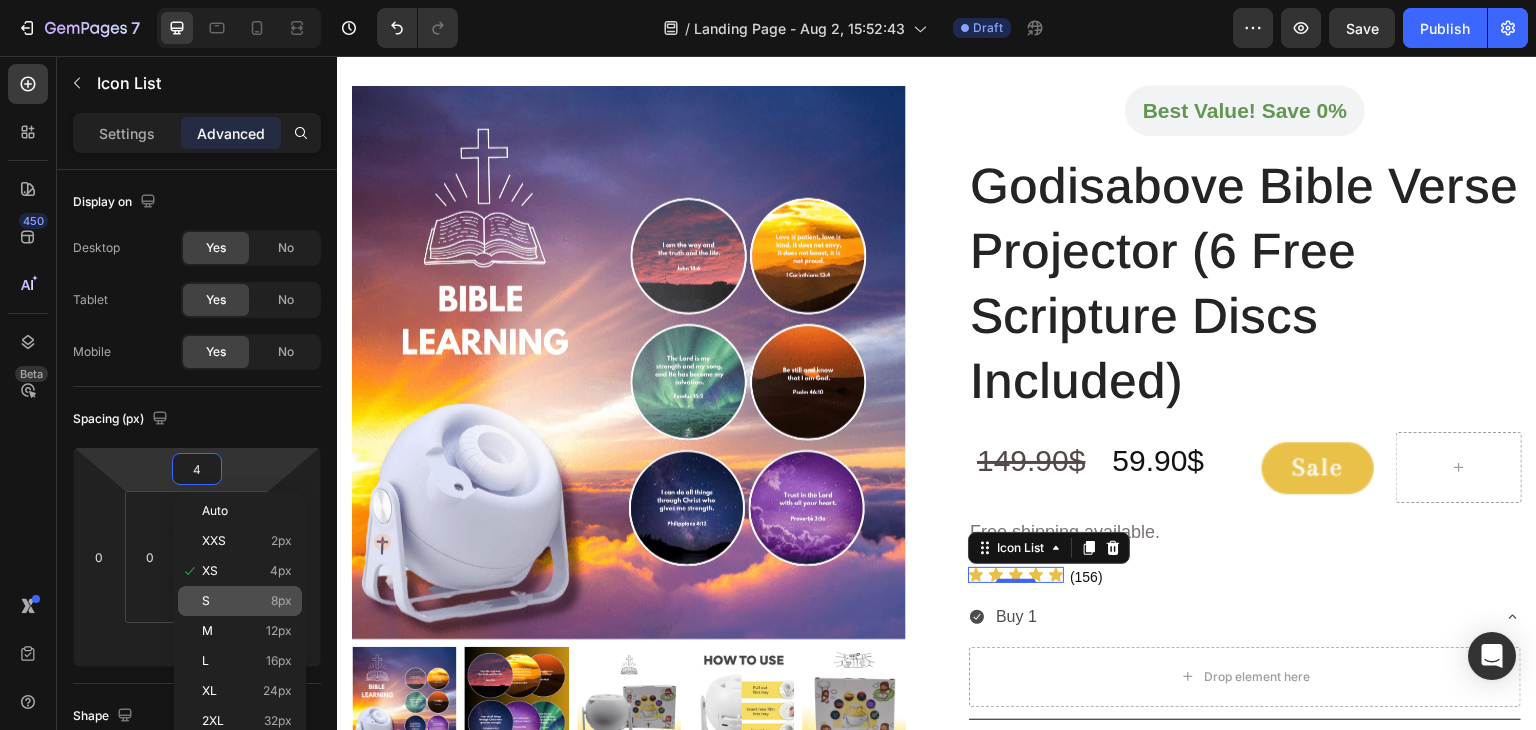 click on "S 8px" 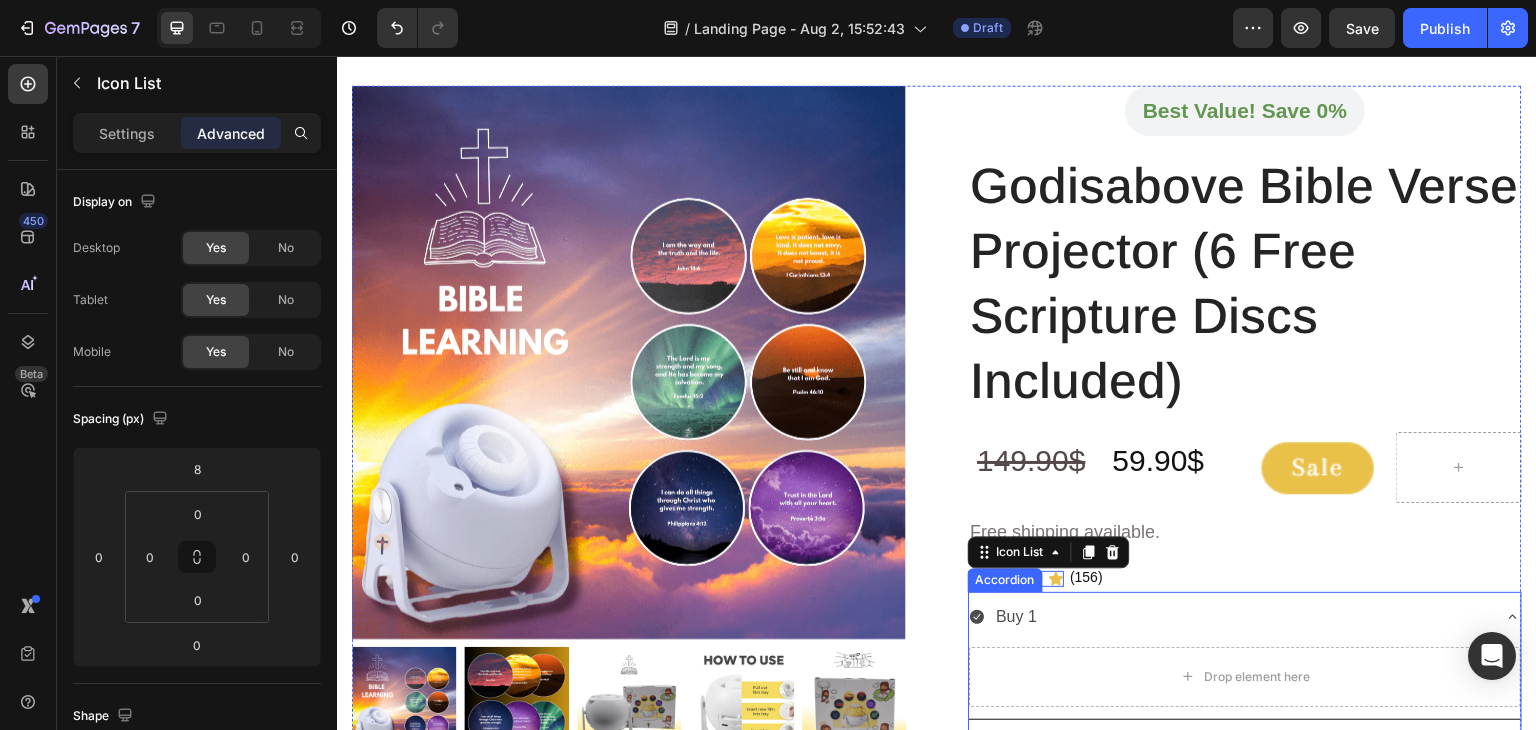 click on "Buy 1" at bounding box center (1245, 617) 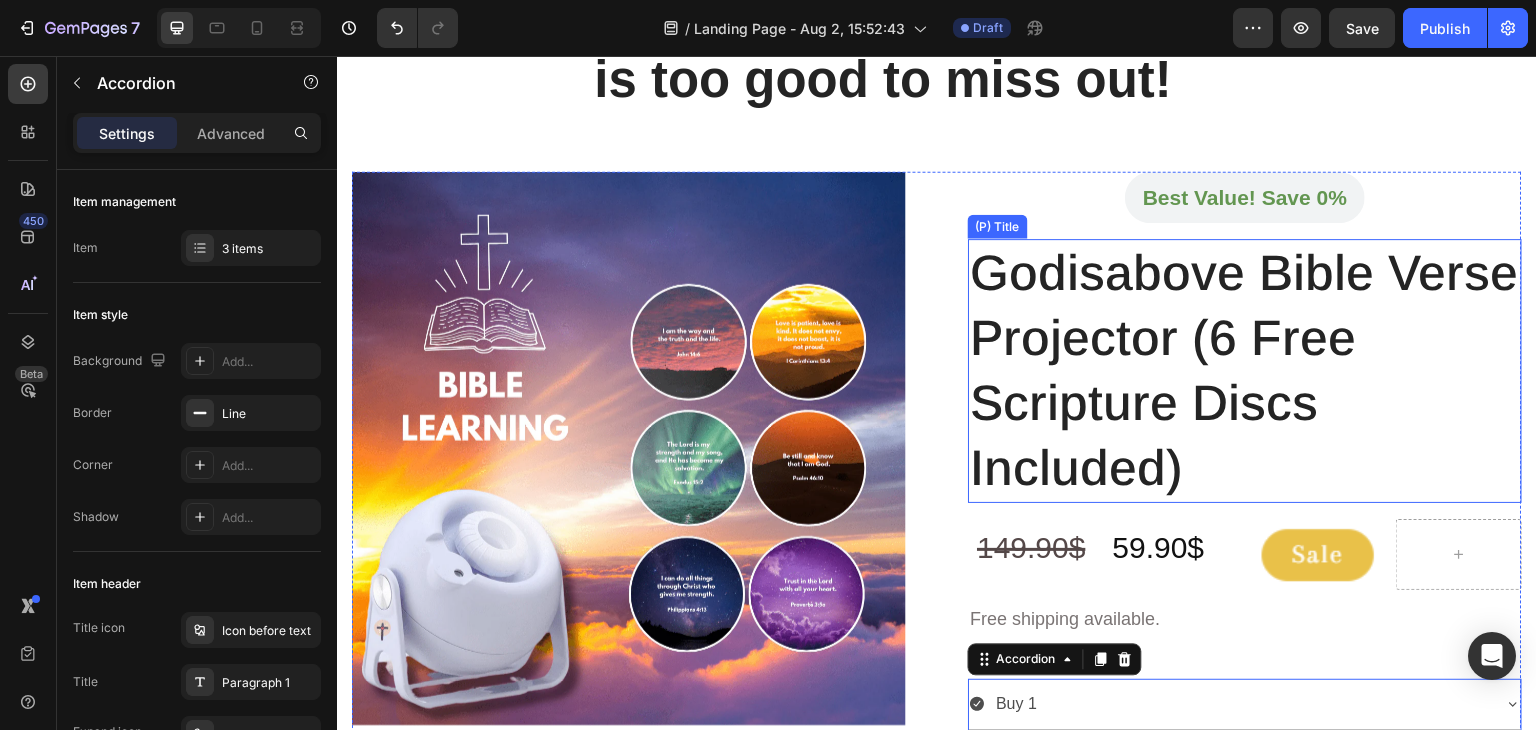 scroll, scrollTop: 377, scrollLeft: 0, axis: vertical 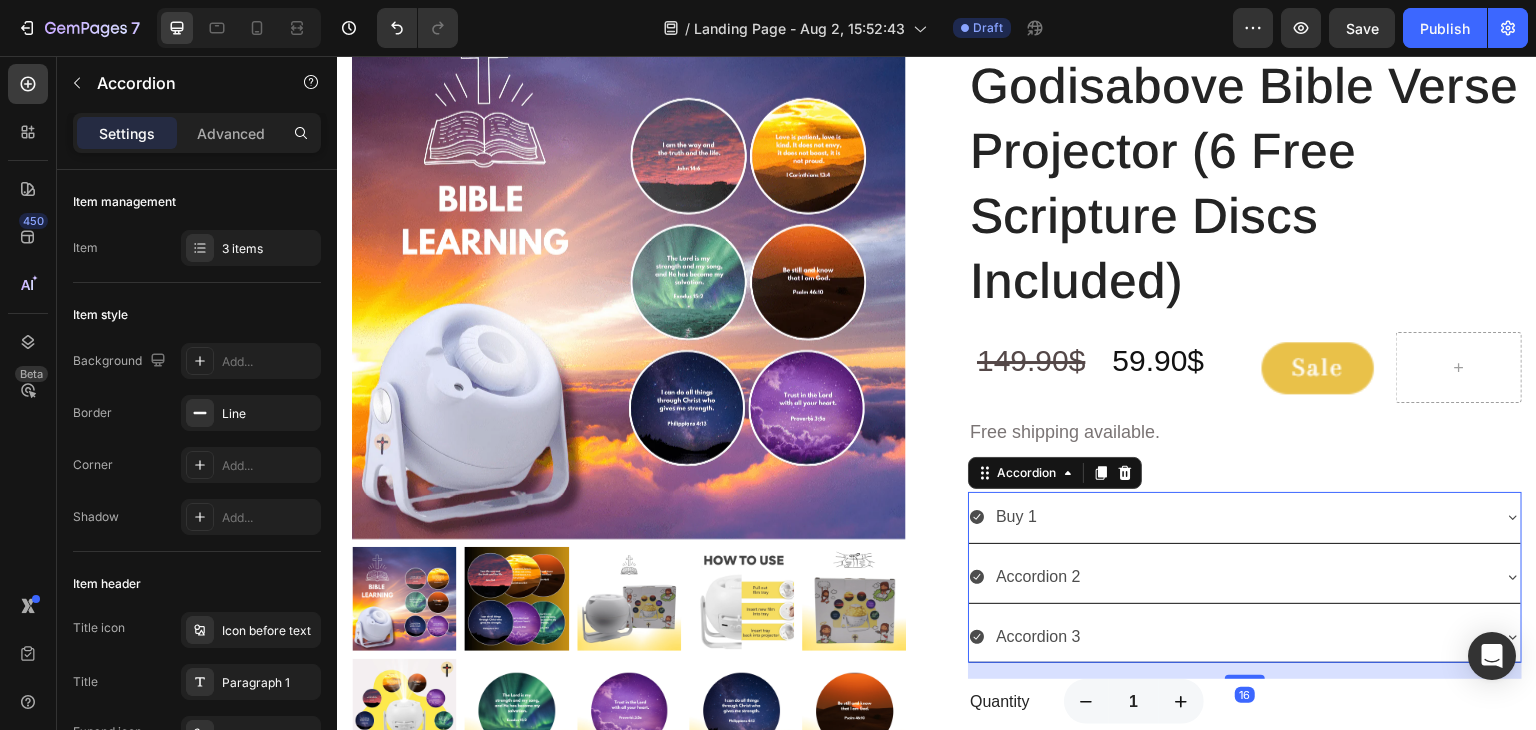click on "Best Value! Save 0% Text block Row Godisabove Bible Verse Projector (6 Free Scripture Discs Included) (P) Title ⁠⁠⁠⁠⁠⁠⁠ 149.90$ Heading 59.90$ Heading Image
Row ⁠⁠⁠⁠⁠⁠⁠ Free shipping available. Heading Icon Icon Icon Icon
Icon Icon List (156) Heading Row
Buy 1
Accordion 2
Accordion 3 Accordion   16 Quantity Text block
1
Product Quantity Row Get combo now (P) Cart Button" at bounding box center [1245, 430] 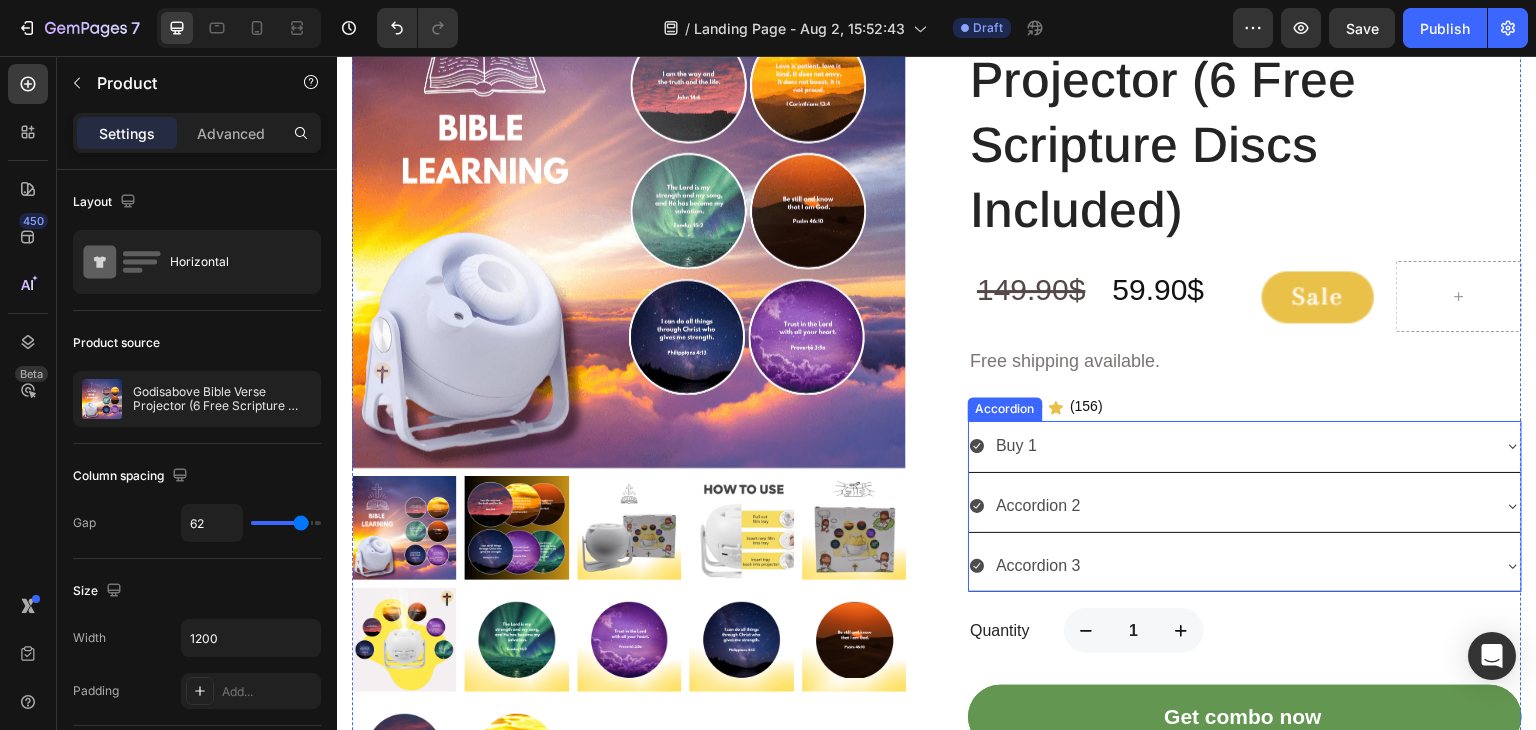 scroll, scrollTop: 577, scrollLeft: 0, axis: vertical 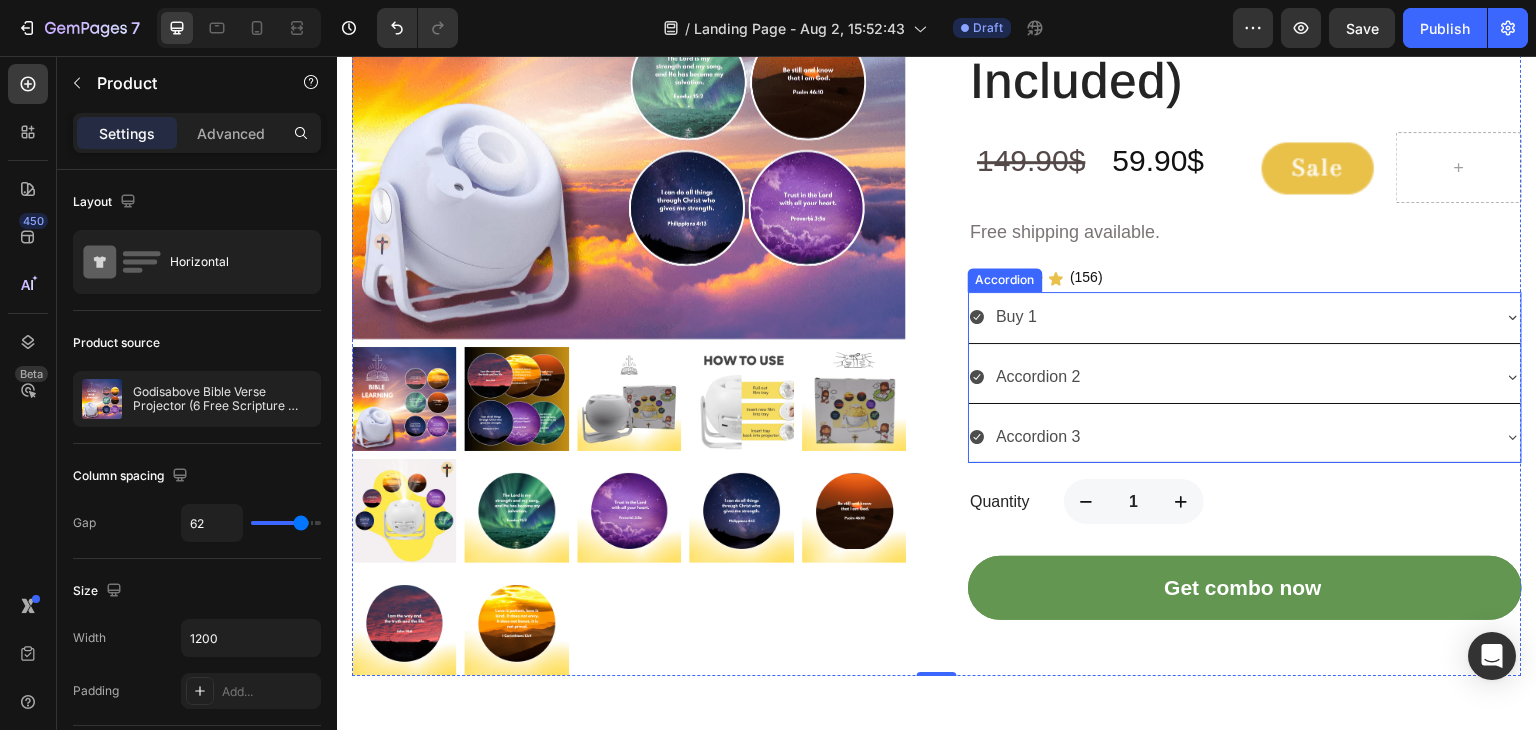 click on "Buy 1" at bounding box center [1229, 317] 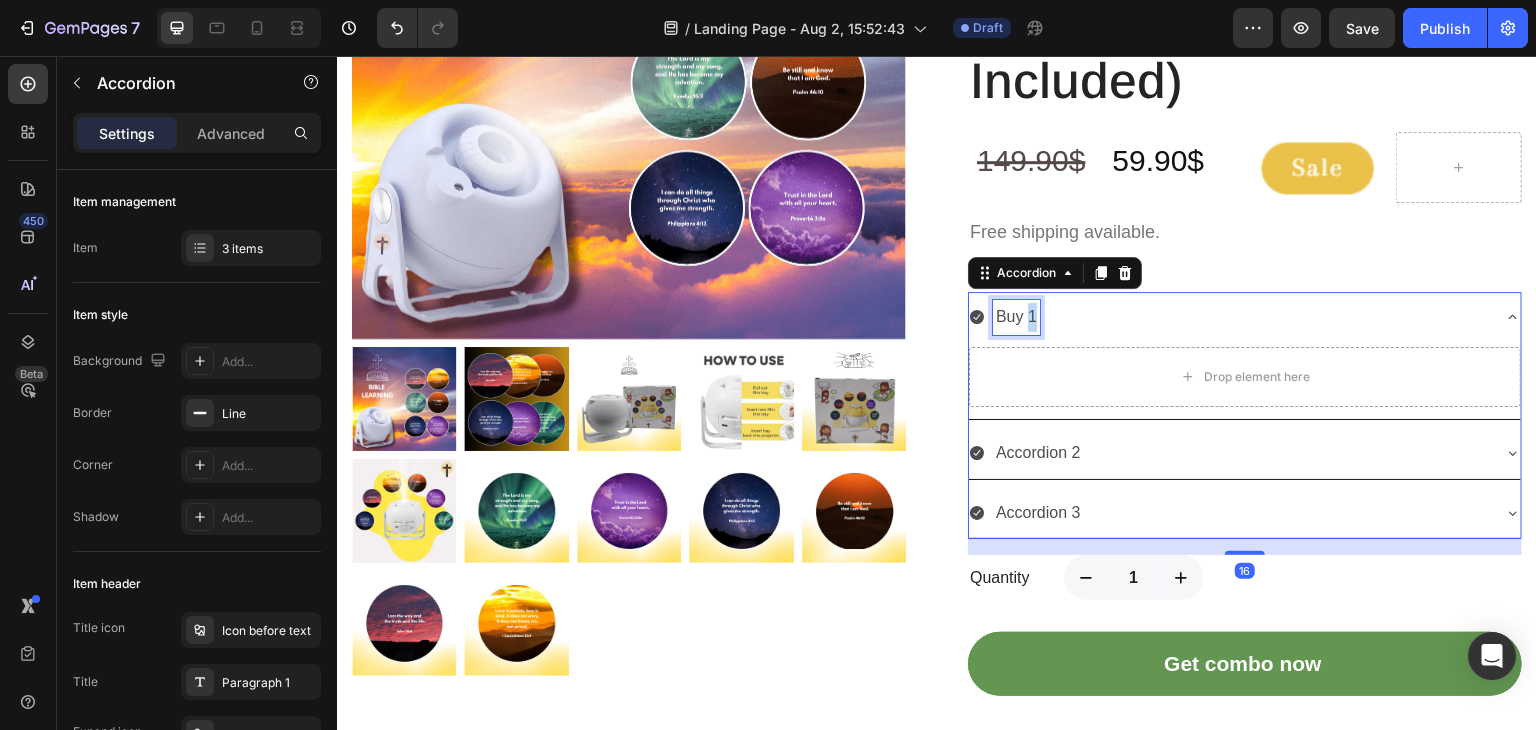 click on "Buy 1" at bounding box center [1016, 317] 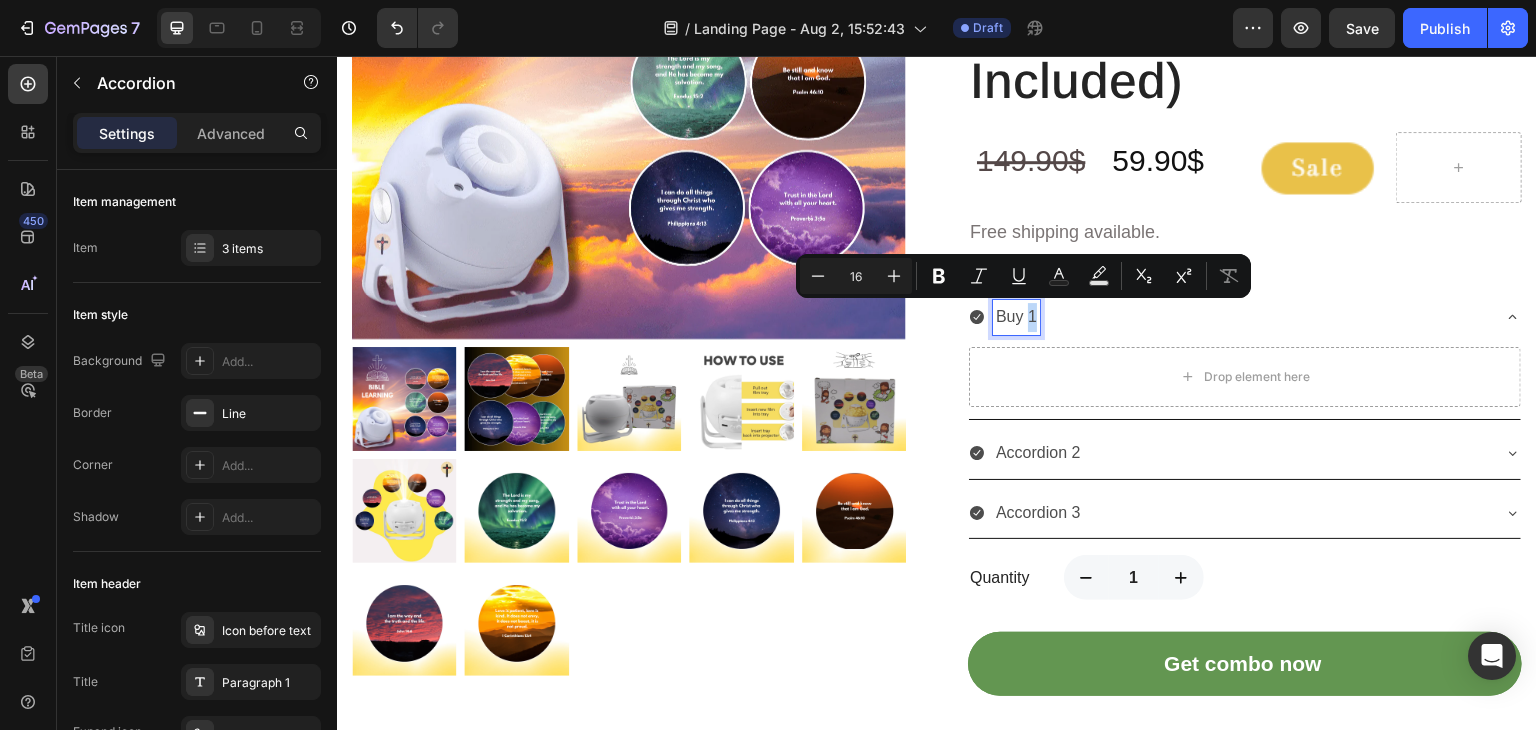 click on "Buy 1" at bounding box center (1016, 317) 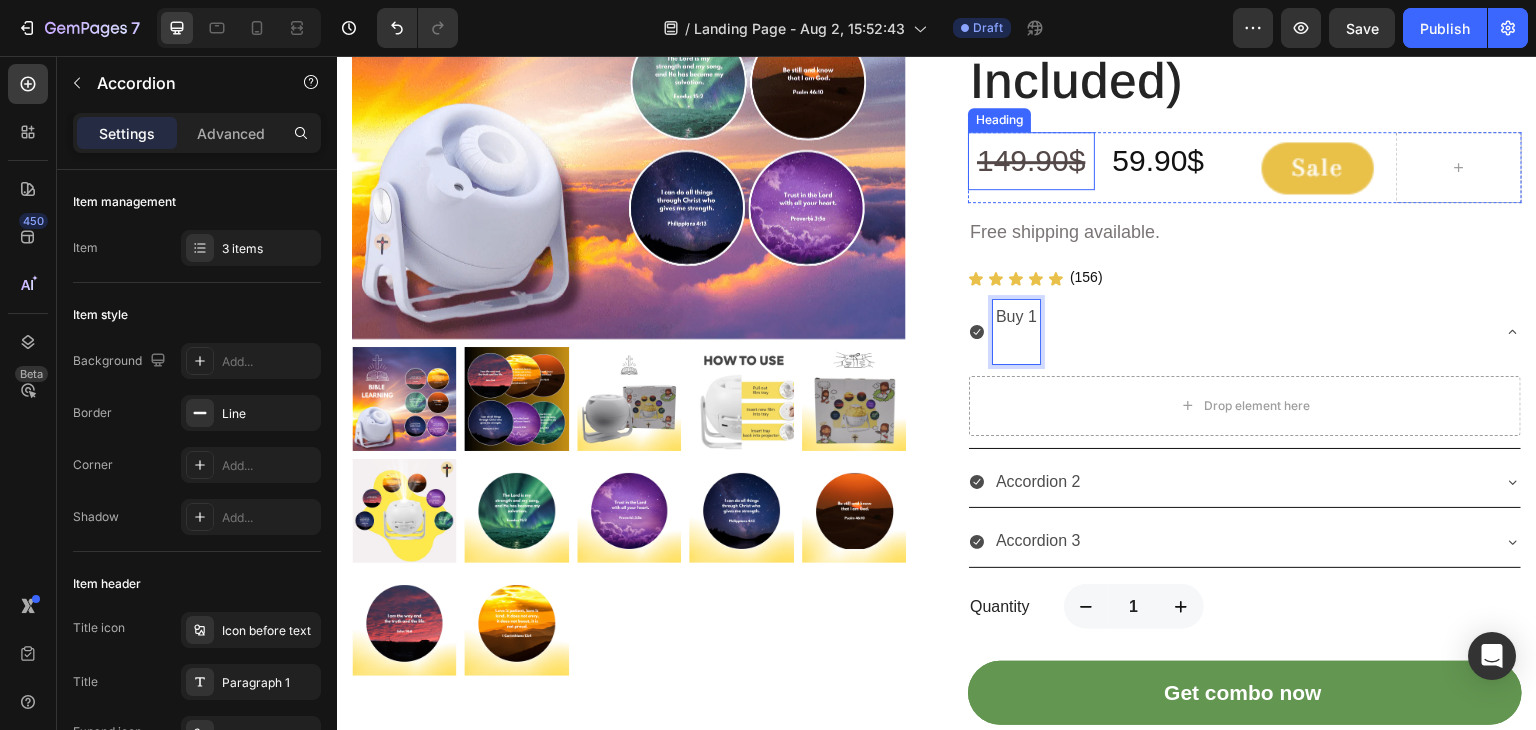 type 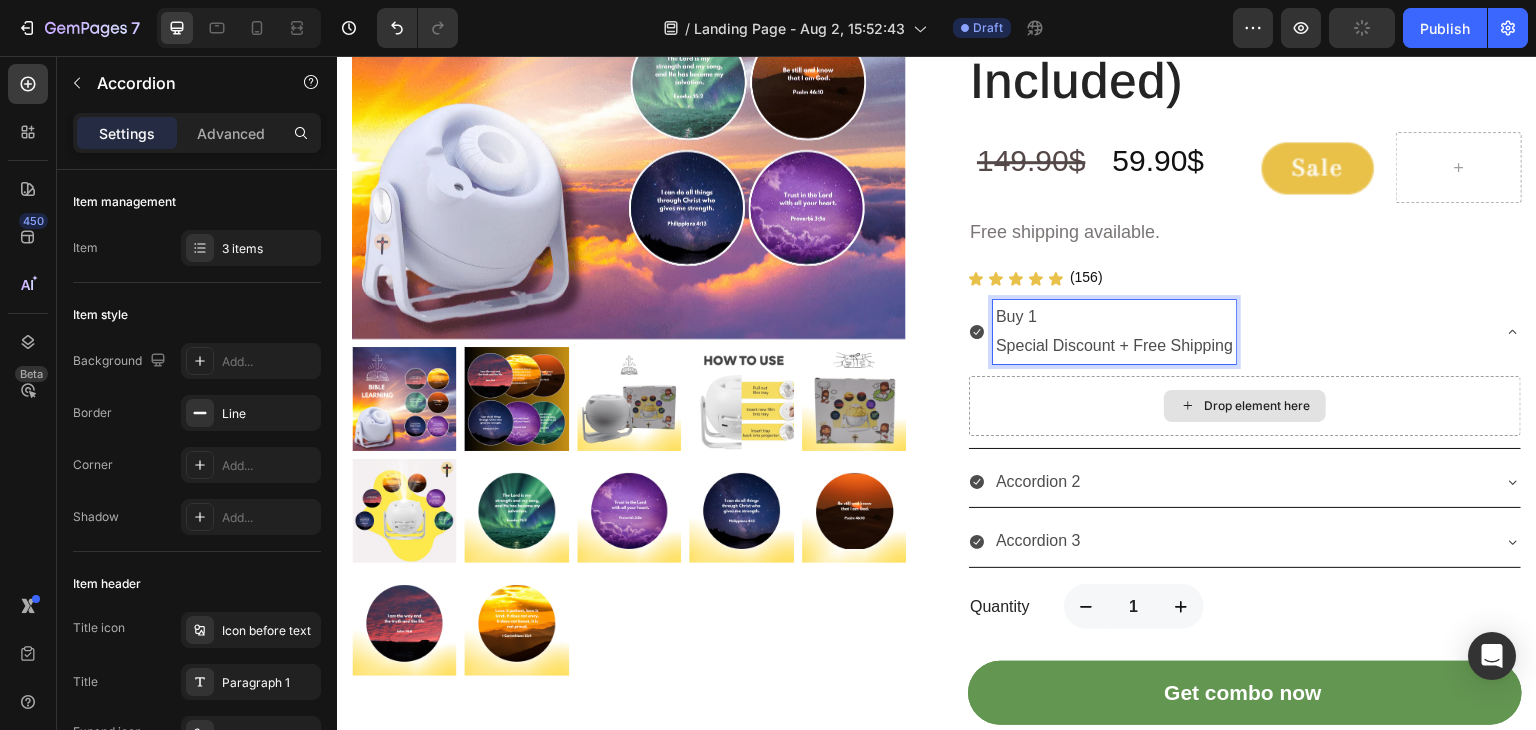 click on "Drop element here" at bounding box center [1245, 406] 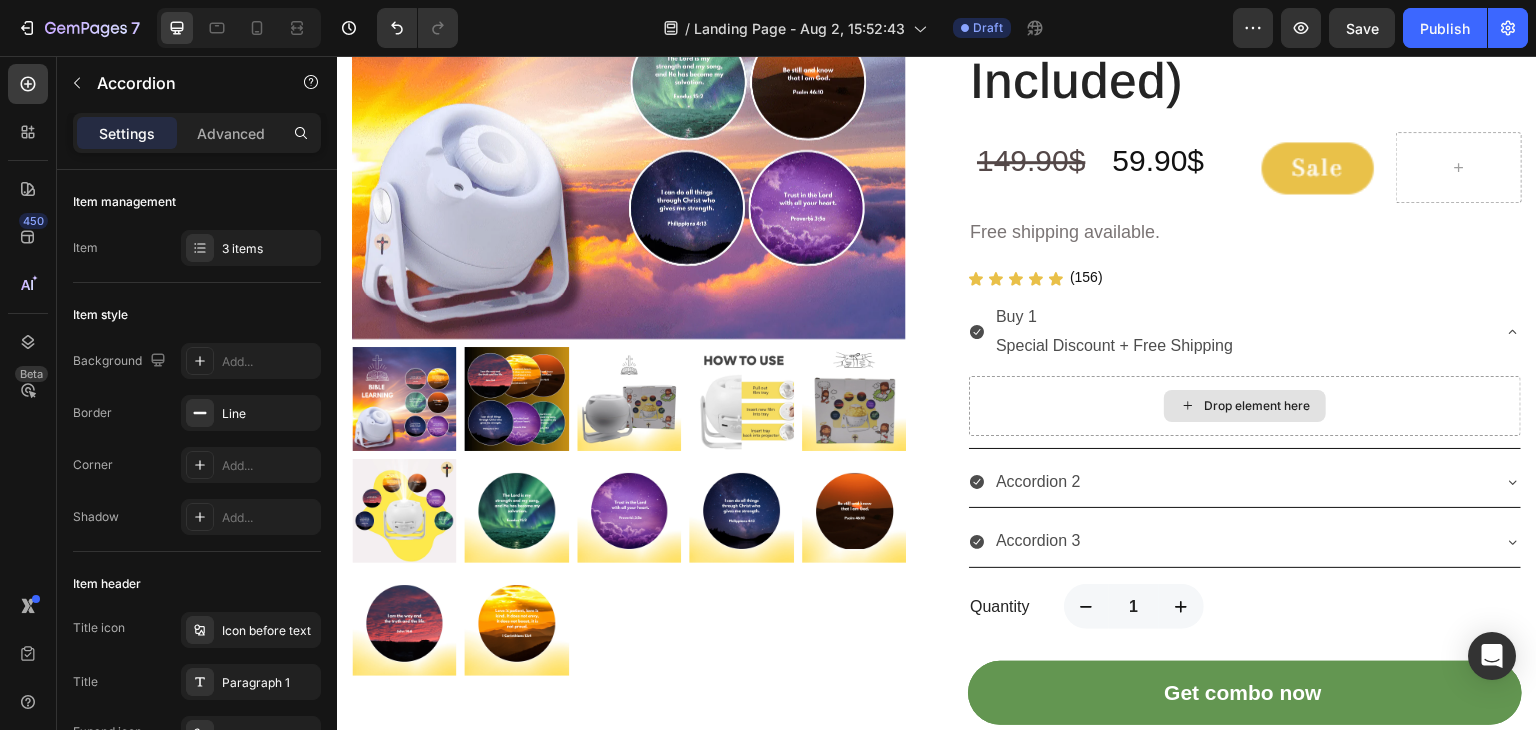 click on "Drop element here" at bounding box center (1257, 406) 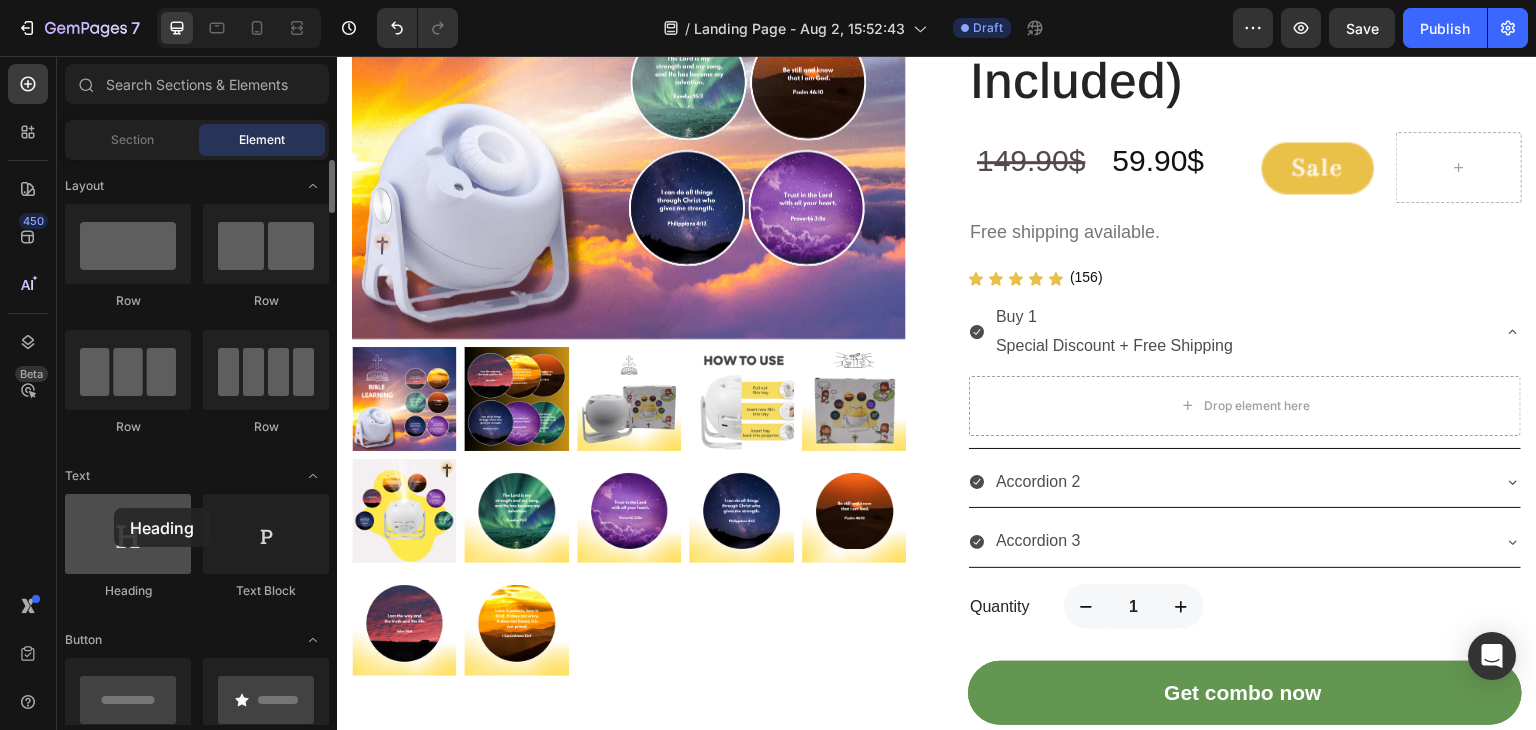 drag, startPoint x: 120, startPoint y: 557, endPoint x: 114, endPoint y: 508, distance: 49.365982 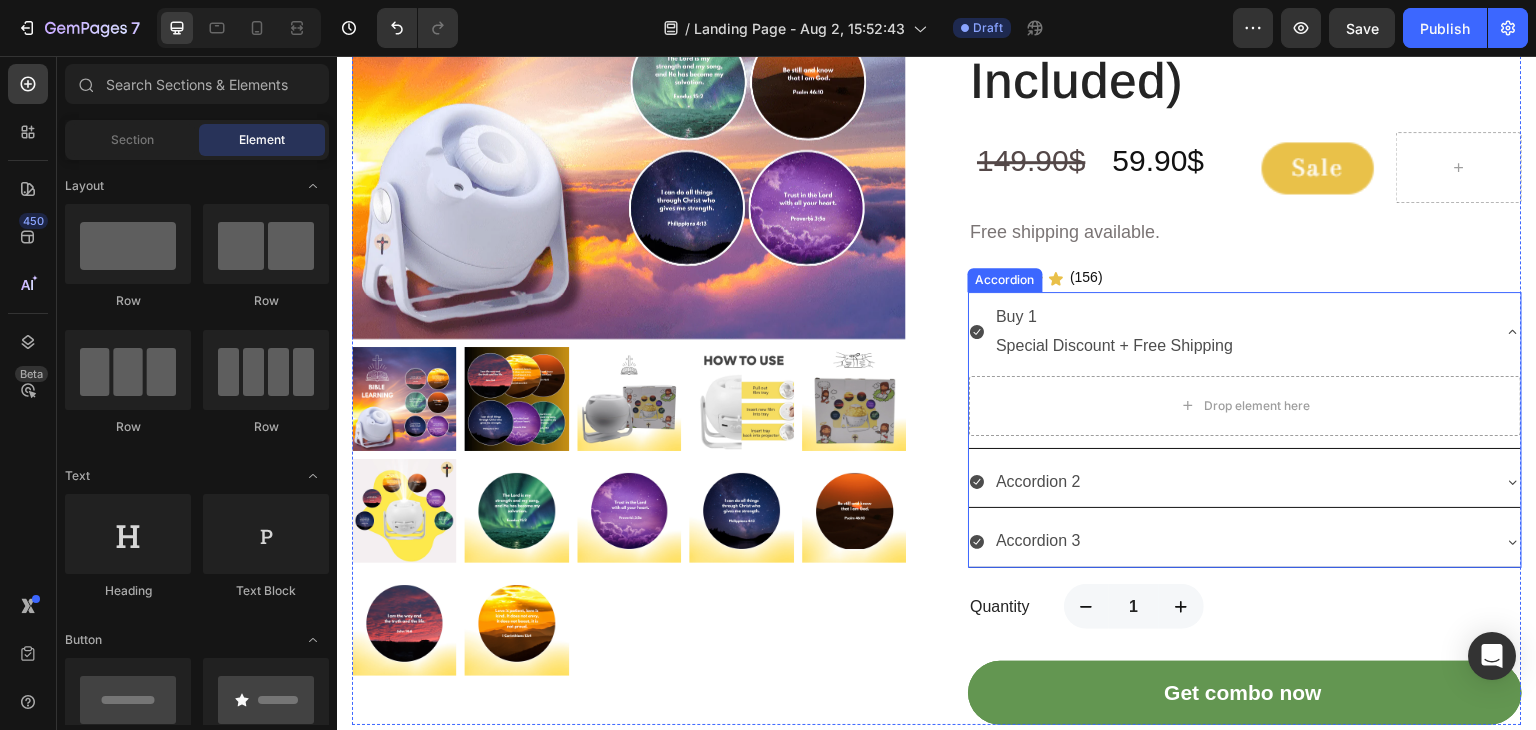 click on "Drop element here" at bounding box center [1245, 406] 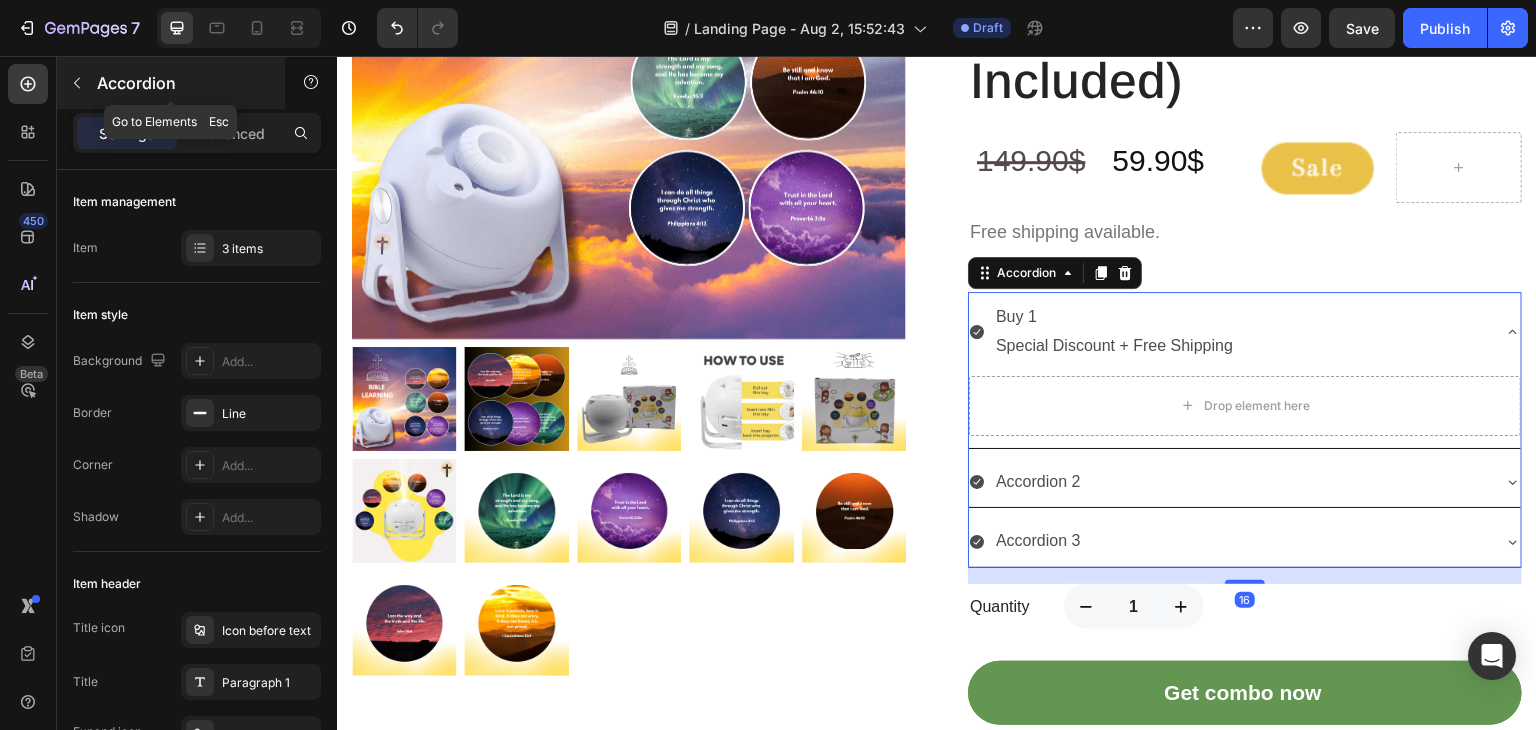 click 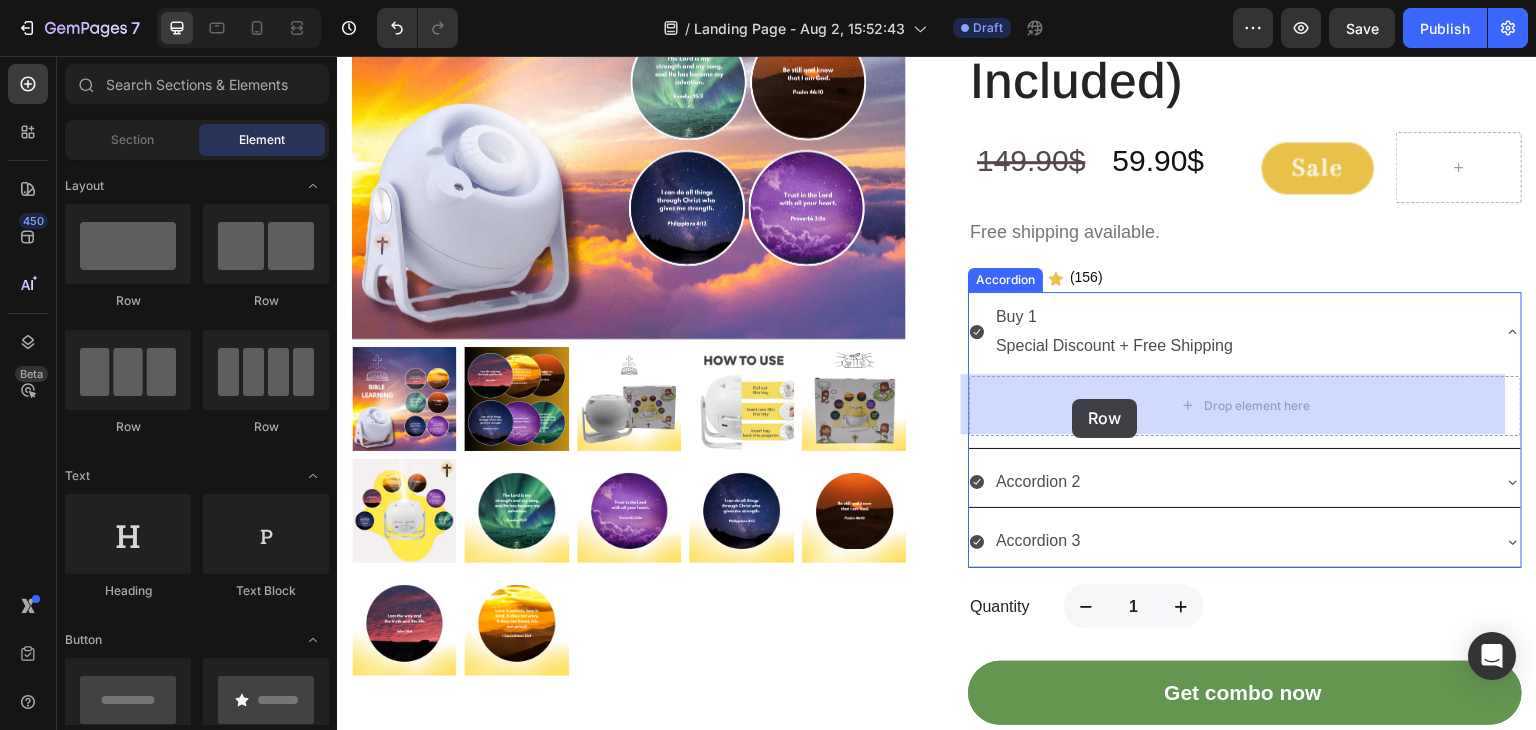 drag, startPoint x: 658, startPoint y: 345, endPoint x: 1073, endPoint y: 399, distance: 418.4985 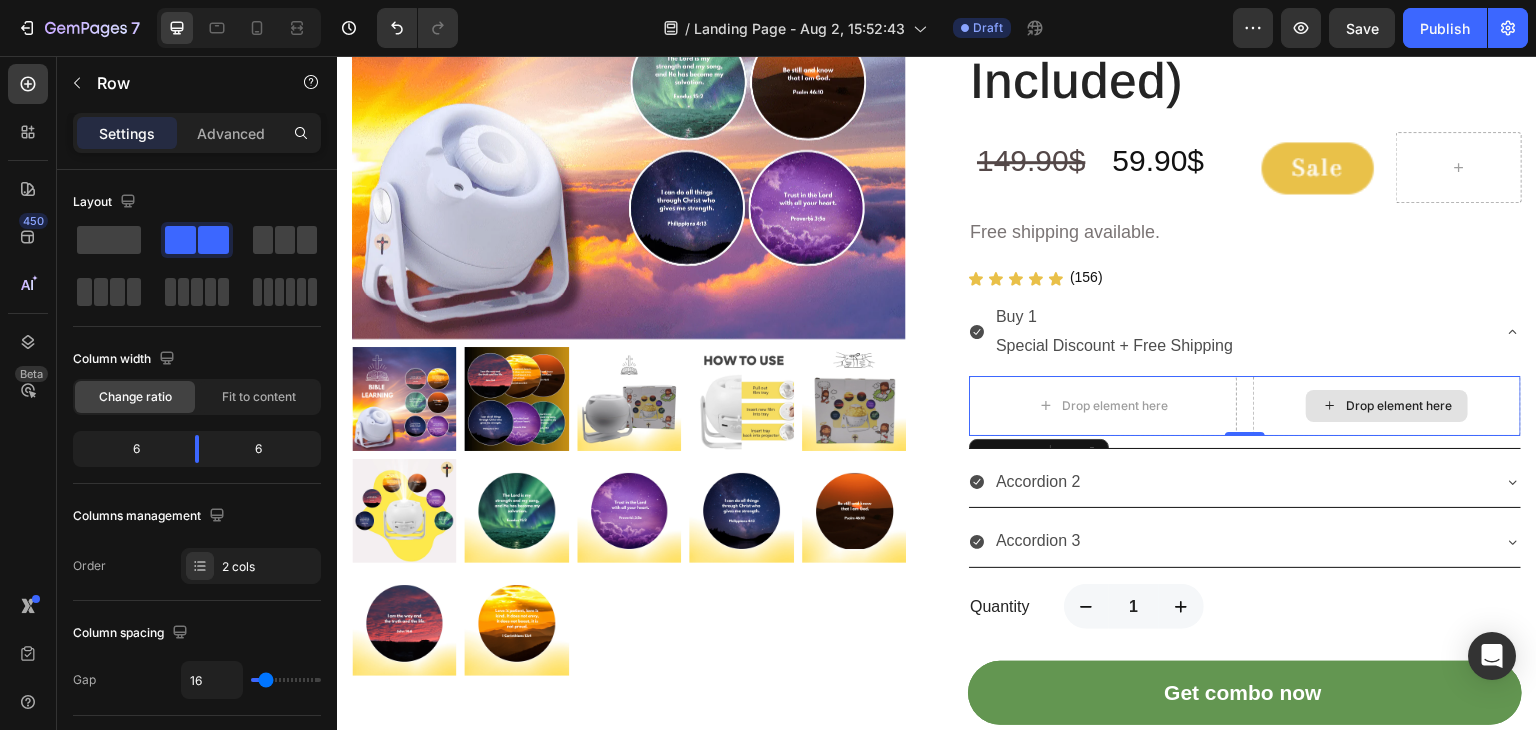 click on "Drop element here" at bounding box center (1387, 406) 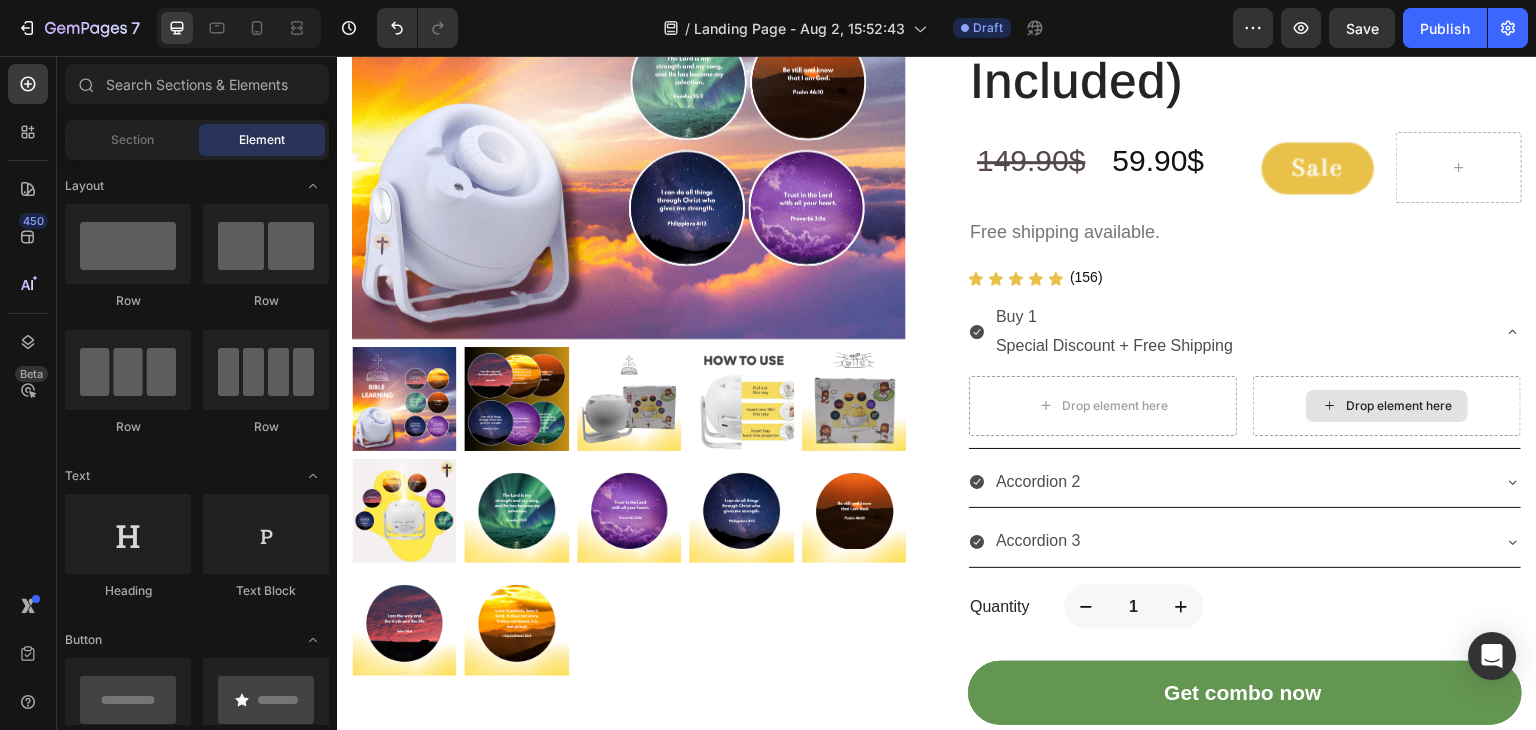 click 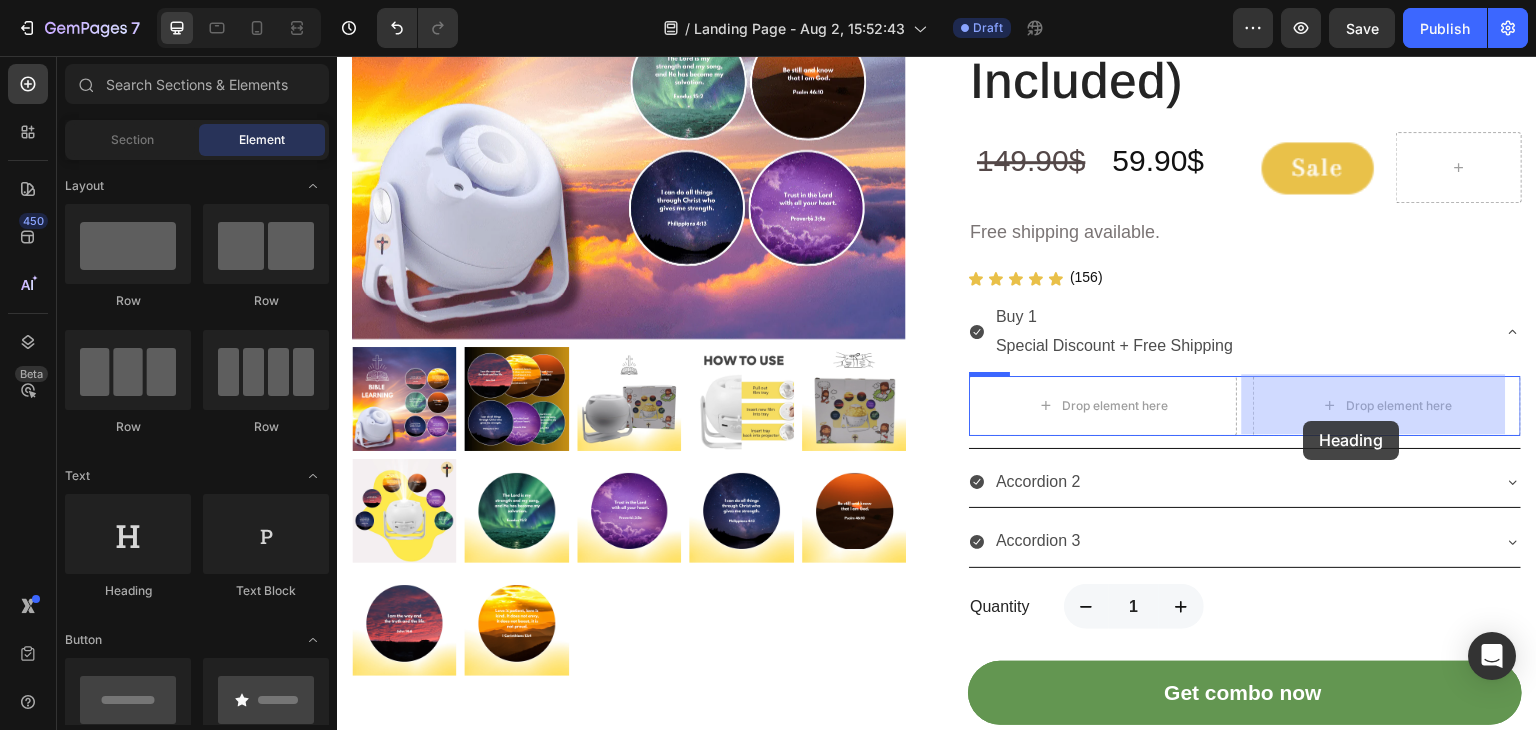drag, startPoint x: 509, startPoint y: 610, endPoint x: 1304, endPoint y: 421, distance: 817.1573 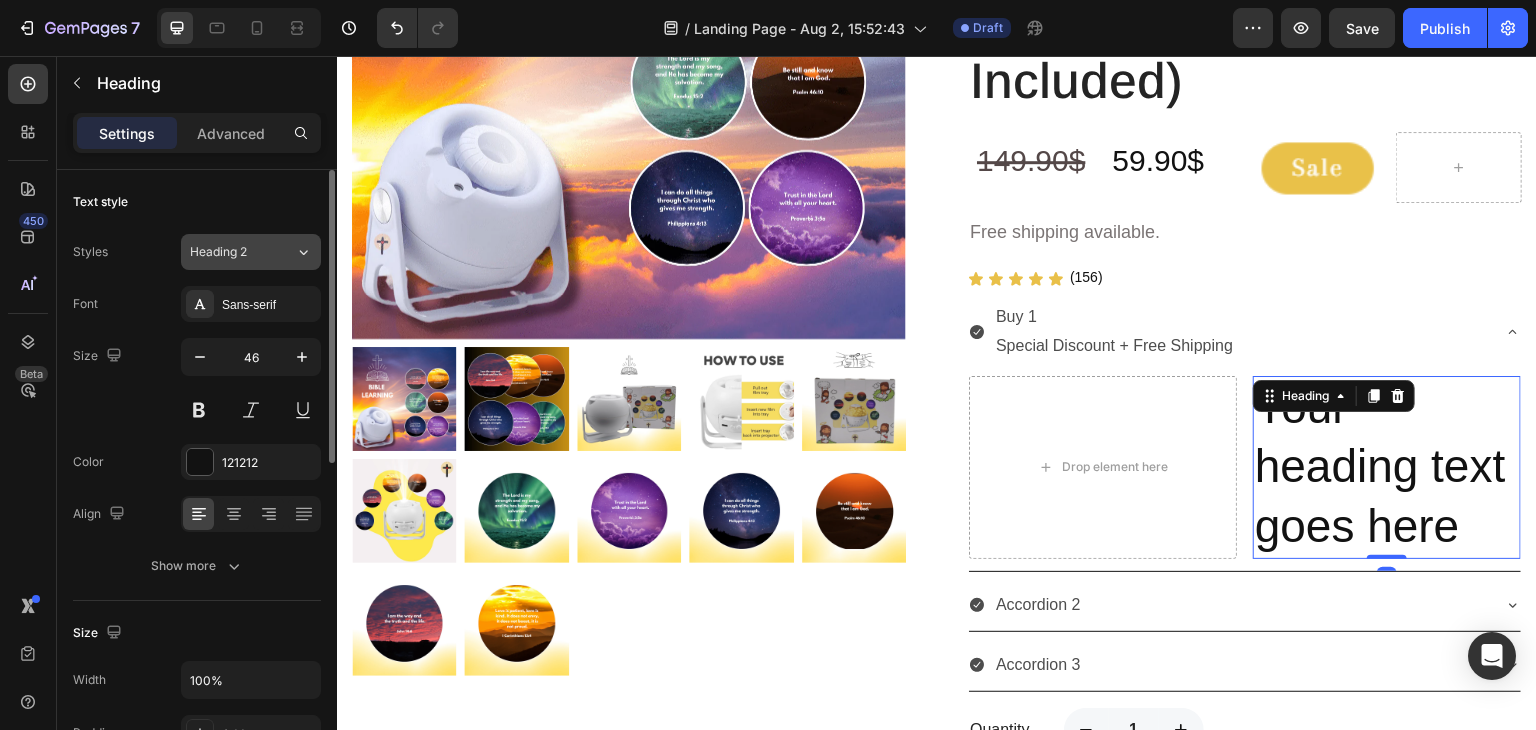 click on "Heading 2" at bounding box center (242, 252) 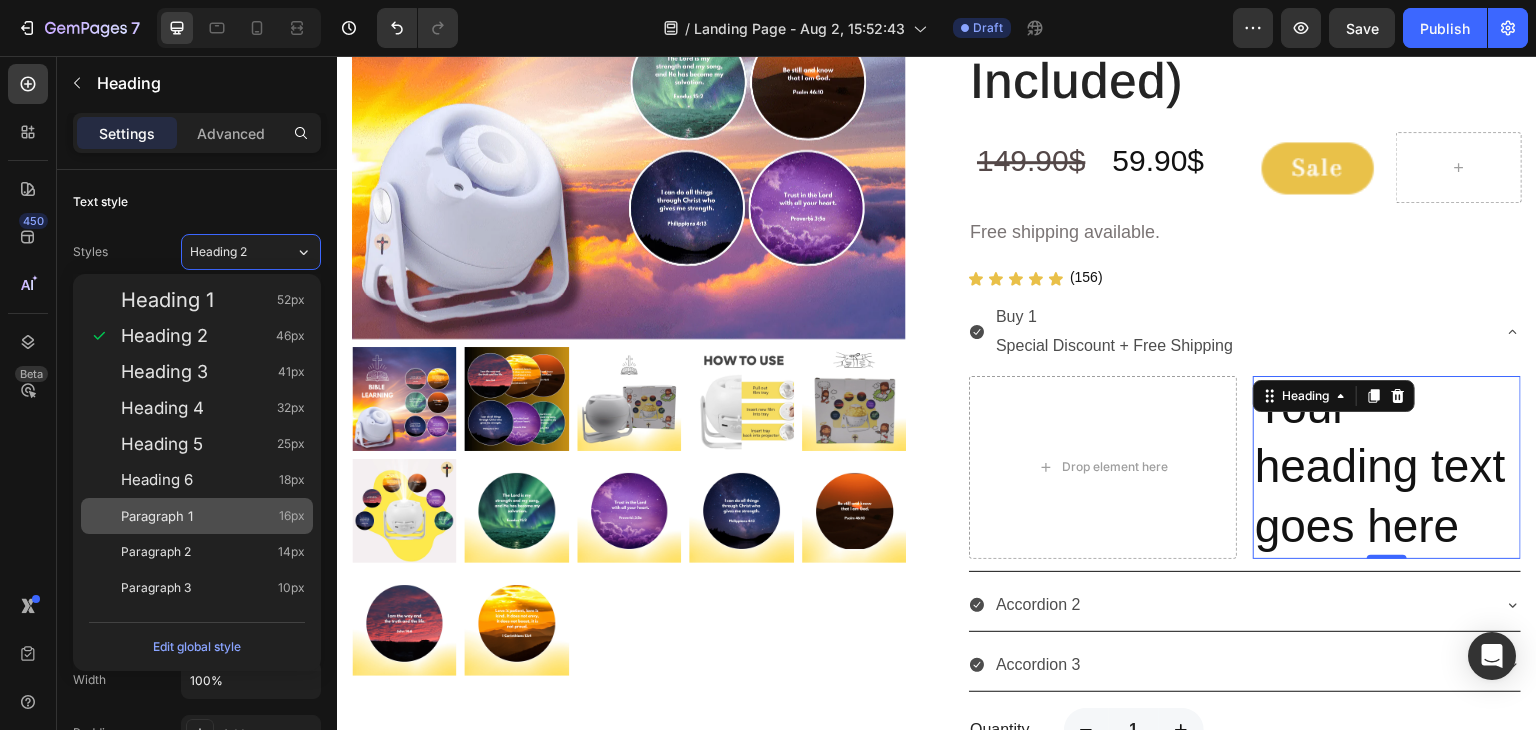 click on "Paragraph 1 16px" at bounding box center [213, 516] 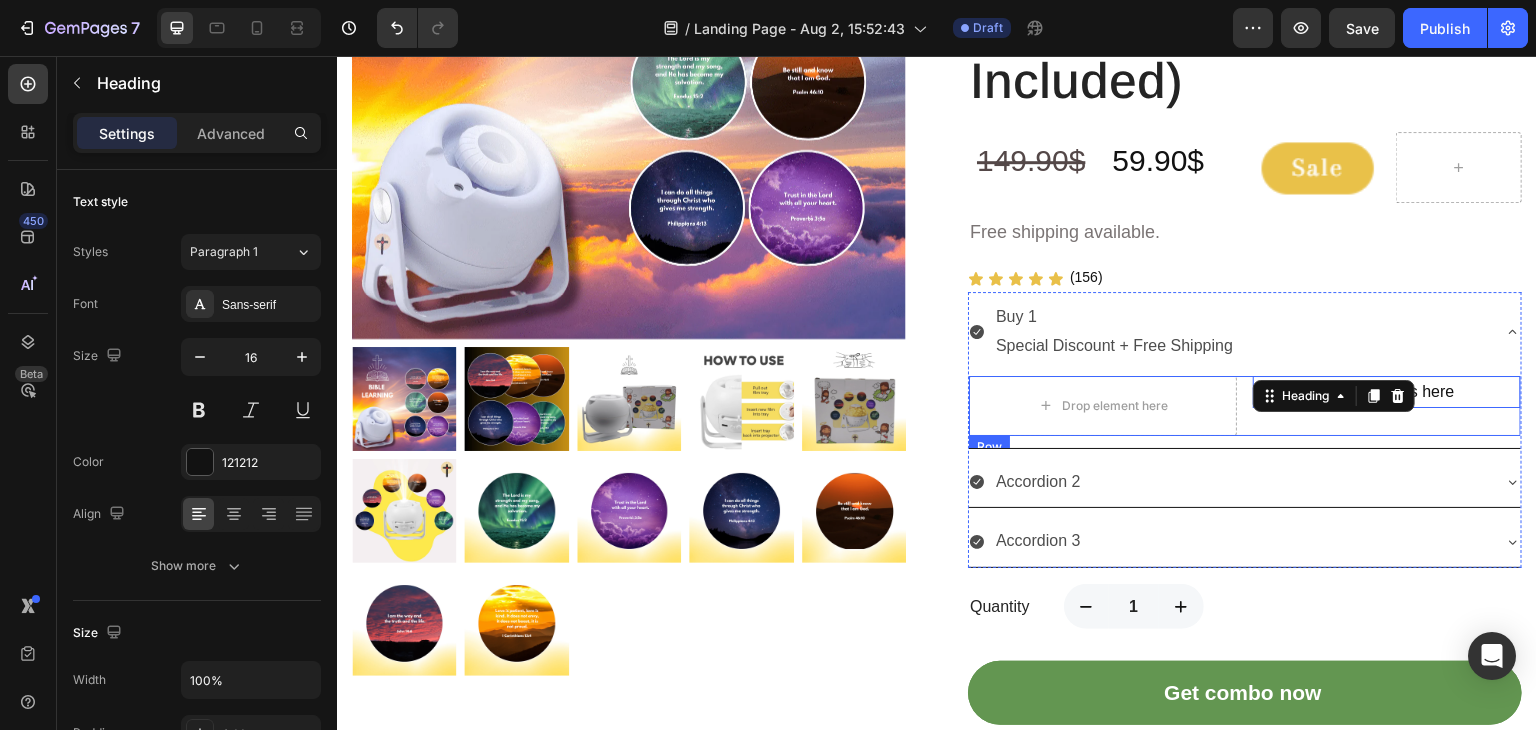 click on "Your heading text goes here" at bounding box center (1387, 392) 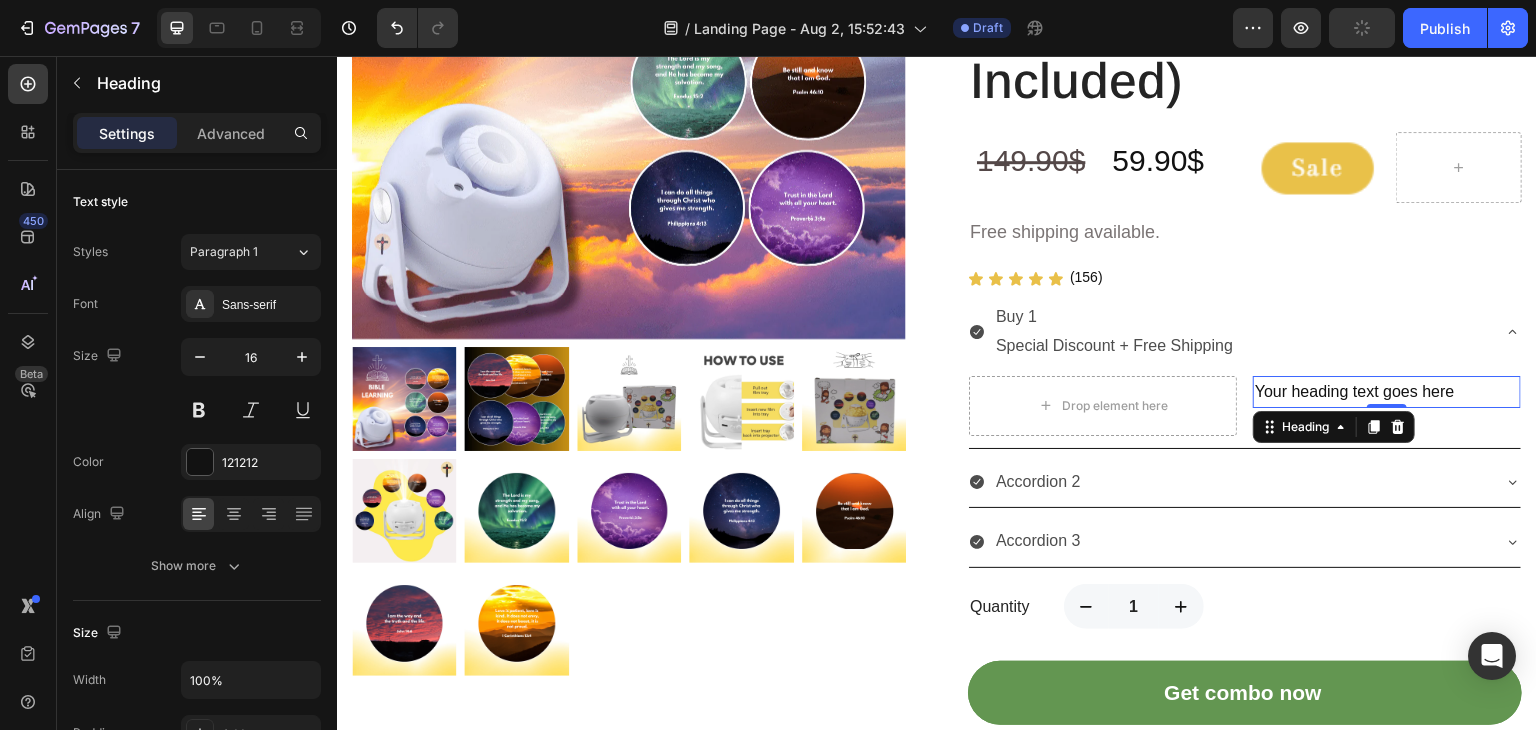 click on "Your heading text goes here" at bounding box center [1387, 392] 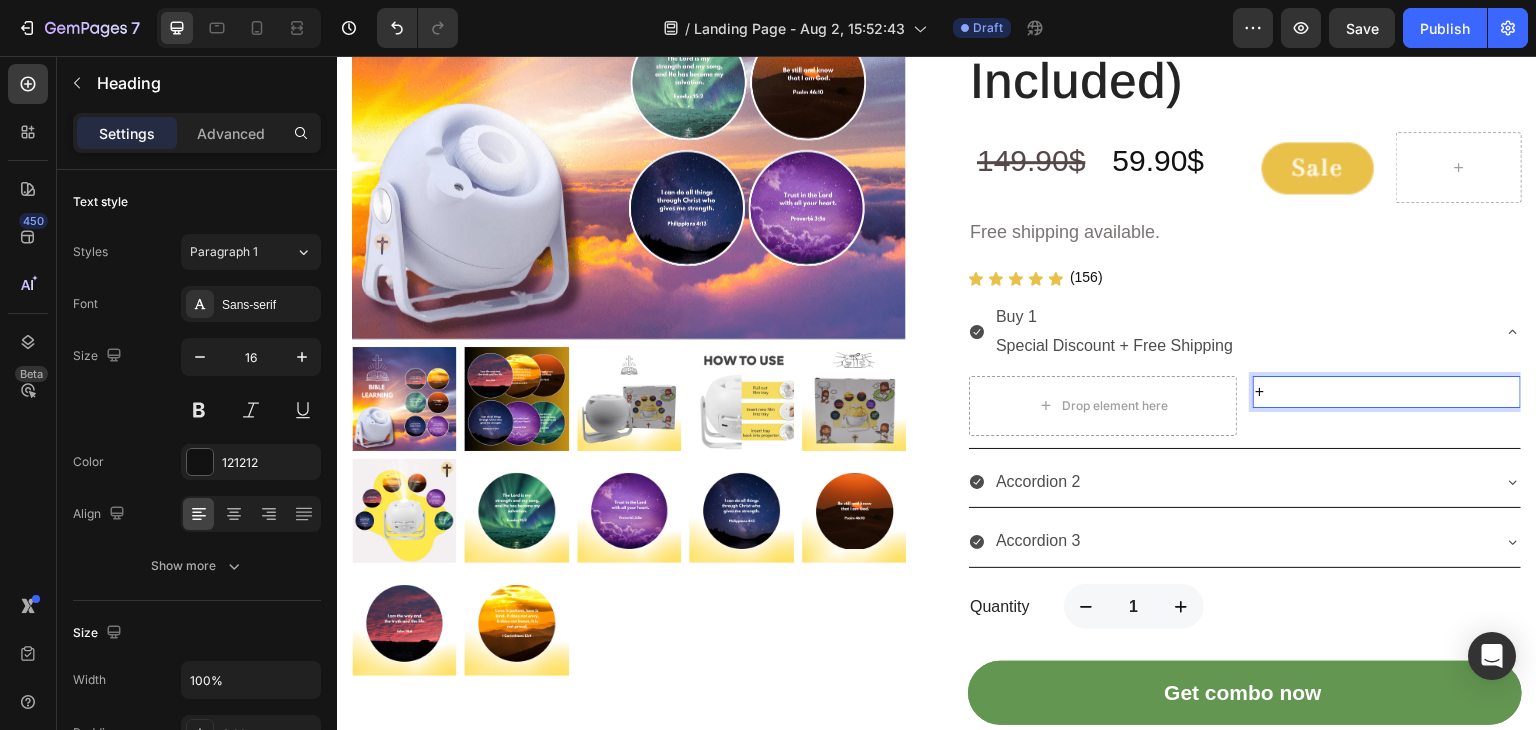 type 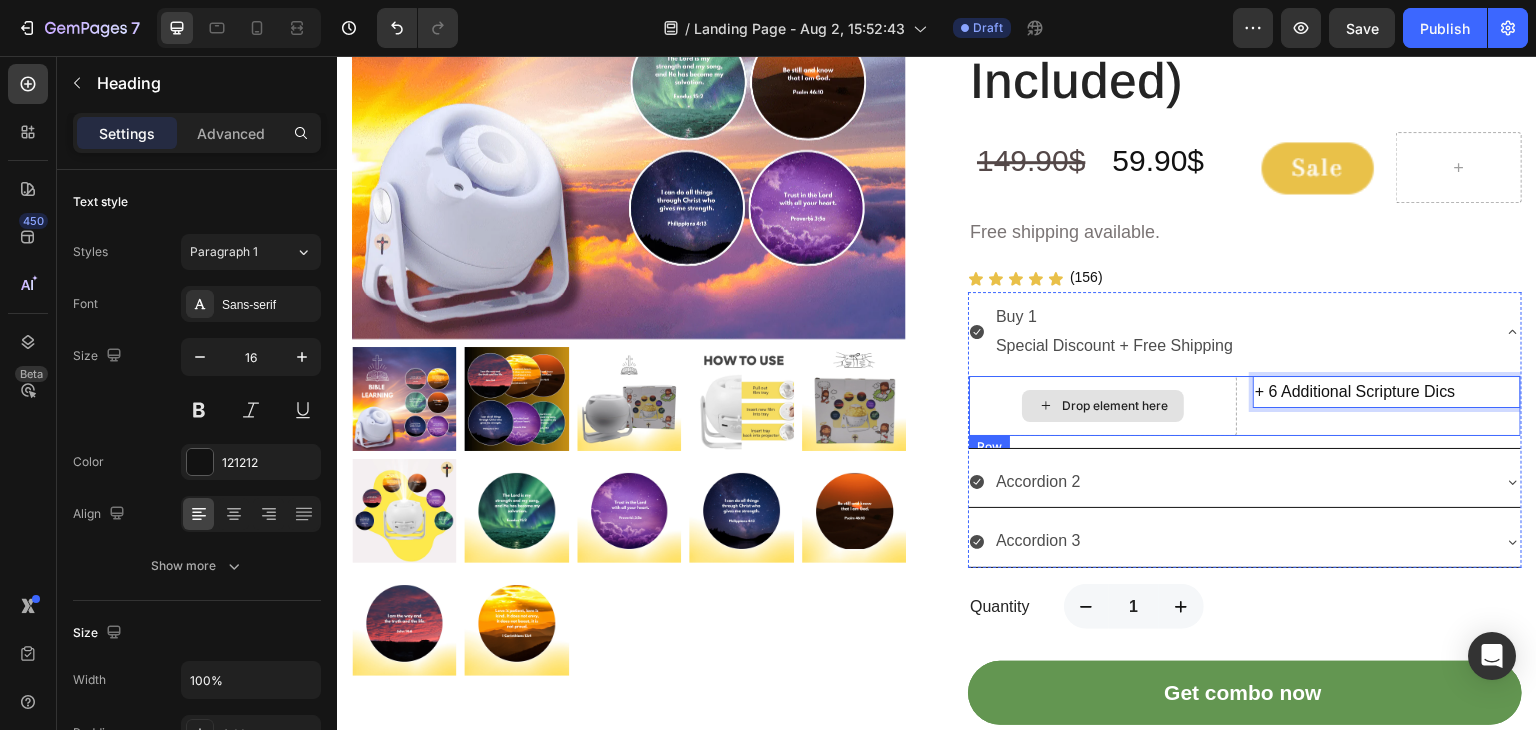 click on "Drop element here" at bounding box center (1103, 406) 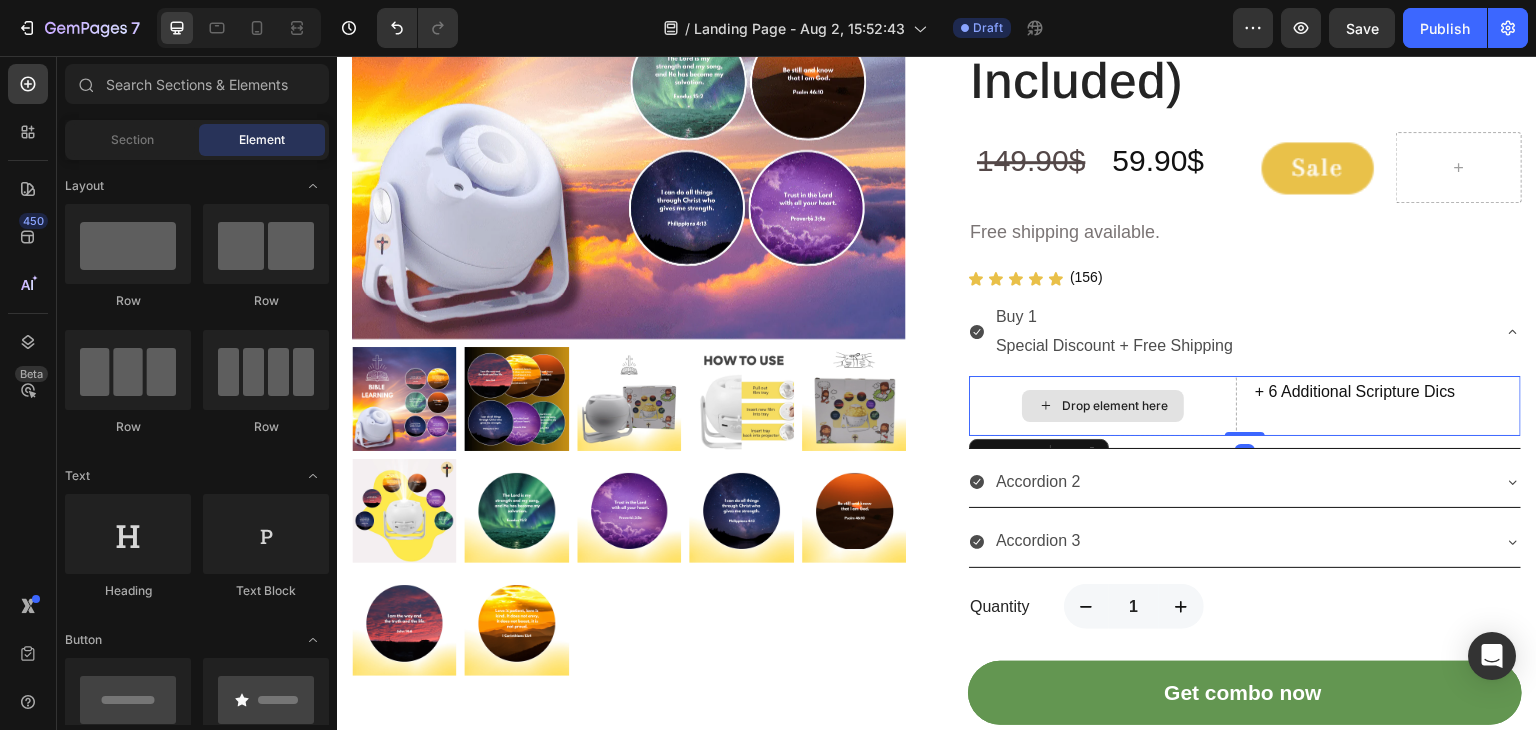 click 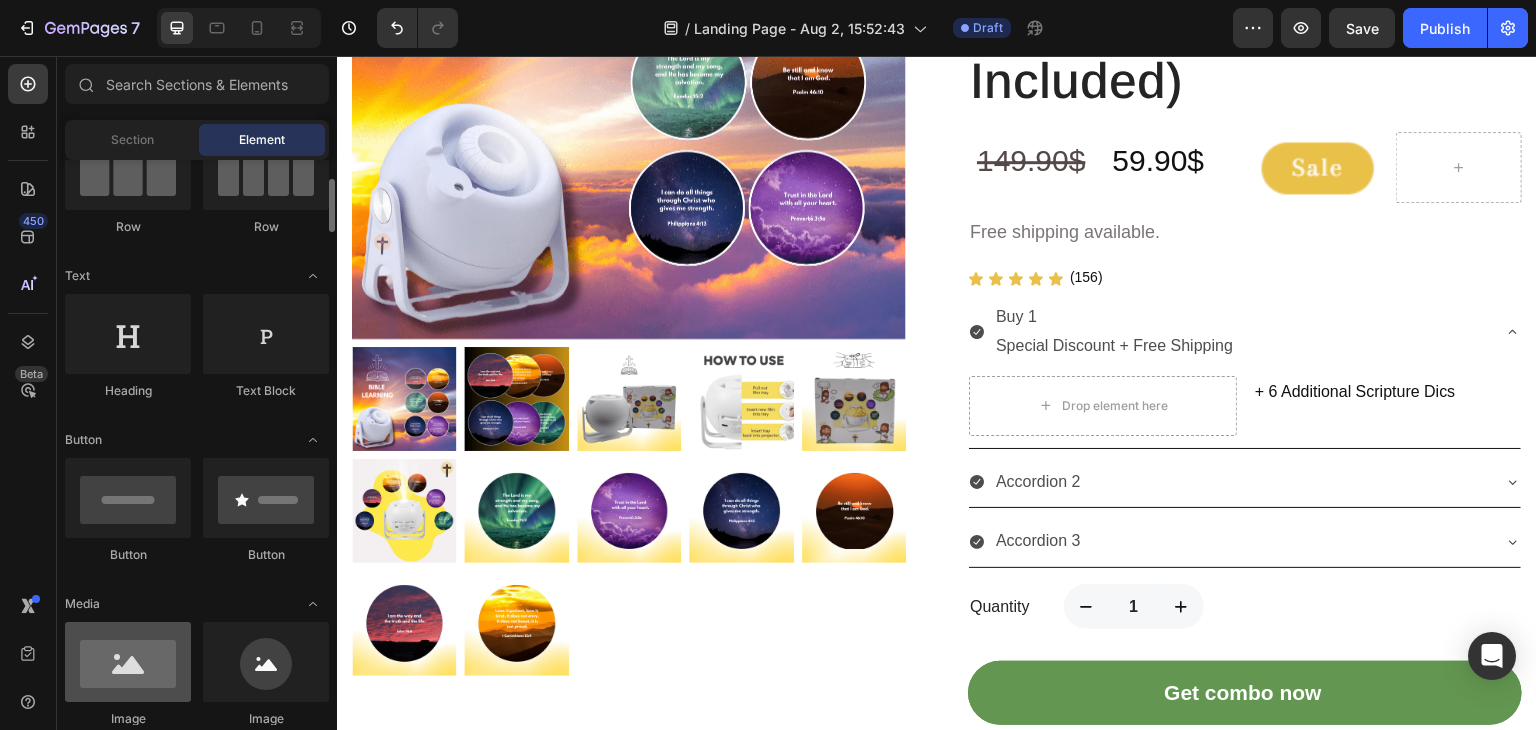 scroll, scrollTop: 300, scrollLeft: 0, axis: vertical 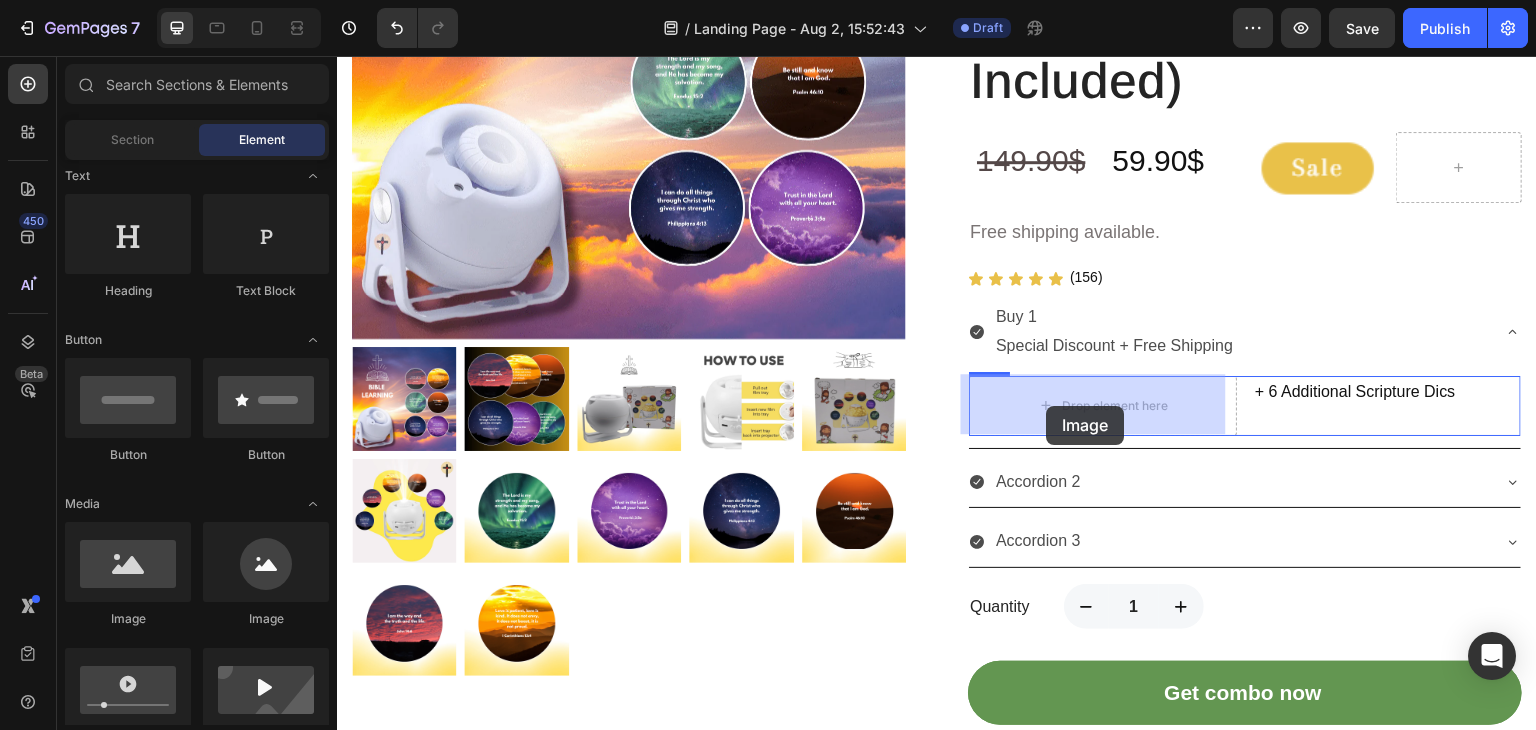 drag, startPoint x: 489, startPoint y: 641, endPoint x: 1047, endPoint y: 406, distance: 605.46594 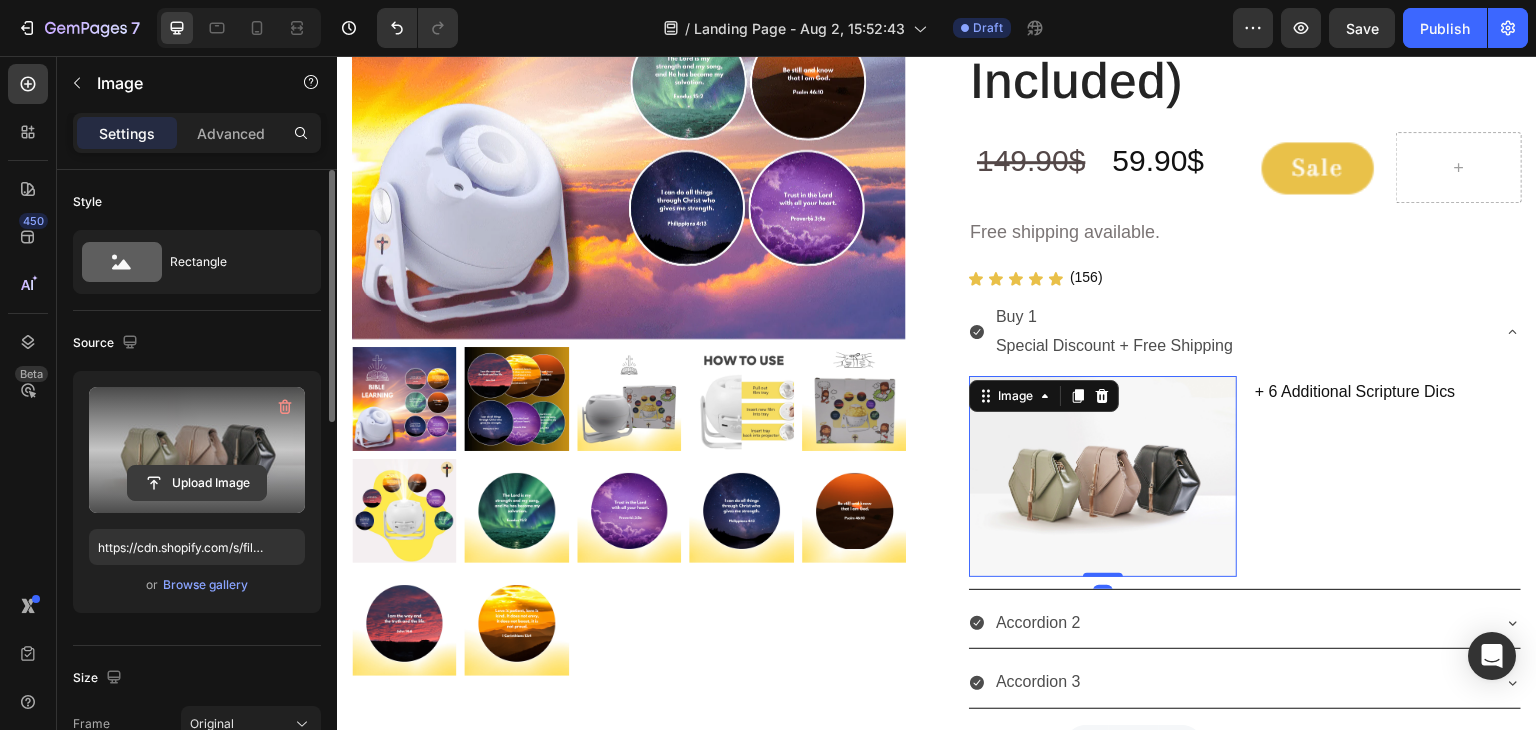 click 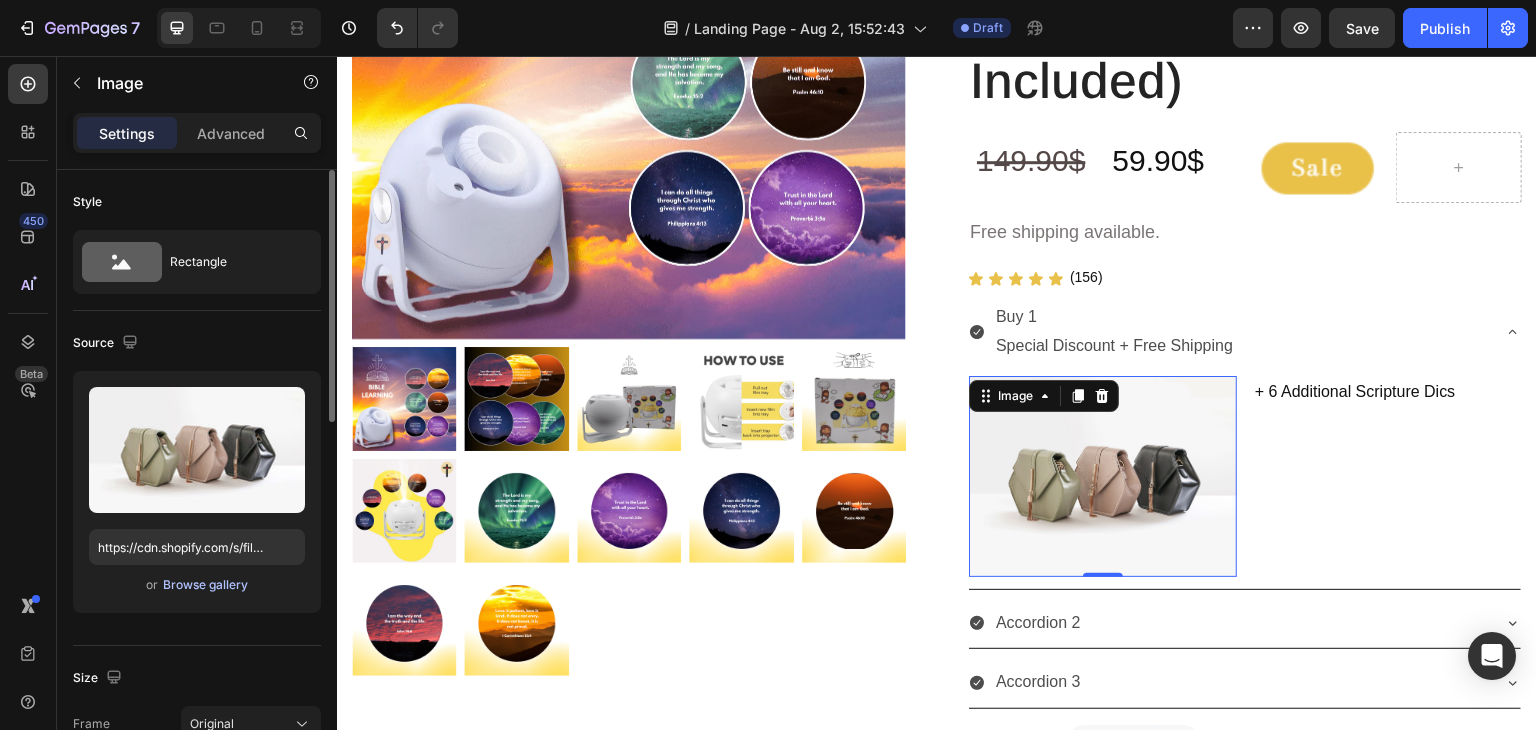 click on "Browse gallery" at bounding box center (205, 585) 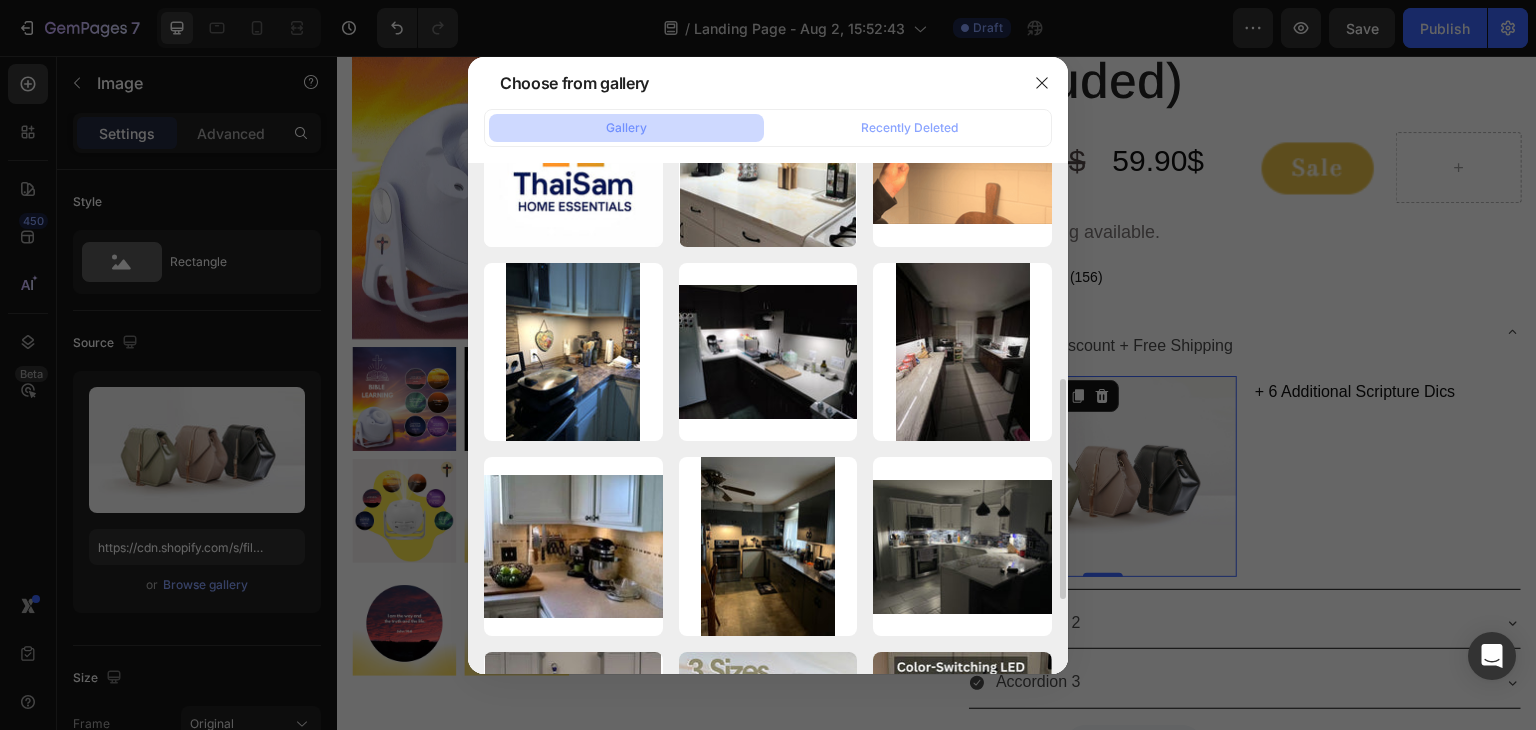 scroll, scrollTop: 673, scrollLeft: 0, axis: vertical 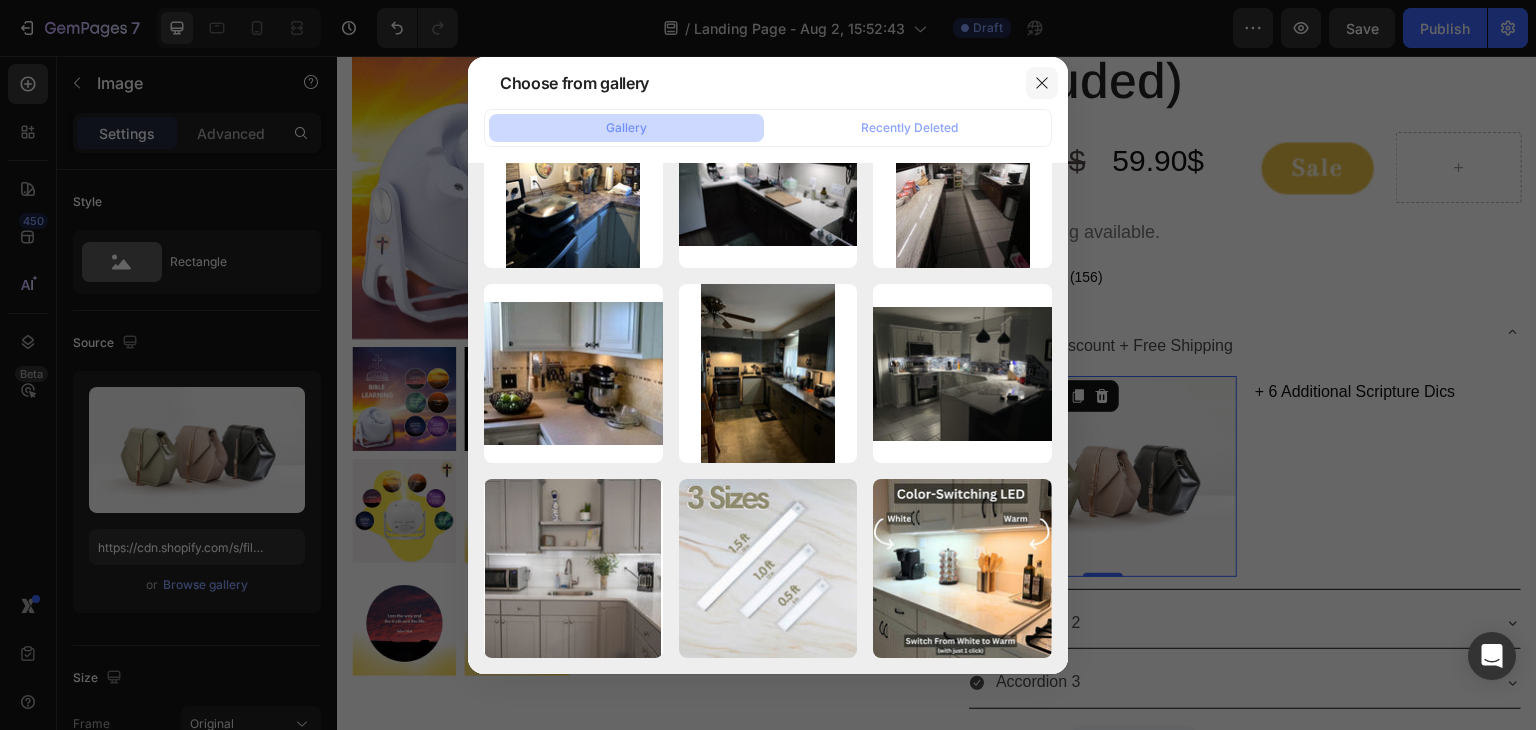 click 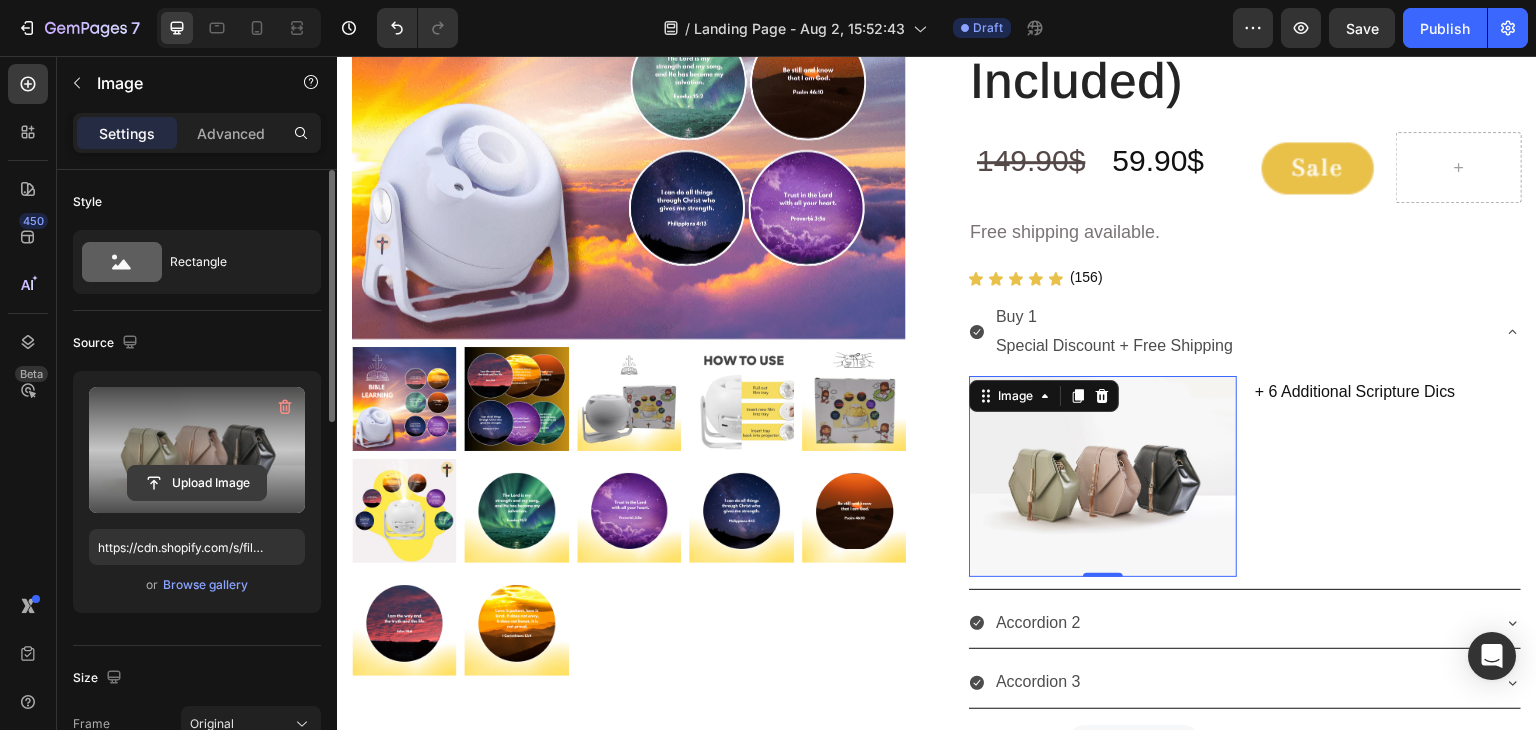click 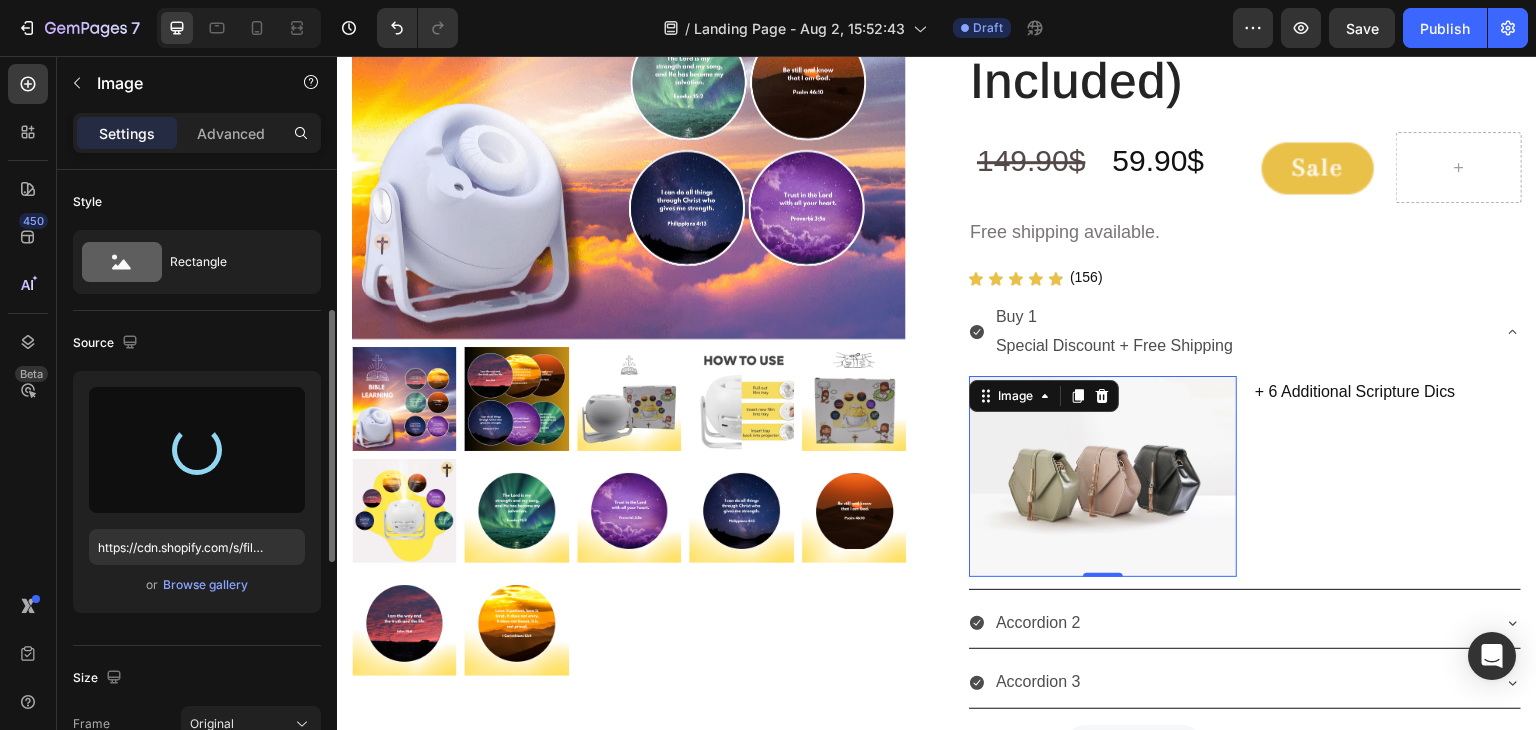 scroll, scrollTop: 100, scrollLeft: 0, axis: vertical 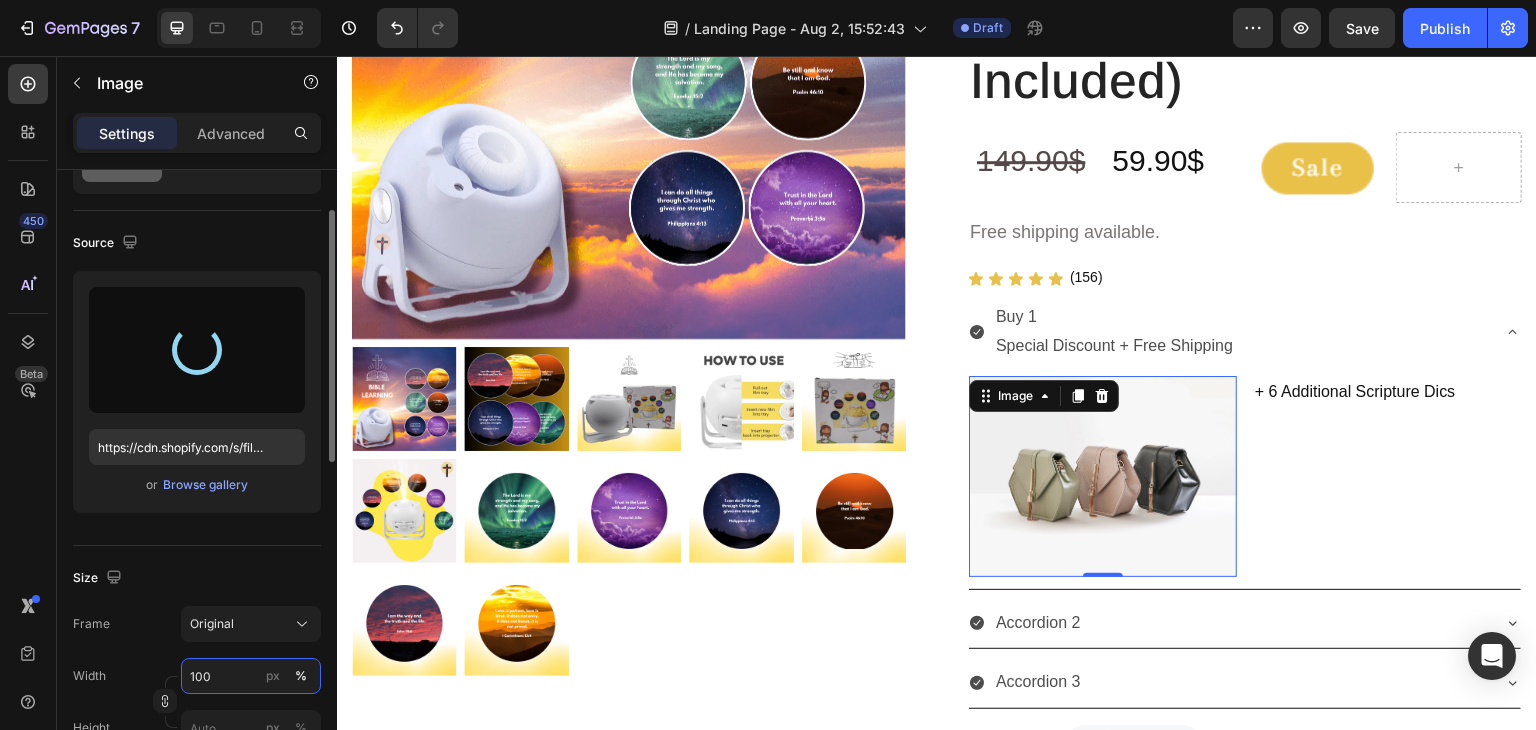 click on "100" at bounding box center (251, 676) 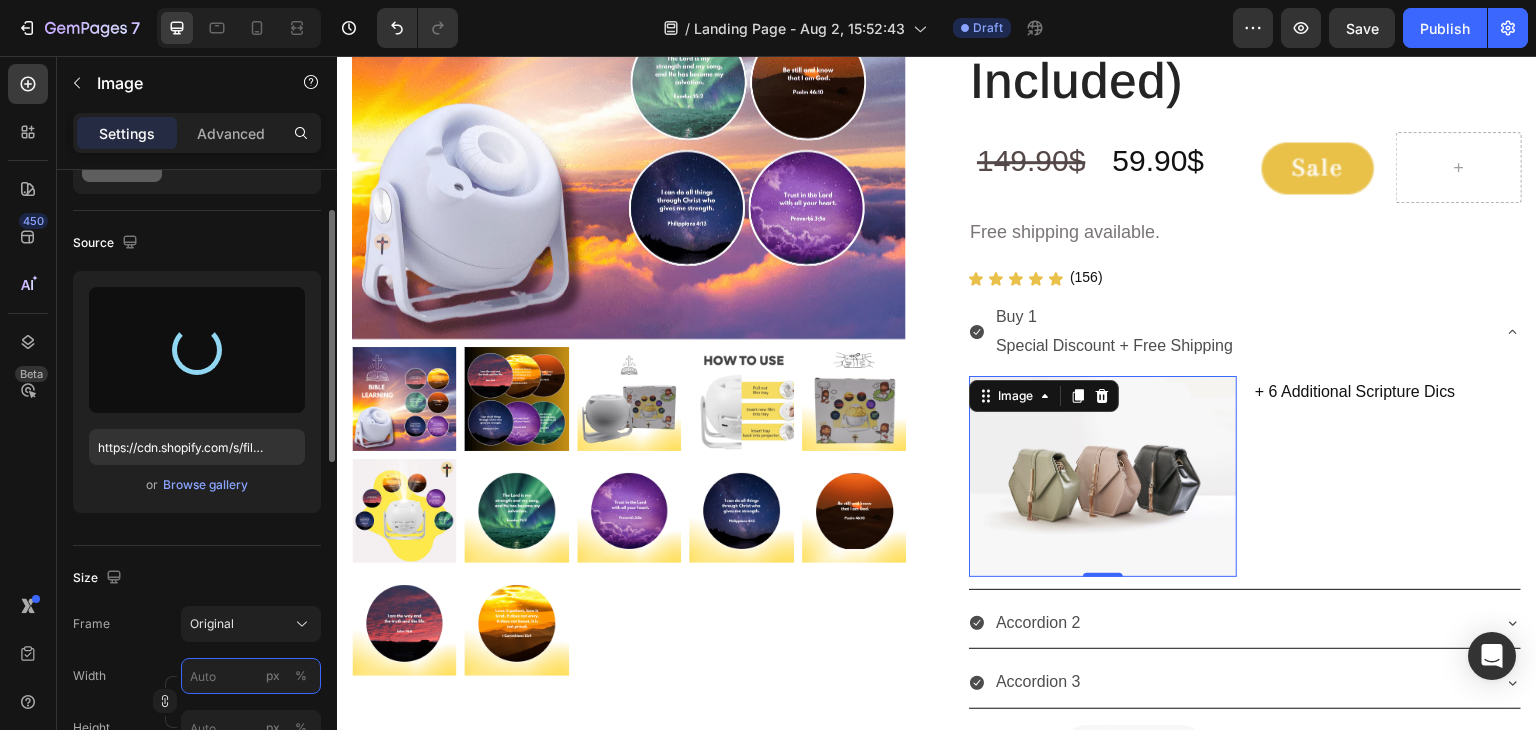 type on "5" 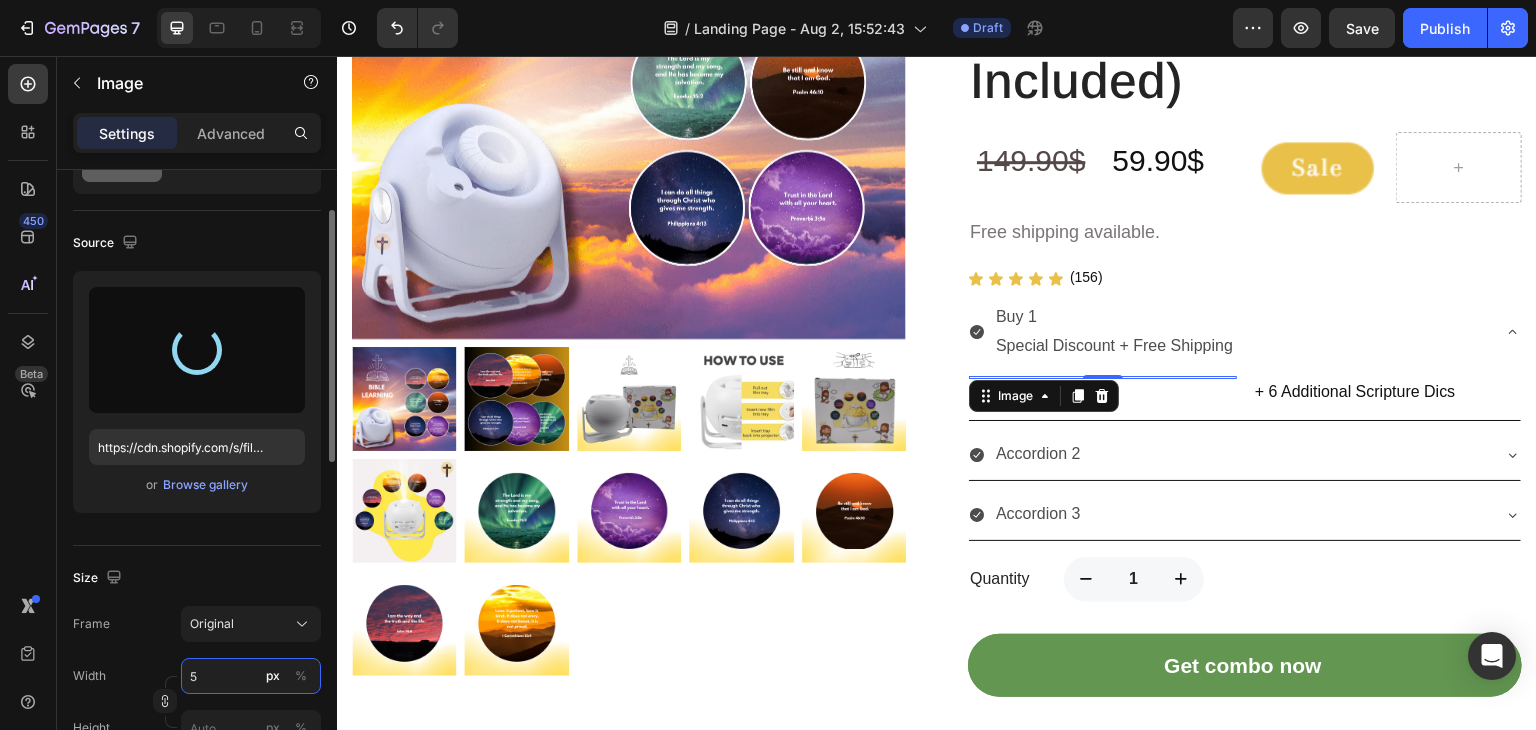 type on "https://cdn.shopify.com/s/files/1/0743/9119/1784/files/gempages_573255102245110900-70c4063e-139a-4f9c-b87e-566c033a7952.png" 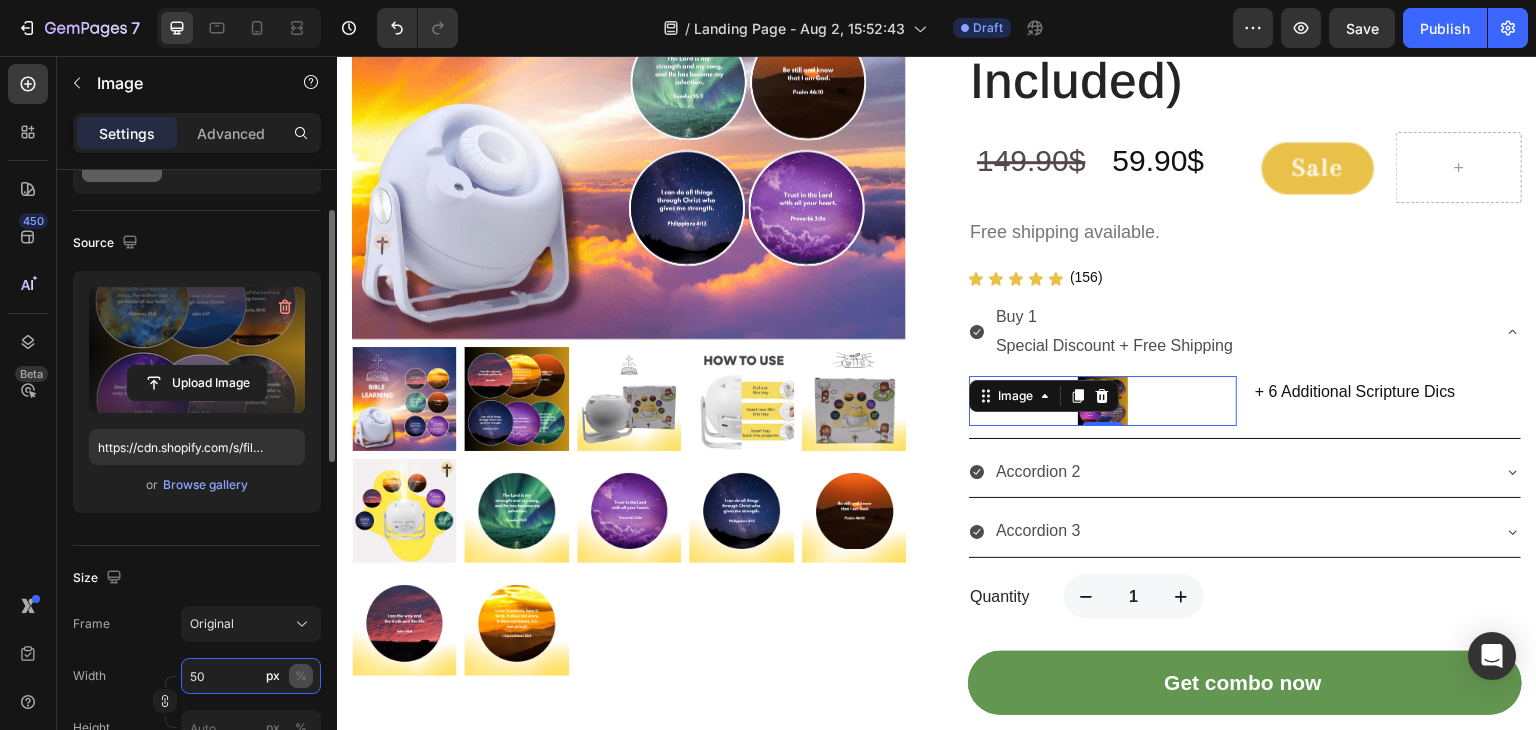 type on "50" 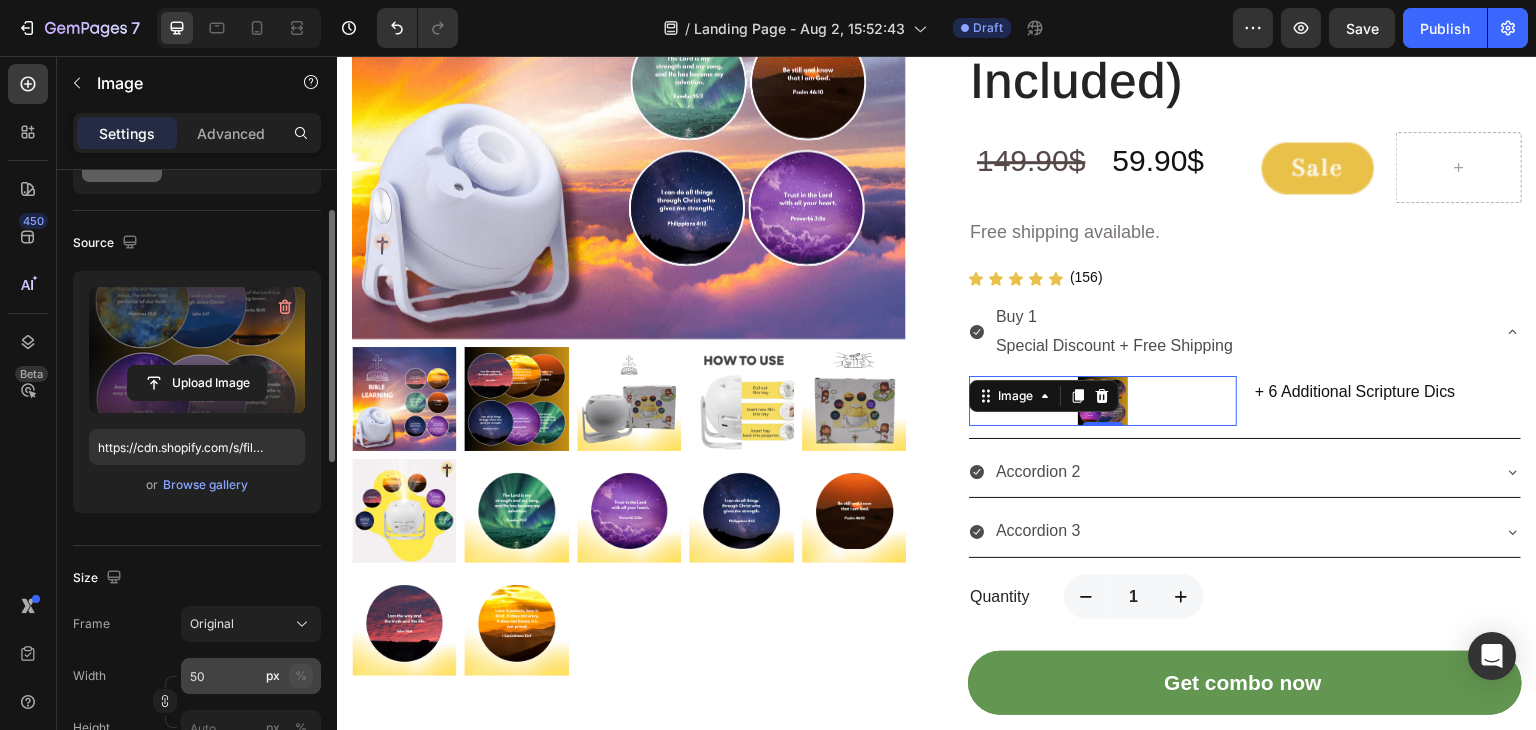 click on "%" 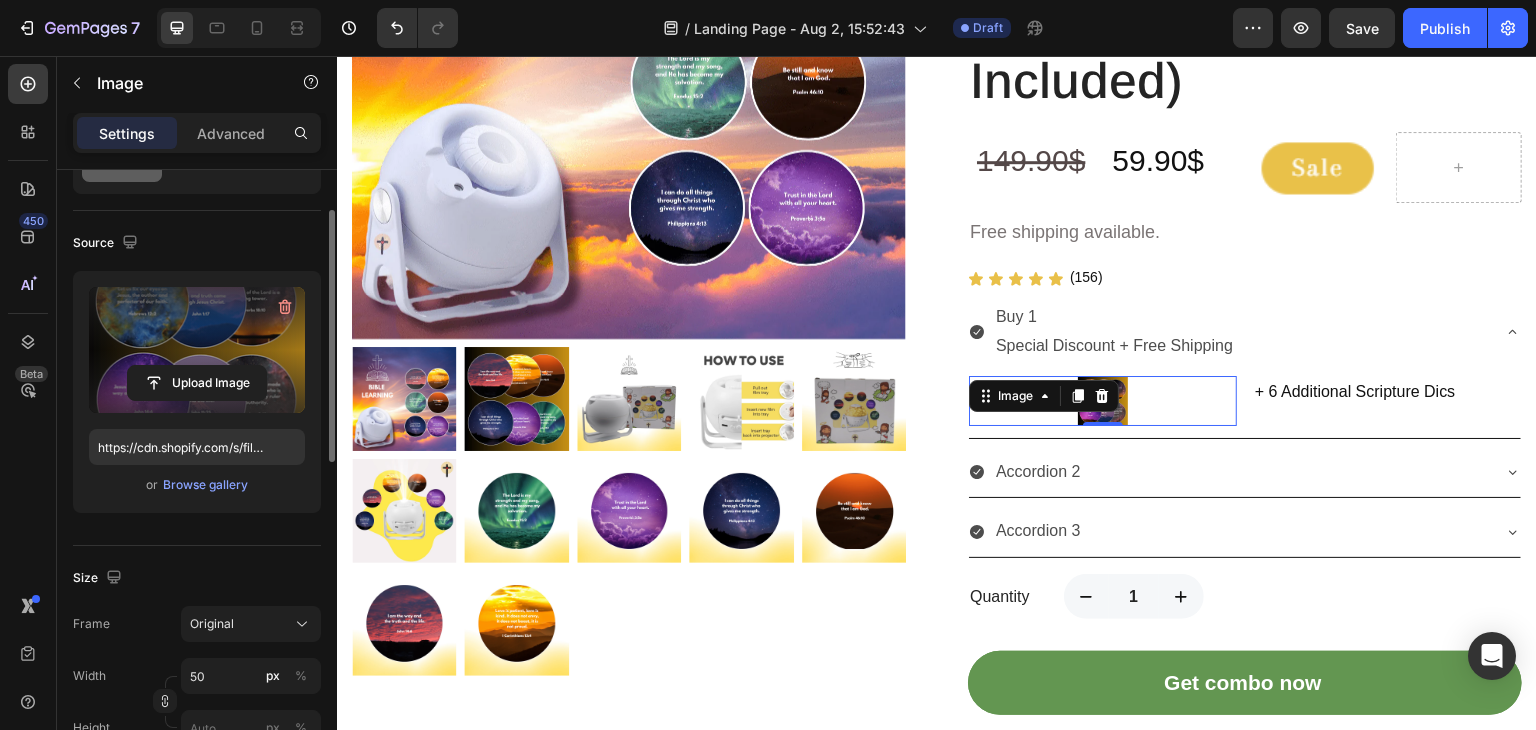 click on "Size Frame Original Width 50 px % Height px %" 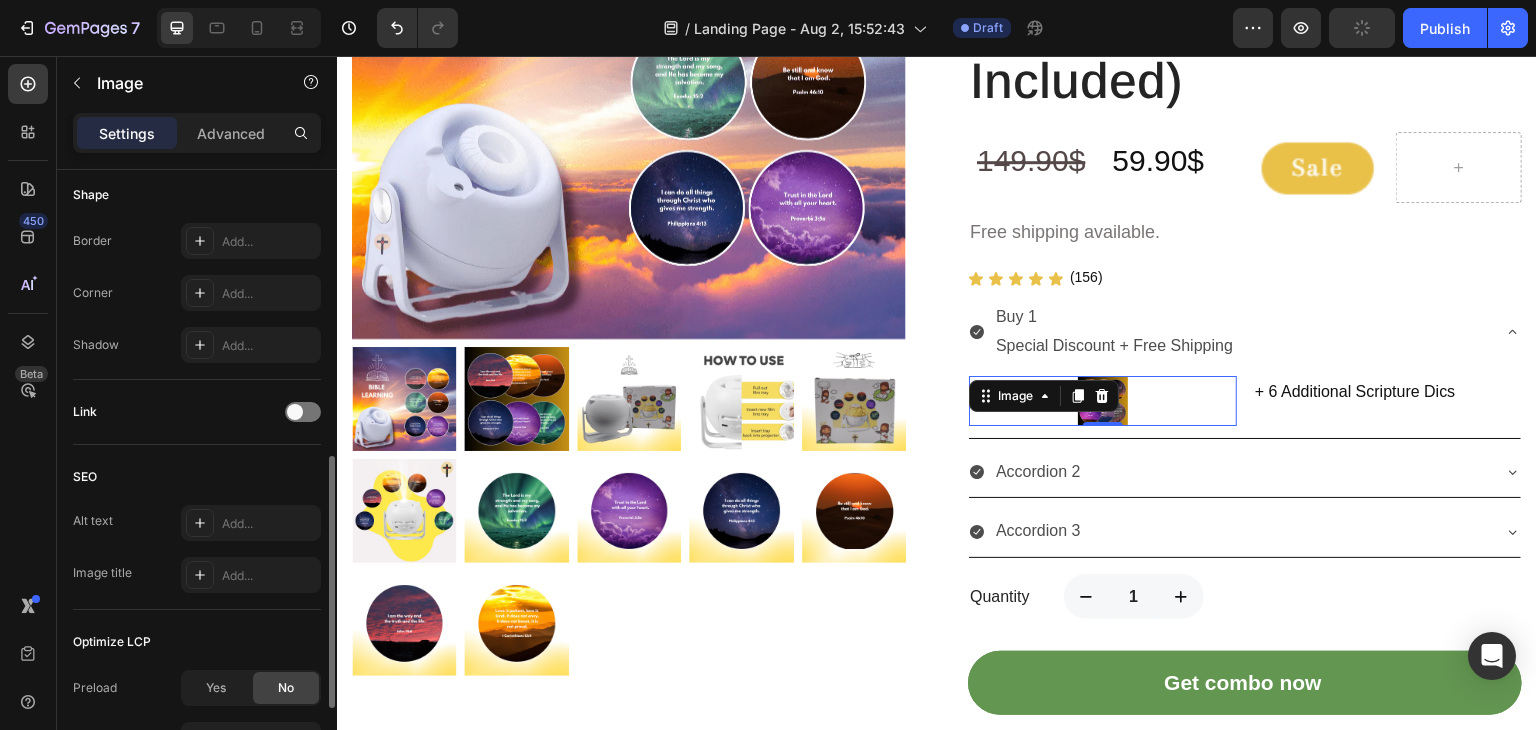 scroll, scrollTop: 892, scrollLeft: 0, axis: vertical 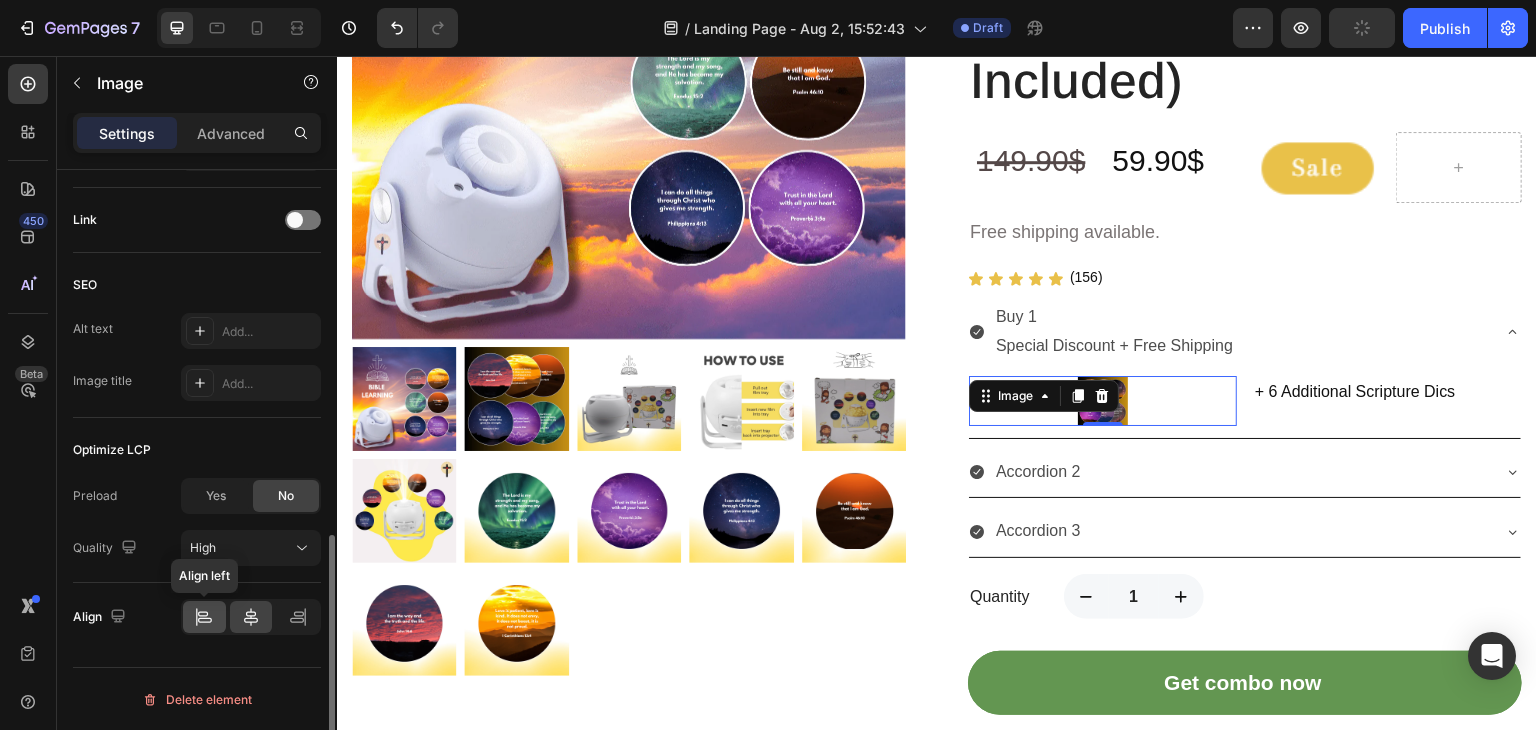 click 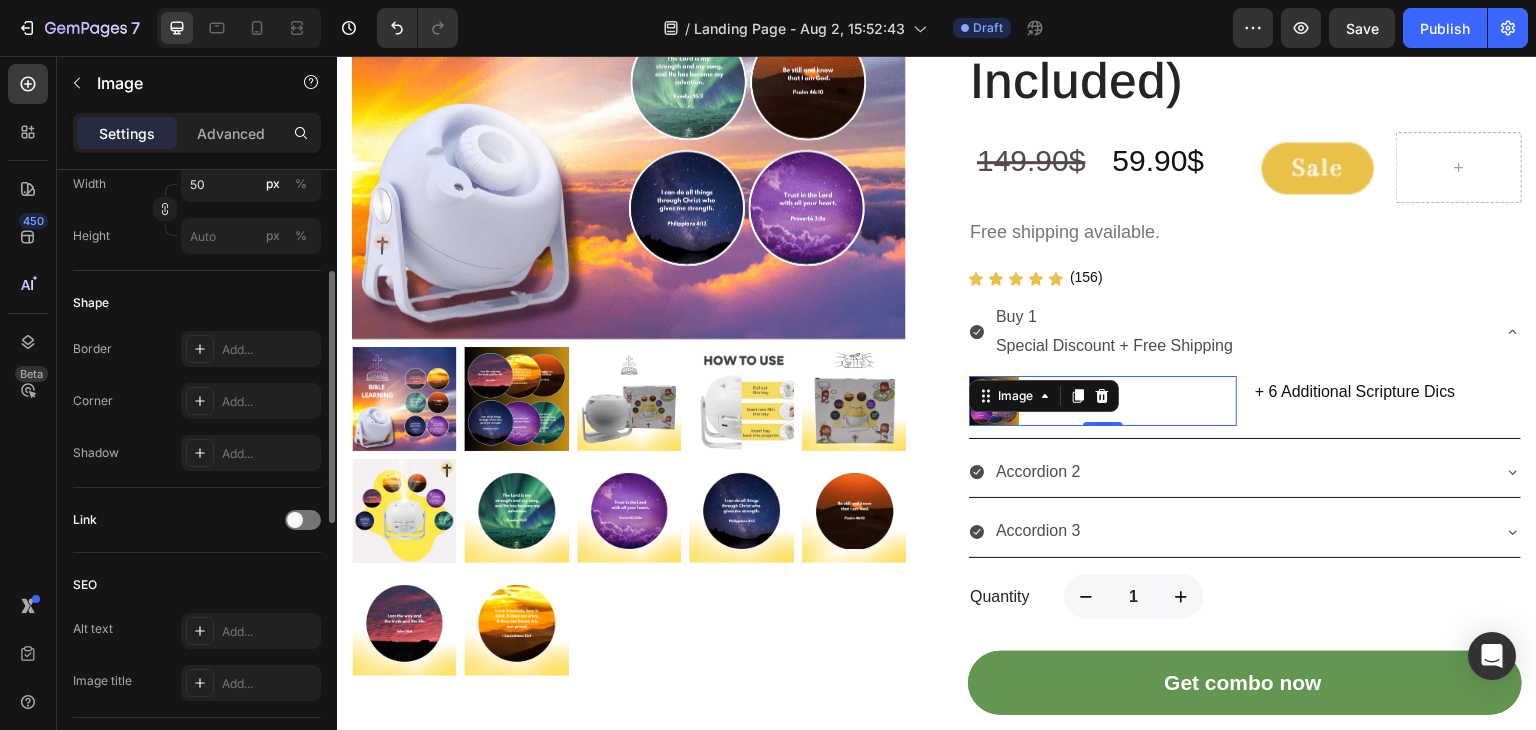 scroll, scrollTop: 392, scrollLeft: 0, axis: vertical 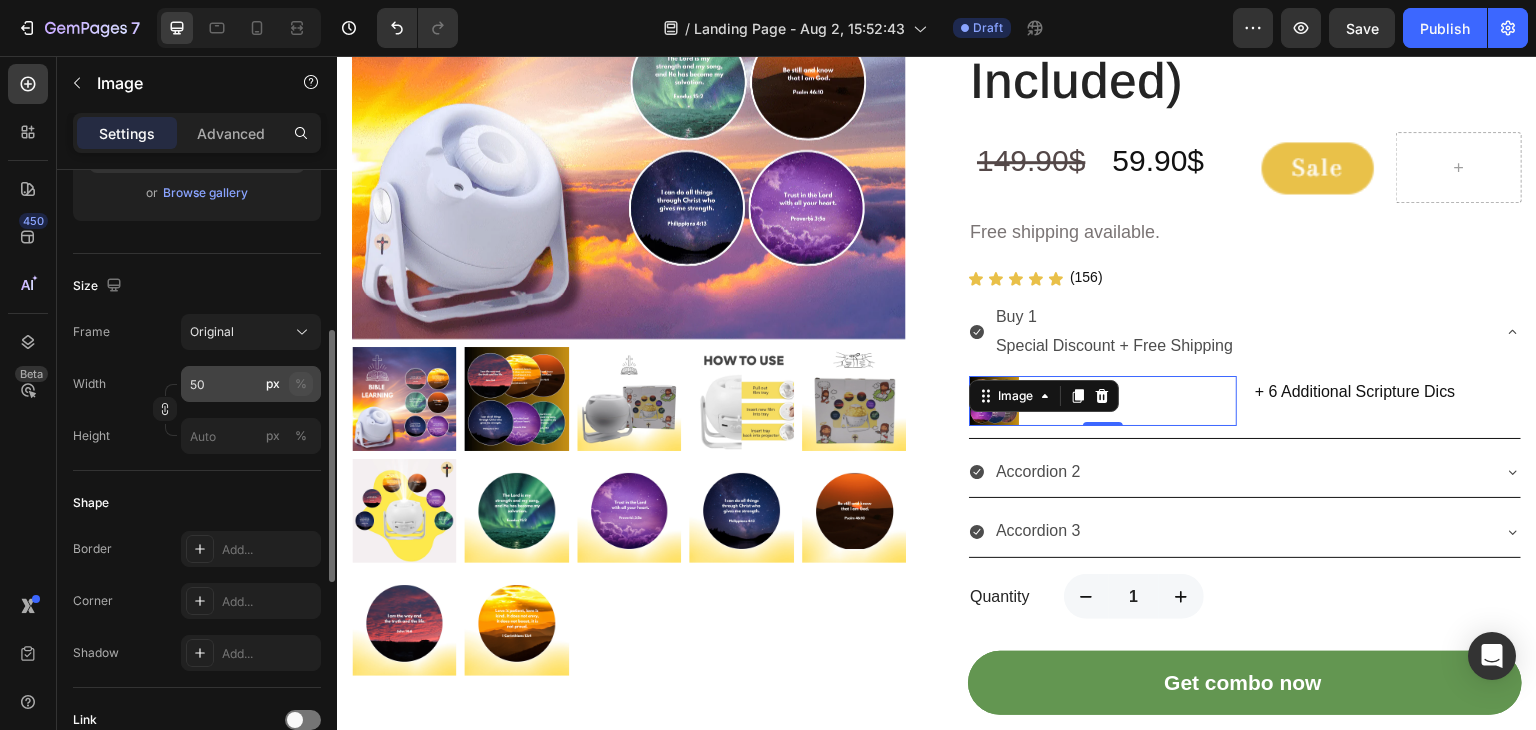 click on "%" at bounding box center (301, 384) 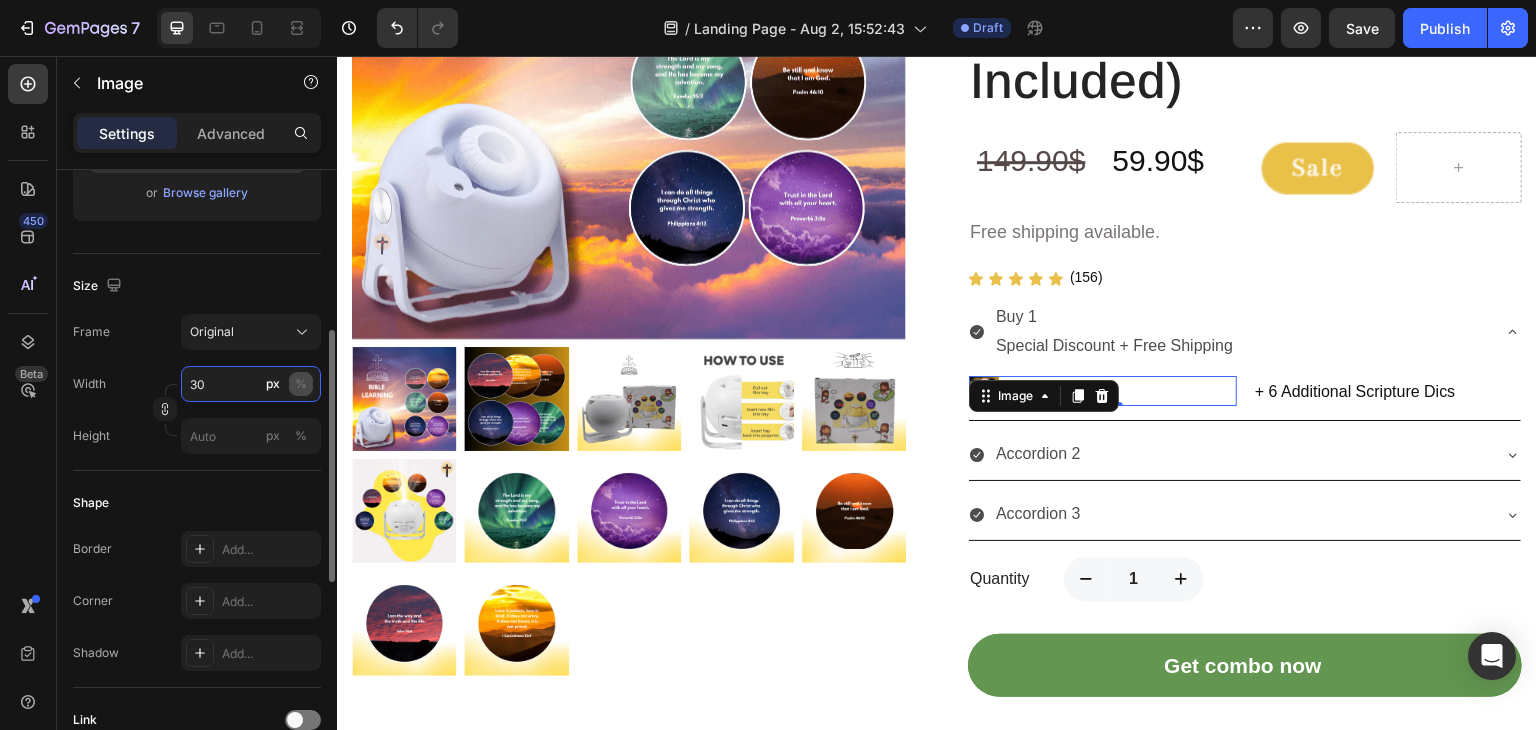 type on "30" 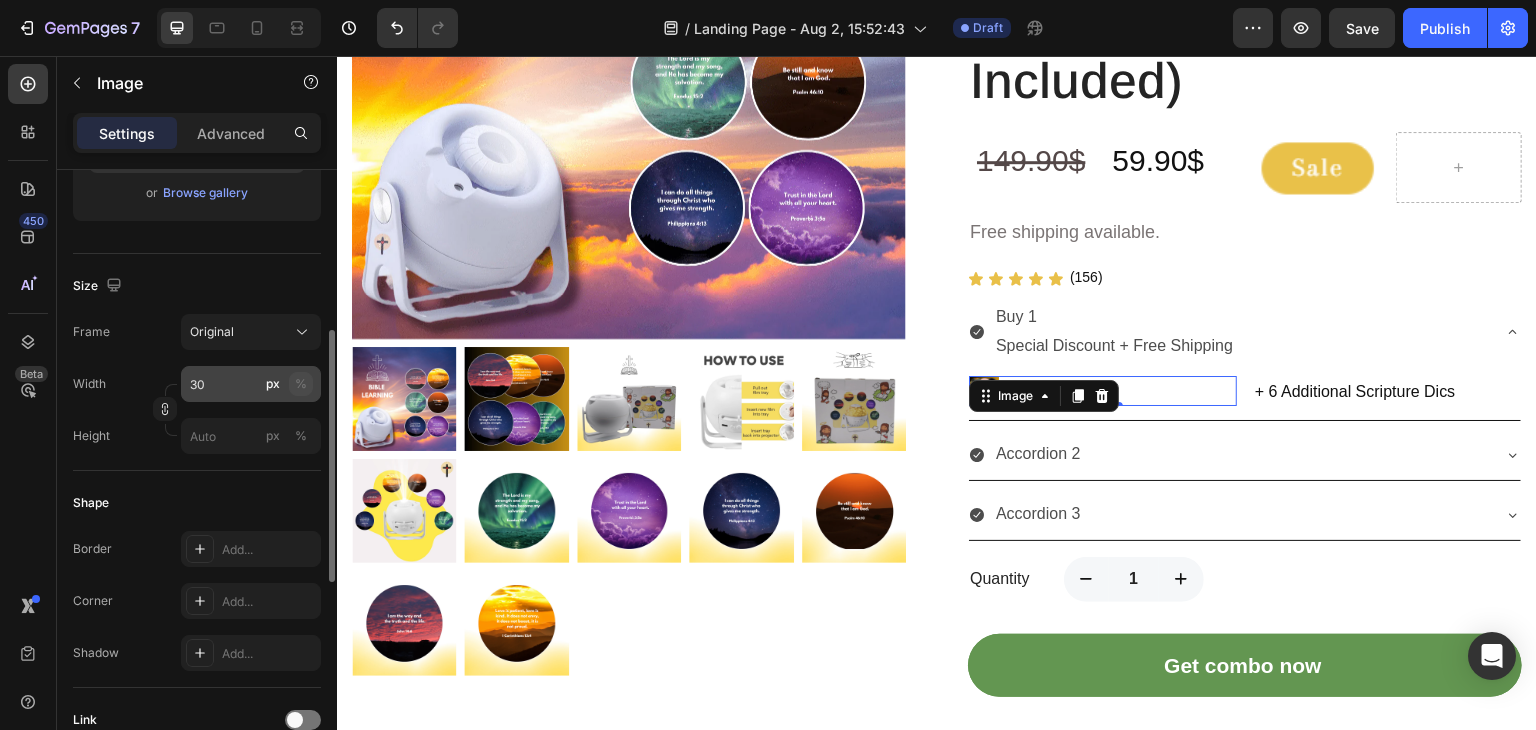 click on "%" 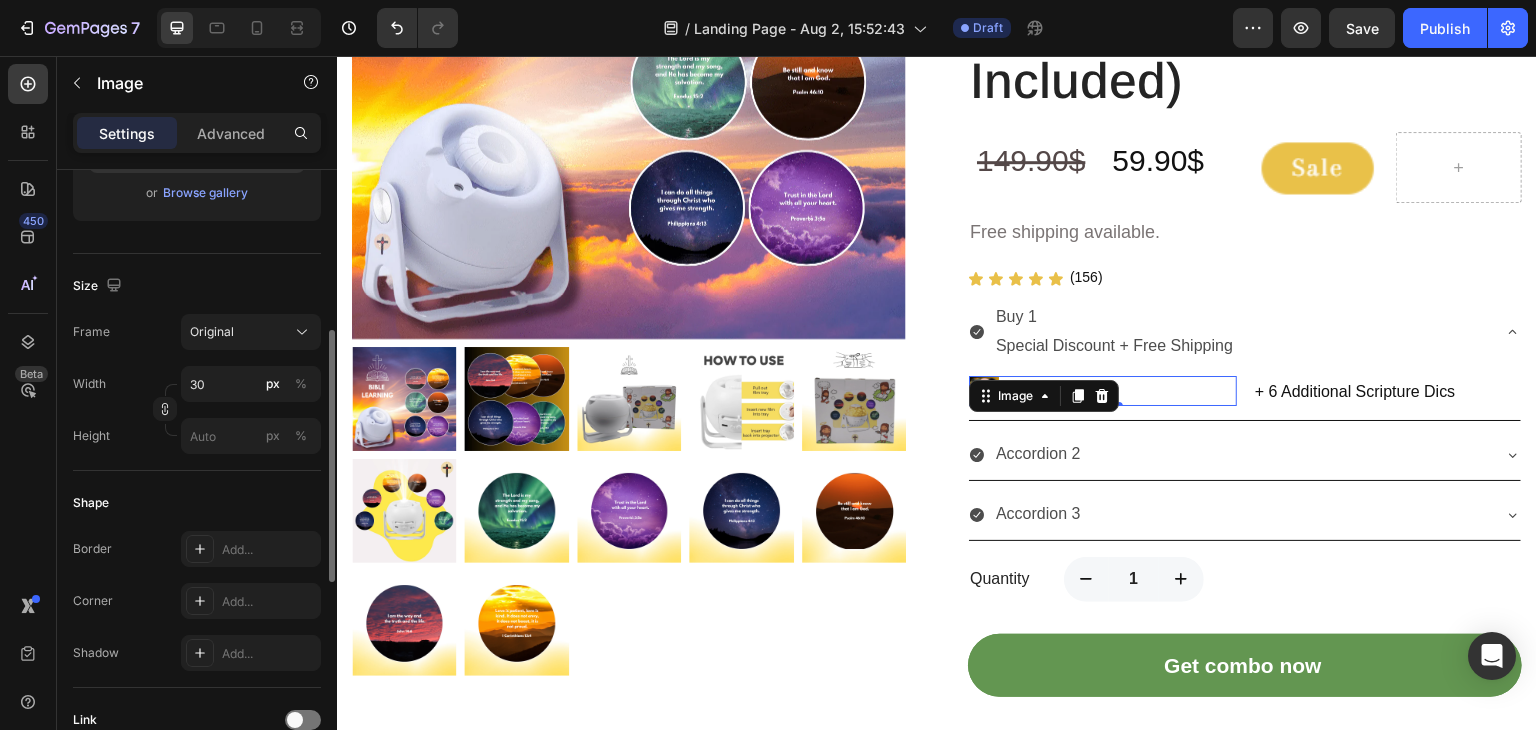 click on "Frame Original Width 30 px % Height px %" 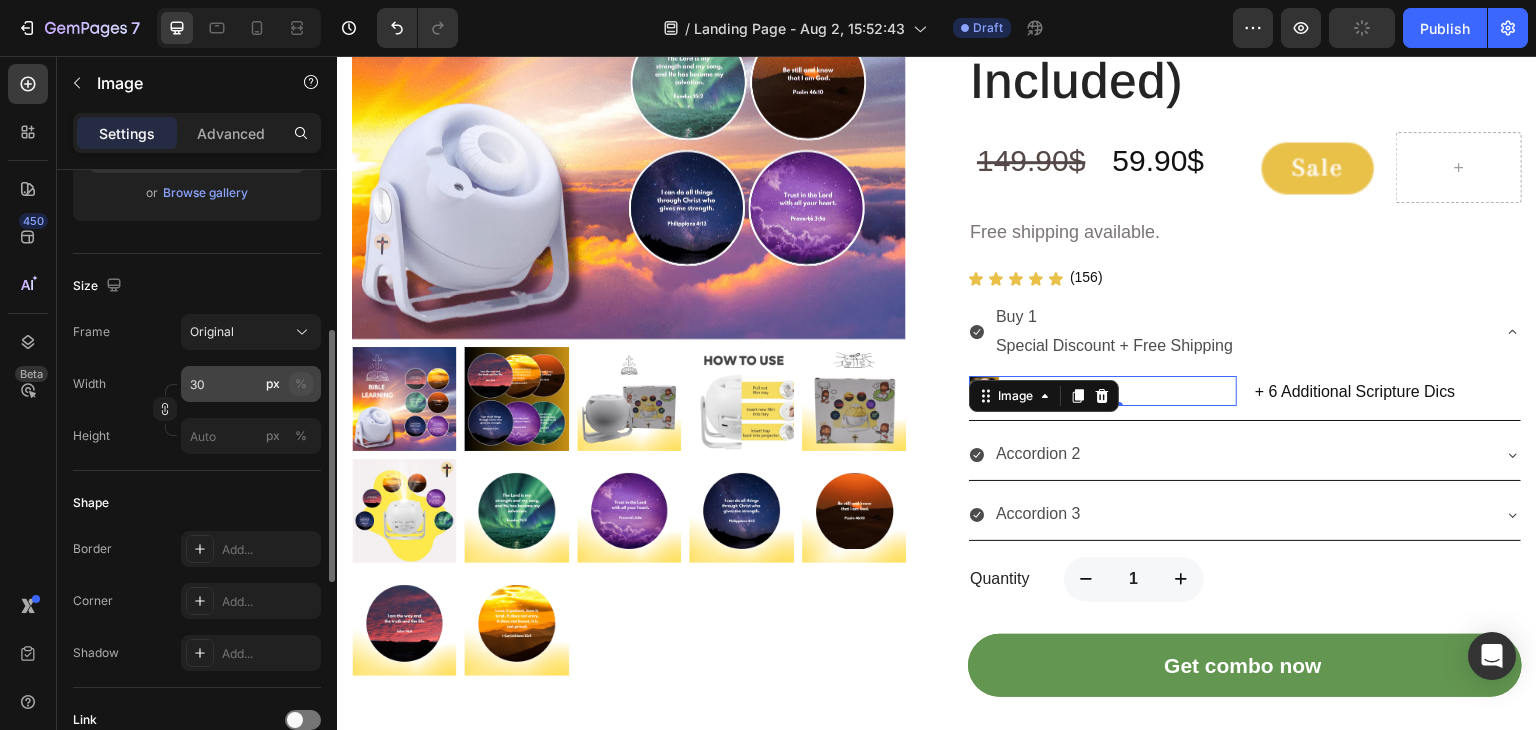 click on "%" at bounding box center (301, 384) 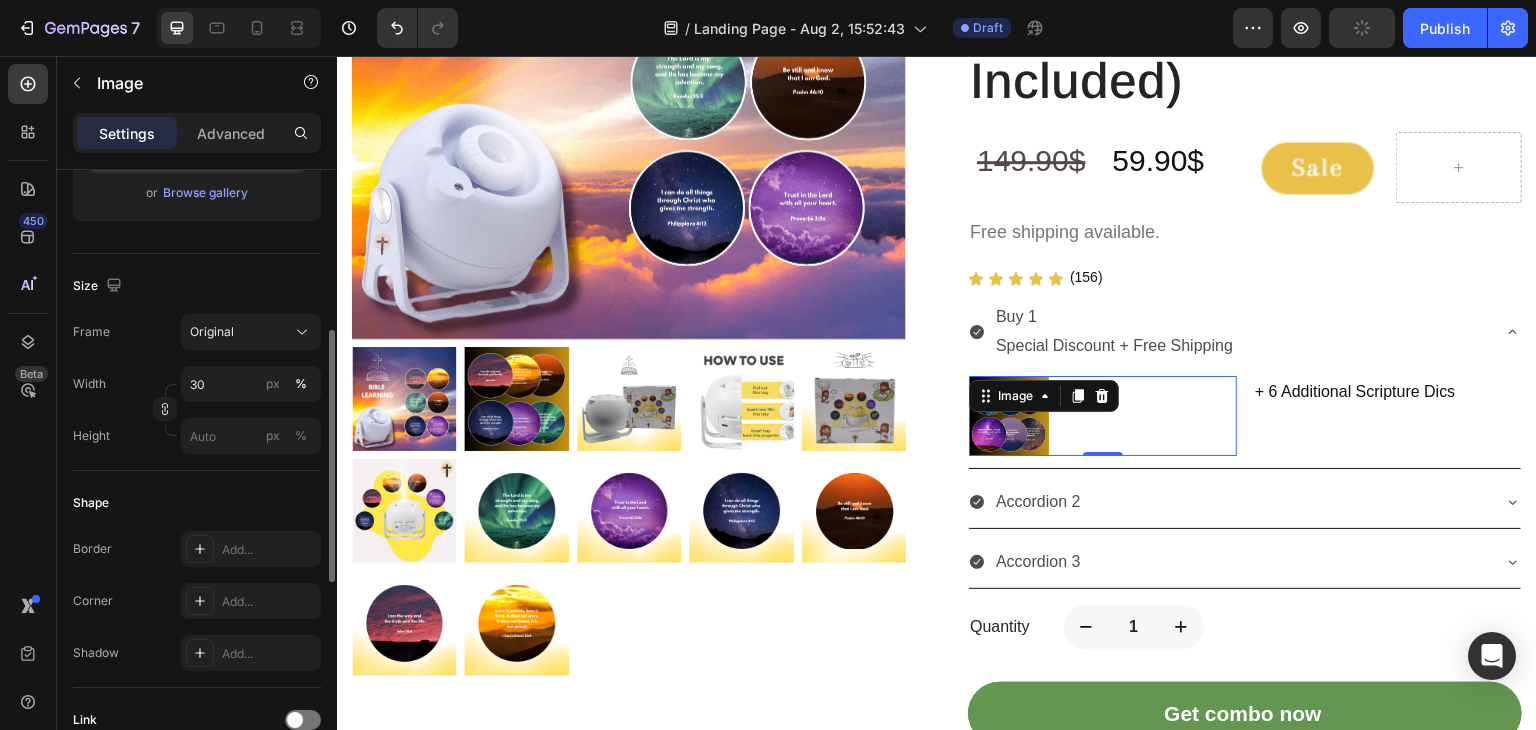 click on "Frame Original" at bounding box center [197, 332] 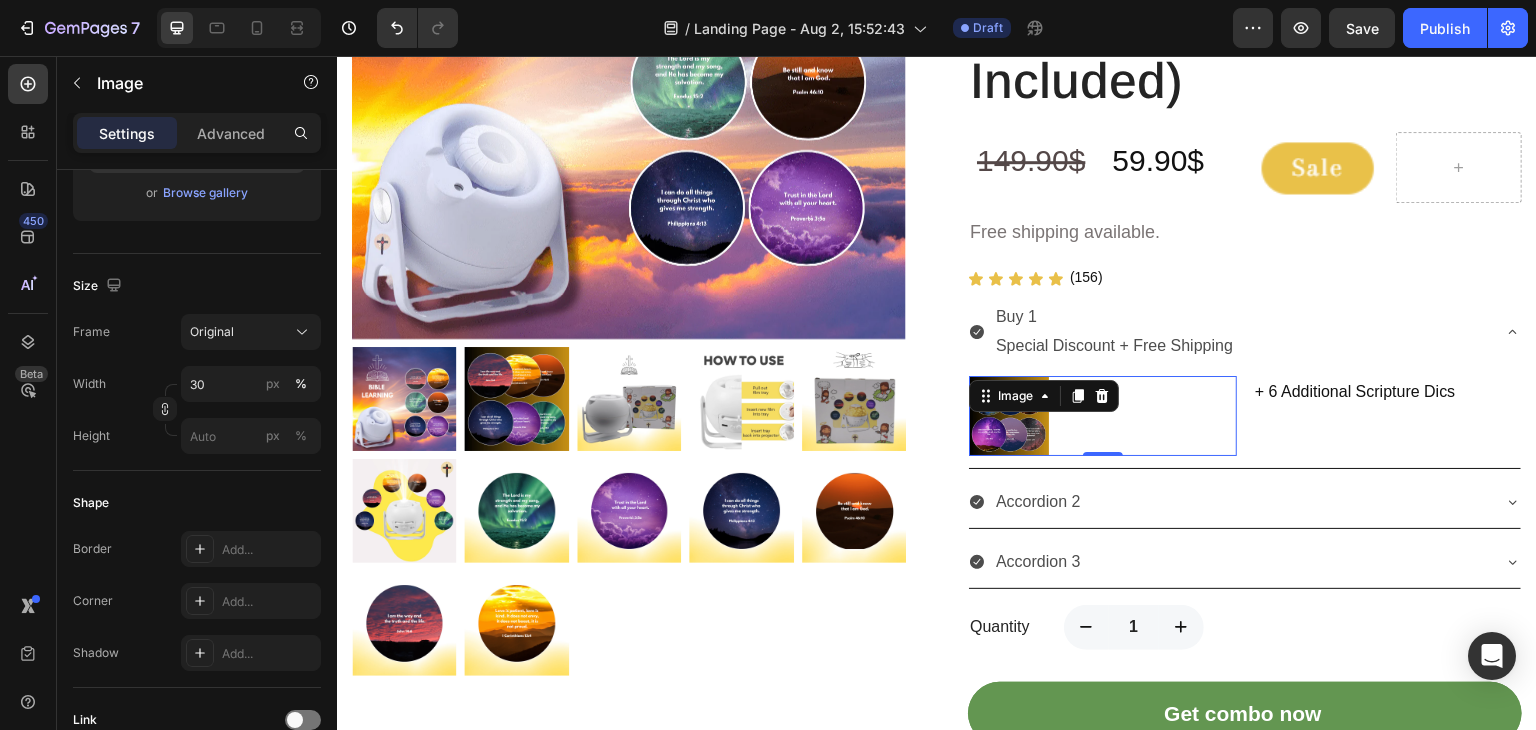 click at bounding box center [1103, 416] 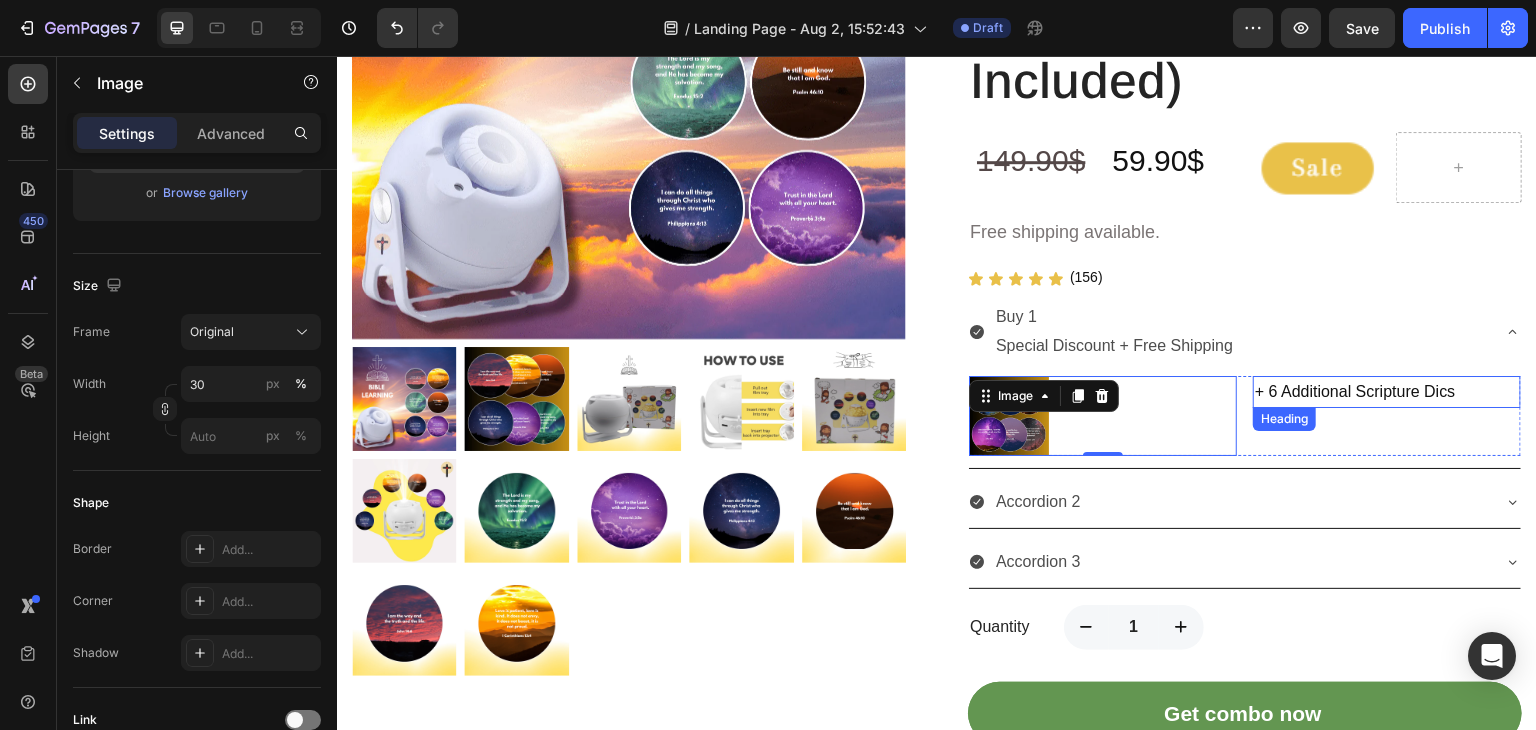 click on "+ 6 Additional Scripture Dics" at bounding box center [1387, 392] 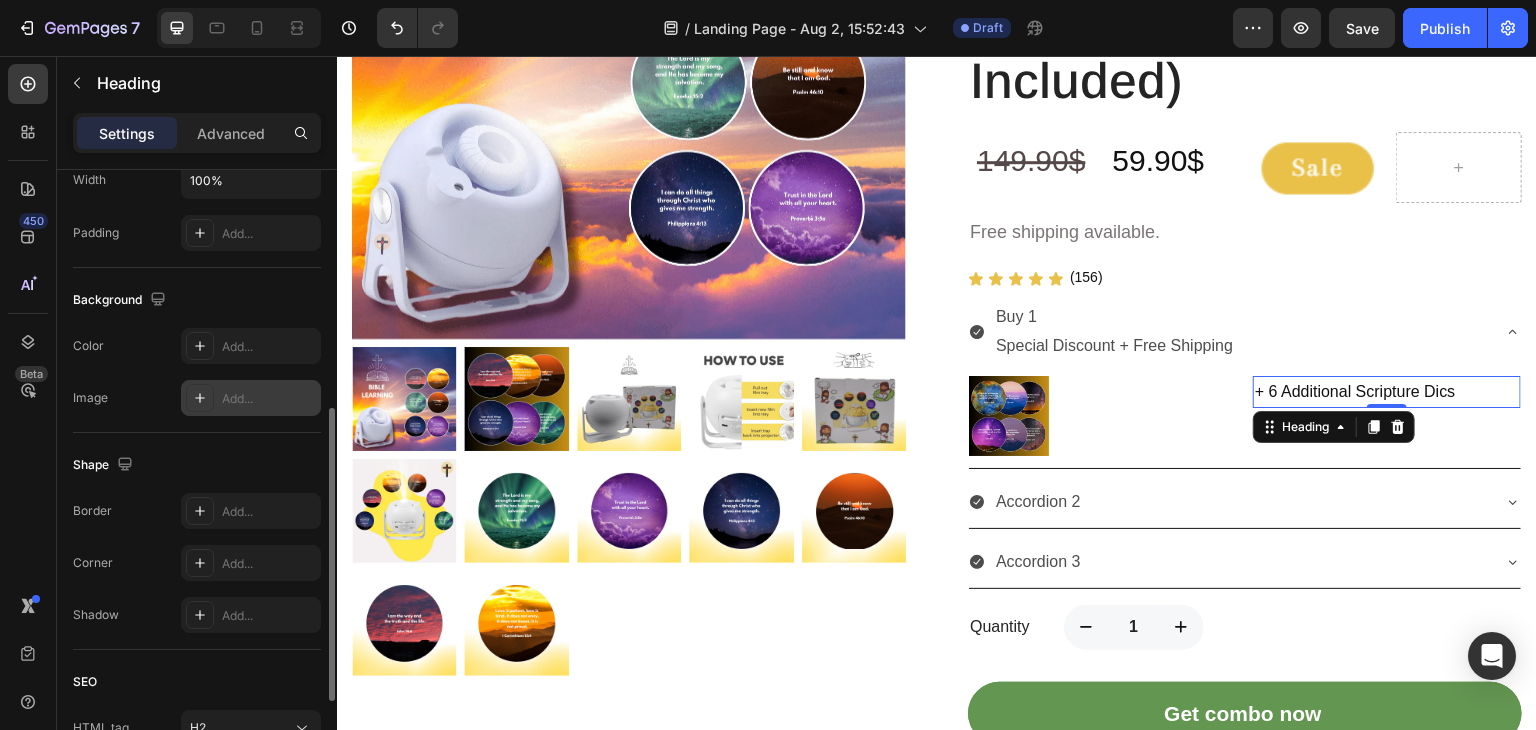 scroll, scrollTop: 300, scrollLeft: 0, axis: vertical 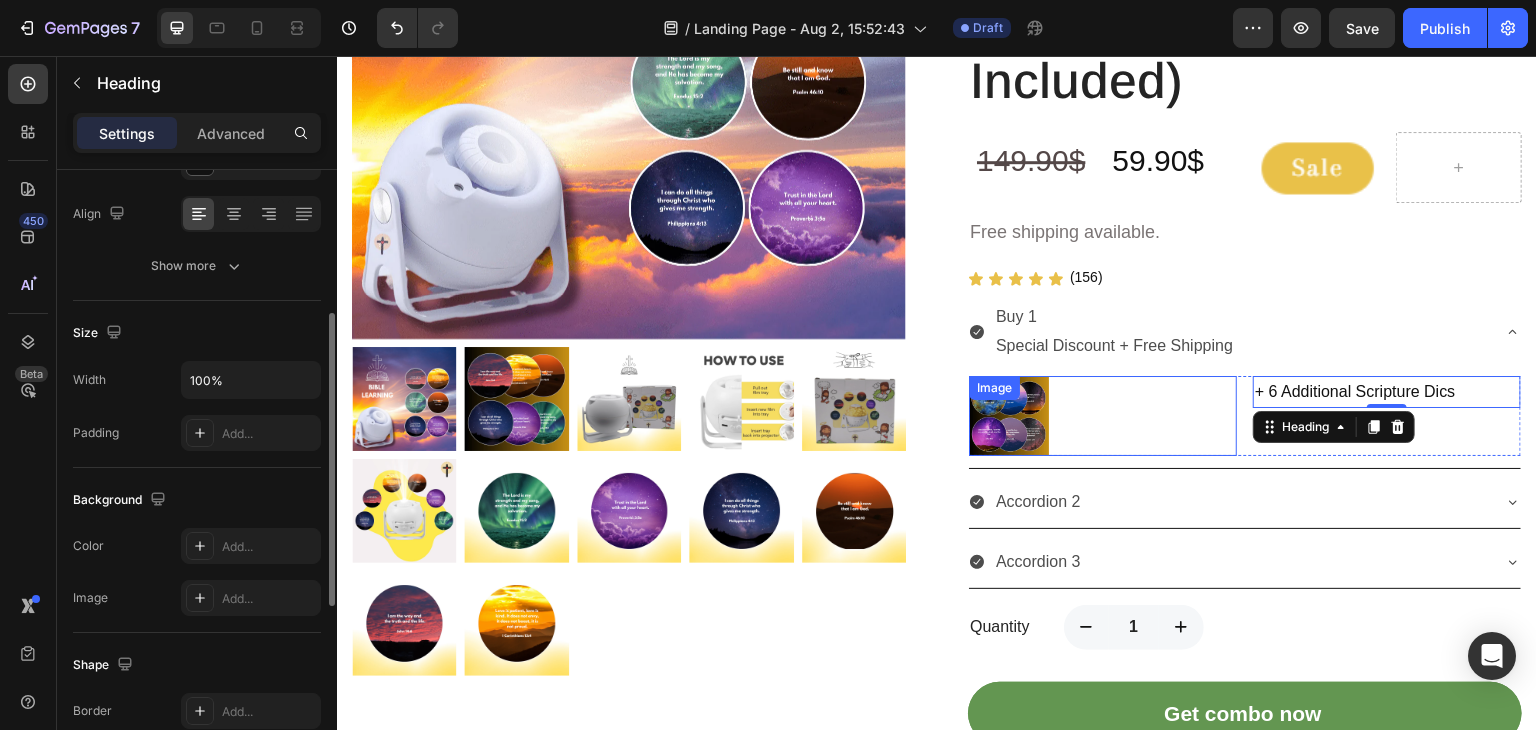 click at bounding box center [1103, 416] 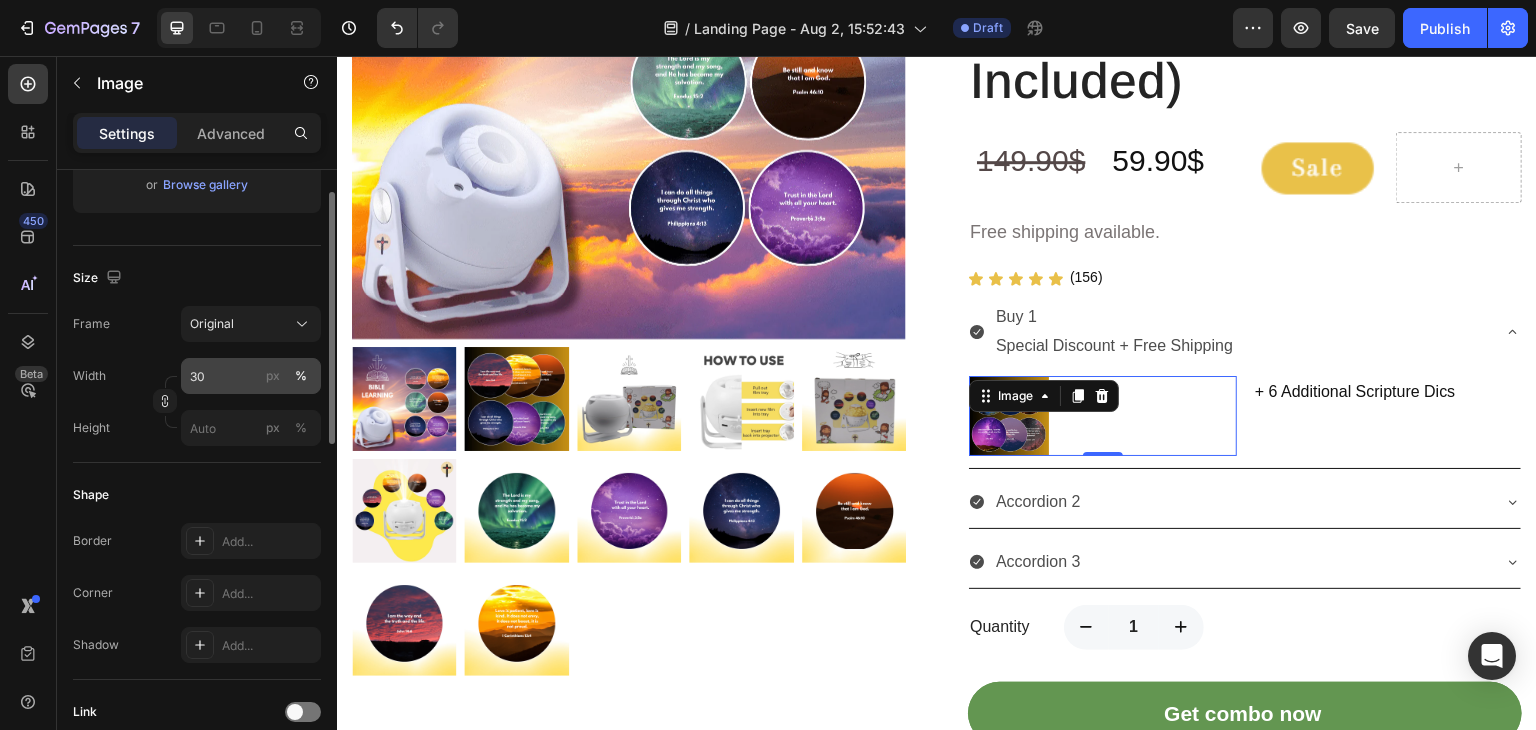 scroll, scrollTop: 200, scrollLeft: 0, axis: vertical 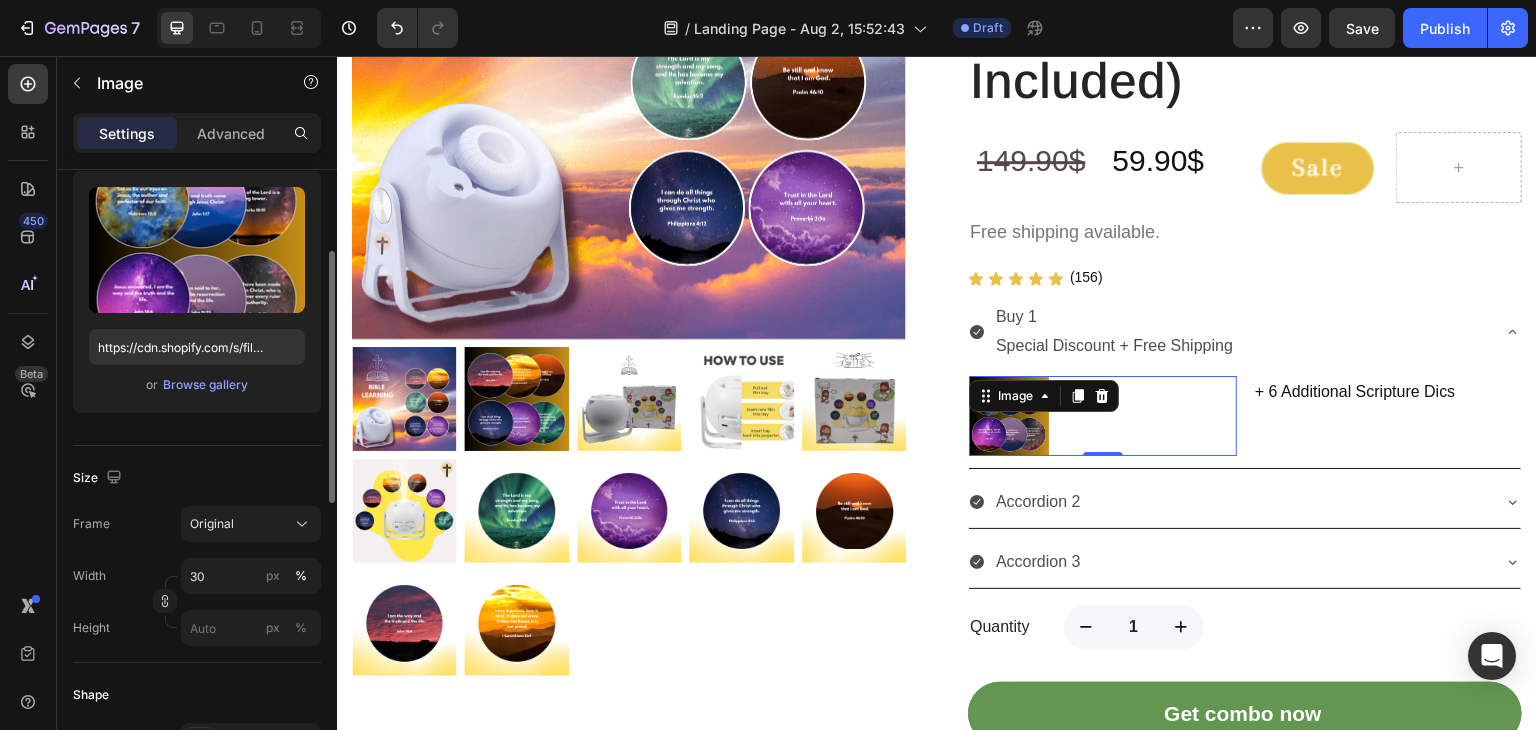 click at bounding box center [1103, 416] 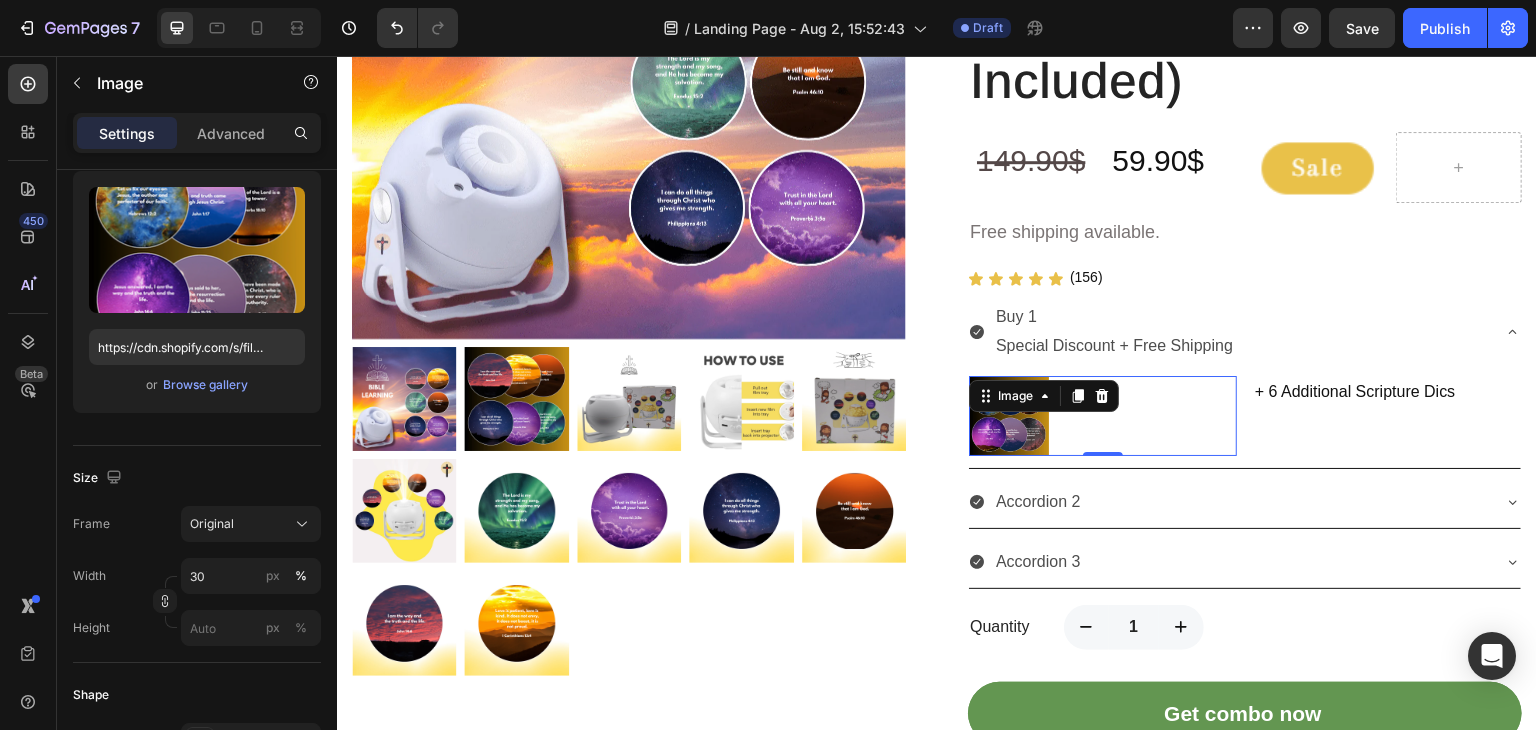 click at bounding box center [1103, 416] 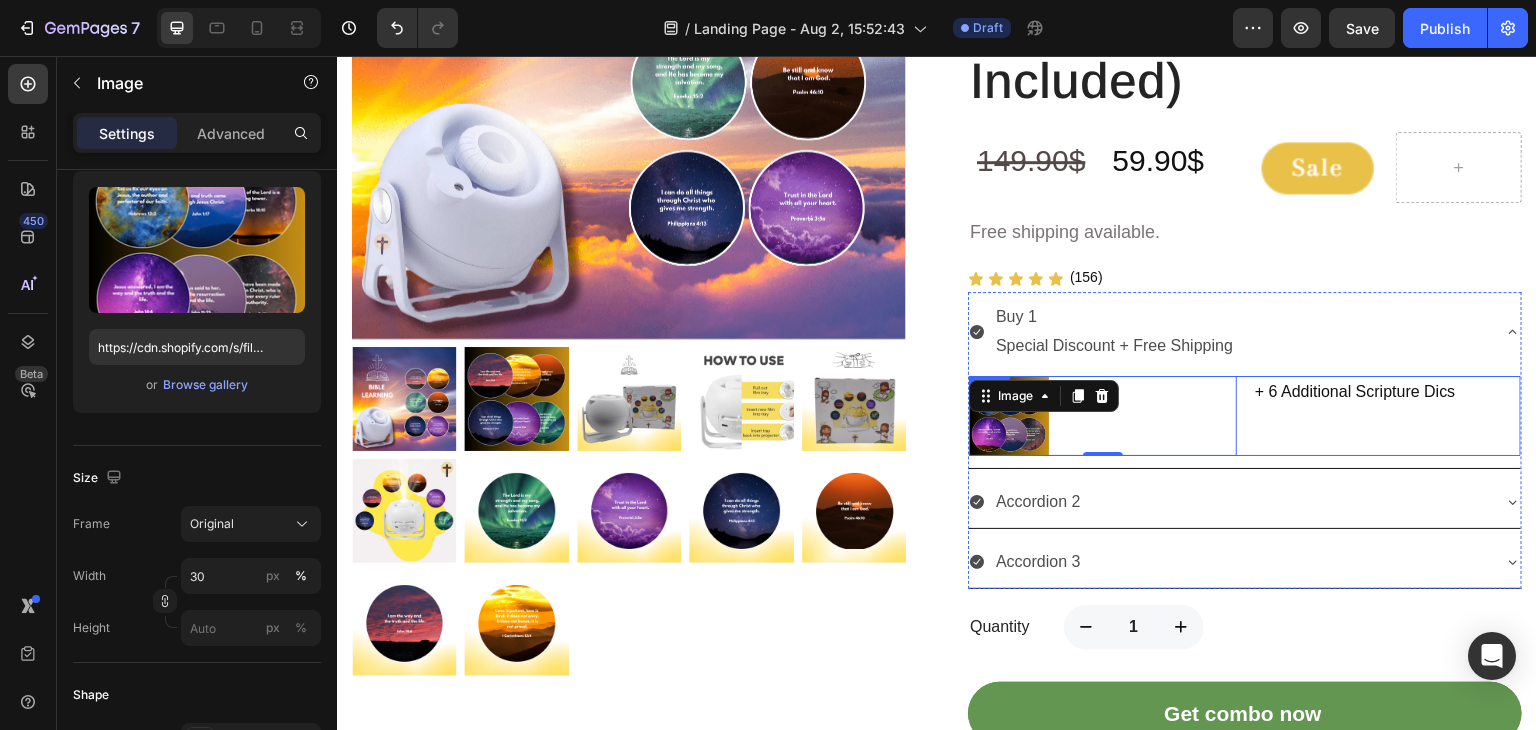 click on "+ 6 Additional Scripture Dics  Heading" at bounding box center (1387, 416) 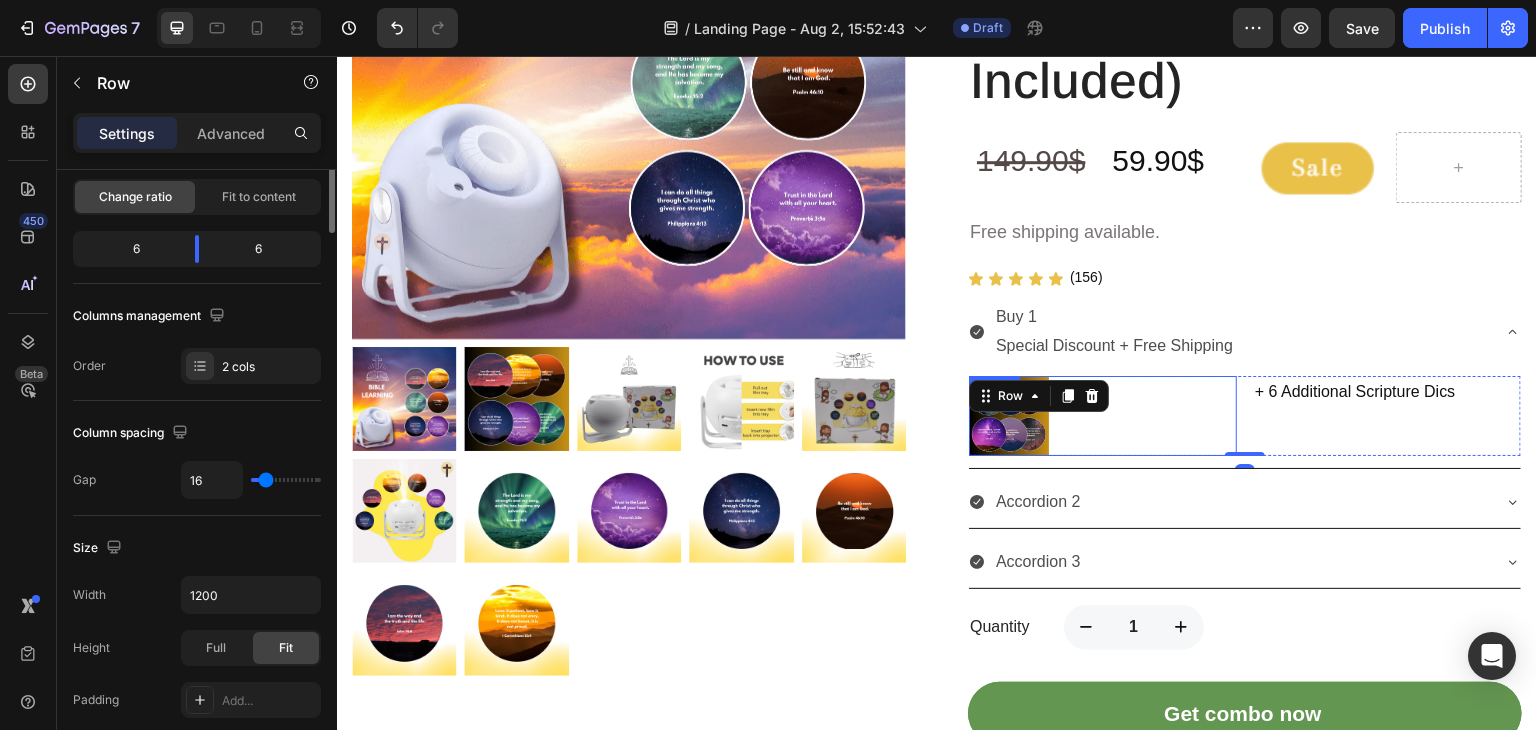 scroll, scrollTop: 0, scrollLeft: 0, axis: both 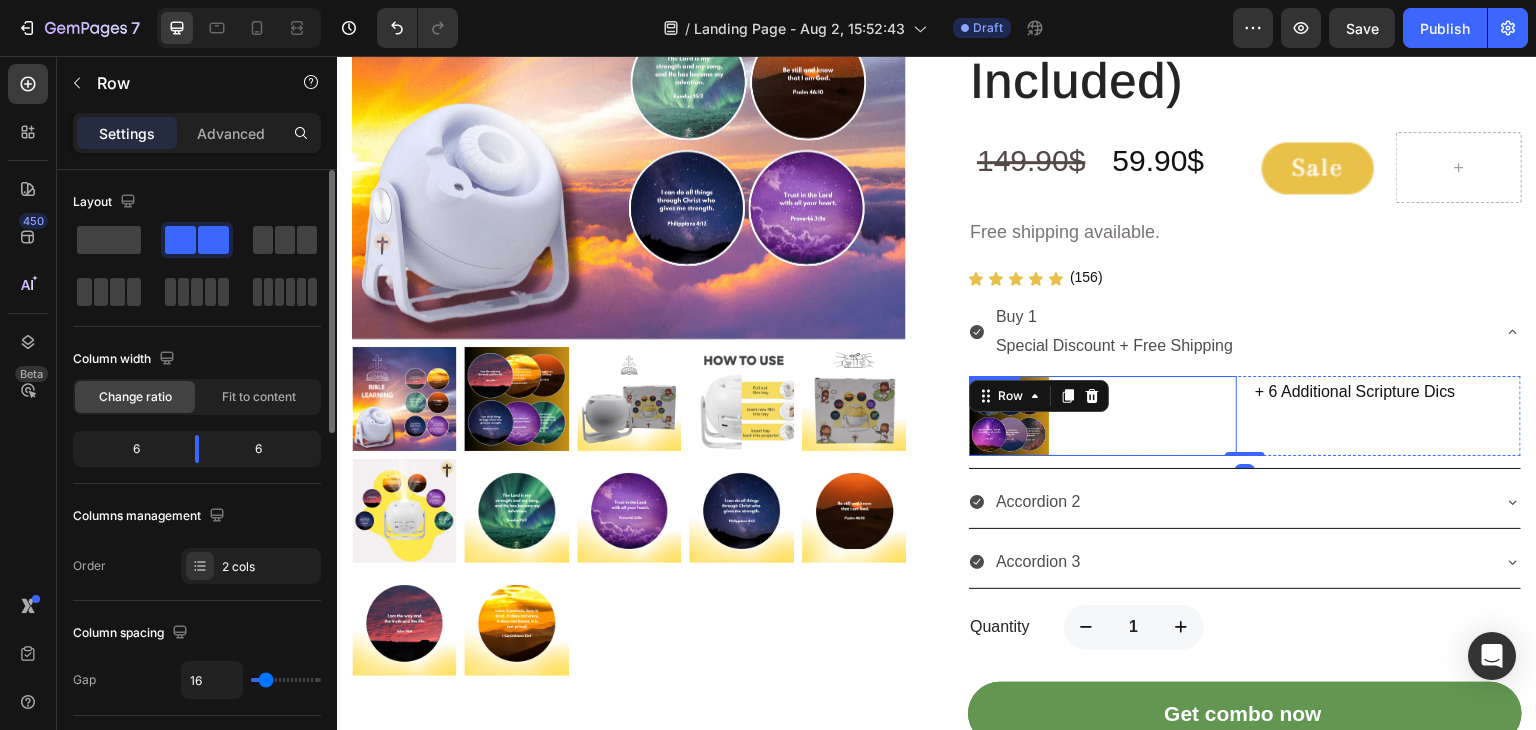 click at bounding box center (1103, 416) 